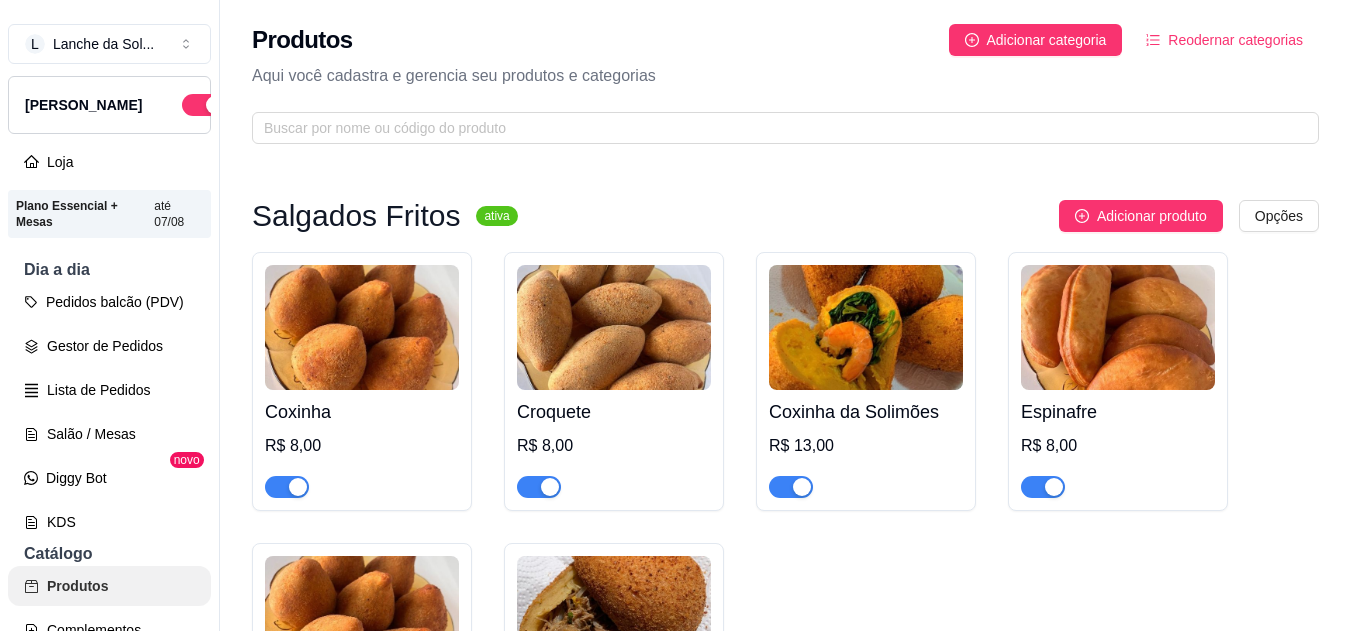 scroll, scrollTop: 0, scrollLeft: 0, axis: both 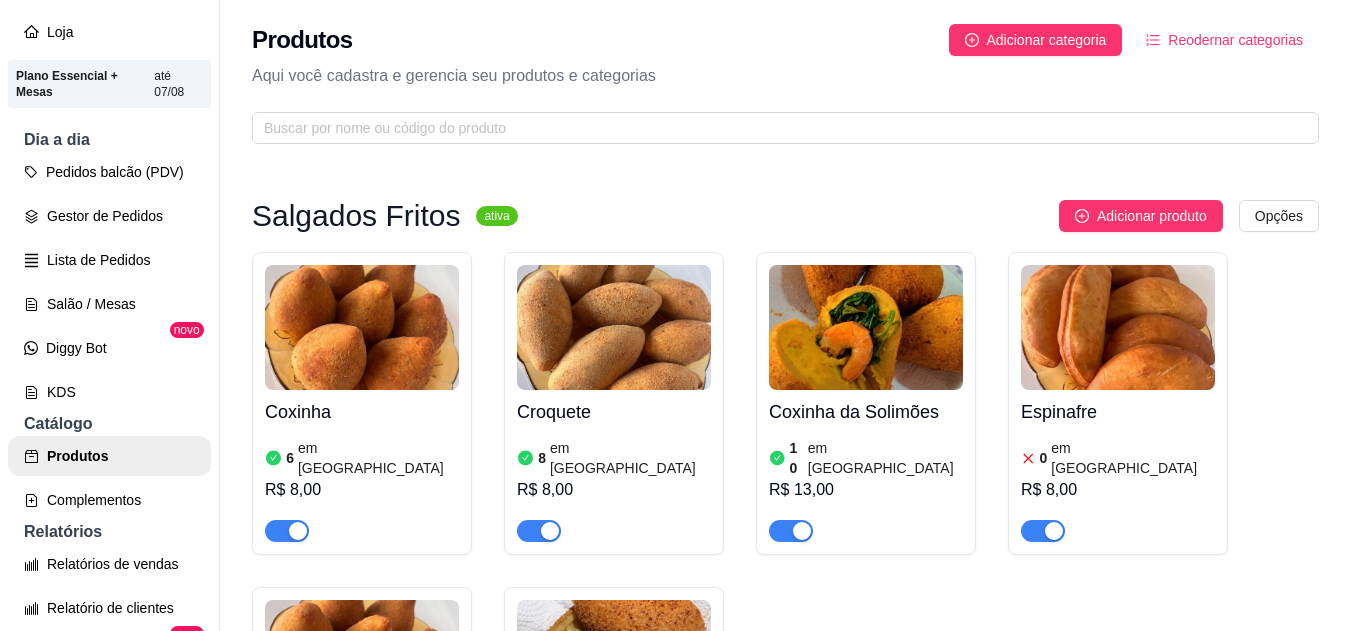click at bounding box center [362, 327] 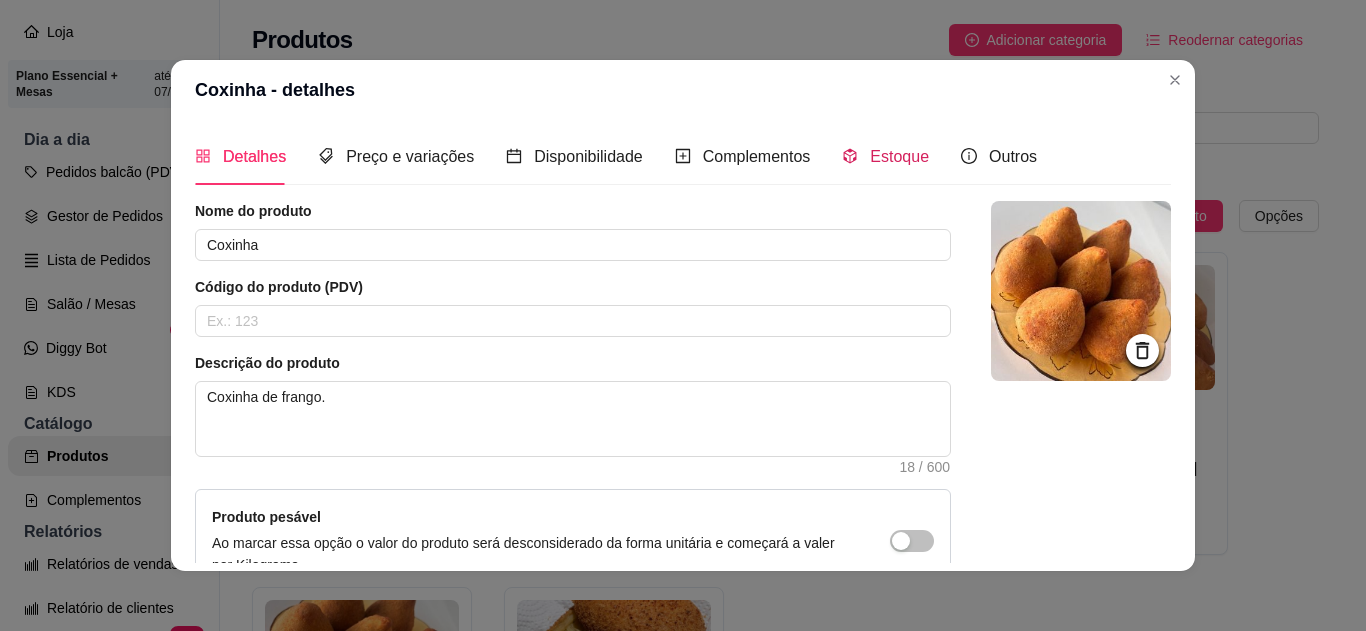 click on "Estoque" at bounding box center (885, 156) 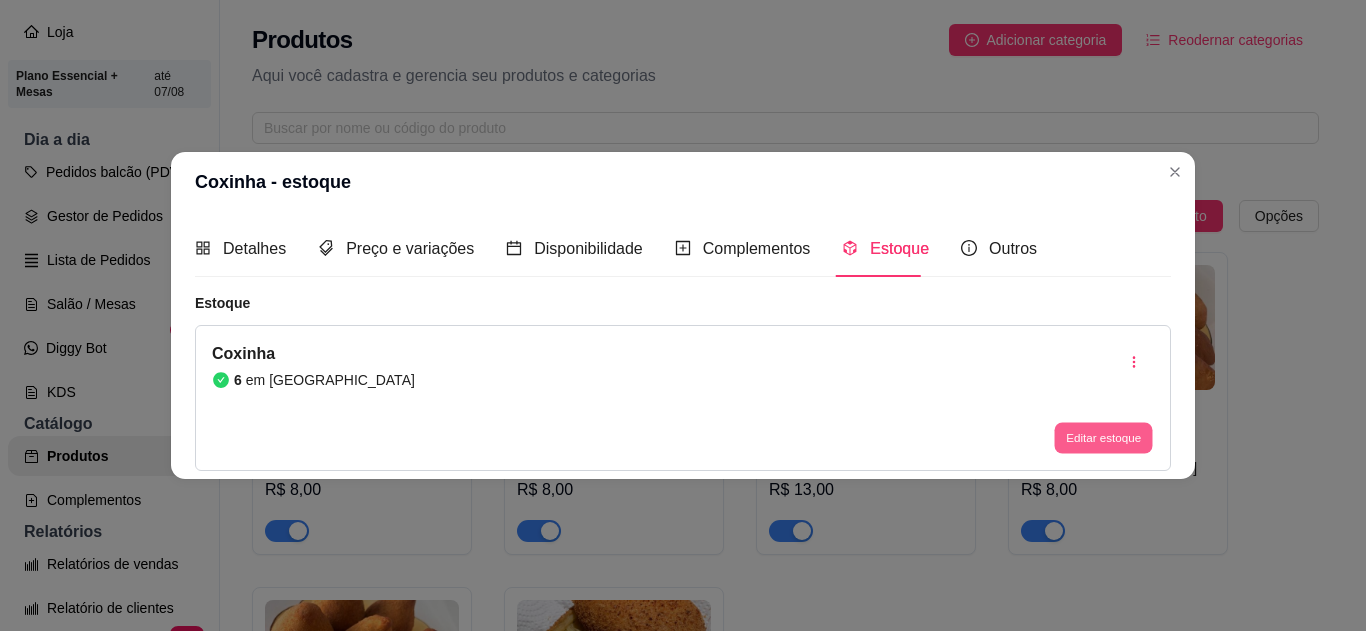 click on "Editar estoque" at bounding box center [1103, 438] 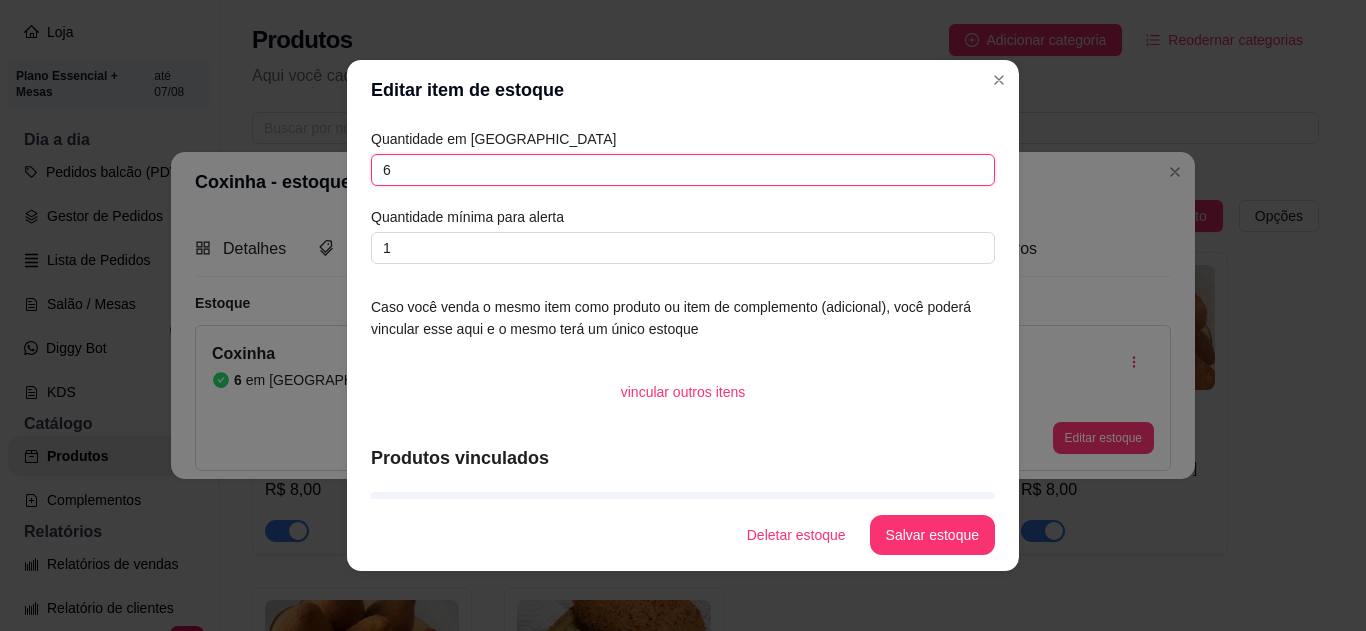 click on "6" at bounding box center (683, 170) 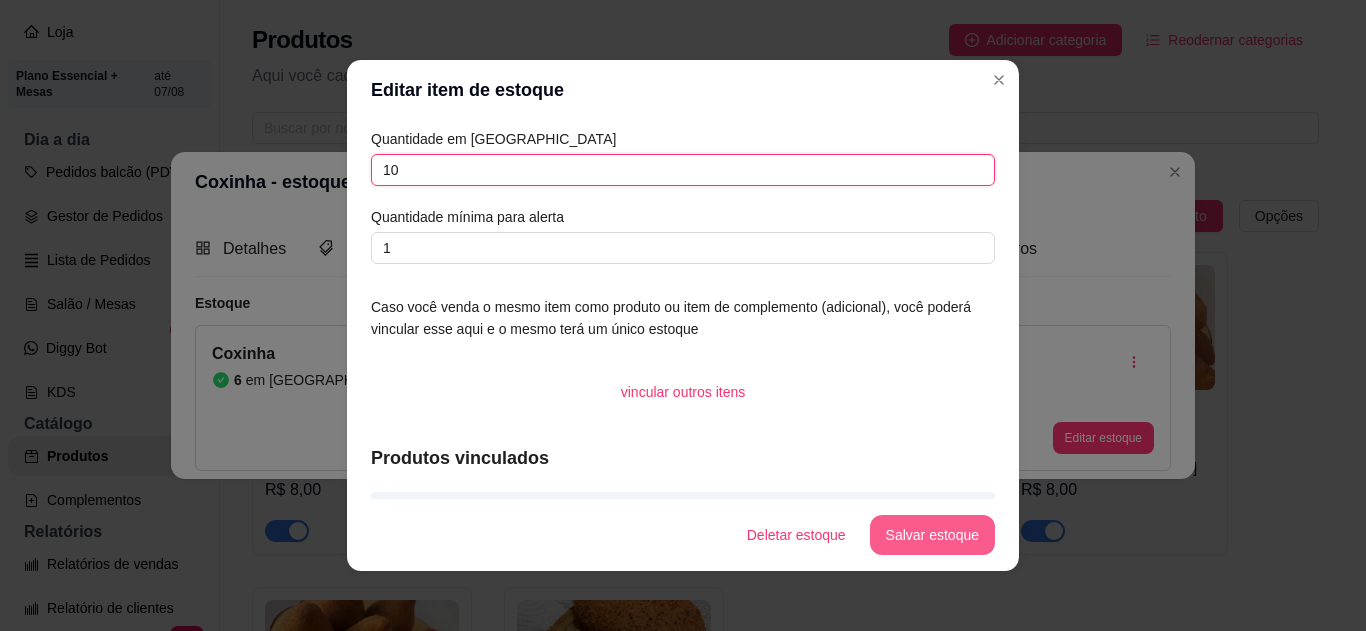 type on "10" 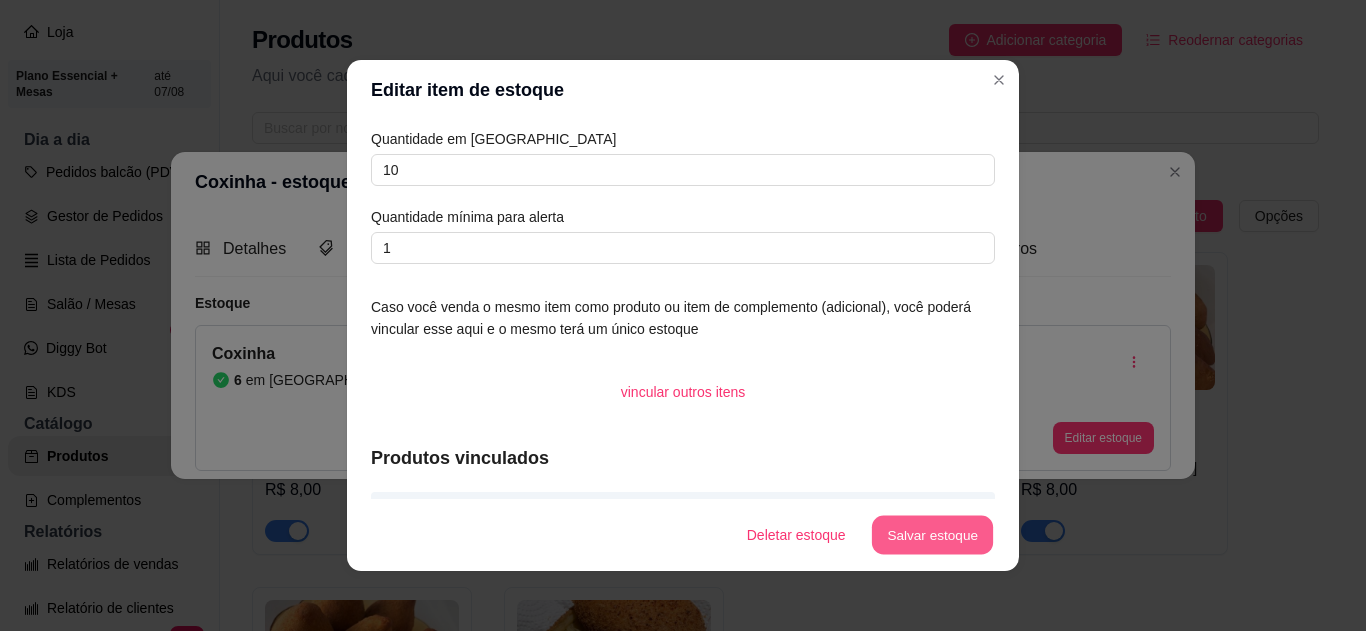 click on "Salvar estoque" at bounding box center [932, 535] 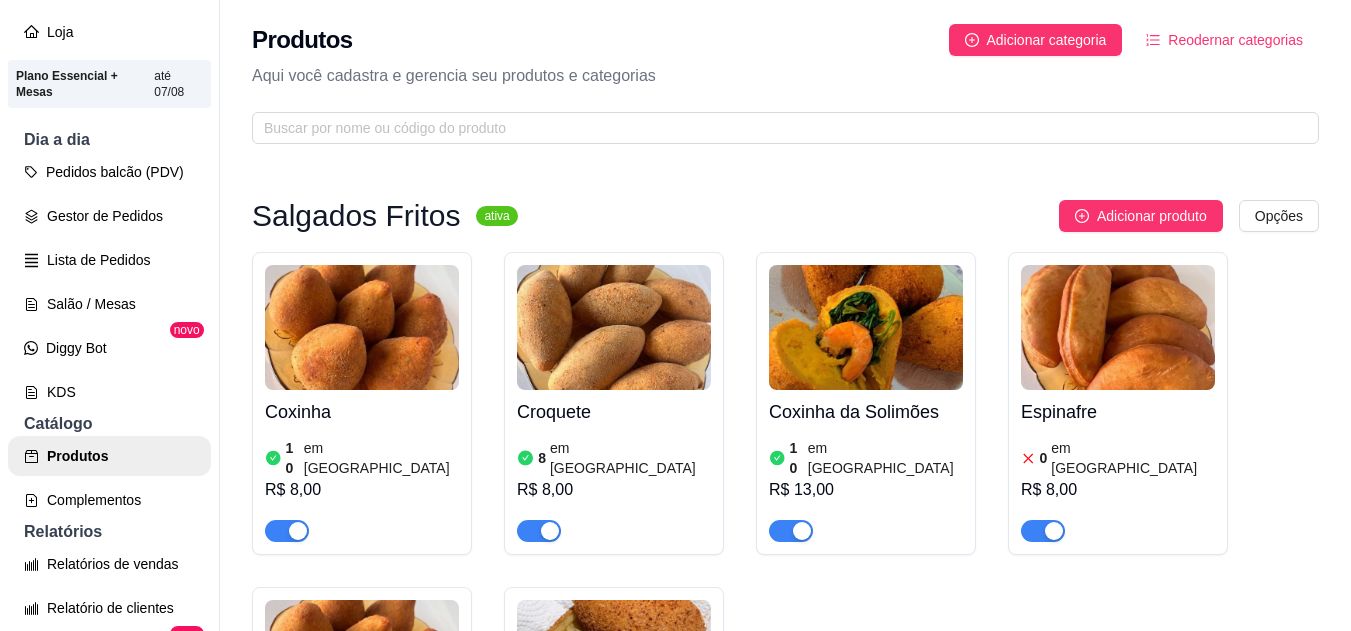 click on "Croquete" at bounding box center (614, 412) 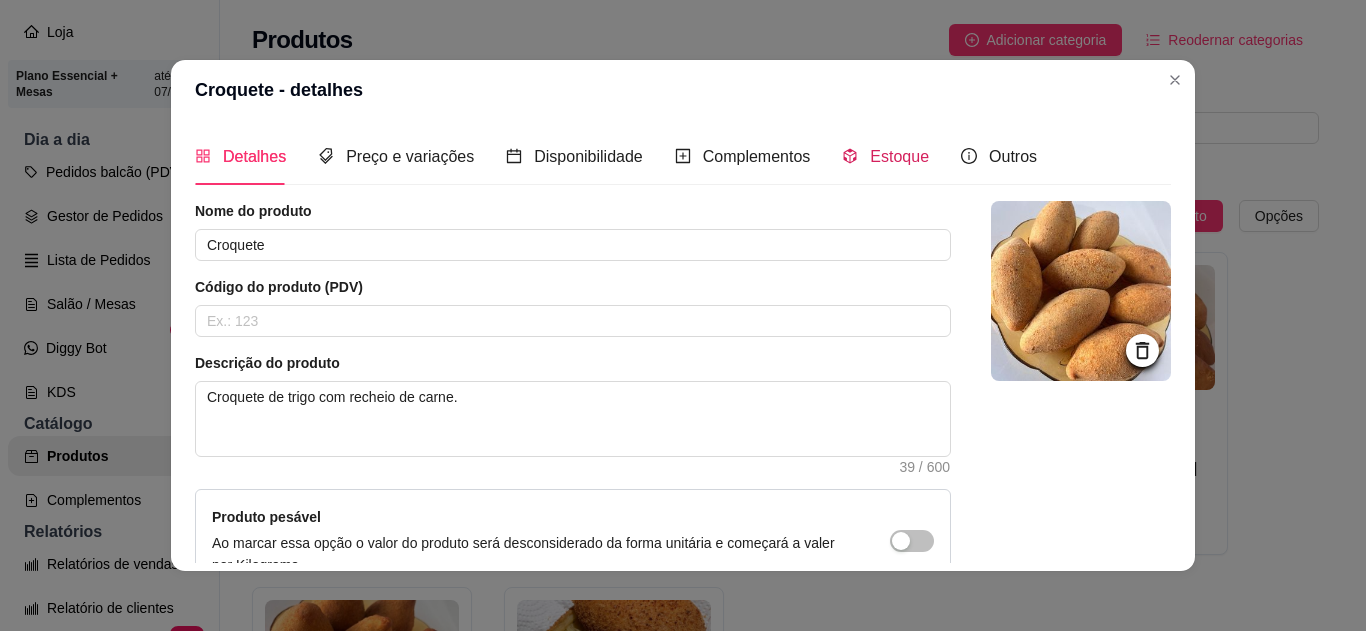 click on "Estoque" at bounding box center (899, 156) 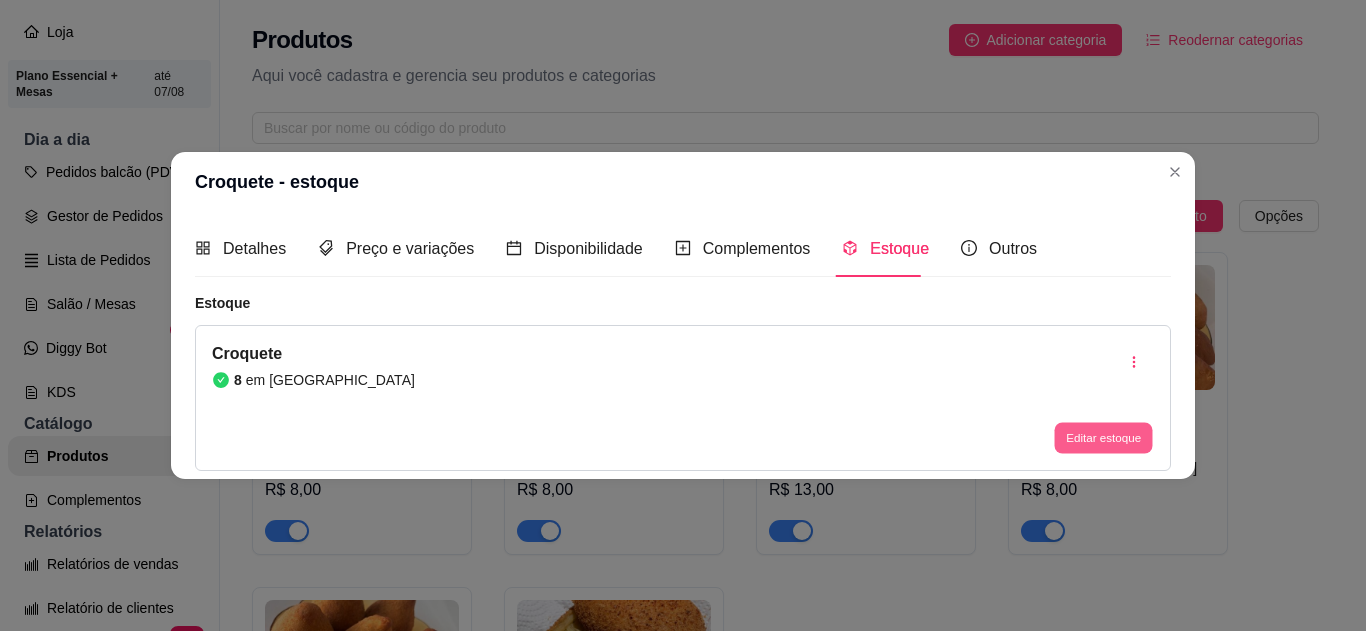 click on "Editar estoque" at bounding box center (1103, 438) 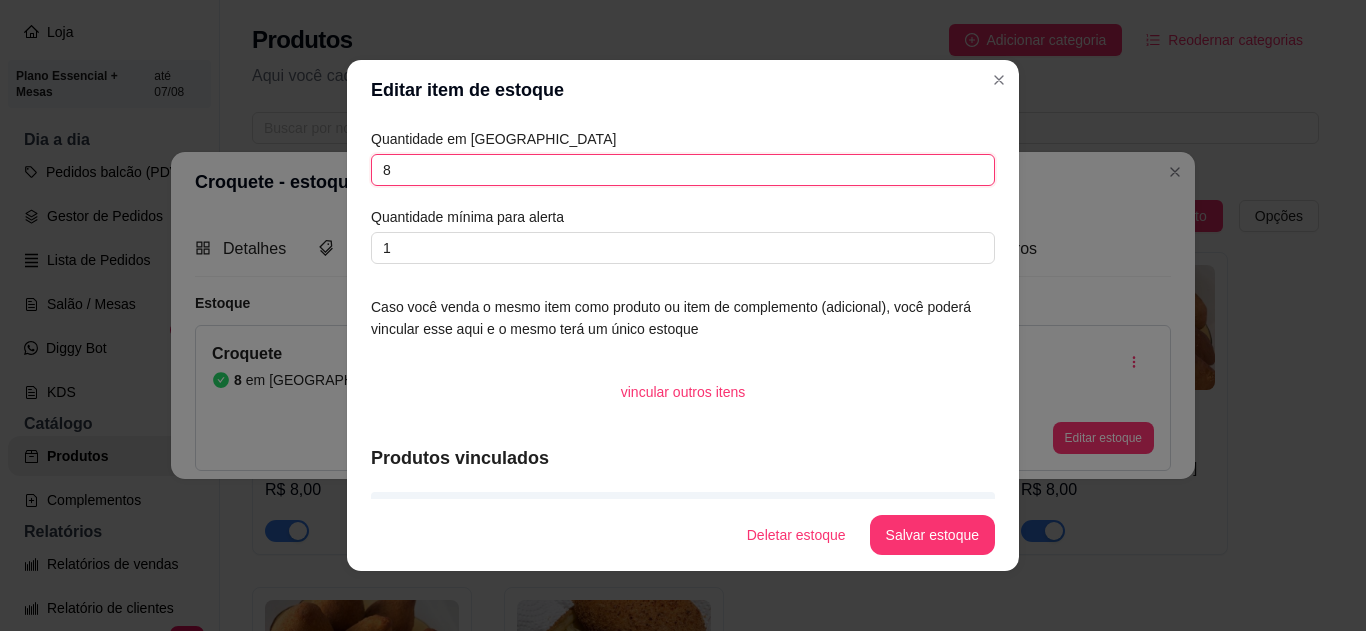 click on "8" at bounding box center (683, 170) 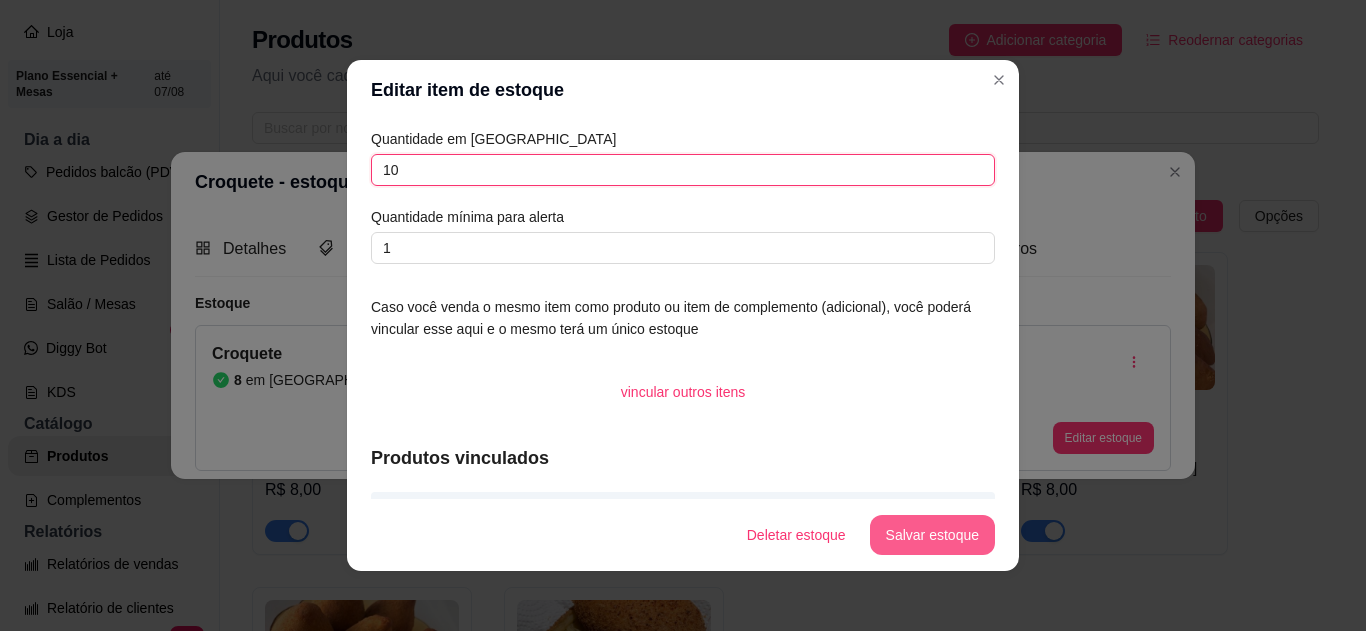 type on "10" 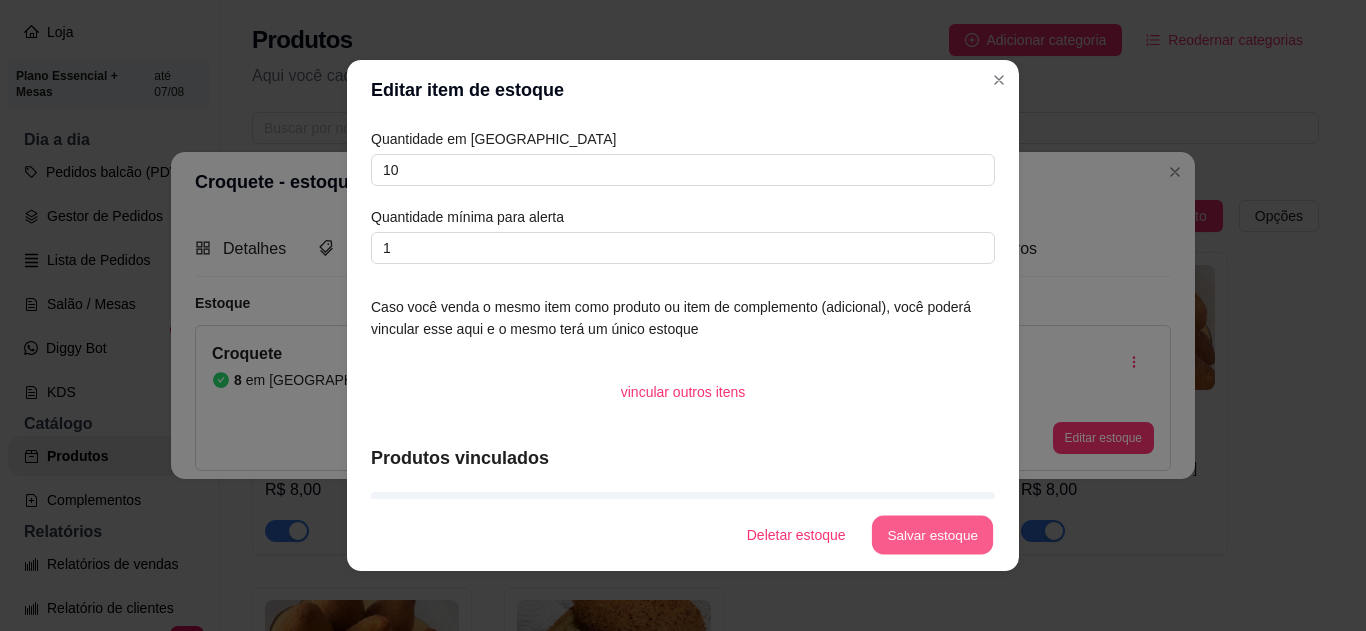 click on "Salvar estoque" at bounding box center [932, 535] 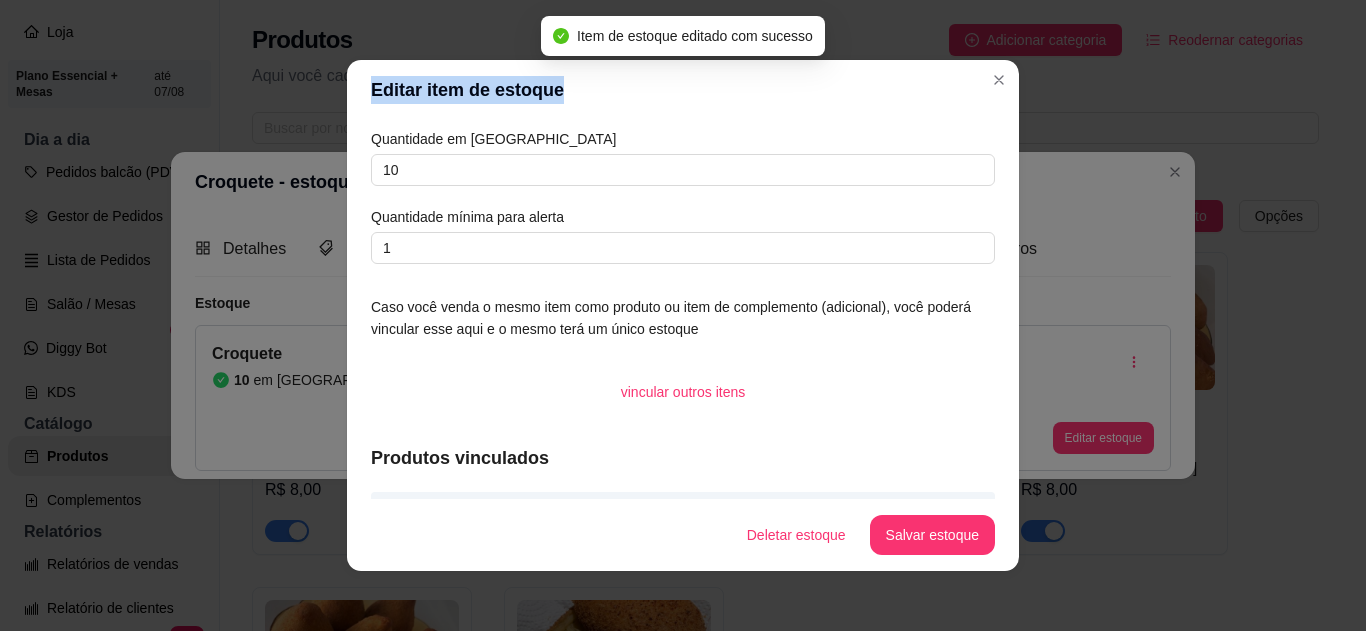 drag, startPoint x: 982, startPoint y: 111, endPoint x: 992, endPoint y: 89, distance: 24.166092 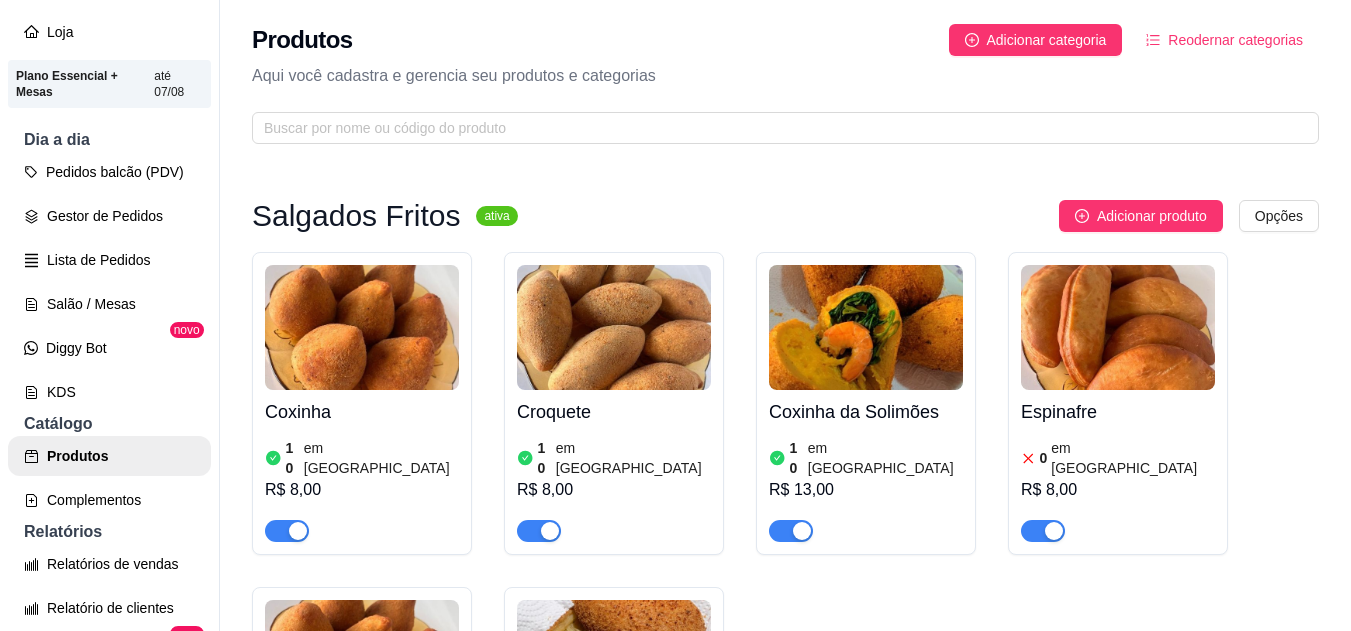 click on "em [GEOGRAPHIC_DATA]" at bounding box center [1133, 458] 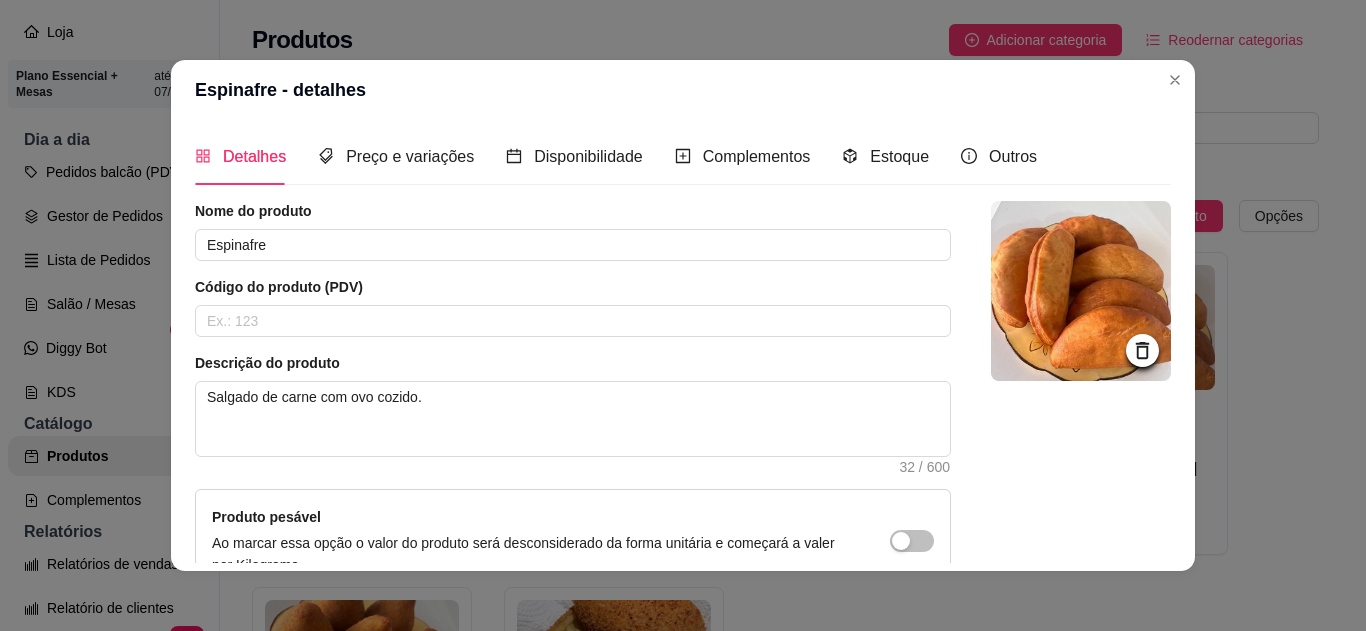 click on "Estoque" at bounding box center [885, 156] 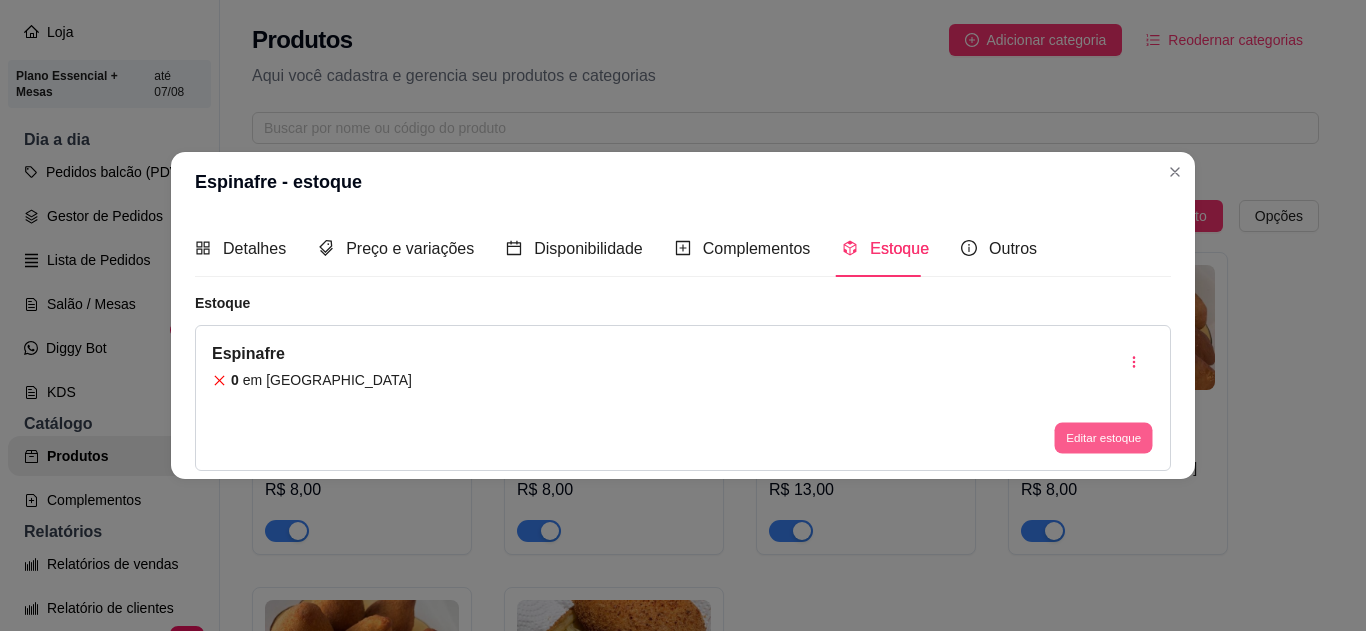 click on "Editar estoque" at bounding box center [1103, 438] 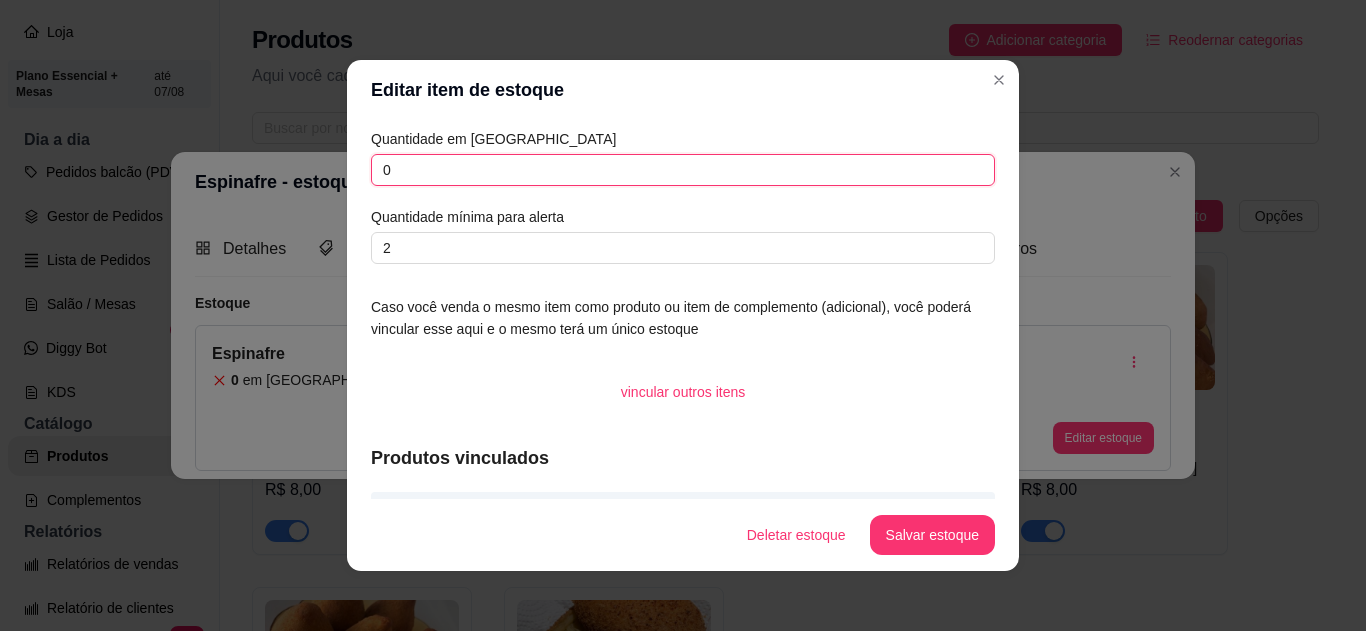 click on "0" at bounding box center (683, 170) 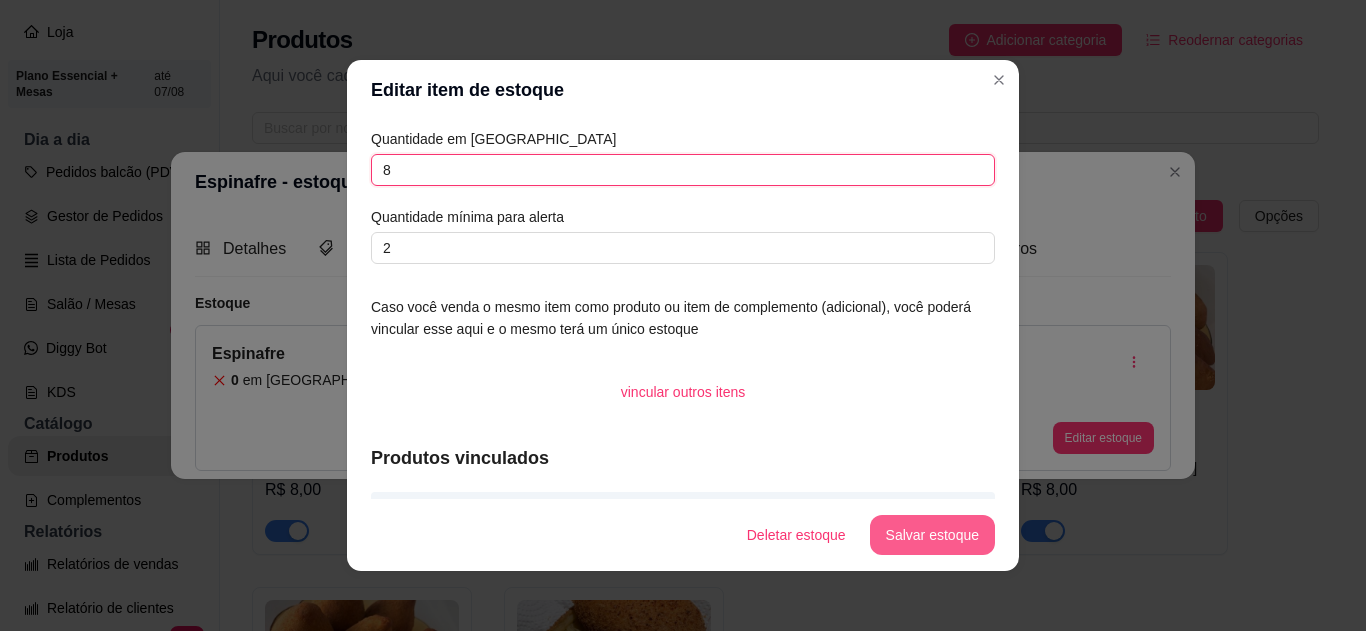type on "8" 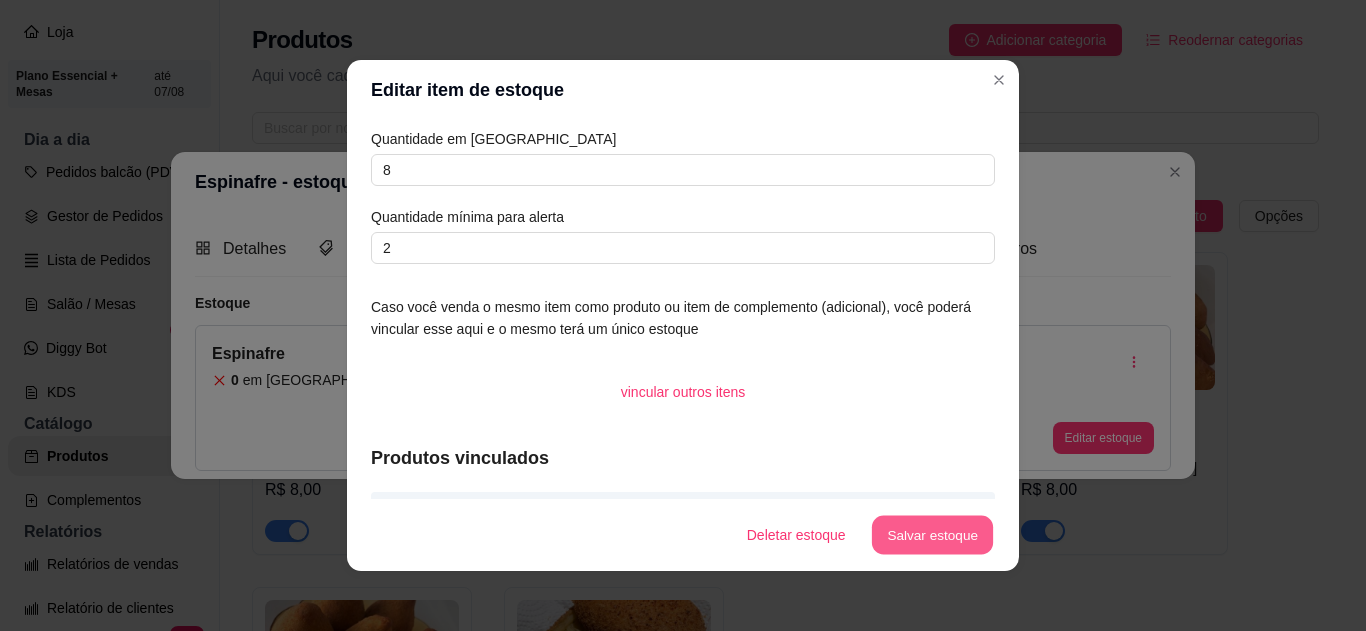 click on "Salvar estoque" at bounding box center [932, 535] 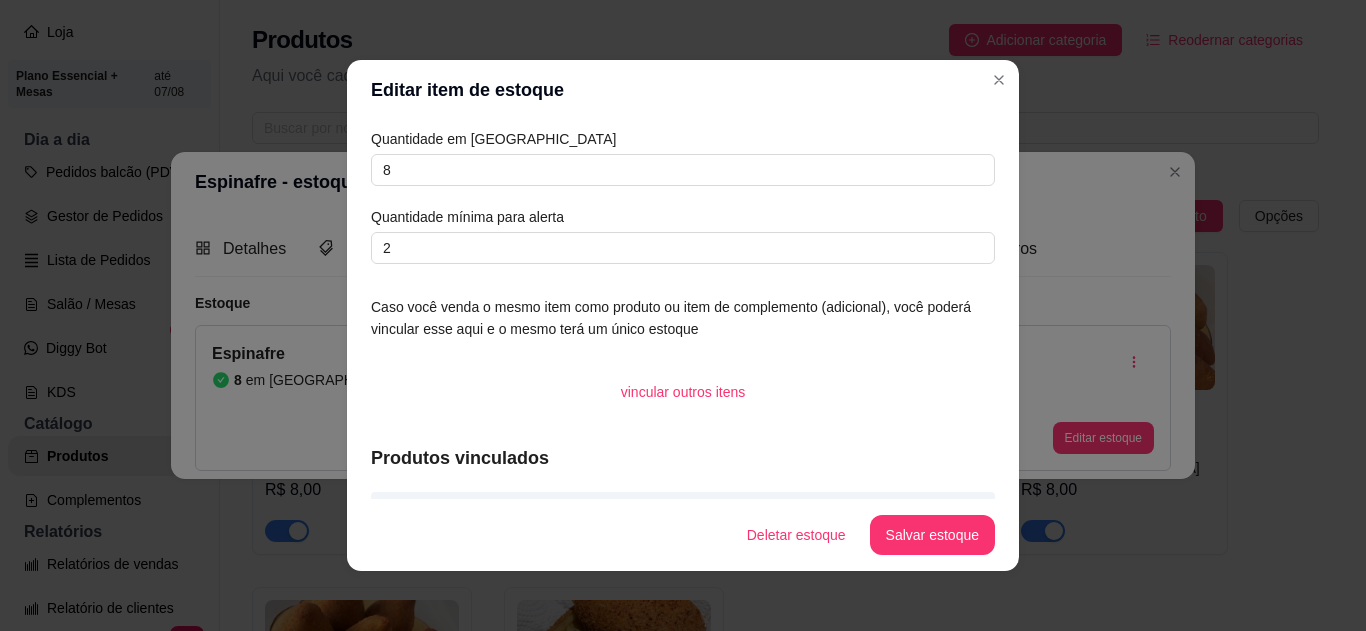 click on "Editar item de estoque" at bounding box center (683, 90) 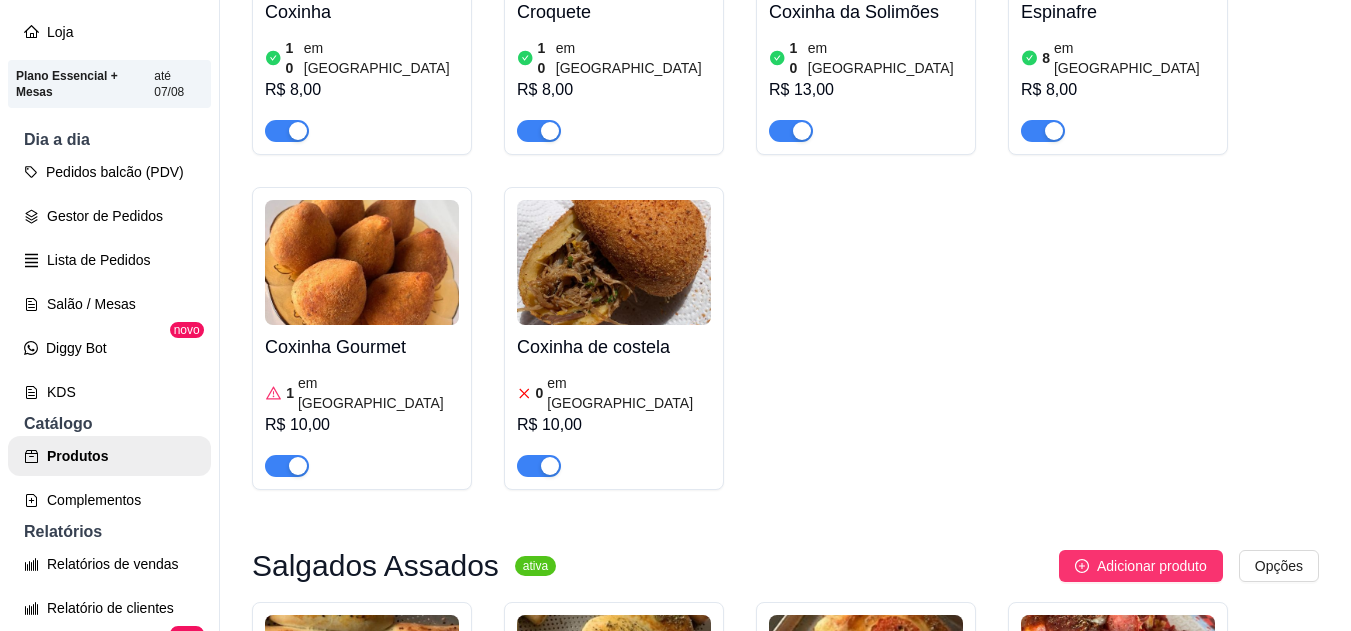 scroll, scrollTop: 520, scrollLeft: 0, axis: vertical 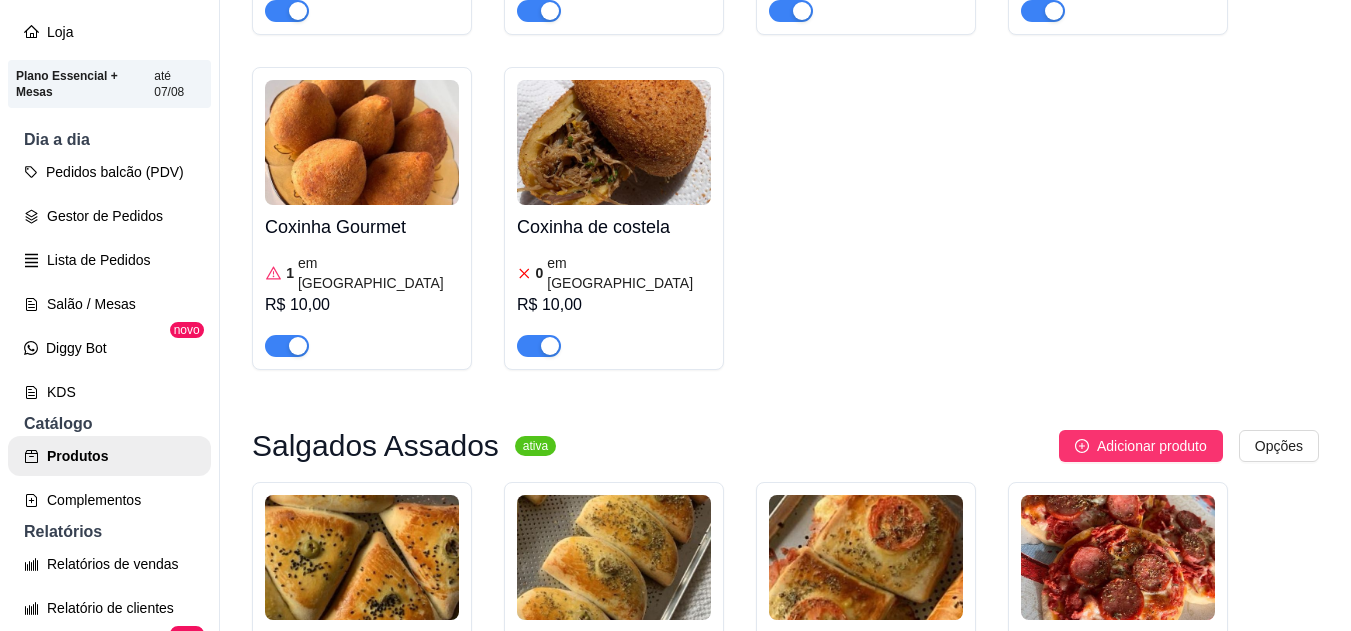 click at bounding box center [362, 142] 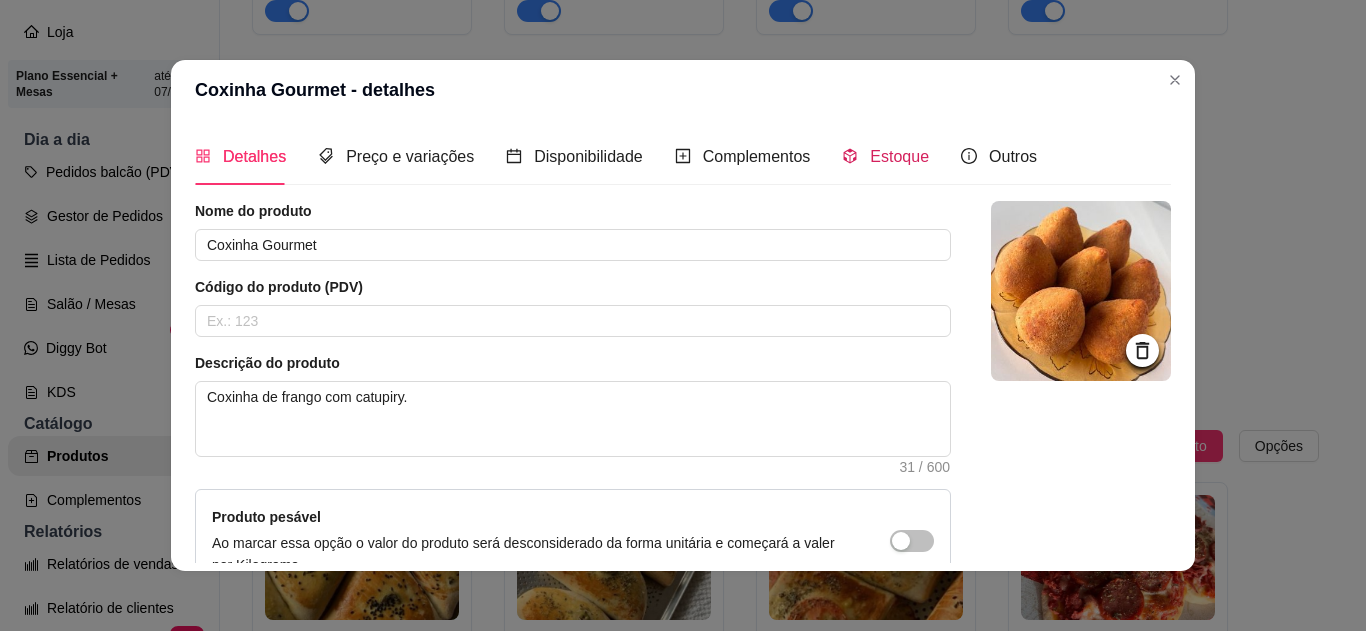 click on "Estoque" at bounding box center (899, 156) 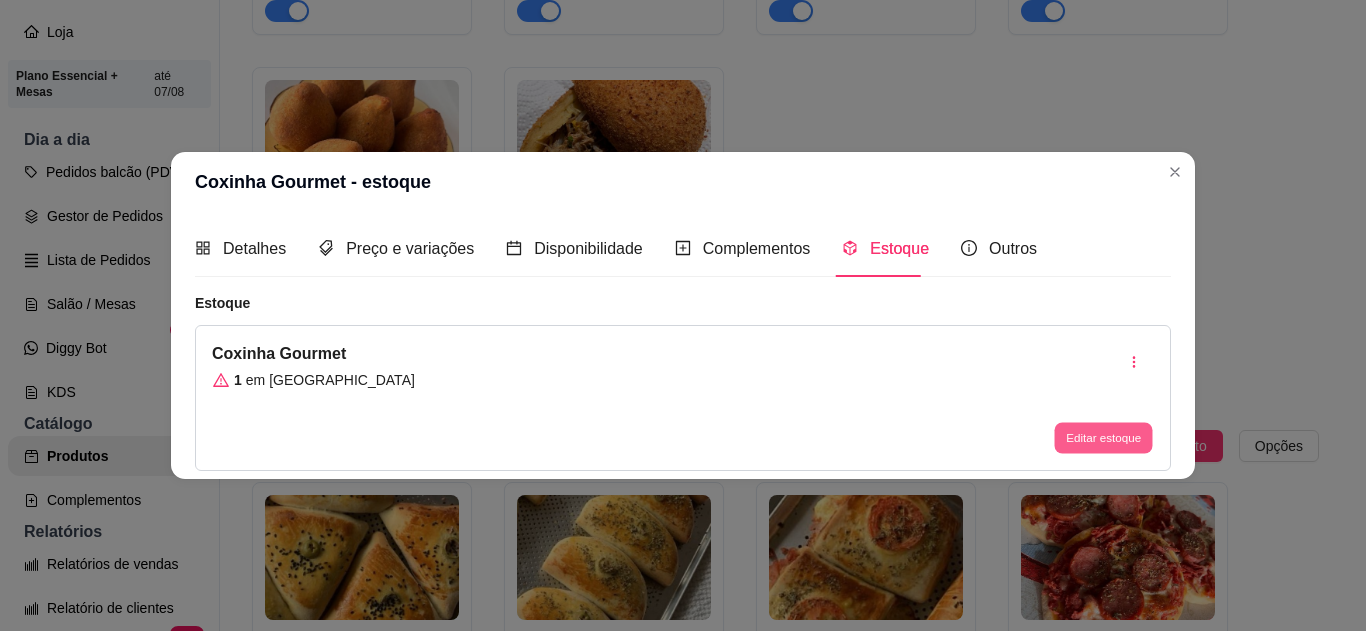 click on "Editar estoque" at bounding box center (1103, 438) 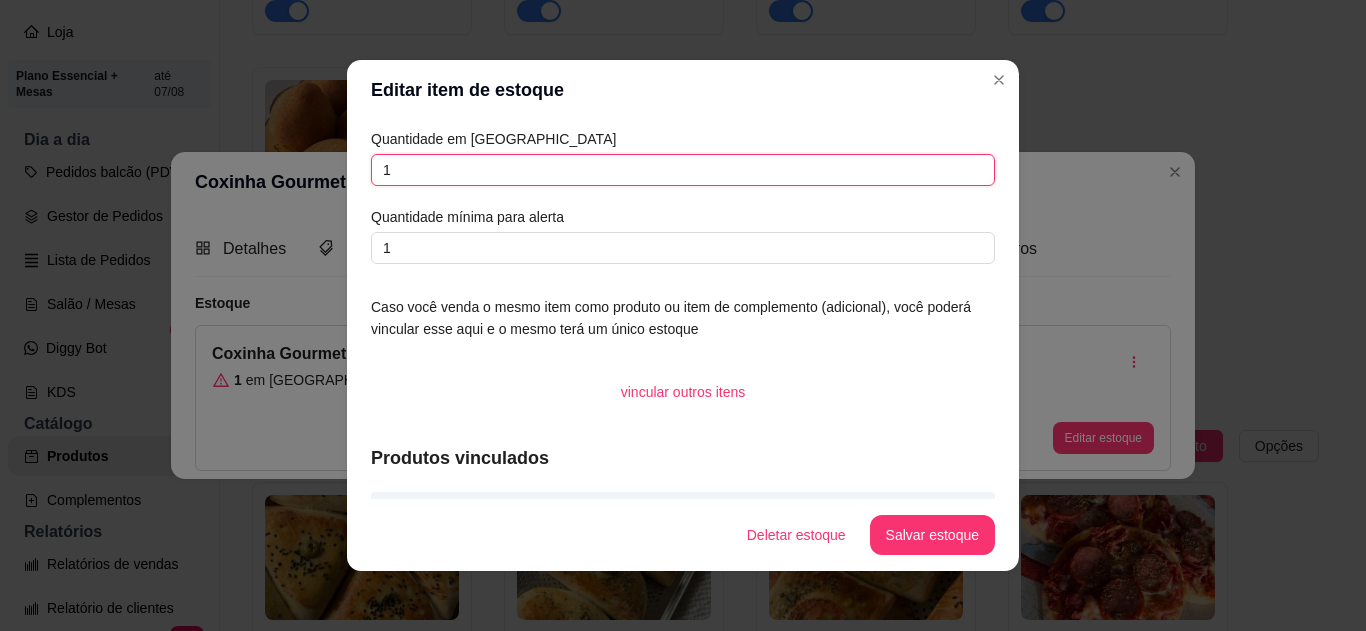 click on "1" at bounding box center (683, 170) 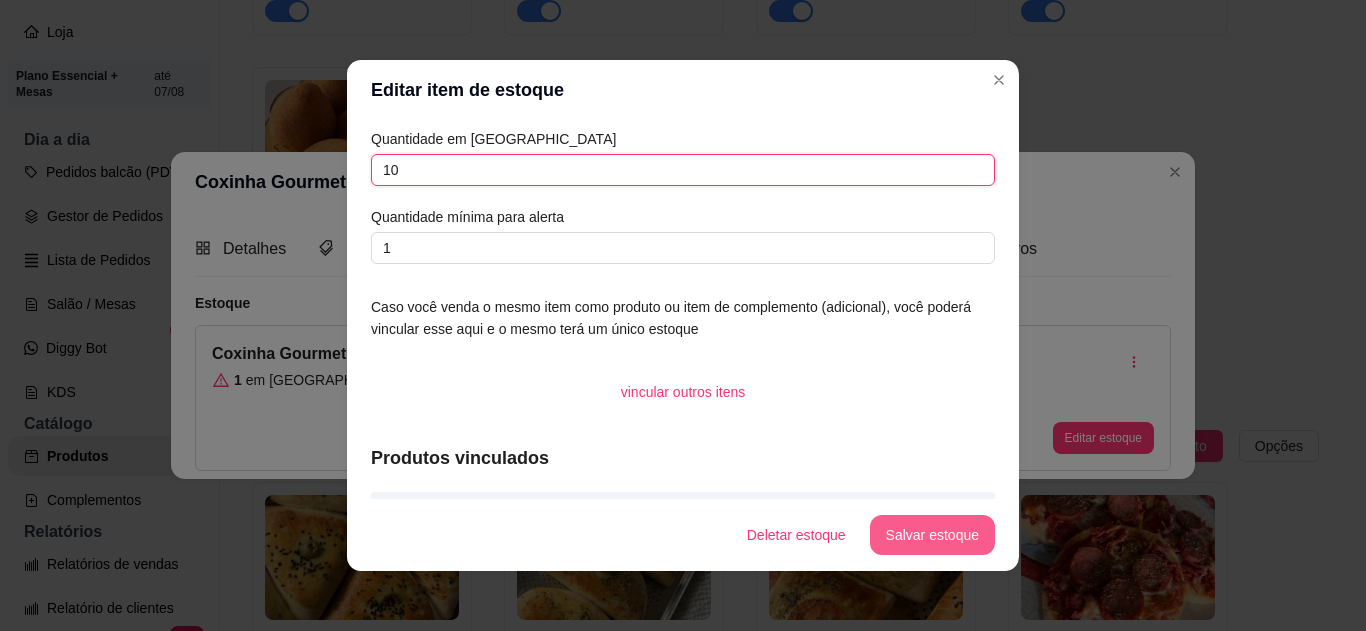 type on "10" 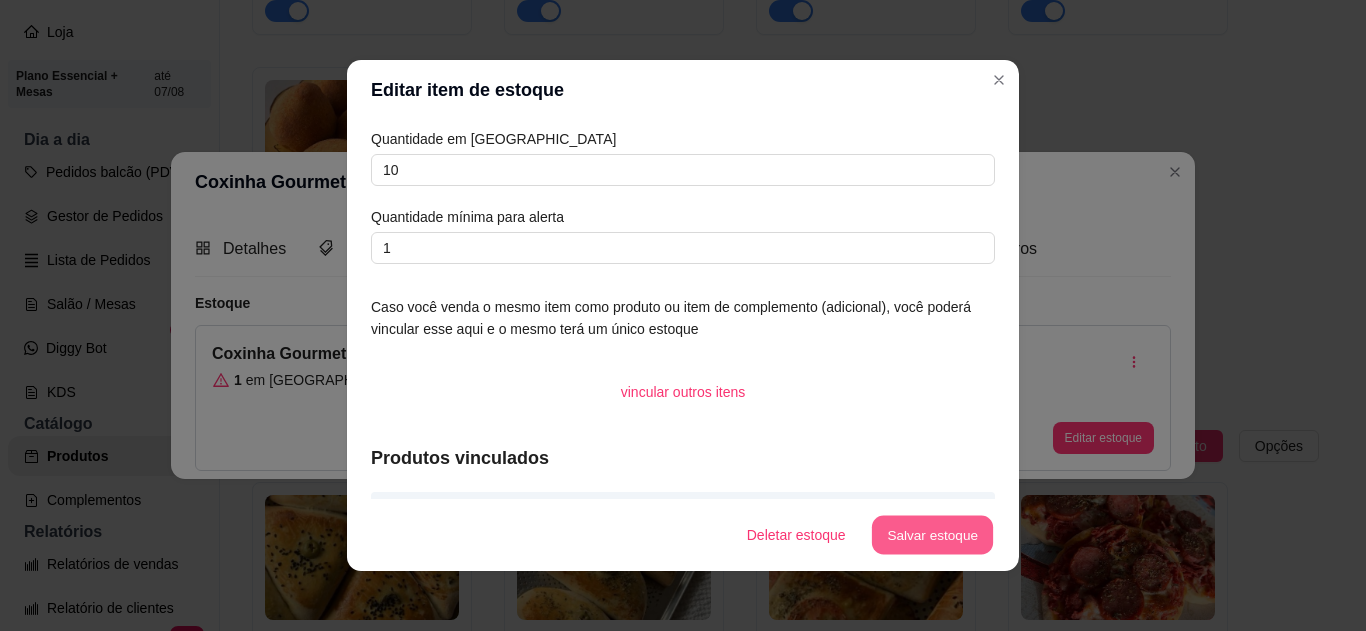 click on "Salvar estoque" at bounding box center [932, 535] 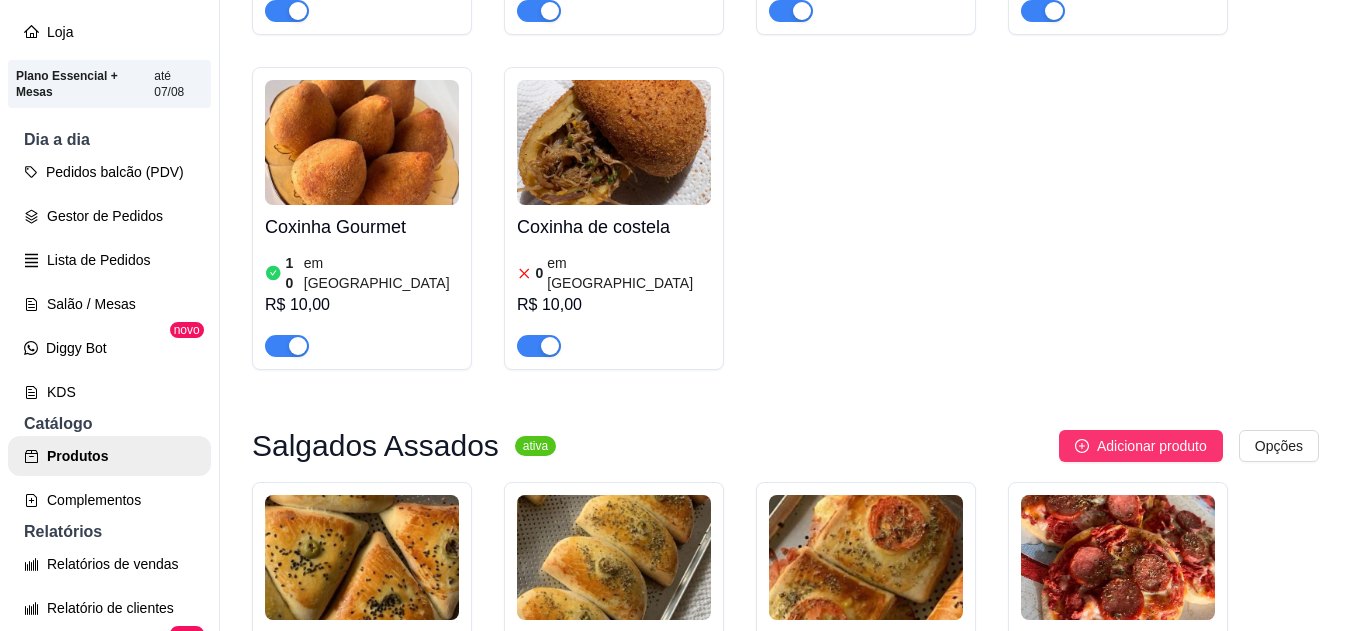 click at bounding box center [614, 142] 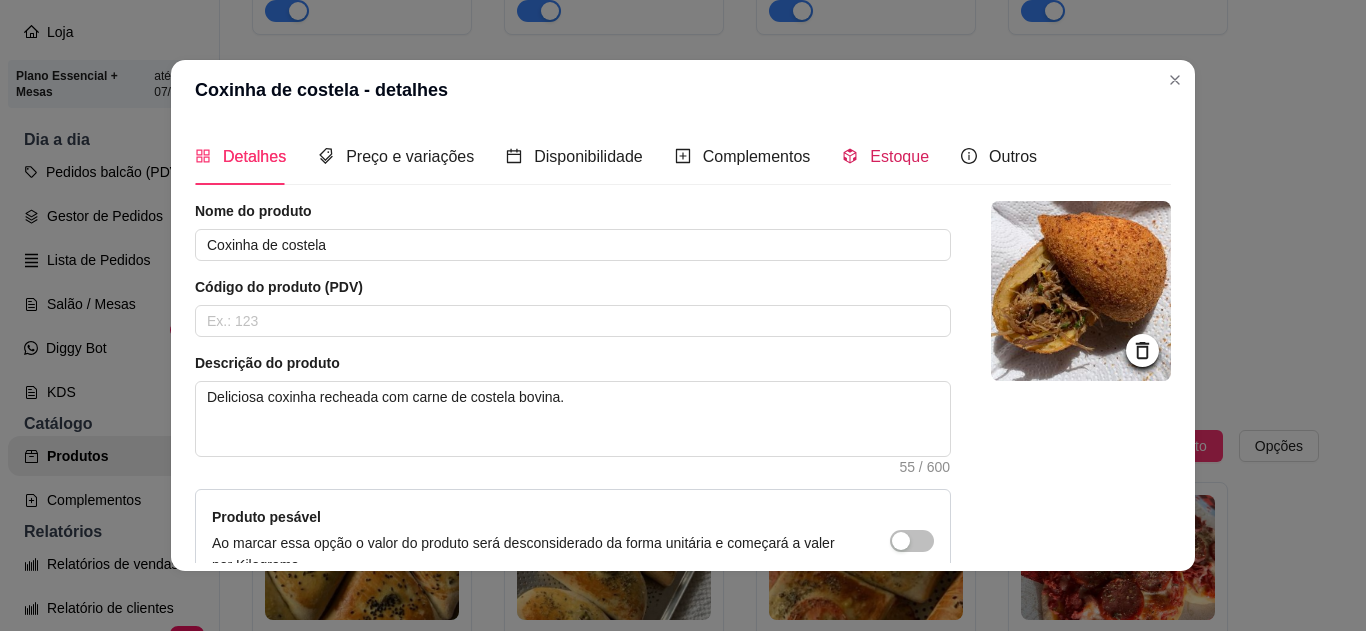 click on "Estoque" at bounding box center [899, 156] 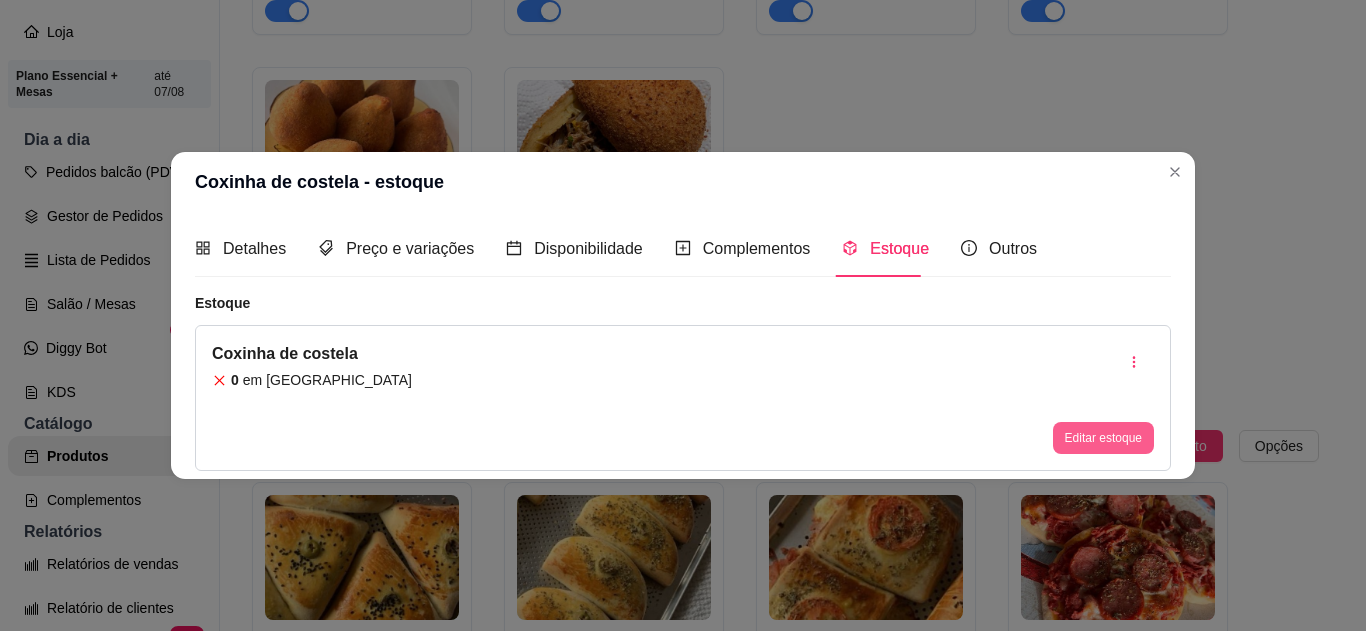 click on "Editar estoque" at bounding box center (1103, 438) 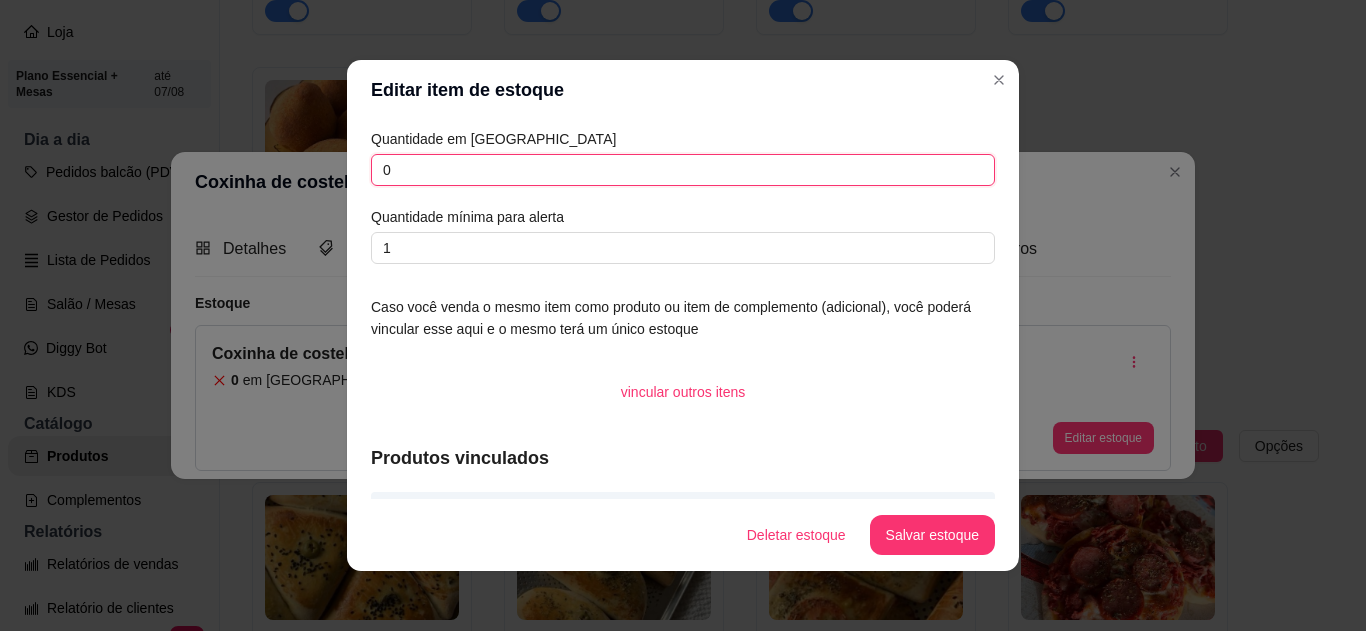 click on "0" at bounding box center (683, 170) 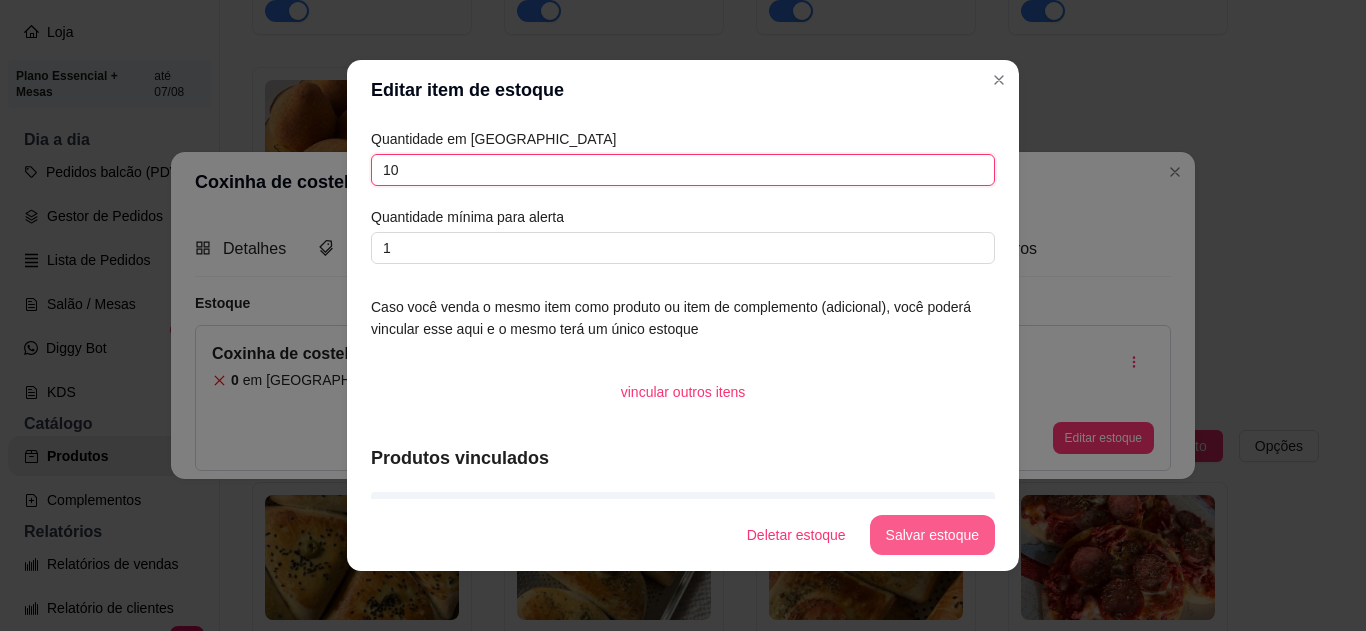type on "10" 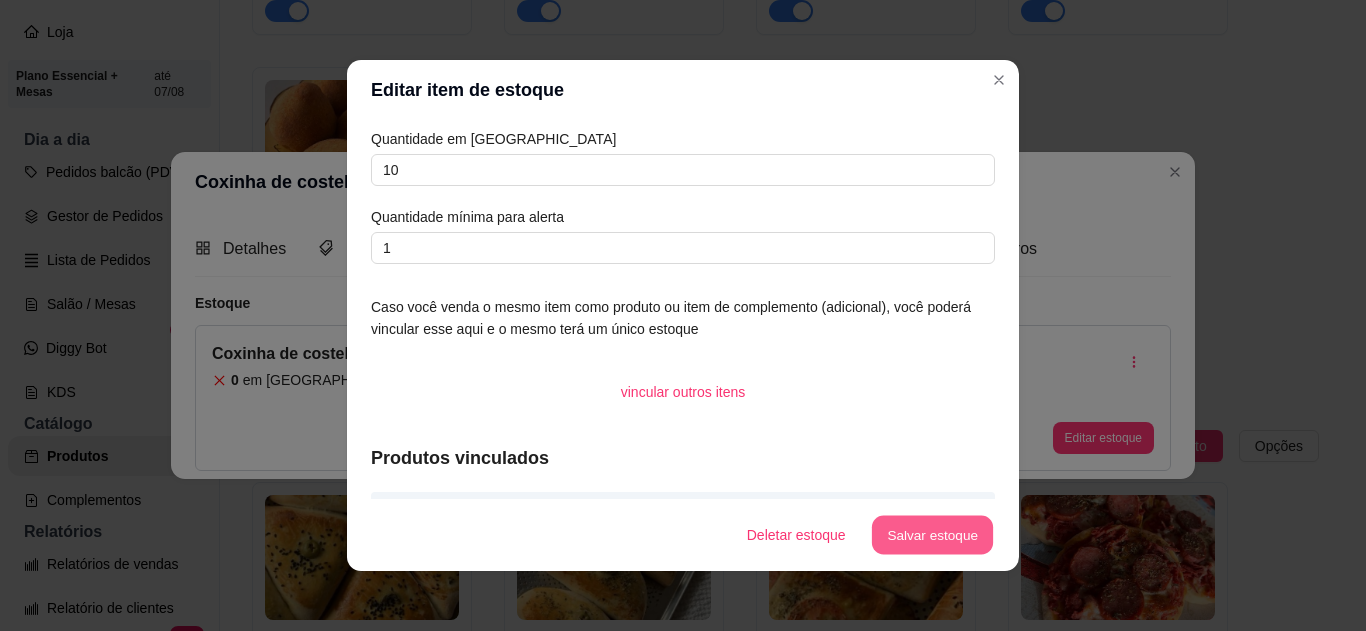 click on "Salvar estoque" at bounding box center (932, 535) 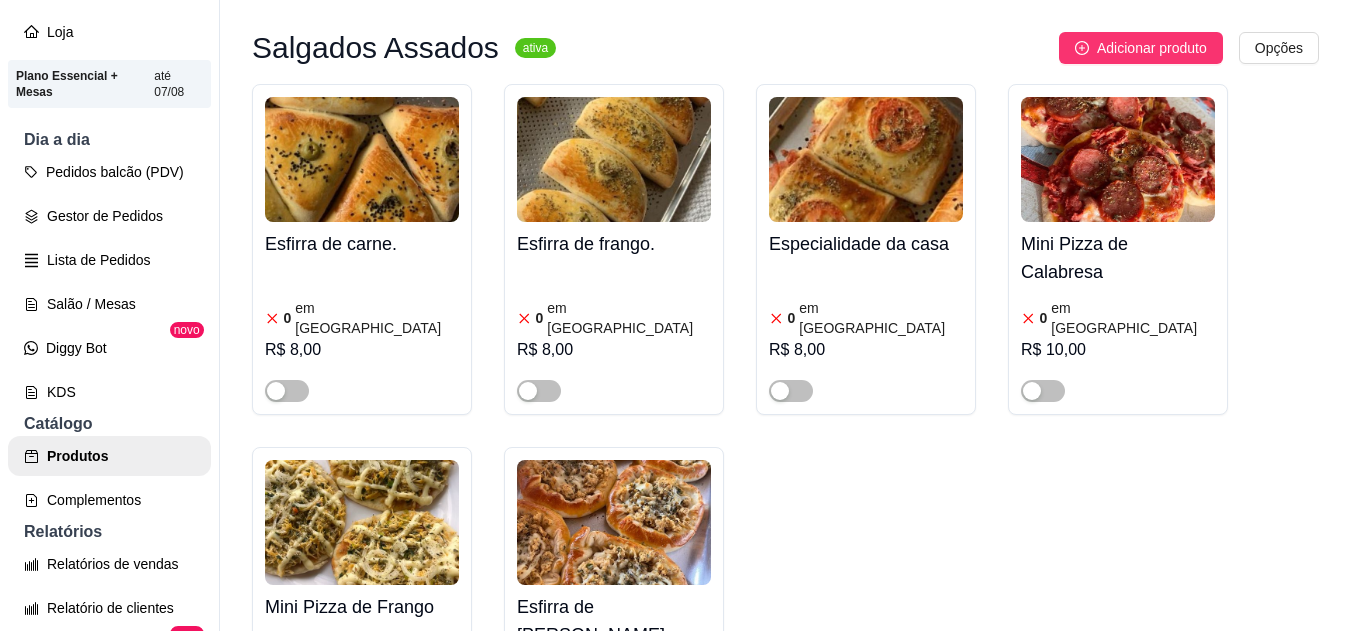 scroll, scrollTop: 920, scrollLeft: 0, axis: vertical 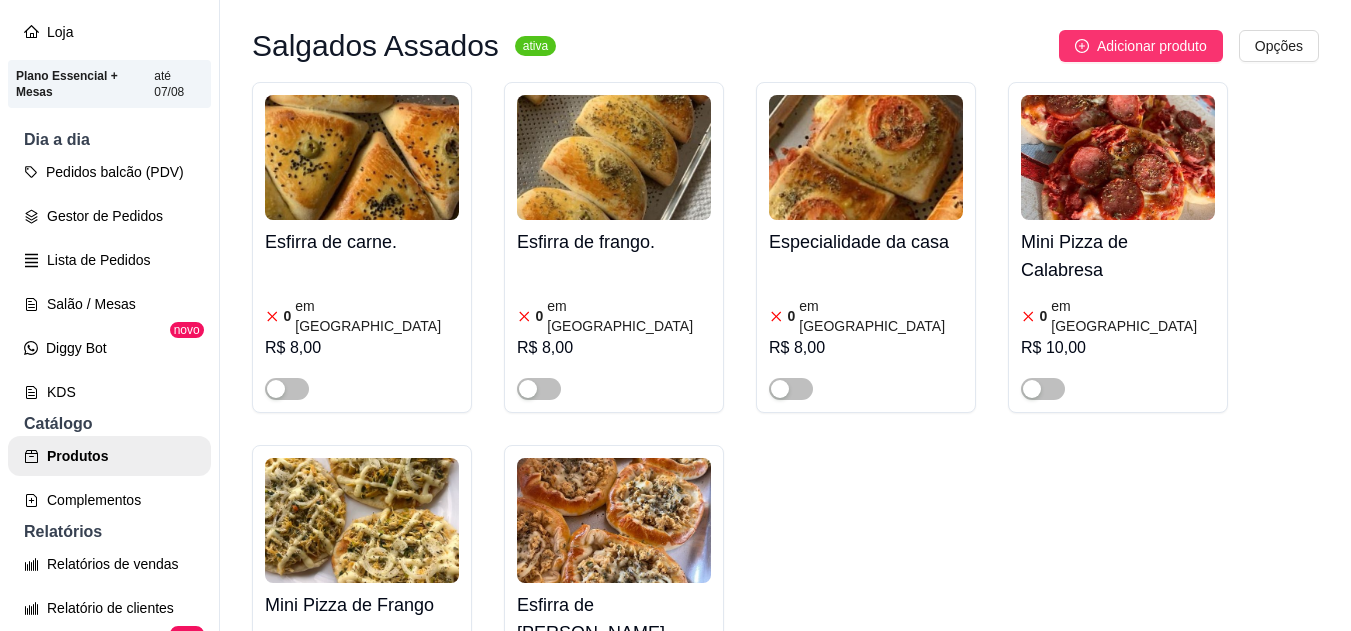 click at bounding box center [866, 157] 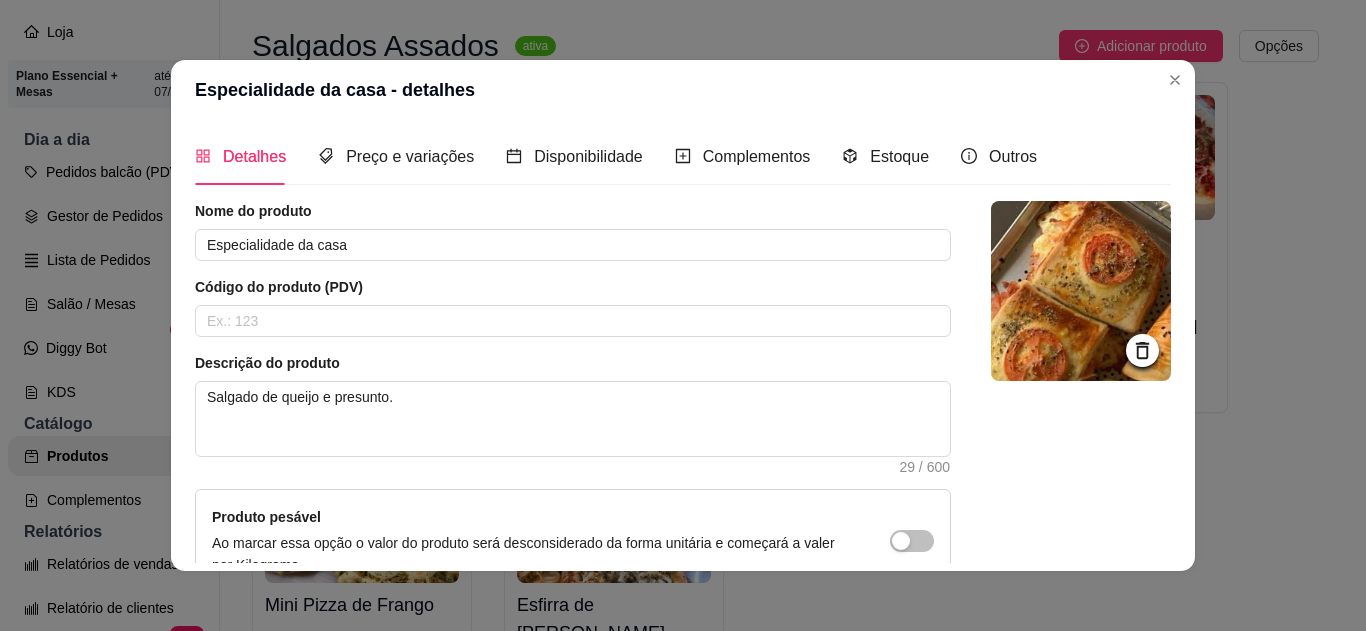 click on "Estoque" at bounding box center (885, 156) 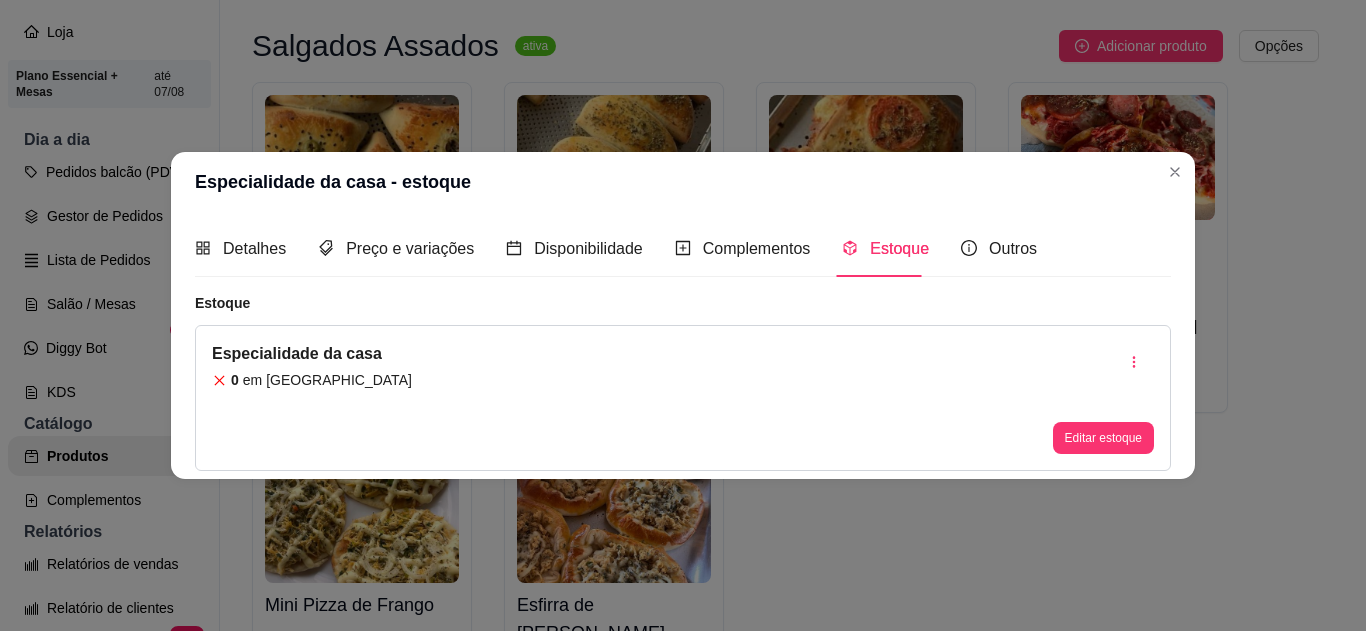 type 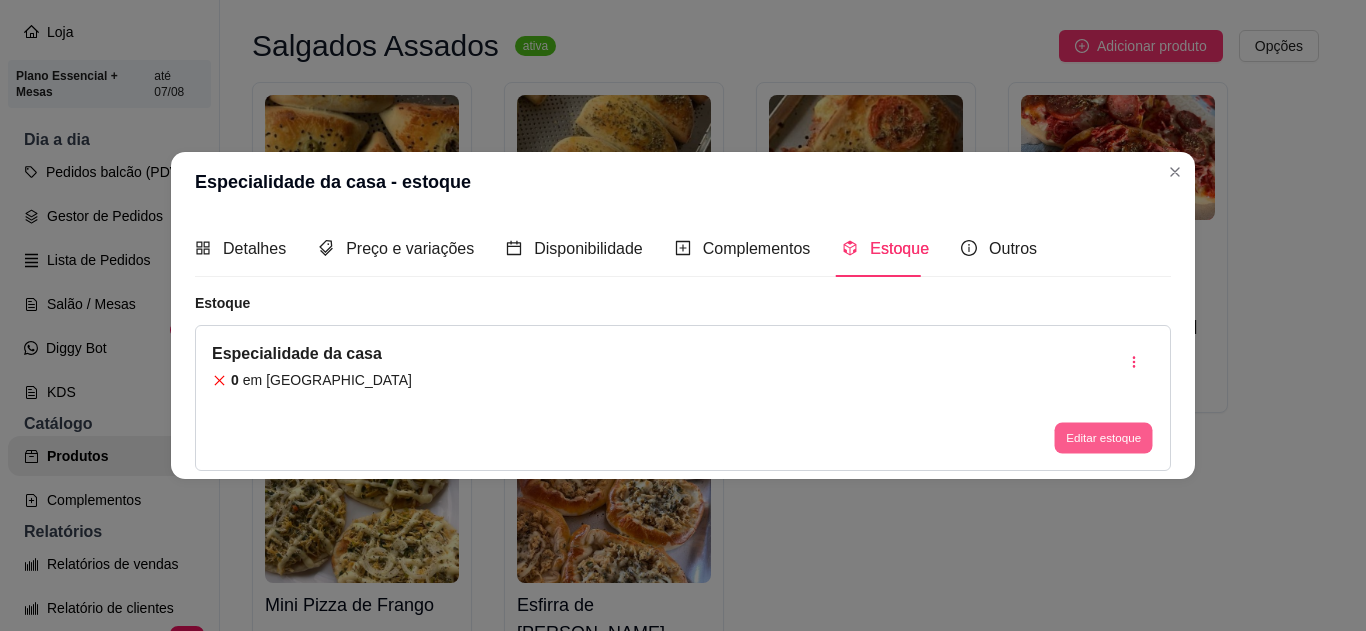 click on "Editar estoque" at bounding box center [1103, 438] 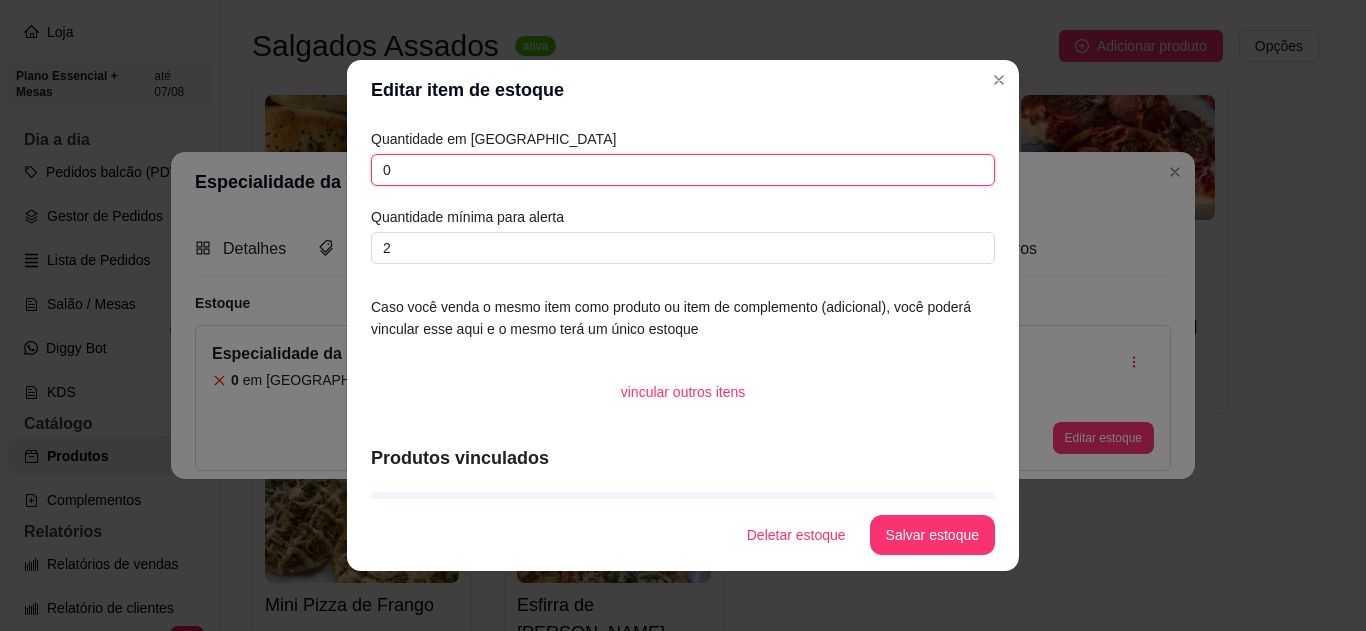 click on "0" at bounding box center [683, 170] 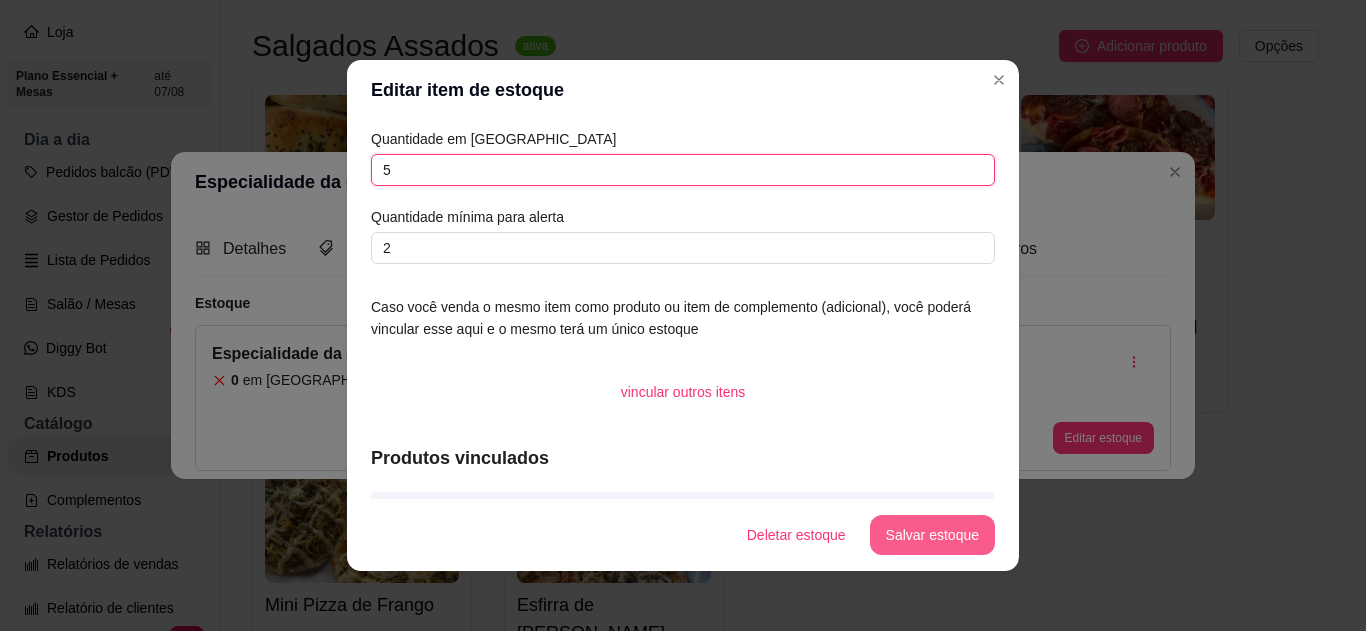 type on "5" 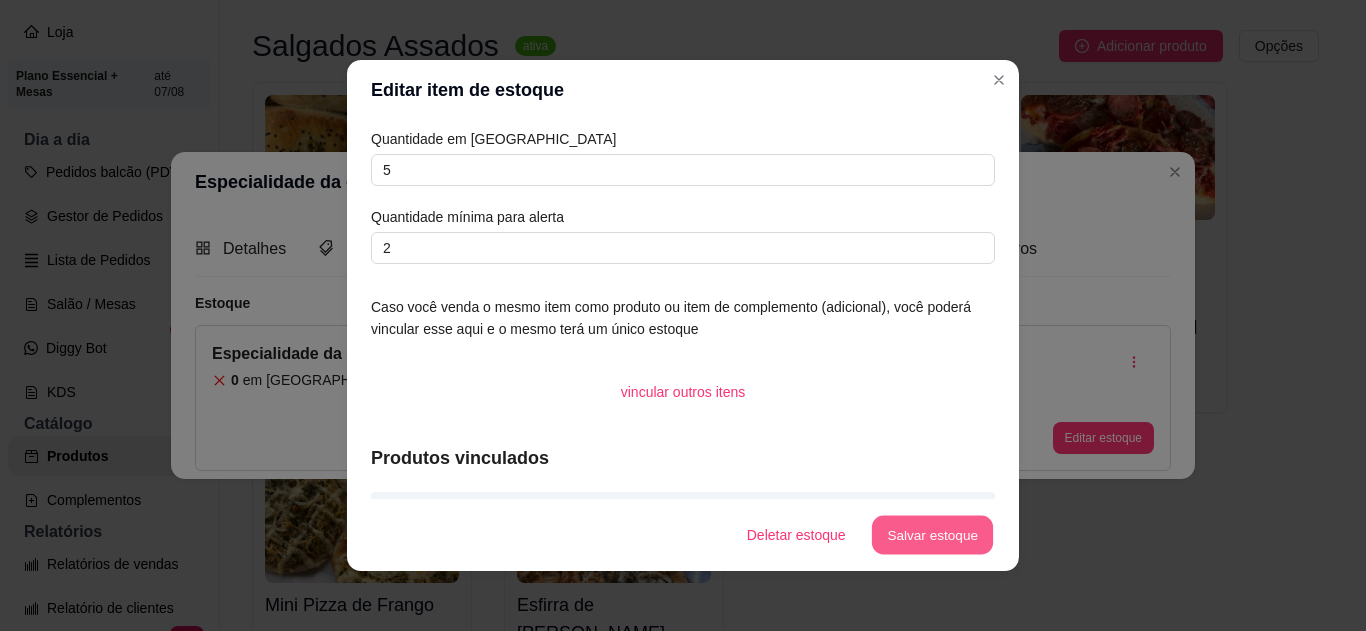 click on "Salvar estoque" at bounding box center [932, 535] 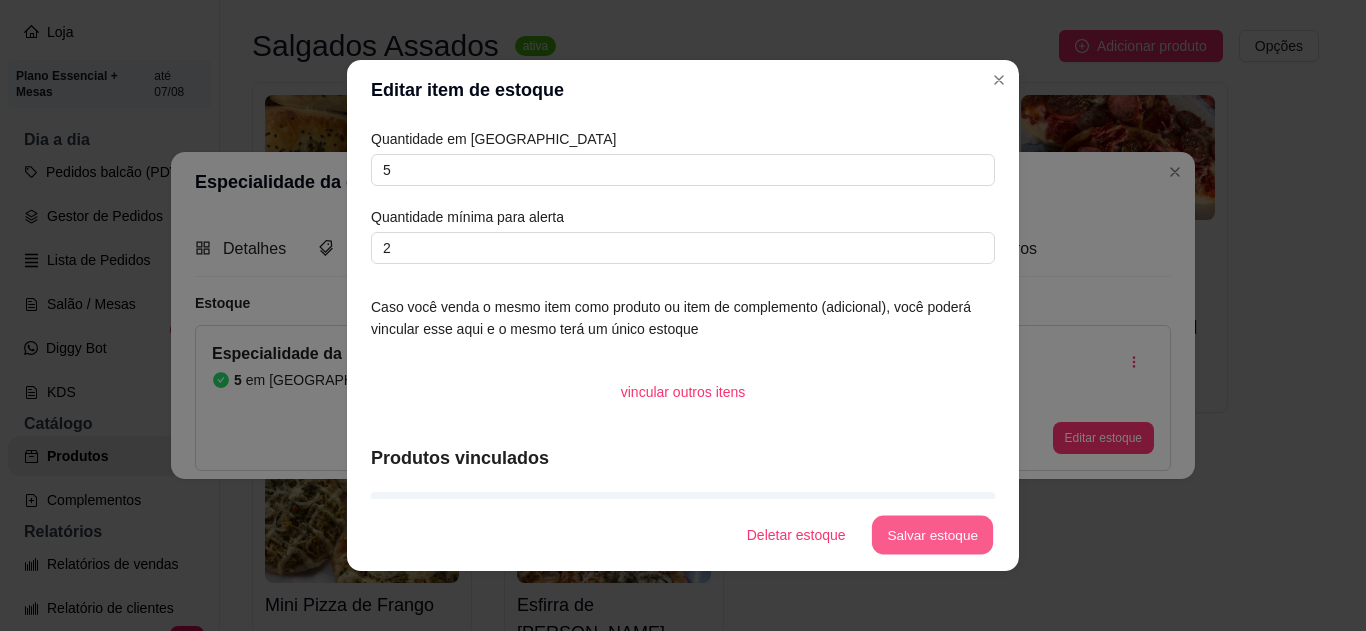 click on "Salvar estoque" at bounding box center (932, 535) 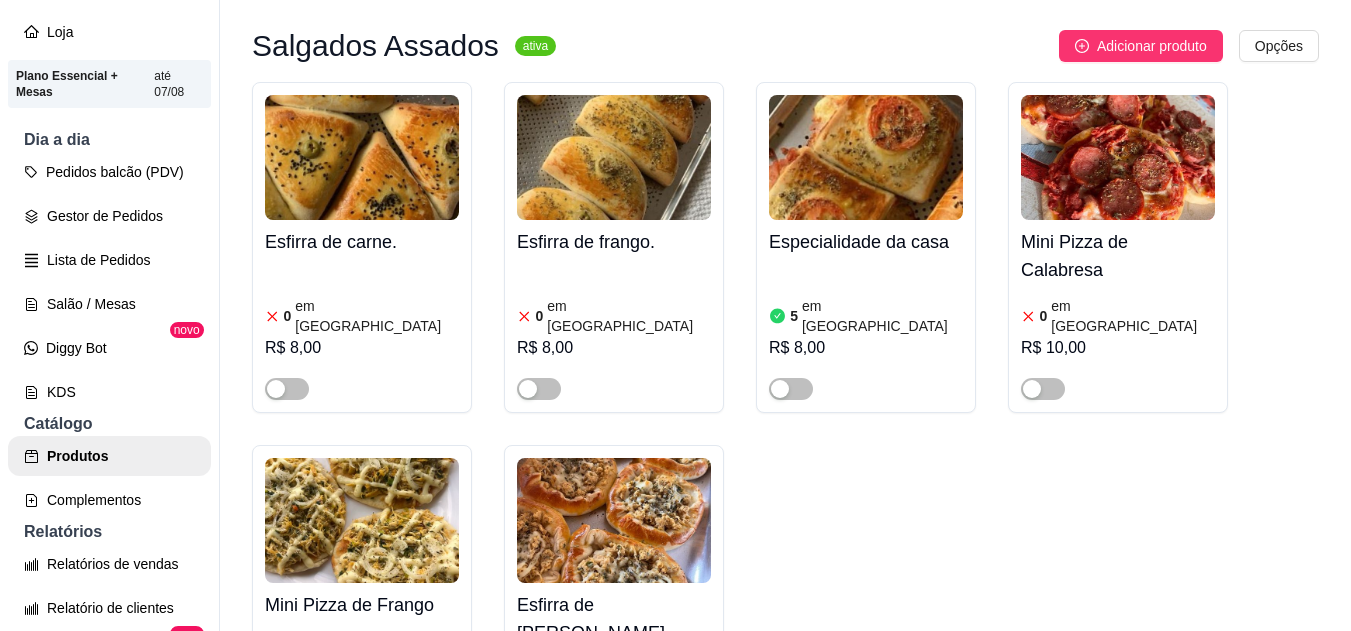 click on "Esfirra de [PERSON_NAME]" at bounding box center (614, 619) 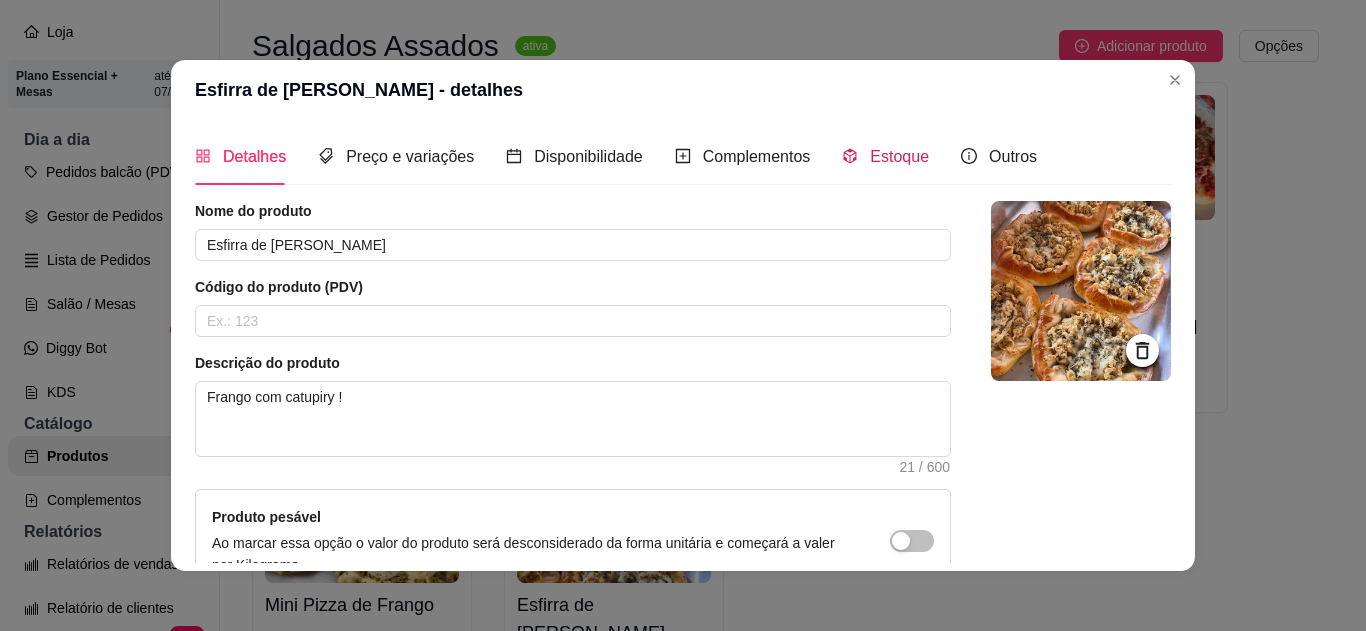 click on "Estoque" at bounding box center (899, 156) 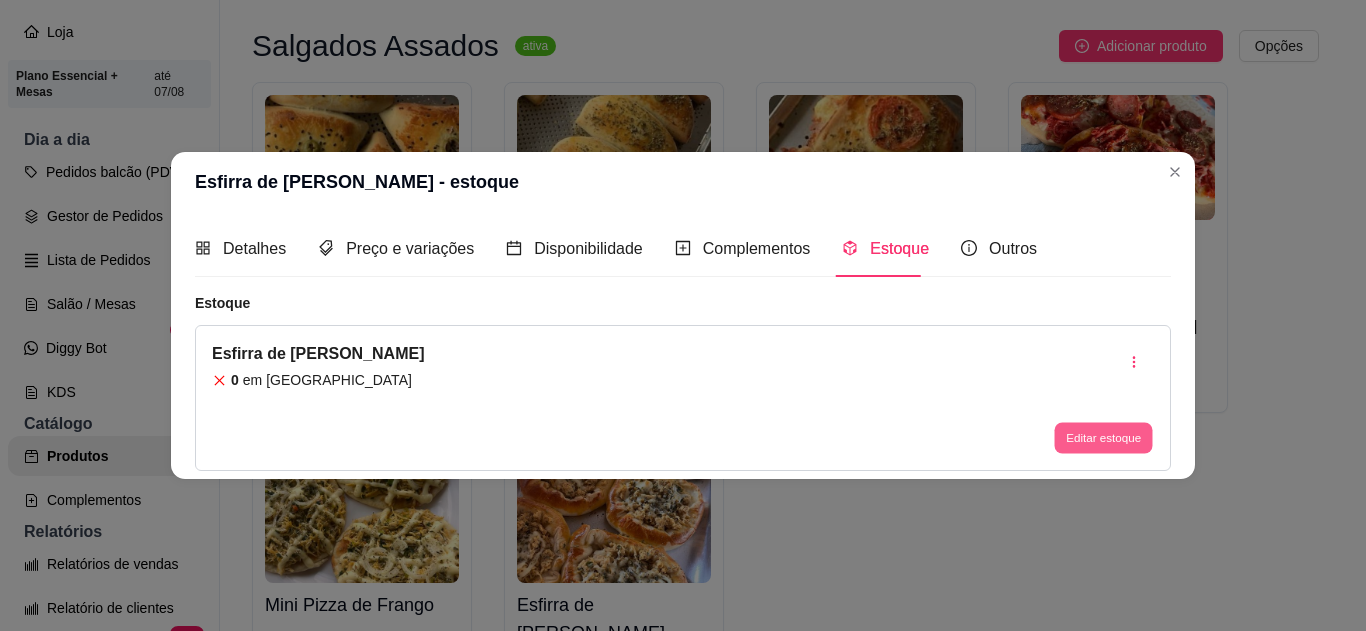 click on "Editar estoque" at bounding box center [1103, 438] 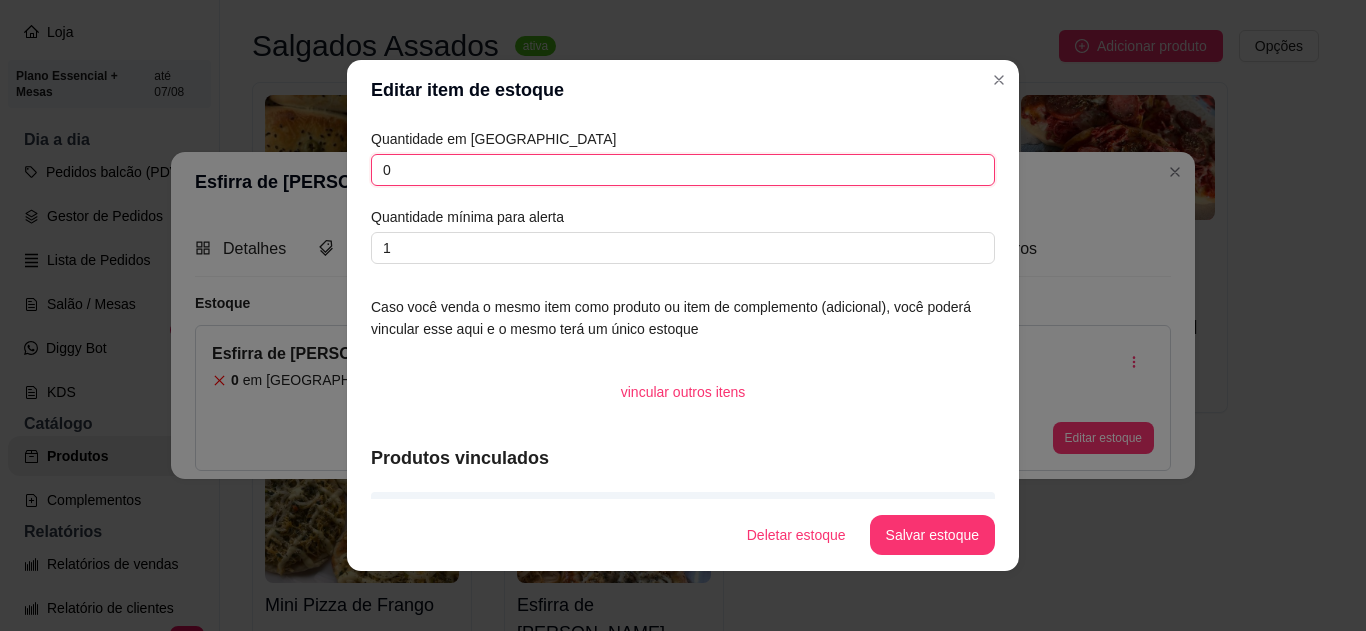 click on "0" at bounding box center (683, 170) 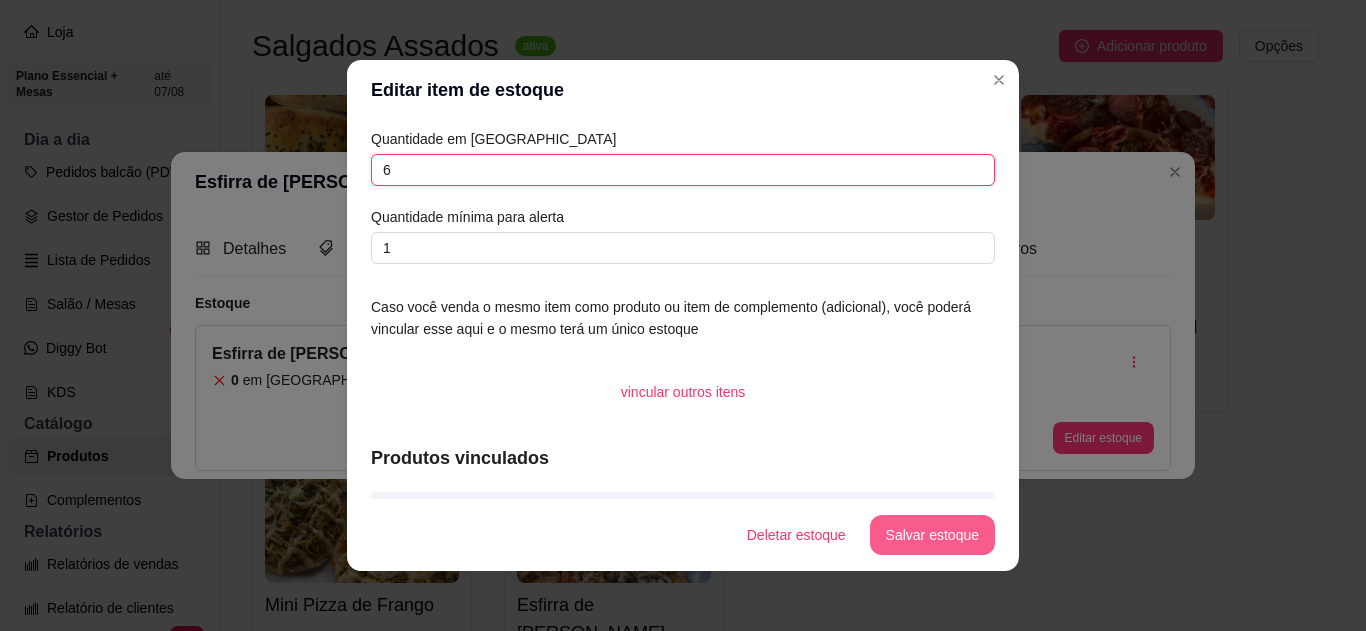 type on "6" 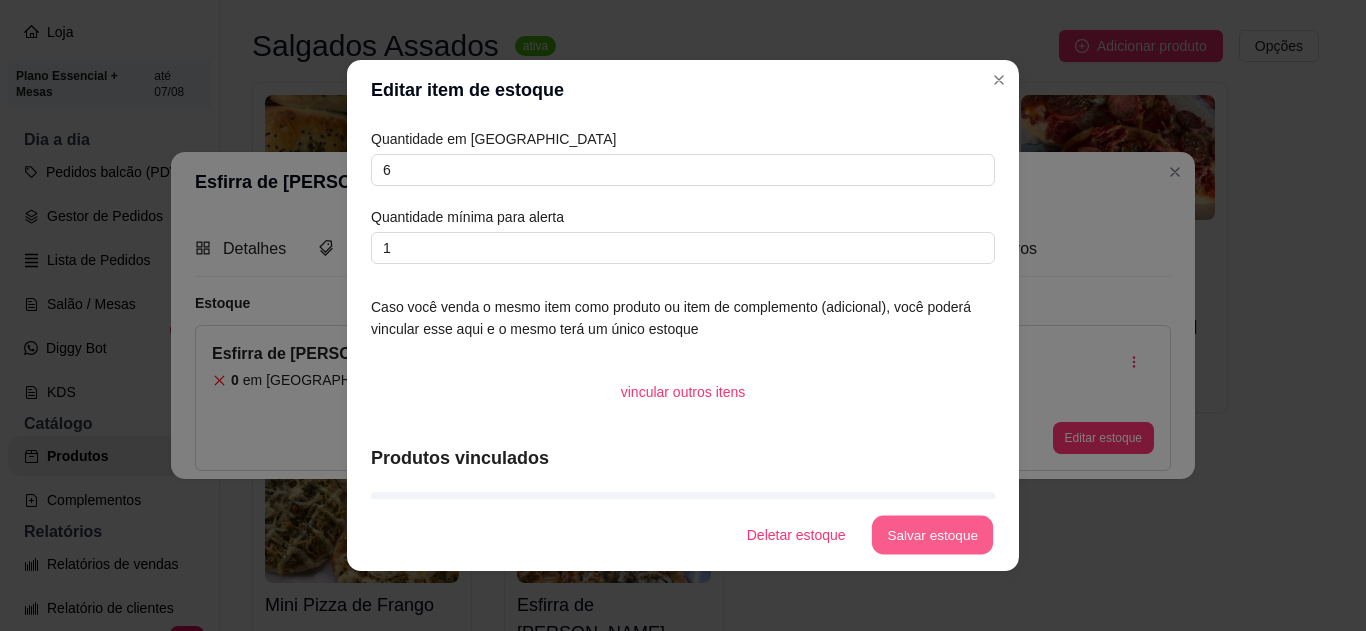 click on "Salvar estoque" at bounding box center (932, 535) 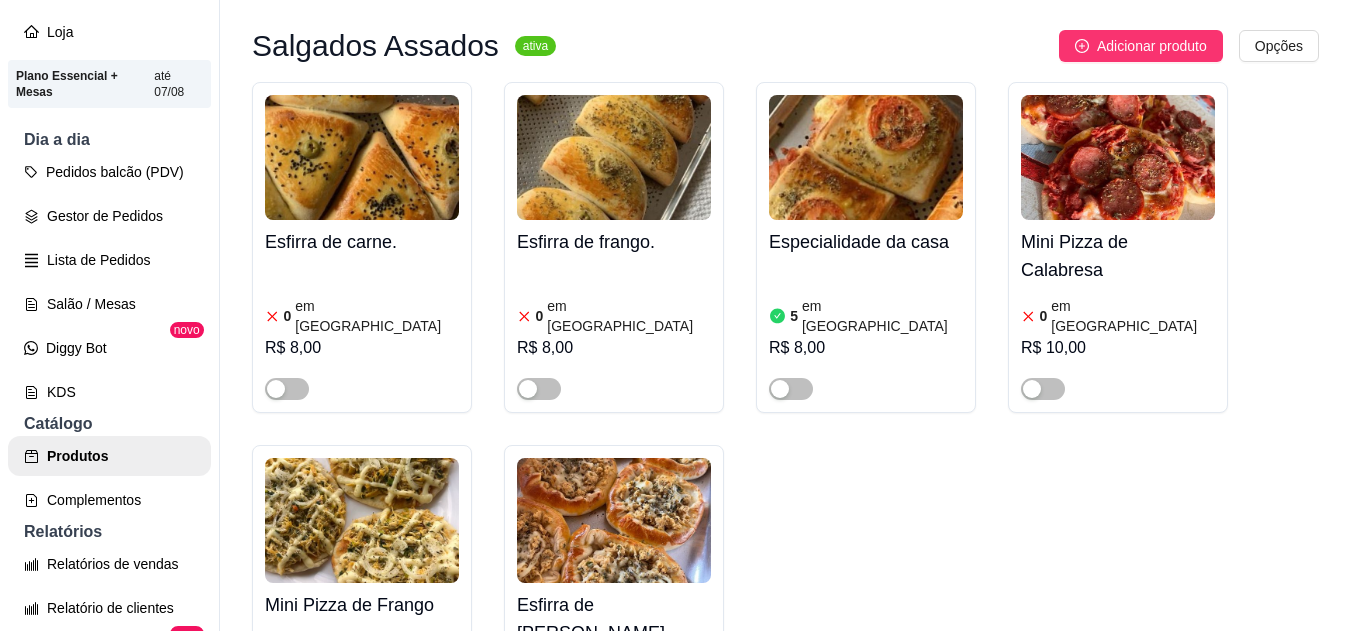 click at bounding box center [791, 389] 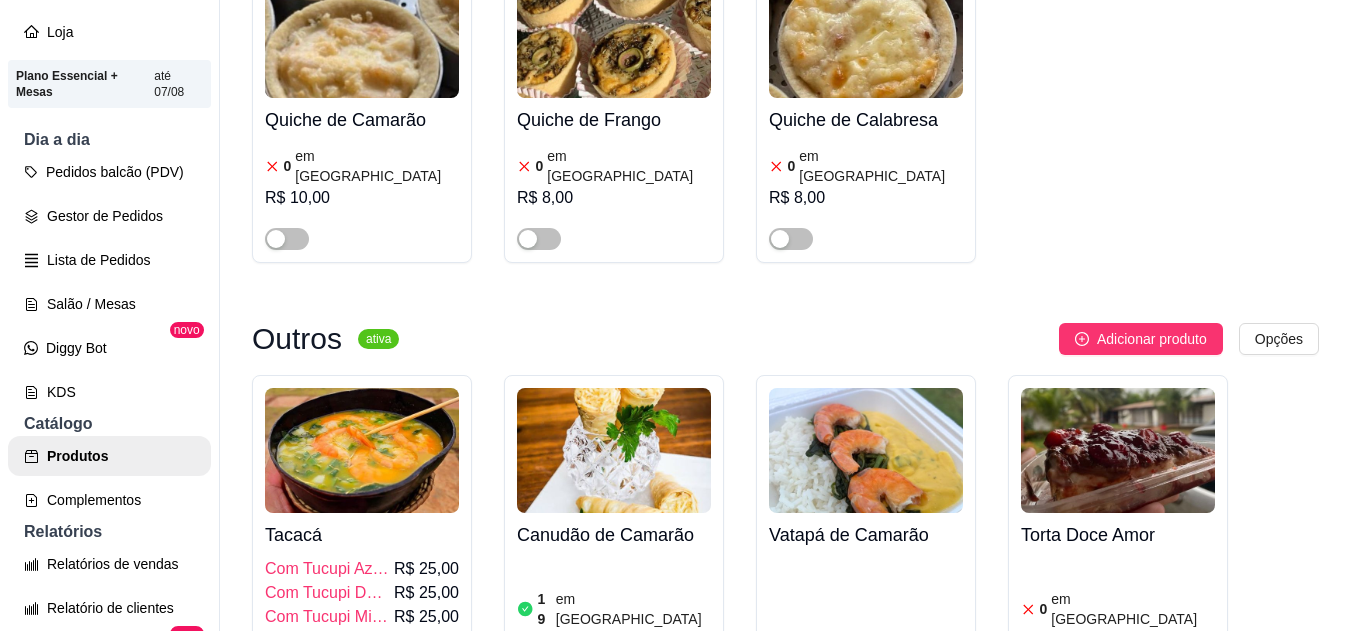 scroll, scrollTop: 2693, scrollLeft: 0, axis: vertical 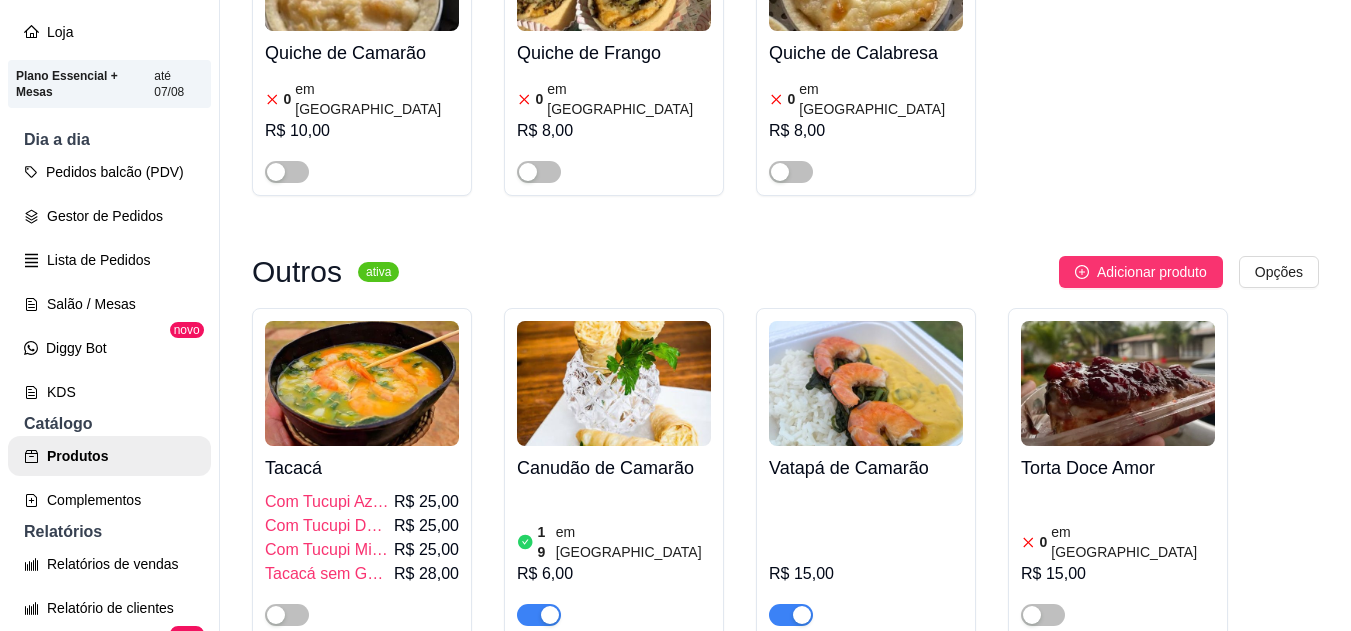 click at bounding box center [802, 615] 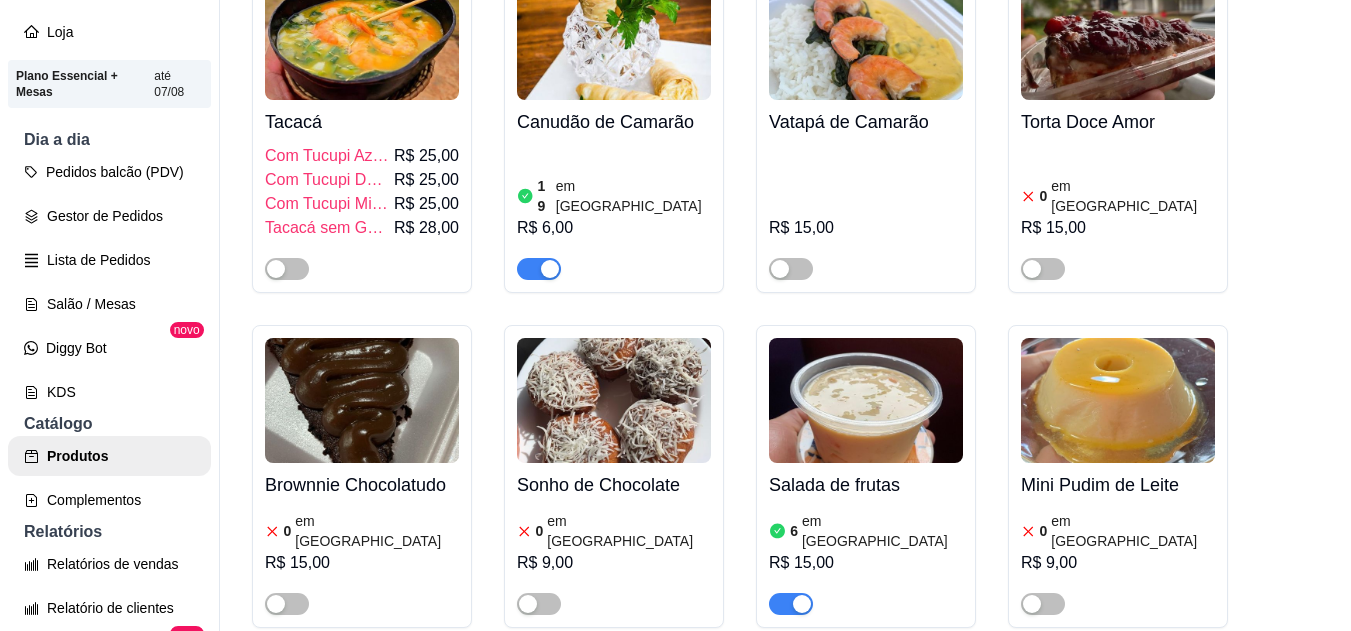 scroll, scrollTop: 3146, scrollLeft: 0, axis: vertical 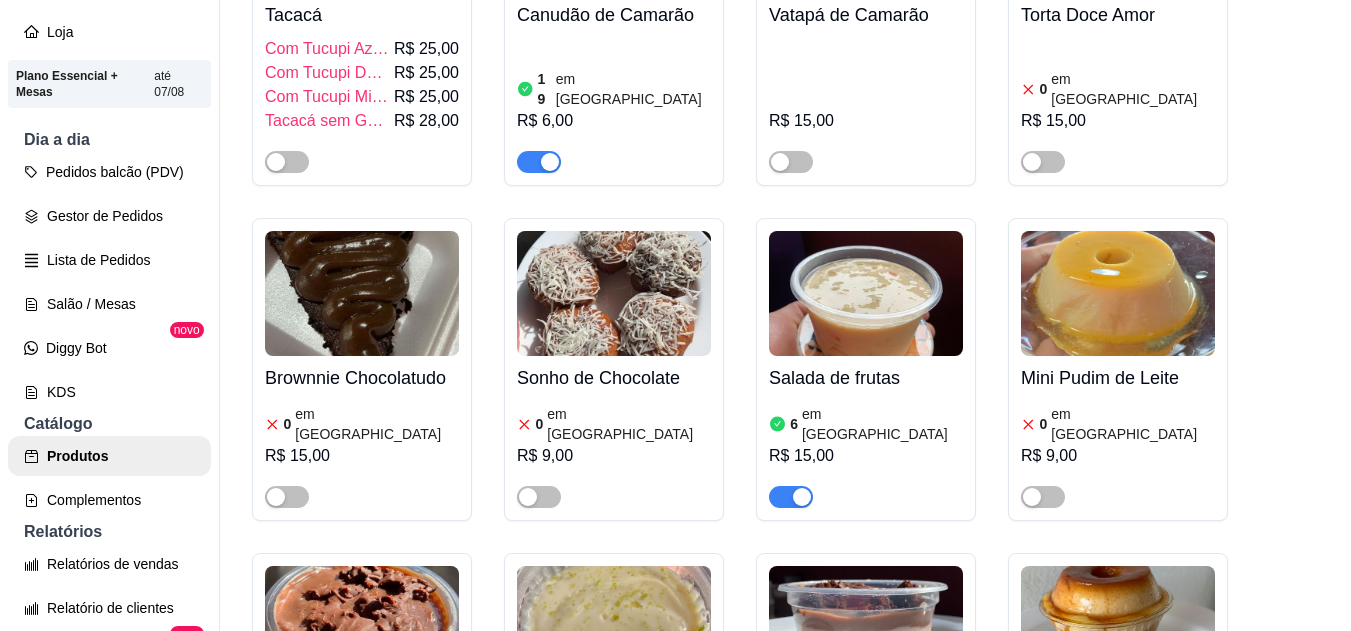 click at bounding box center [802, 497] 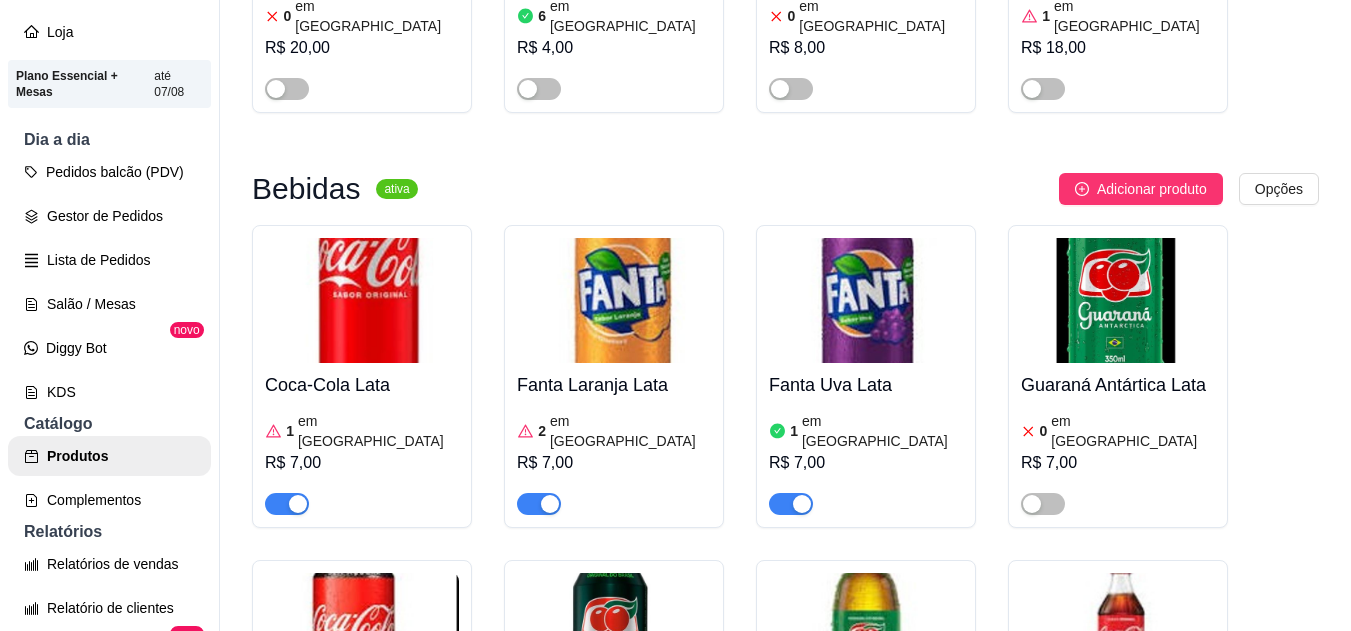scroll, scrollTop: 4293, scrollLeft: 0, axis: vertical 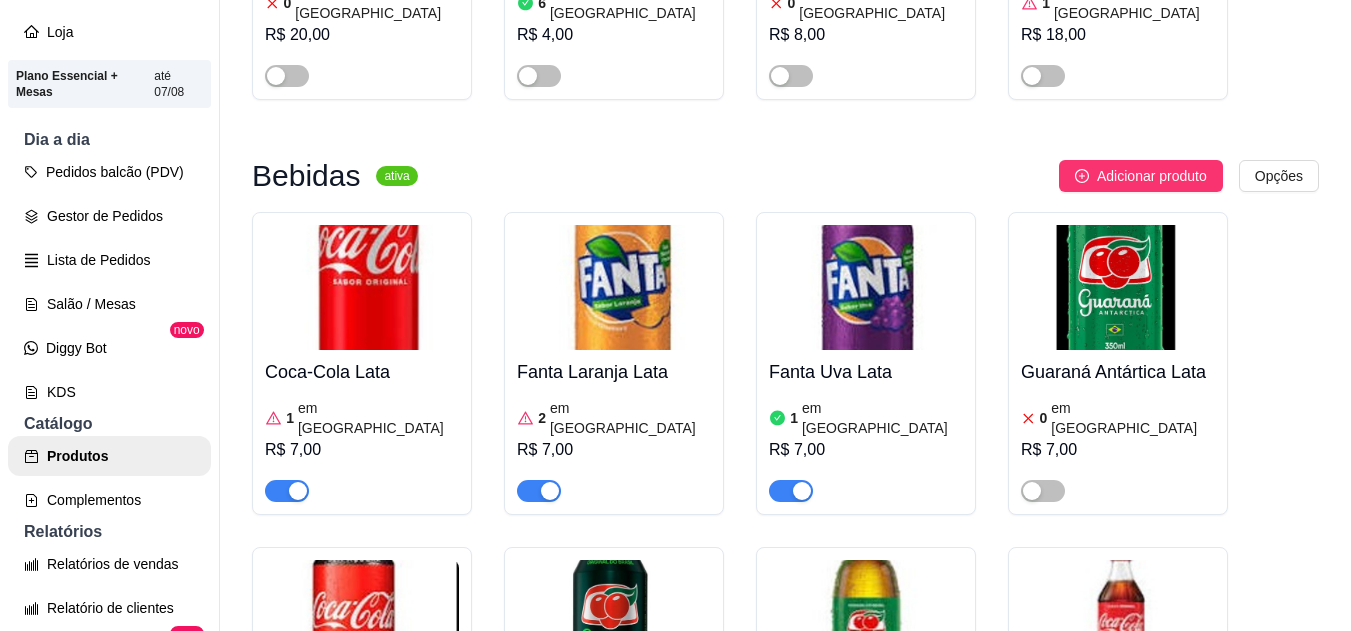 click on "Coca-Cola Lata" at bounding box center (362, 372) 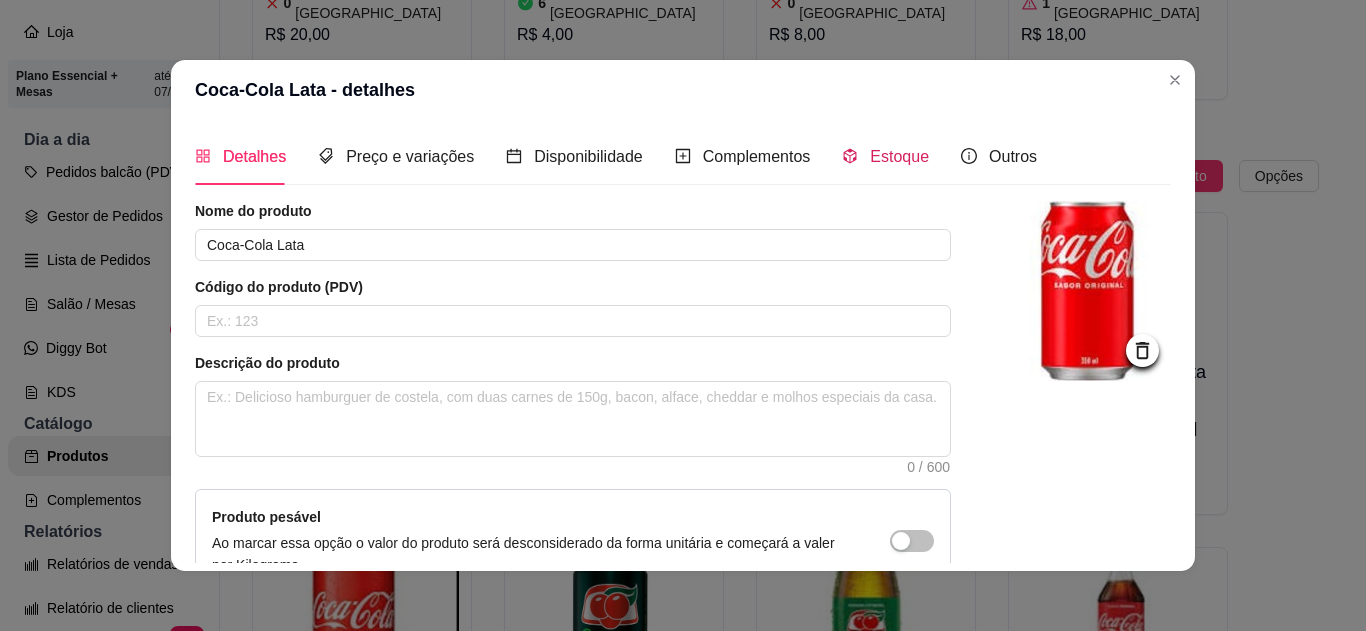 click on "Estoque" at bounding box center (885, 156) 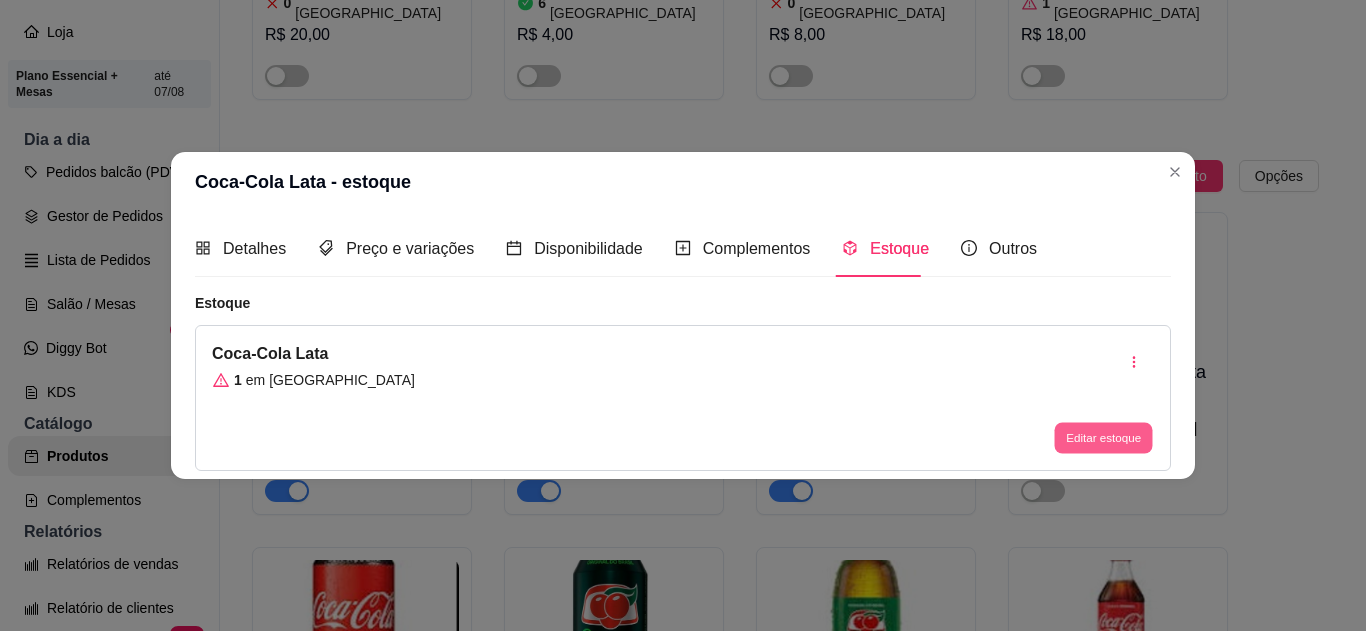 click on "Editar estoque" at bounding box center [1103, 438] 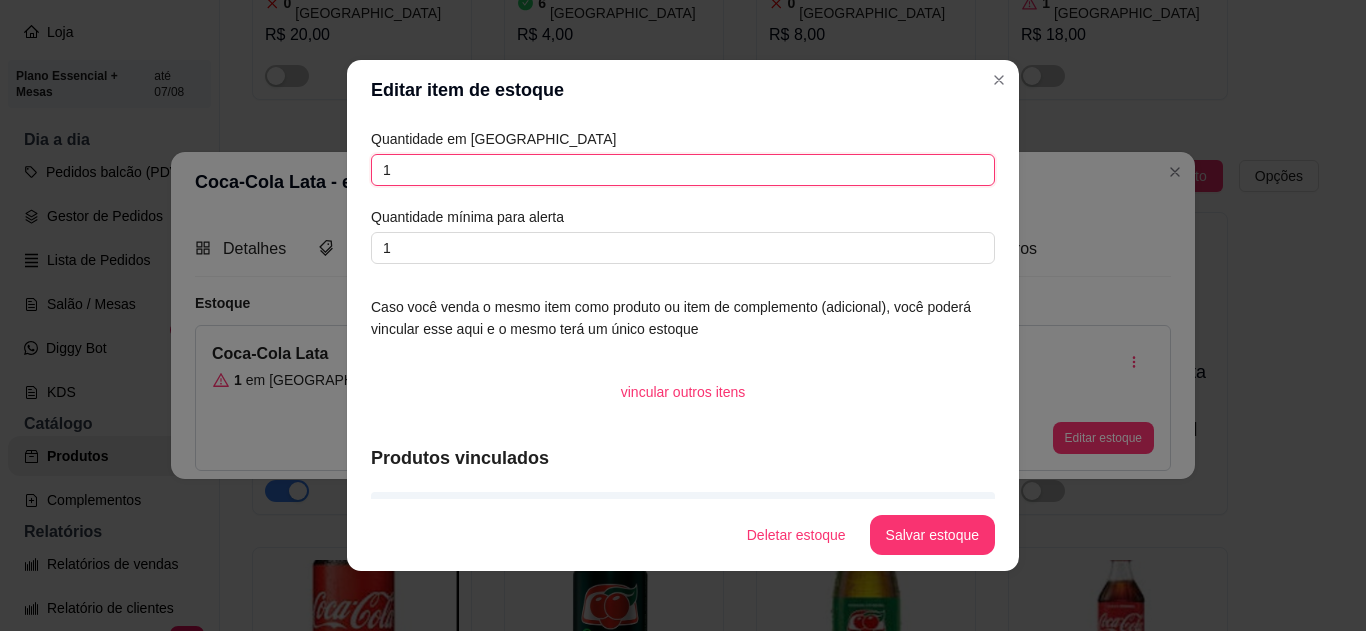 click on "1" at bounding box center [683, 170] 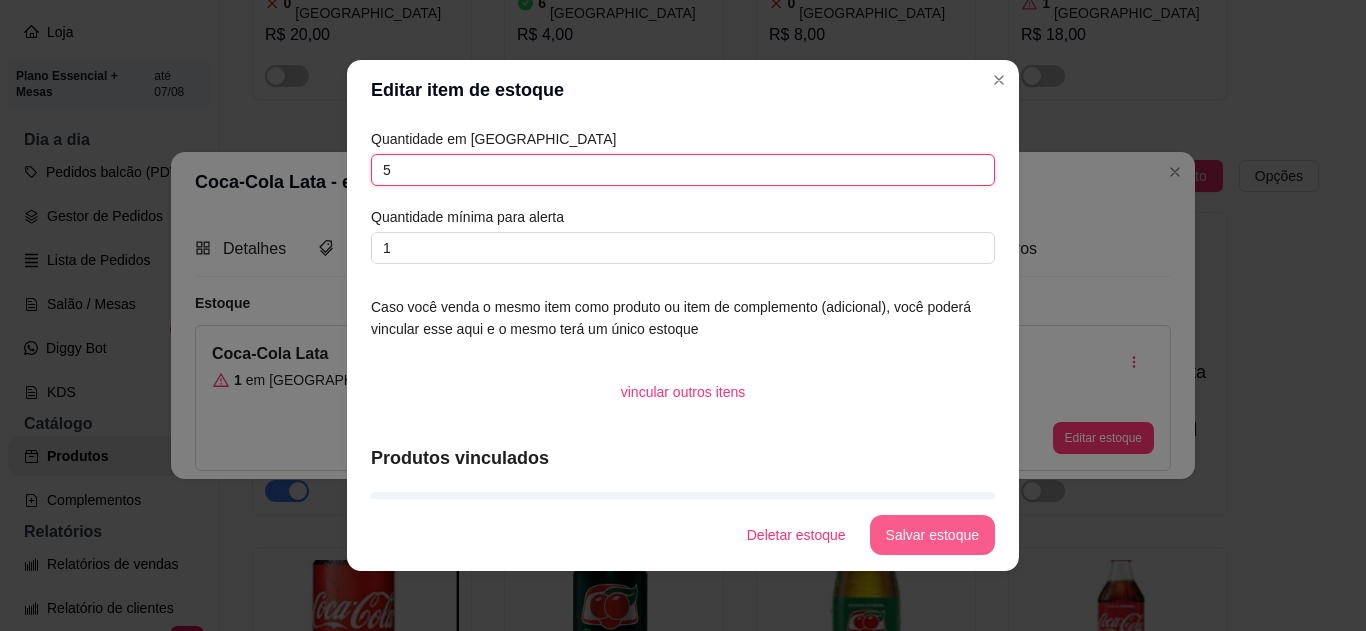 type on "5" 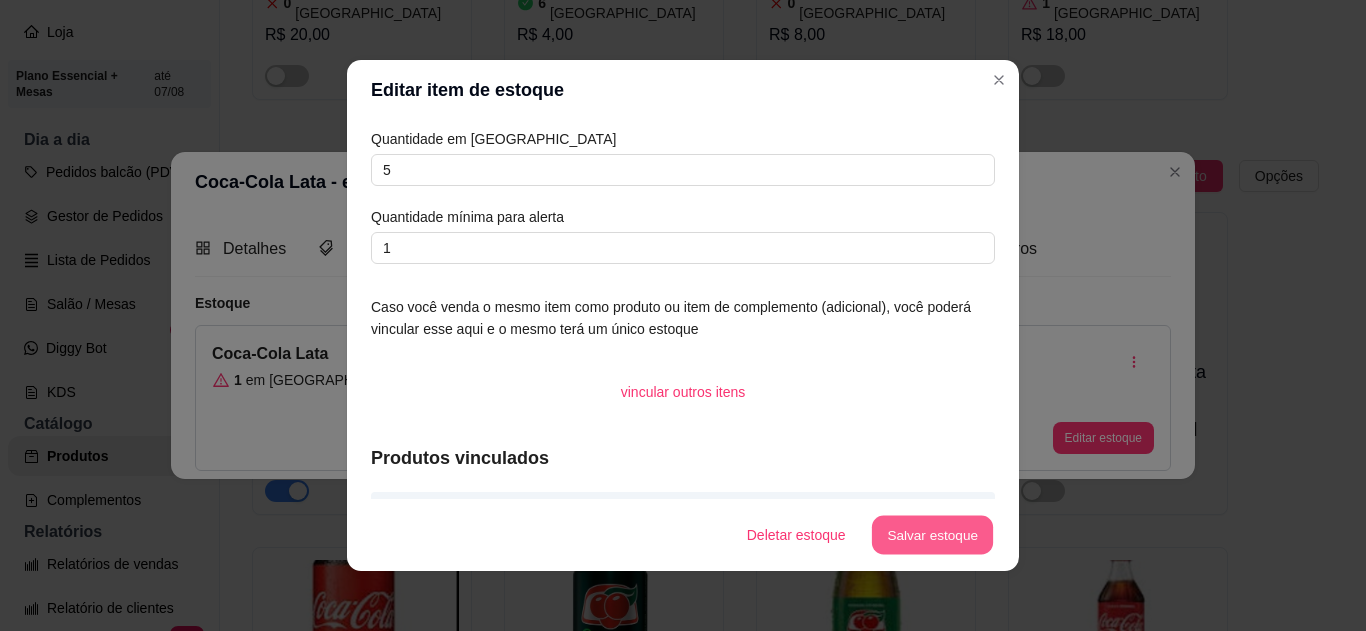 click on "Salvar estoque" at bounding box center [932, 535] 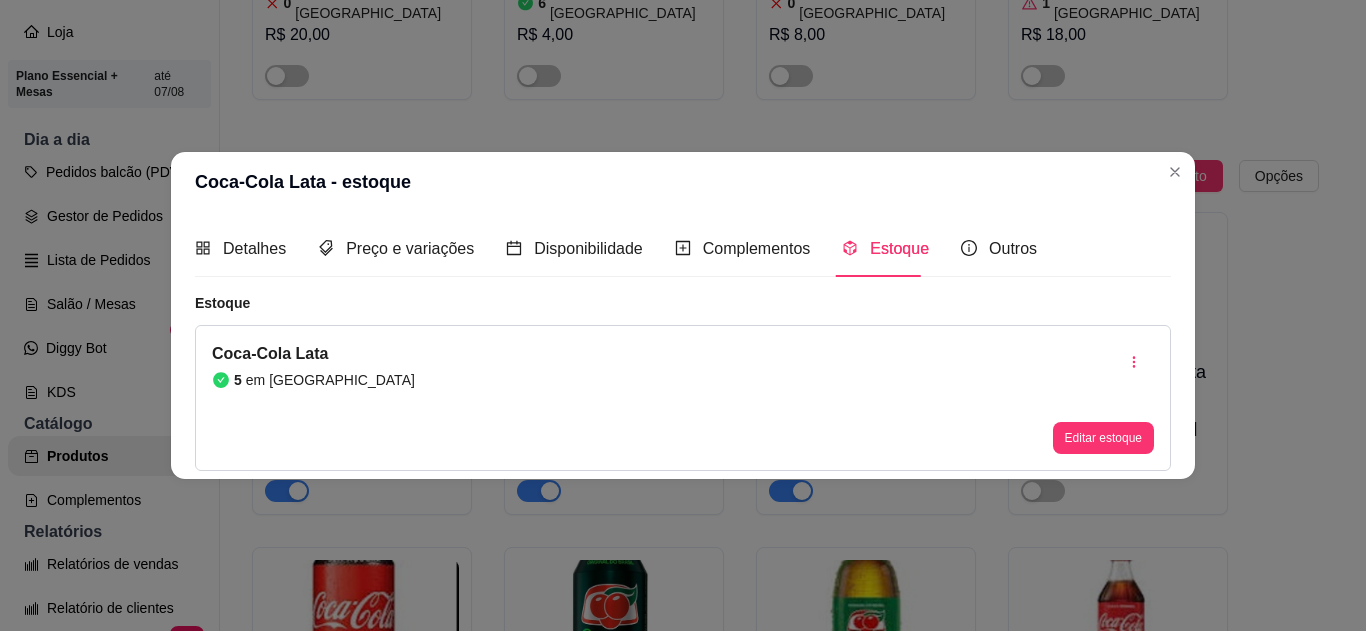 click on "Coca-Cola Lata - estoque" at bounding box center (683, 182) 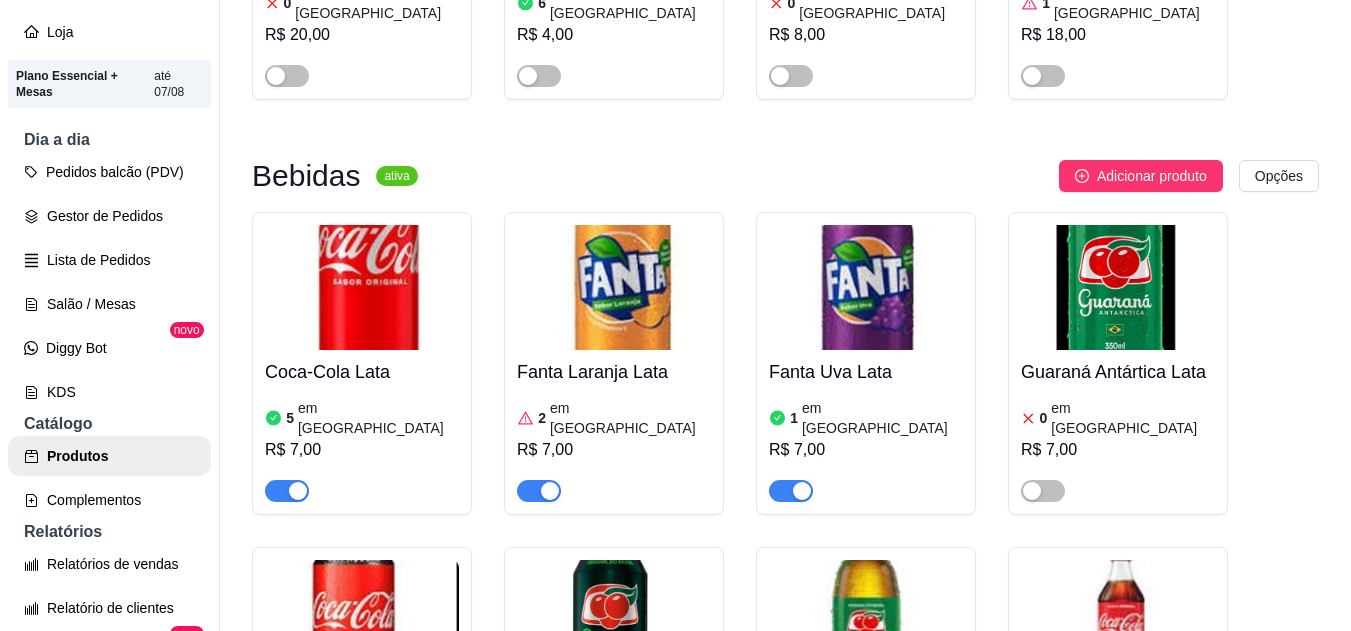 click on "Fanta Laranja Lata   2 em estoque R$ 7,00" at bounding box center (614, 426) 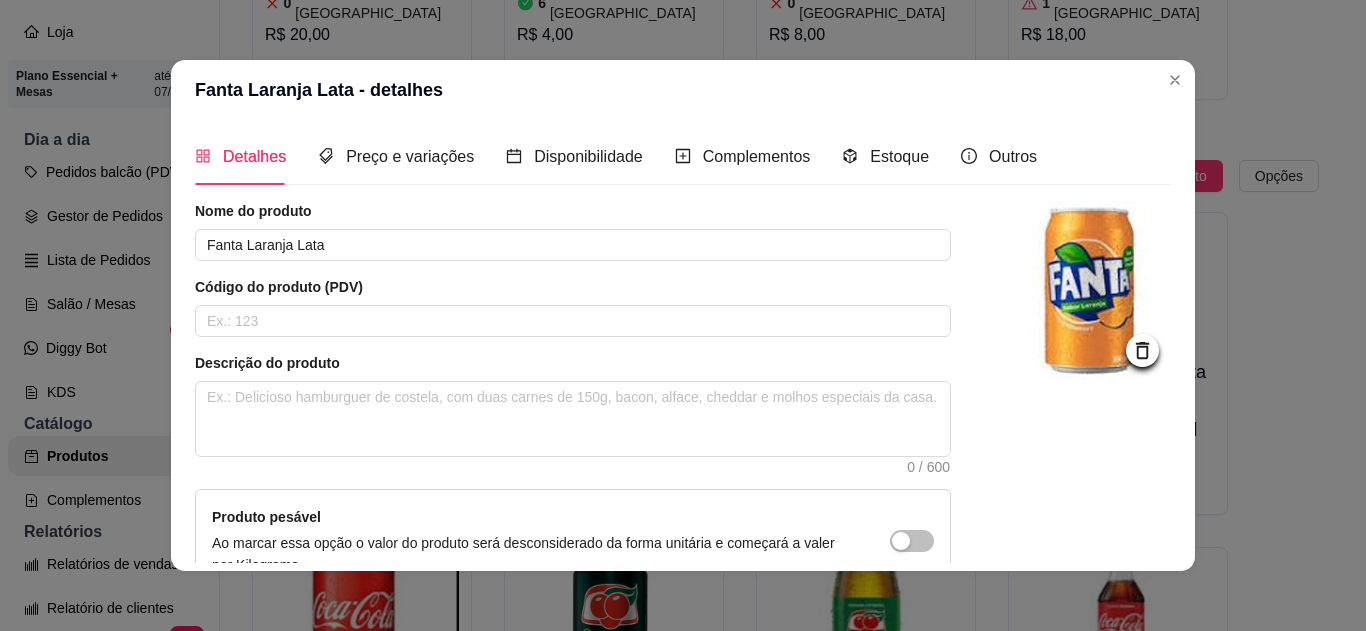 click on "Estoque" at bounding box center (885, 156) 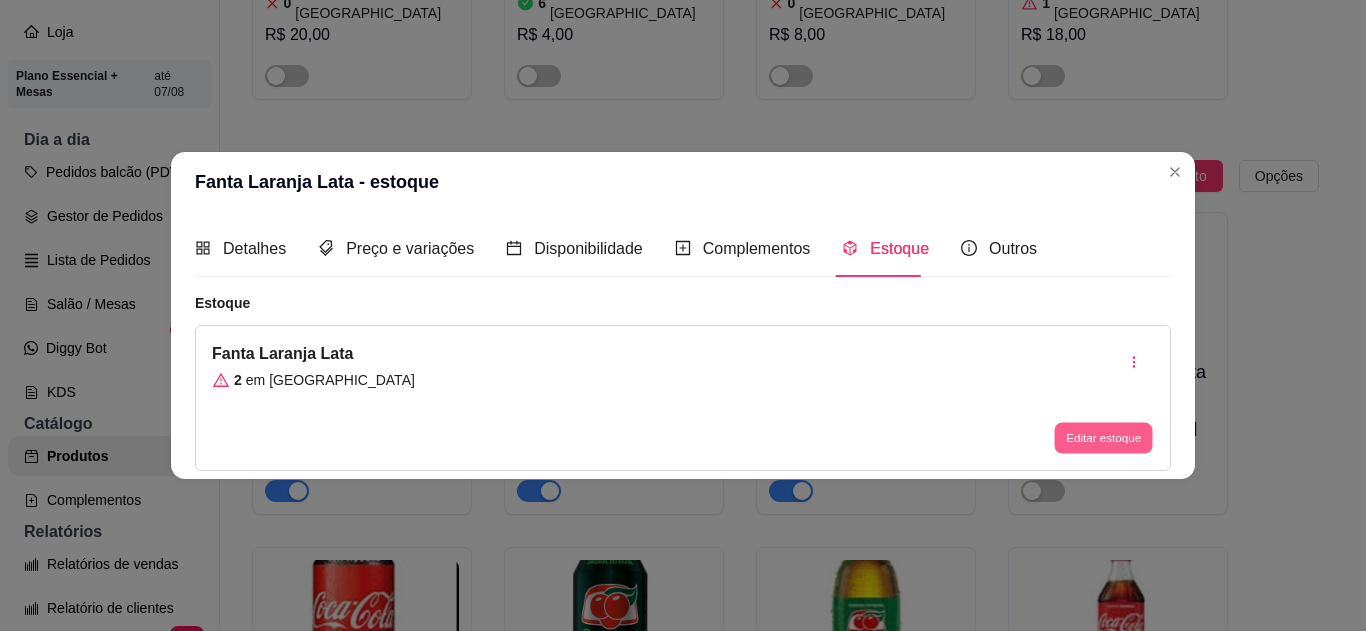 click on "Editar estoque" at bounding box center [1103, 438] 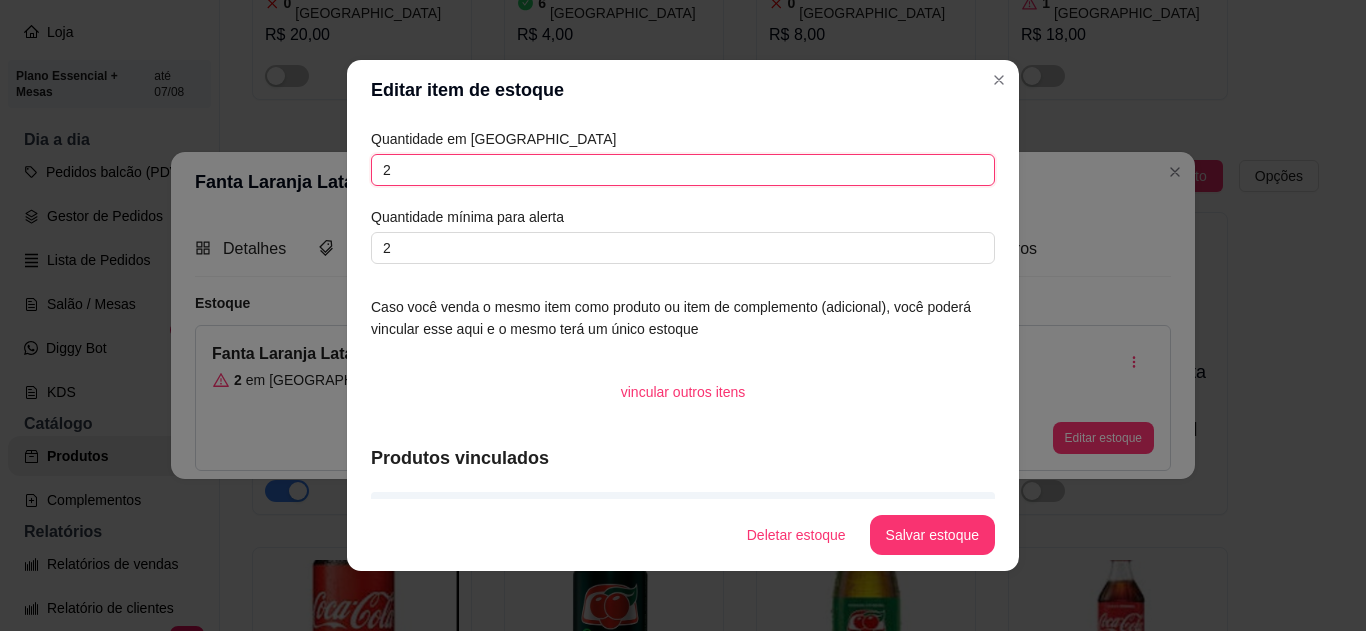 click on "2" at bounding box center [683, 170] 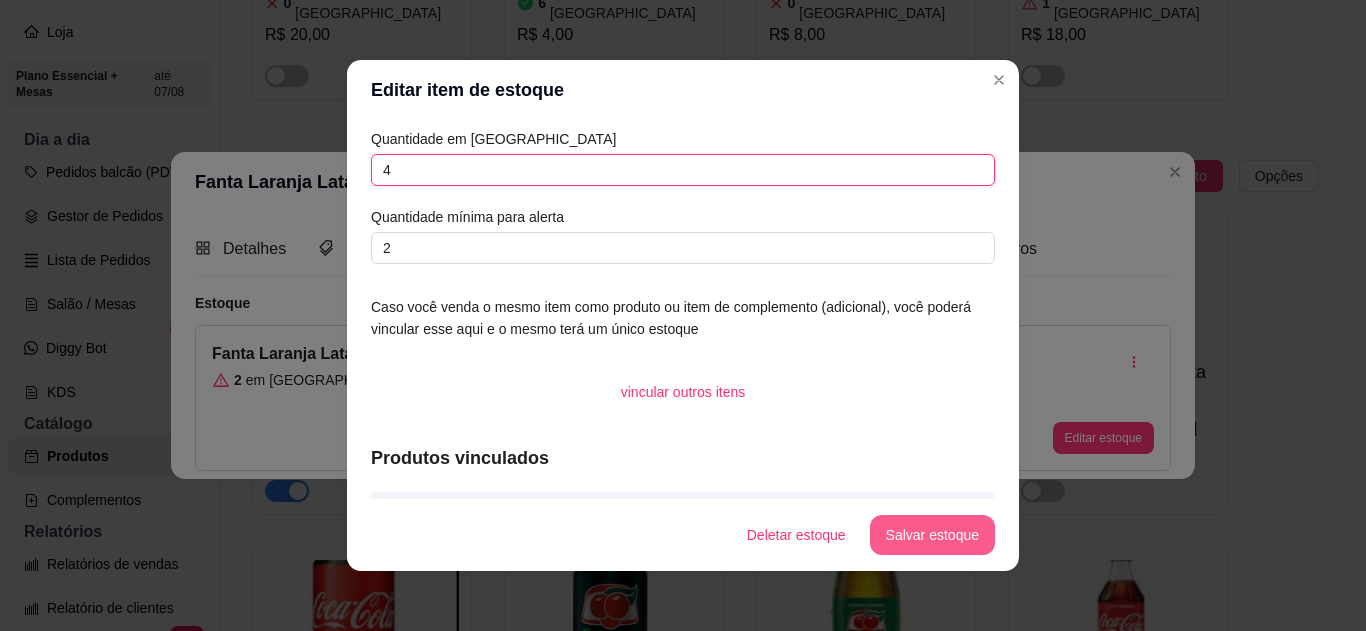 type on "4" 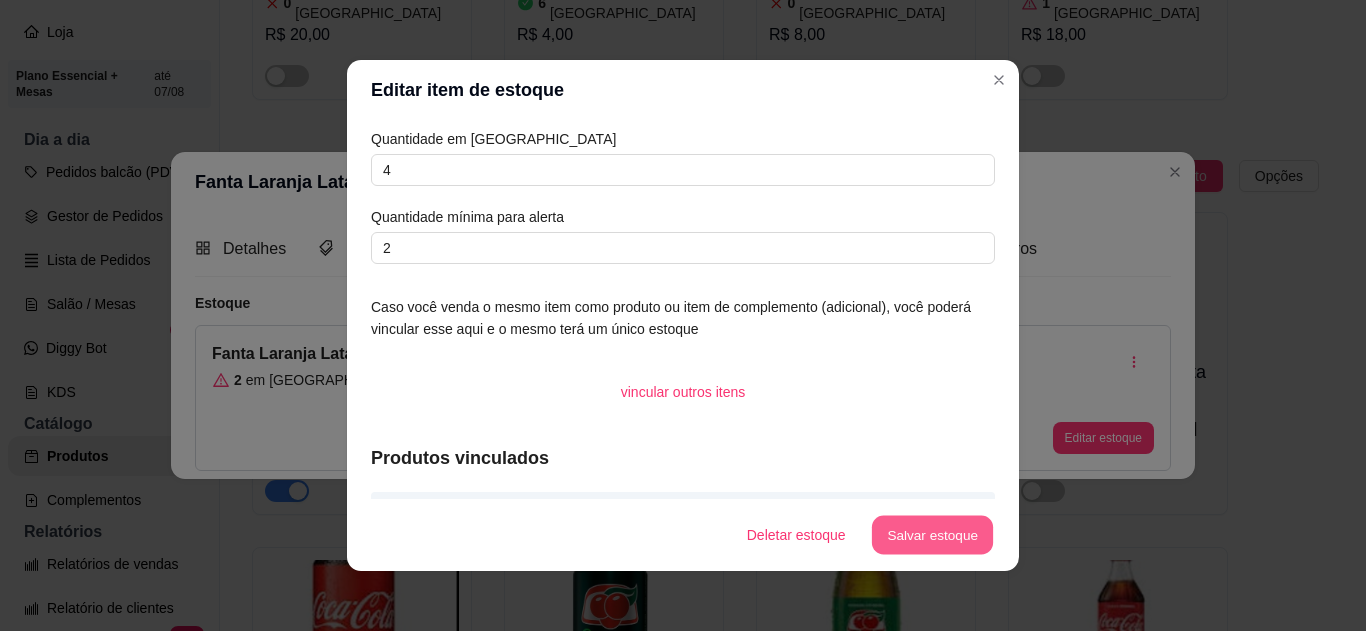 click on "Salvar estoque" at bounding box center (932, 535) 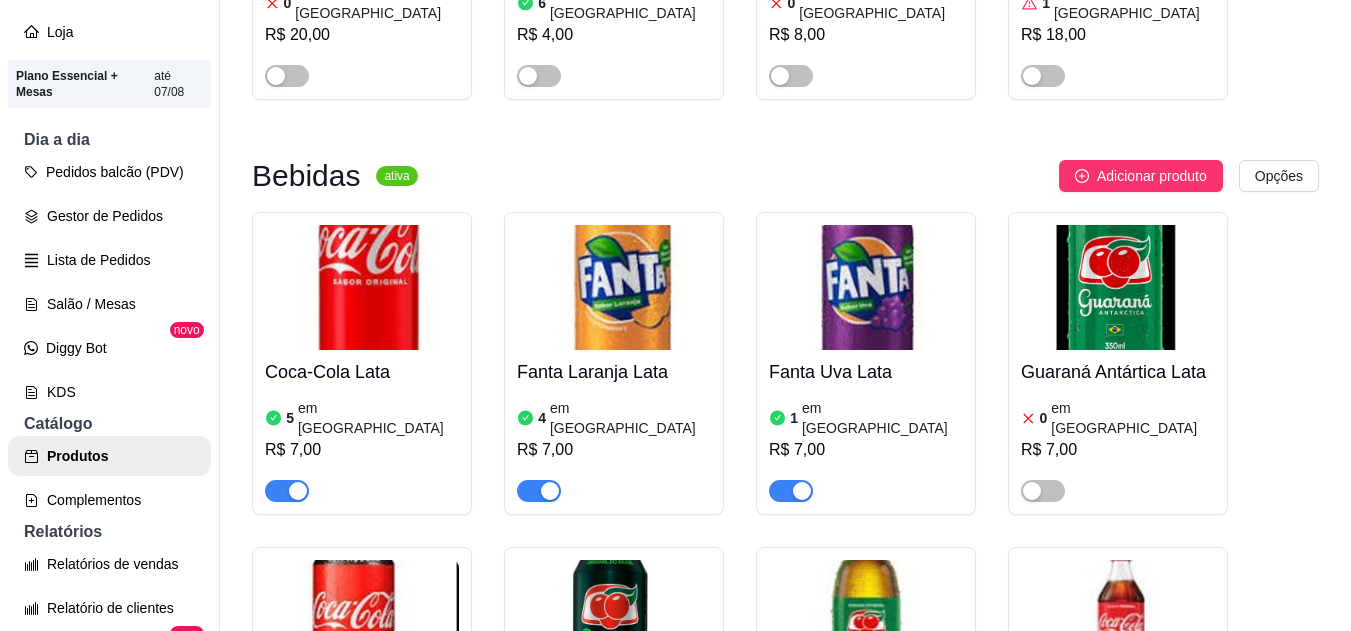 click on "Fanta Uva Lata   1 em estoque R$ 7,00" at bounding box center [866, 426] 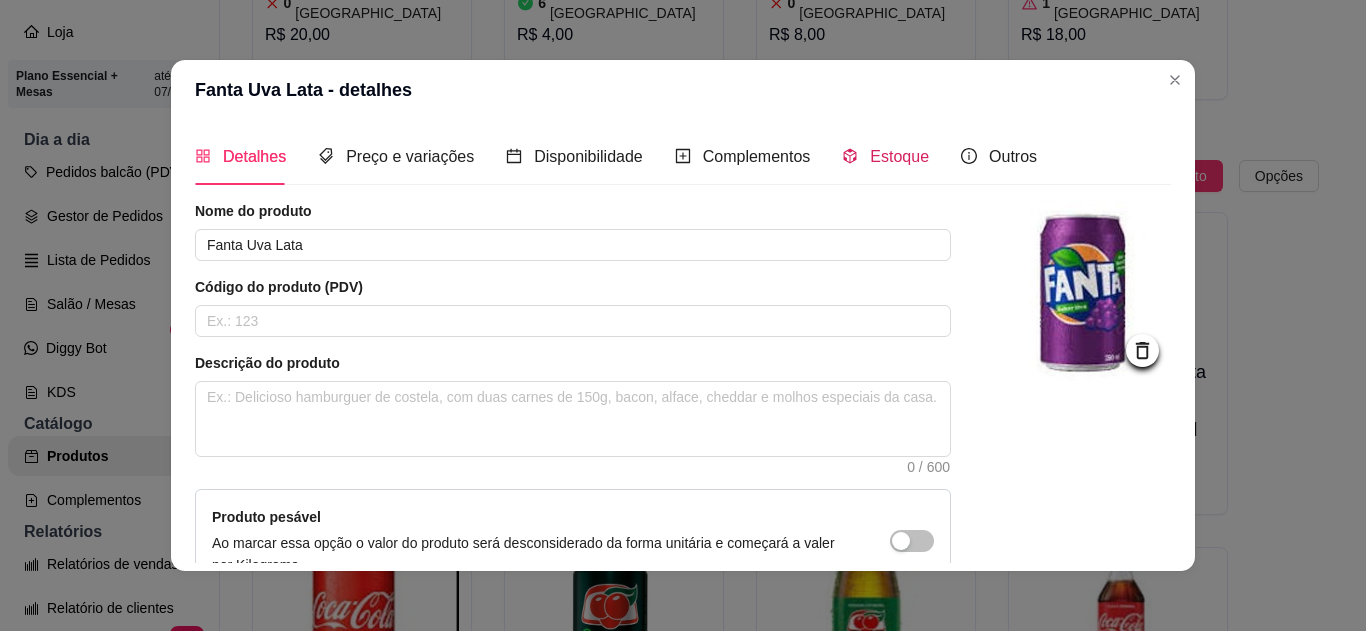 click on "Estoque" at bounding box center [899, 156] 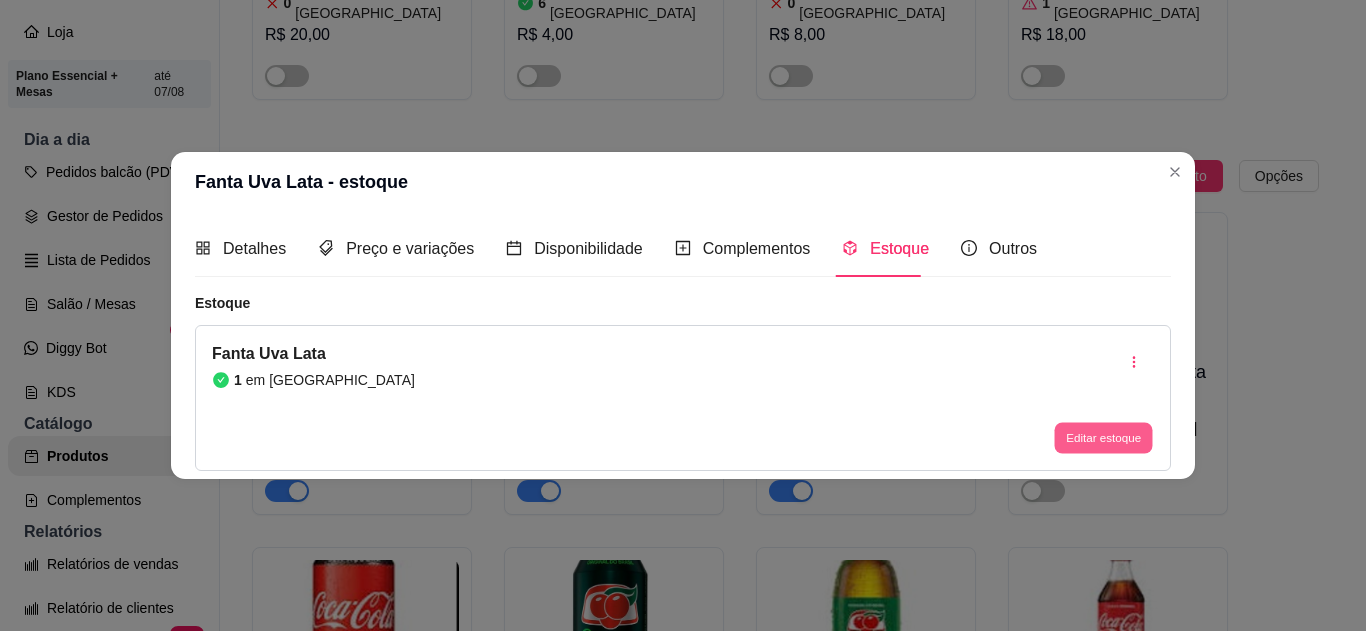 click on "Editar estoque" at bounding box center (1103, 438) 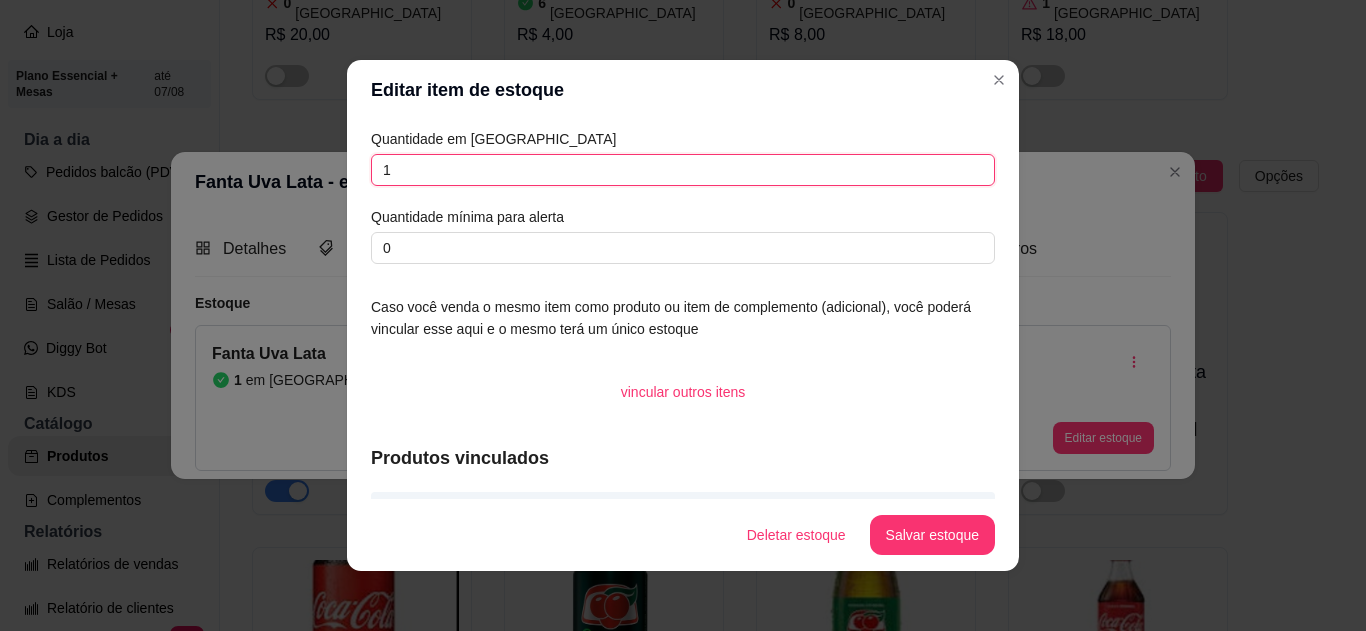 click on "1" at bounding box center [683, 170] 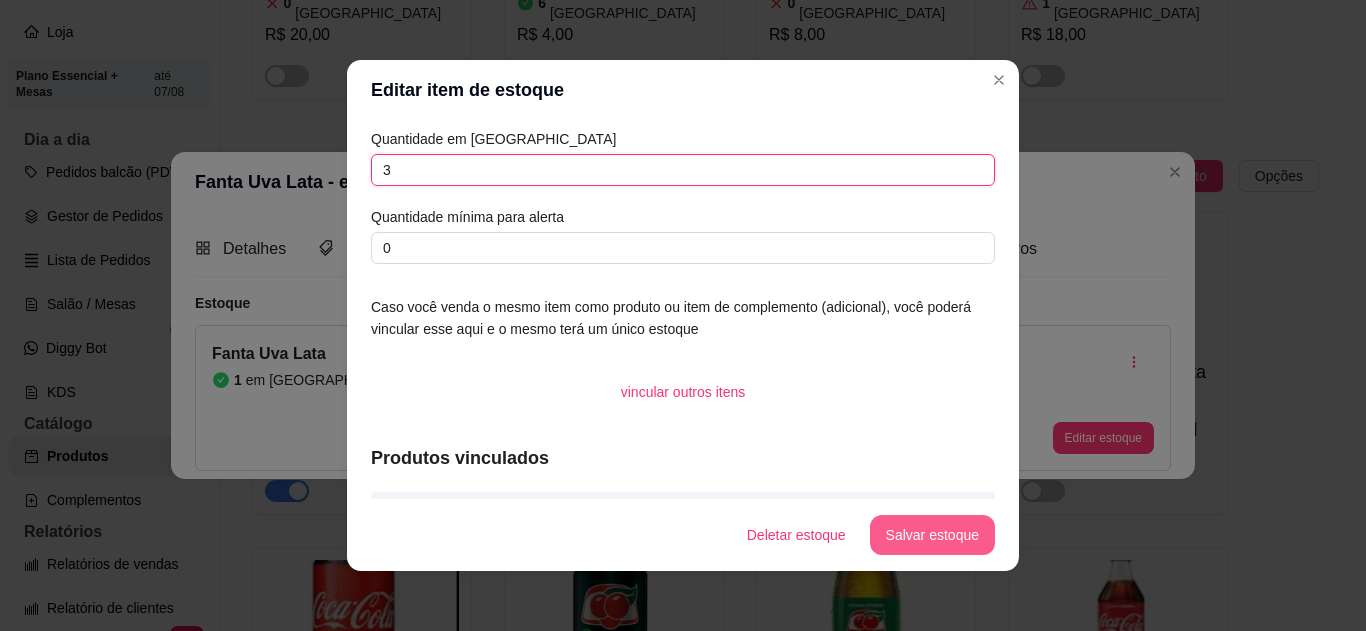 type on "3" 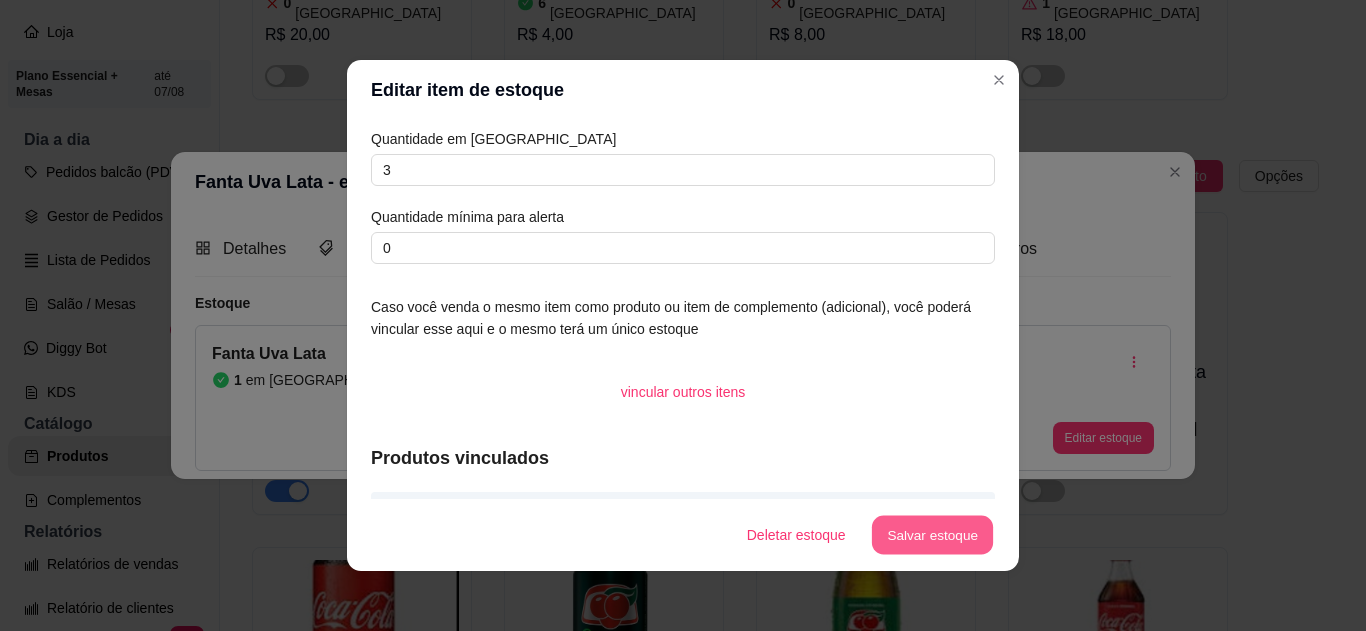click on "Salvar estoque" at bounding box center (932, 535) 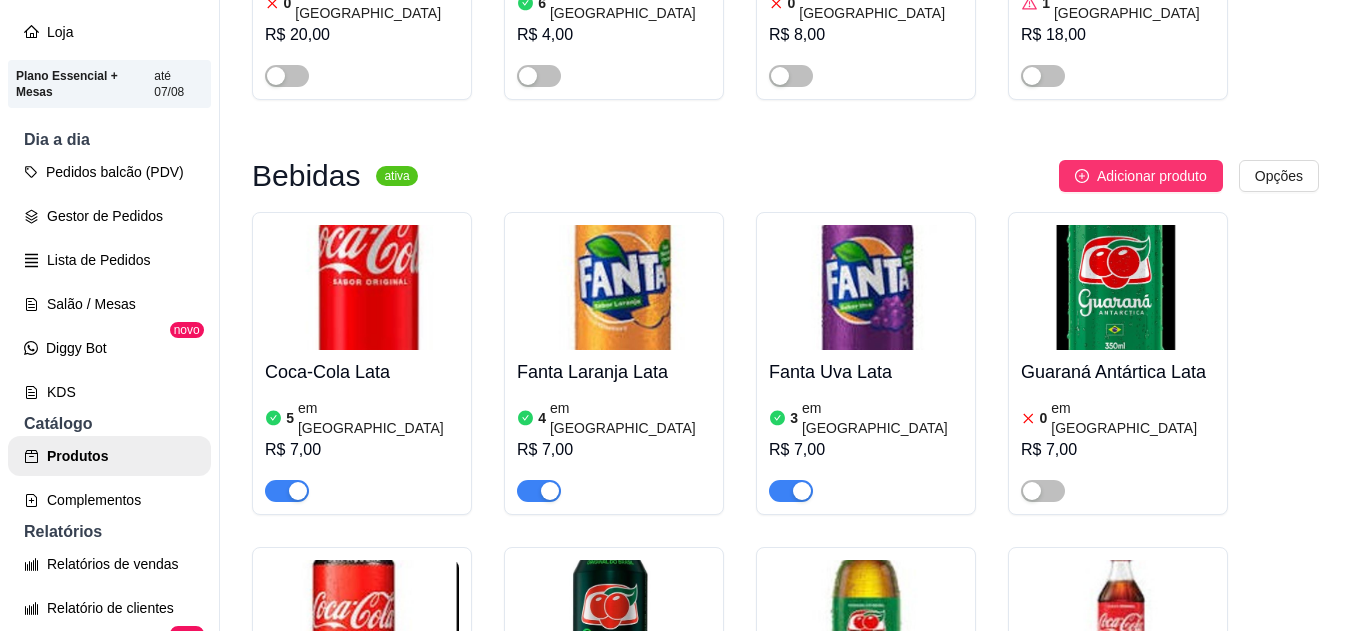 click on "em [GEOGRAPHIC_DATA]" at bounding box center (1133, 418) 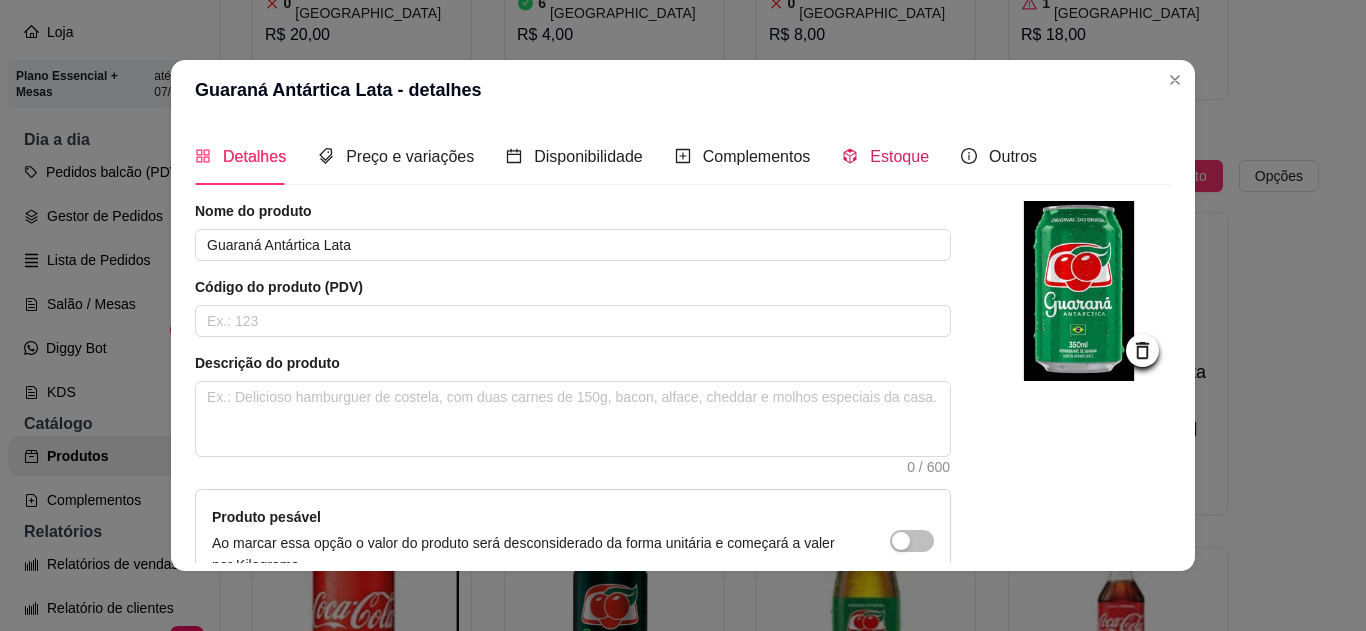 click on "Estoque" at bounding box center [899, 156] 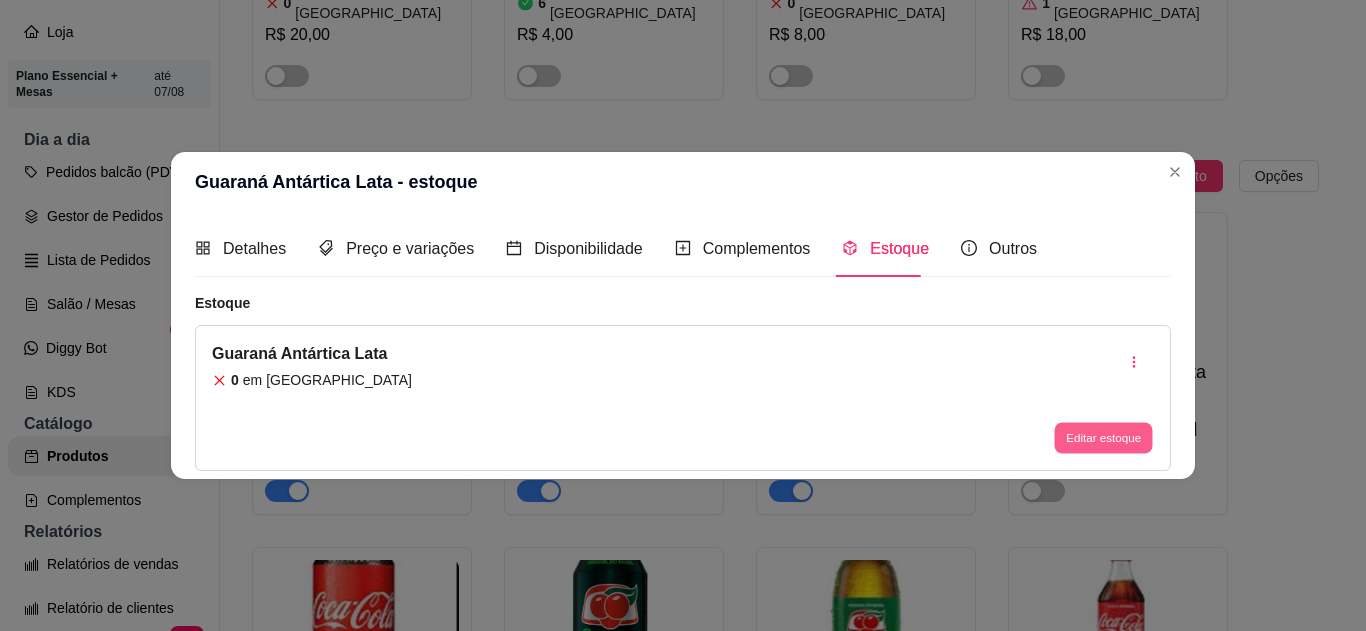 click on "Editar estoque" at bounding box center [1103, 438] 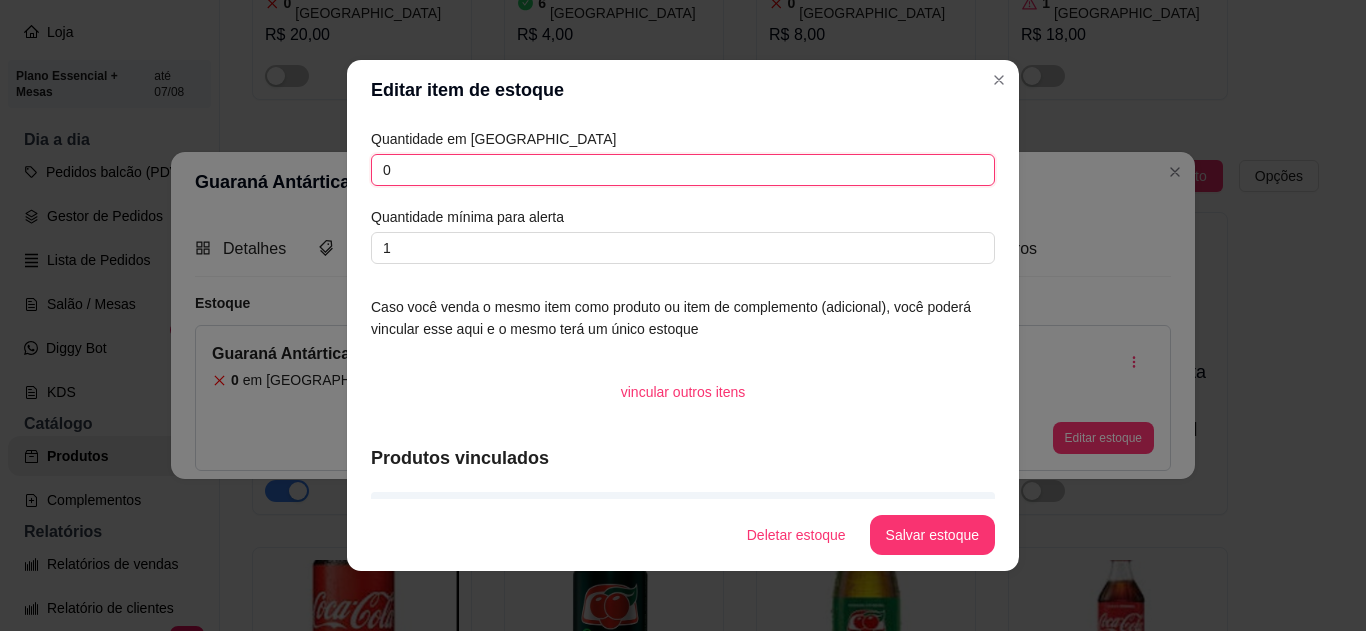 click on "0" at bounding box center [683, 170] 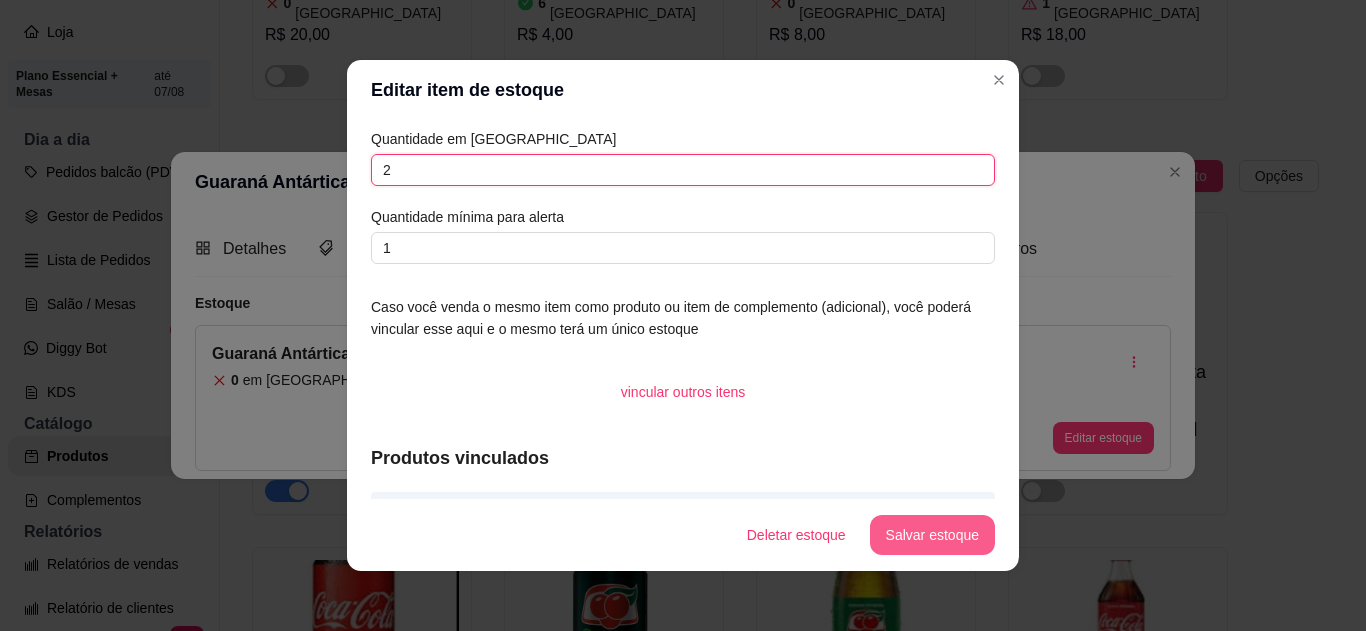 type on "2" 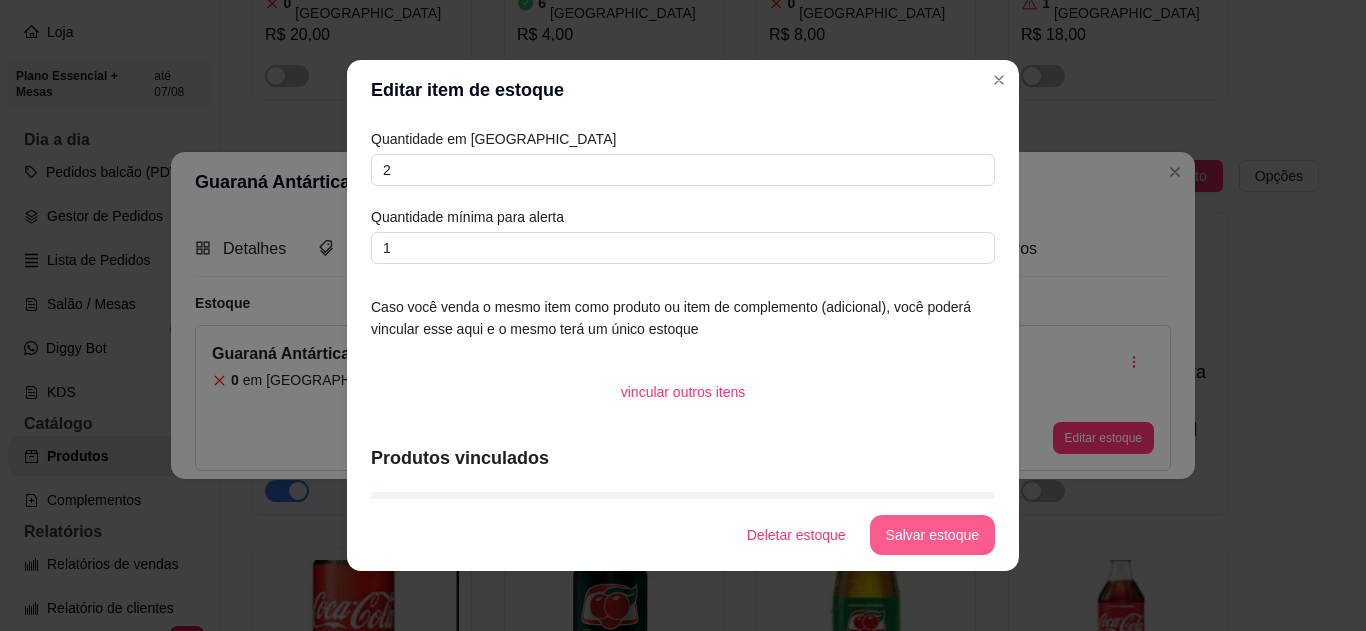 click on "Salvar estoque" at bounding box center (932, 535) 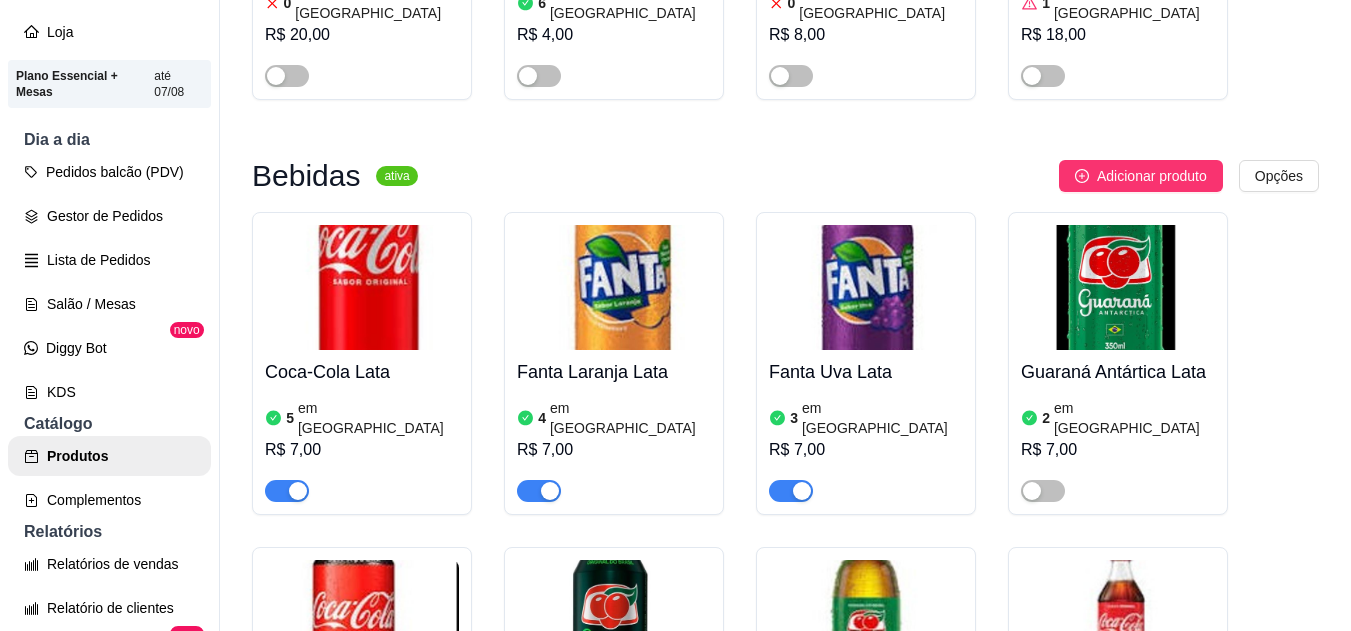 click at bounding box center (1043, 491) 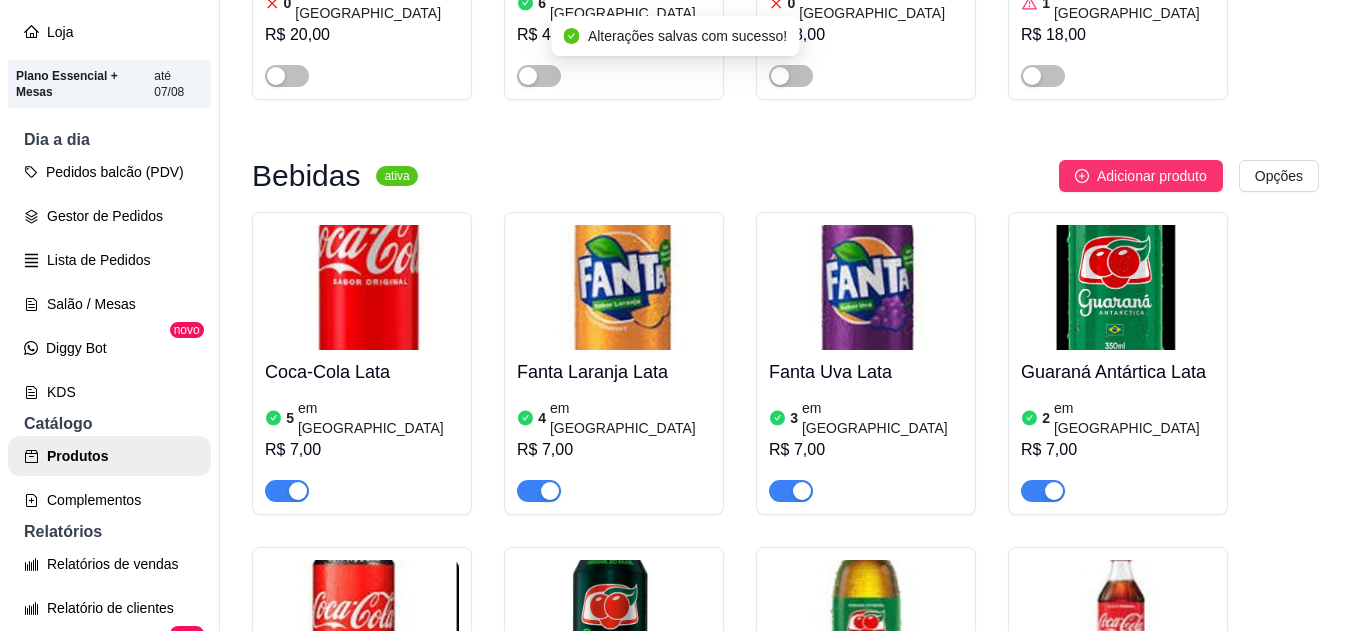 click at bounding box center [362, 622] 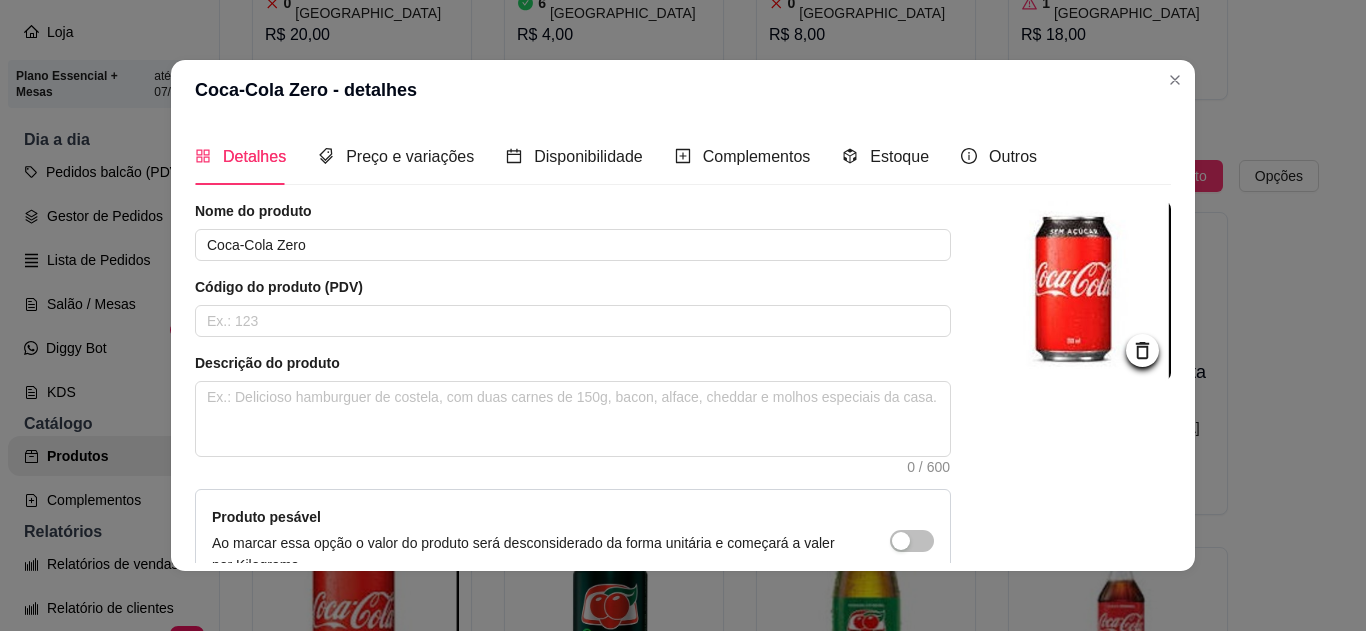 click on "Detalhes Preço e variações Disponibilidade Complementos Estoque Outros" at bounding box center [616, 156] 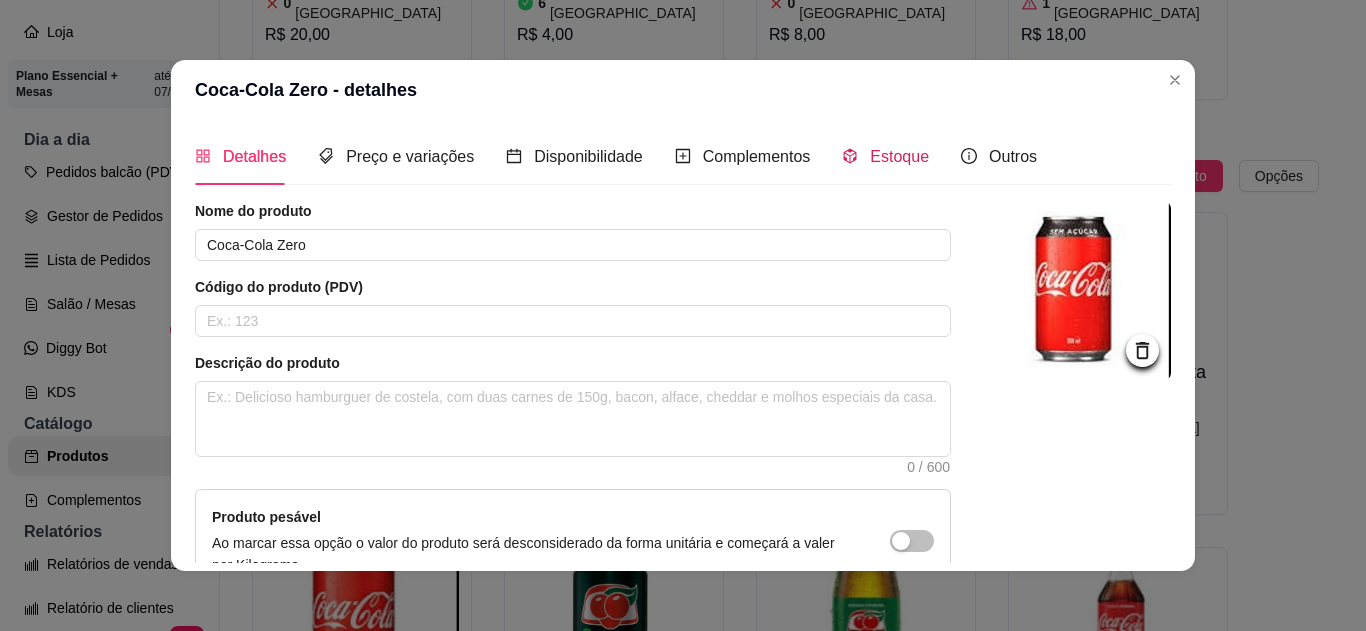 click on "Estoque" at bounding box center (885, 156) 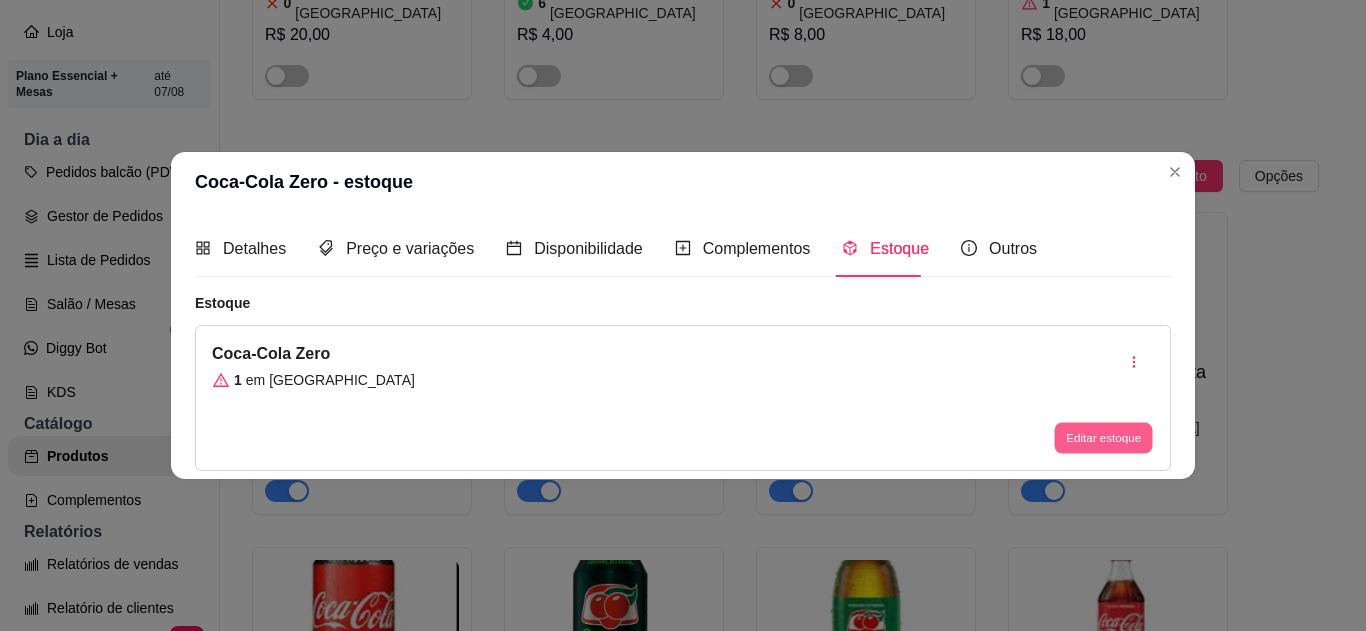 click on "Editar estoque" at bounding box center [1103, 438] 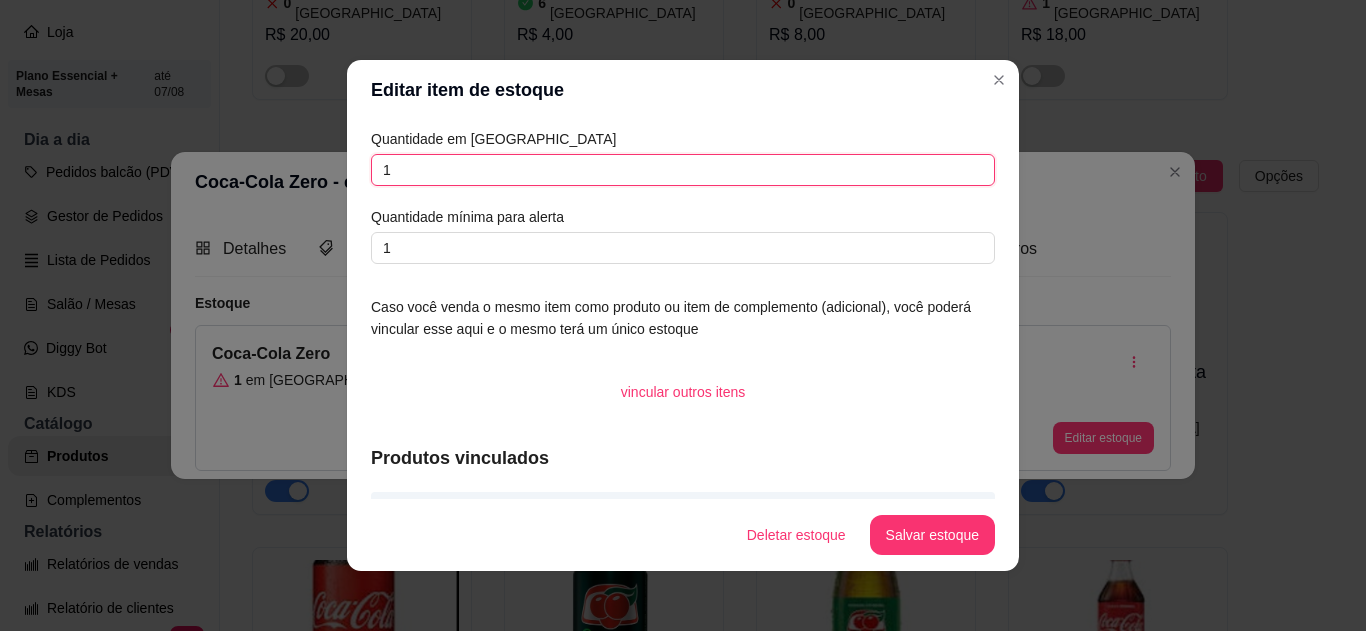 click on "1" at bounding box center (683, 170) 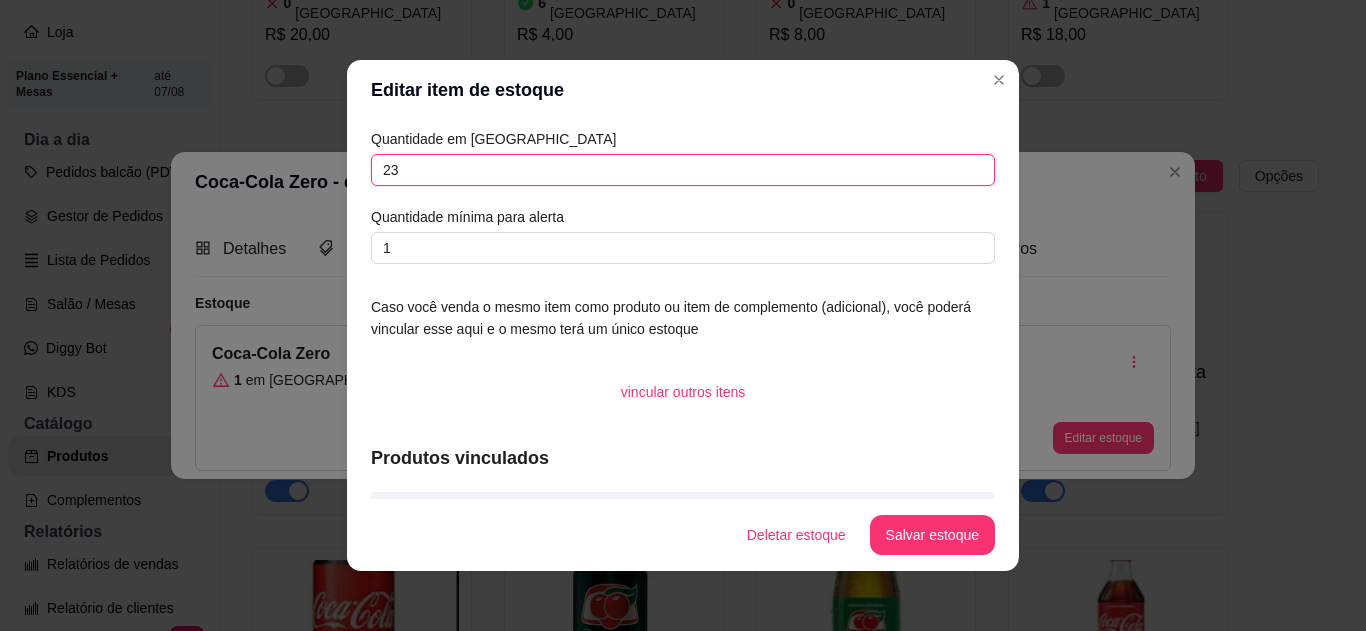 type on "2" 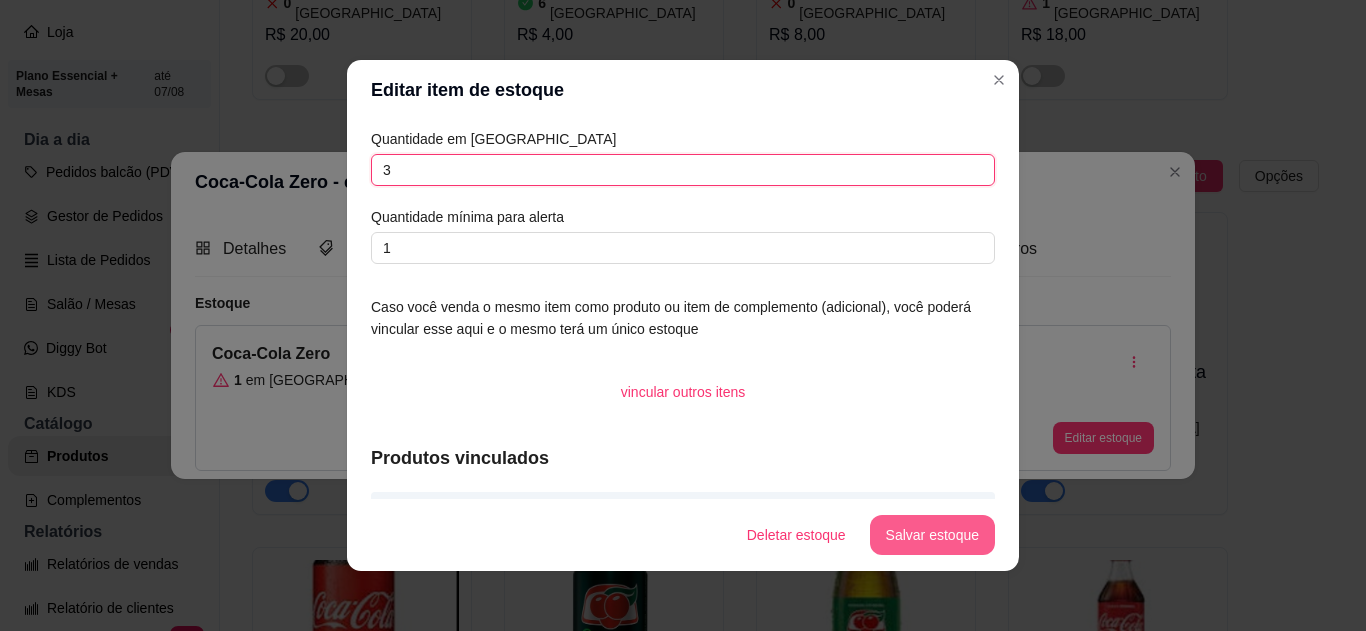 type on "3" 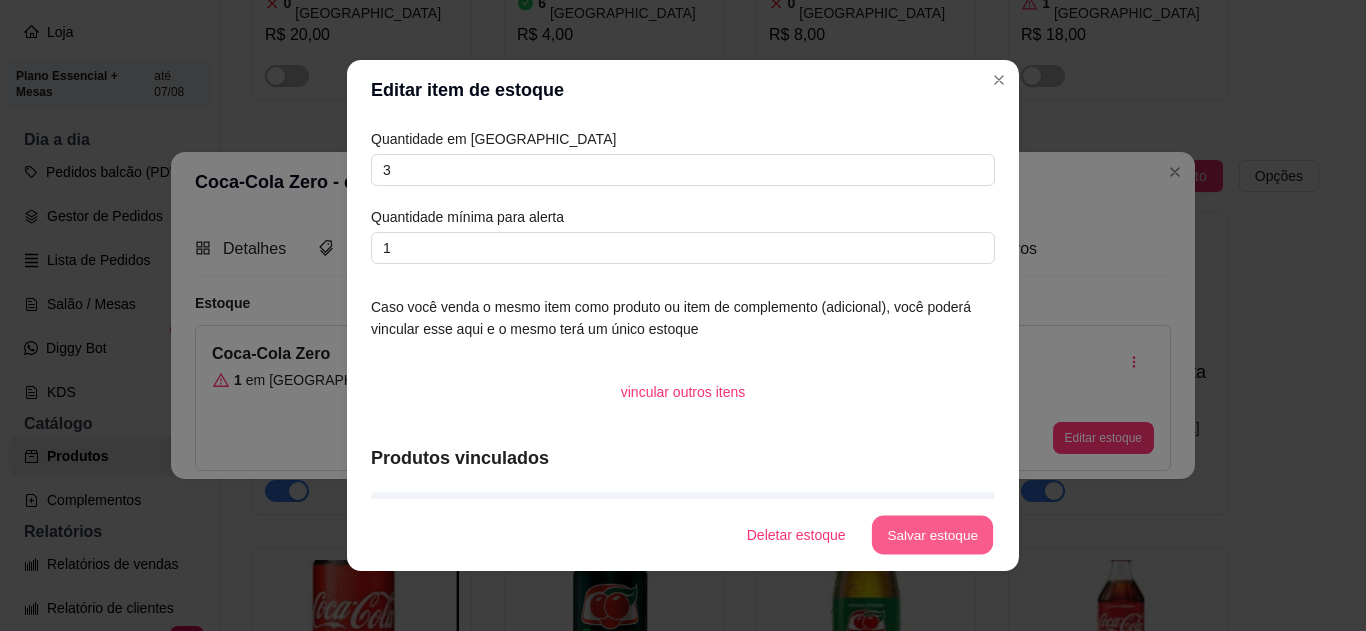 click on "Salvar estoque" at bounding box center [932, 535] 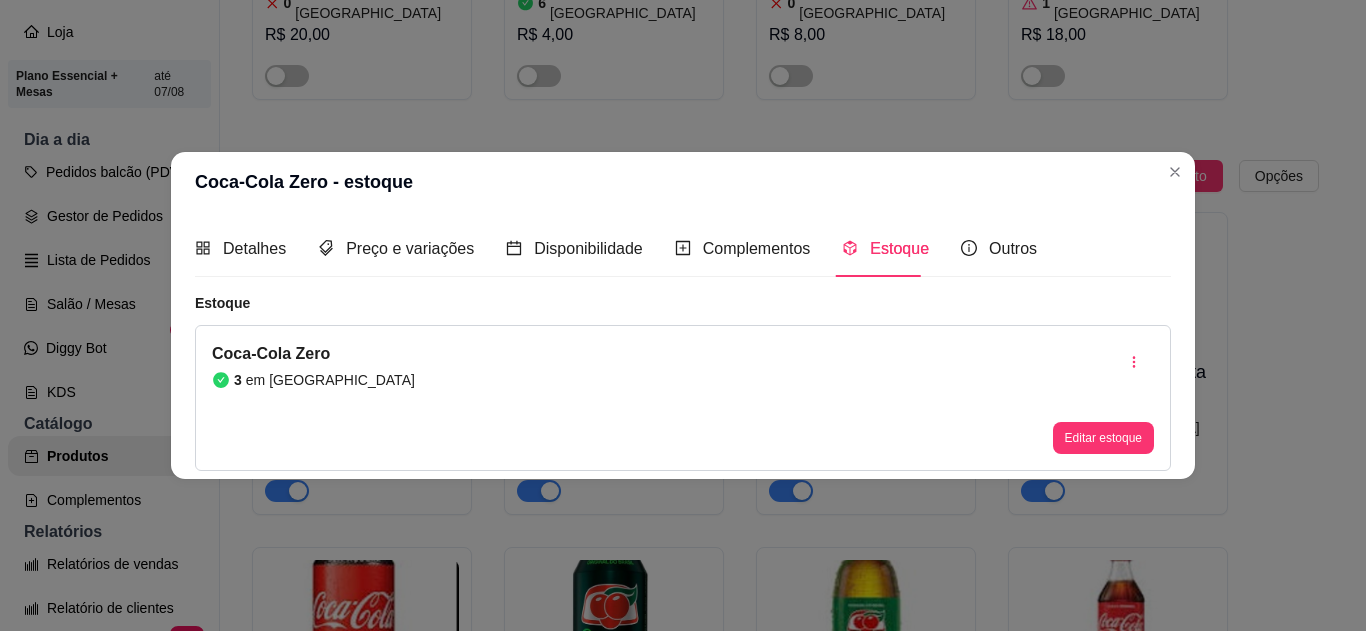 click on "Coca-Cola Zero  - estoque" at bounding box center (683, 182) 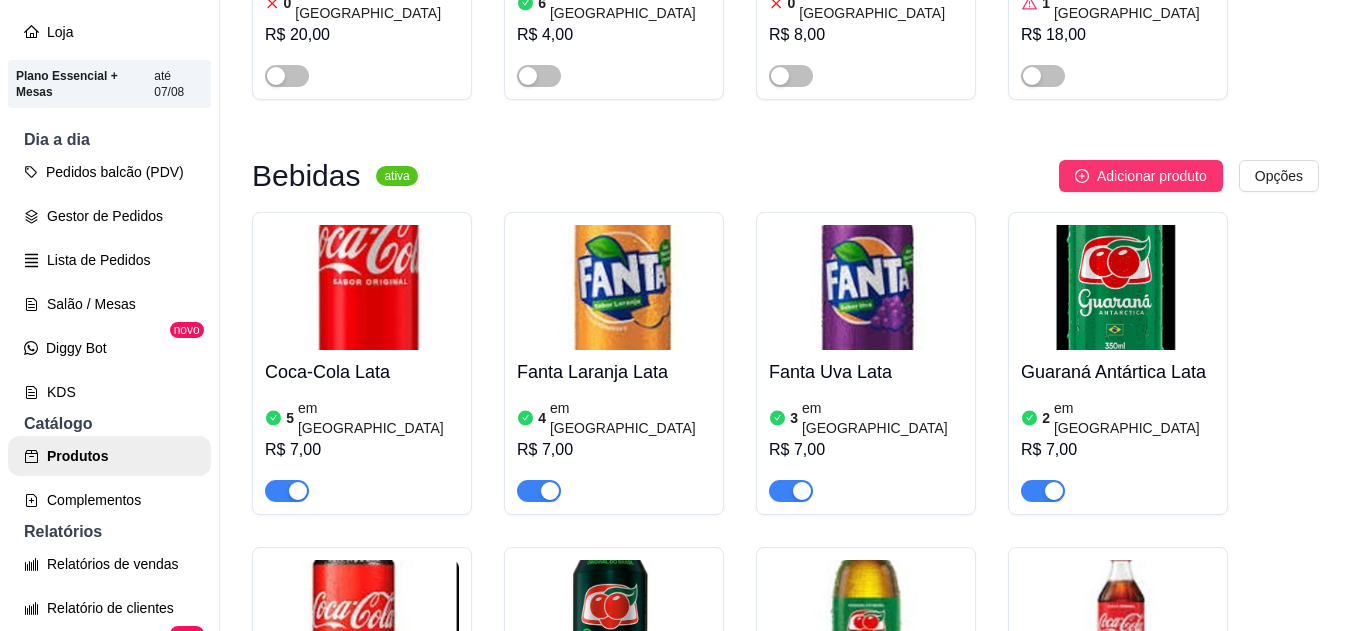 scroll, scrollTop: 682, scrollLeft: 0, axis: vertical 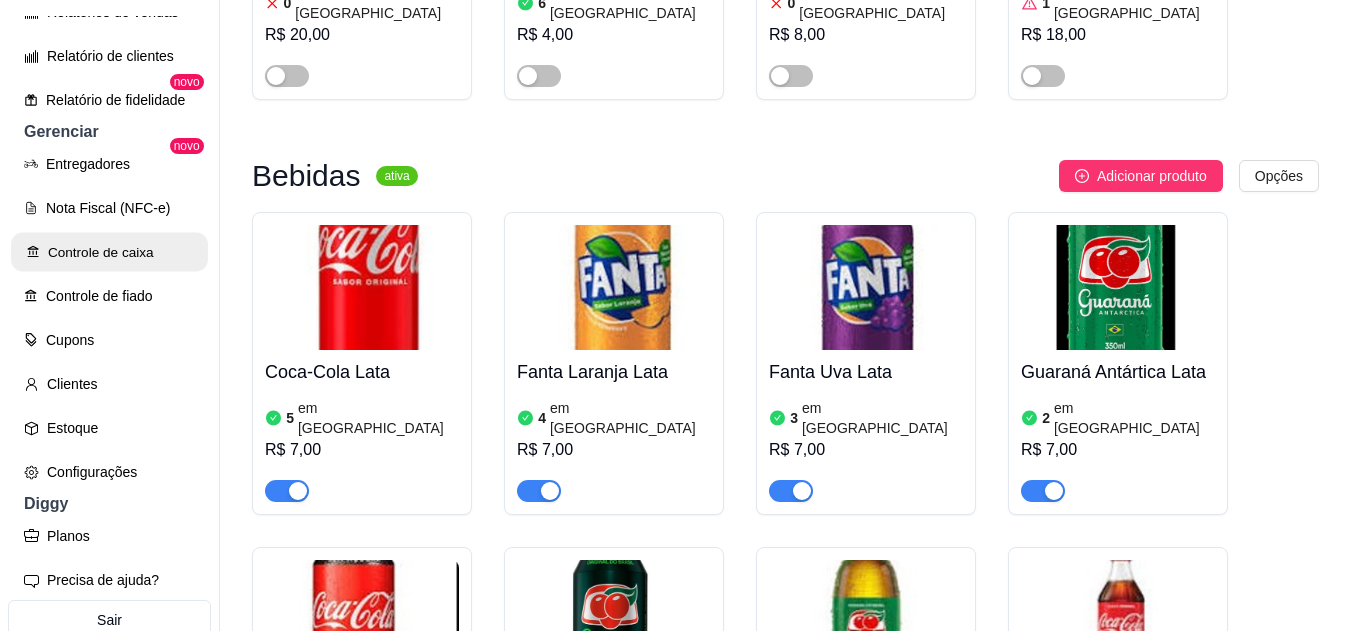 click on "Controle de caixa" at bounding box center [109, 252] 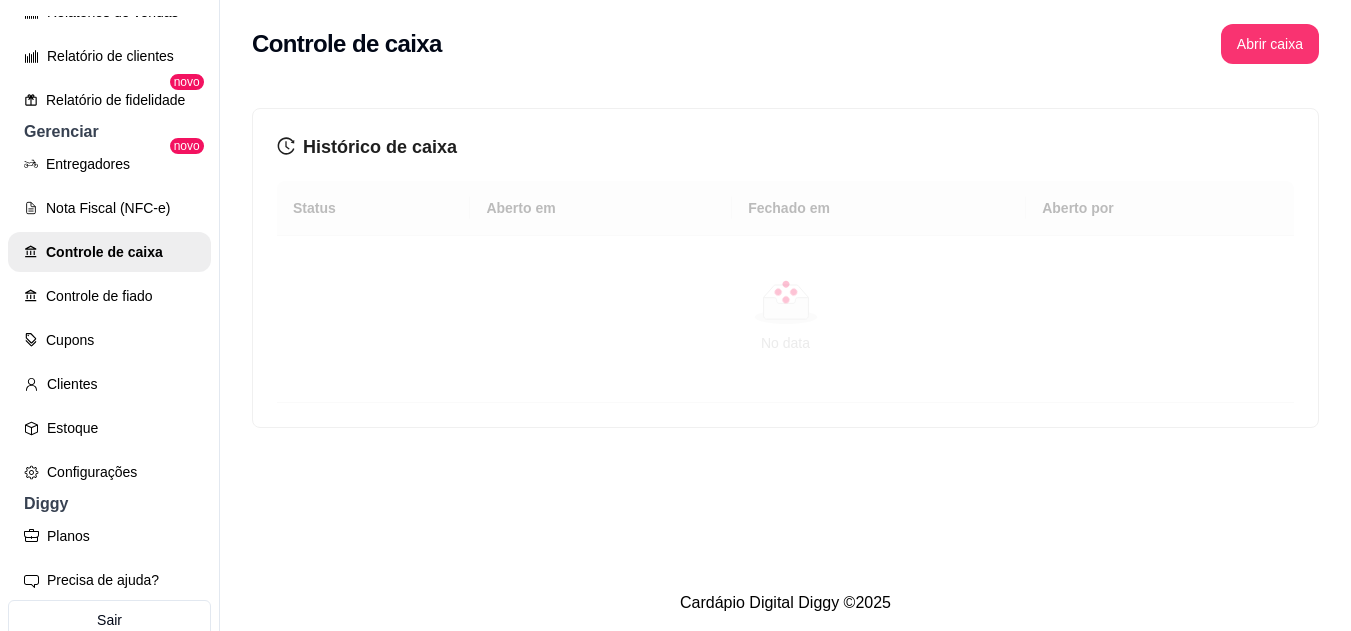 scroll, scrollTop: 0, scrollLeft: 0, axis: both 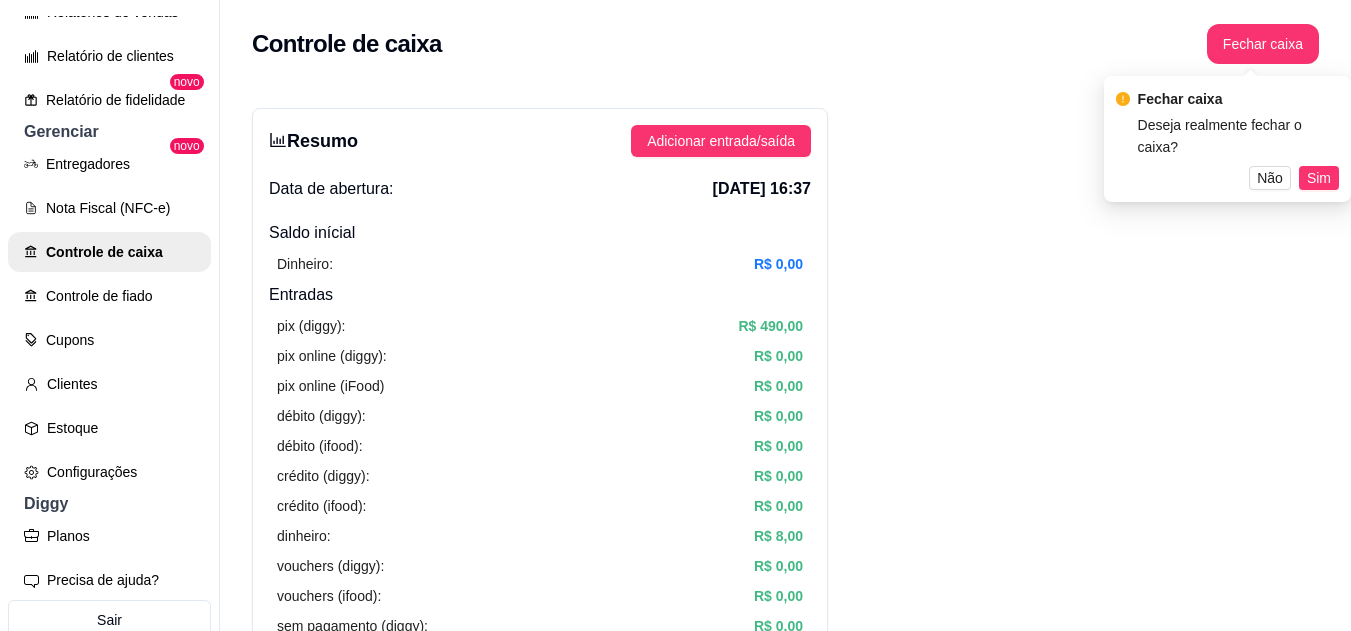 click on "Sim" at bounding box center [1319, 178] 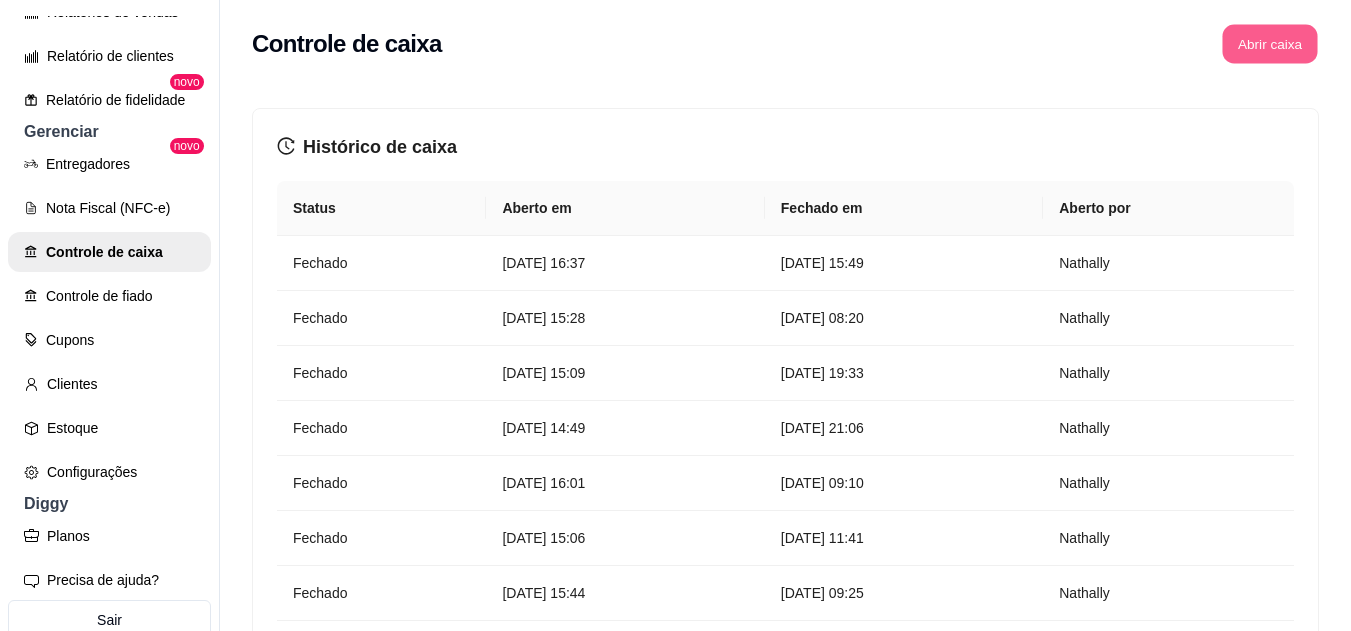 click on "Abrir caixa" at bounding box center [1269, 44] 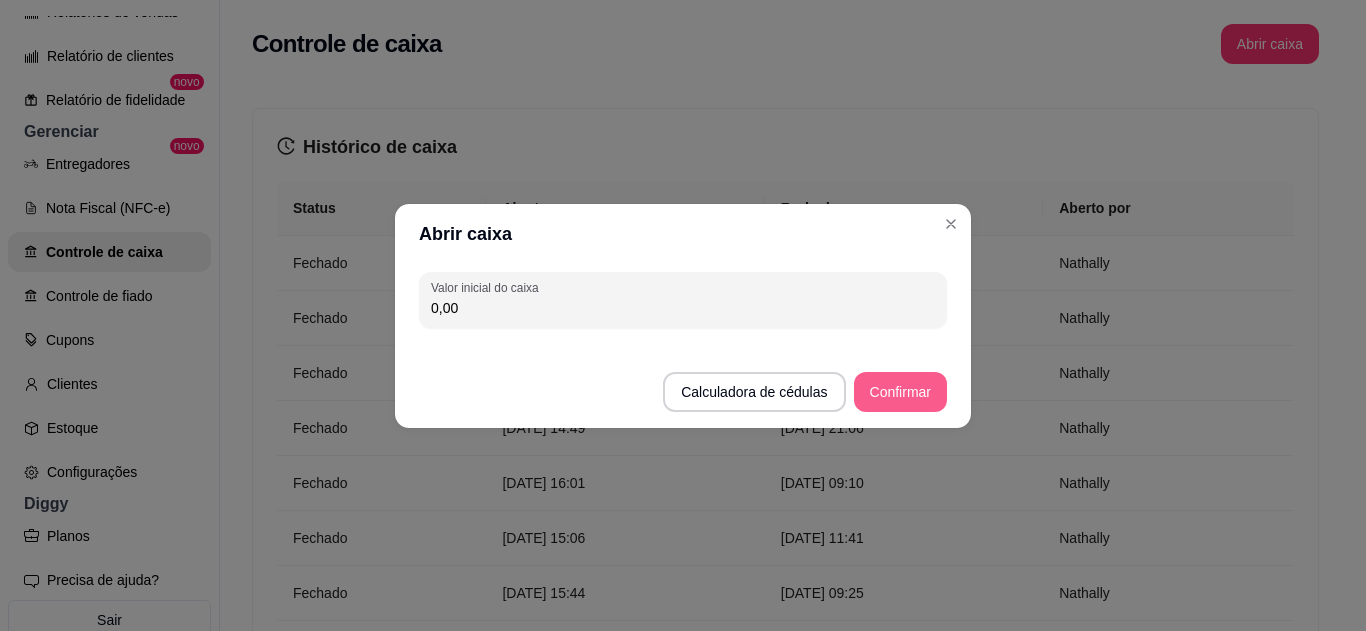 click on "Confirmar" at bounding box center [900, 392] 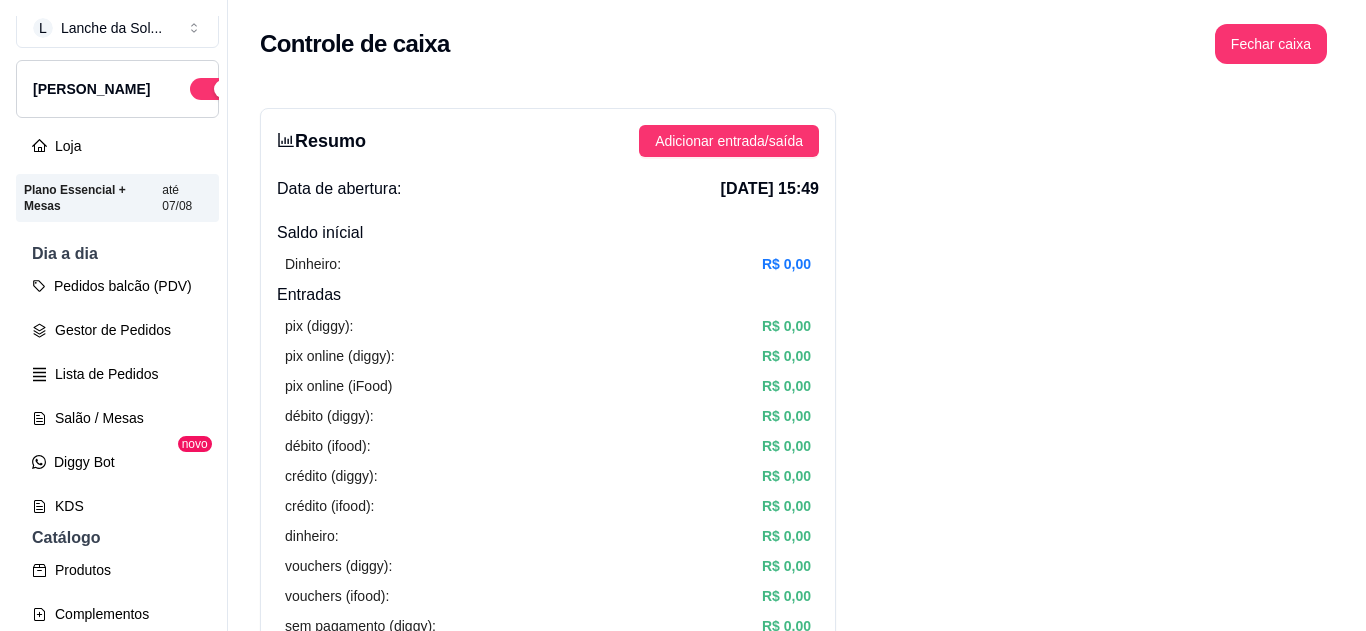 scroll, scrollTop: 0, scrollLeft: 0, axis: both 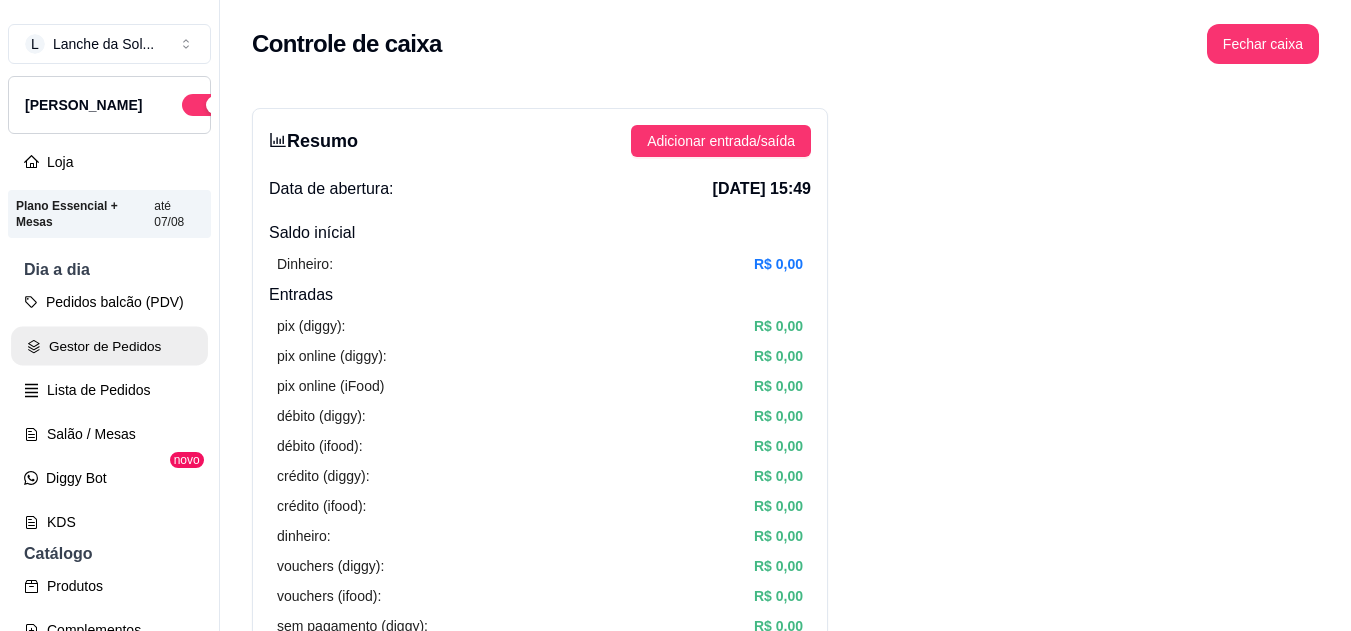 click on "Gestor de Pedidos" at bounding box center (109, 346) 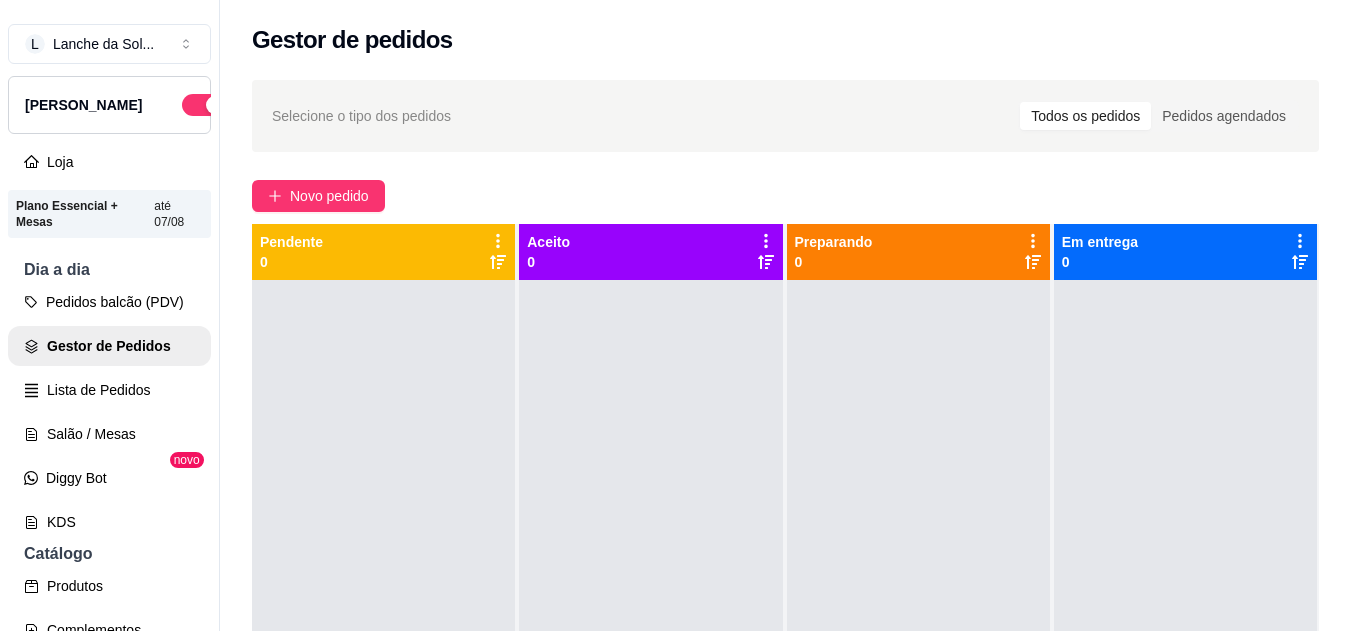 click on "Selecione o tipo dos pedidos Todos os pedidos Pedidos agendados" at bounding box center [785, 116] 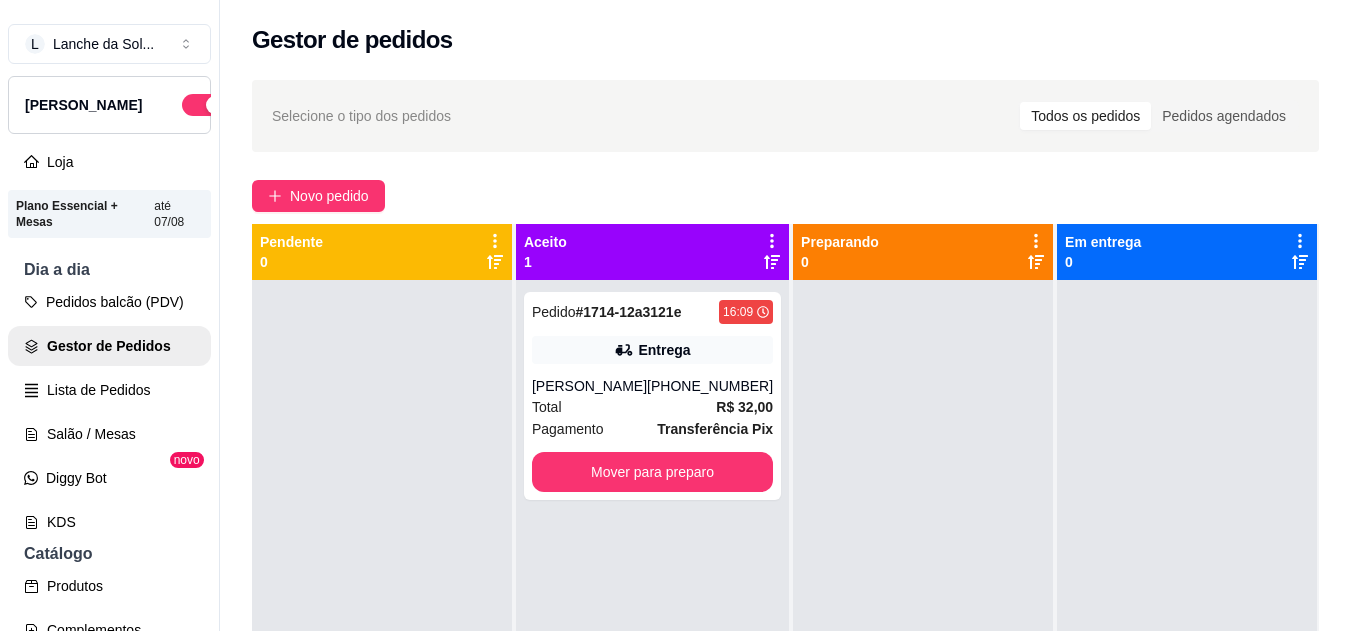 click on "[PHONE_NUMBER]" at bounding box center (710, 386) 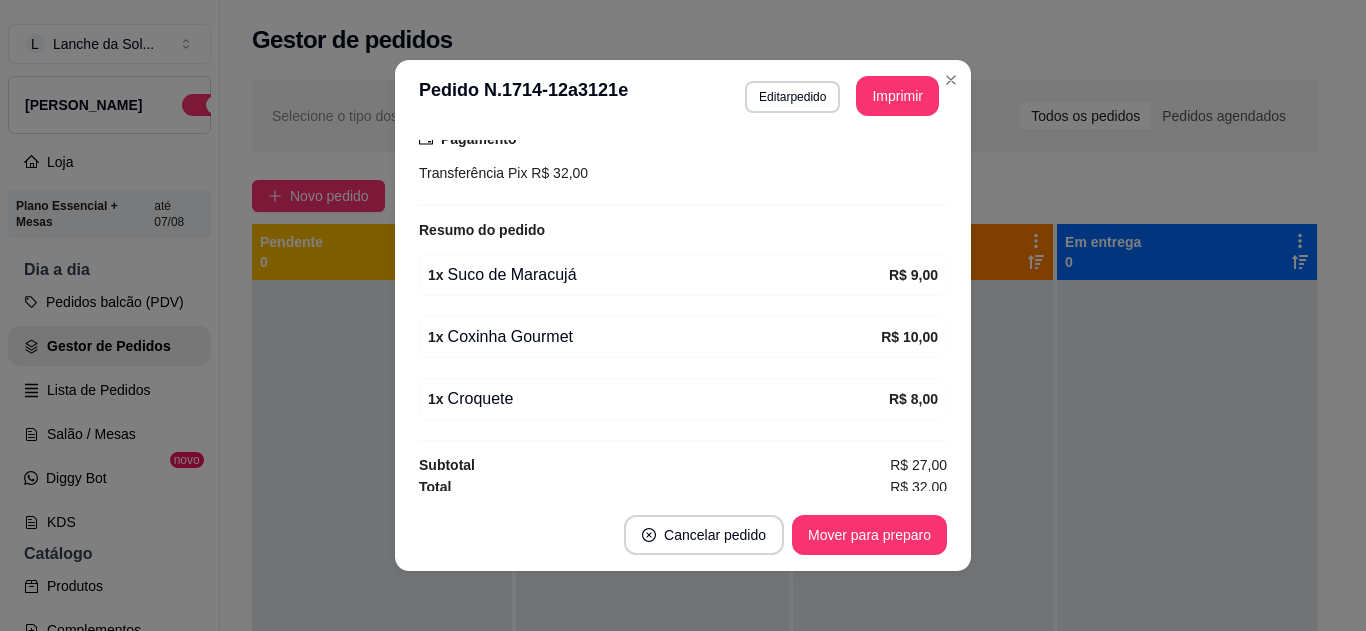 scroll, scrollTop: 550, scrollLeft: 0, axis: vertical 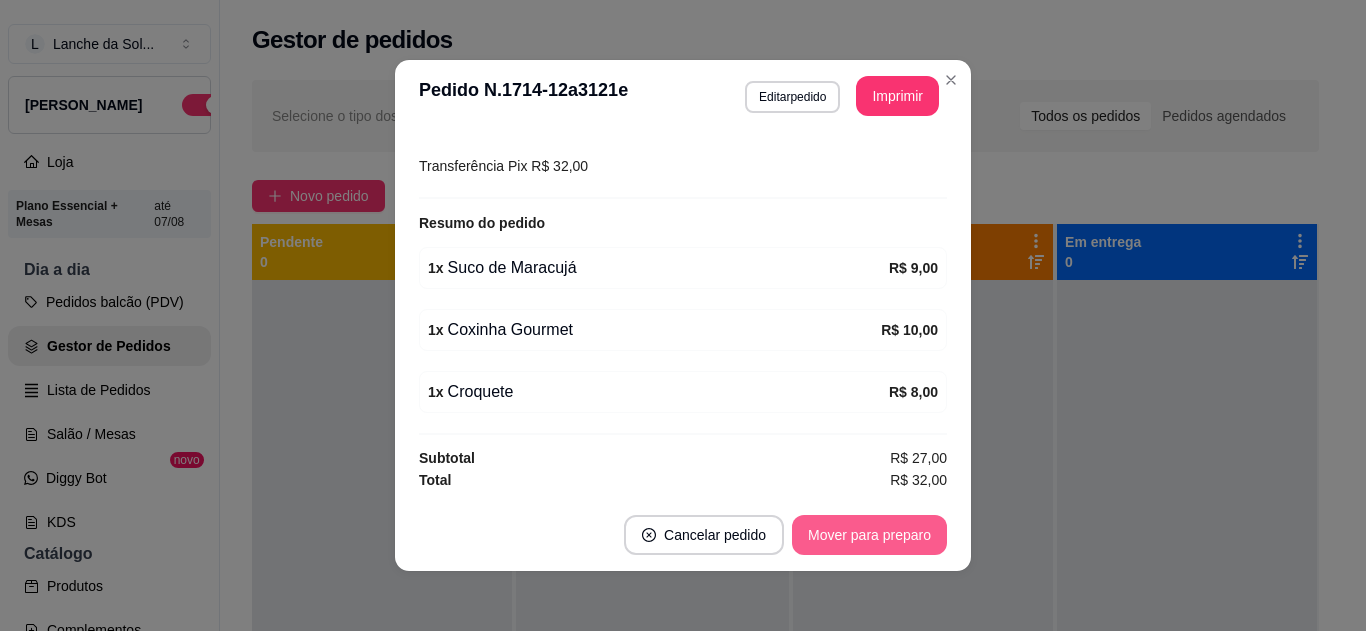 click on "Mover para preparo" at bounding box center [869, 535] 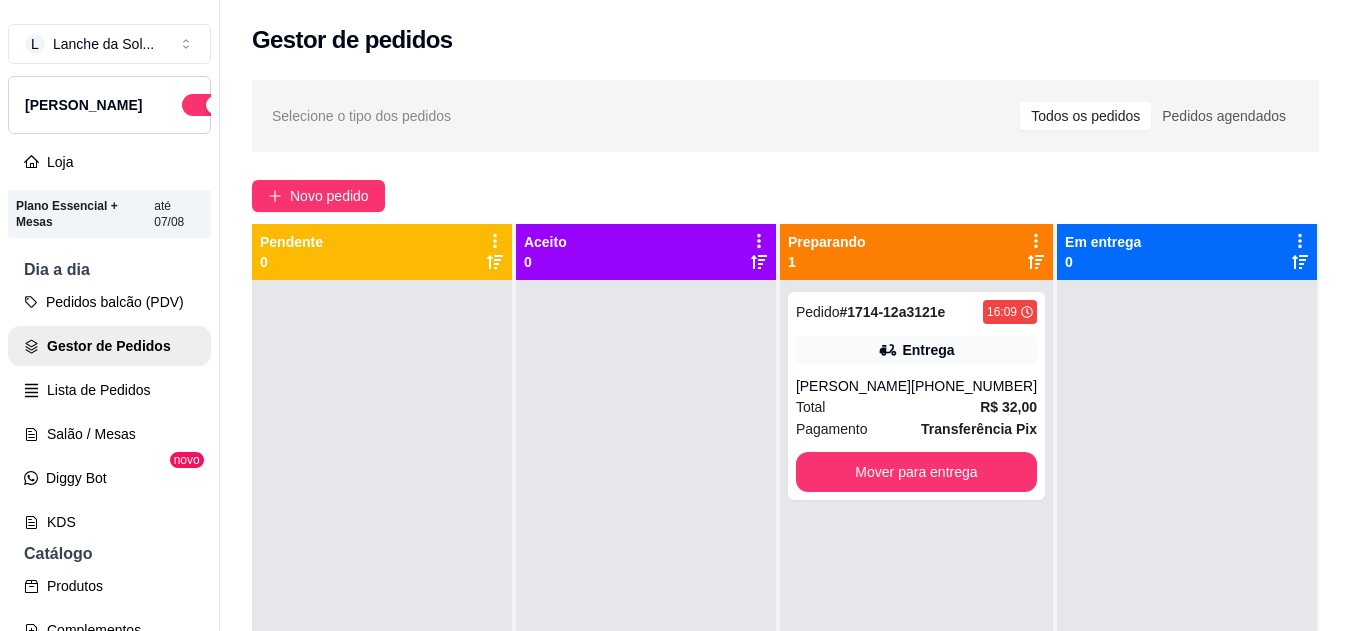 click on "R$ 32,00" at bounding box center [1008, 407] 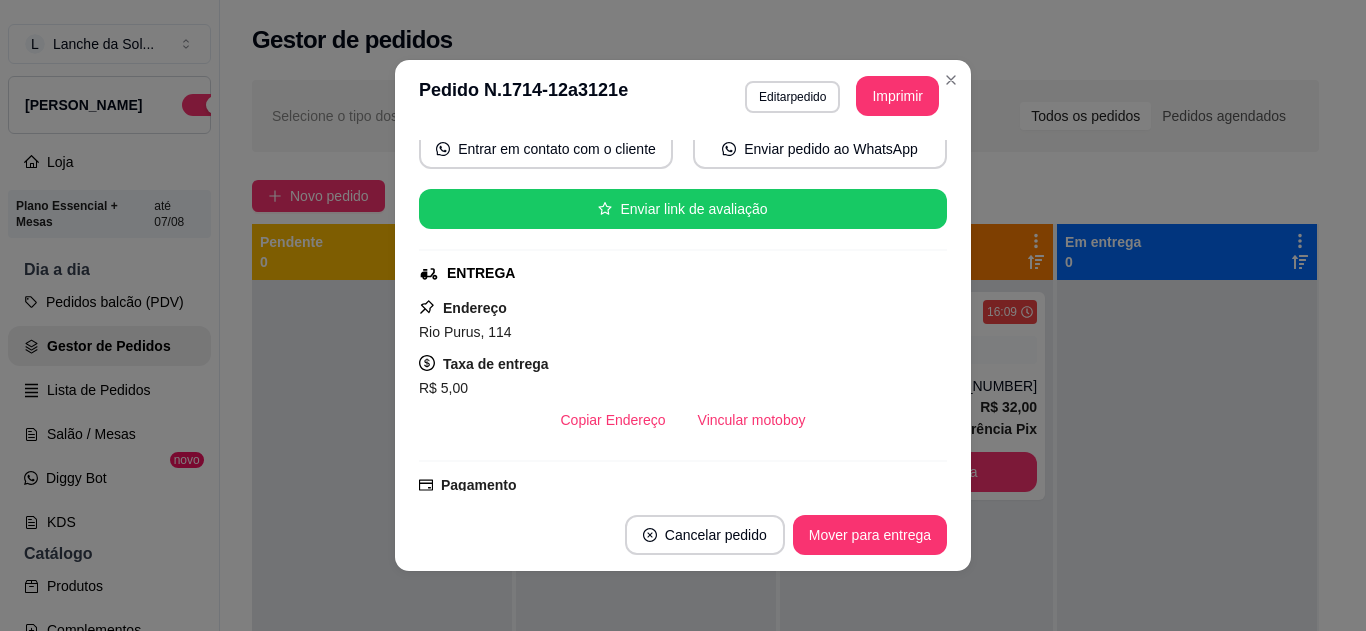 scroll, scrollTop: 200, scrollLeft: 0, axis: vertical 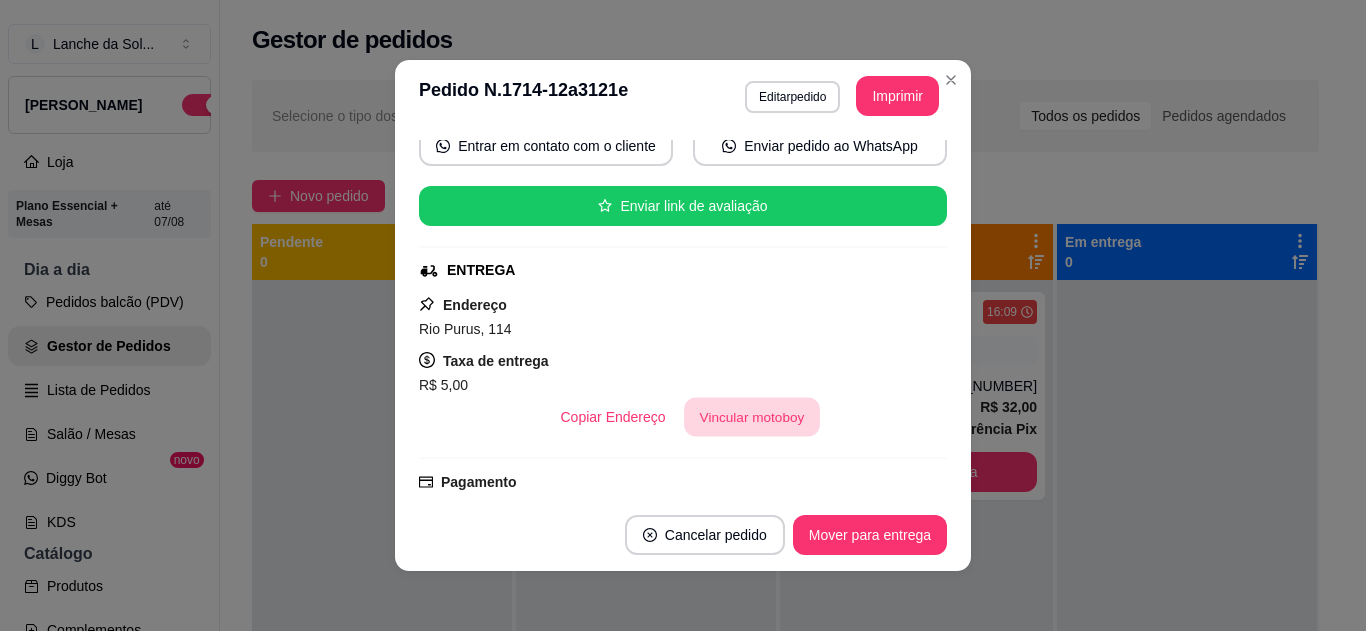 click on "Vincular motoboy" at bounding box center (752, 417) 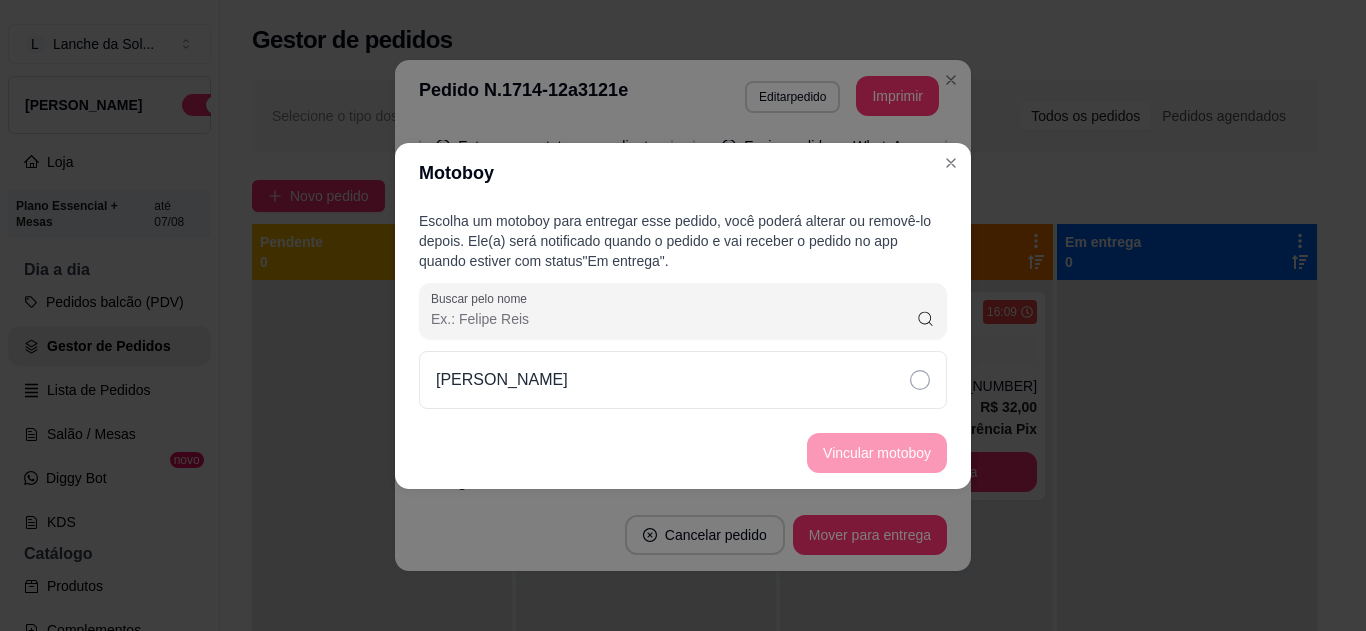 click 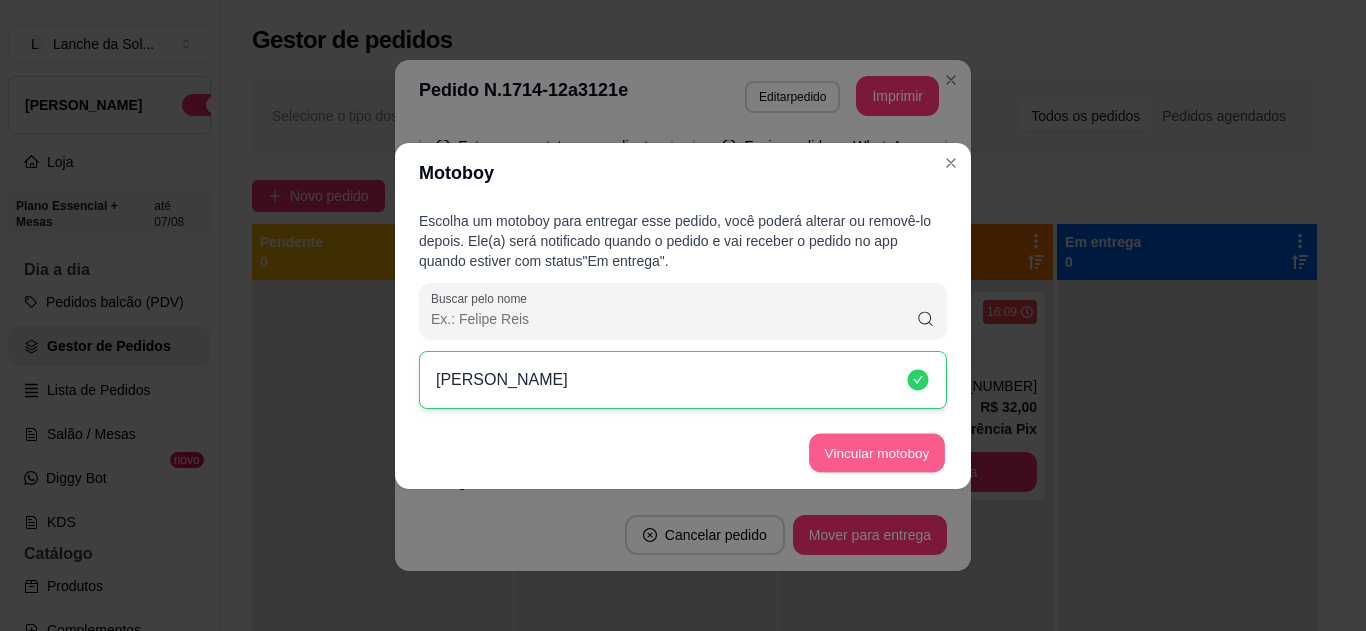 click on "Vincular motoboy" at bounding box center [877, 452] 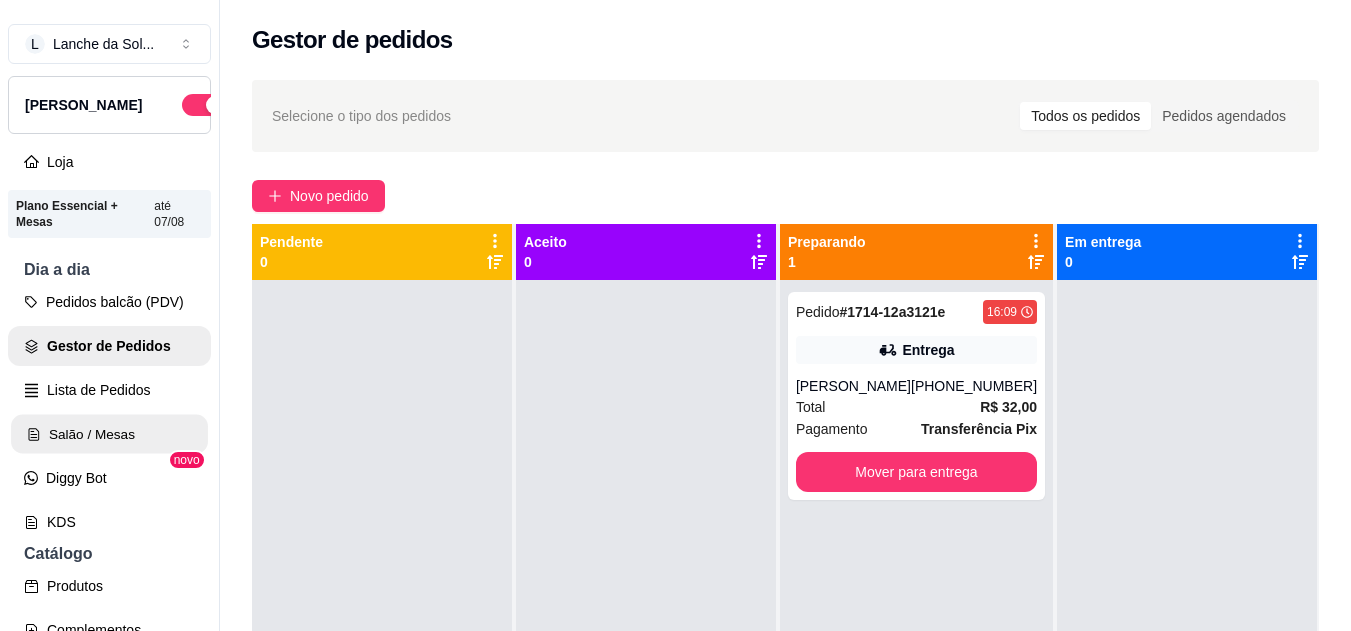click on "Salão / Mesas" at bounding box center [109, 434] 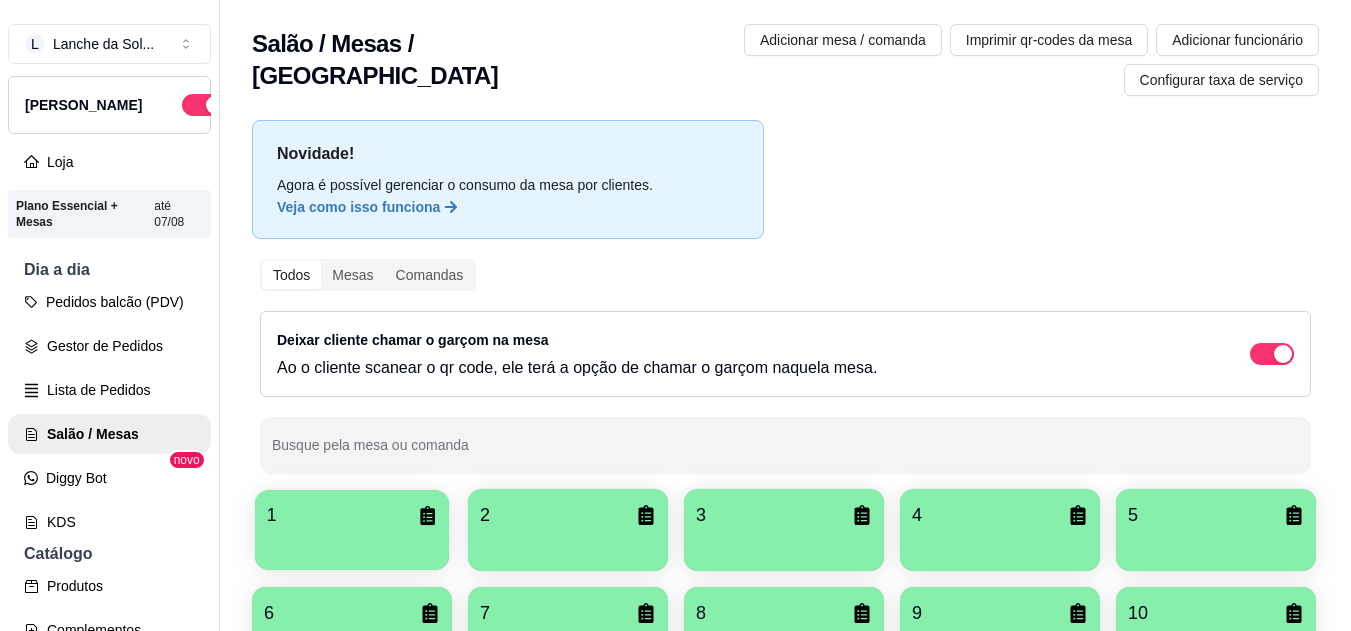 click on "1" at bounding box center [352, 515] 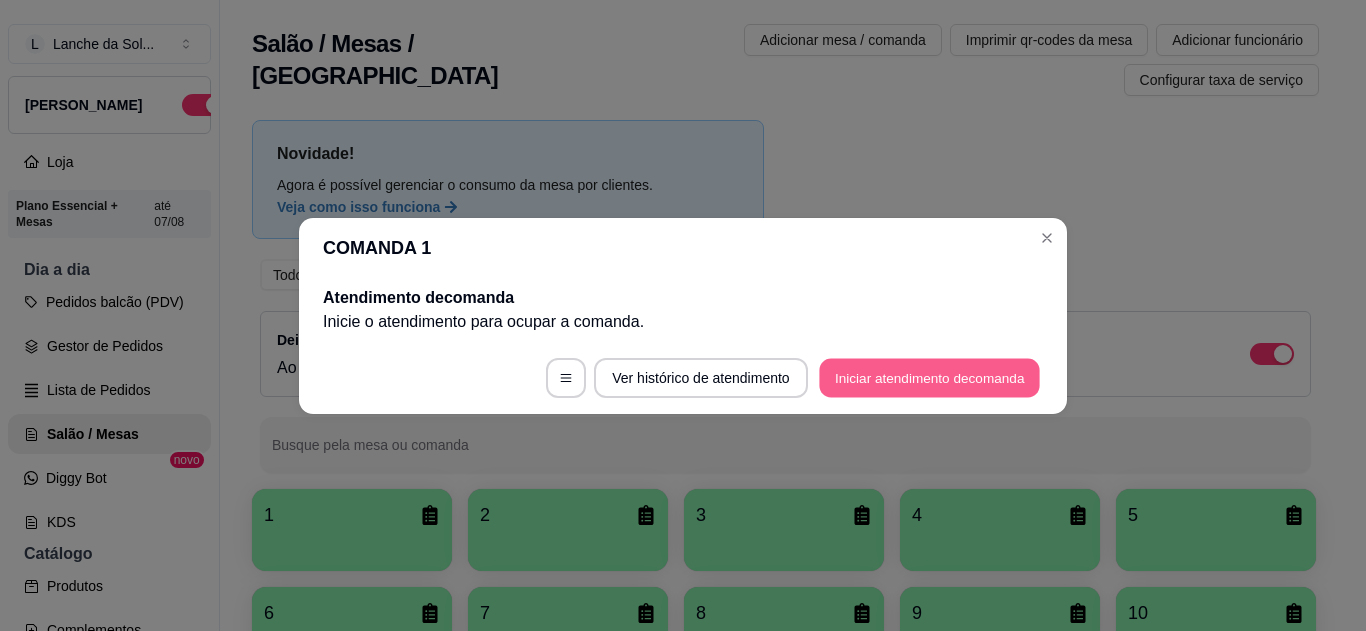 click on "Iniciar atendimento de  comanda" at bounding box center [929, 377] 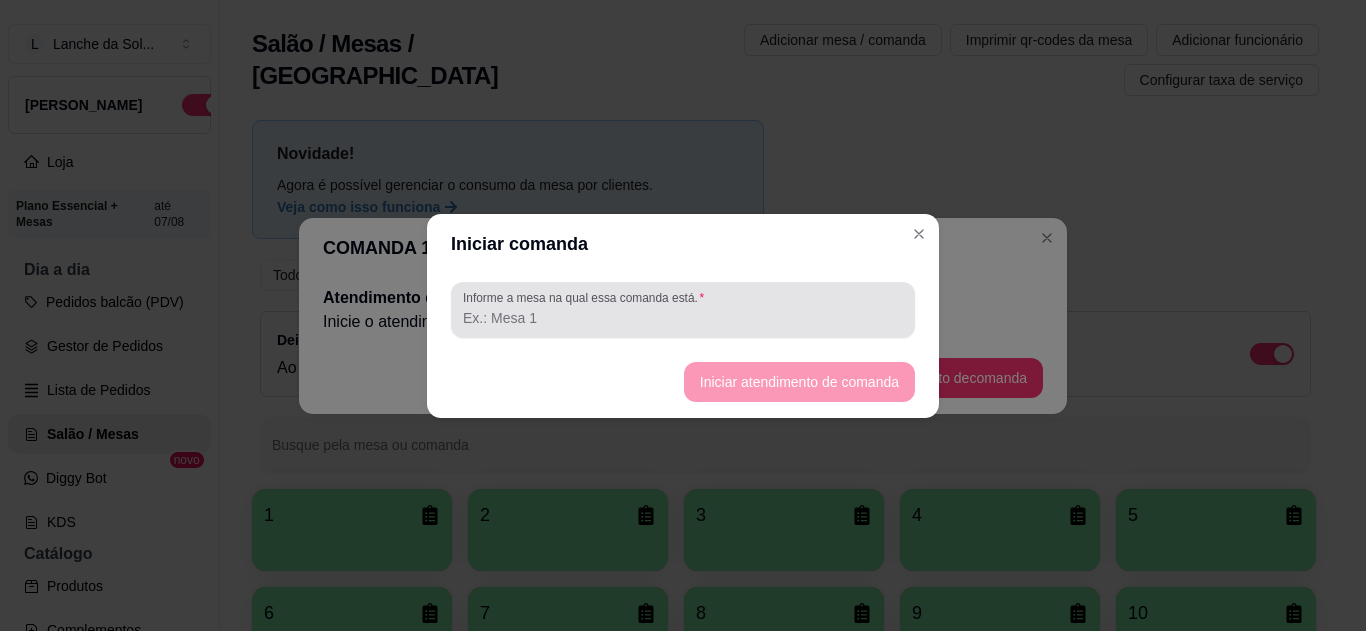 click on "Informe a mesa na qual essa comanda está." at bounding box center (683, 310) 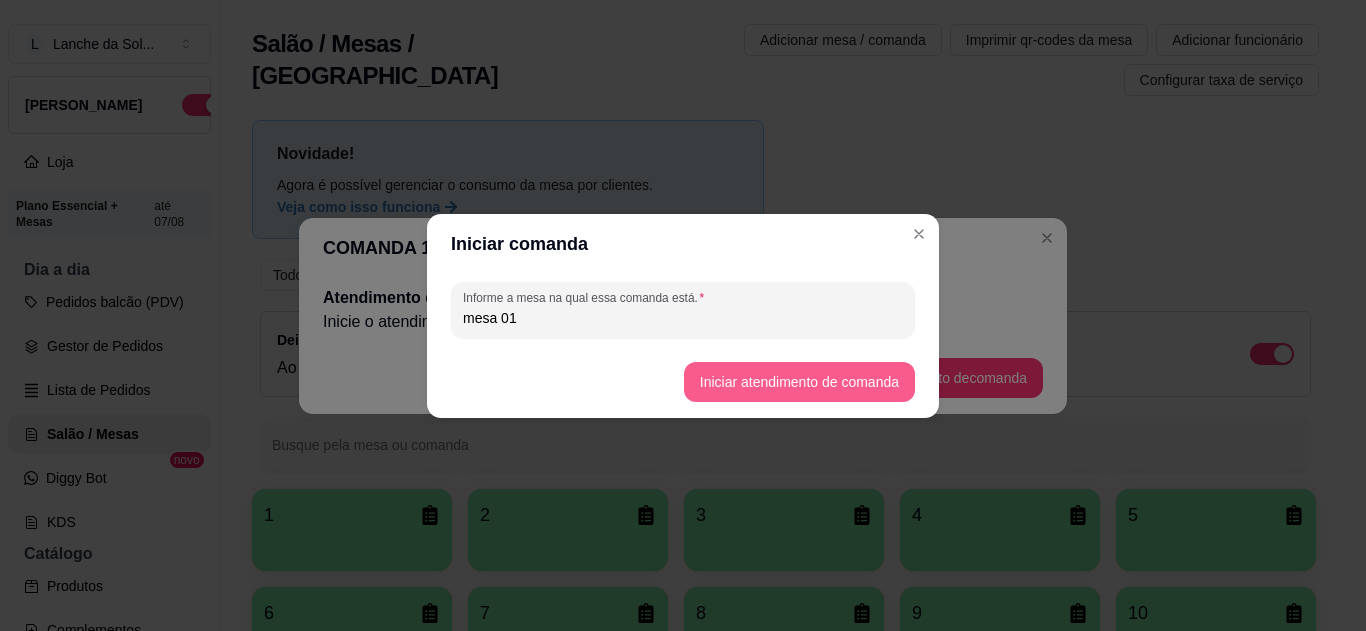 type on "mesa 01" 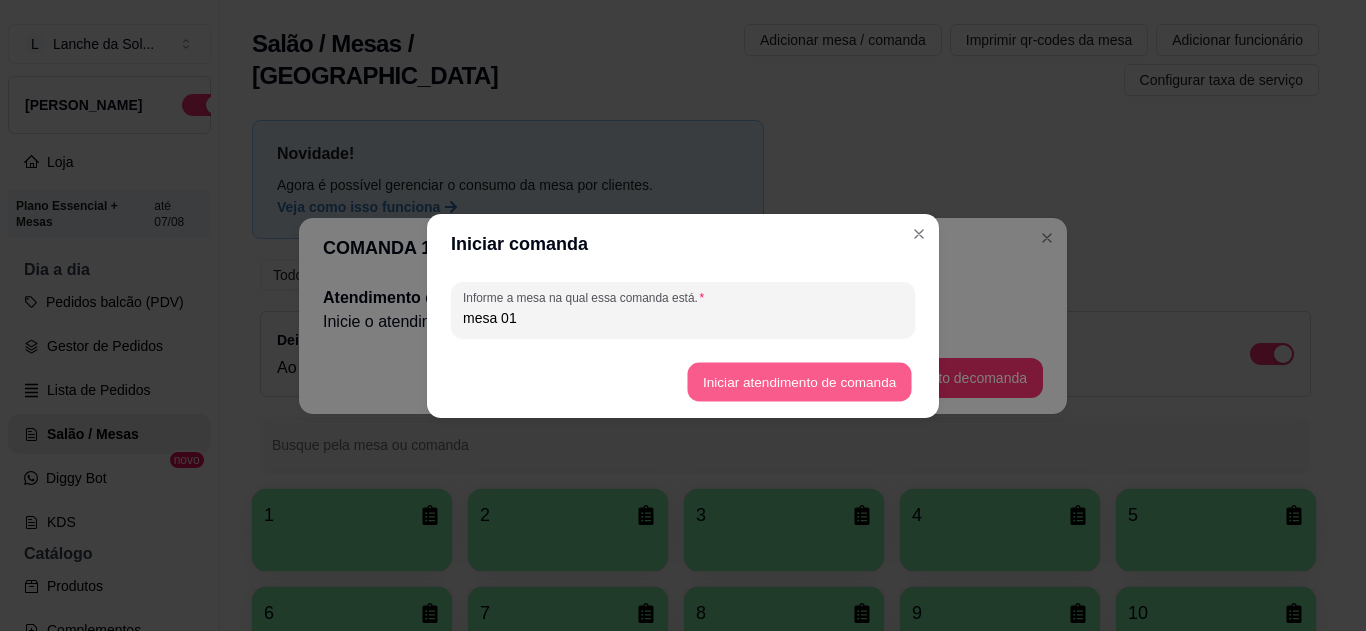 click on "Iniciar atendimento de comanda" at bounding box center [799, 381] 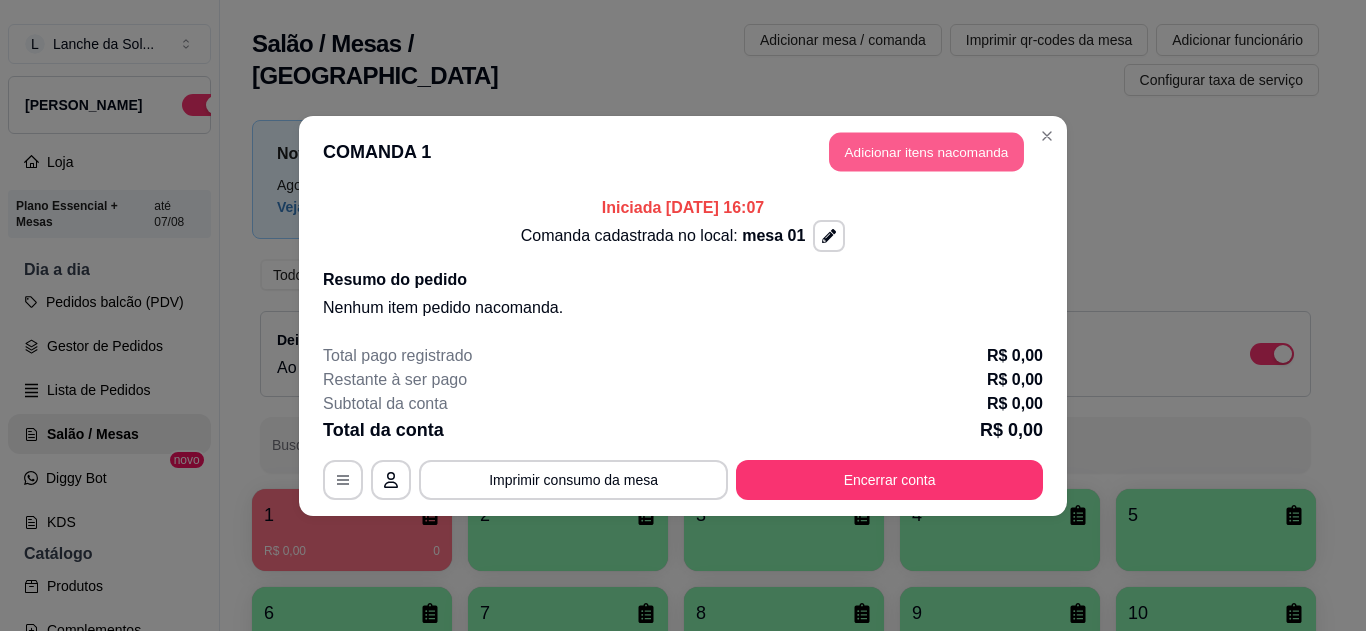click on "Adicionar itens na  comanda" at bounding box center [926, 151] 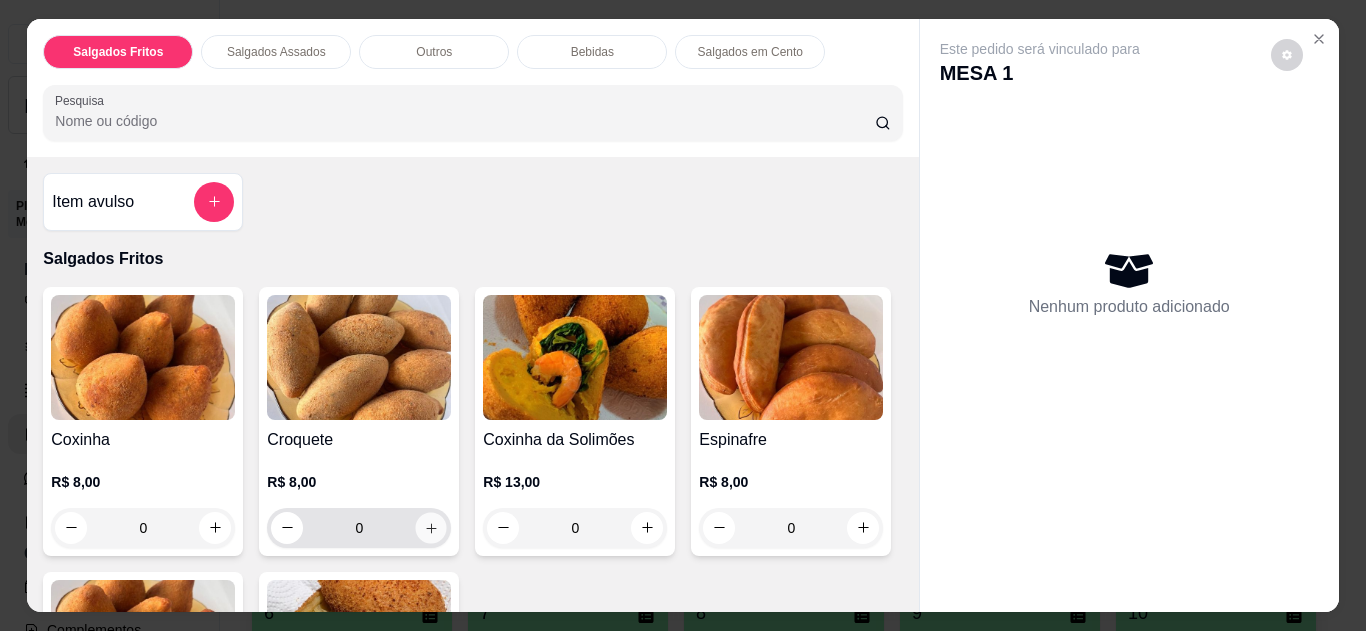 click 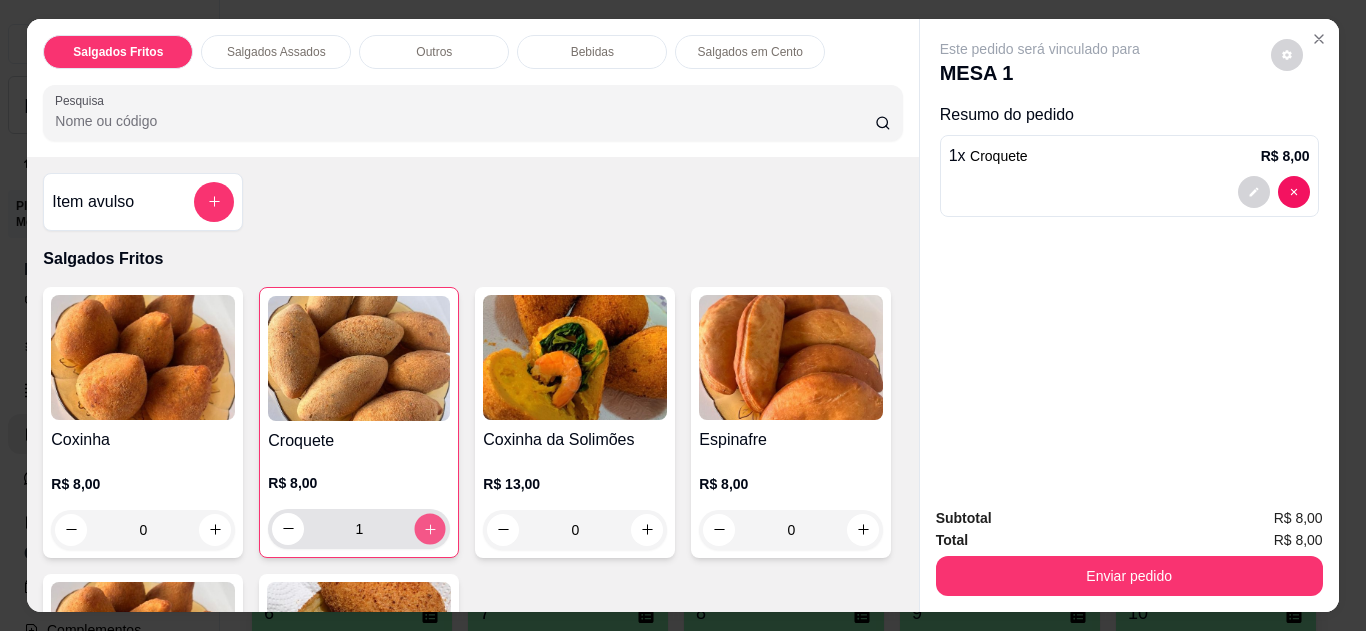 click 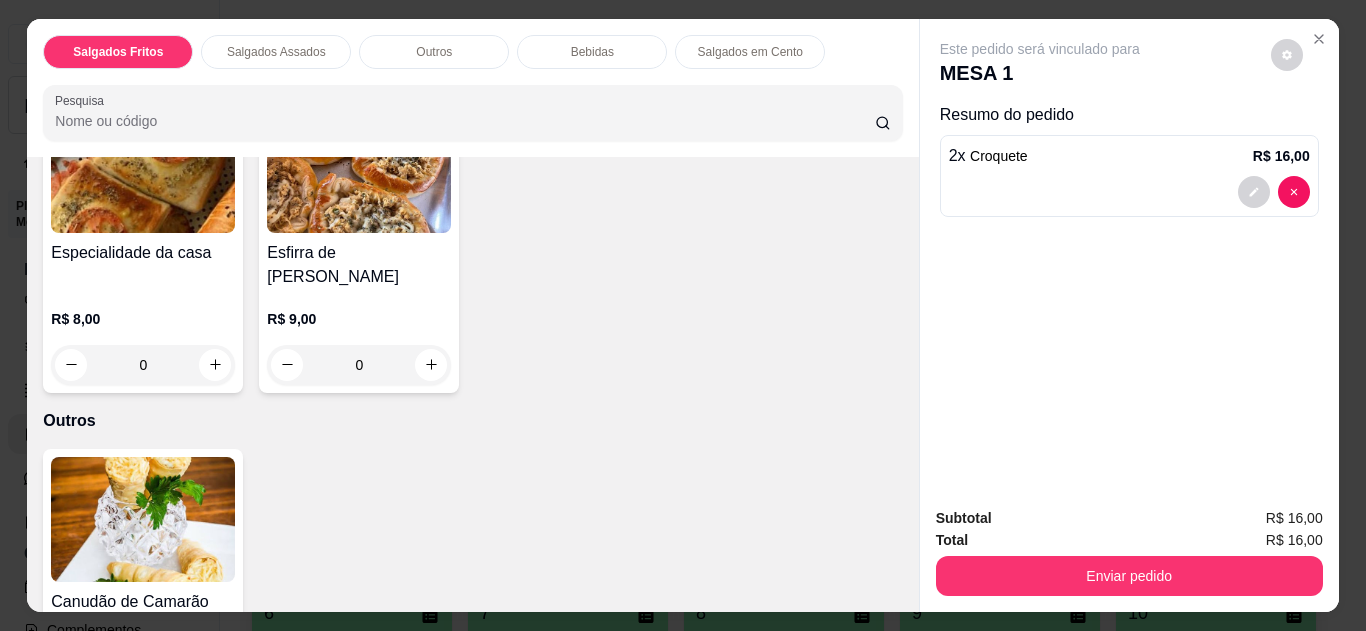 scroll, scrollTop: 800, scrollLeft: 0, axis: vertical 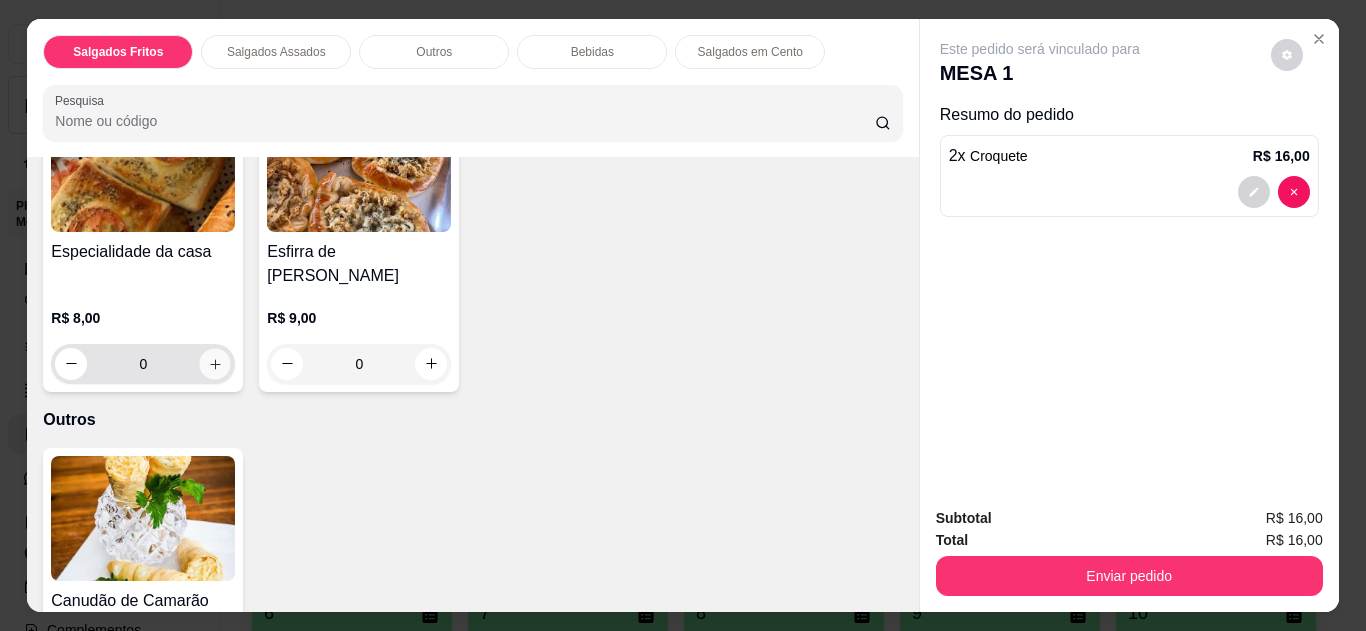 click 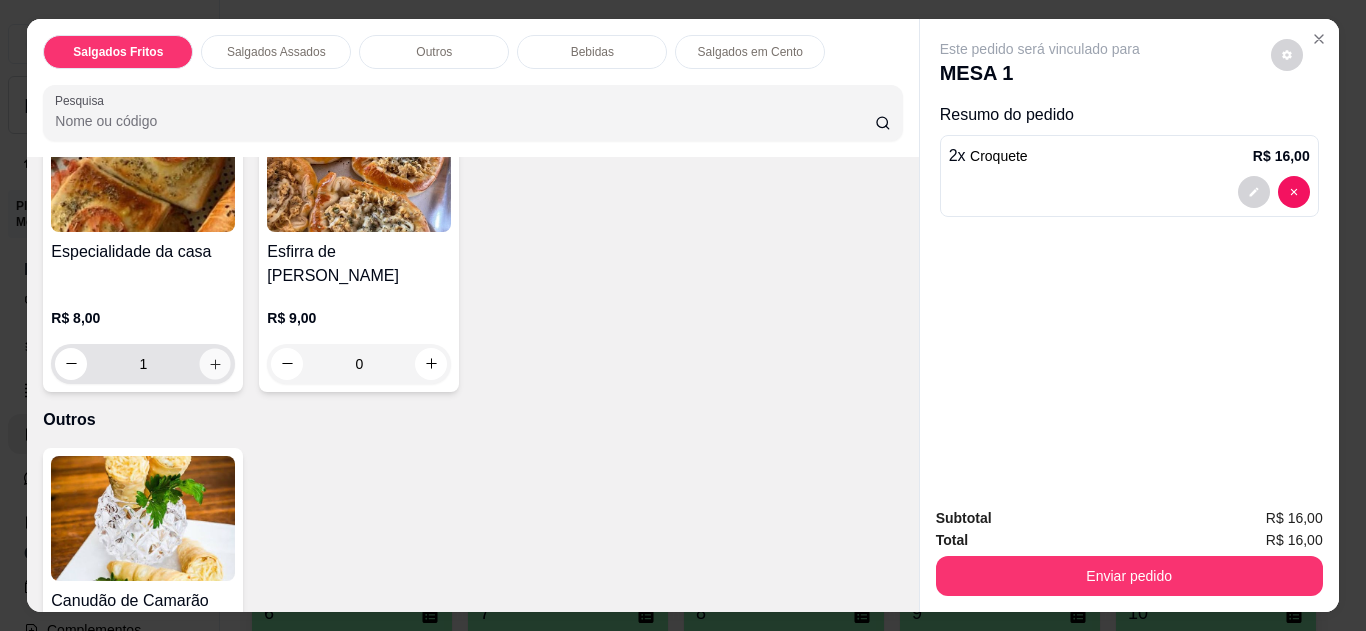 scroll, scrollTop: 801, scrollLeft: 0, axis: vertical 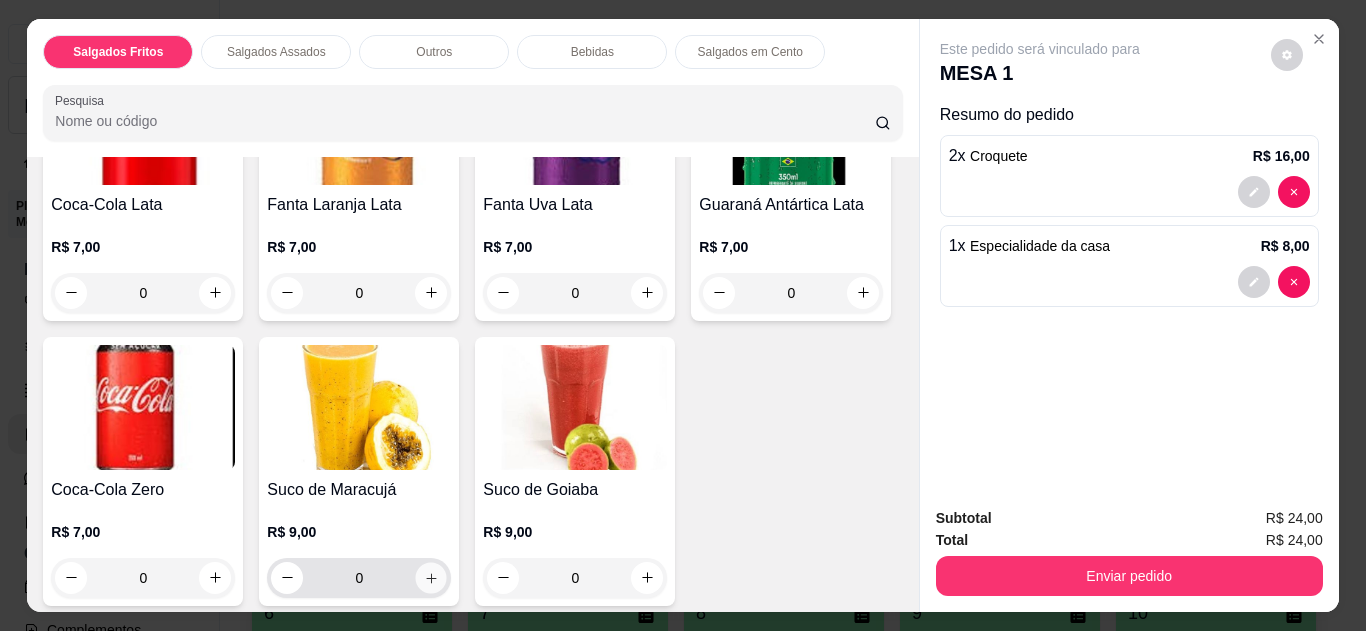 click 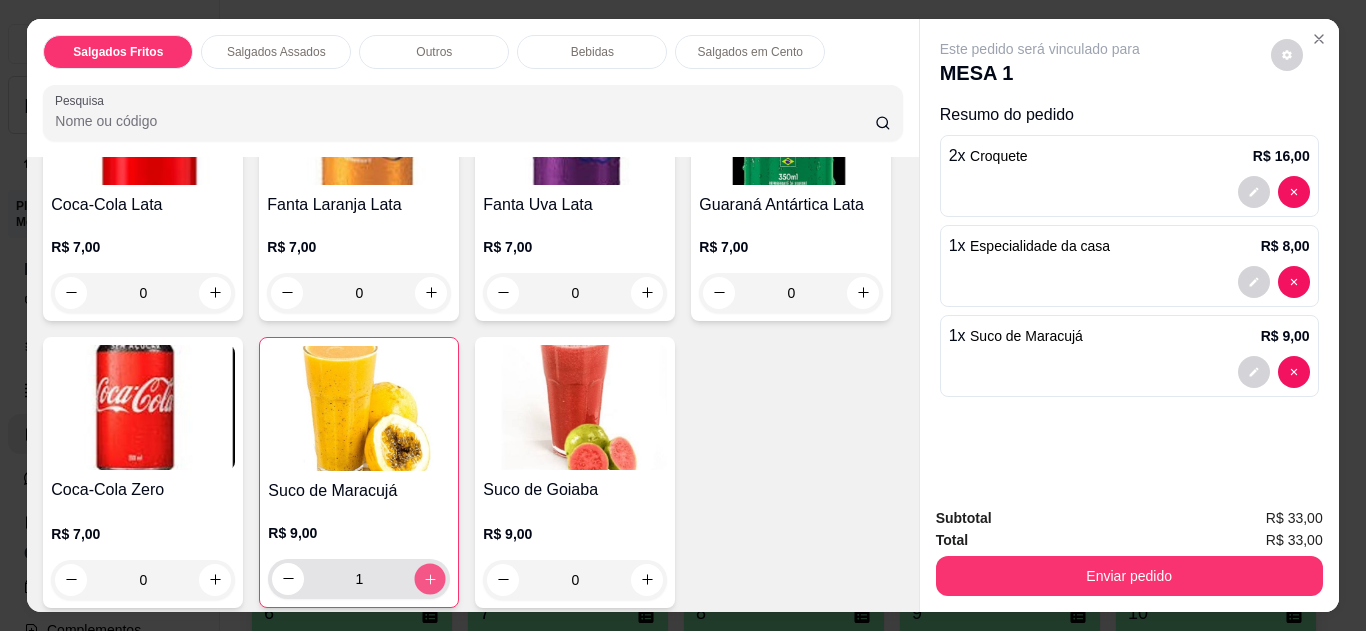 click 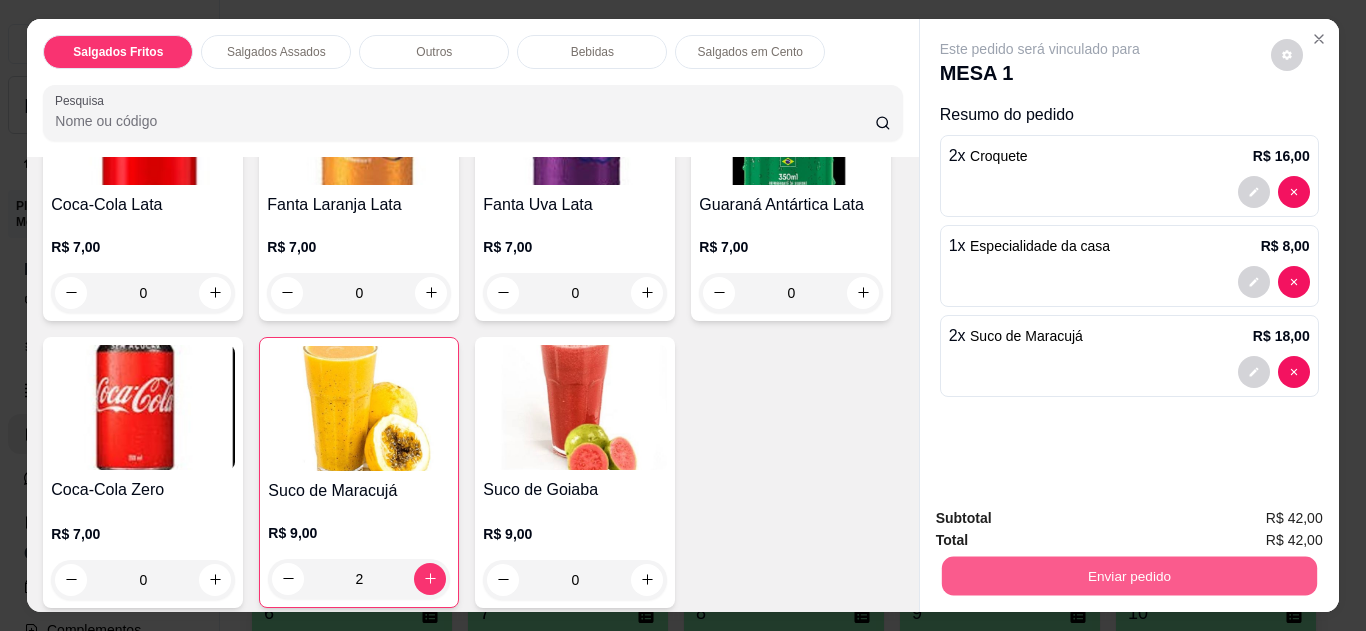 click on "Enviar pedido" at bounding box center (1128, 576) 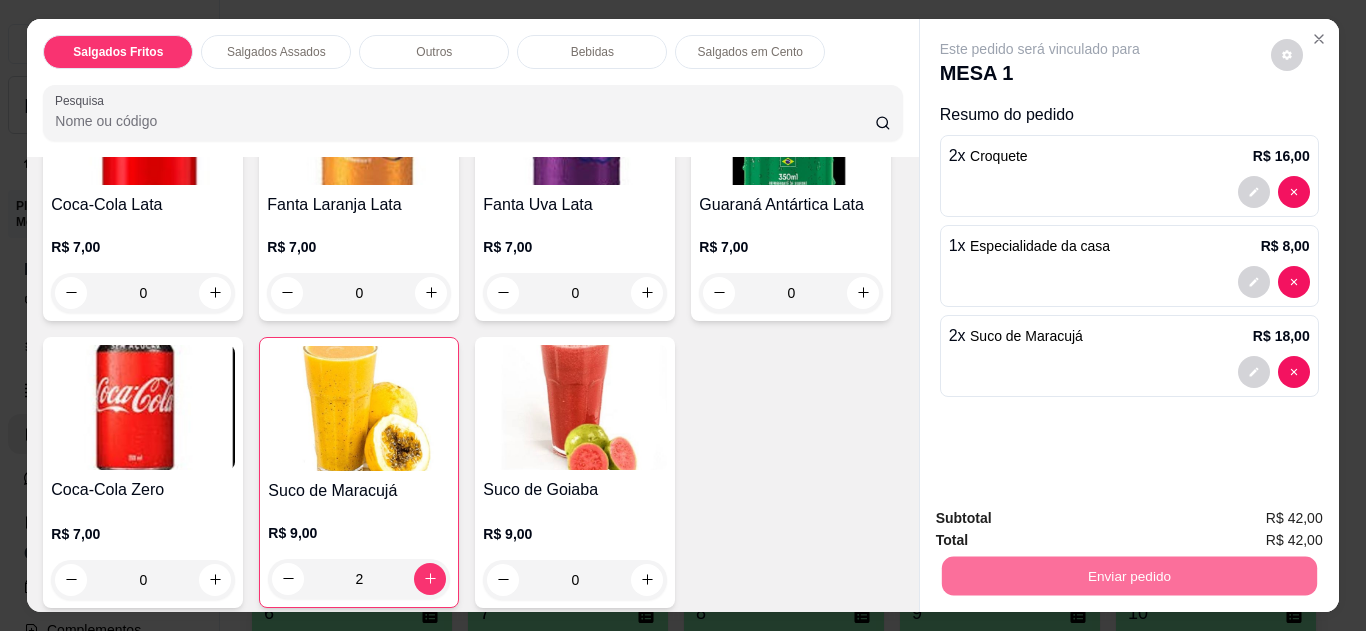 click on "Não registrar e enviar pedido" at bounding box center [1063, 519] 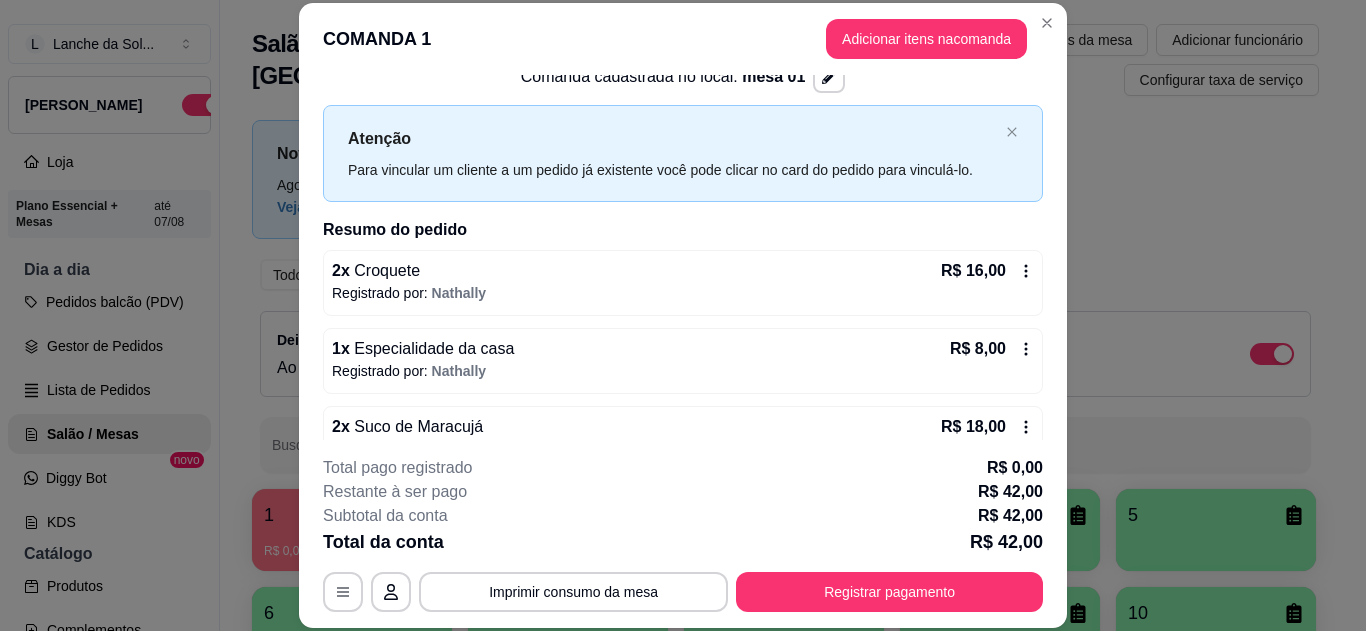 scroll, scrollTop: 0, scrollLeft: 0, axis: both 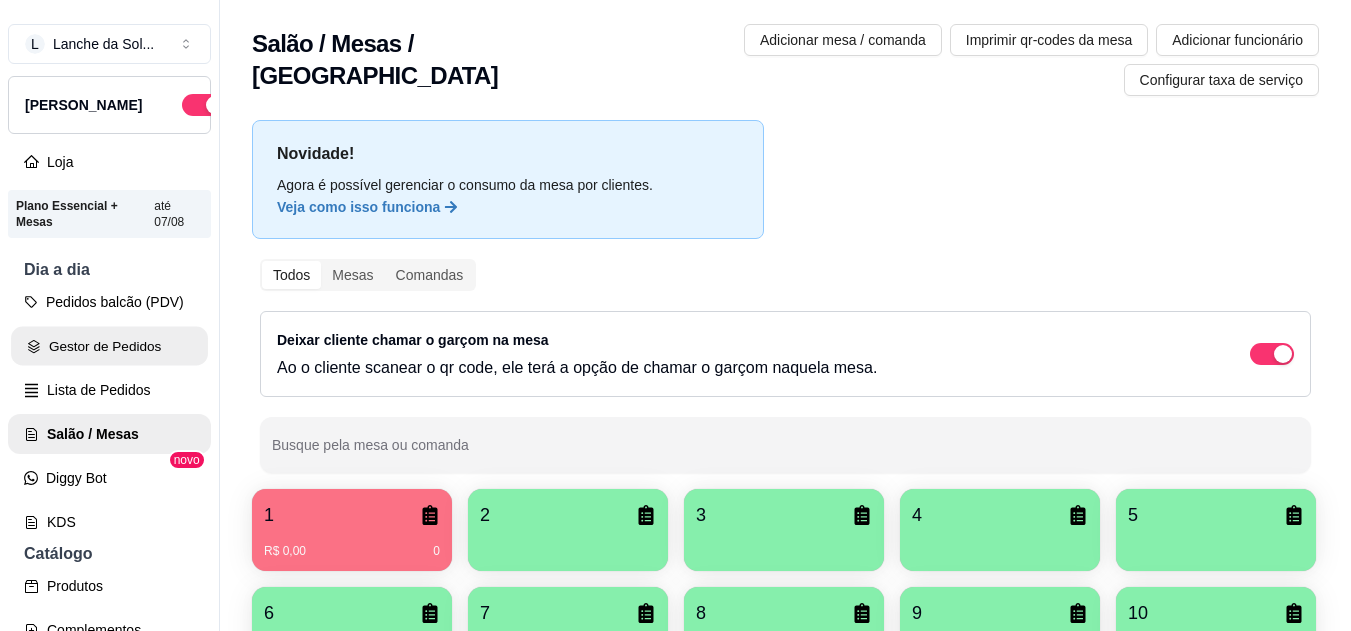 click on "Gestor de Pedidos" at bounding box center [109, 346] 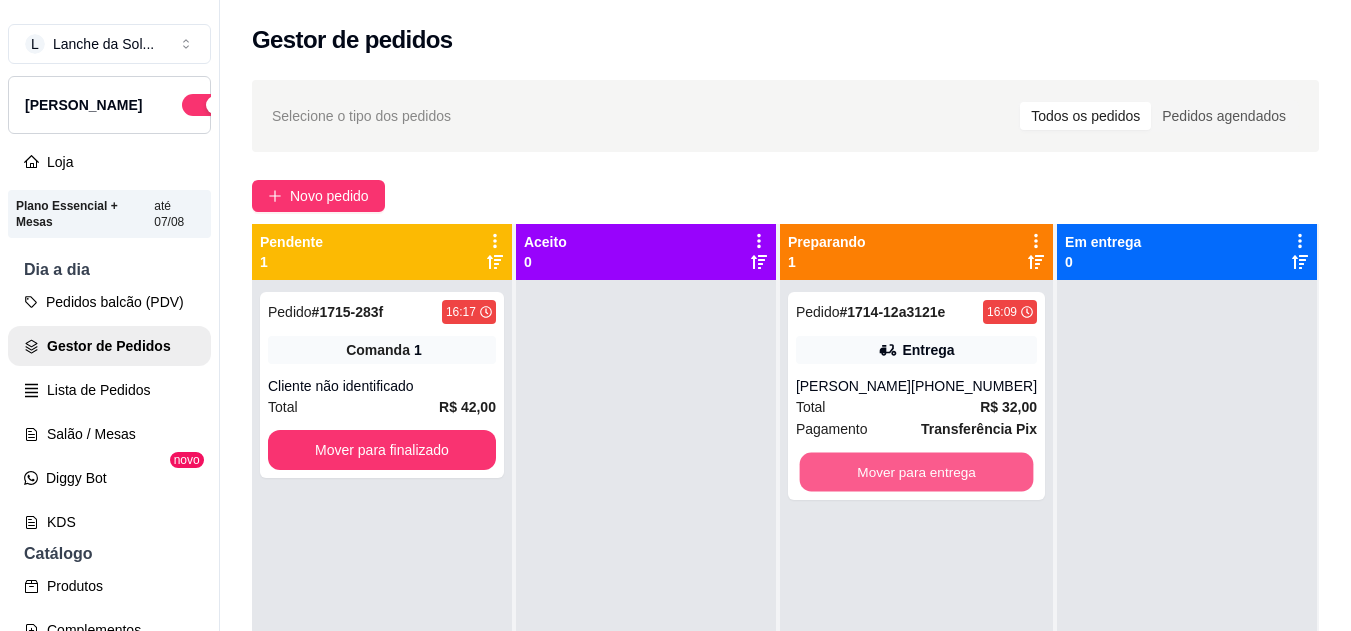 click on "Mover para entrega" at bounding box center [916, 472] 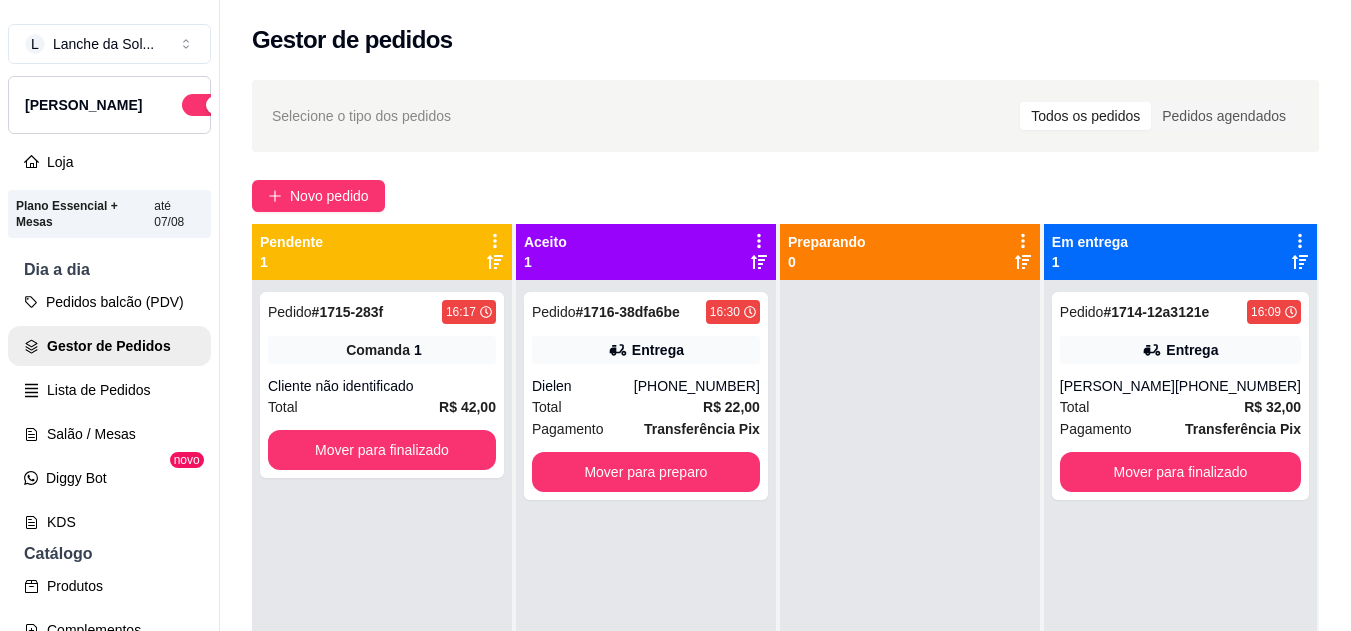 click on "[PHONE_NUMBER]" at bounding box center (697, 386) 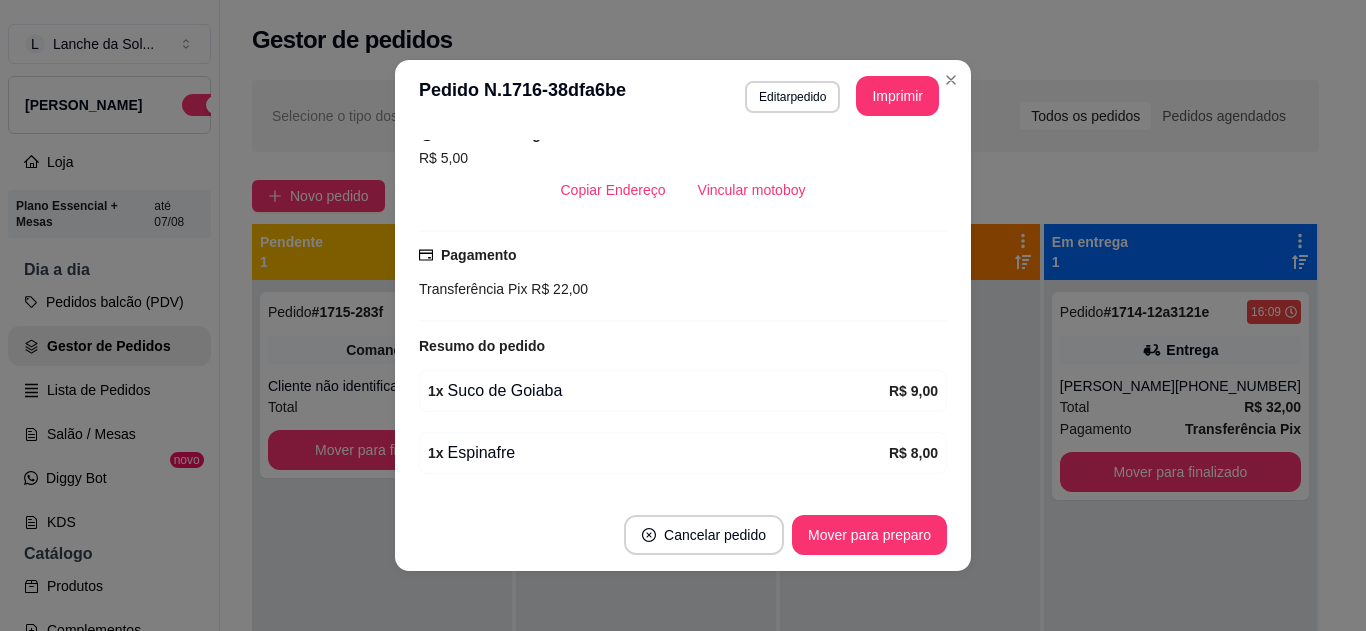 scroll, scrollTop: 440, scrollLeft: 0, axis: vertical 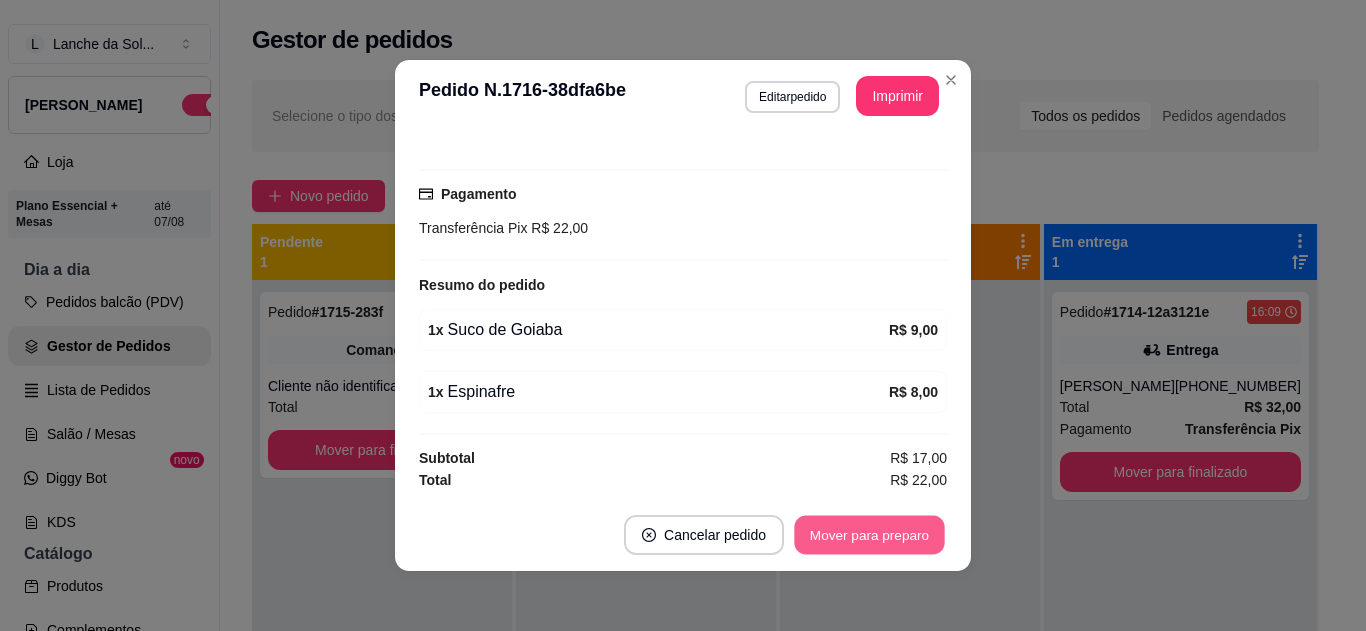 click on "Mover para preparo" at bounding box center [869, 535] 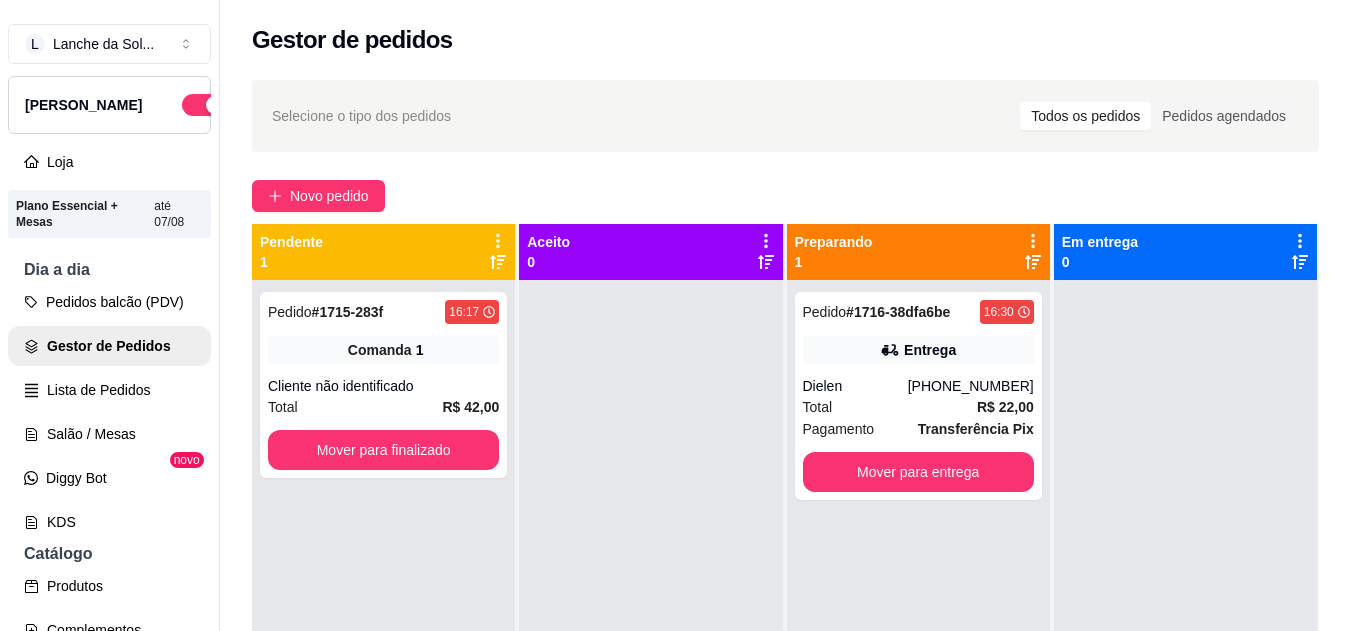 click on "Pedido  # 1716-38dfa6be 16:30 Entrega Dielen [PHONE_NUMBER] Total R$ 22,00 Pagamento Transferência Pix Mover para entrega" at bounding box center [918, 396] 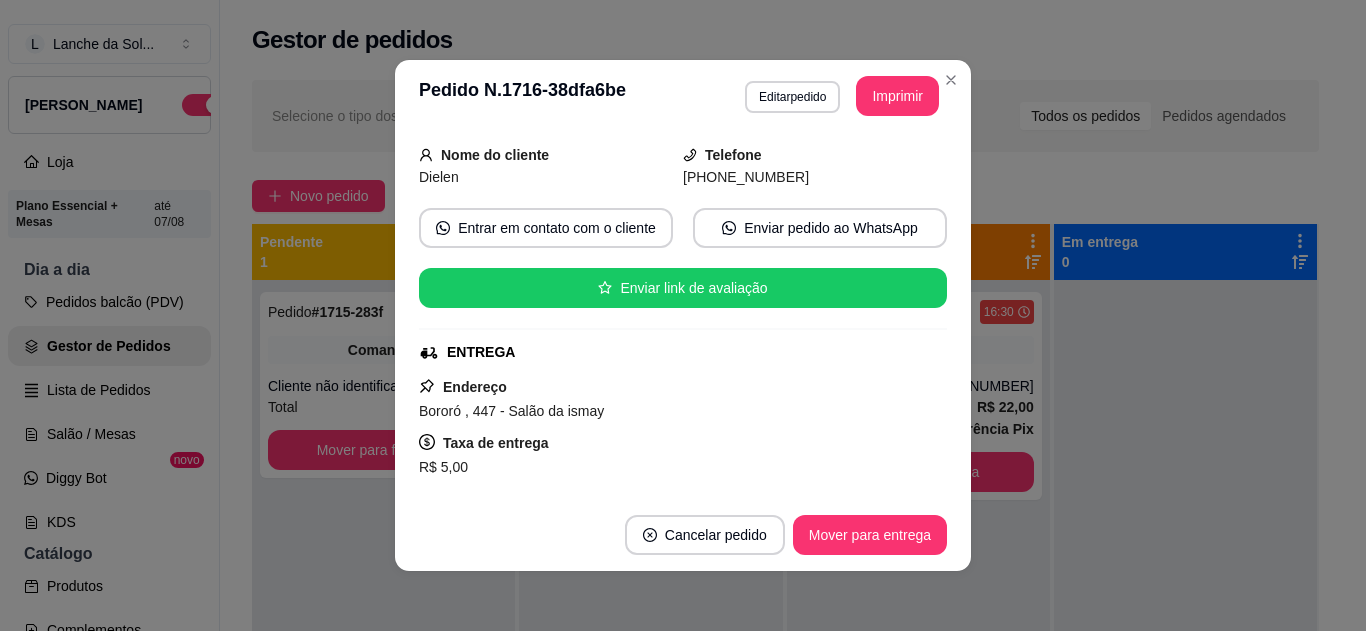 scroll, scrollTop: 160, scrollLeft: 0, axis: vertical 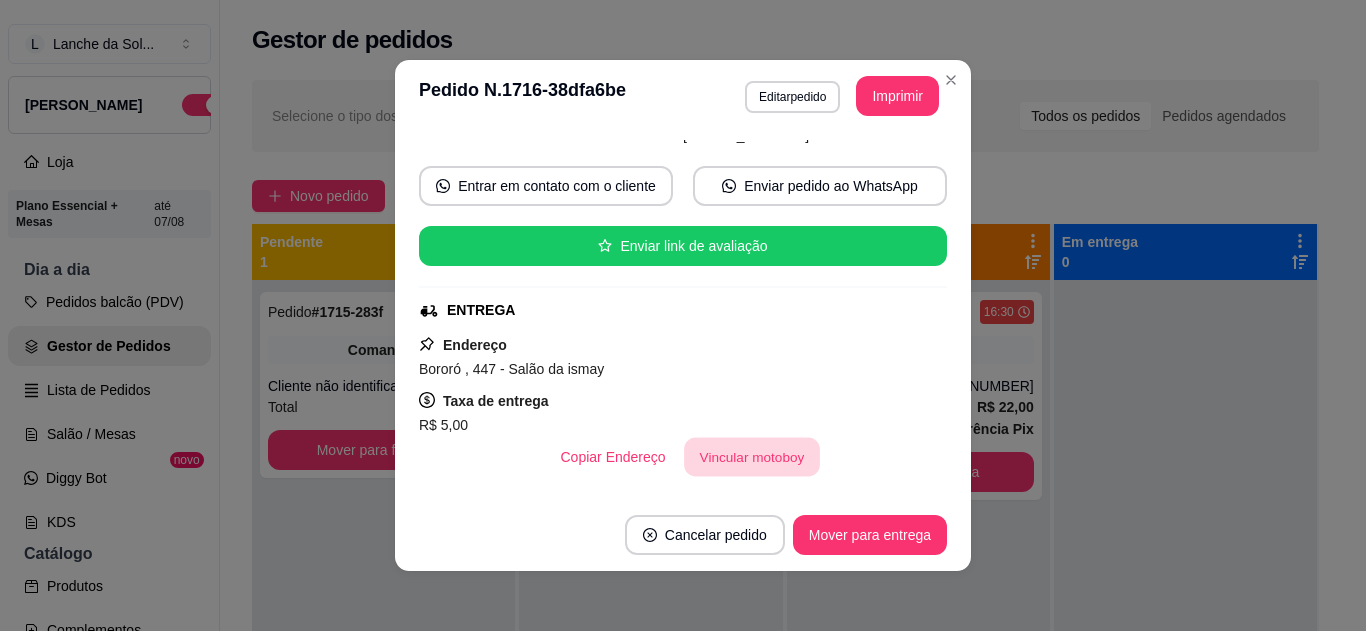 click on "Vincular motoboy" at bounding box center [752, 457] 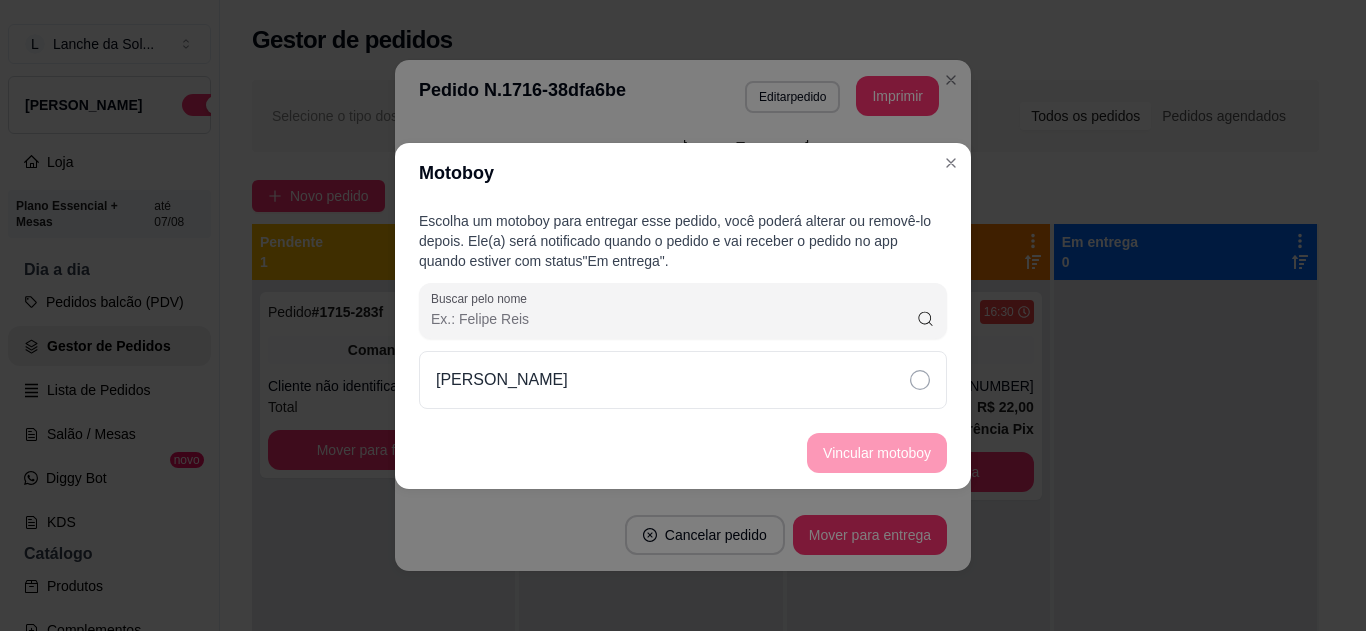 click on "[PERSON_NAME]" at bounding box center [683, 380] 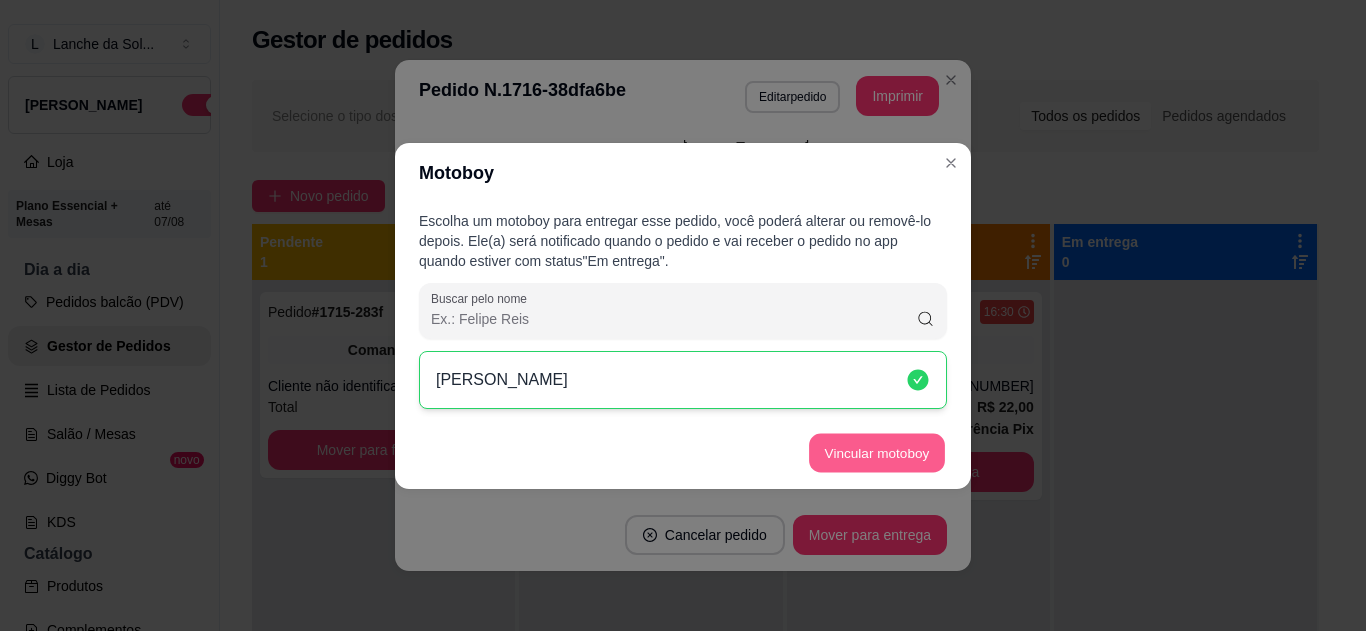 click on "Vincular motoboy" at bounding box center [877, 452] 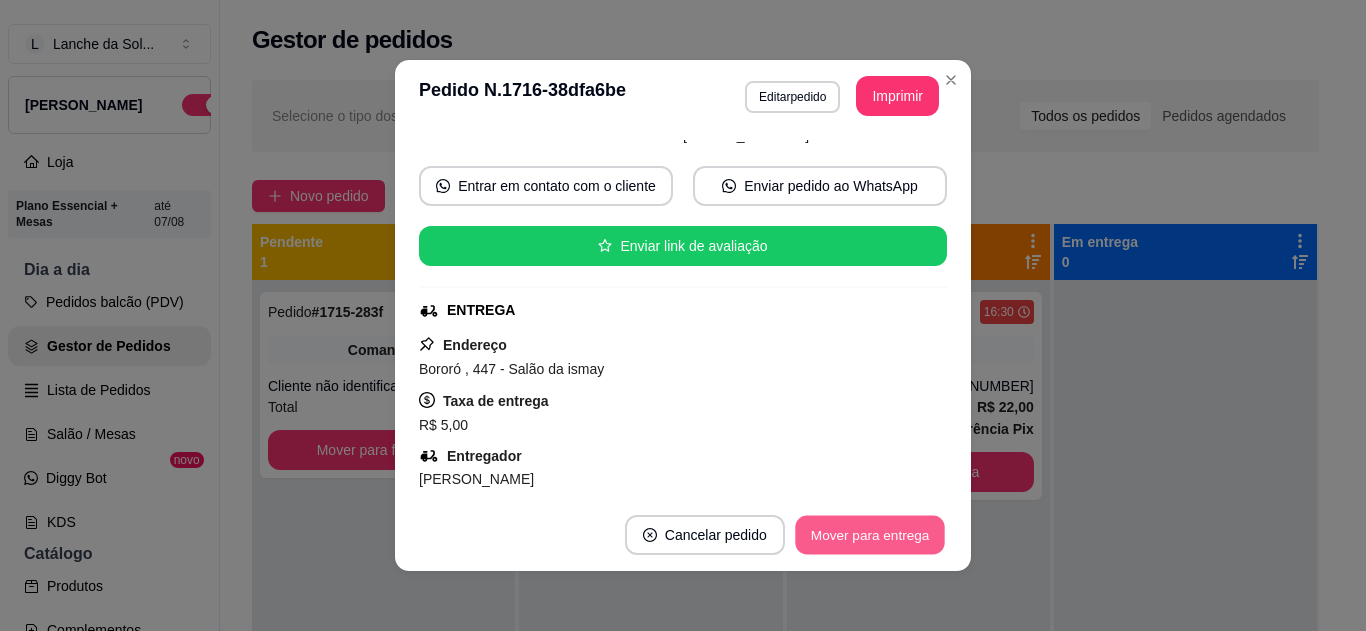 click on "Mover para entrega" at bounding box center (870, 535) 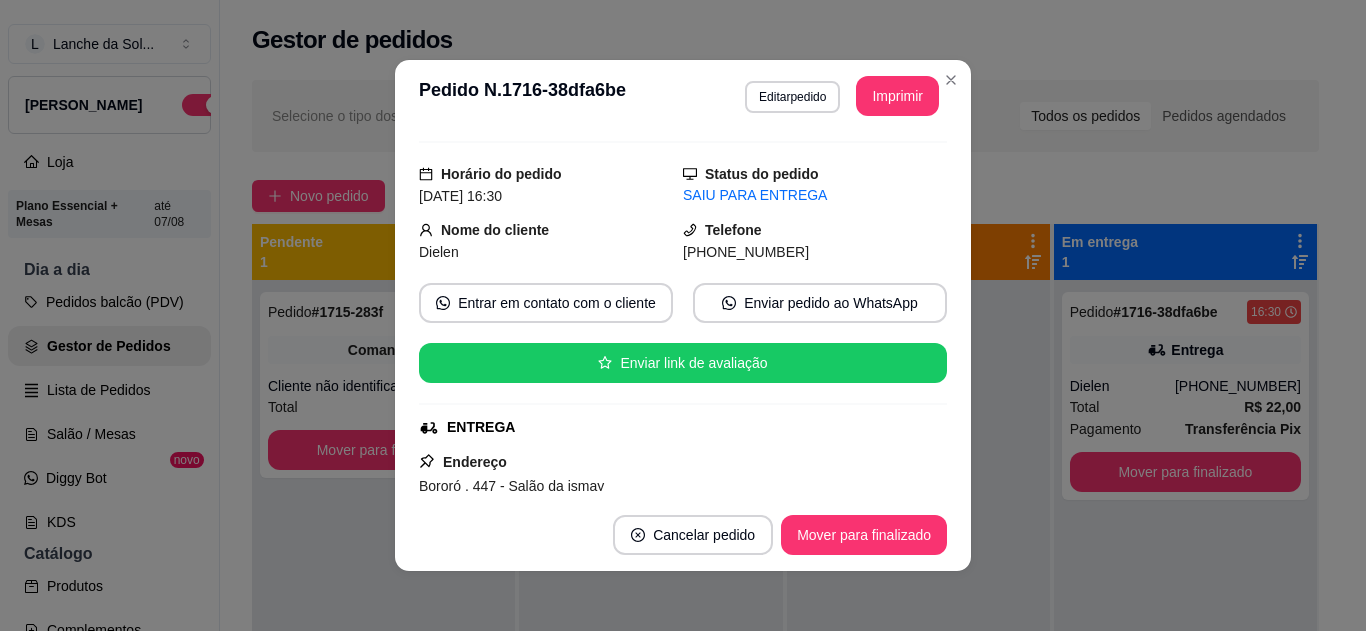 scroll, scrollTop: 5, scrollLeft: 0, axis: vertical 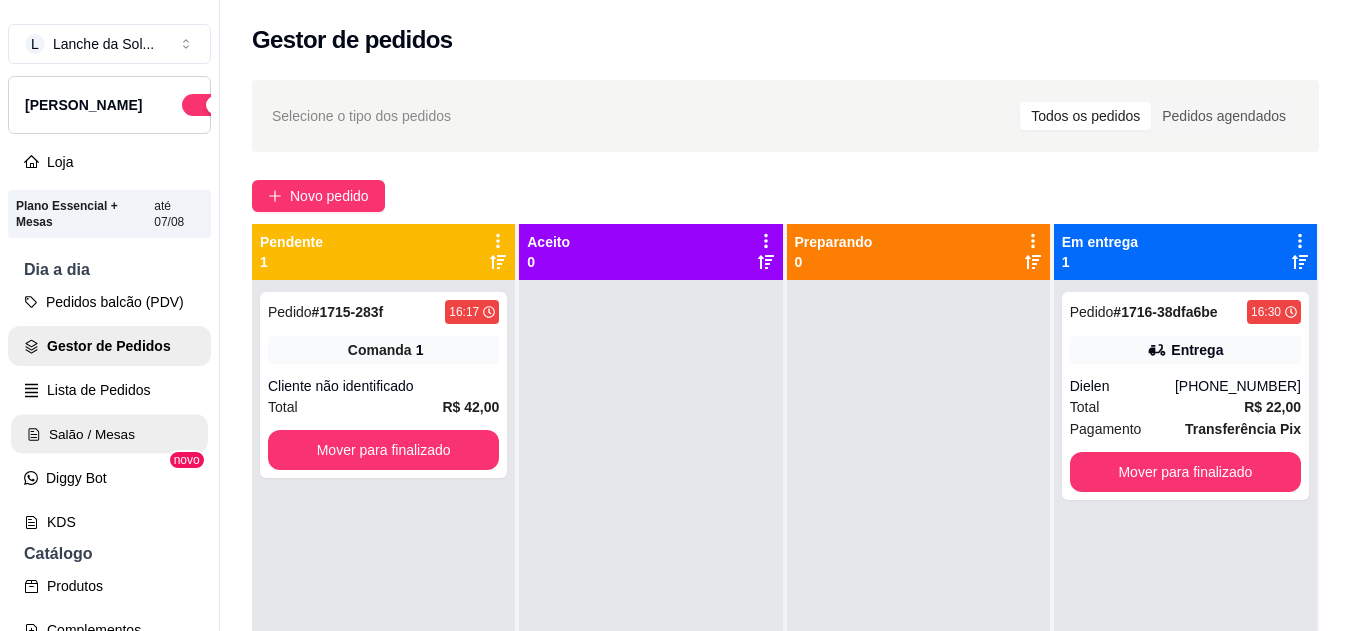 click on "Salão / Mesas" at bounding box center [109, 434] 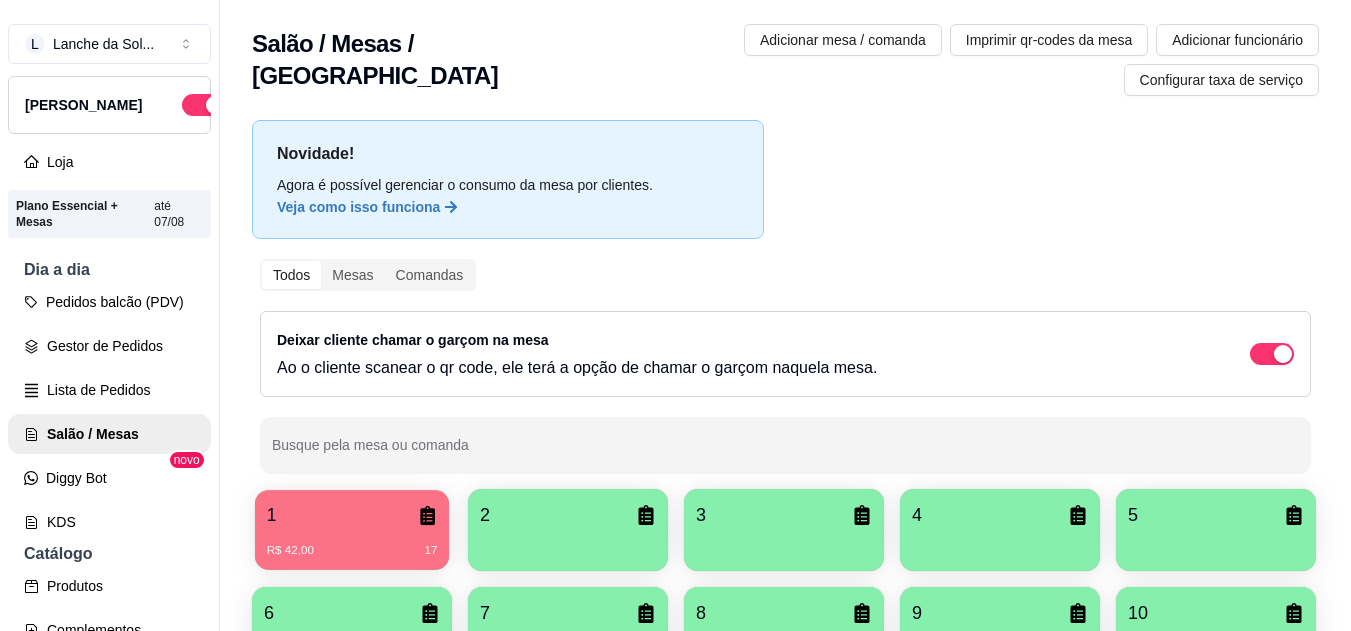 click on "R$ 42,00 17" at bounding box center [352, 543] 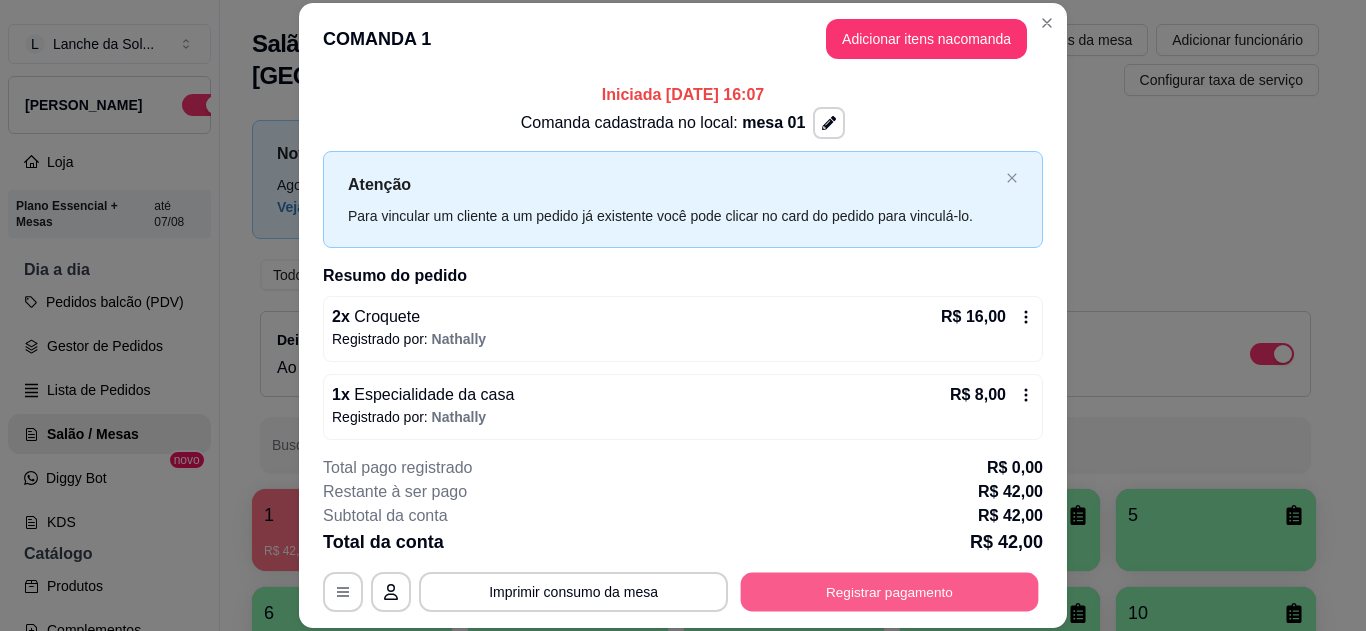 click on "Registrar pagamento" at bounding box center [890, 591] 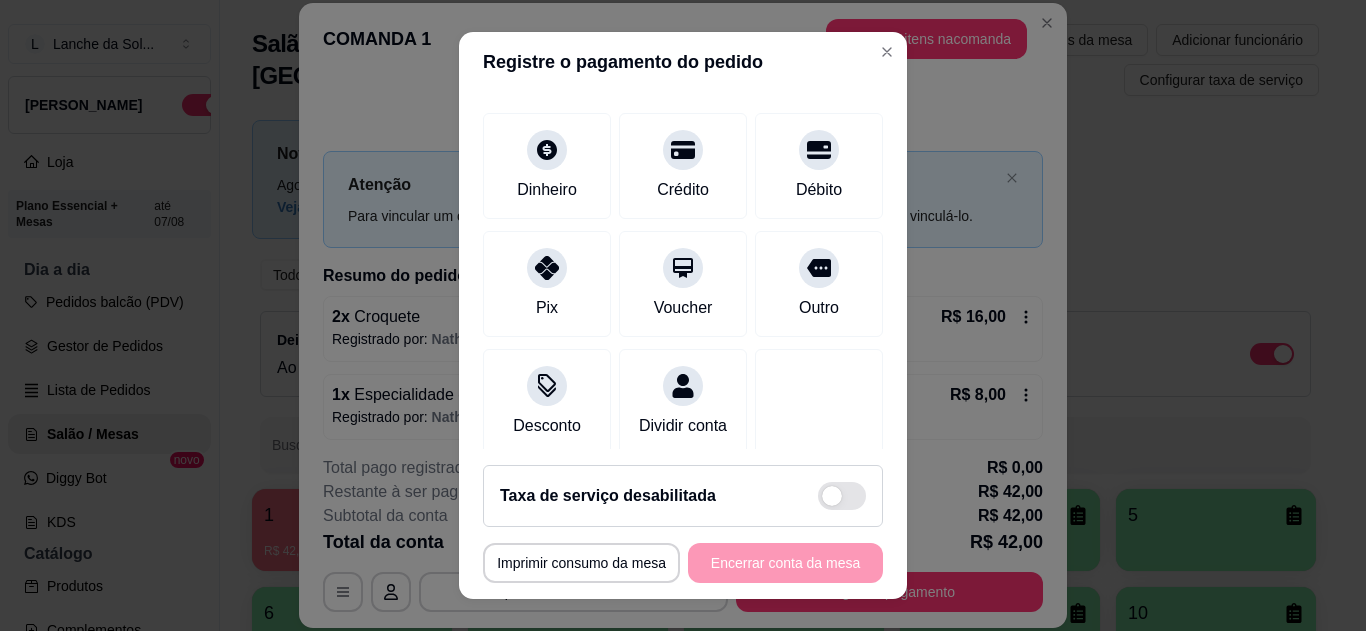 scroll, scrollTop: 156, scrollLeft: 0, axis: vertical 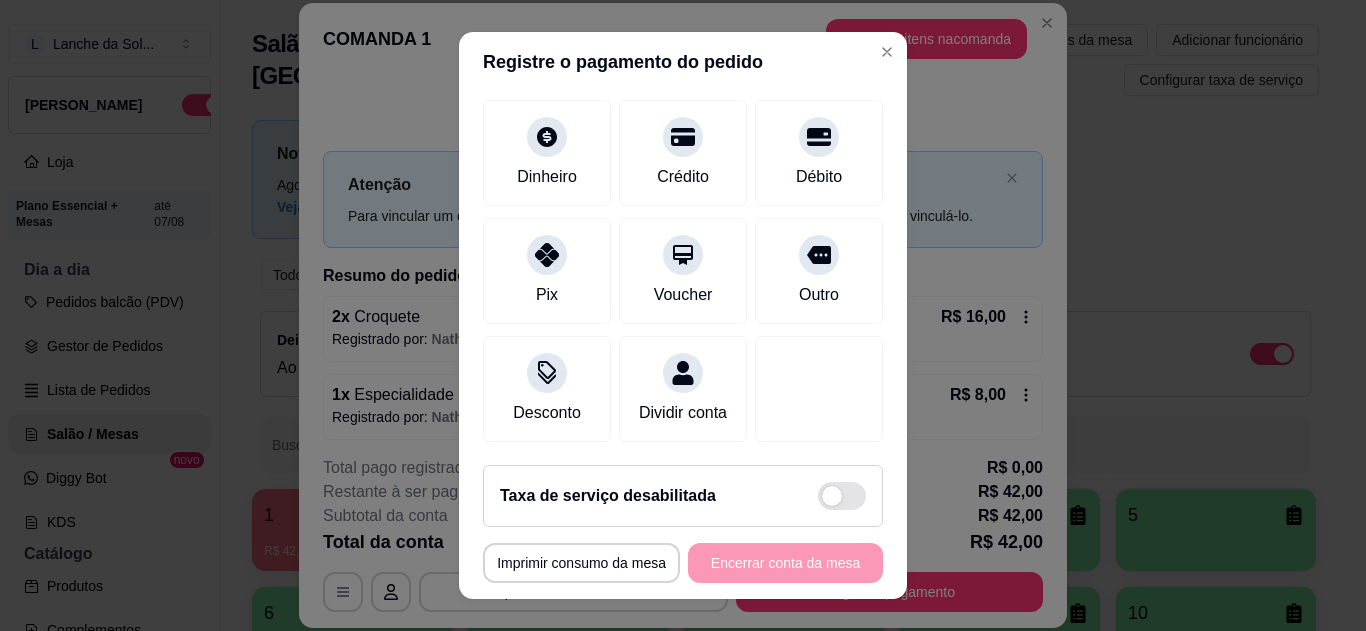 click at bounding box center [683, 373] 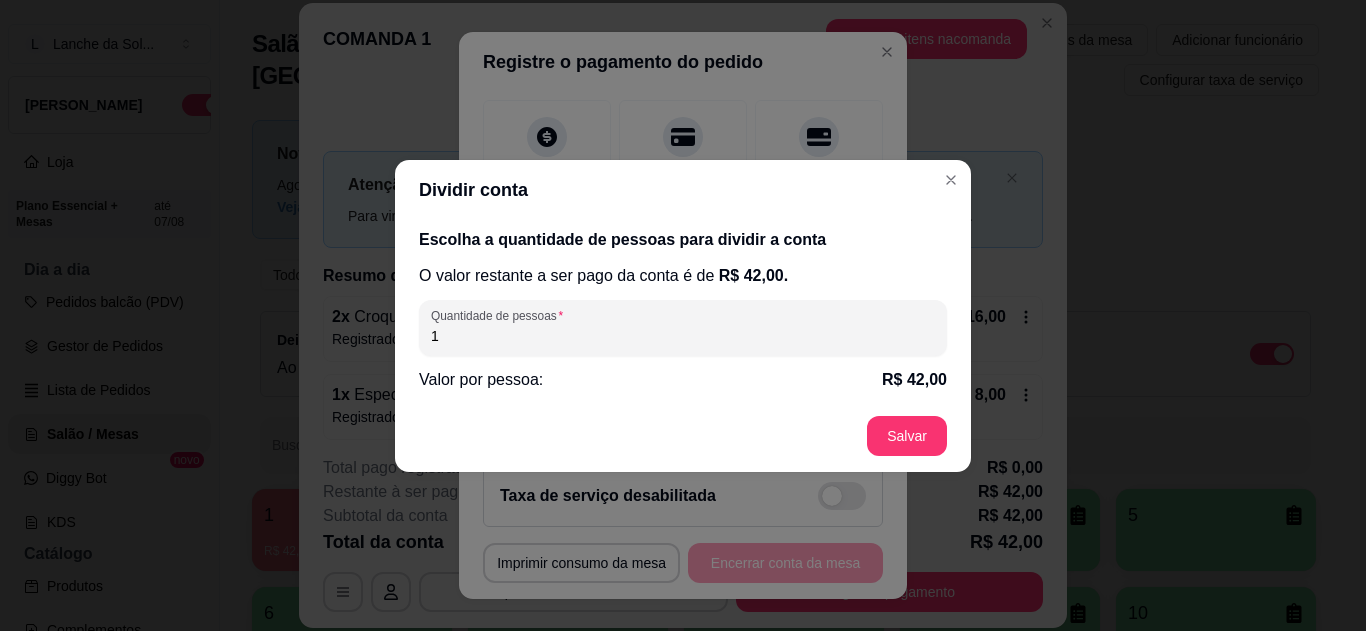 click on "1" at bounding box center [683, 336] 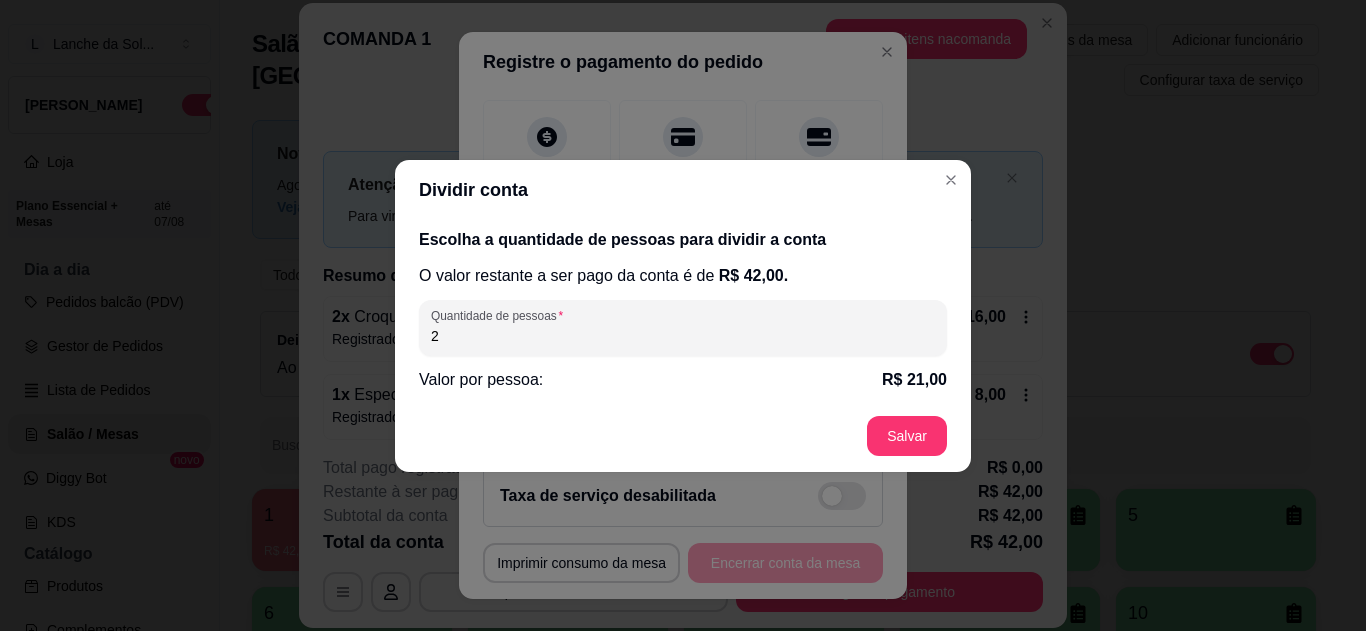 type on "2" 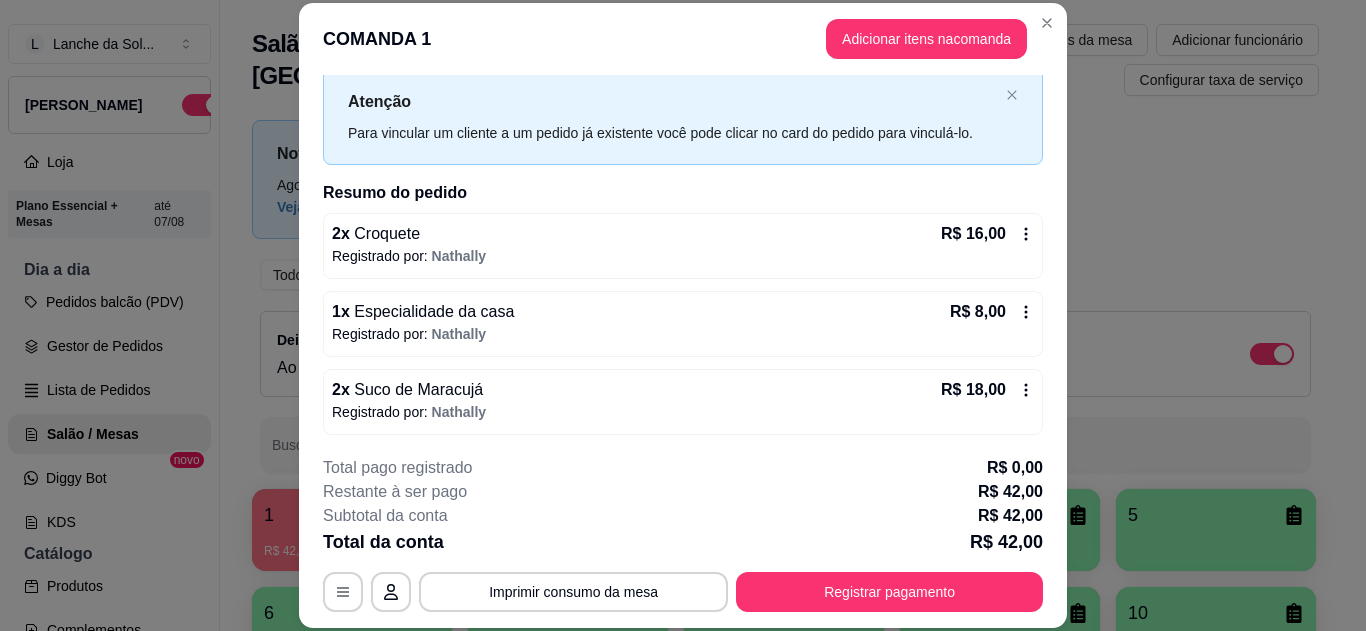 scroll, scrollTop: 86, scrollLeft: 0, axis: vertical 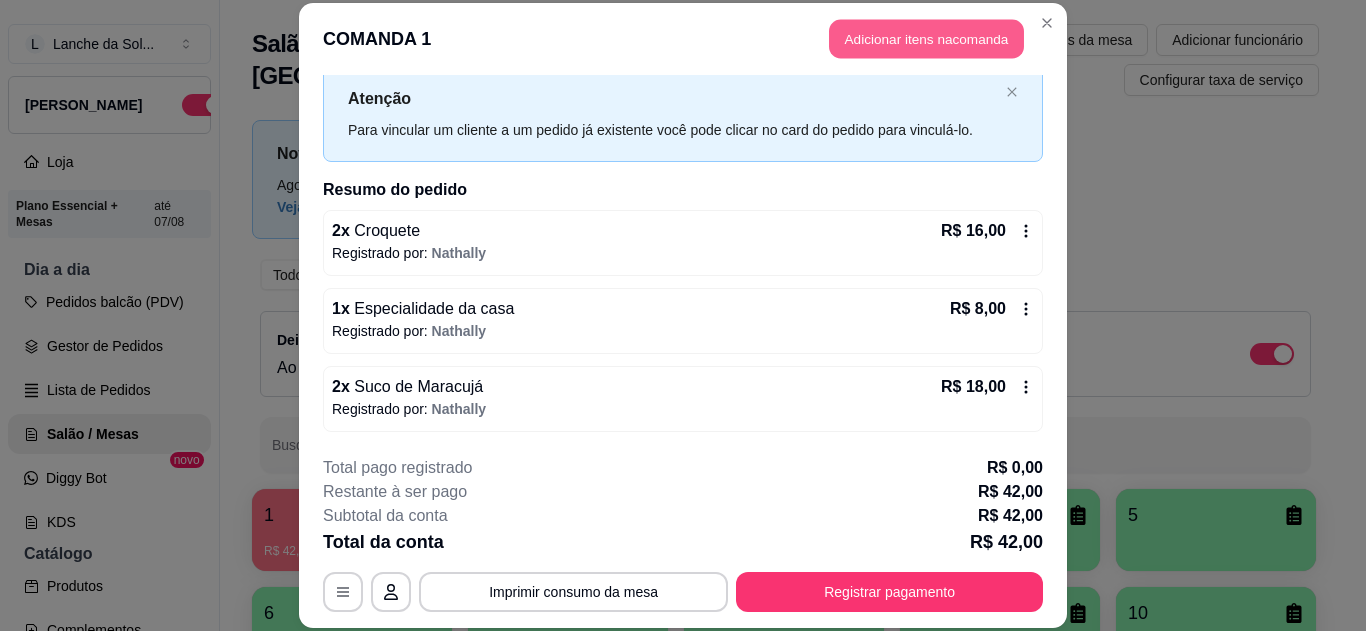 click on "Adicionar itens na  comanda" at bounding box center [926, 39] 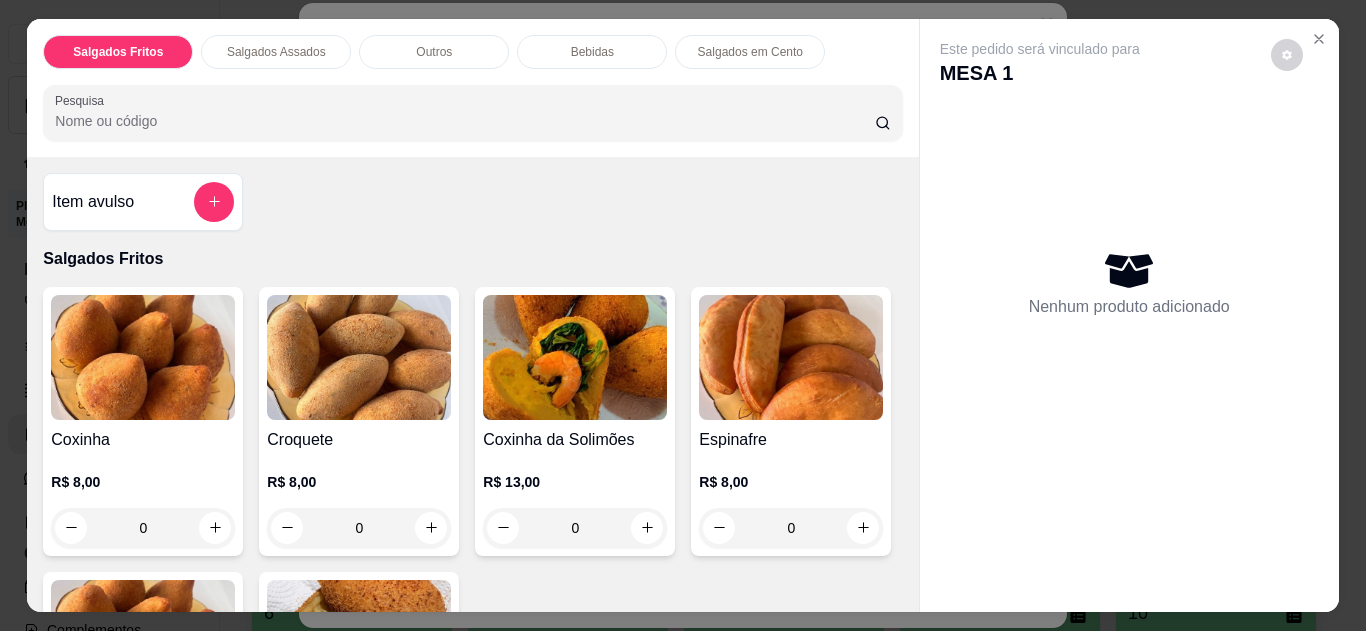 scroll, scrollTop: 399, scrollLeft: 0, axis: vertical 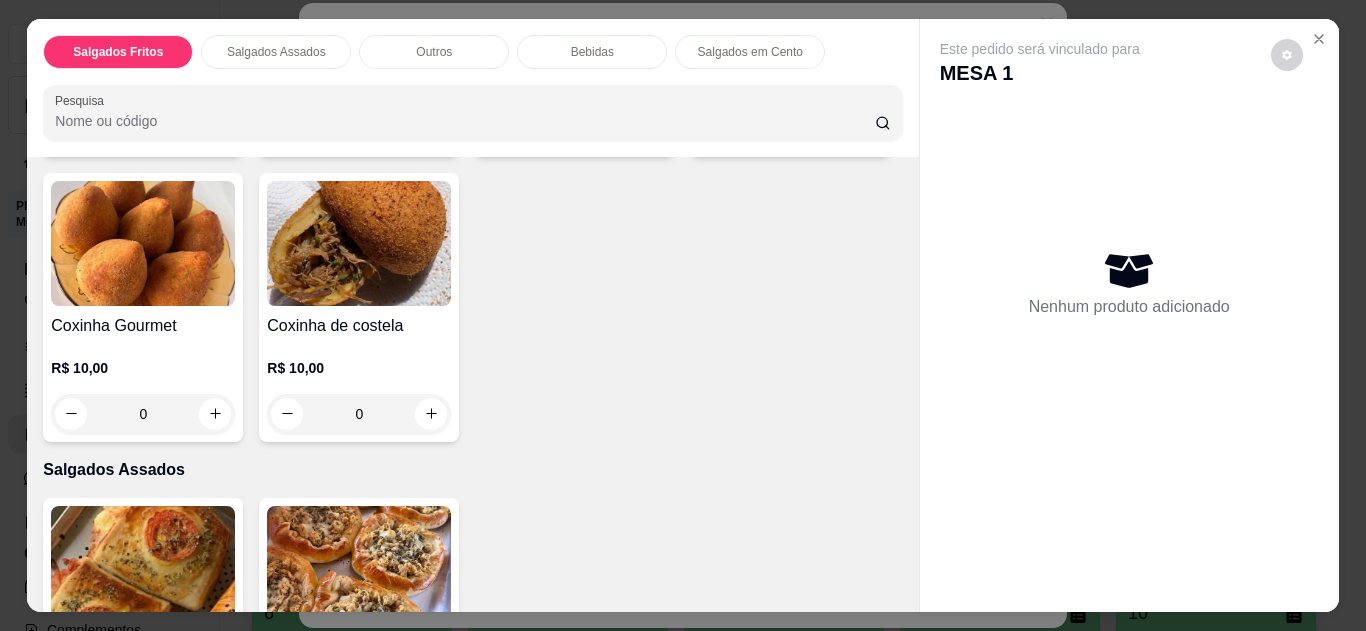 click at bounding box center (359, 568) 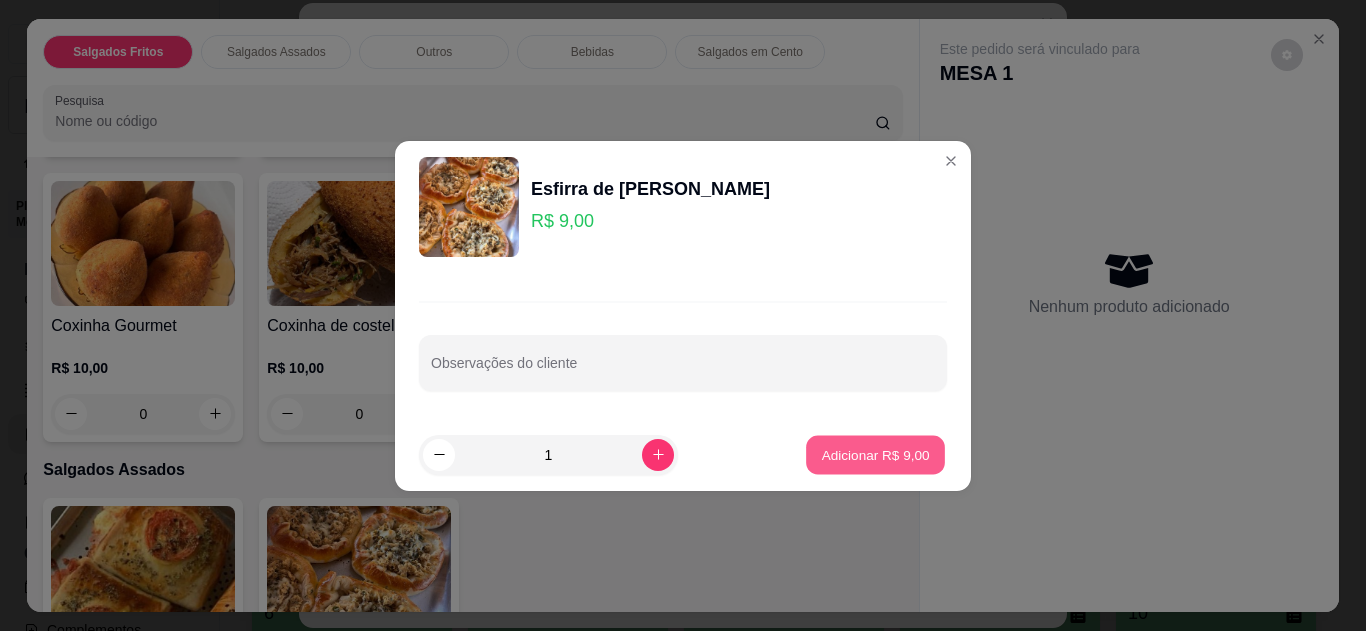 click on "Adicionar   R$ 9,00" at bounding box center (875, 454) 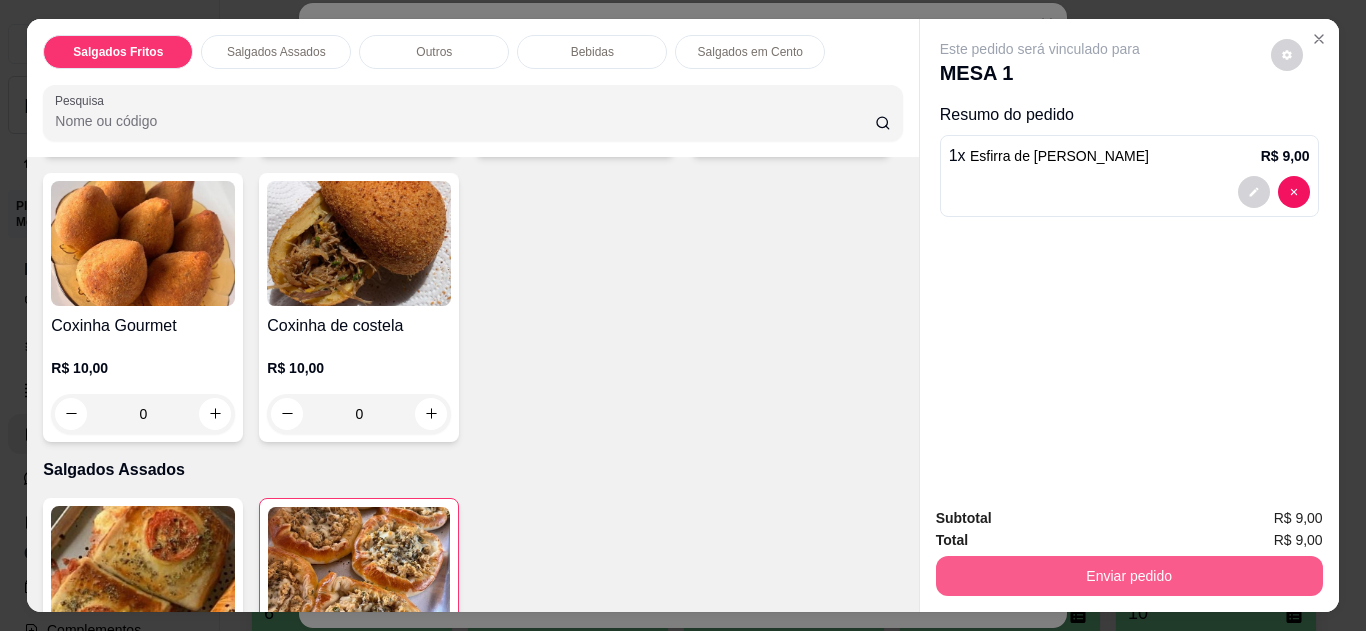 click on "Enviar pedido" at bounding box center (1129, 576) 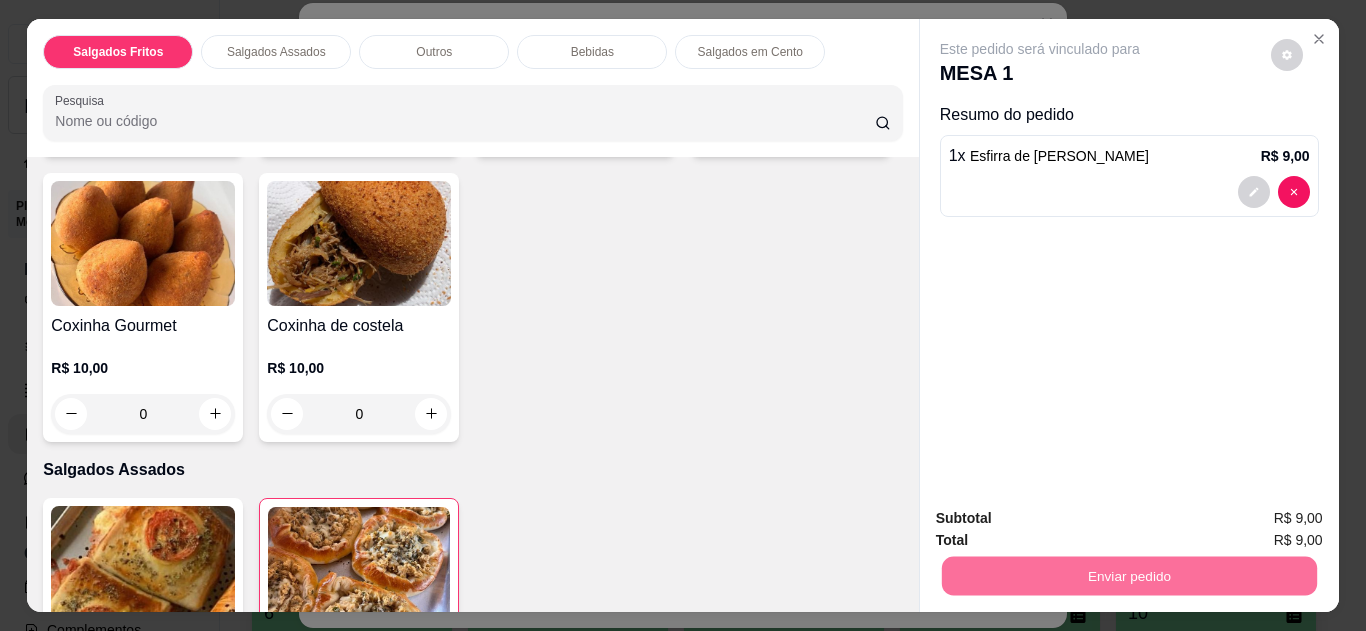 click on "Não registrar e enviar pedido" at bounding box center (1063, 519) 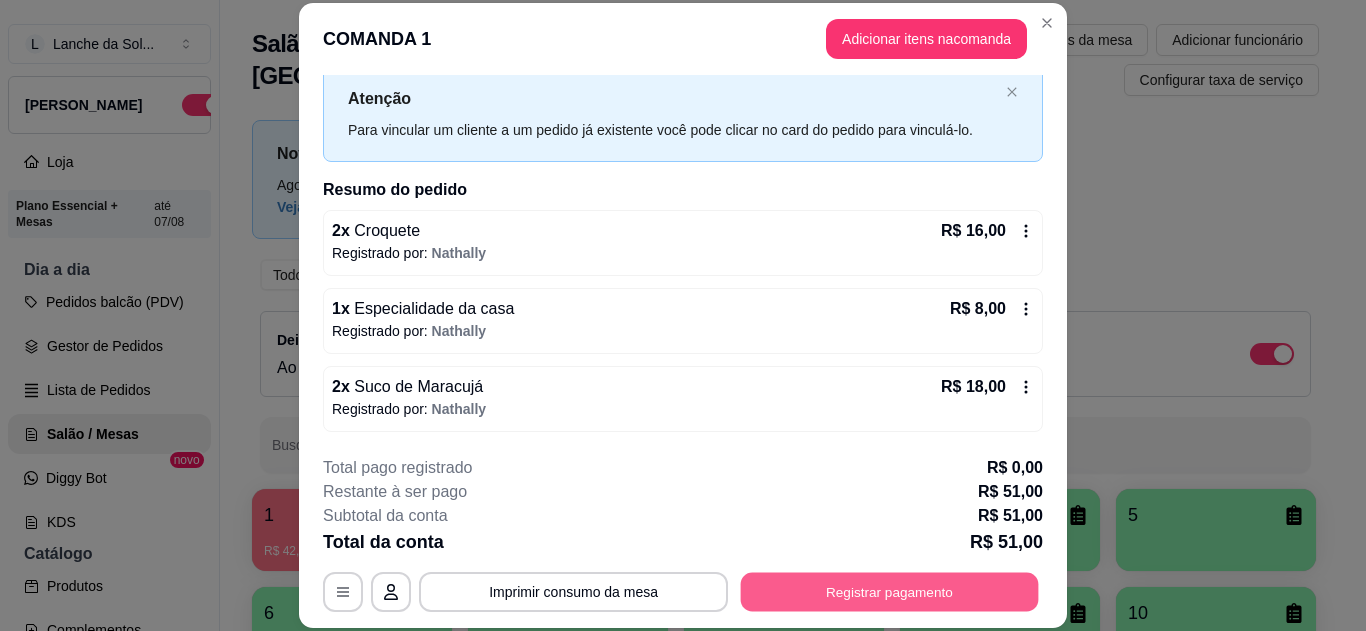 click on "Registrar pagamento" at bounding box center (890, 591) 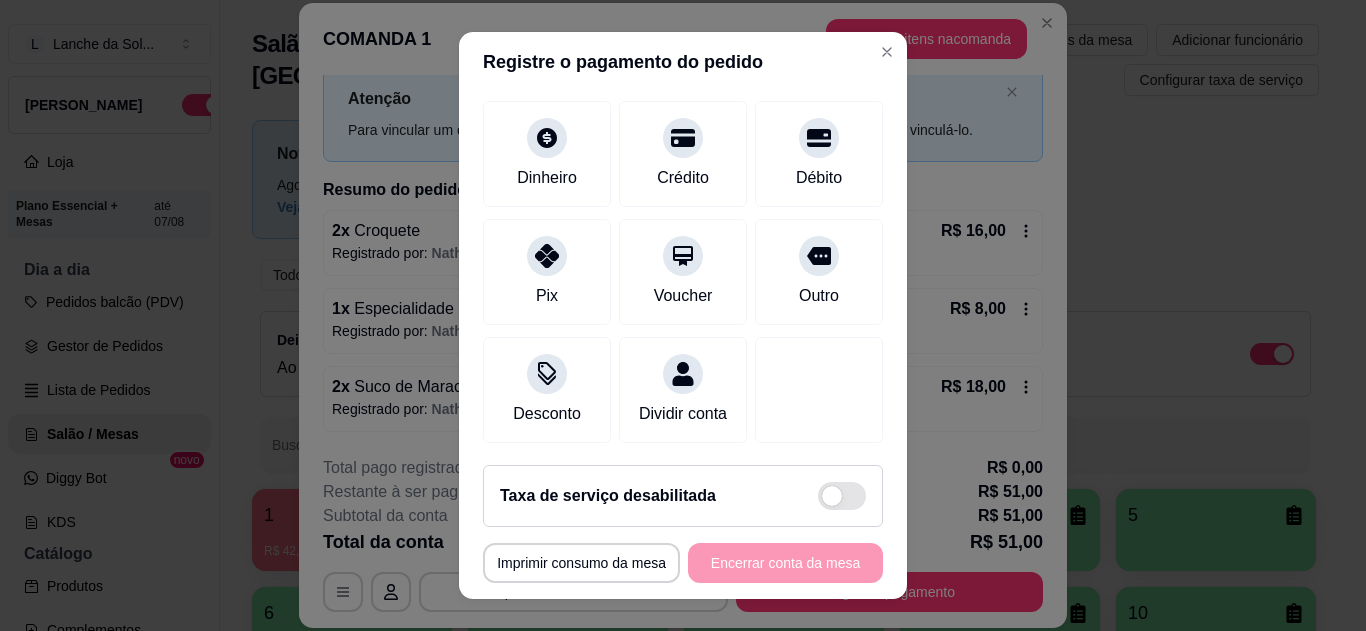 scroll, scrollTop: 156, scrollLeft: 0, axis: vertical 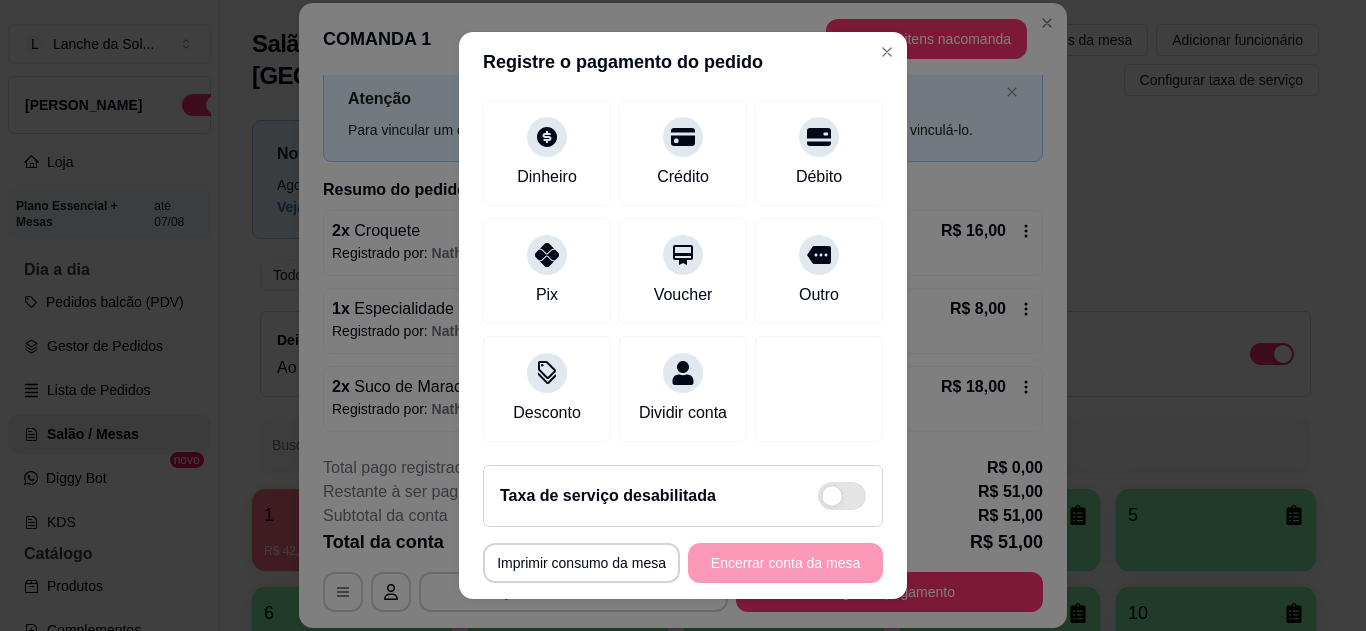 click on "Dividir conta" at bounding box center [683, 389] 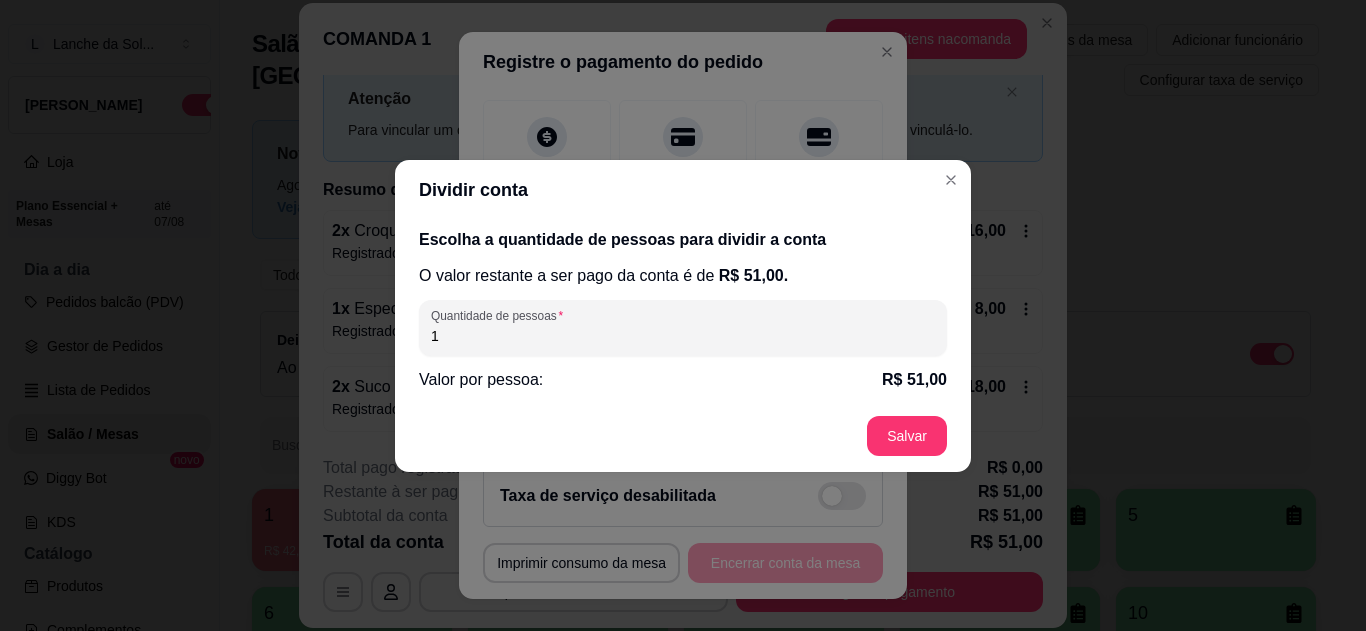 click on "1" at bounding box center (683, 336) 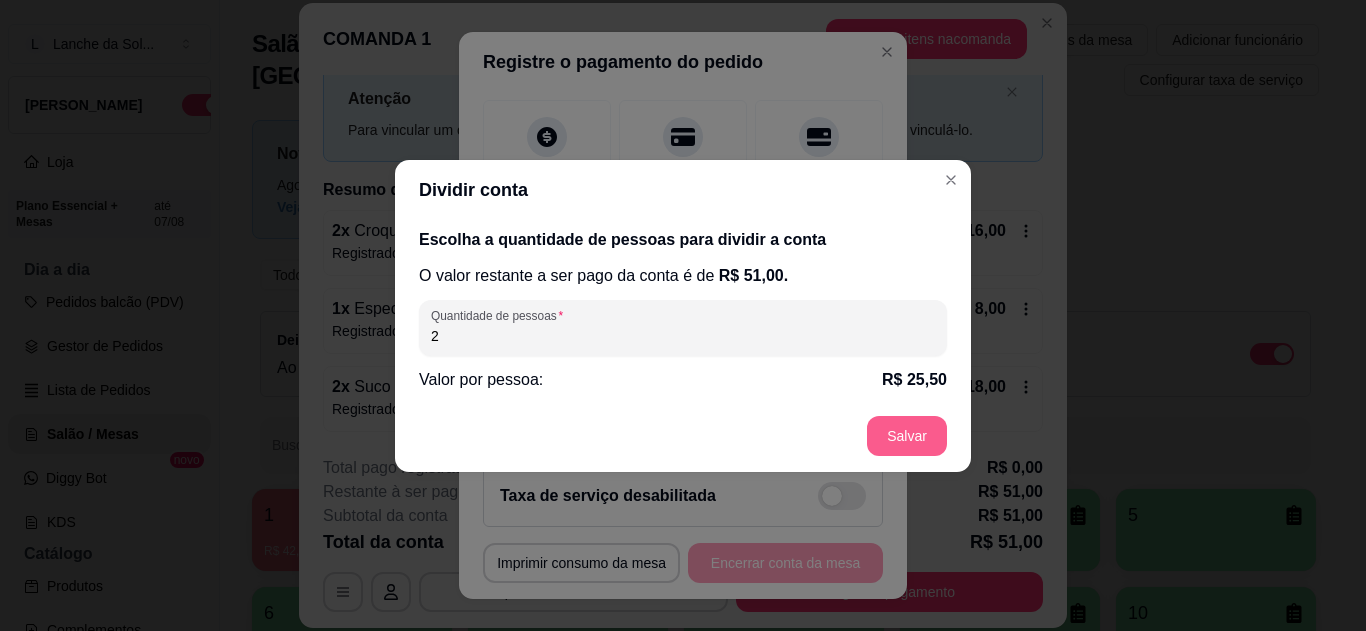 type on "2" 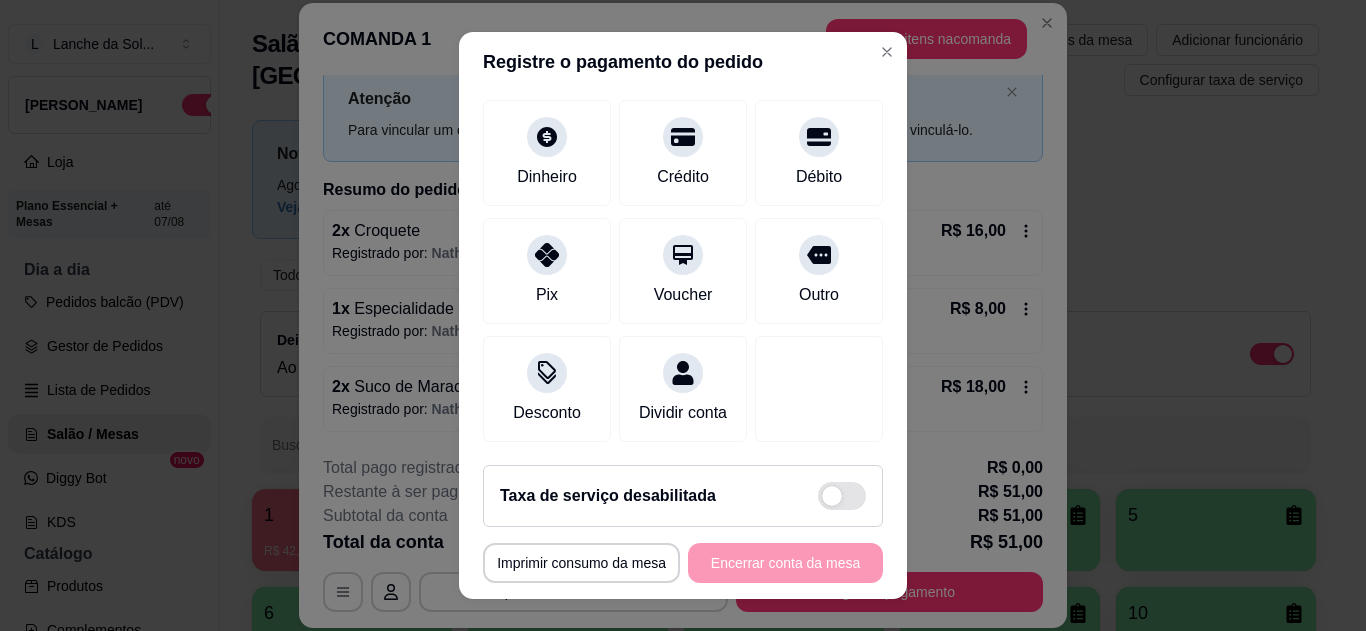 click on "Pix" at bounding box center [547, 271] 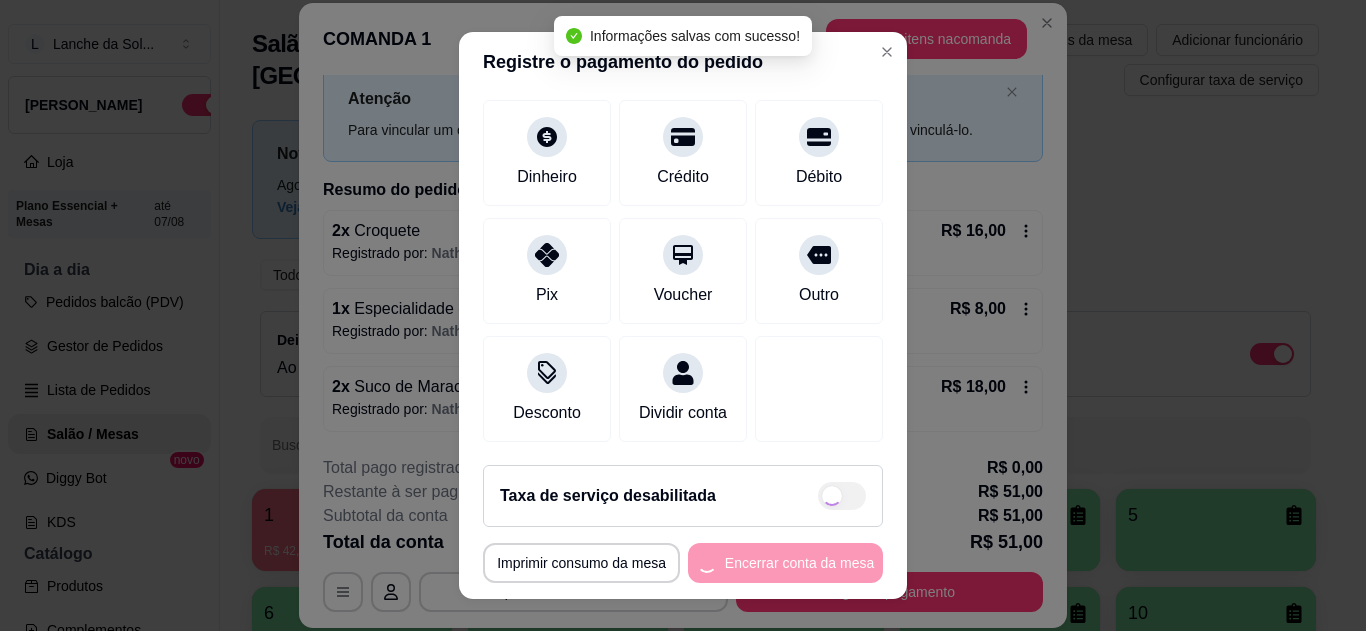 type on "R$ 0,00" 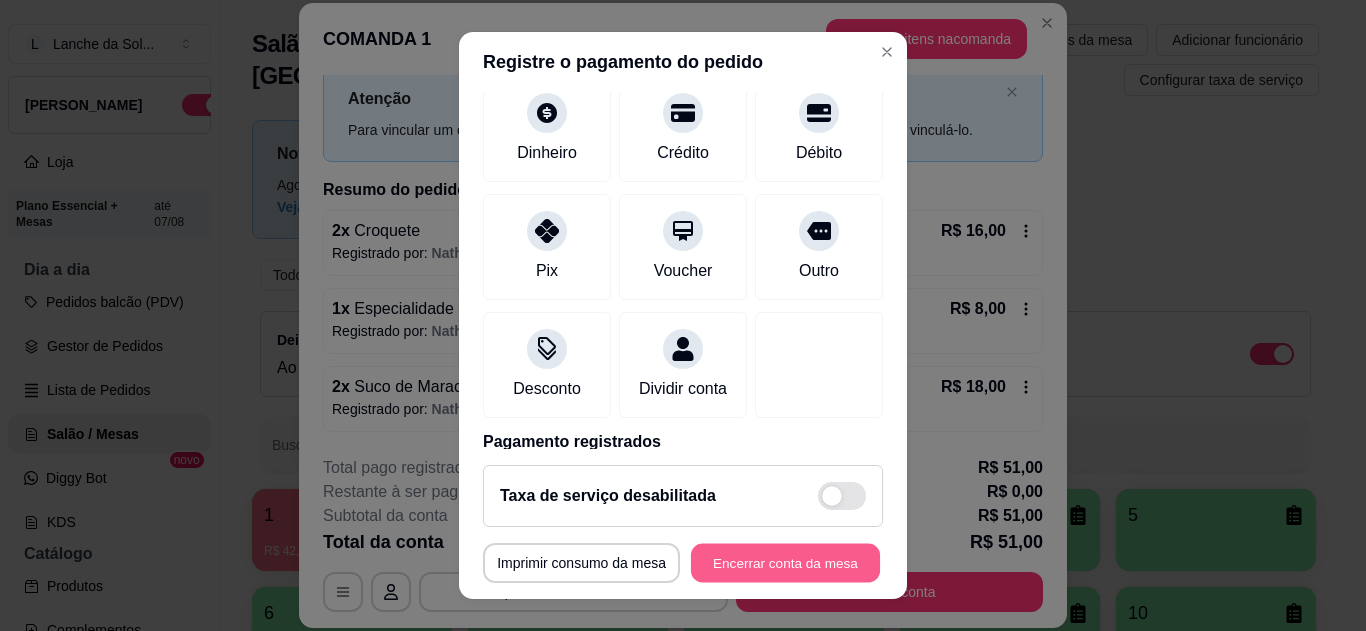 click on "Encerrar conta da mesa" at bounding box center [785, 563] 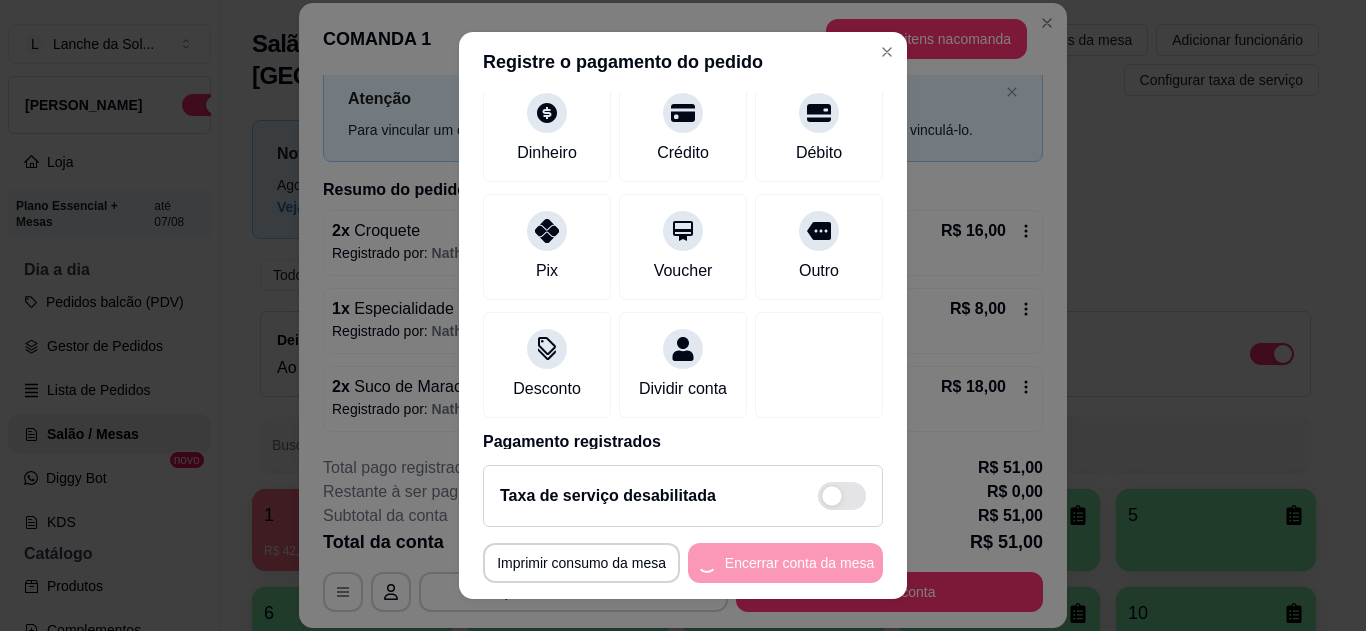 scroll, scrollTop: 0, scrollLeft: 0, axis: both 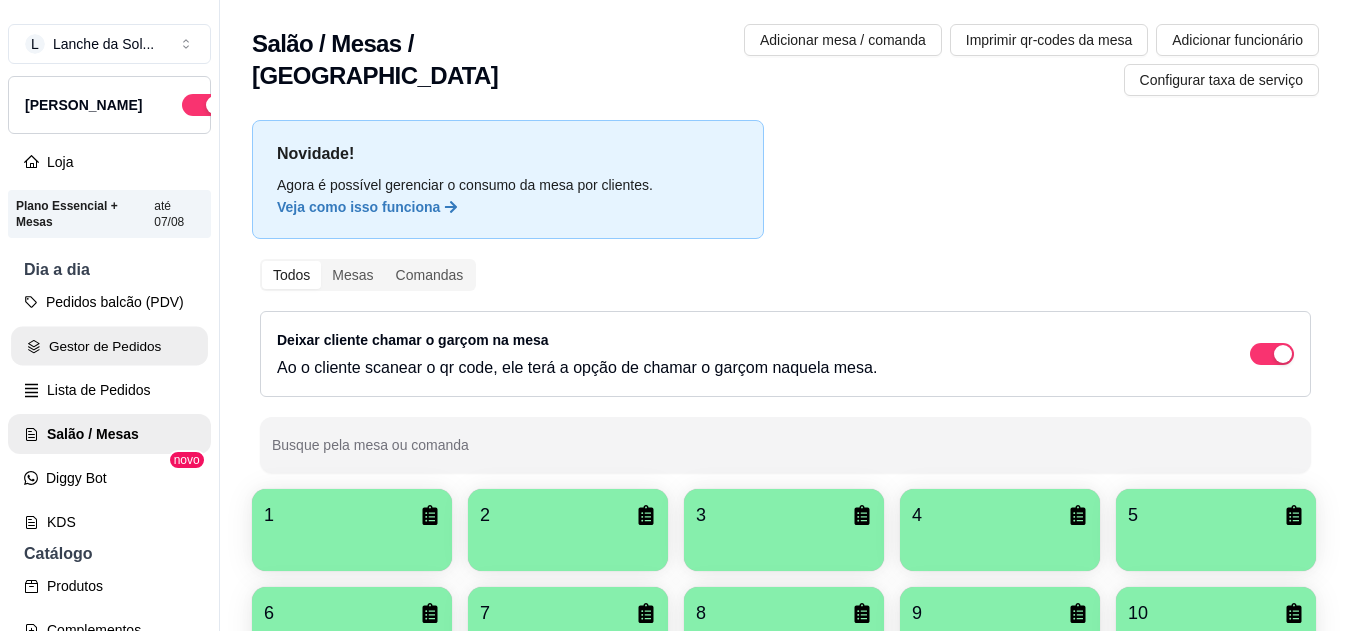 click on "Gestor de Pedidos" at bounding box center (109, 346) 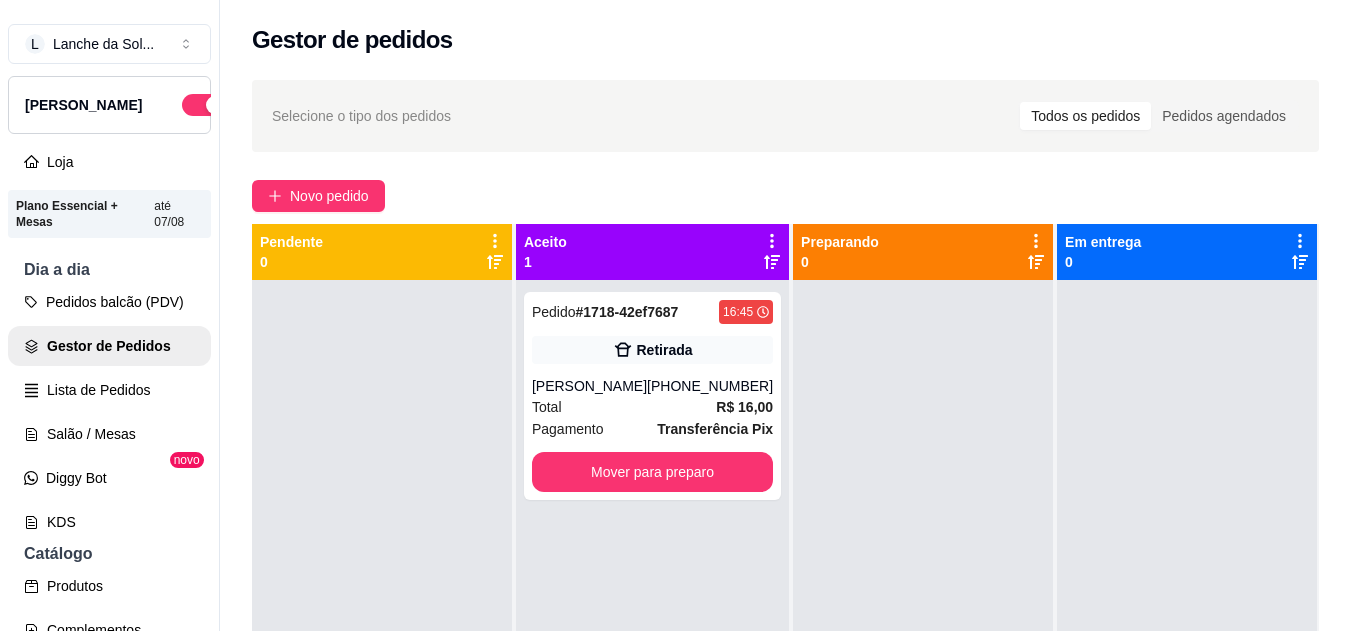 click on "Transferência Pix" at bounding box center (715, 429) 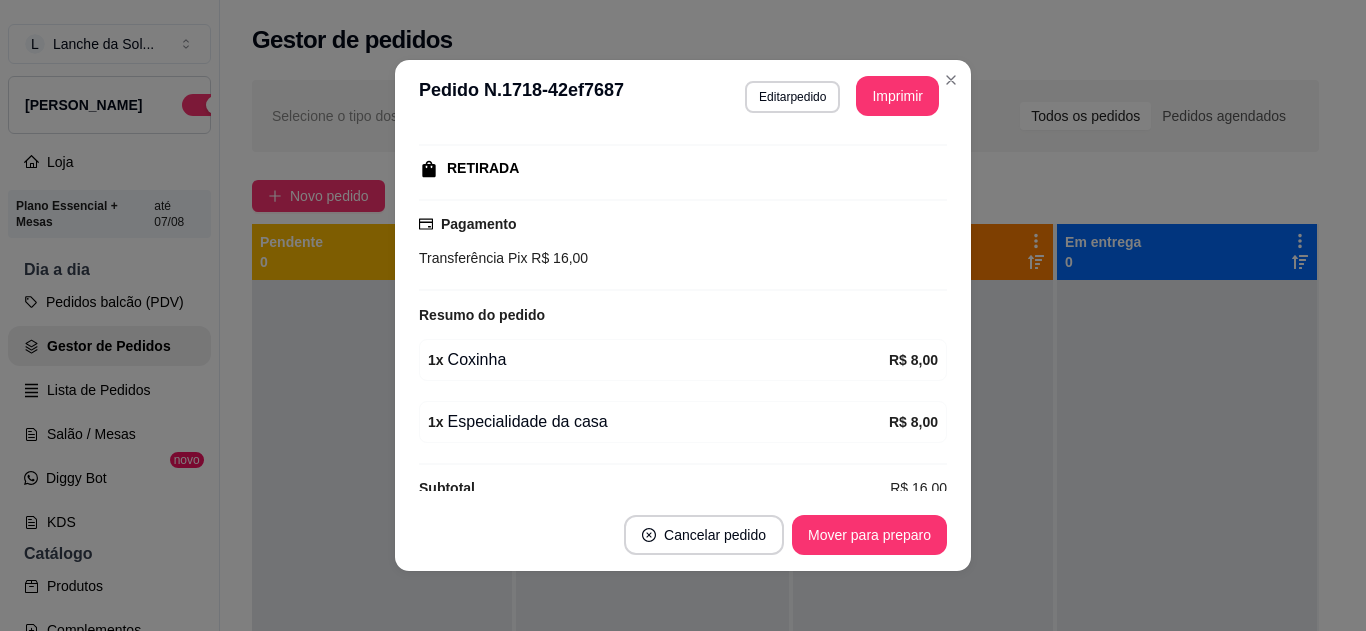 scroll, scrollTop: 320, scrollLeft: 0, axis: vertical 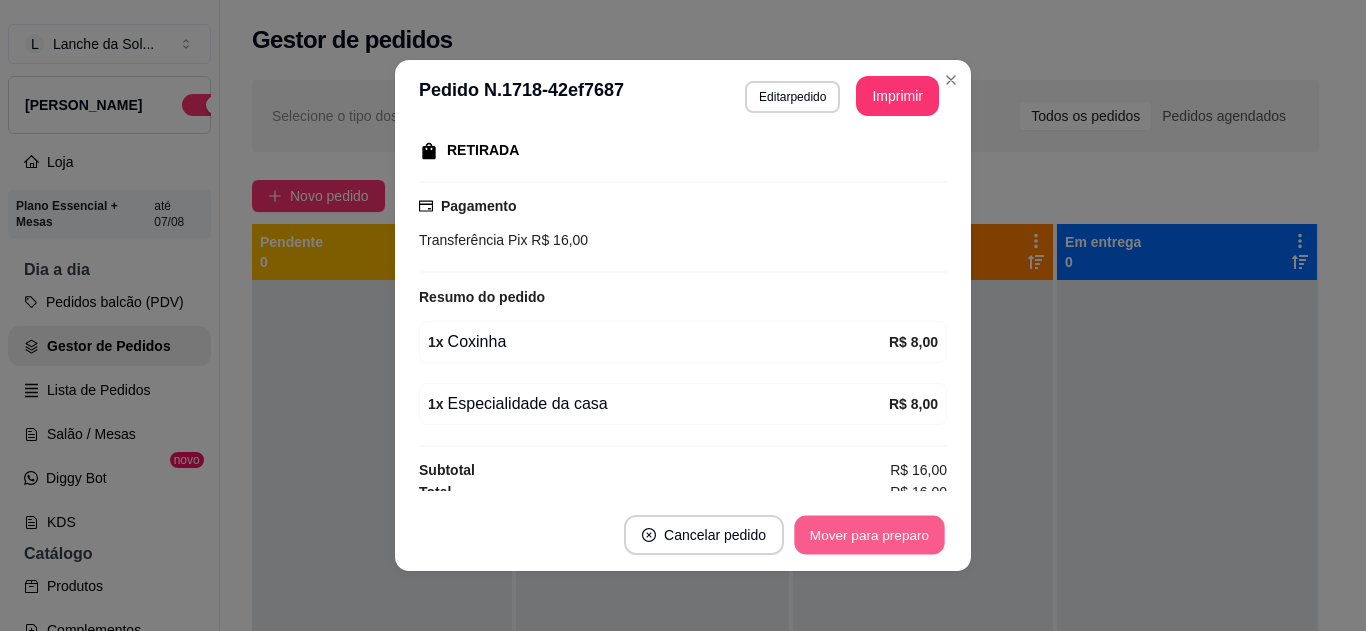 click on "Mover para preparo" at bounding box center (869, 535) 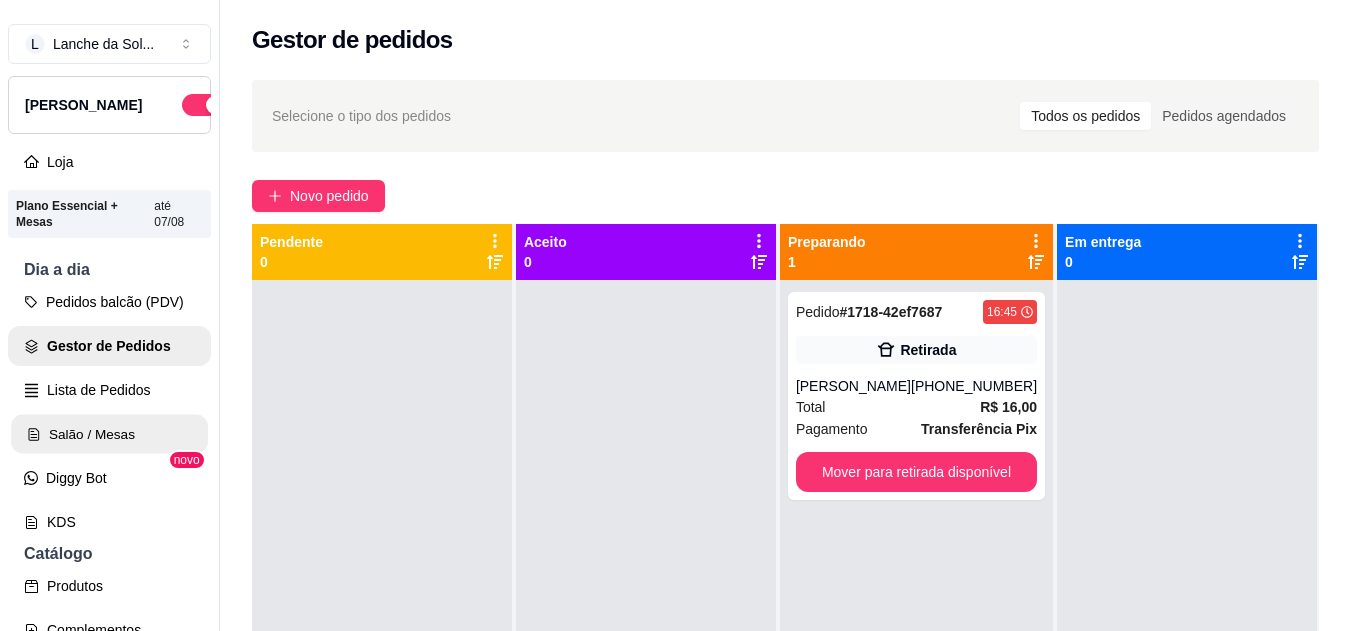 click on "Salão / Mesas" at bounding box center (109, 434) 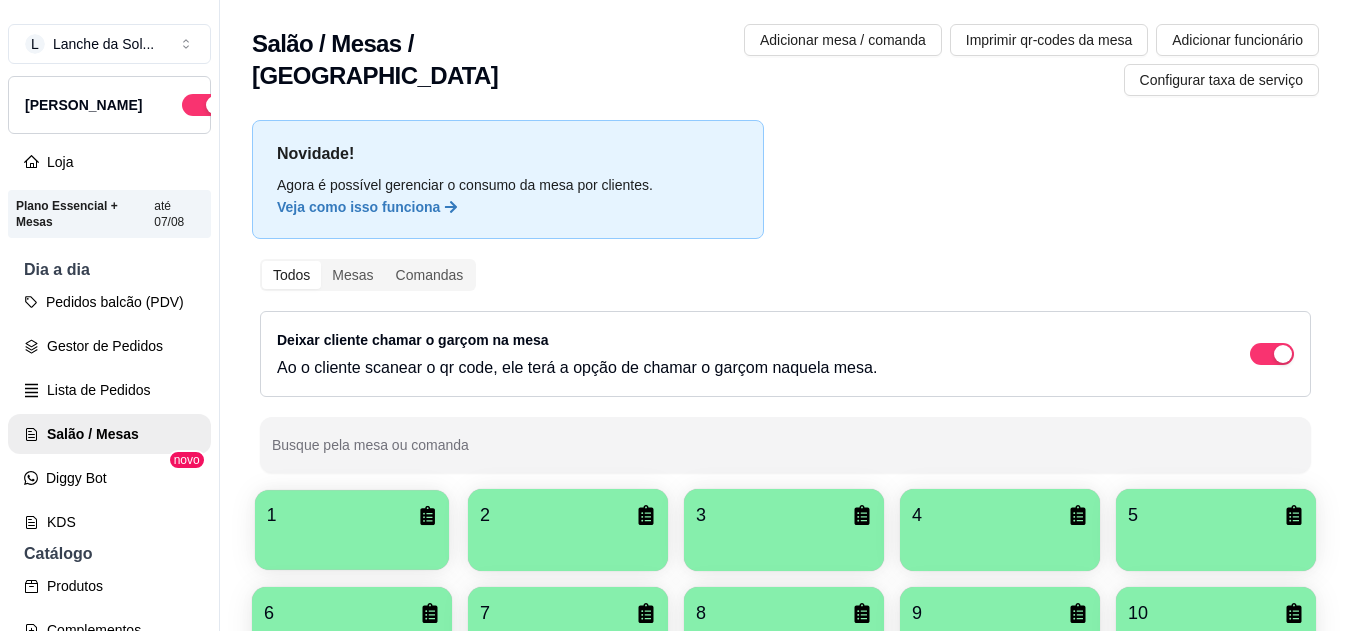 click on "1" at bounding box center [352, 515] 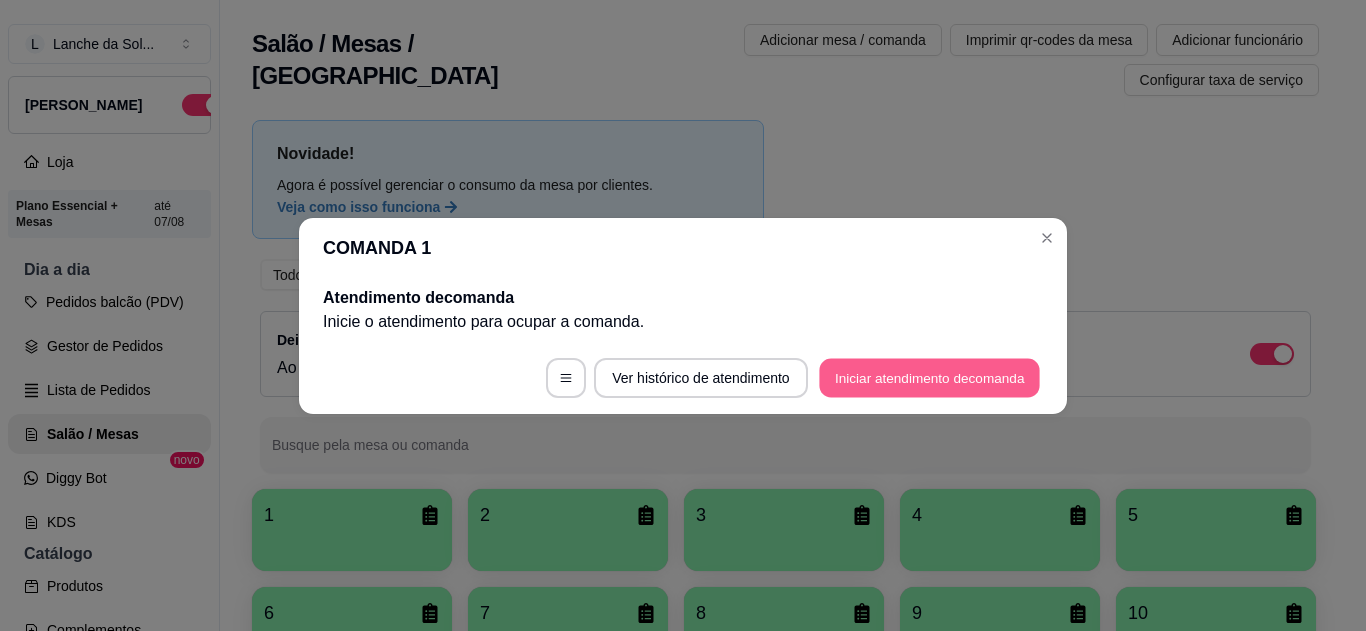 click on "Iniciar atendimento de  comanda" at bounding box center [929, 377] 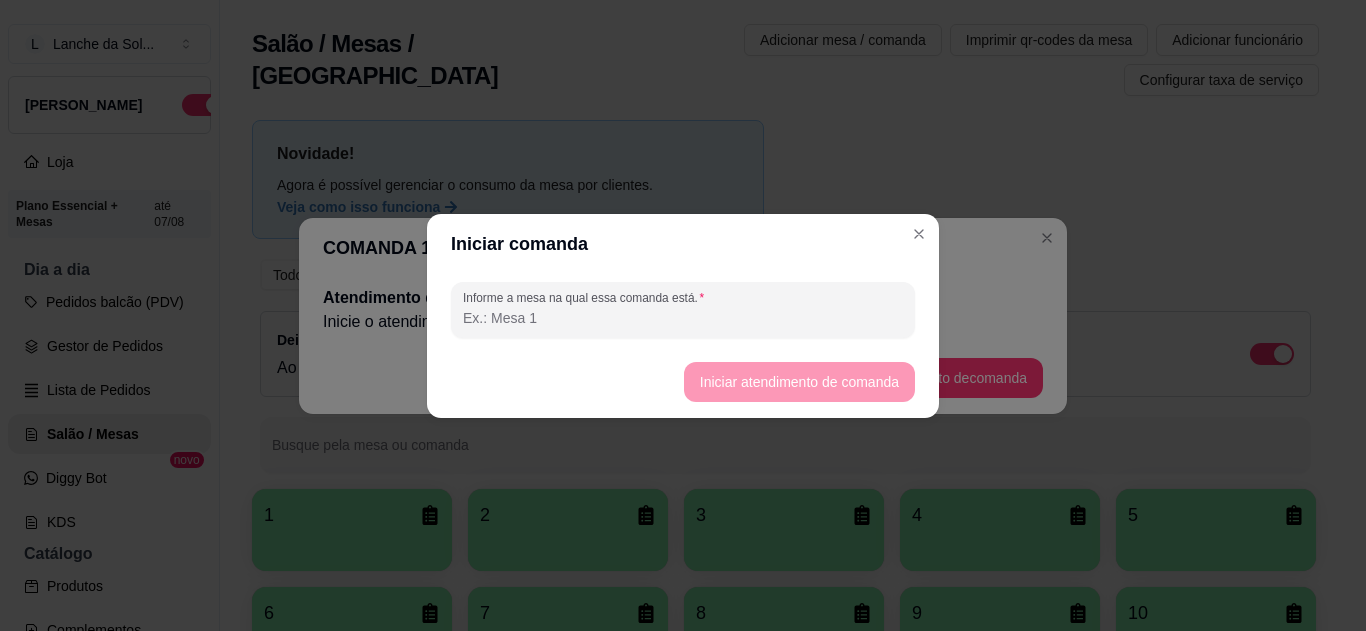 click on "Informe a mesa na qual essa comanda está." at bounding box center [683, 318] 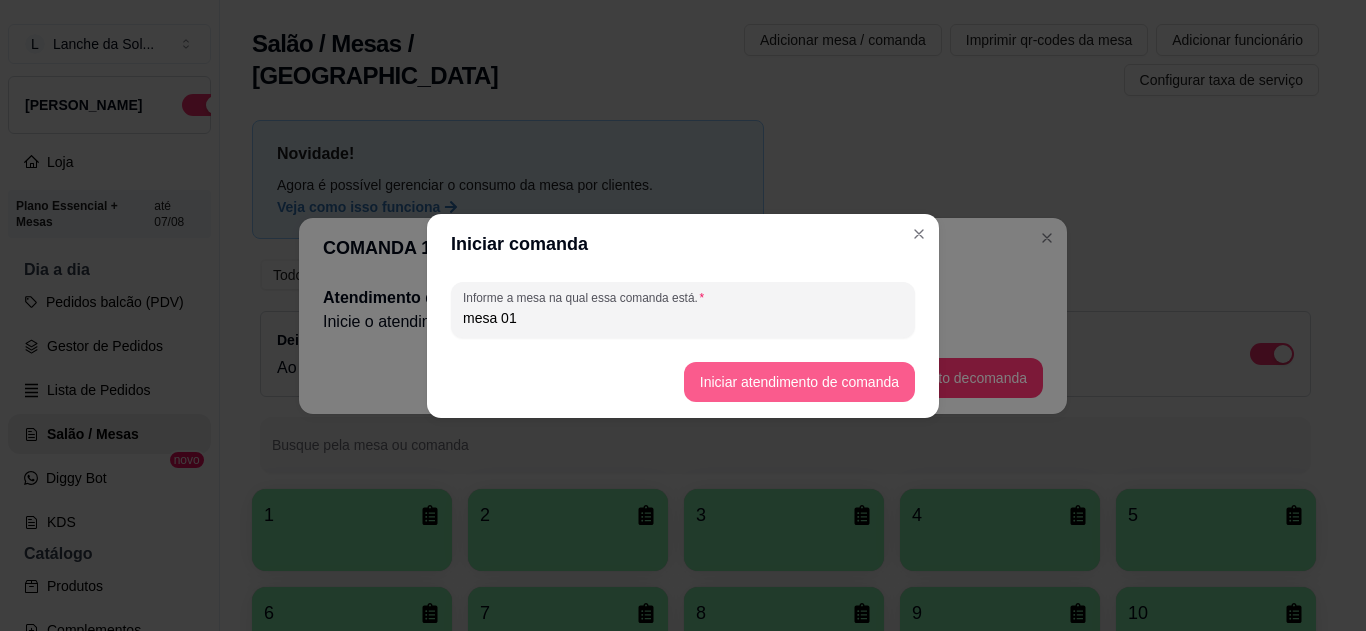 type on "mesa 01" 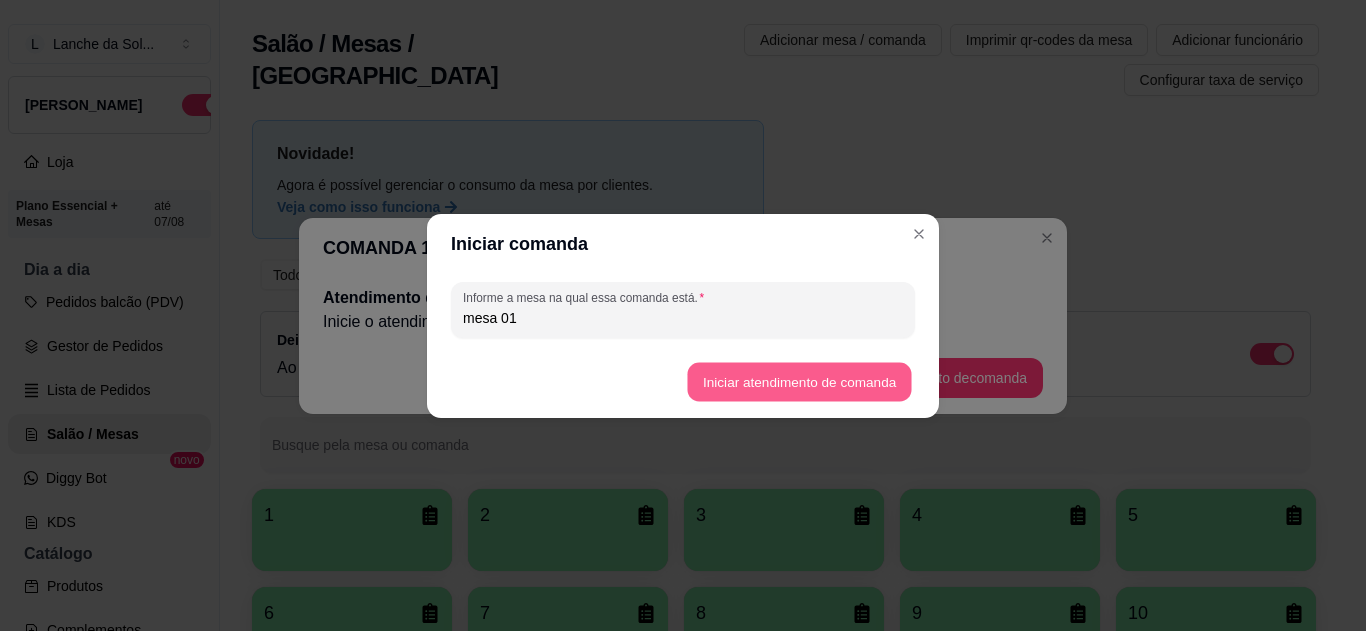 click on "Iniciar atendimento de comanda" at bounding box center (799, 381) 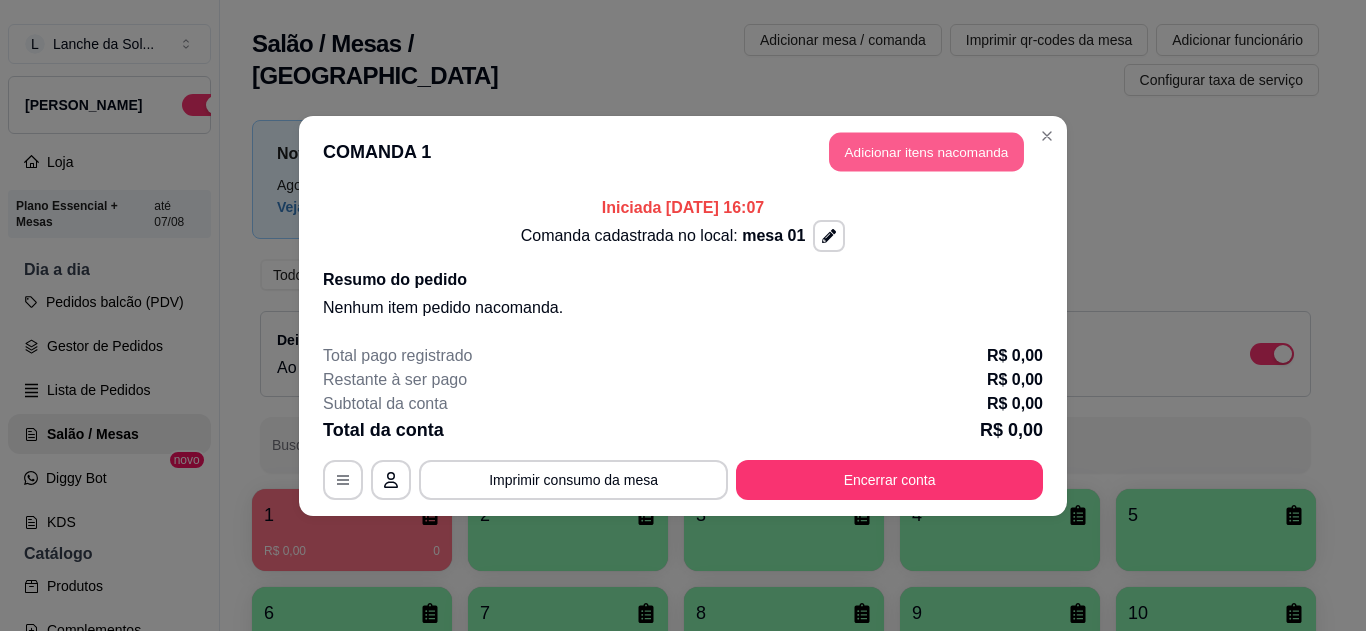 click on "Adicionar itens na  comanda" at bounding box center [926, 151] 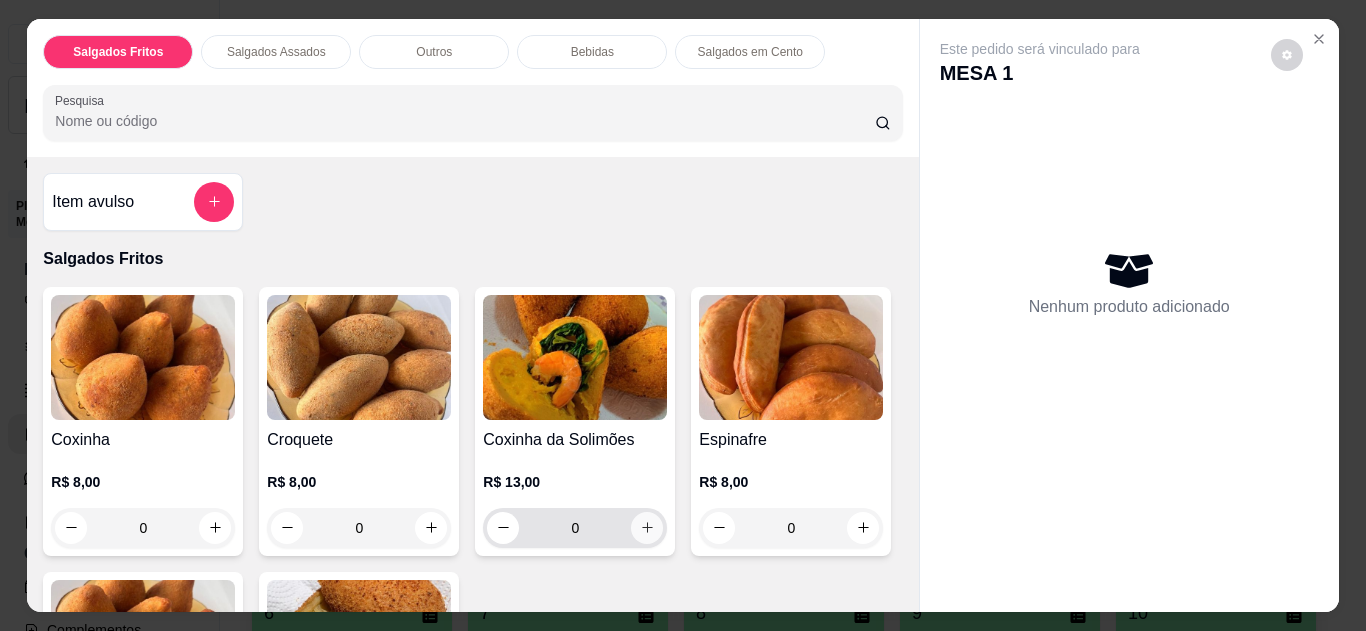 click 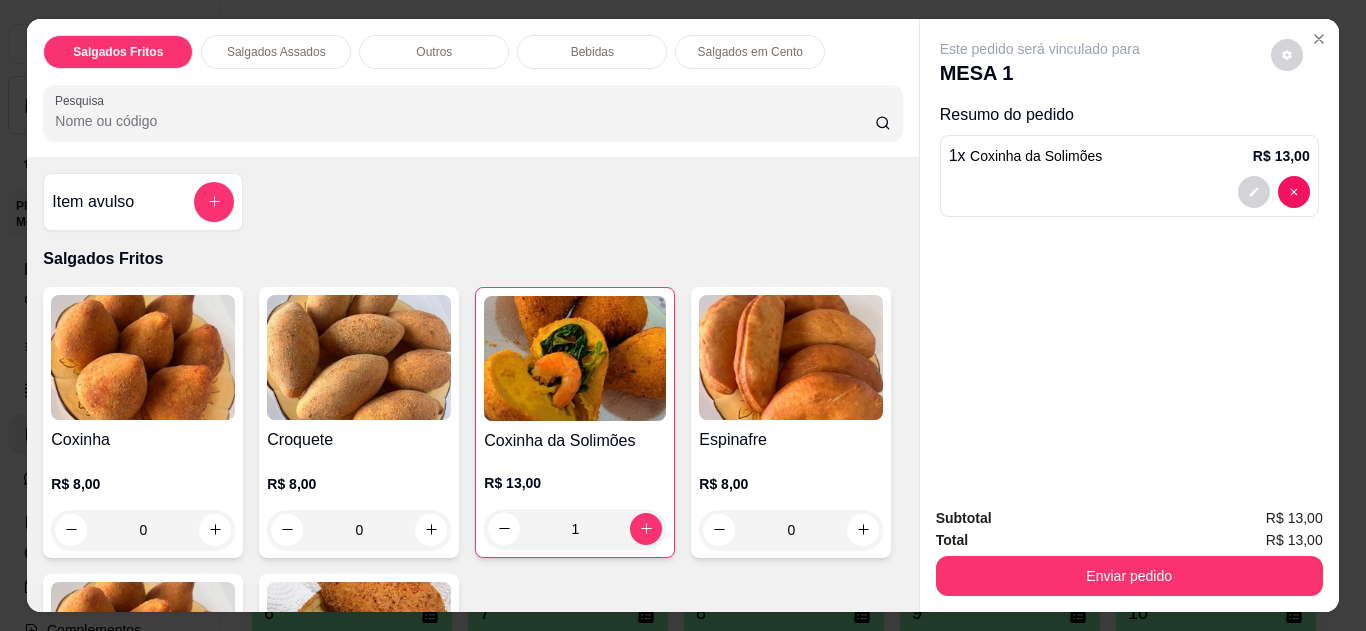 click on "Coxinha de costela   R$ 10,00 0" at bounding box center (359, 708) 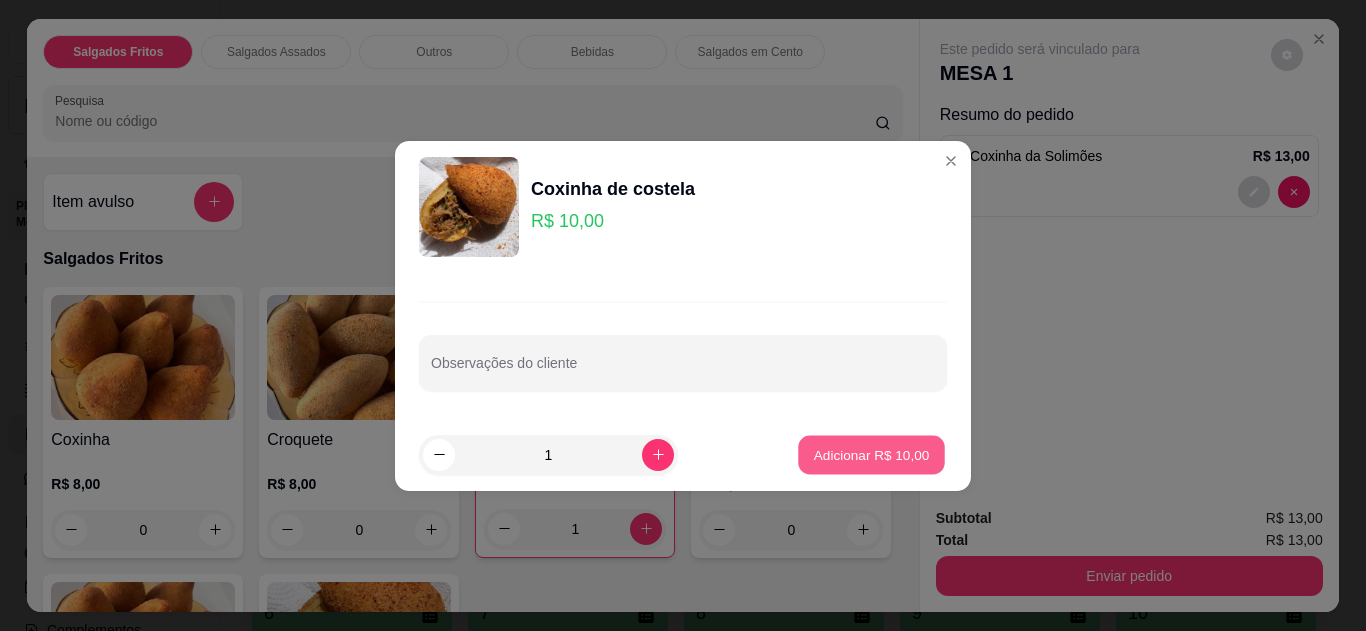 click on "Adicionar   R$ 10,00" at bounding box center [872, 454] 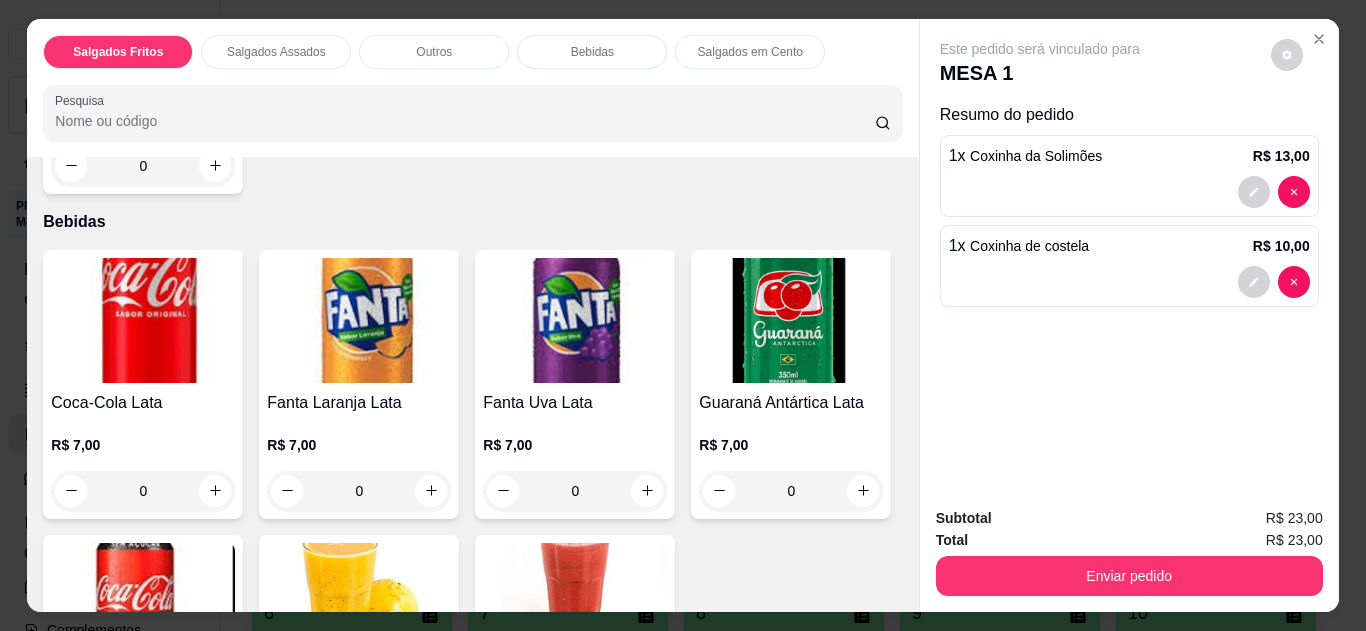scroll, scrollTop: 1400, scrollLeft: 0, axis: vertical 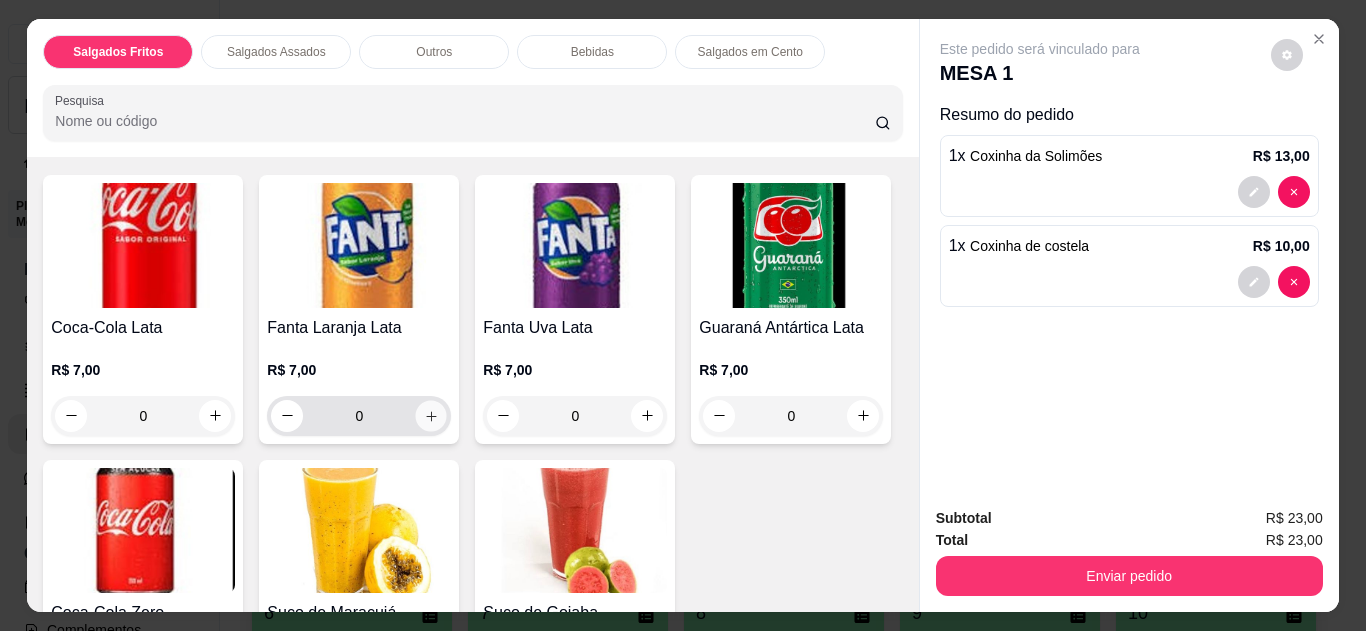 click on "0" at bounding box center [359, 416] 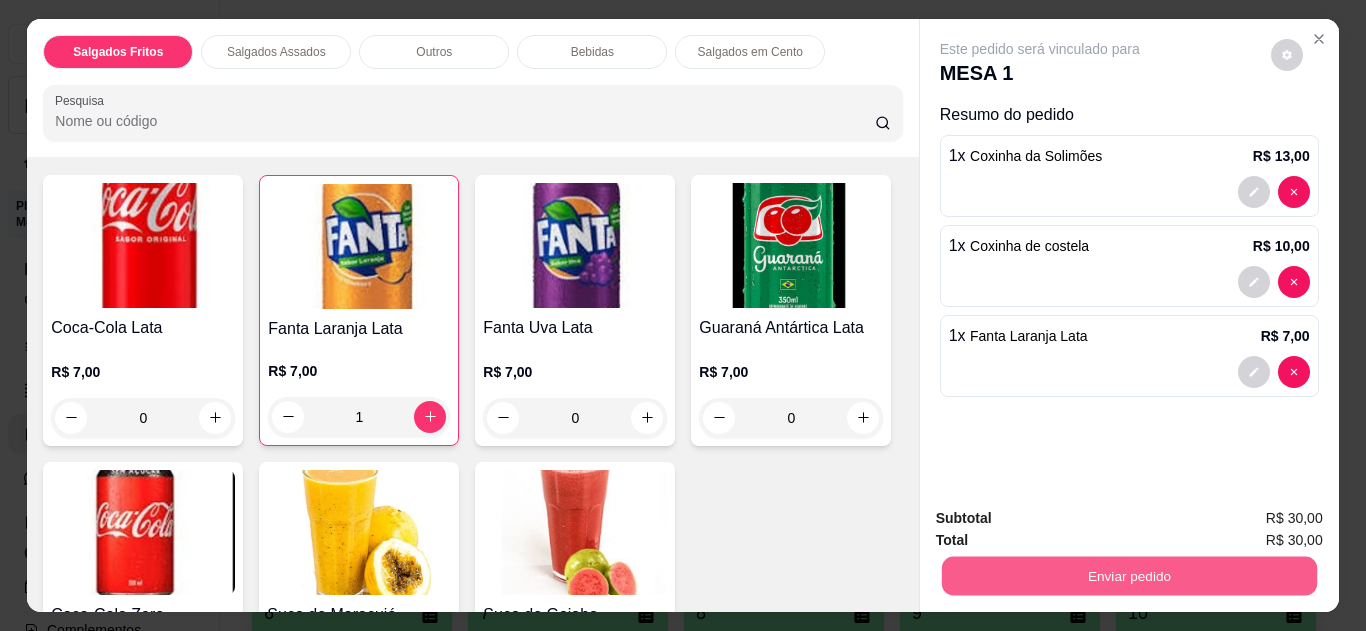 click on "Enviar pedido" at bounding box center [1128, 576] 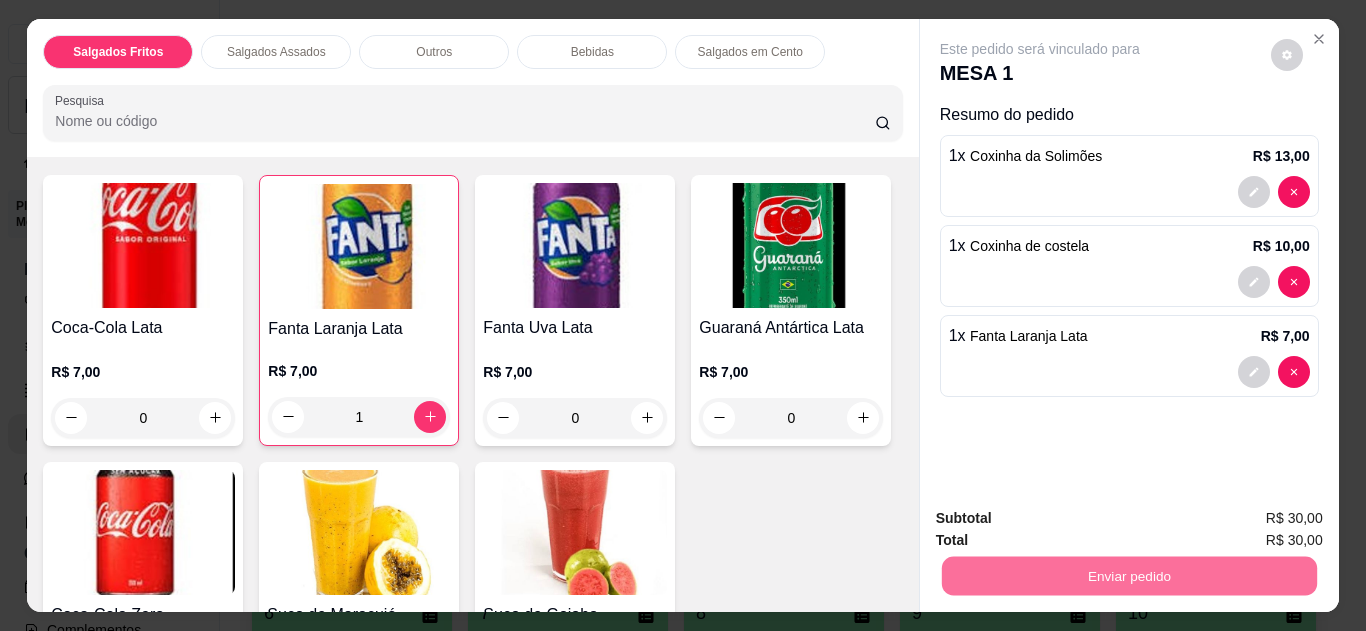 click on "Não registrar e enviar pedido" at bounding box center (1063, 519) 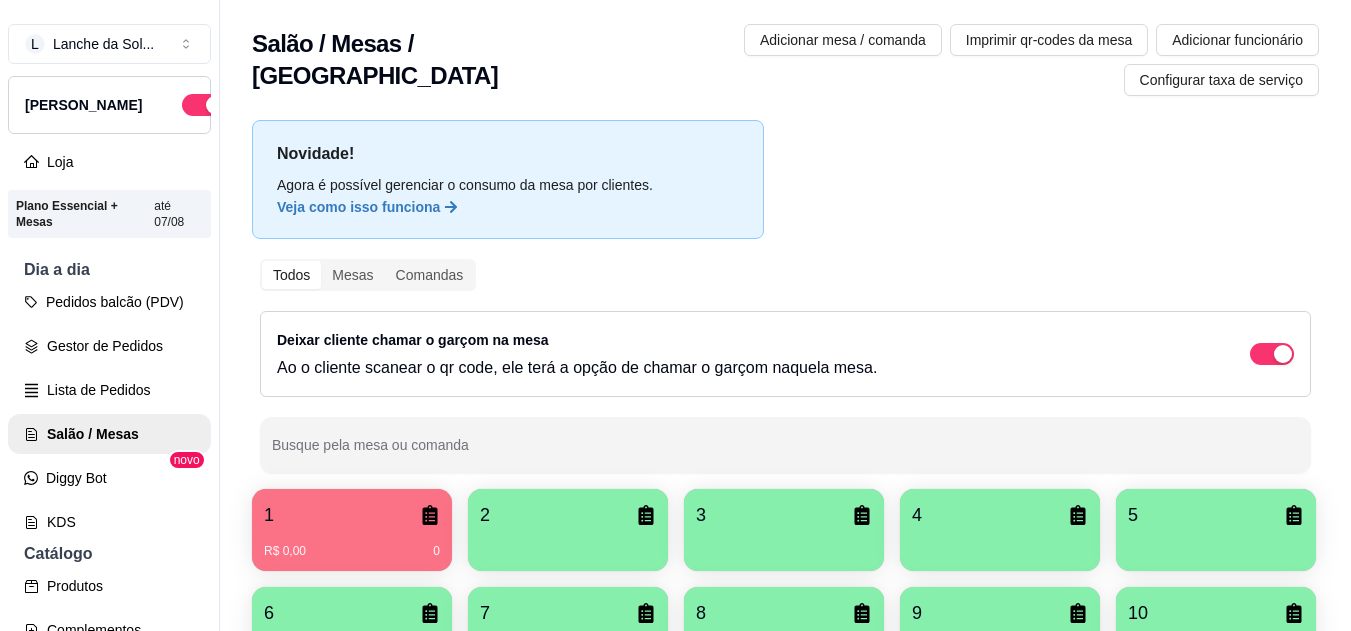 click on "Pedidos balcão (PDV) Gestor de Pedidos Lista de Pedidos Salão / Mesas Diggy Bot novo KDS" at bounding box center (109, 412) 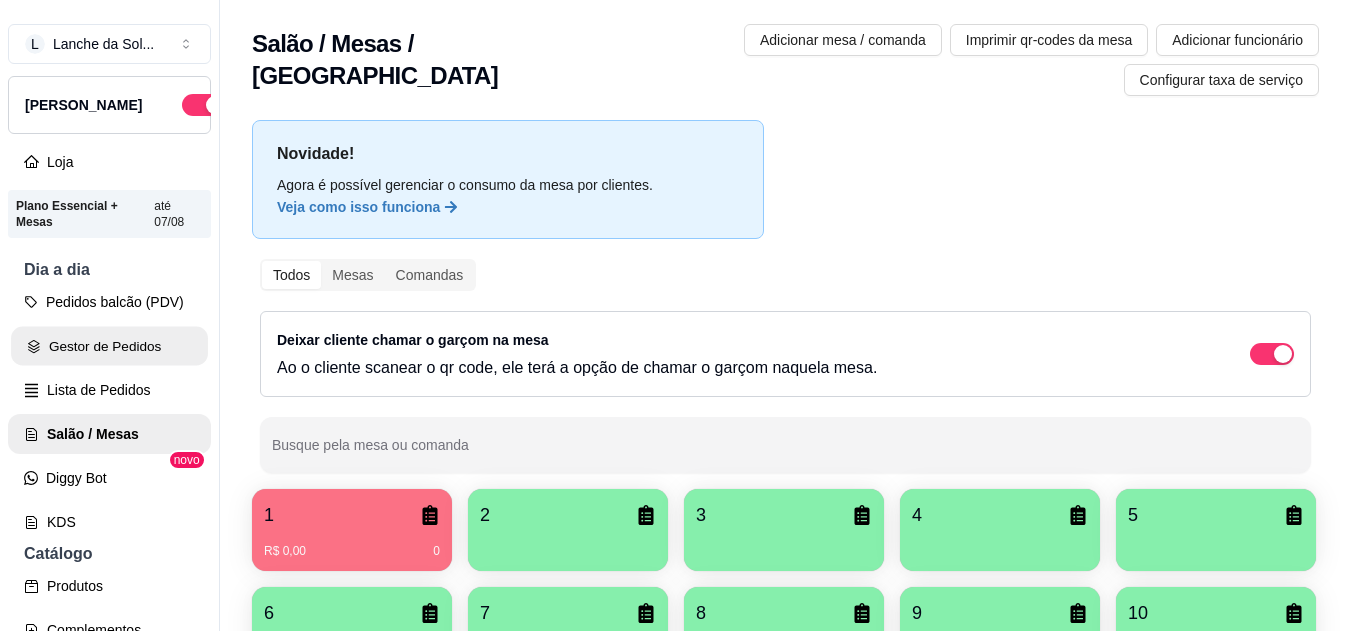 click on "Gestor de Pedidos" at bounding box center (109, 346) 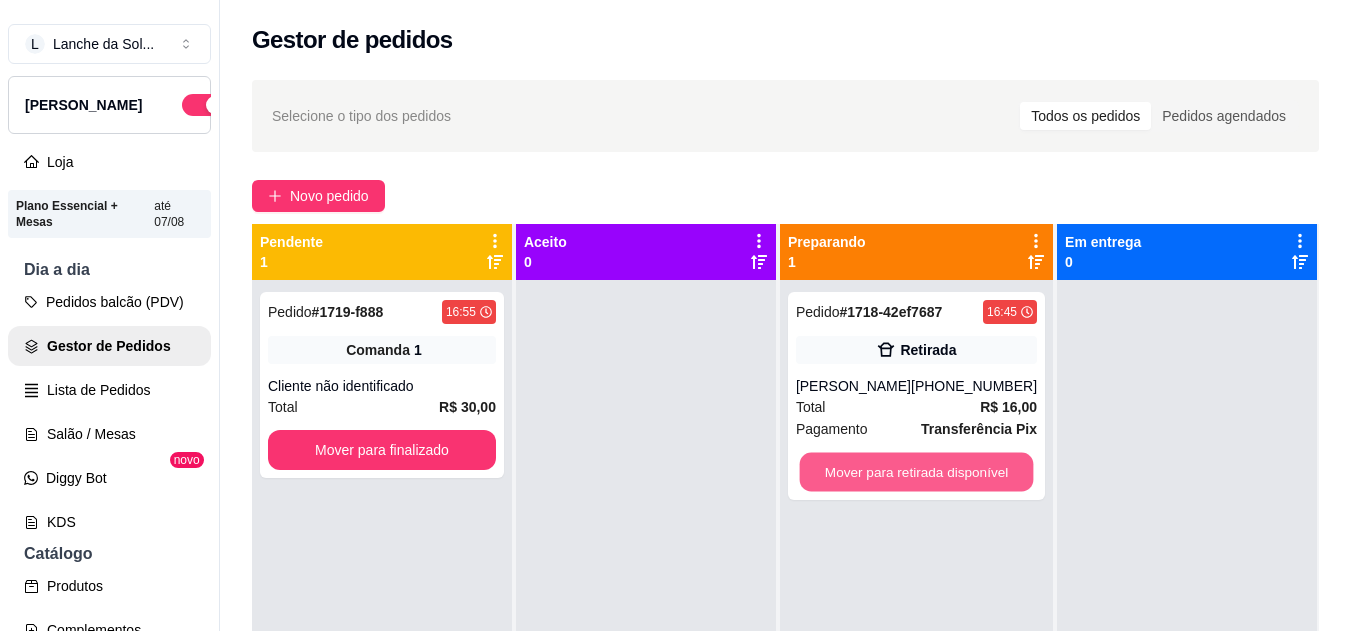 click on "Mover para retirada disponível" at bounding box center (916, 472) 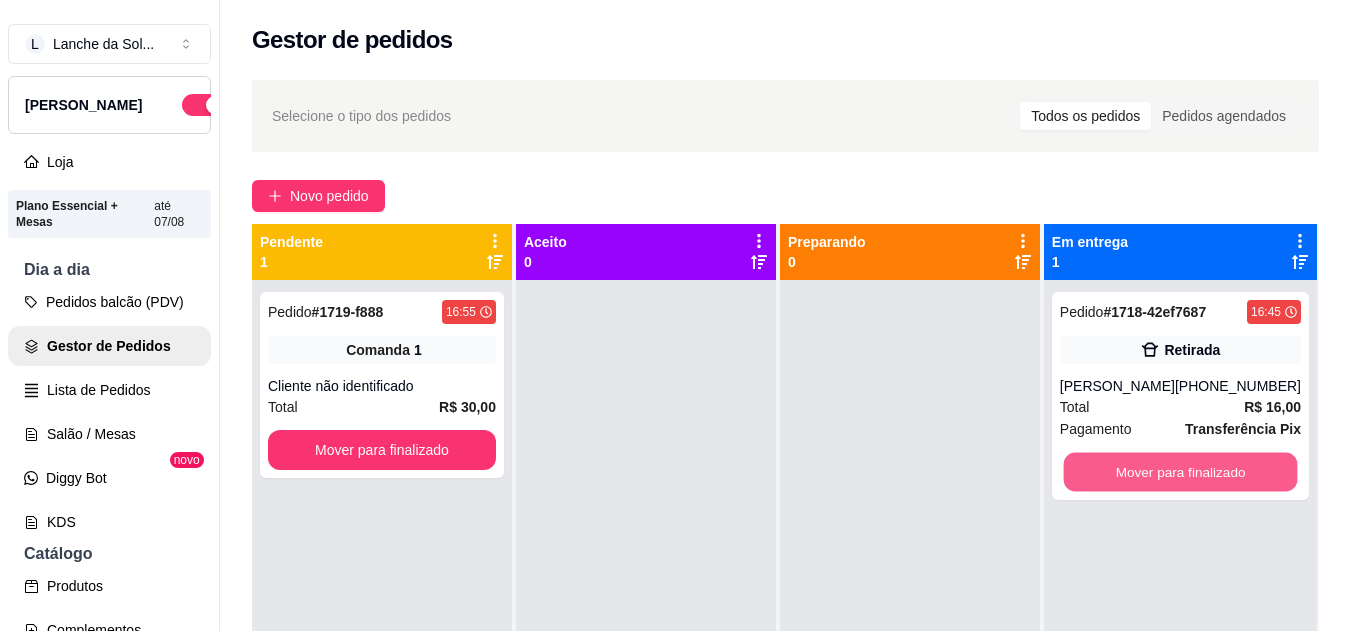 click on "Mover para finalizado" at bounding box center [1180, 472] 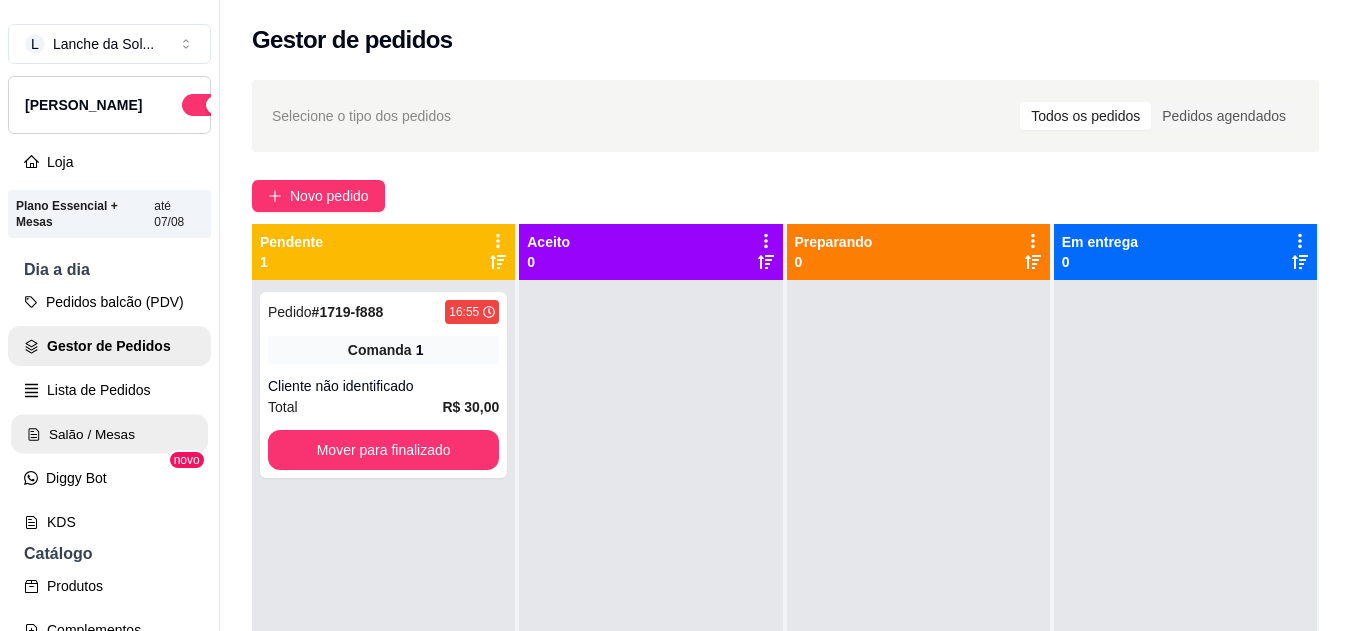 click on "Salão / Mesas" at bounding box center [109, 434] 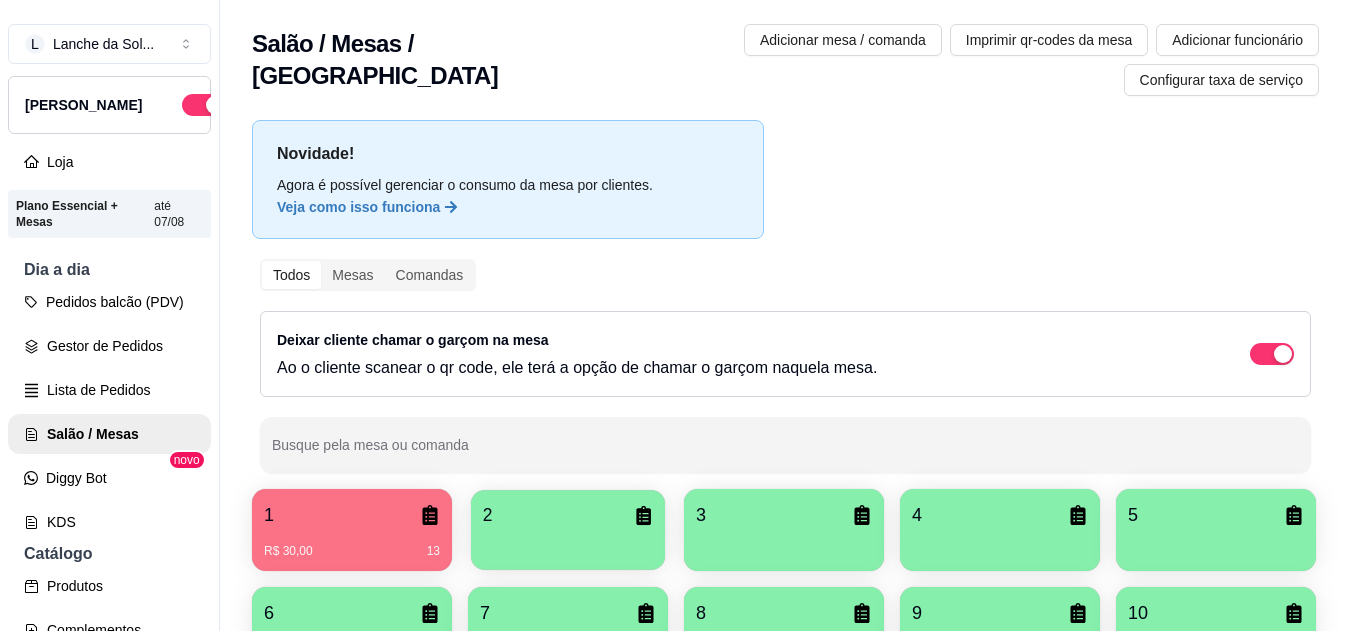 click on "2" at bounding box center [568, 515] 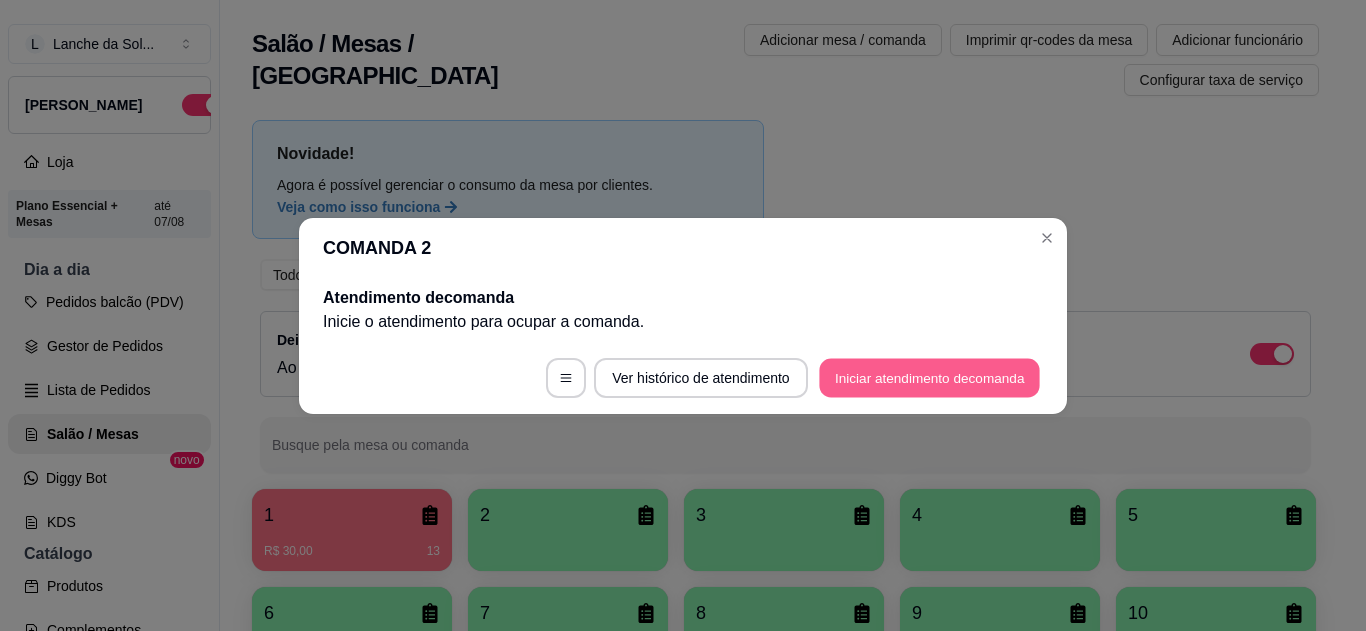 click on "Iniciar atendimento de  comanda" at bounding box center (929, 377) 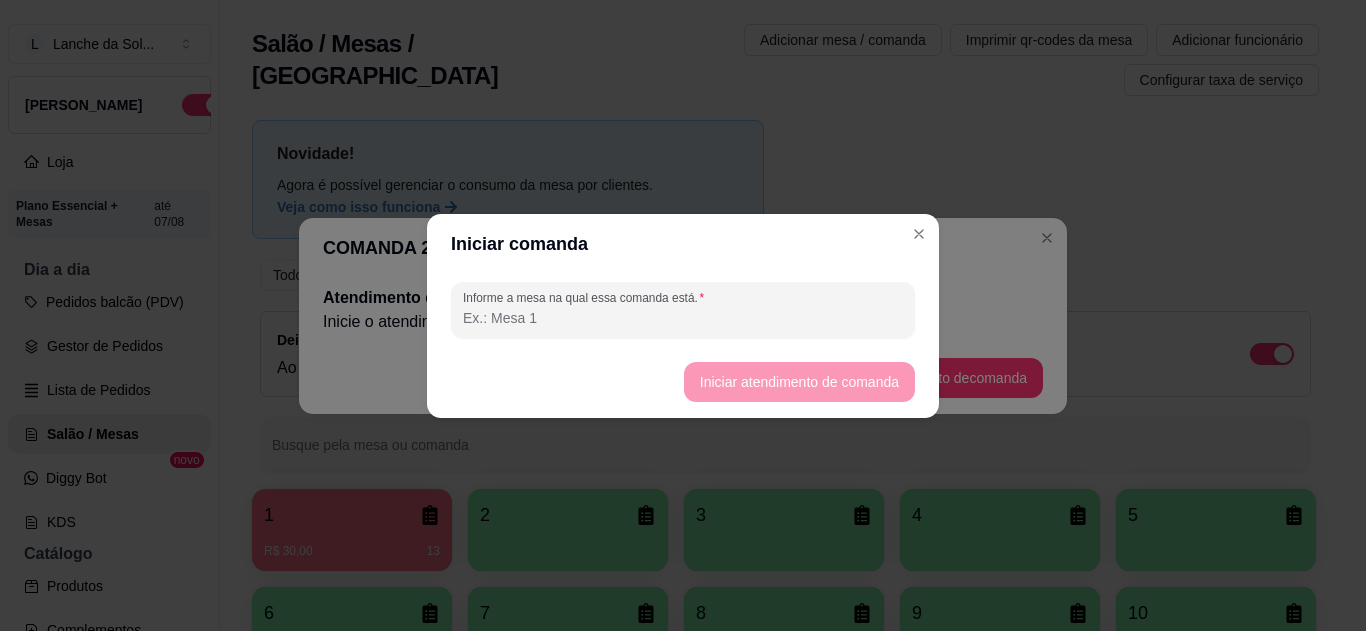 click on "Informe a mesa na qual essa comanda está." at bounding box center [683, 318] 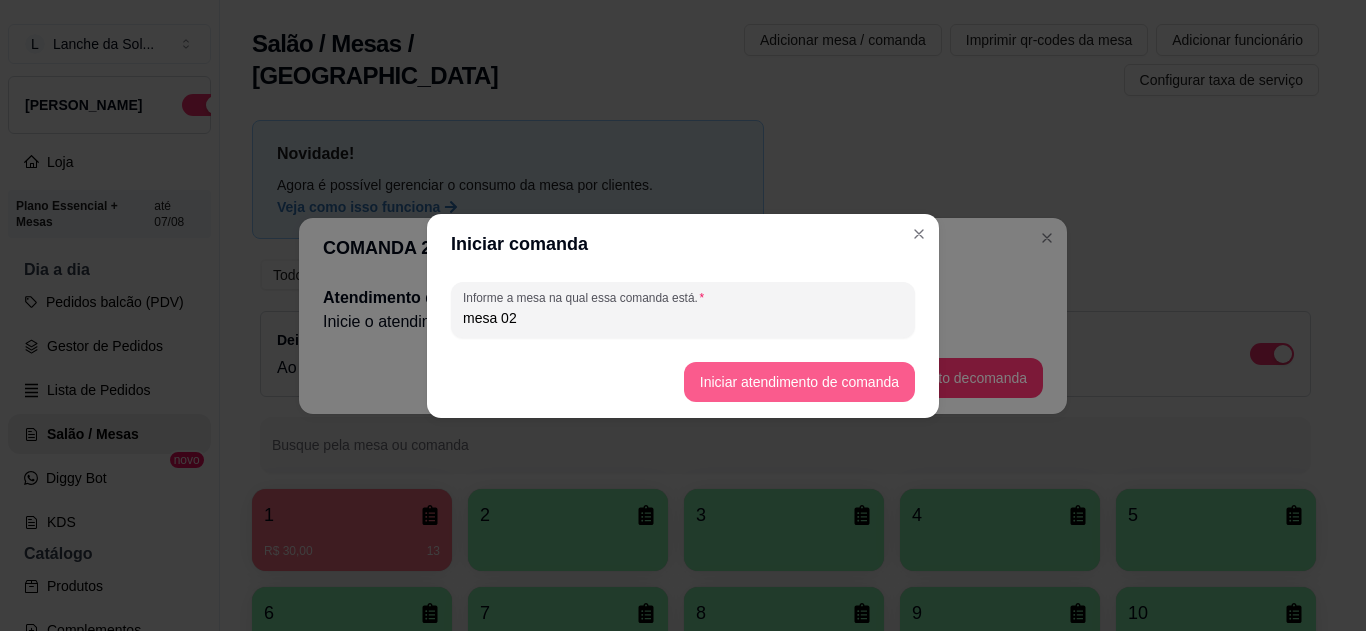 type on "mesa 02" 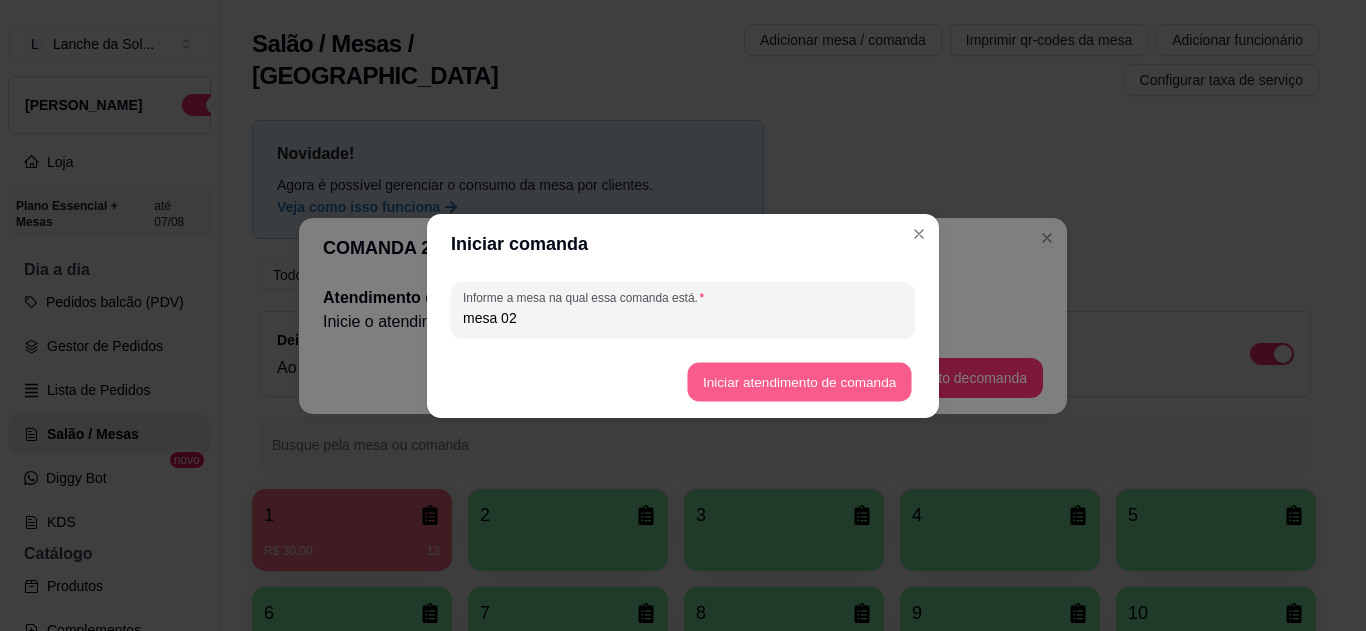 click on "Iniciar atendimento de comanda" at bounding box center (799, 381) 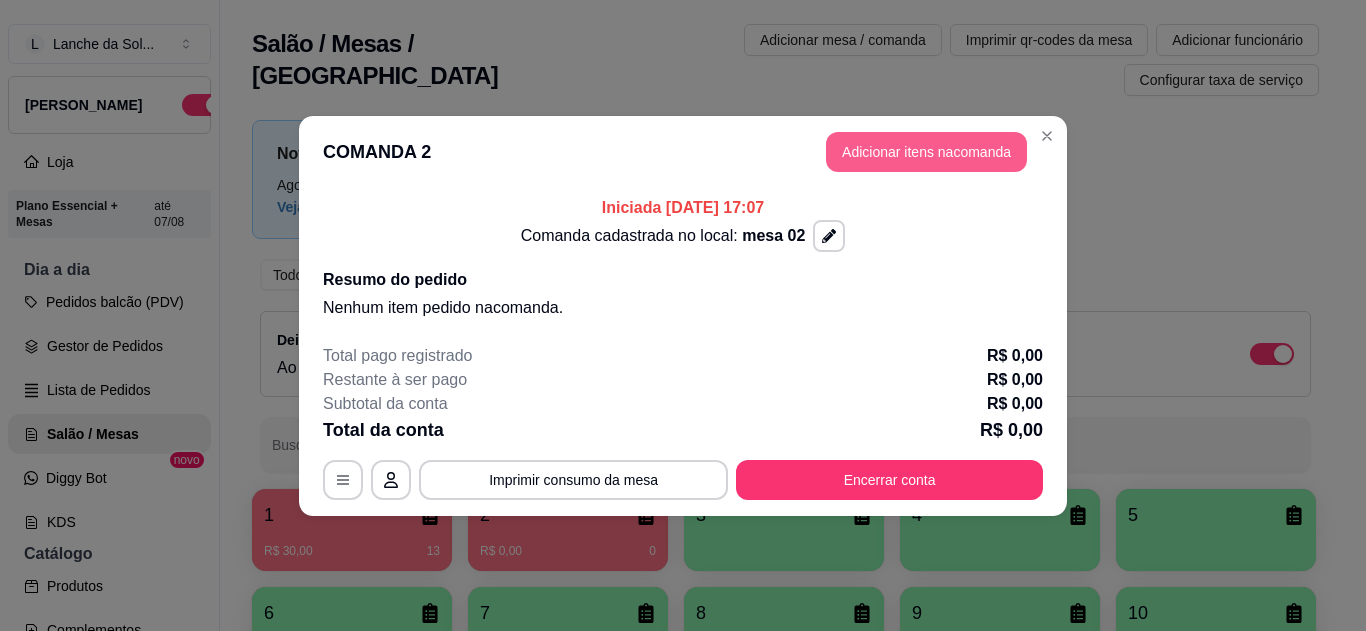 click on "Adicionar itens na  comanda" at bounding box center [926, 152] 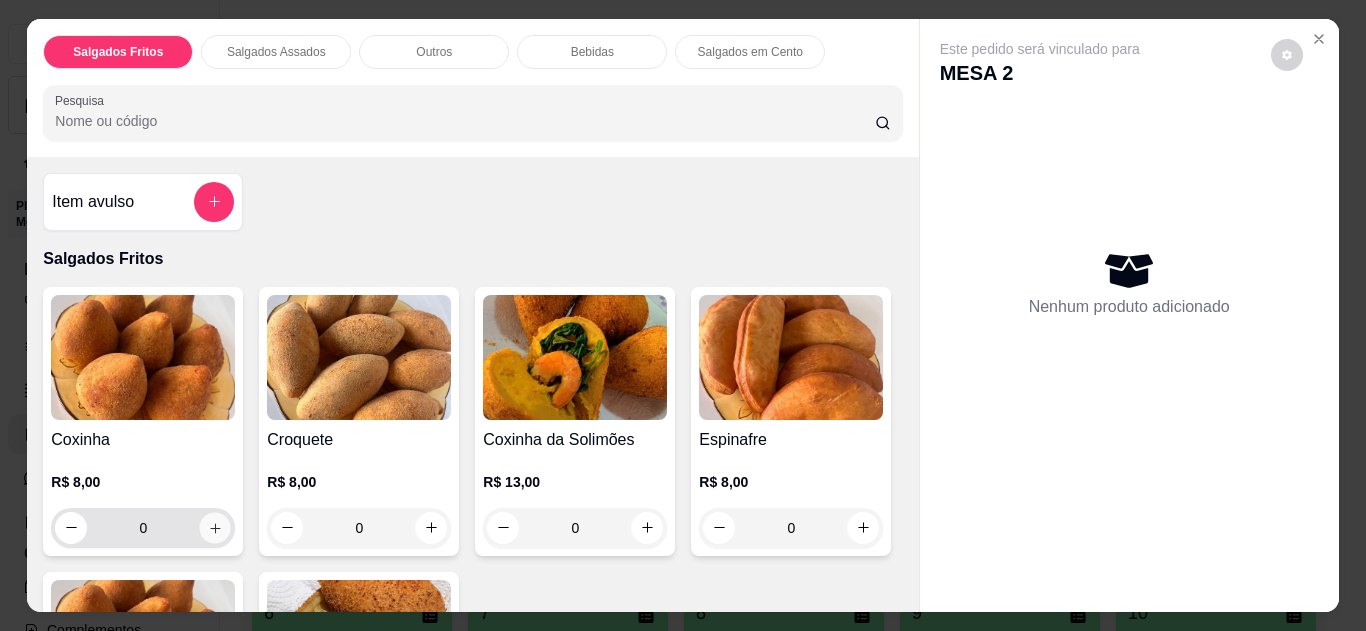 click 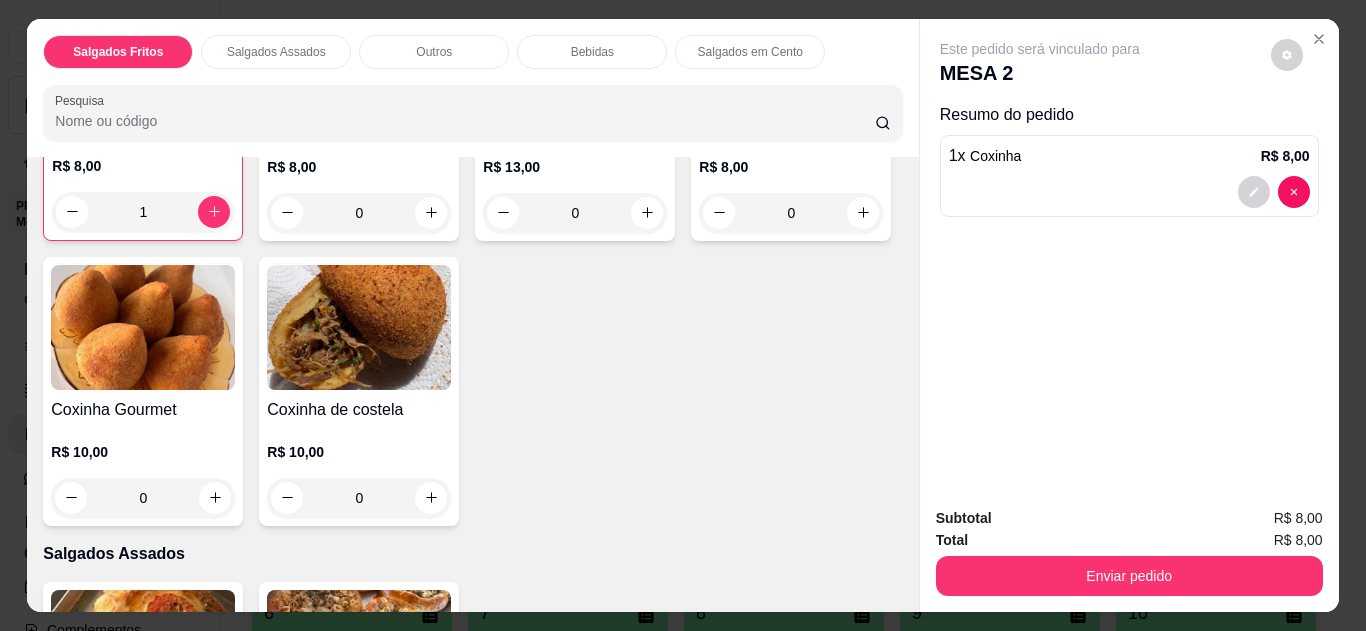scroll, scrollTop: 320, scrollLeft: 0, axis: vertical 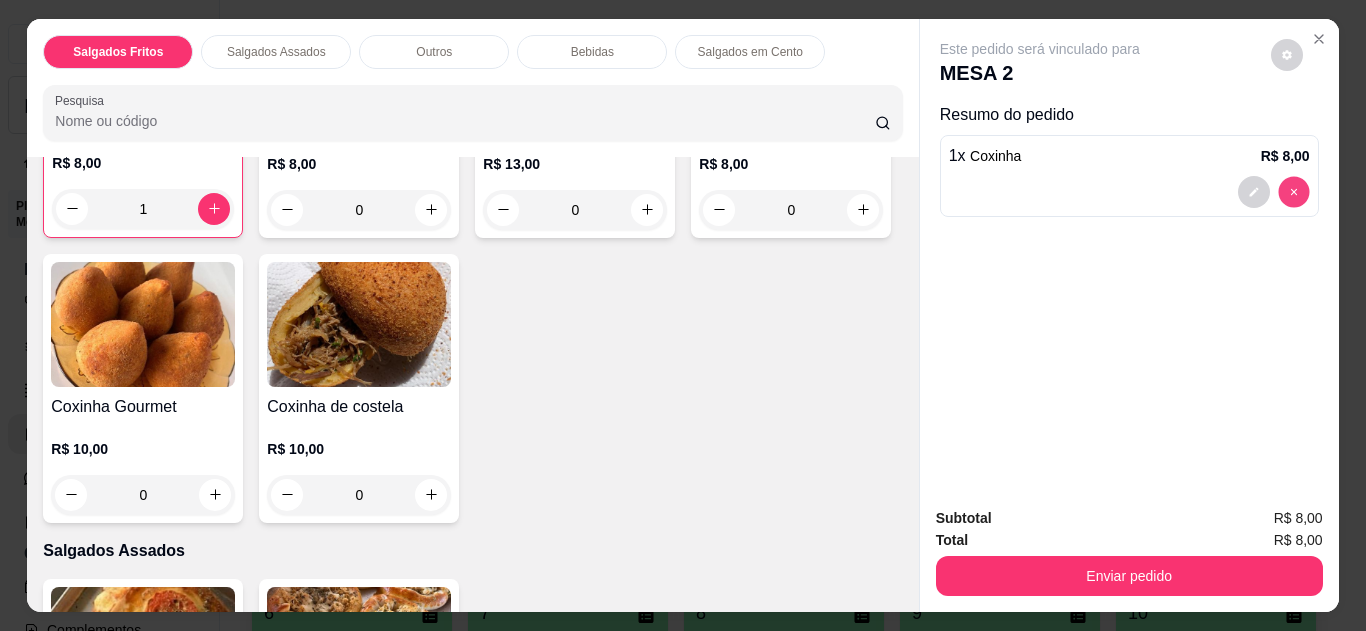type on "0" 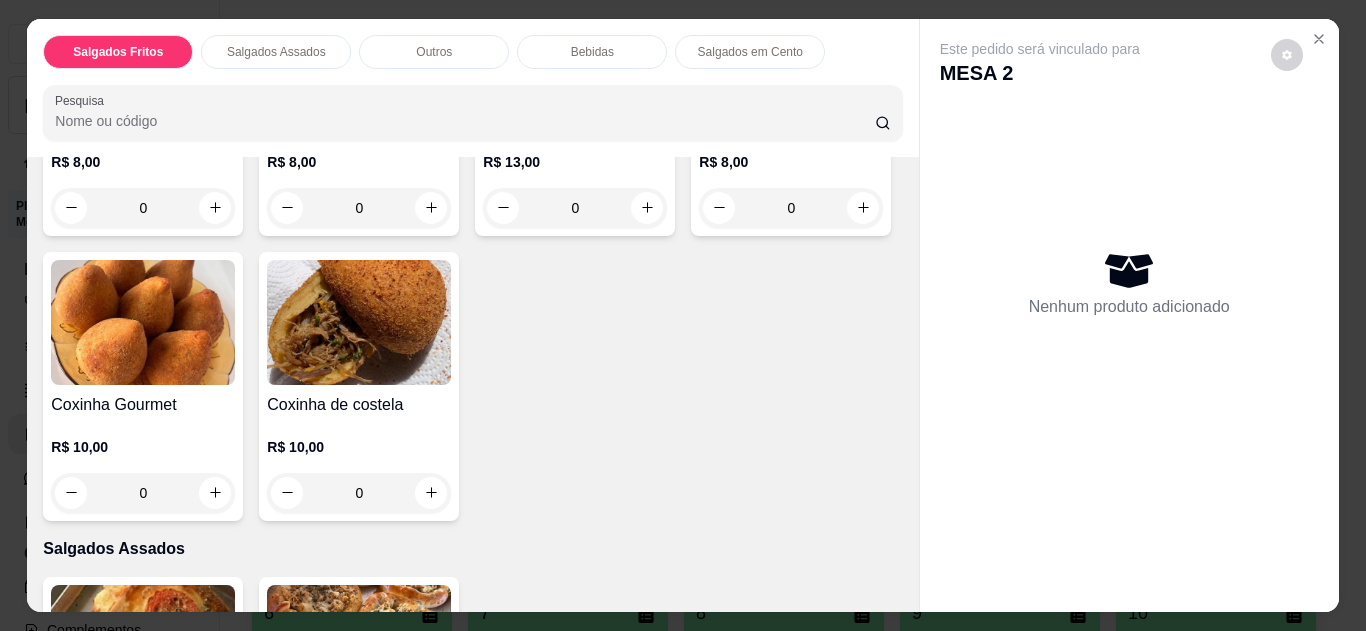 scroll, scrollTop: 319, scrollLeft: 0, axis: vertical 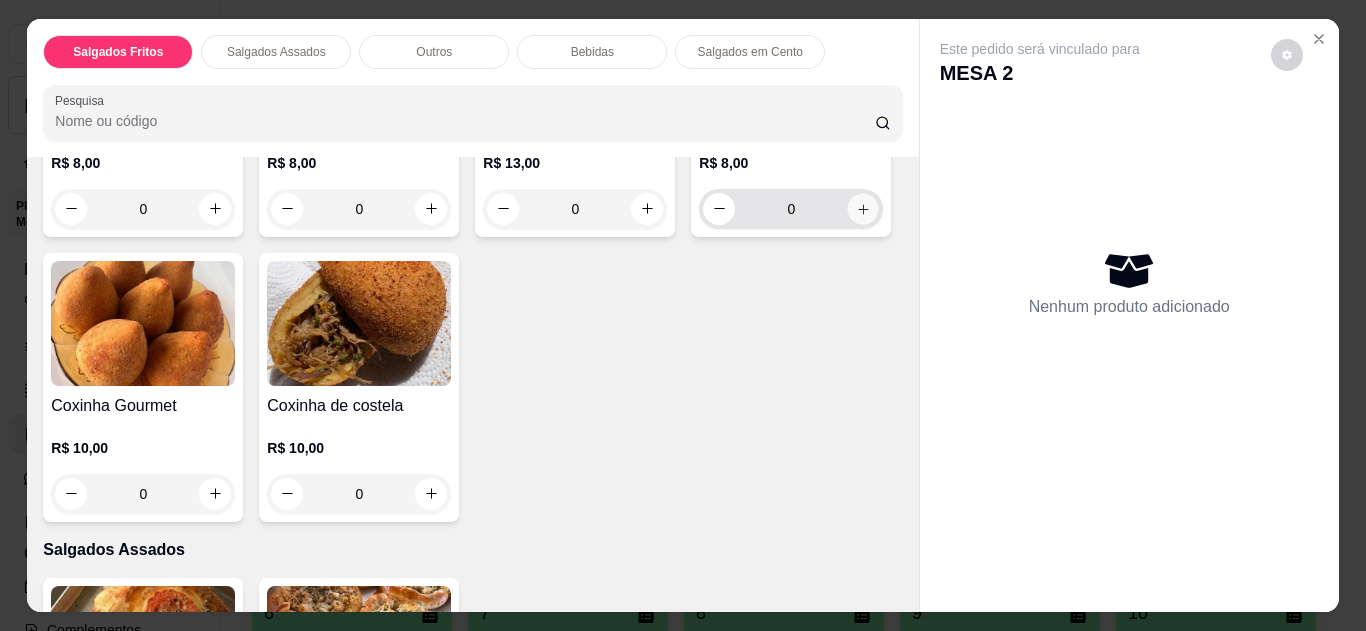 click 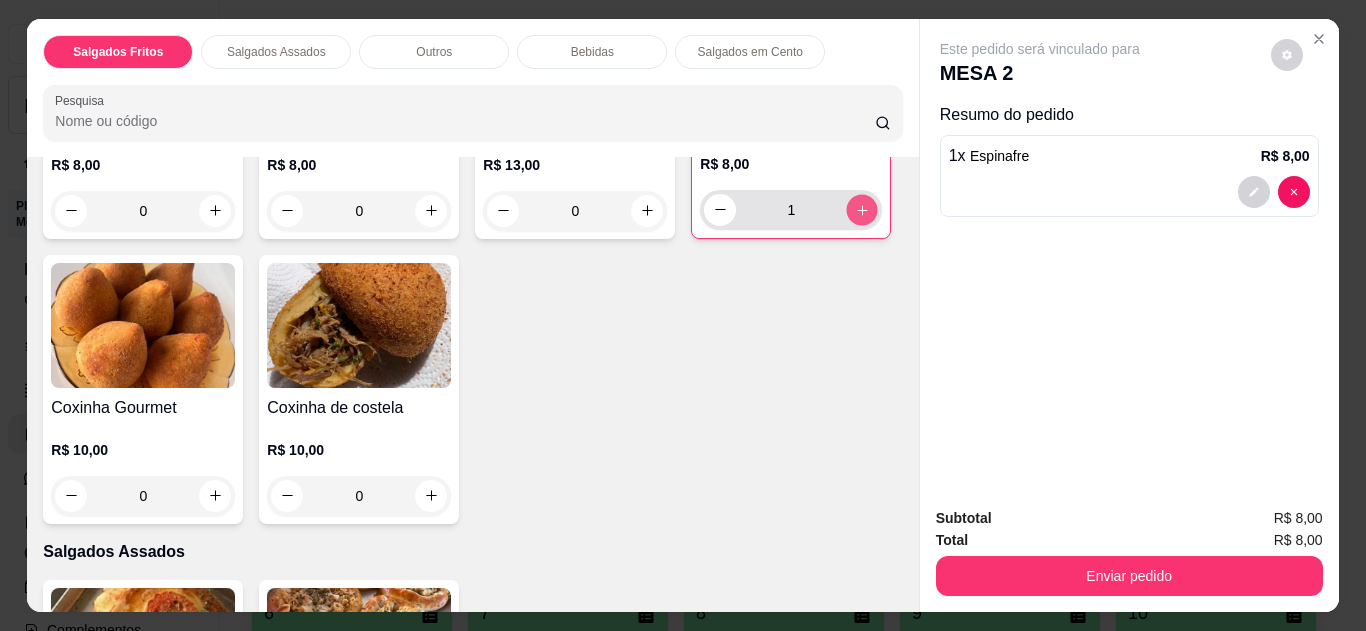 click 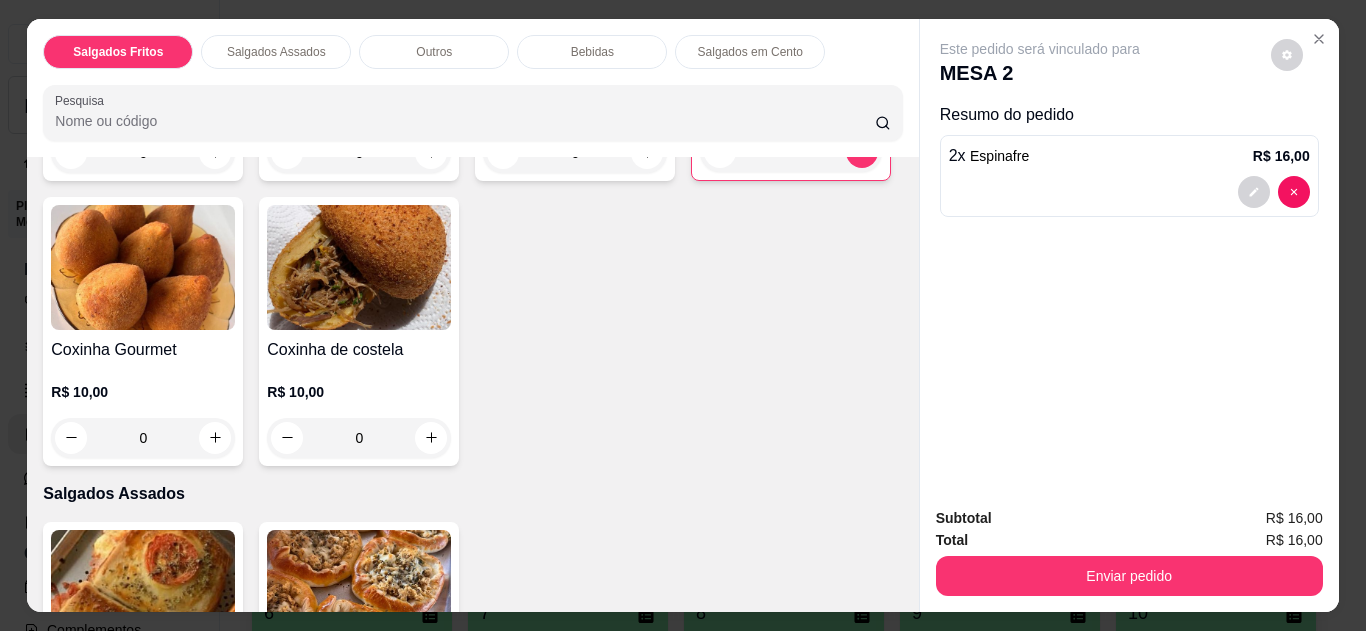 scroll, scrollTop: 399, scrollLeft: 0, axis: vertical 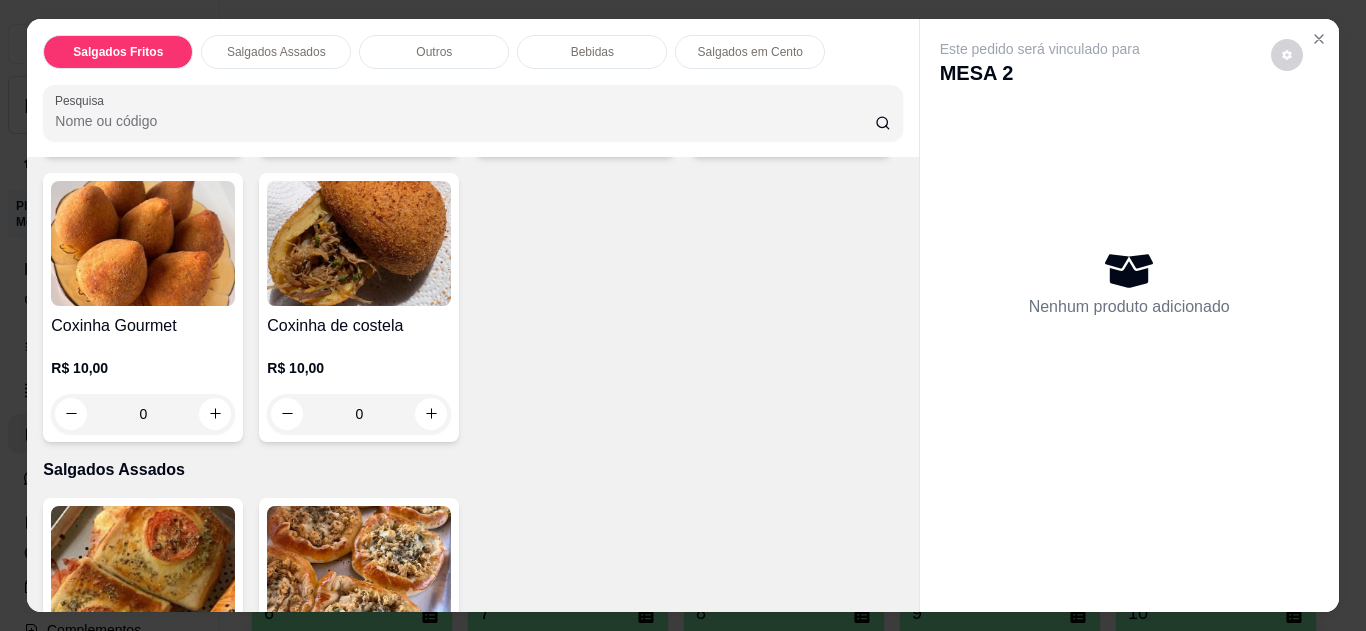 type on "0" 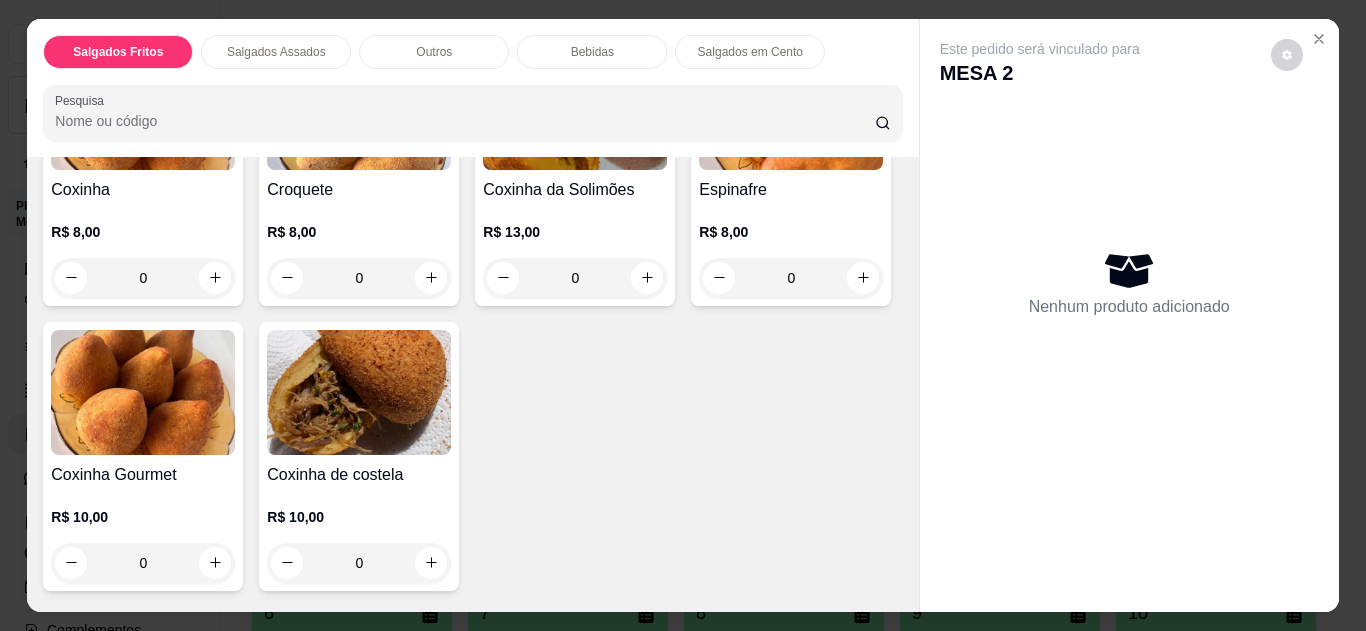 scroll, scrollTop: 239, scrollLeft: 0, axis: vertical 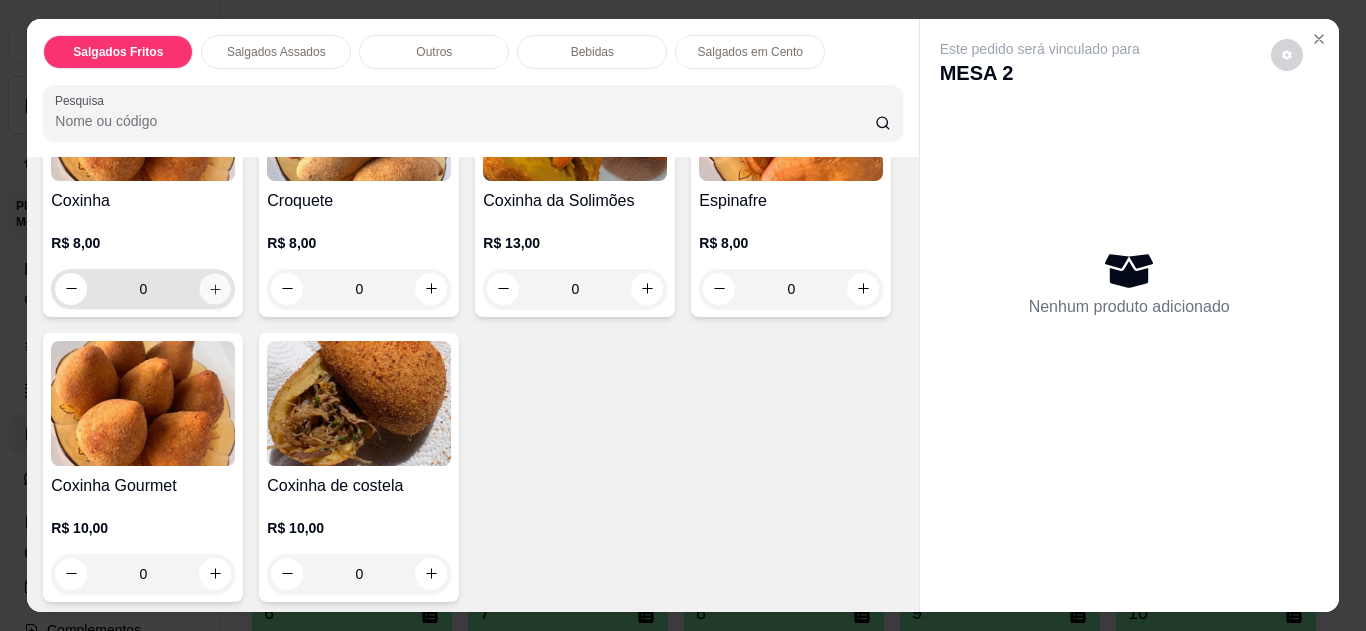 click 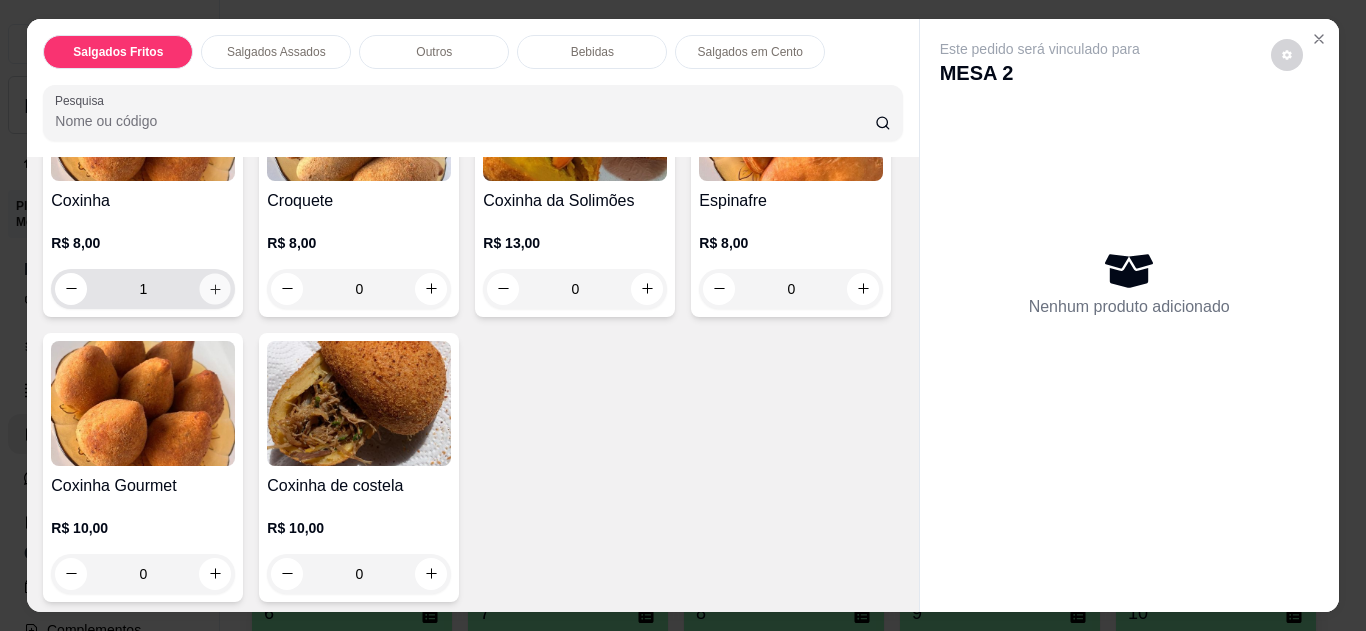 scroll, scrollTop: 240, scrollLeft: 0, axis: vertical 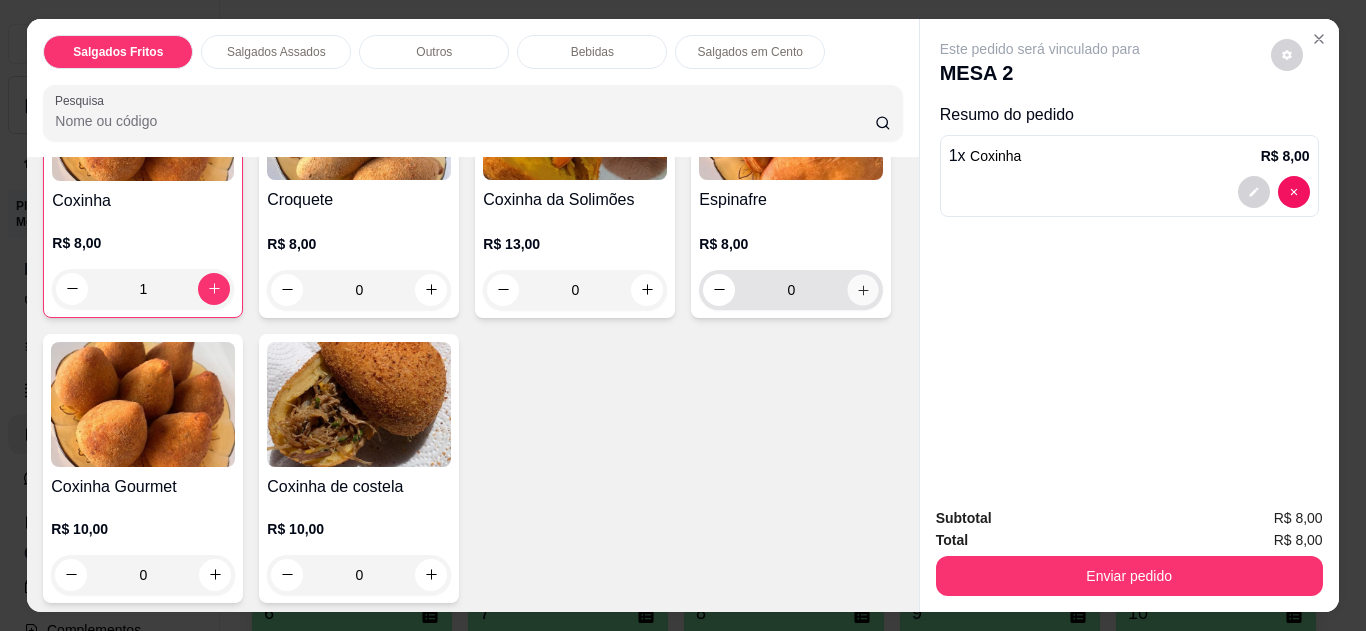 click 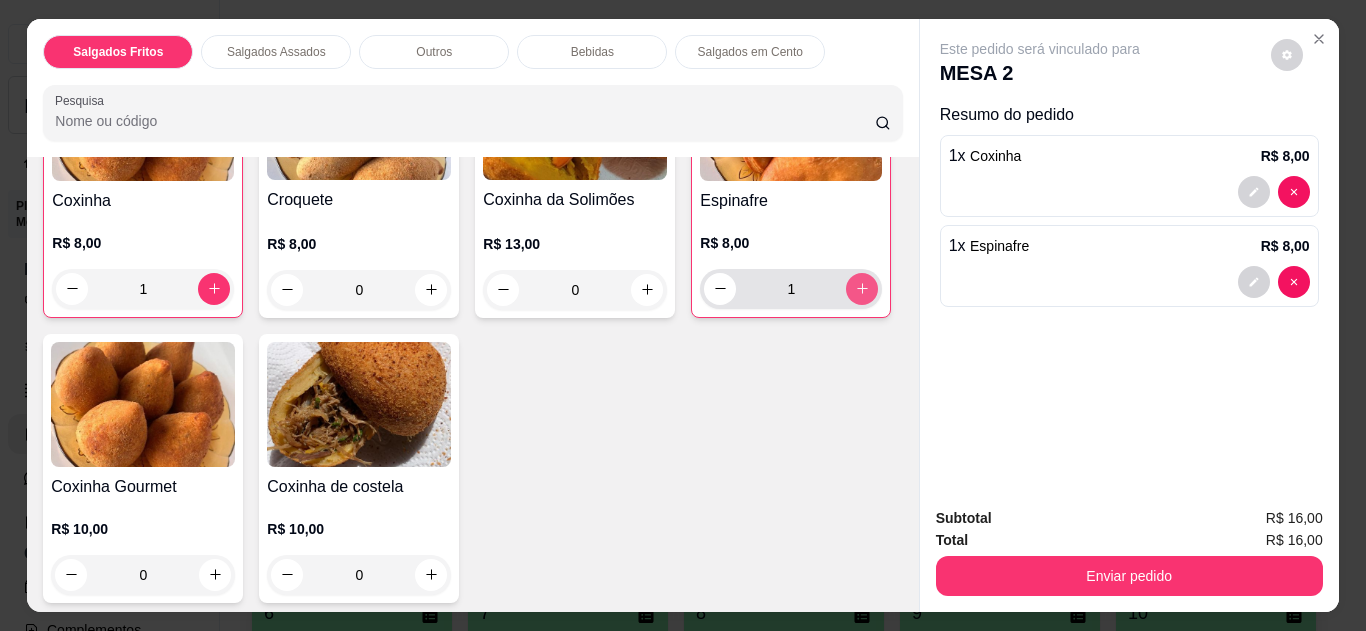 click 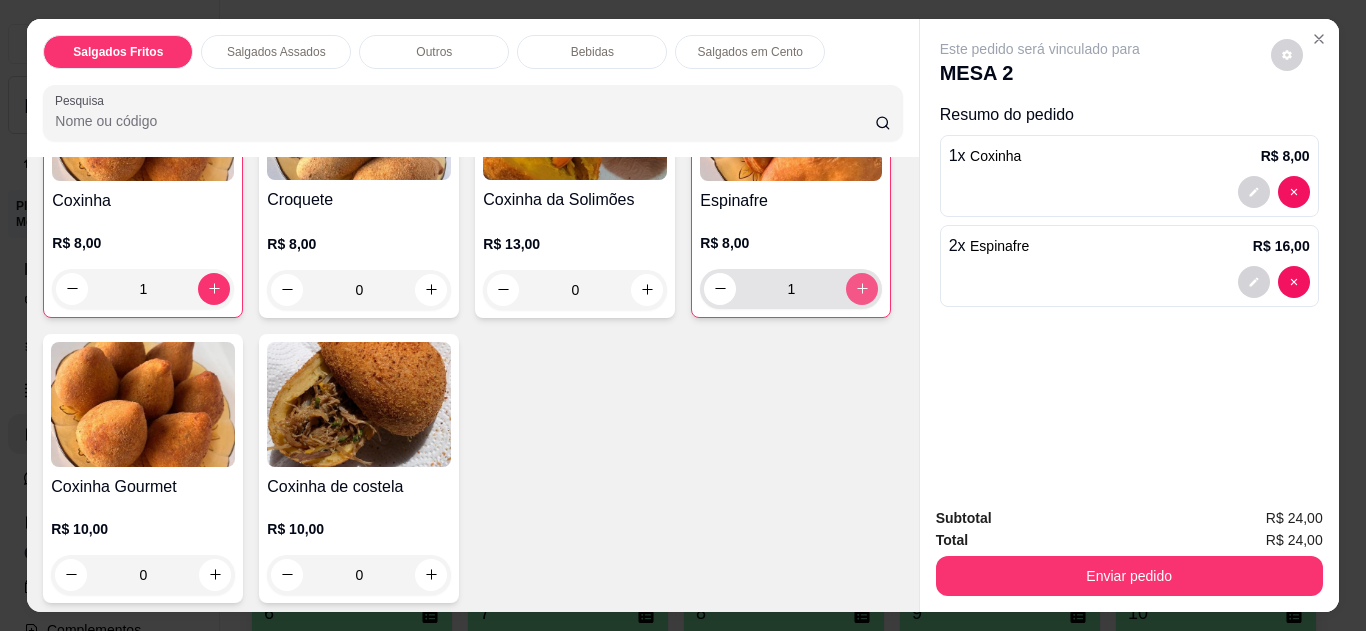 type on "2" 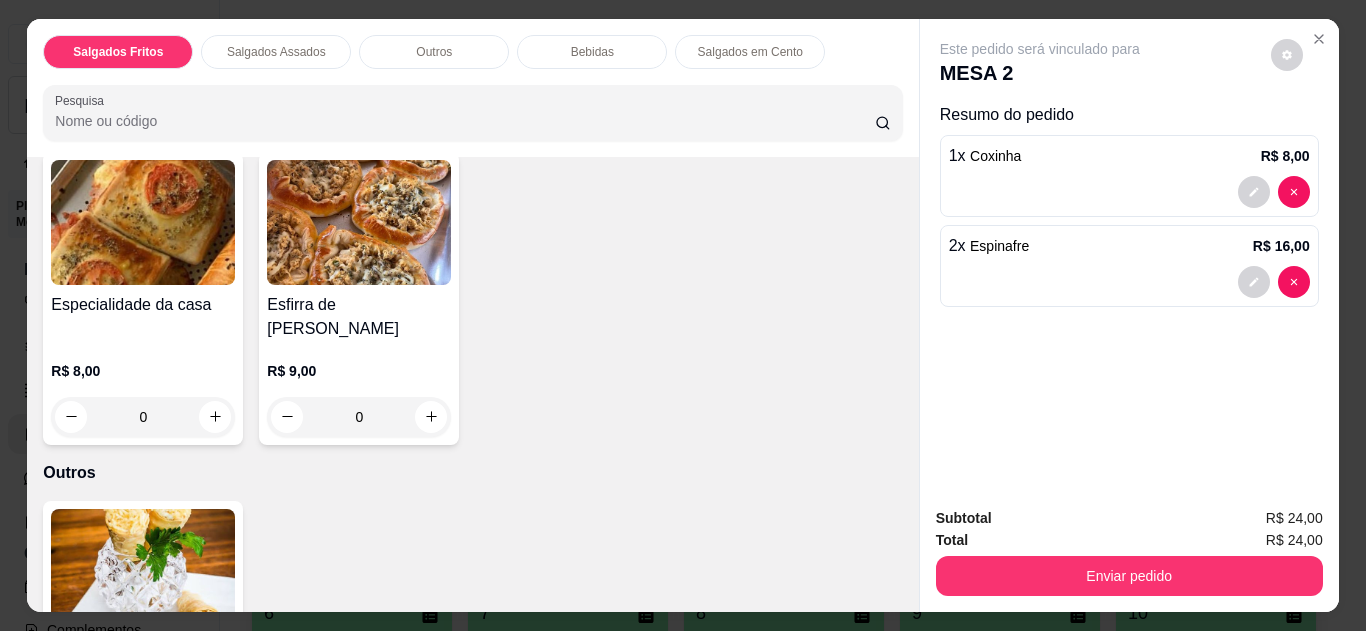 scroll, scrollTop: 760, scrollLeft: 0, axis: vertical 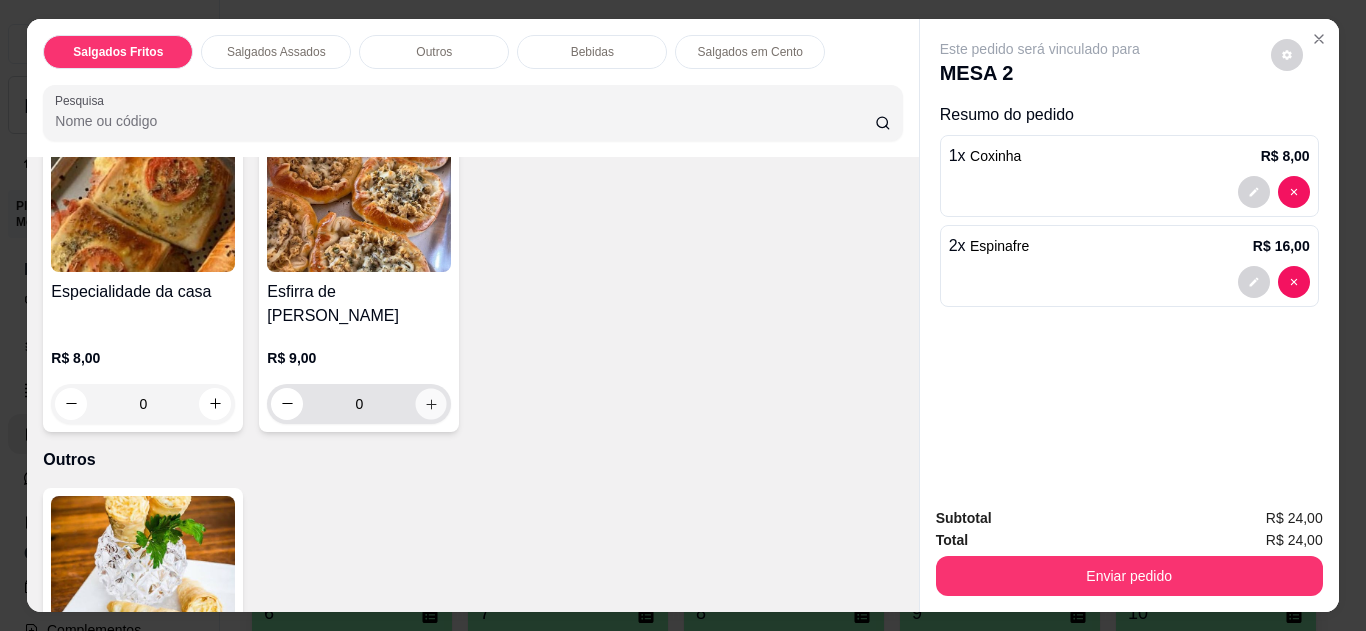 click 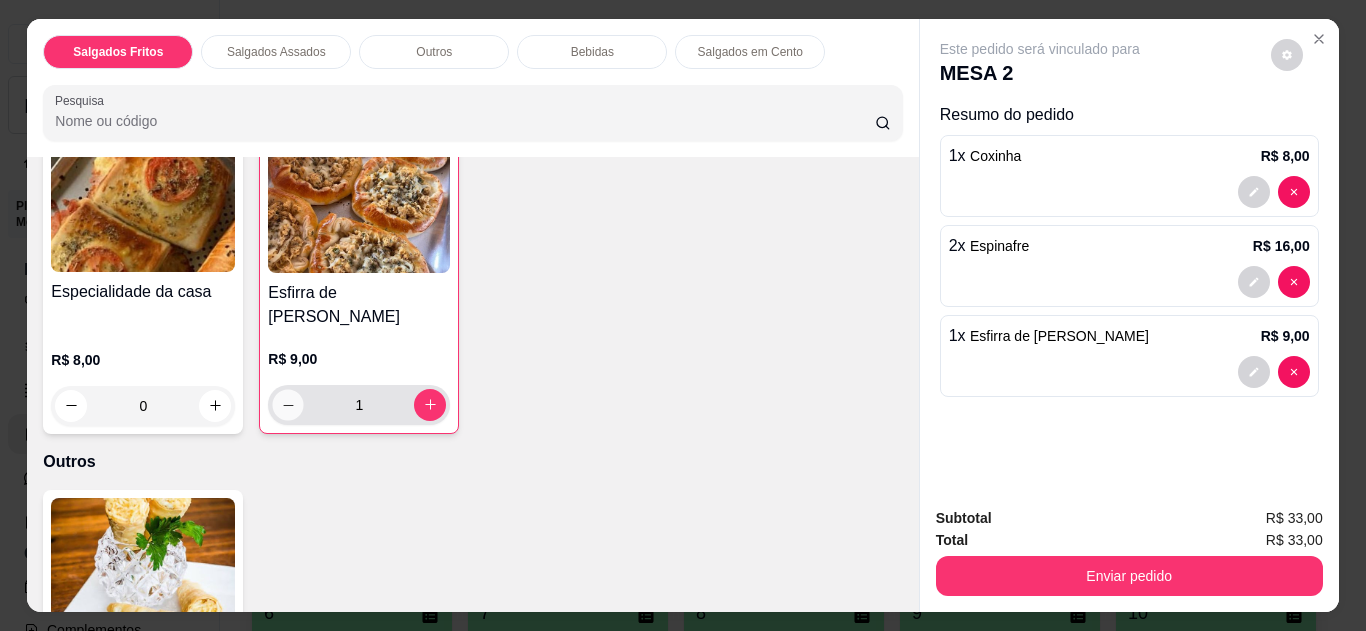 click at bounding box center [288, 404] 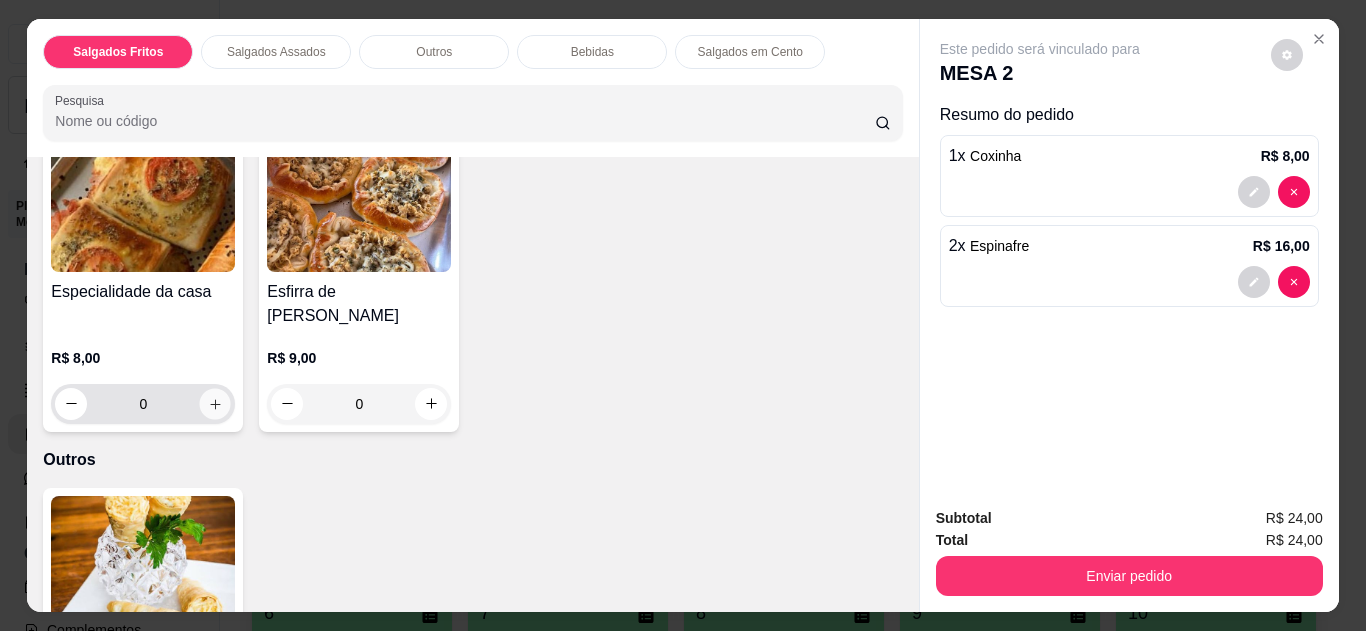 click 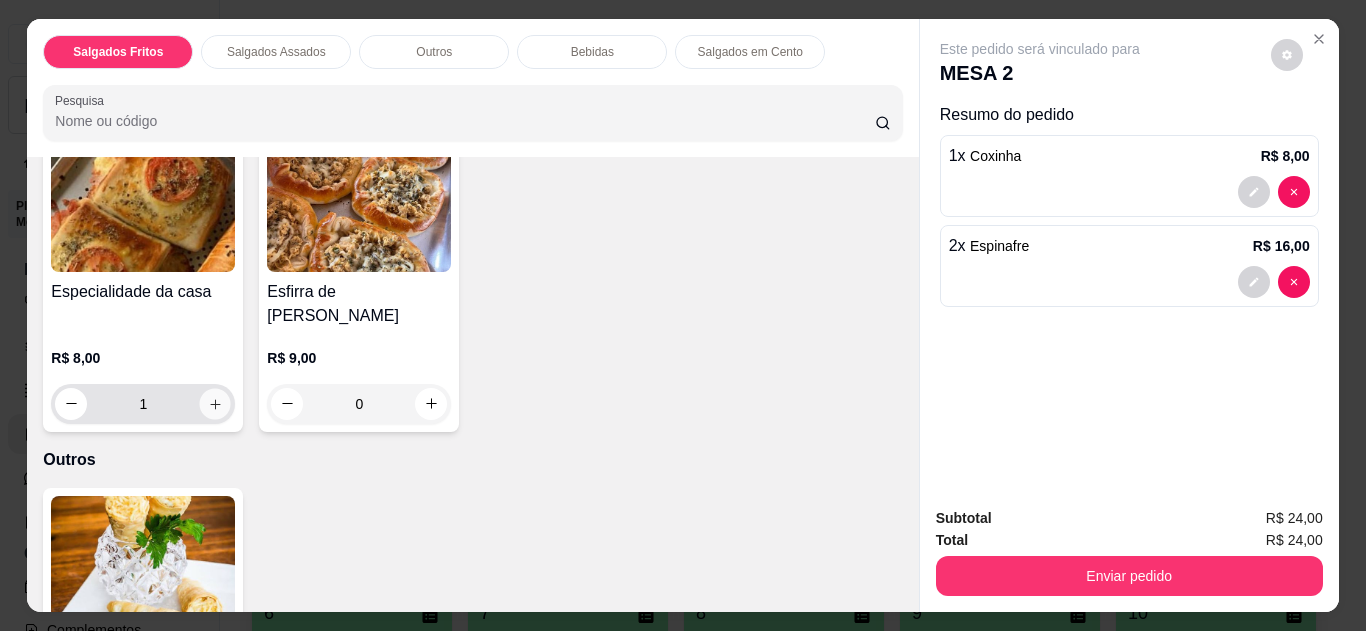 scroll, scrollTop: 761, scrollLeft: 0, axis: vertical 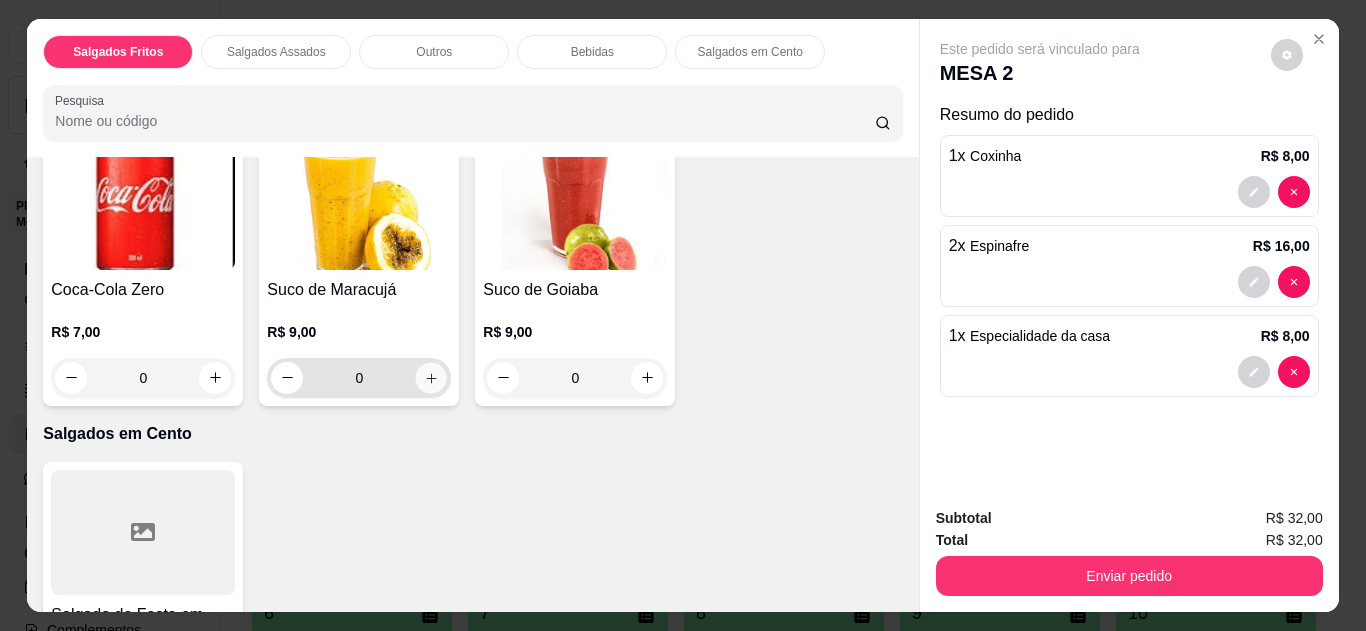 click 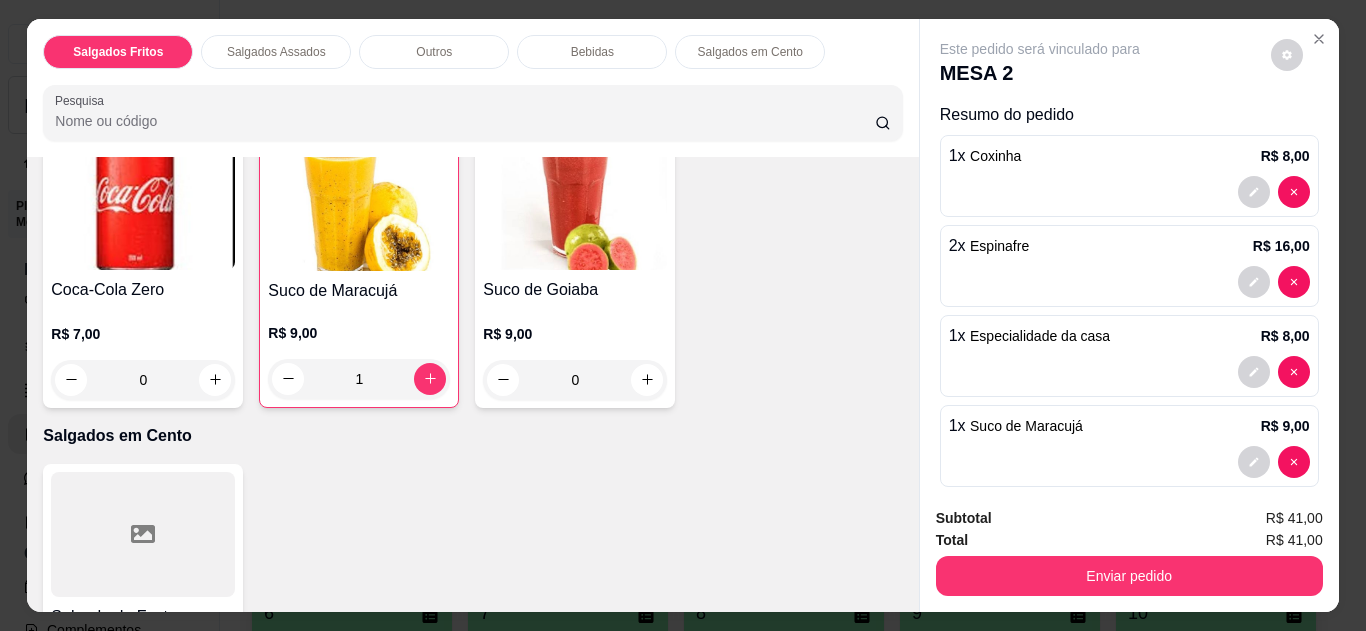 click on "R$ 9,00 0" at bounding box center (575, 352) 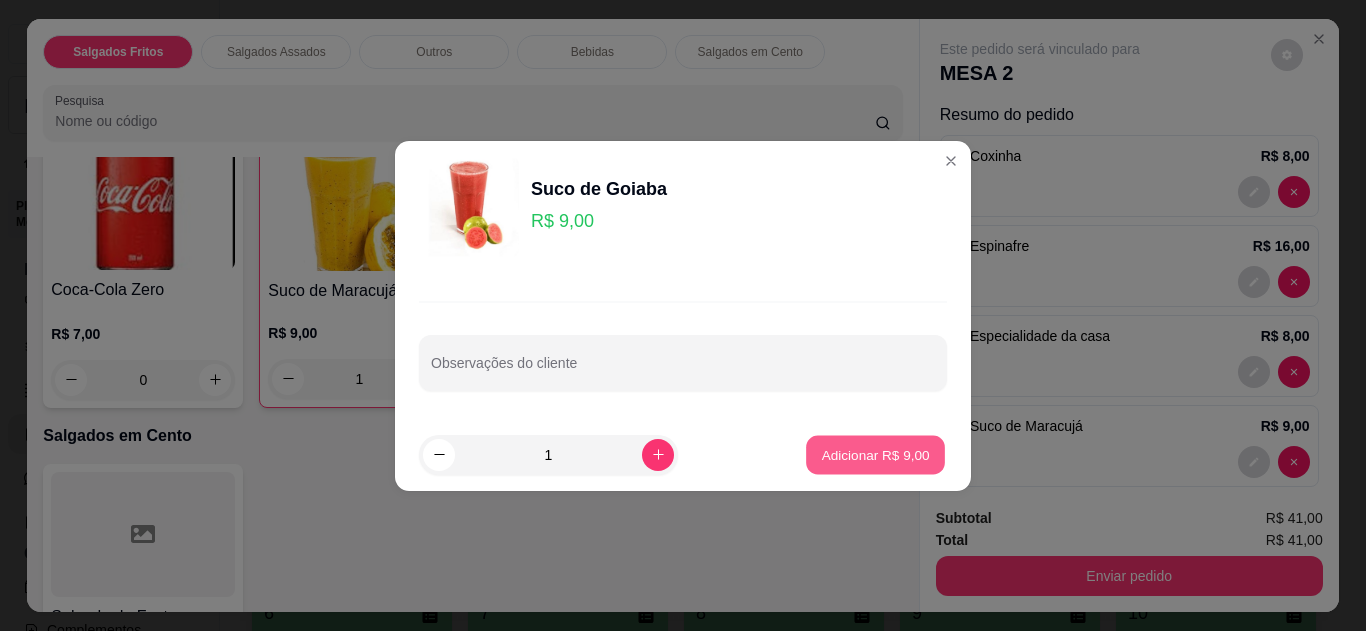 click on "Adicionar   R$ 9,00" at bounding box center (875, 454) 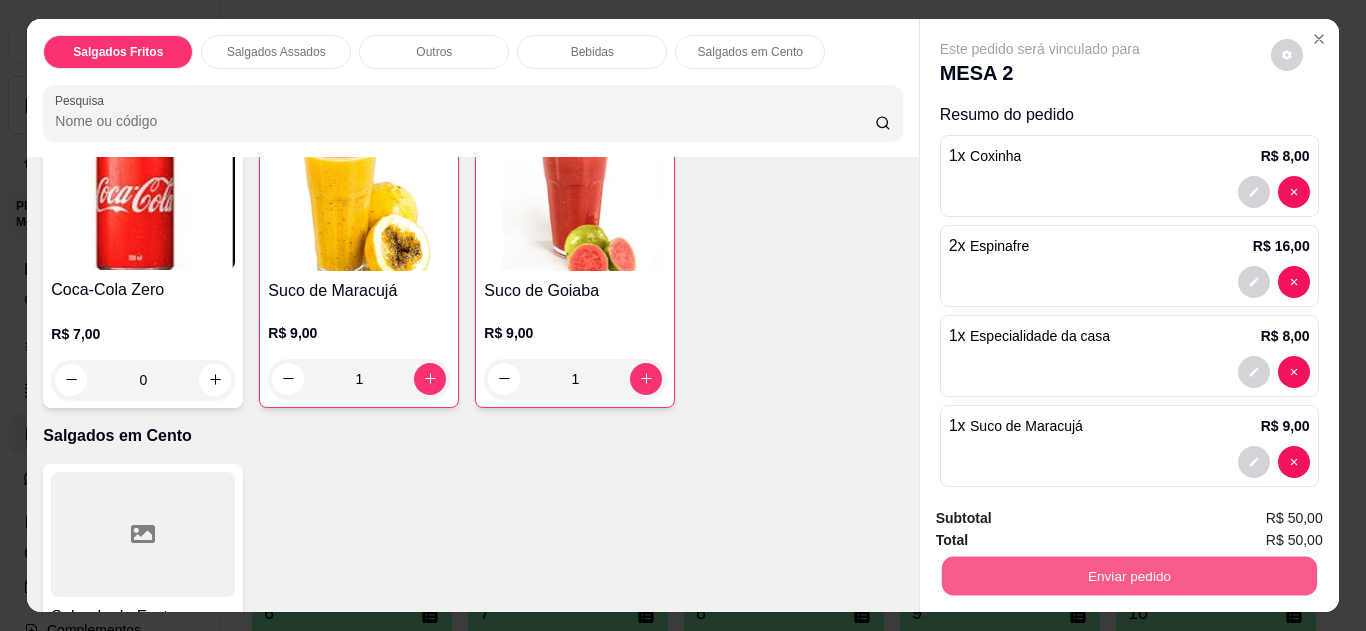 click on "Enviar pedido" at bounding box center (1128, 576) 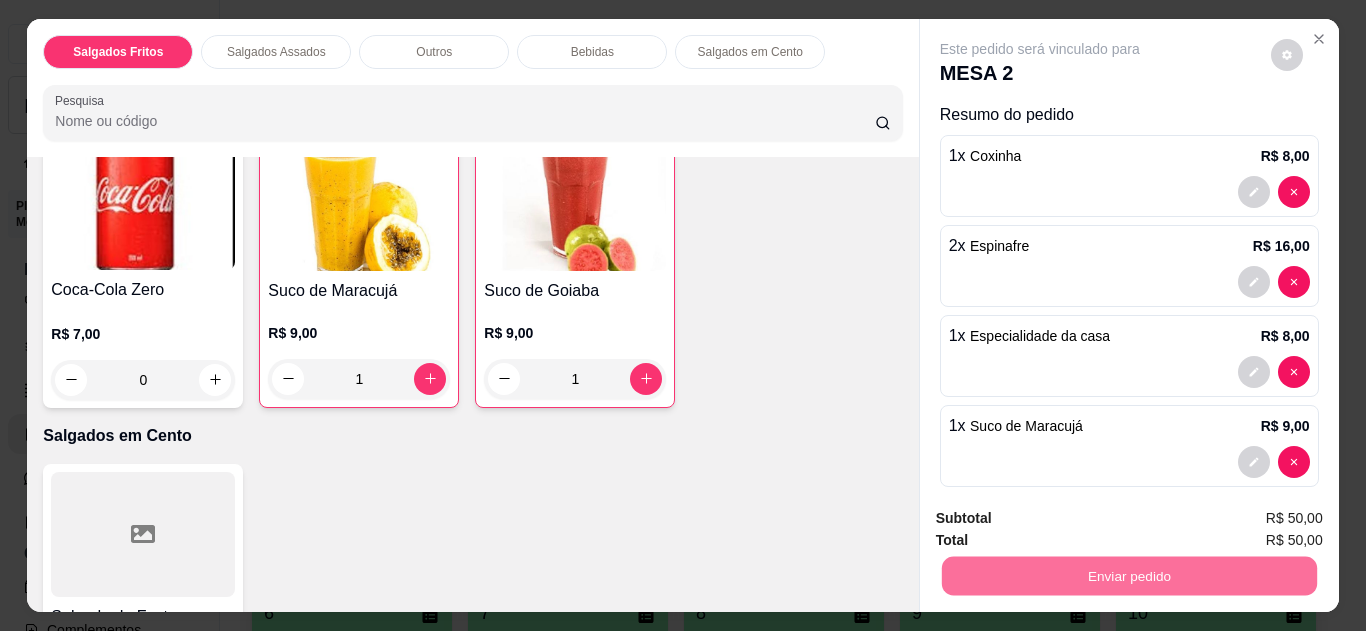 click on "Não registrar e enviar pedido" at bounding box center (1063, 520) 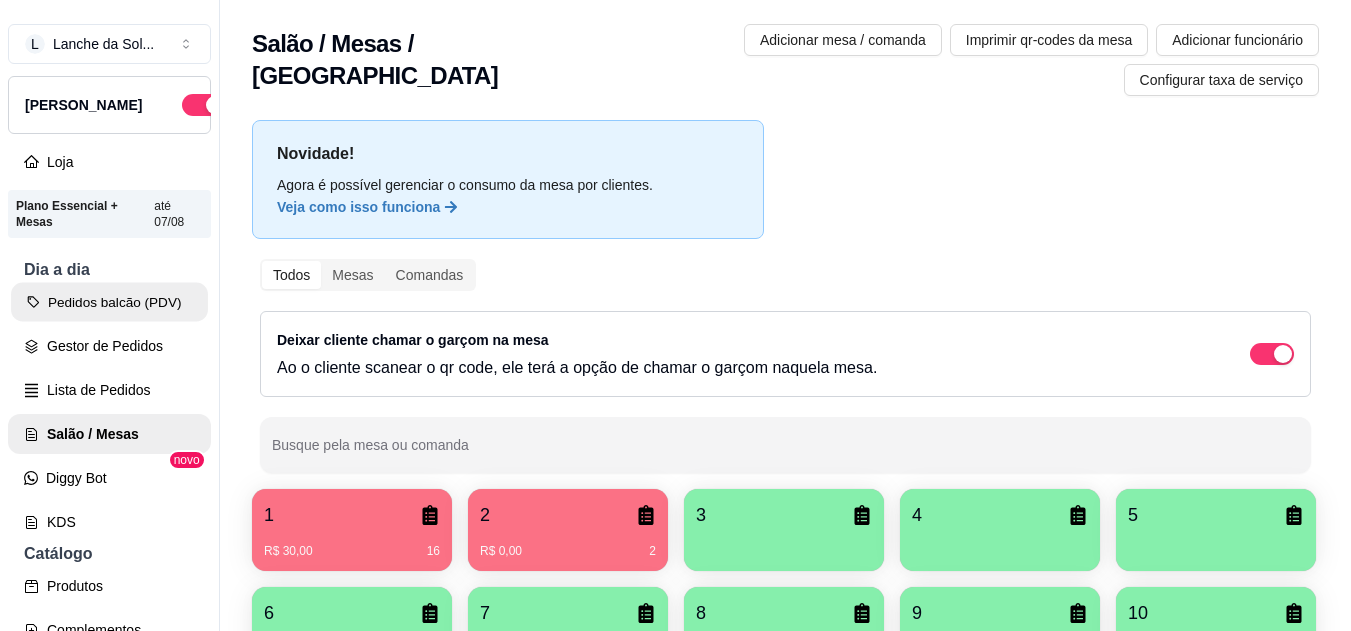click on "Pedidos balcão (PDV)" at bounding box center (109, 302) 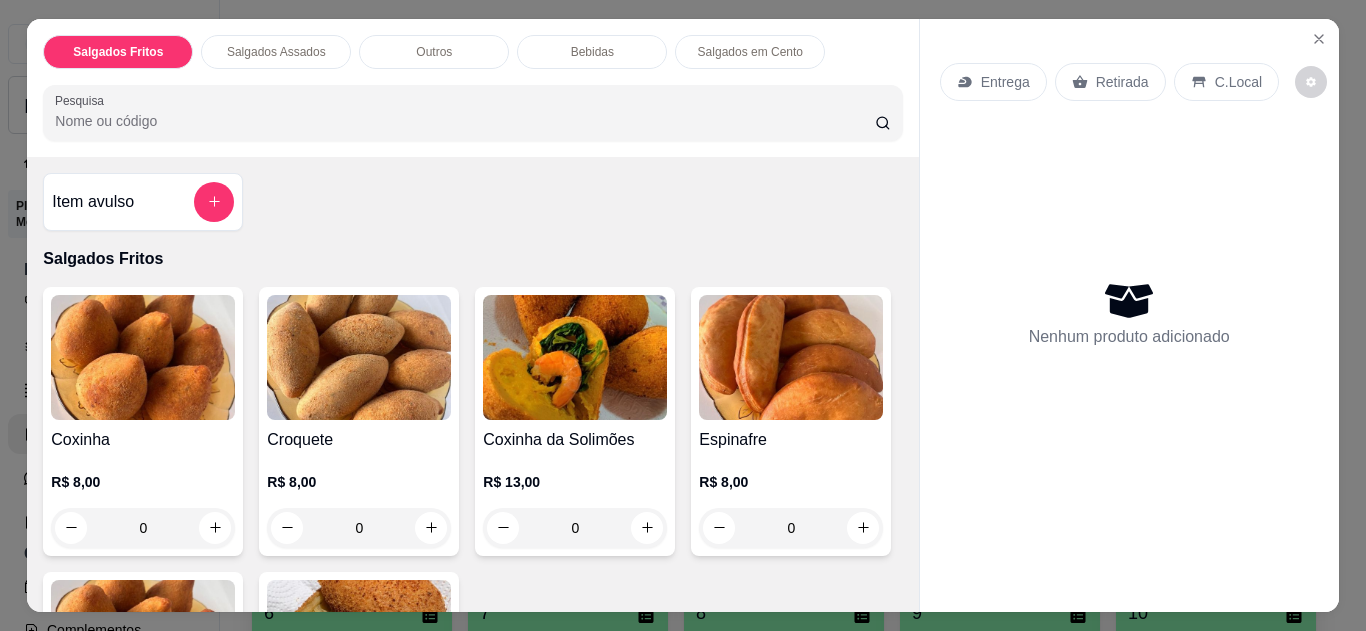 click on "Espinafre   R$ 8,00 0" at bounding box center (791, 421) 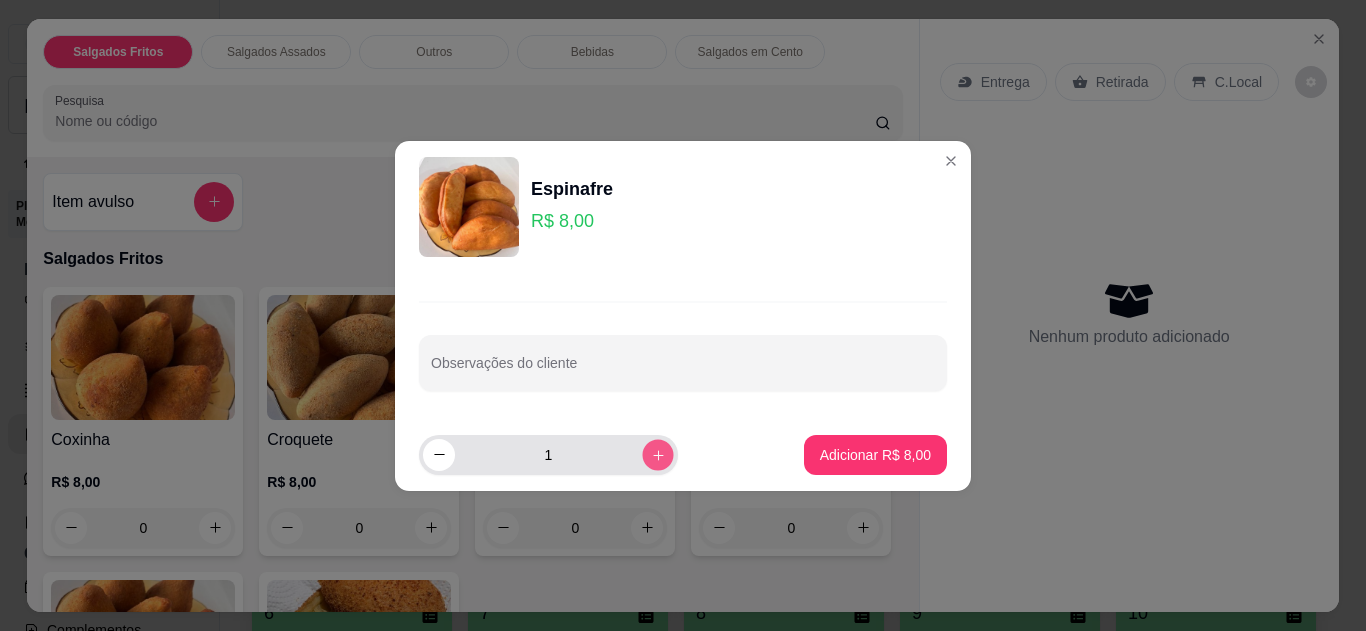 click 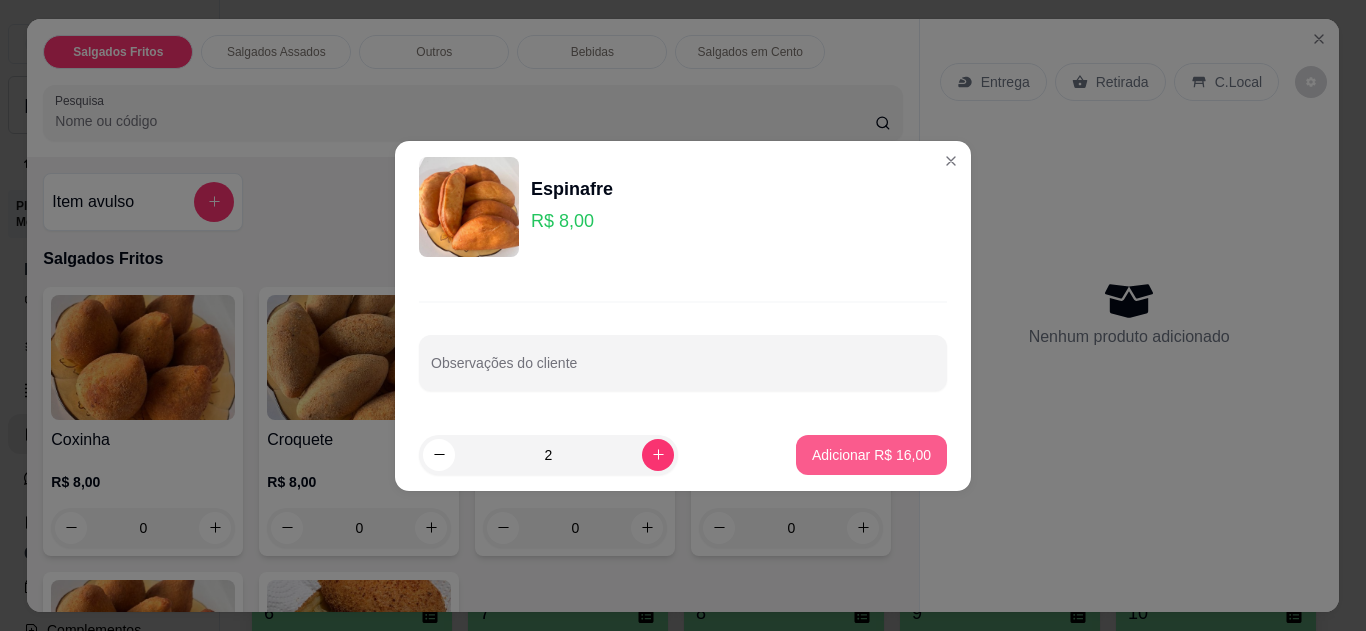 click on "Adicionar   R$ 16,00" at bounding box center (871, 455) 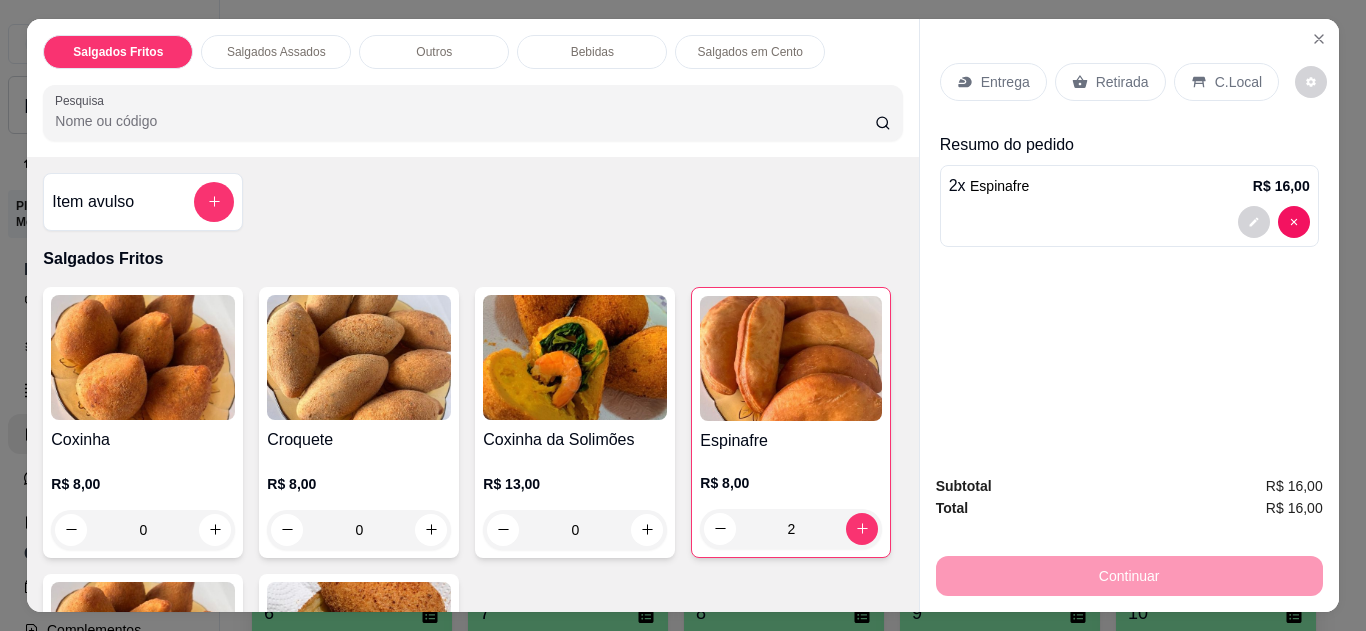 click on "C.Local" at bounding box center (1226, 82) 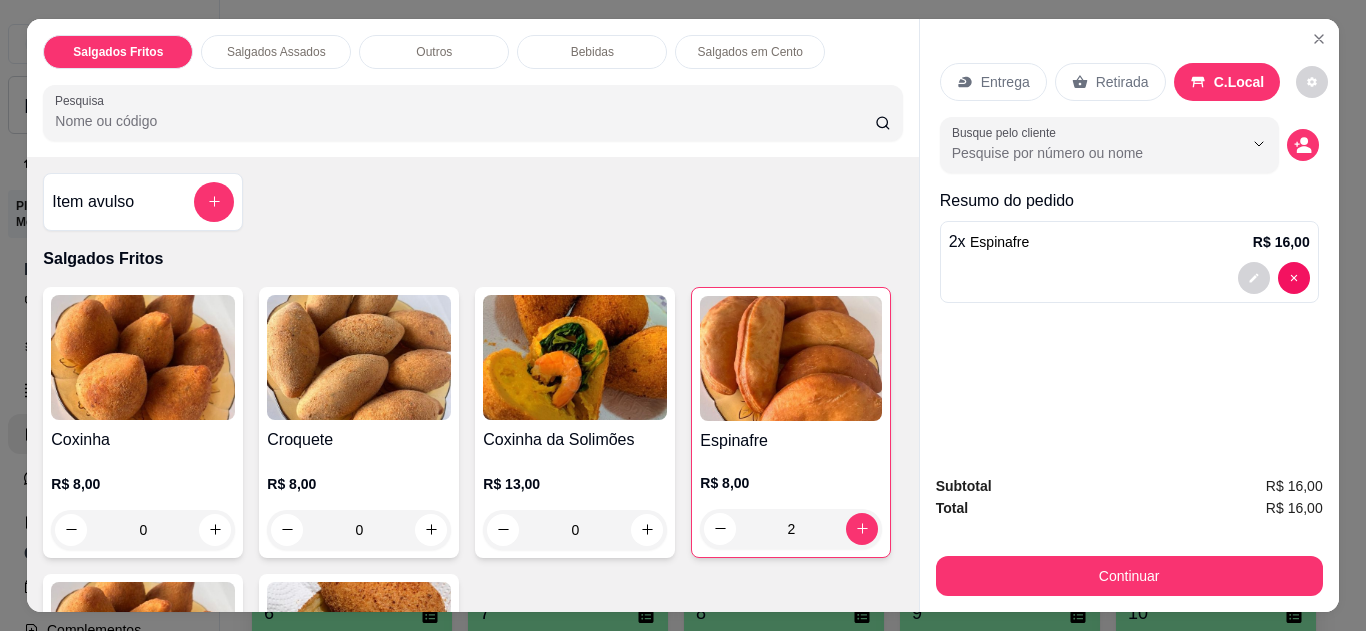 click on "Retirada" at bounding box center (1122, 82) 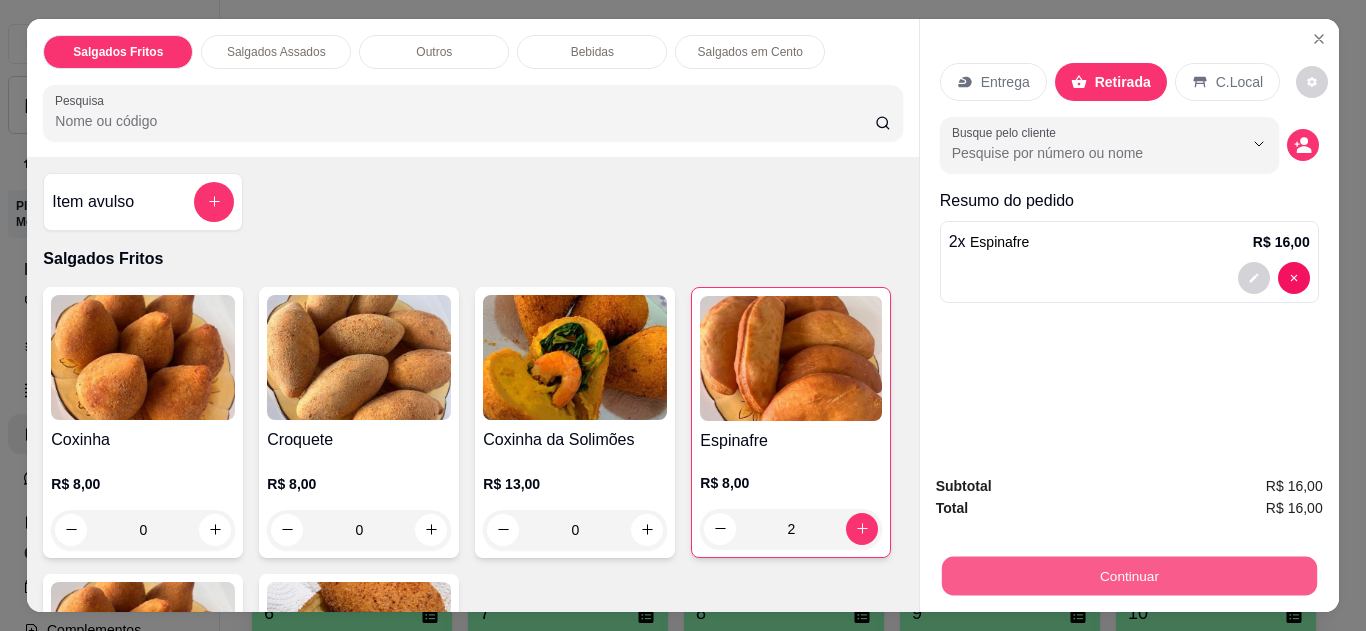 click on "Continuar" at bounding box center [1128, 576] 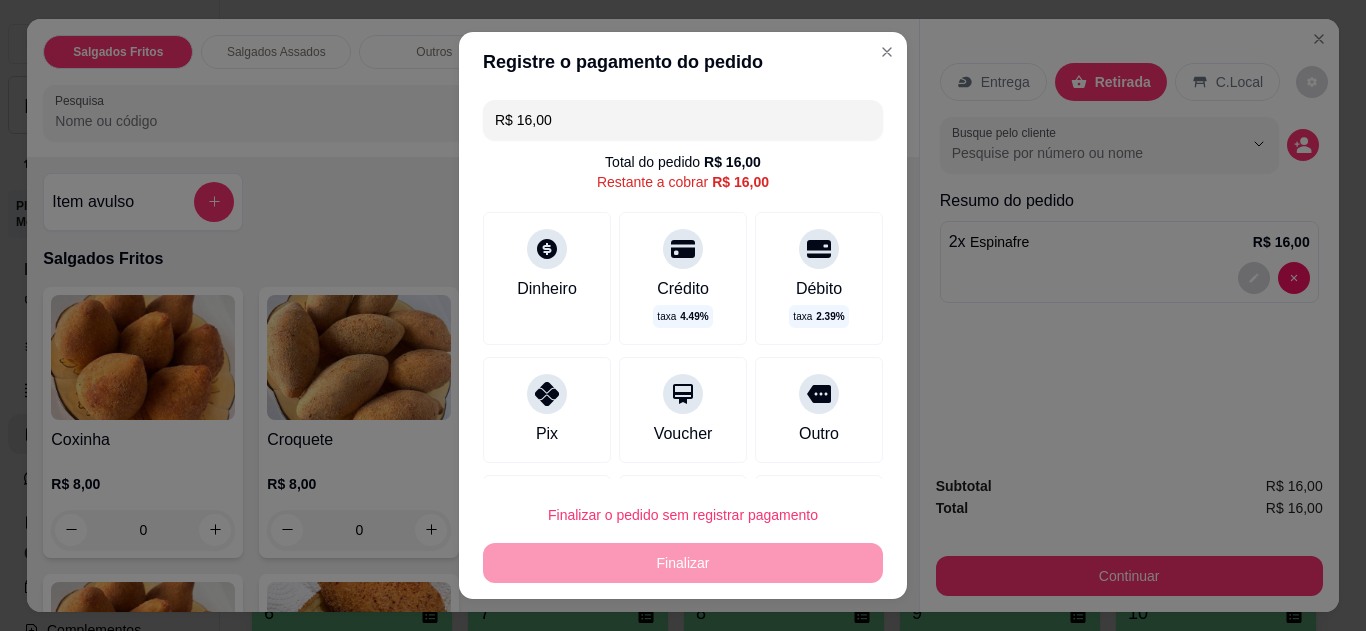 click on "Pix" at bounding box center [547, 434] 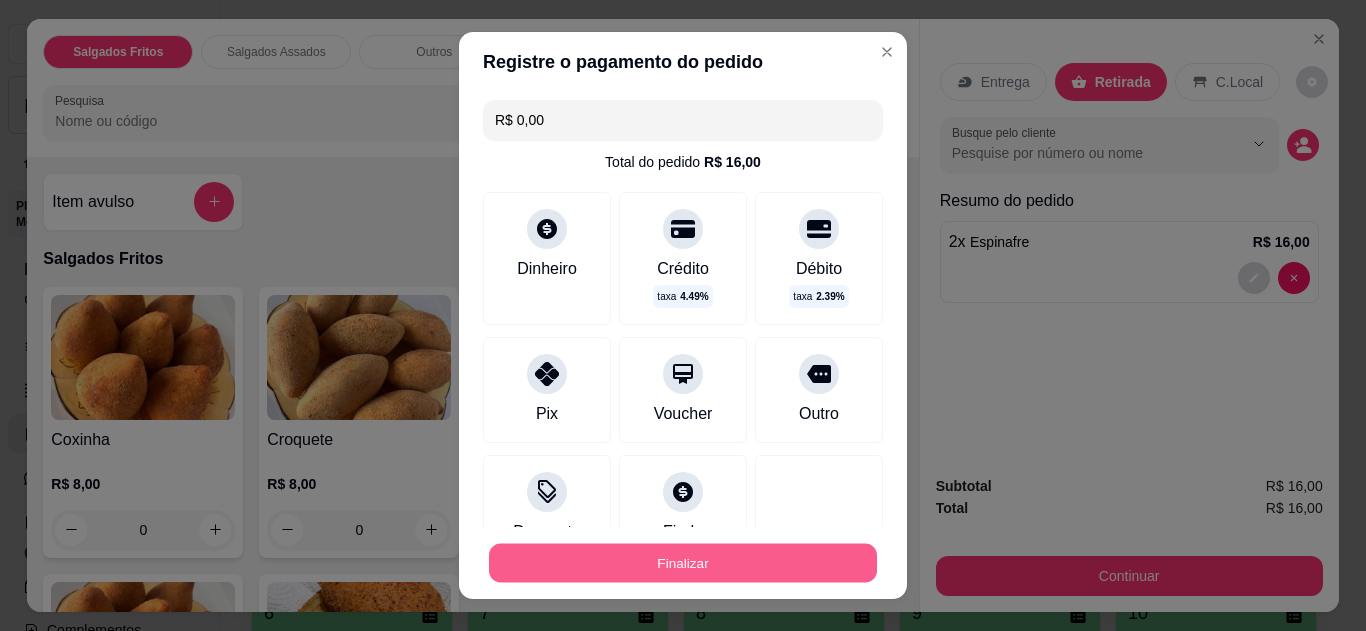 click on "Finalizar" at bounding box center [683, 563] 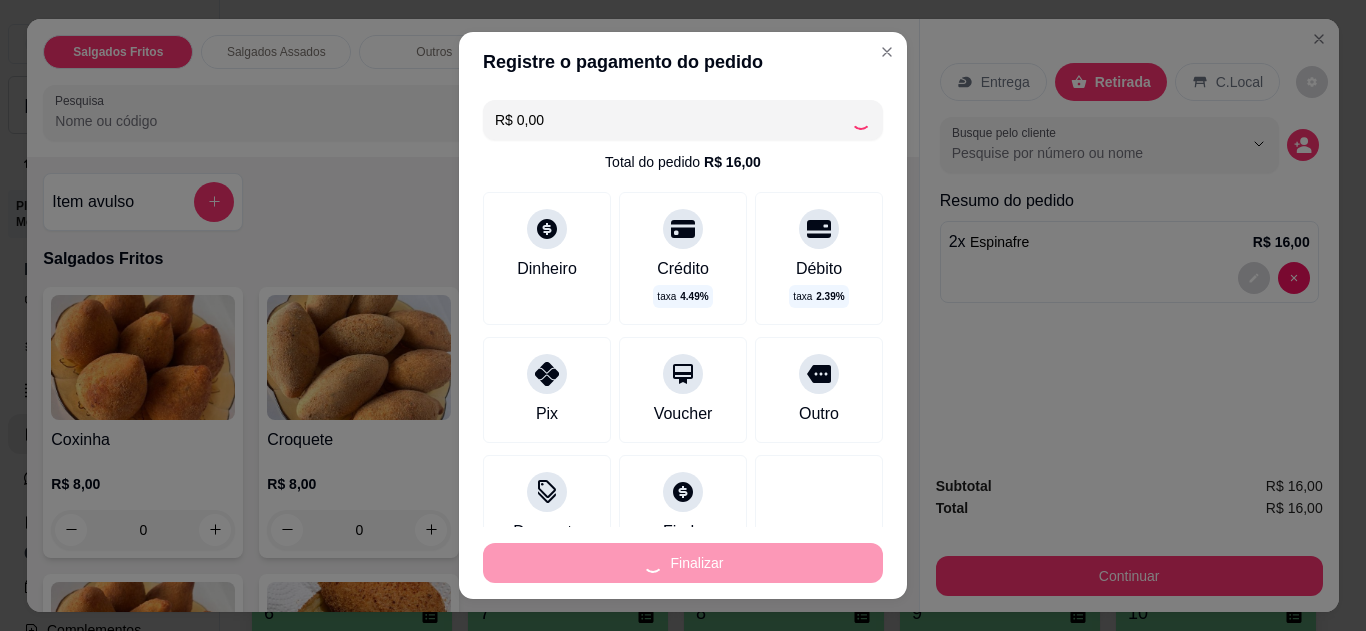 type on "0" 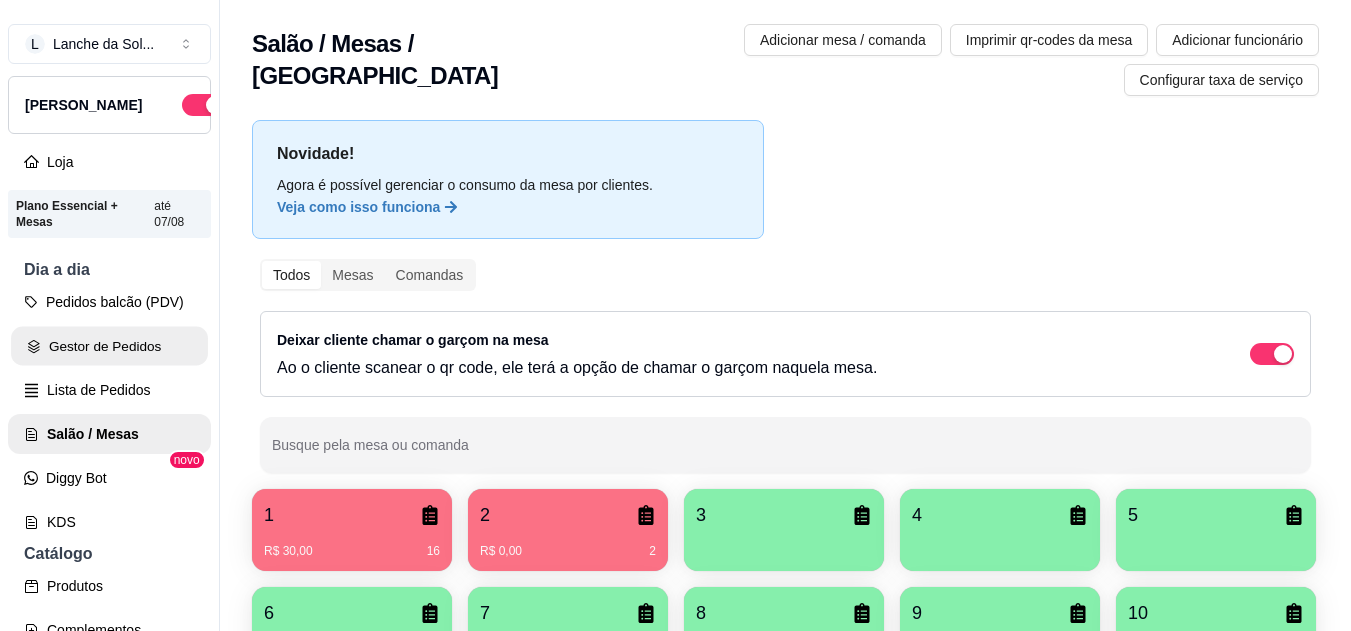 click on "Gestor de Pedidos" at bounding box center (109, 346) 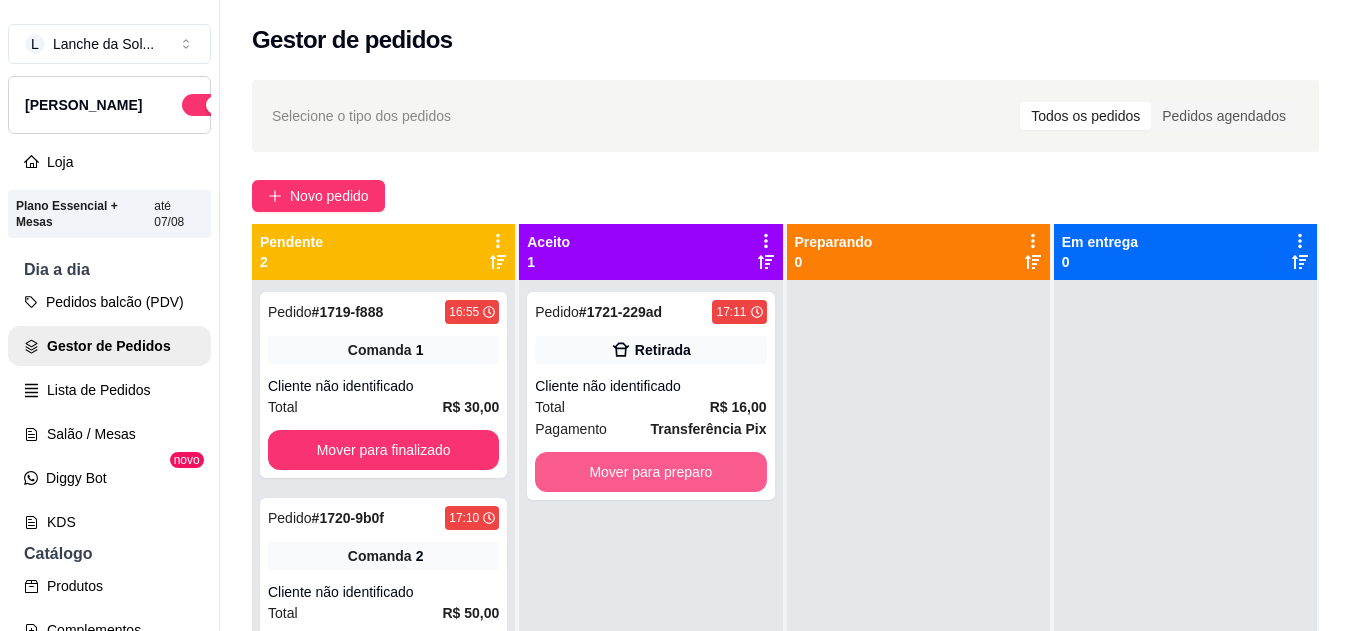 drag, startPoint x: 728, startPoint y: 445, endPoint x: 617, endPoint y: 471, distance: 114.00439 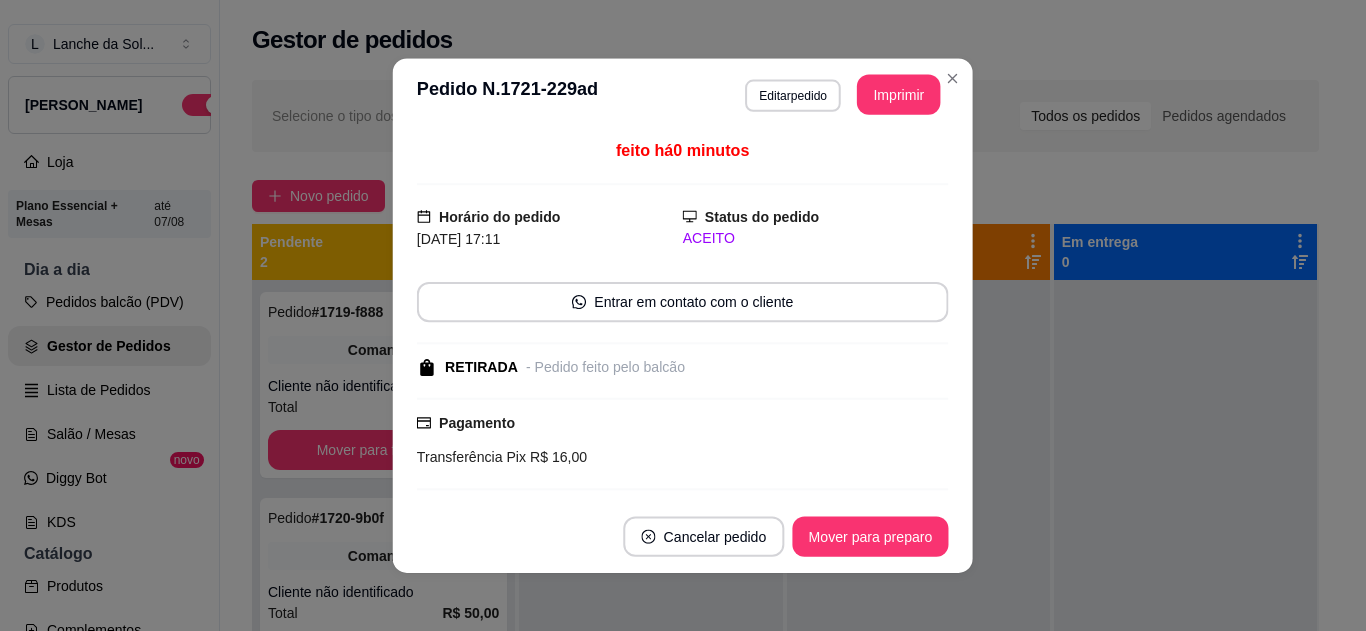 click on "Pagamento Transferência Pix   R$ 16,00" at bounding box center (683, 444) 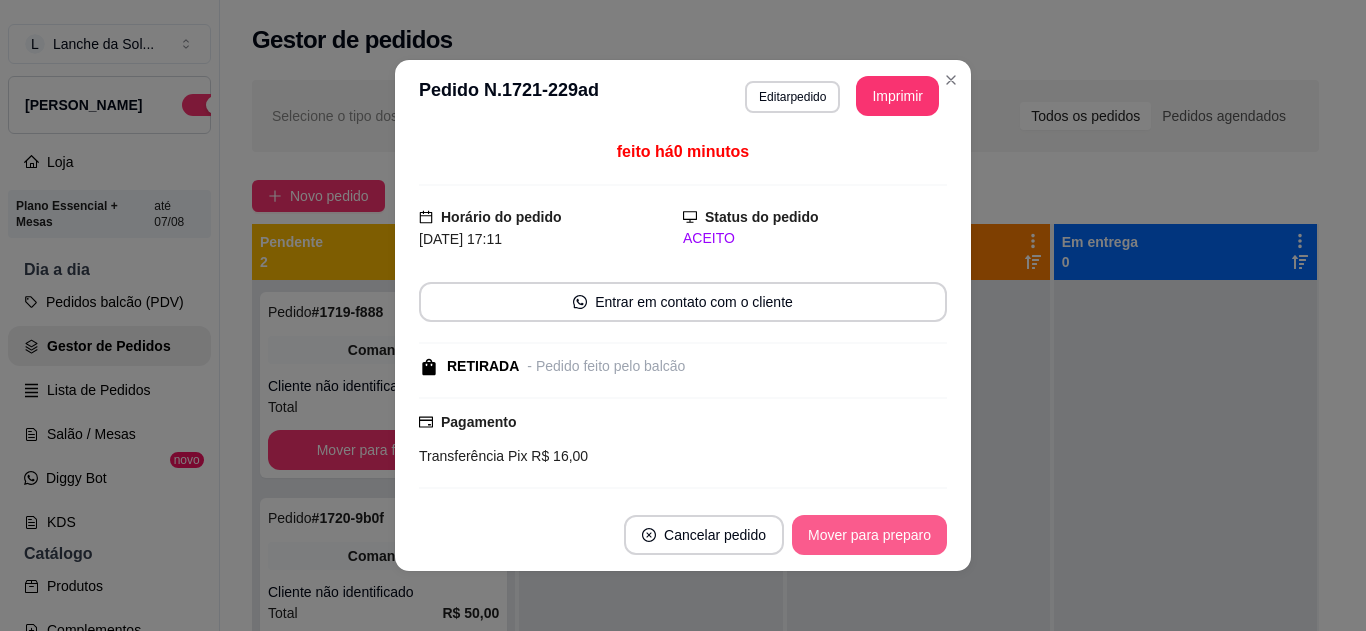 click on "Mover para preparo" at bounding box center [869, 535] 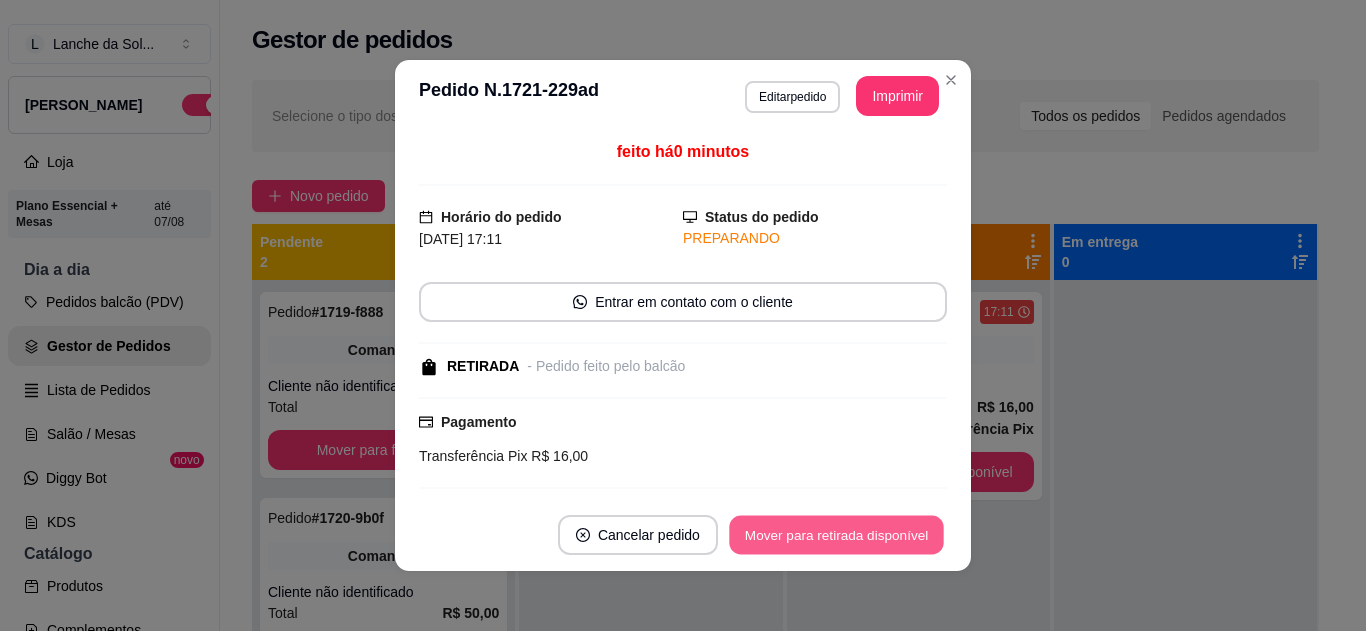 click on "Mover para retirada disponível" at bounding box center (836, 535) 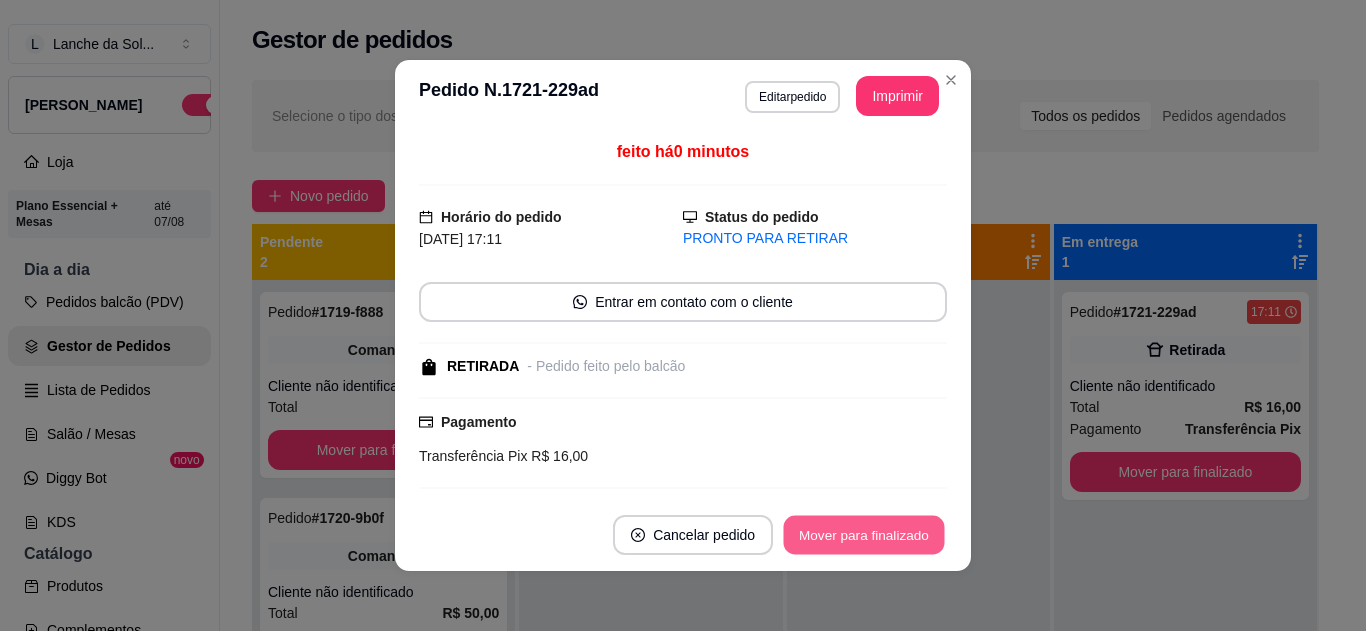 click on "Mover para finalizado" at bounding box center (864, 535) 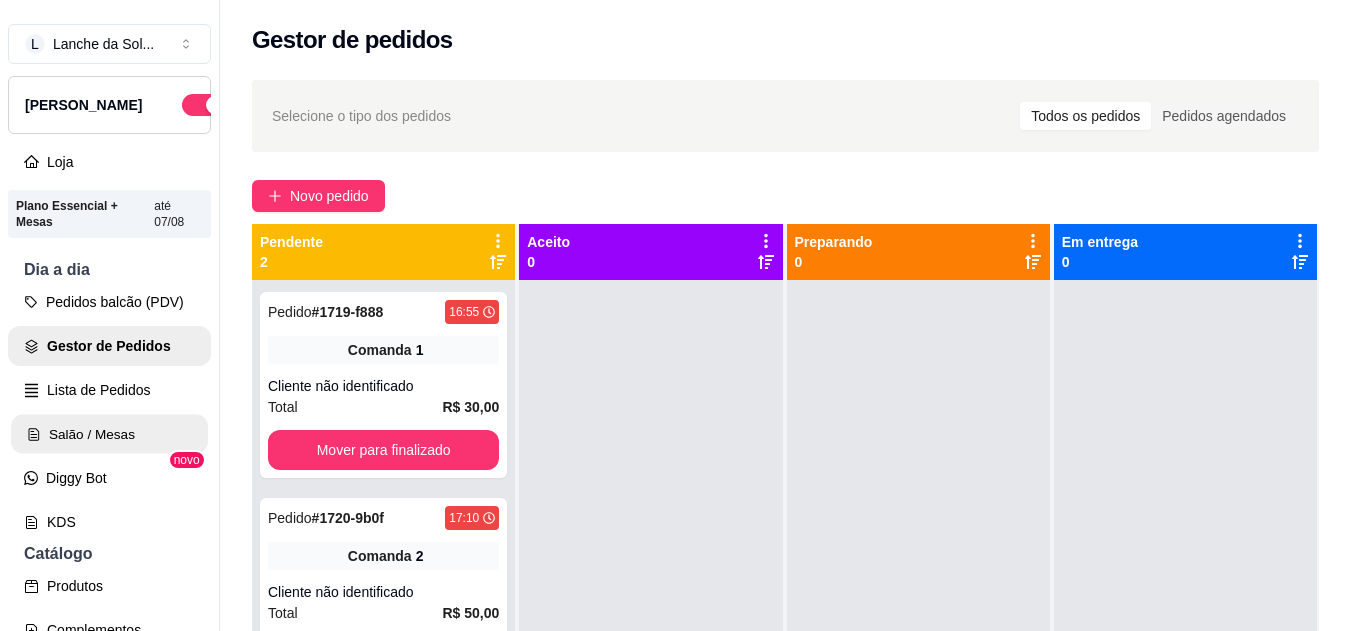 click on "Salão / Mesas" at bounding box center (109, 434) 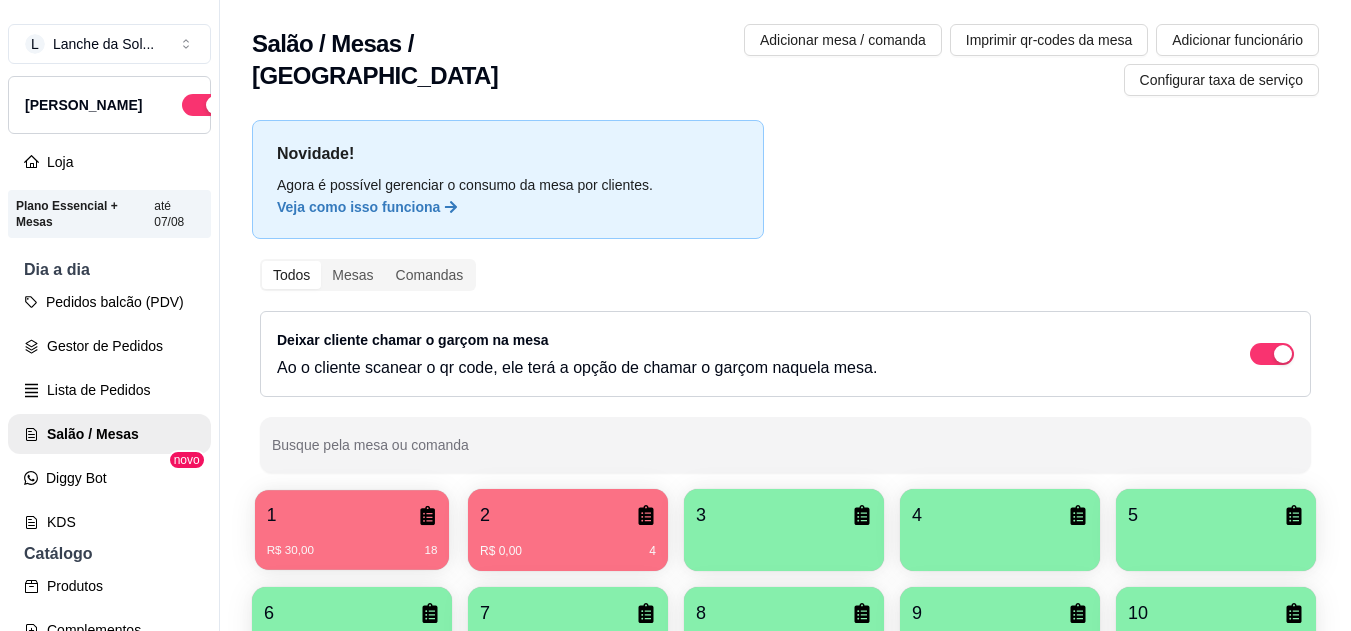 click on "R$ 30,00" at bounding box center [290, 551] 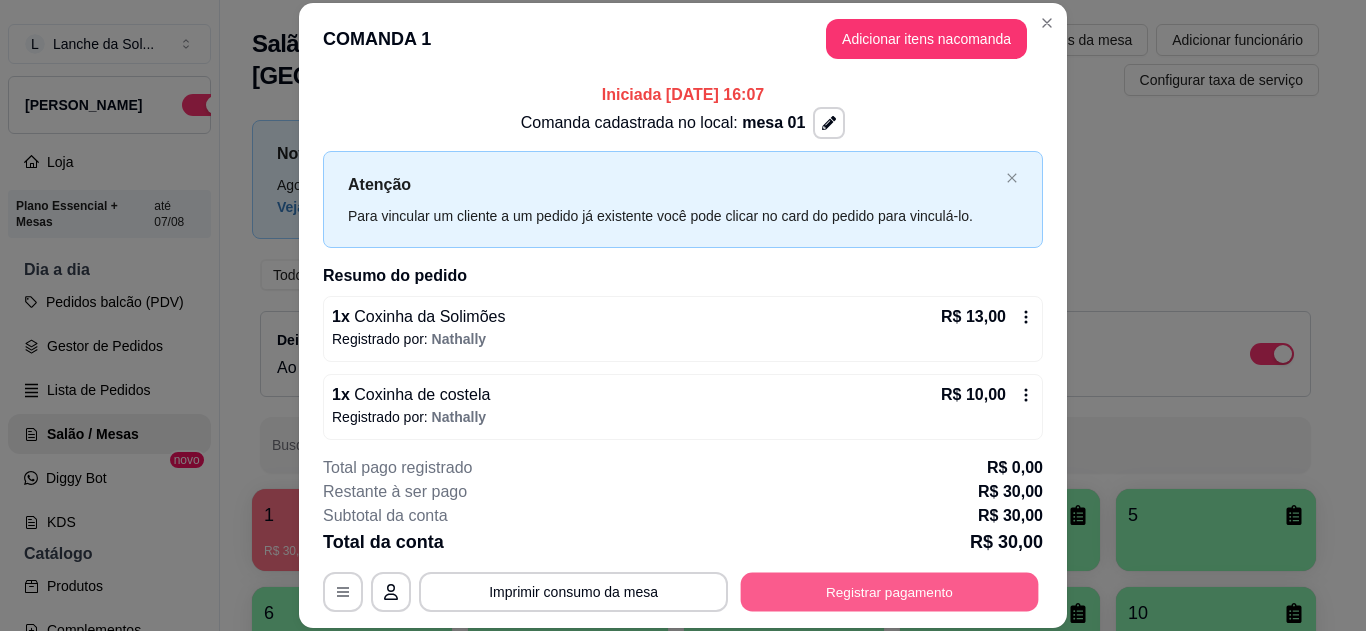 click on "Registrar pagamento" at bounding box center [890, 591] 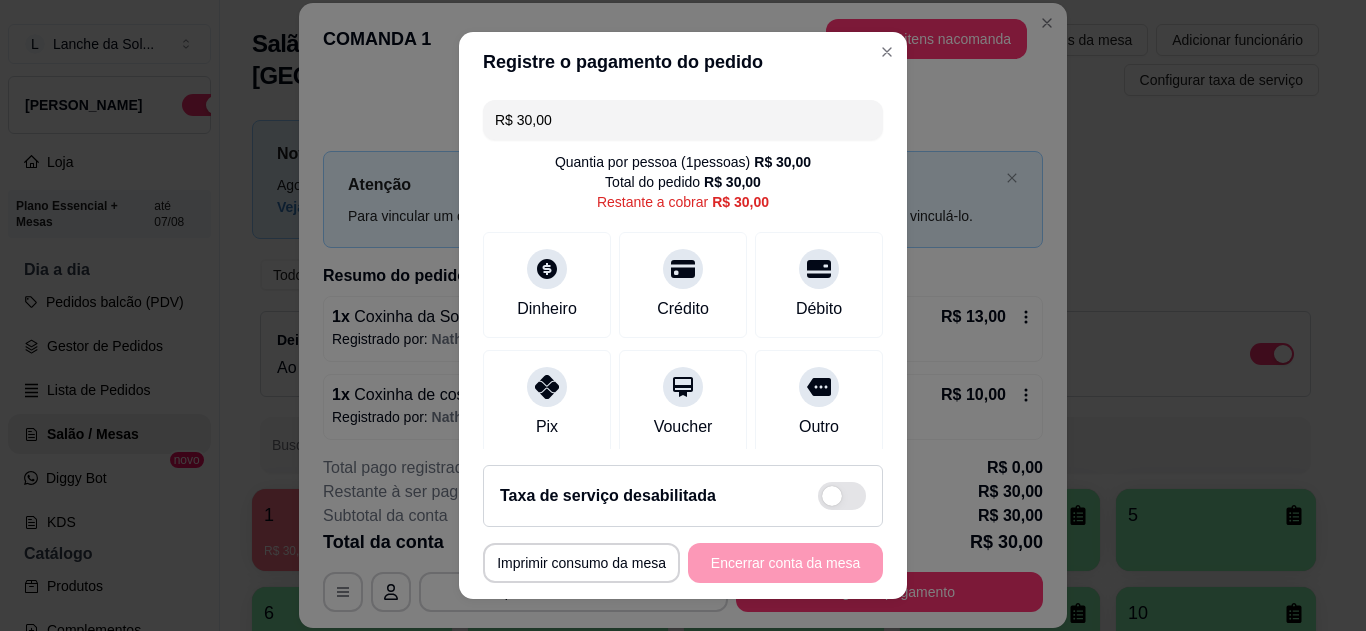 click 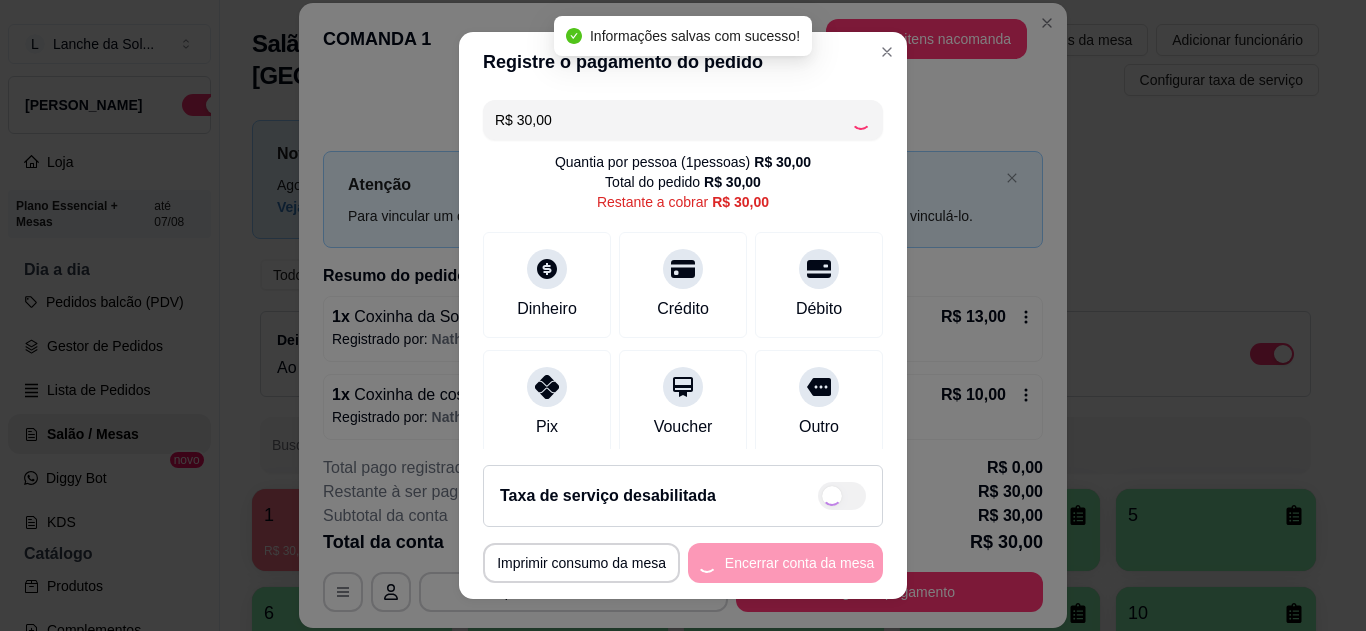 type on "R$ 0,00" 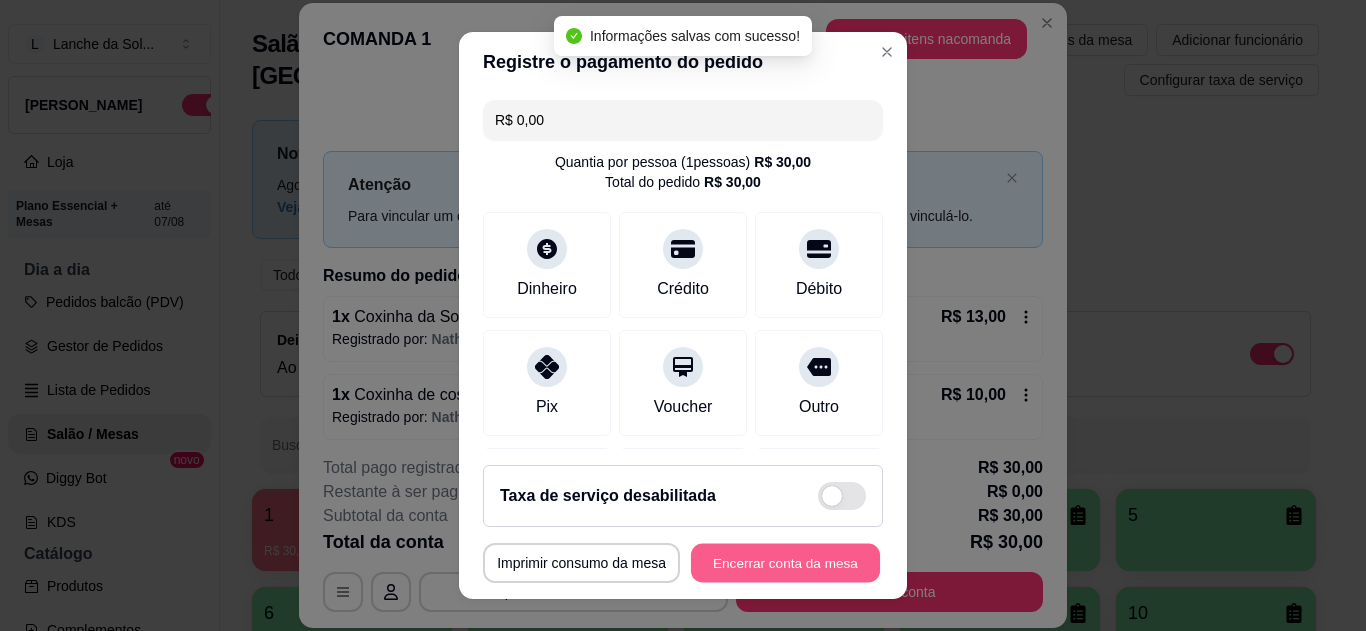 click on "Encerrar conta da mesa" at bounding box center (785, 563) 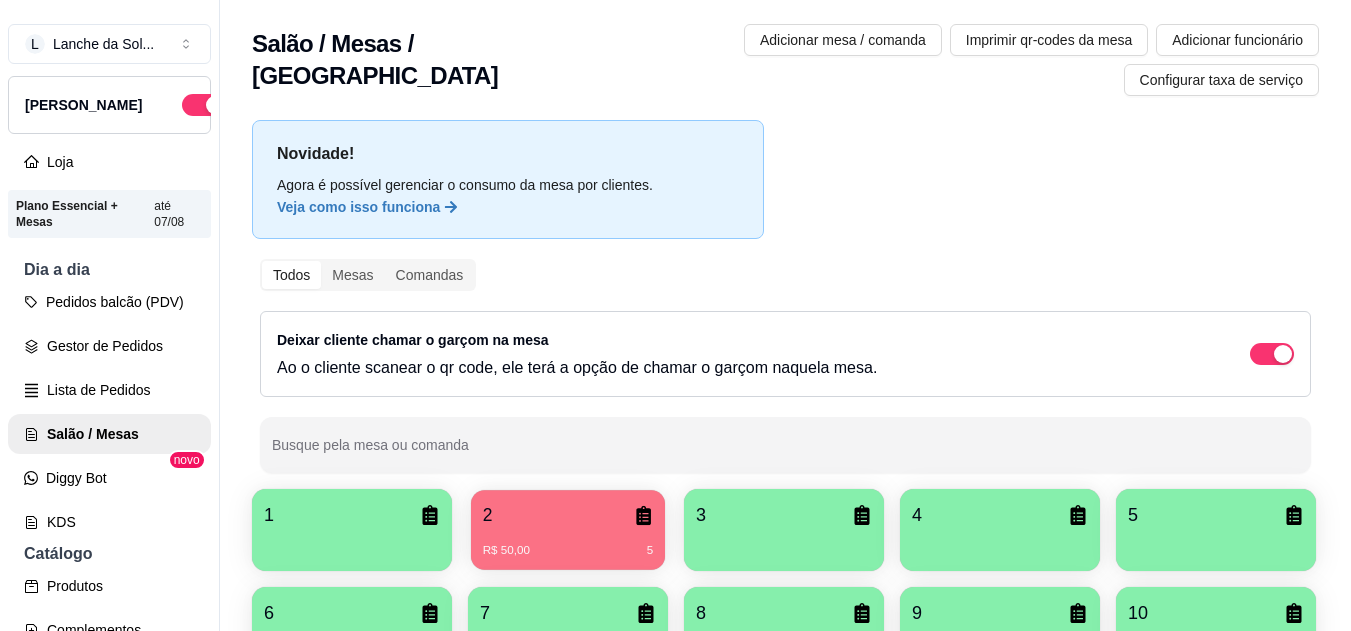 click on "R$ 50,00 5" at bounding box center [568, 543] 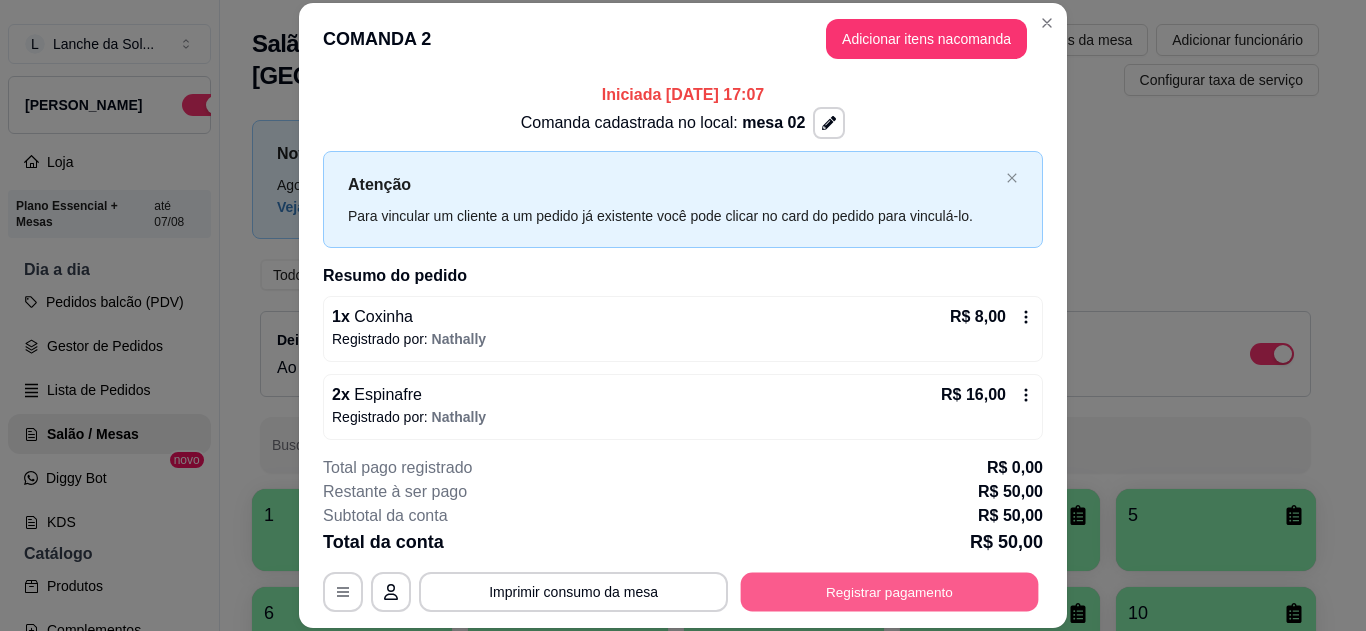 click on "Registrar pagamento" at bounding box center [890, 591] 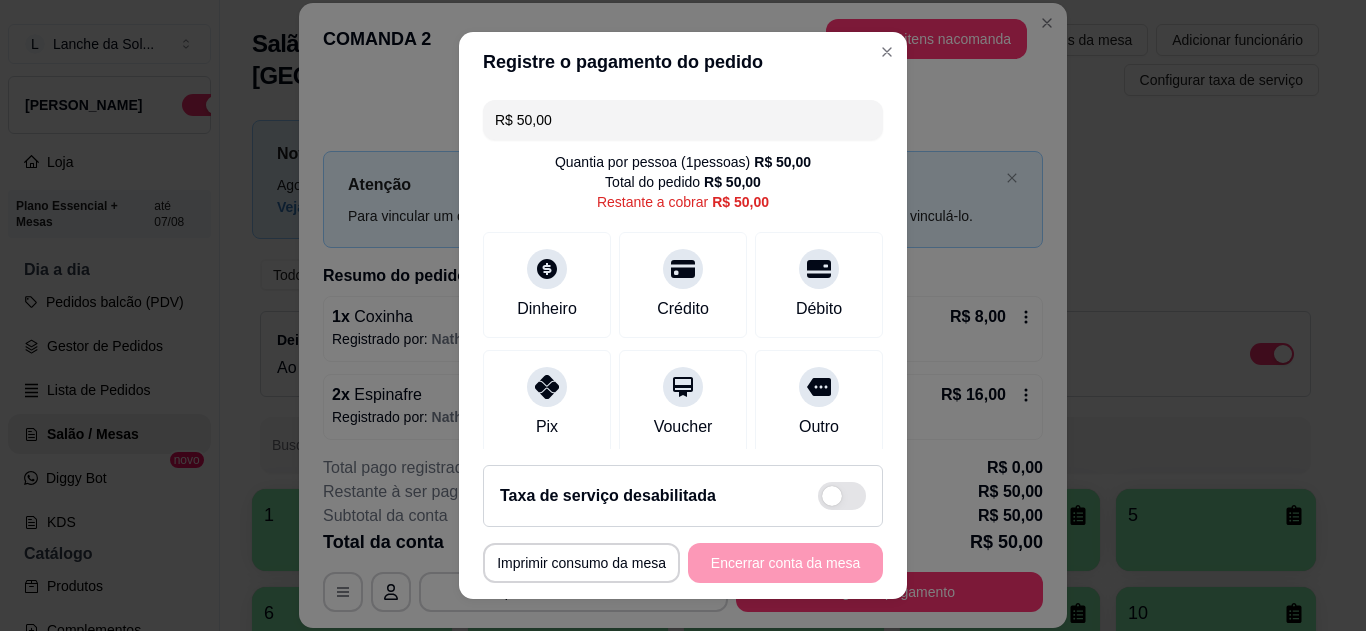 click 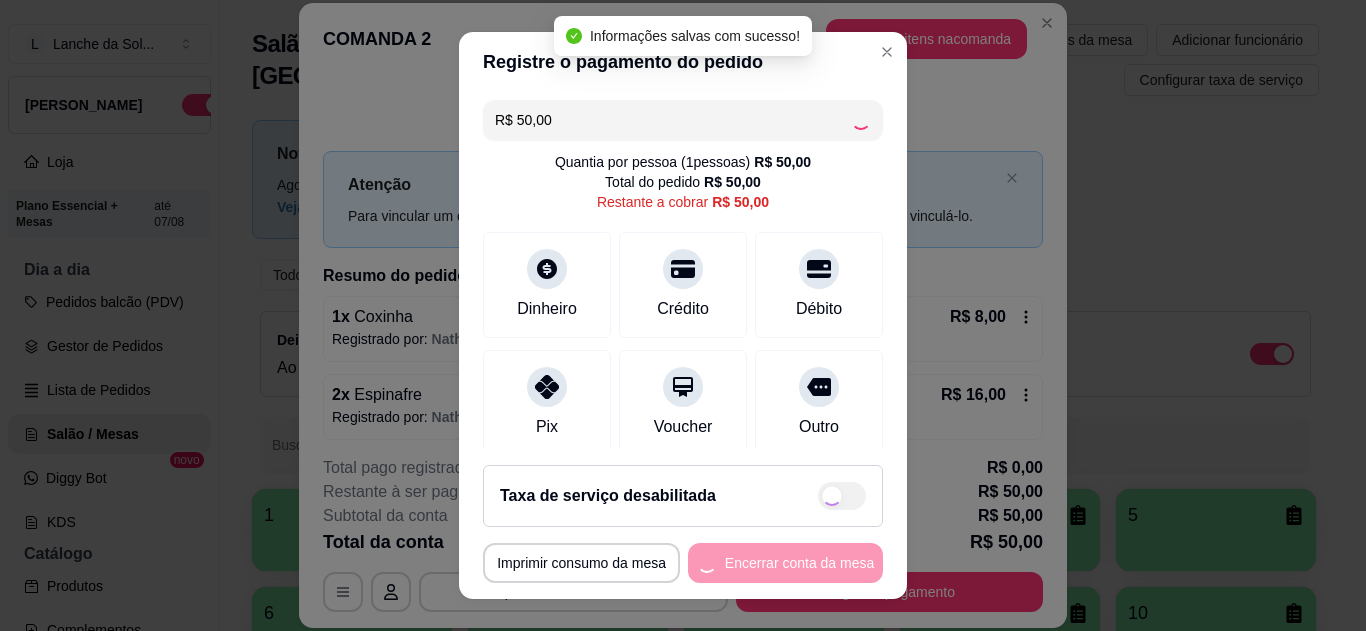 type on "R$ 0,00" 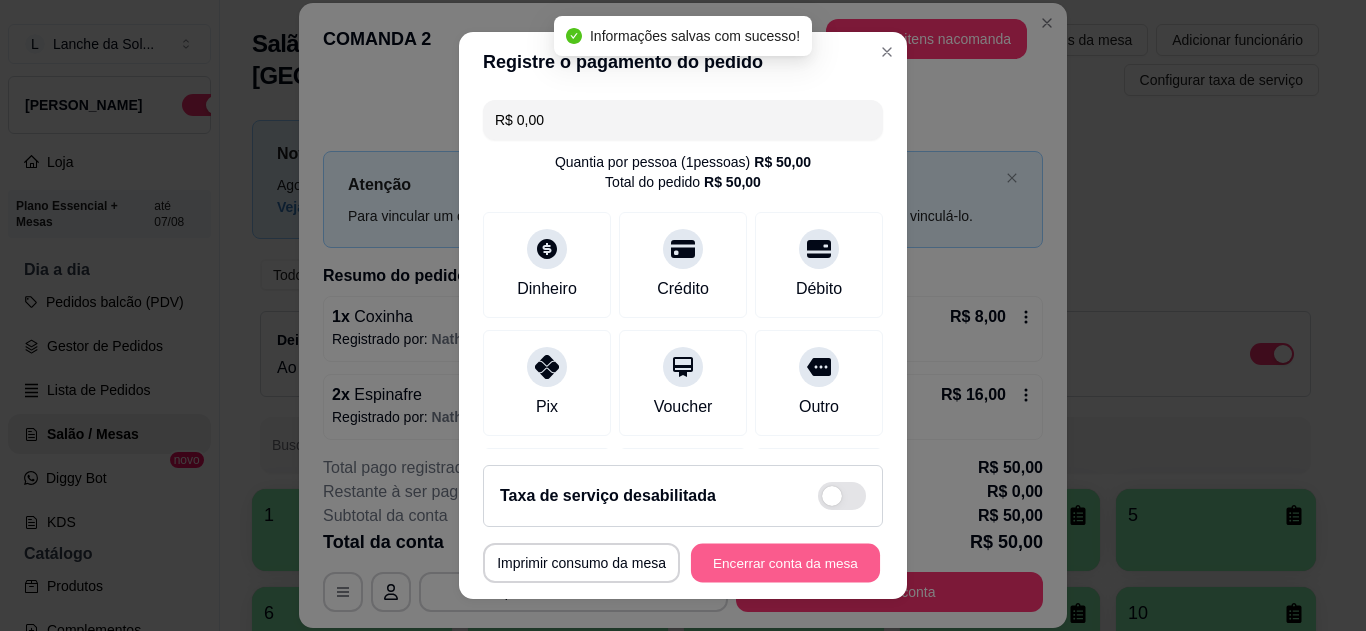 click on "Encerrar conta da mesa" at bounding box center (785, 563) 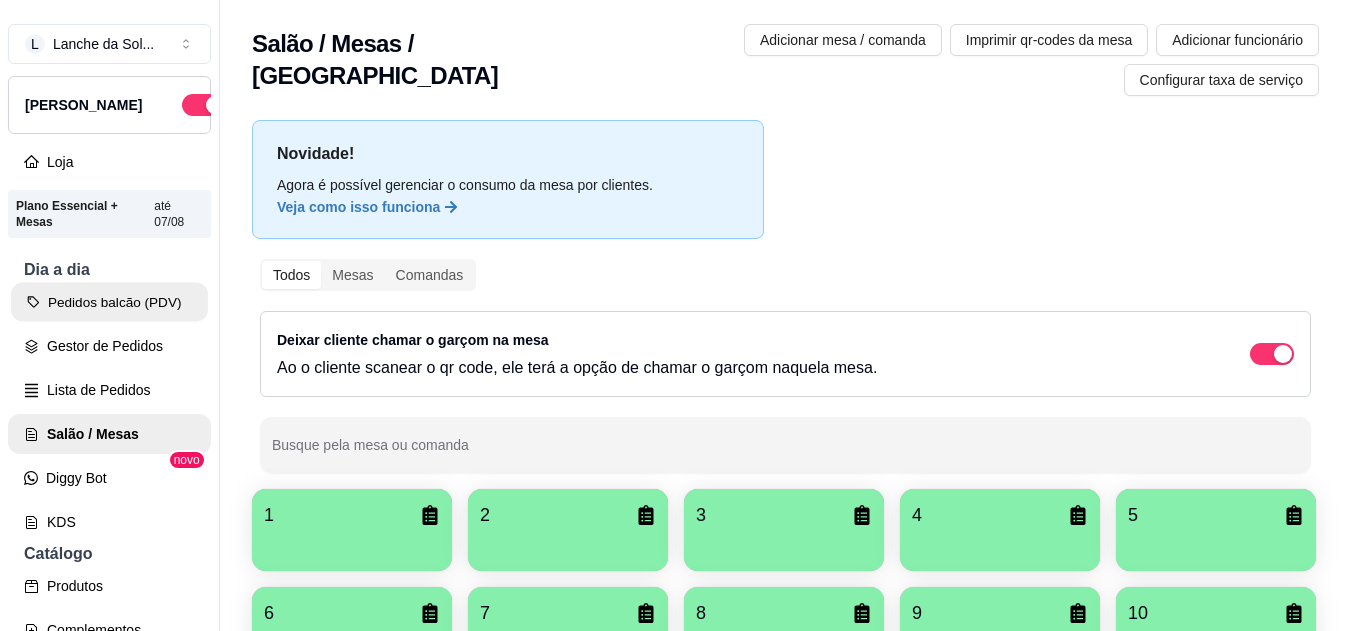 click on "Pedidos balcão (PDV)" at bounding box center (109, 302) 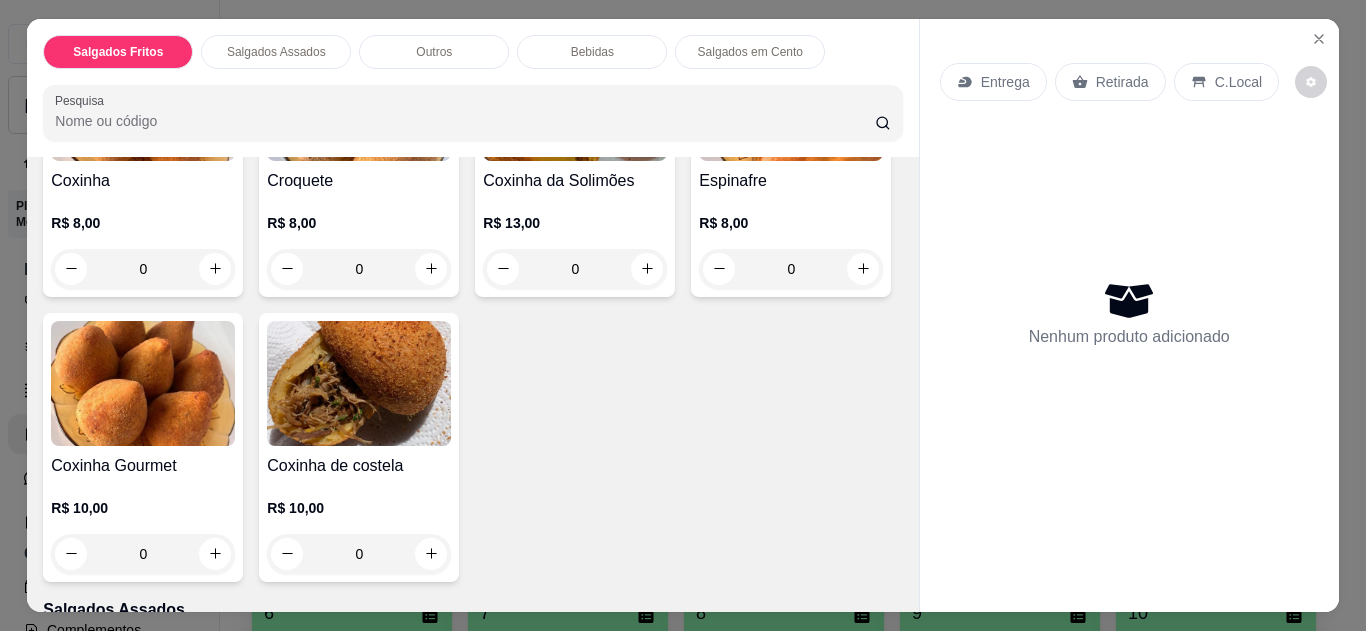 scroll, scrollTop: 320, scrollLeft: 0, axis: vertical 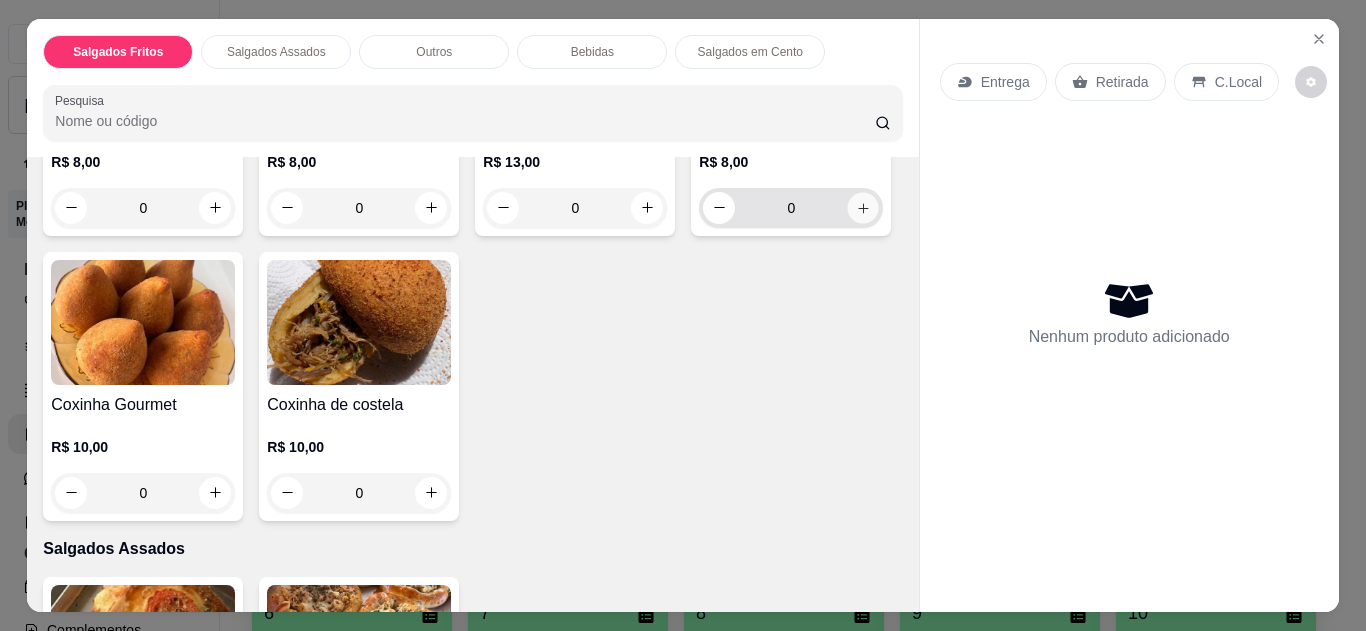 click 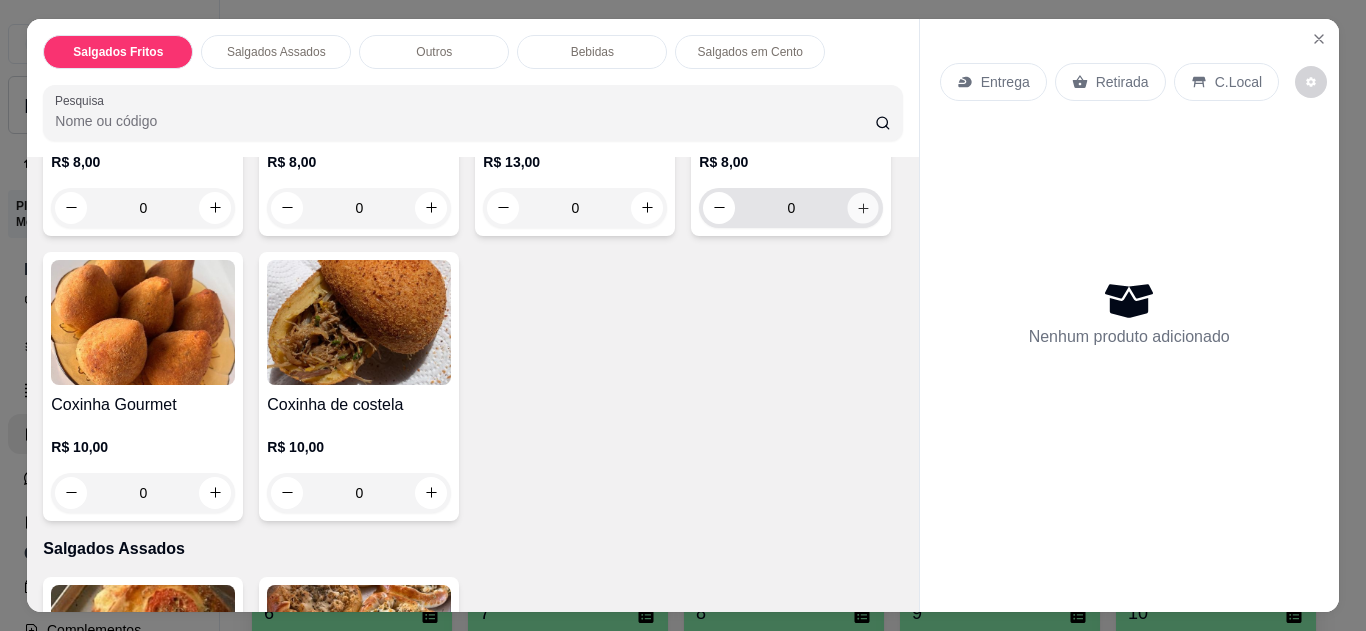 type on "1" 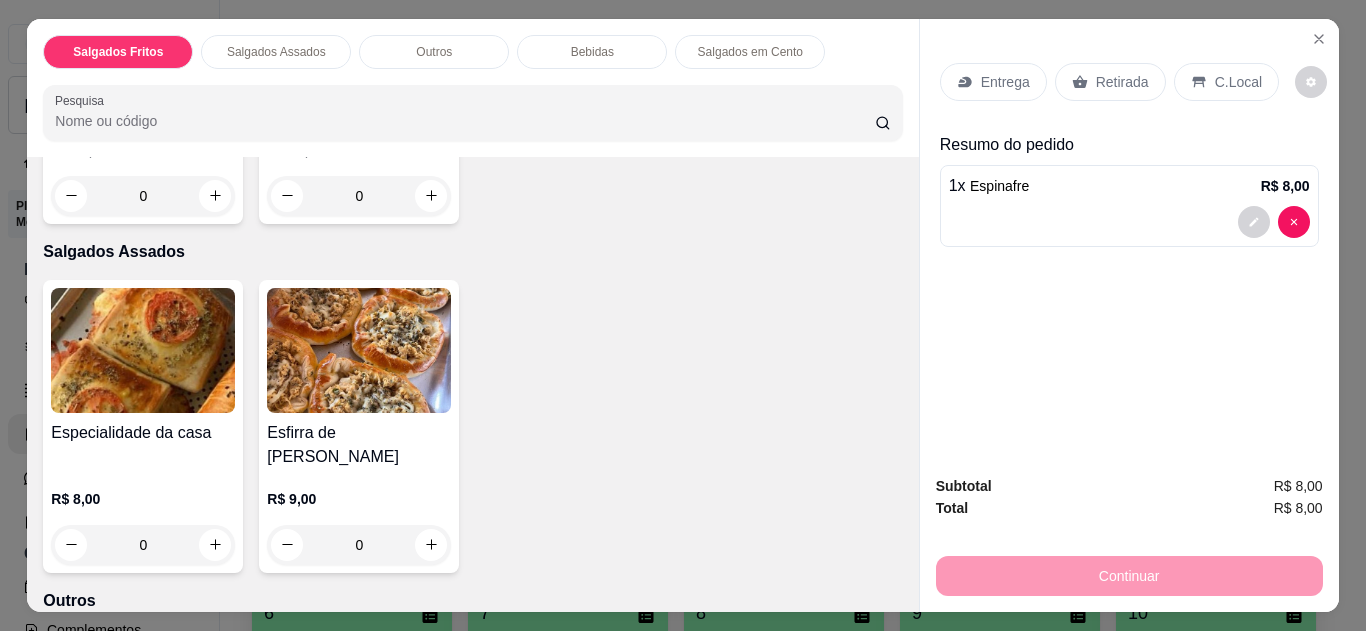 scroll, scrollTop: 640, scrollLeft: 0, axis: vertical 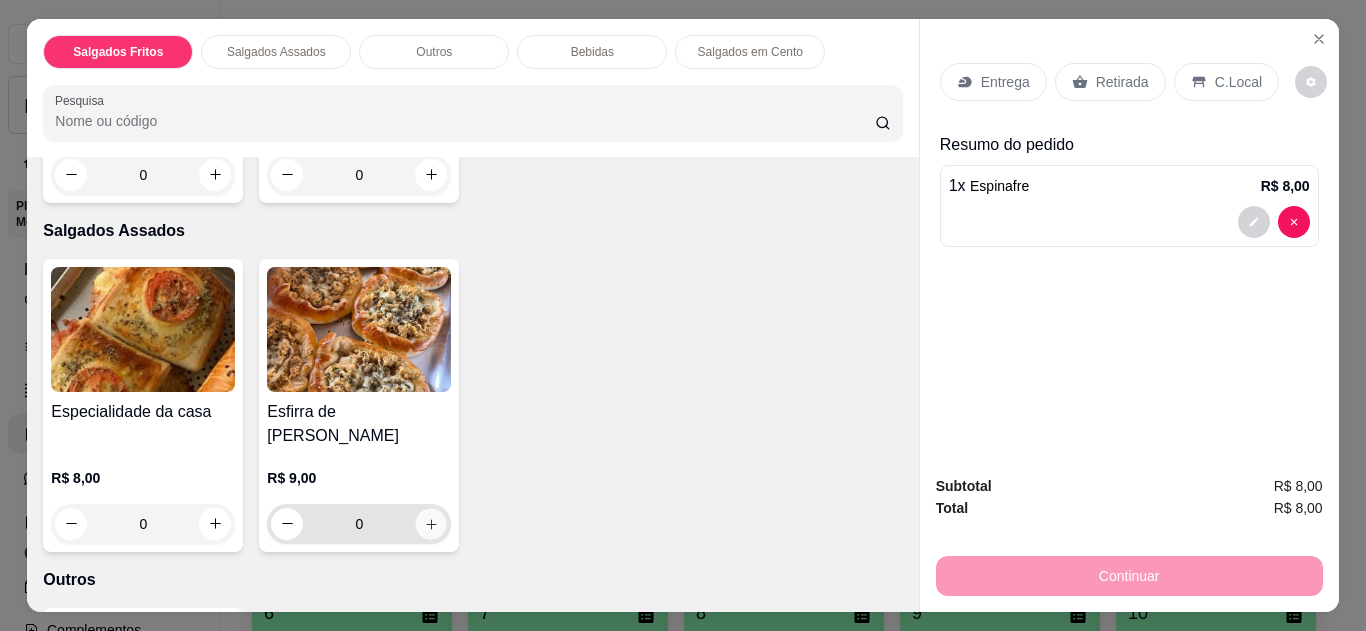 click 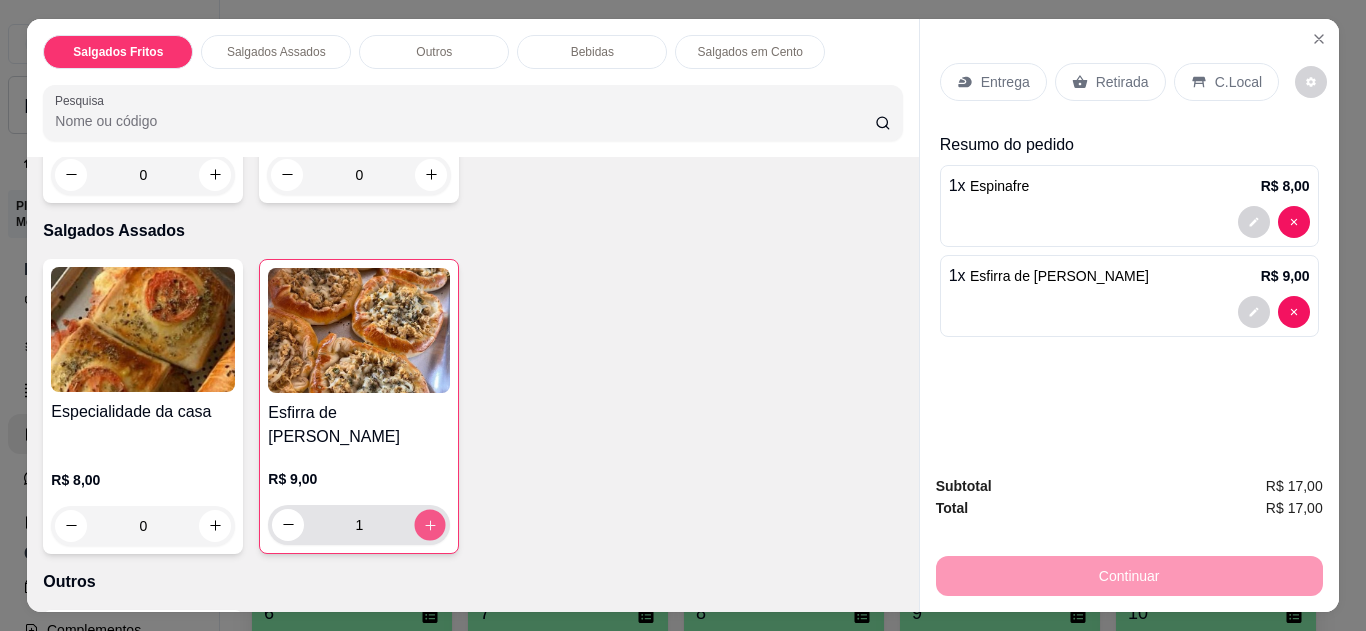 click at bounding box center [430, 524] 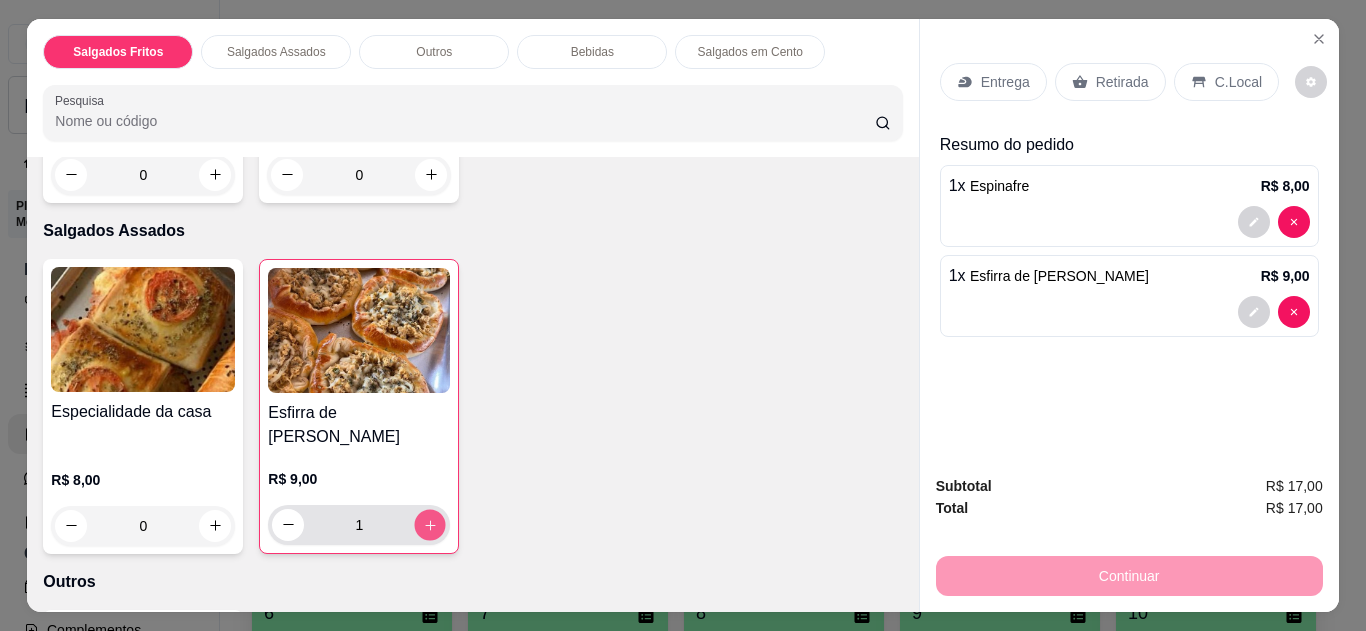 type on "2" 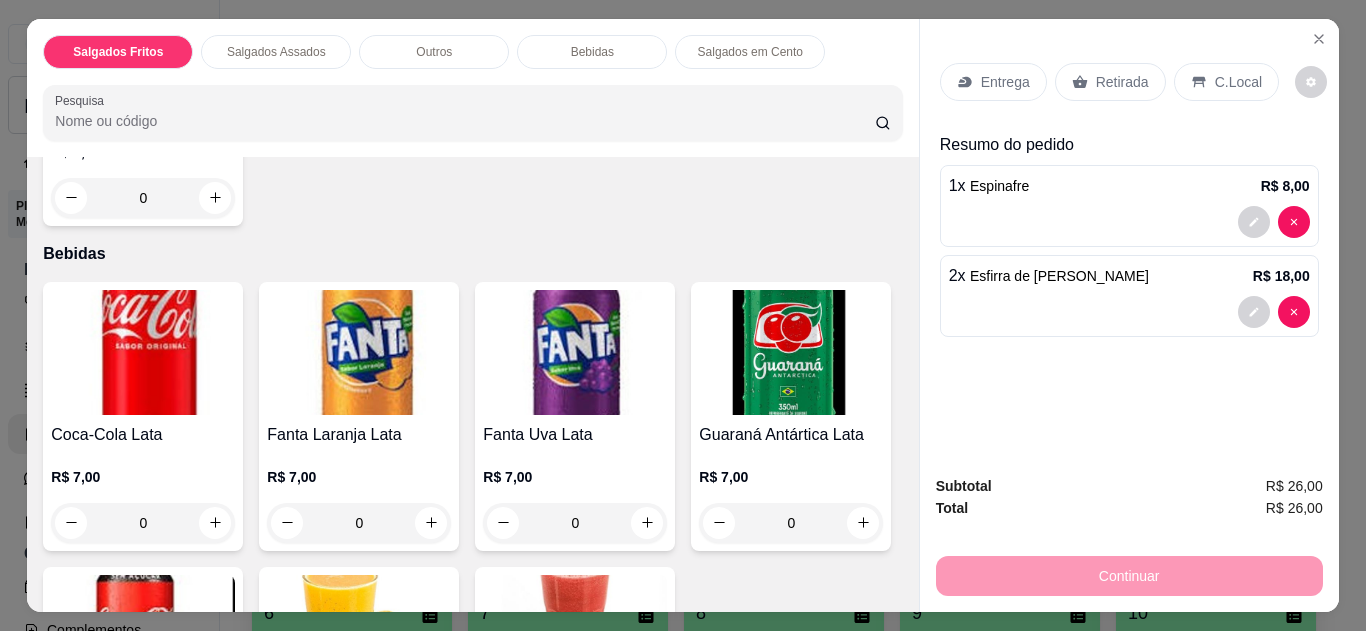 scroll, scrollTop: 1438, scrollLeft: 0, axis: vertical 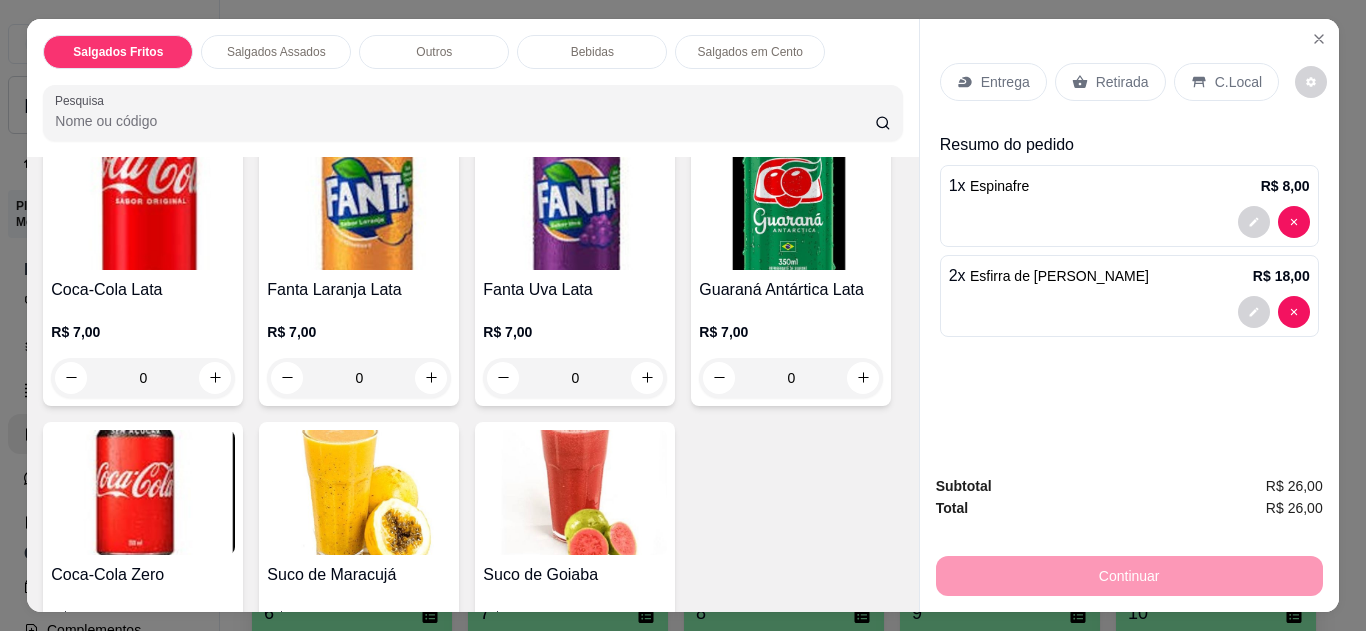 click on "Coca-Cola Zero" at bounding box center [143, 575] 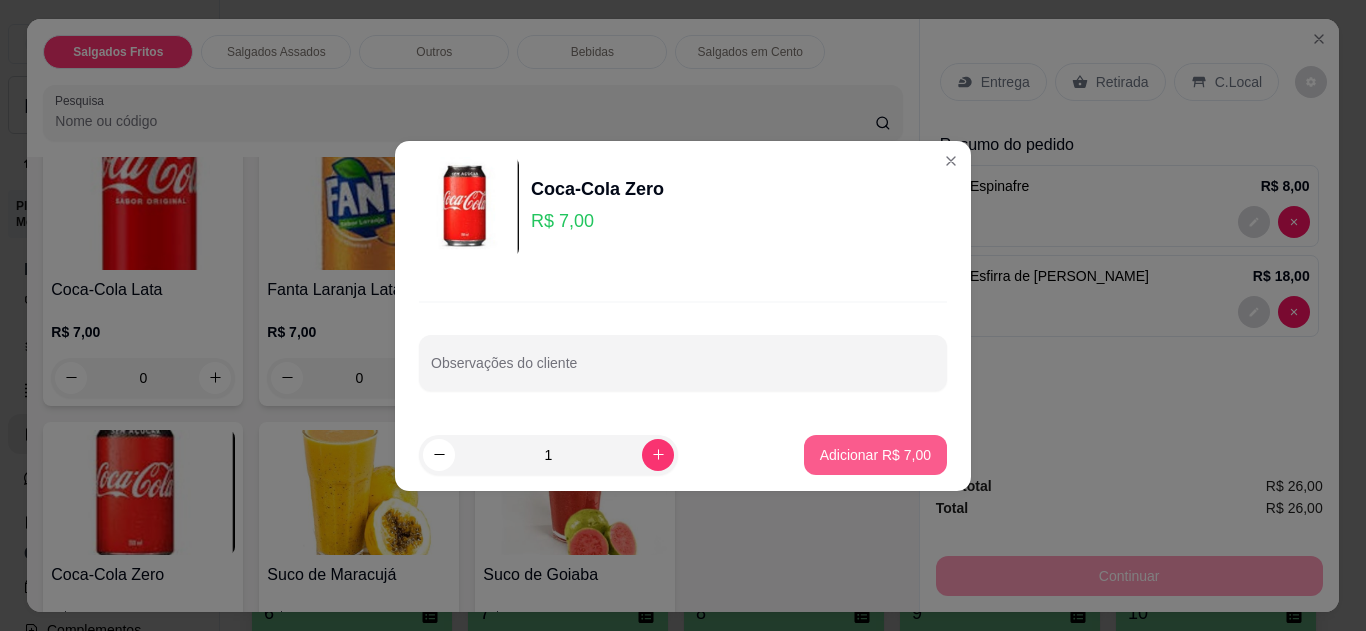 click on "Adicionar   R$ 7,00" at bounding box center (875, 455) 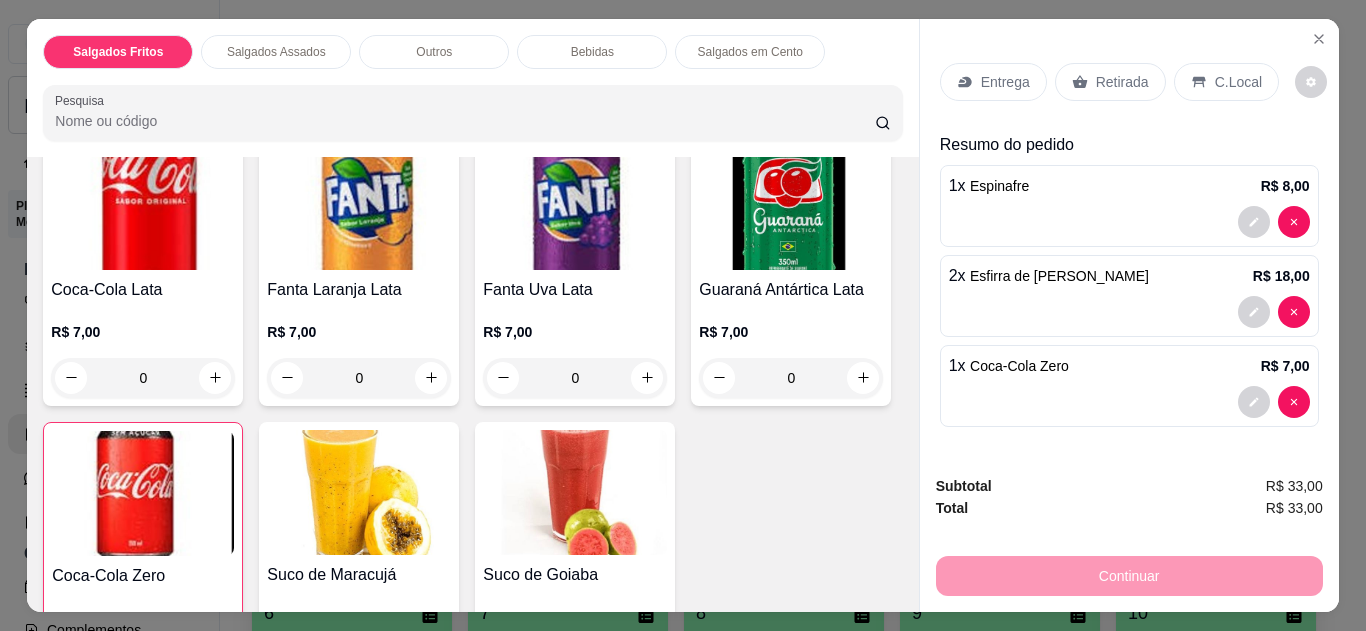 click on "C.Local" at bounding box center [1238, 82] 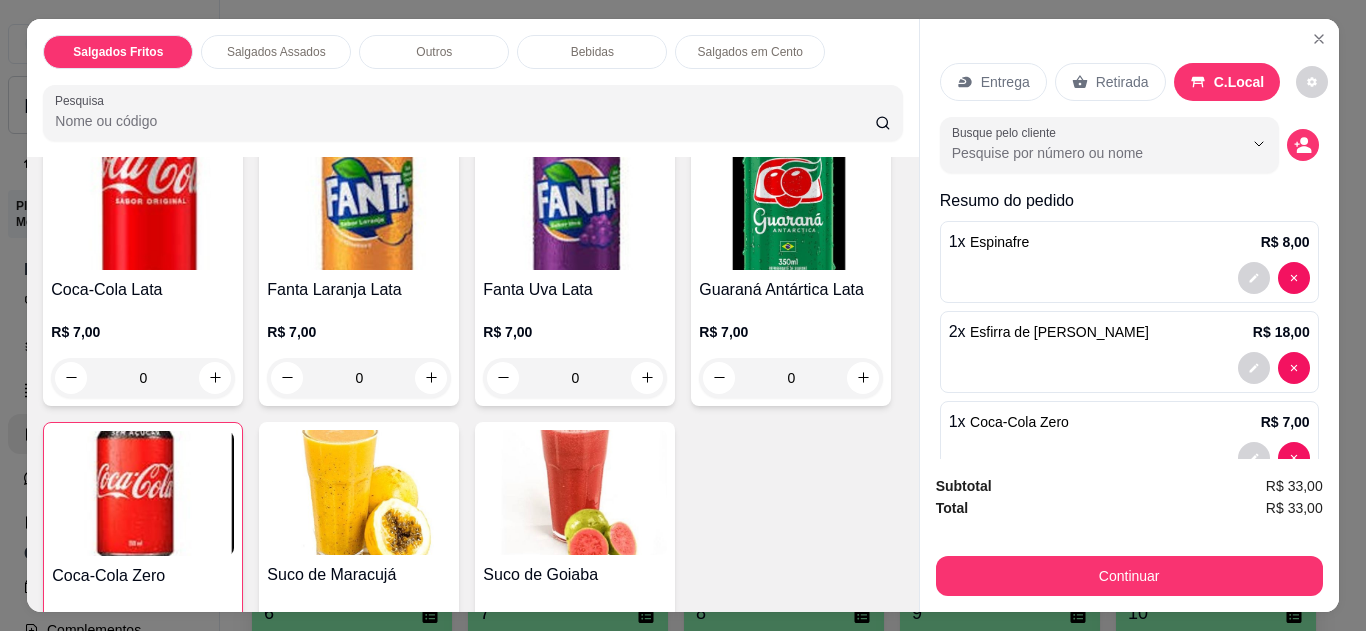 click on "Retirada" at bounding box center (1122, 82) 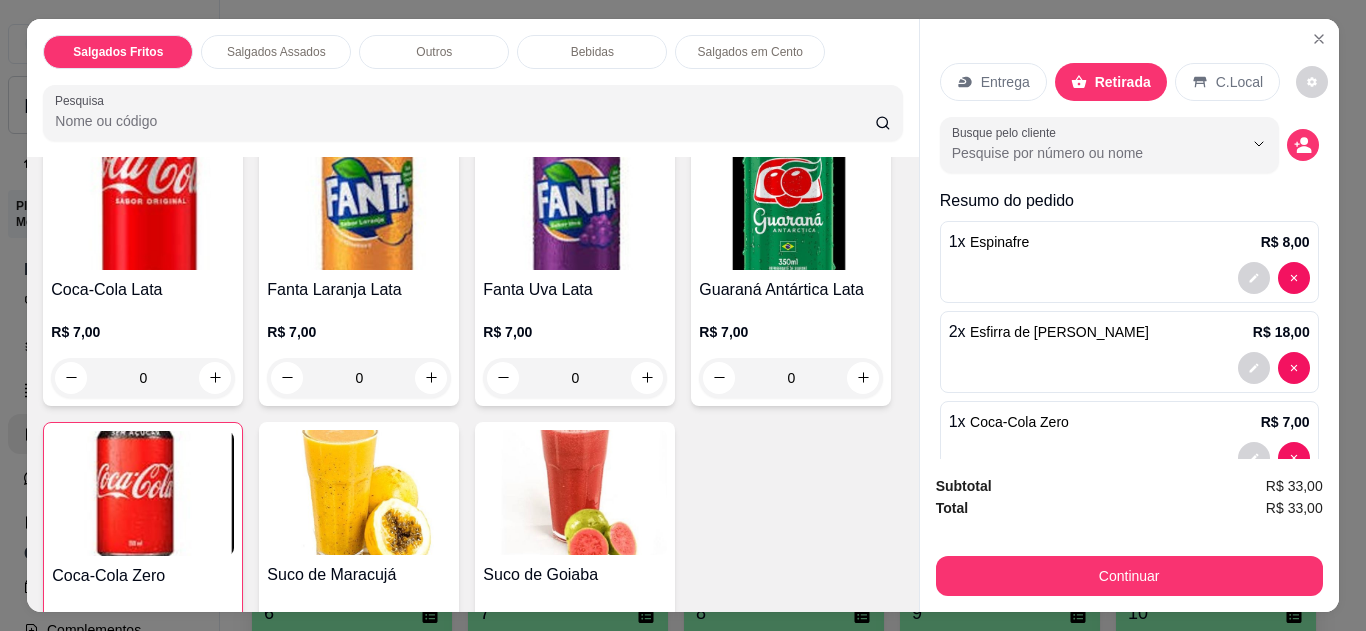 click on "Subtotal R$ 33,00 Total R$ 33,00 Continuar" at bounding box center [1129, 535] 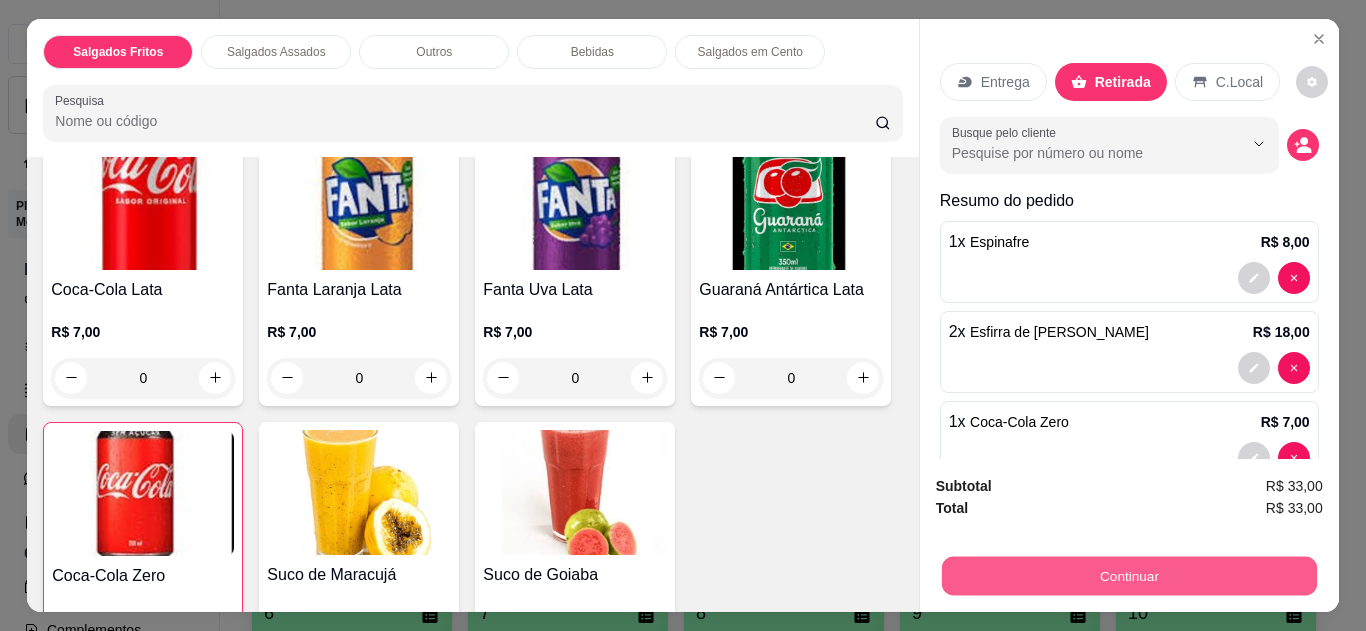 click on "Continuar" at bounding box center (1128, 576) 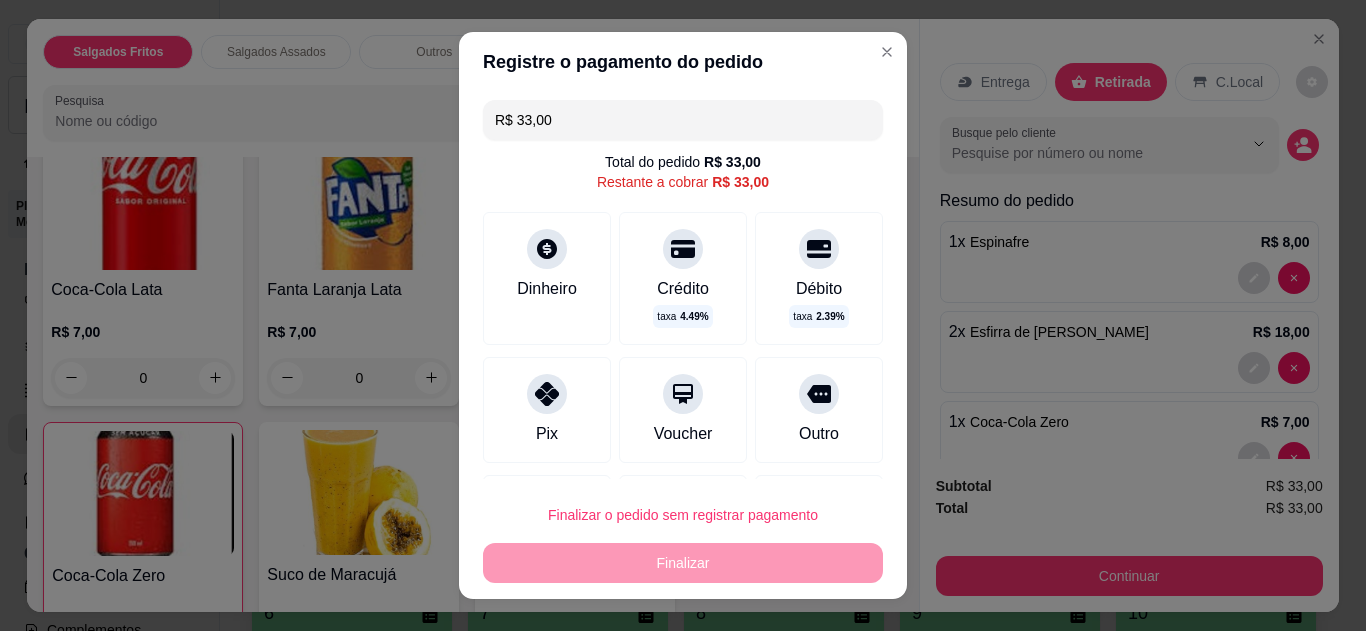 click on "Pix" at bounding box center [547, 410] 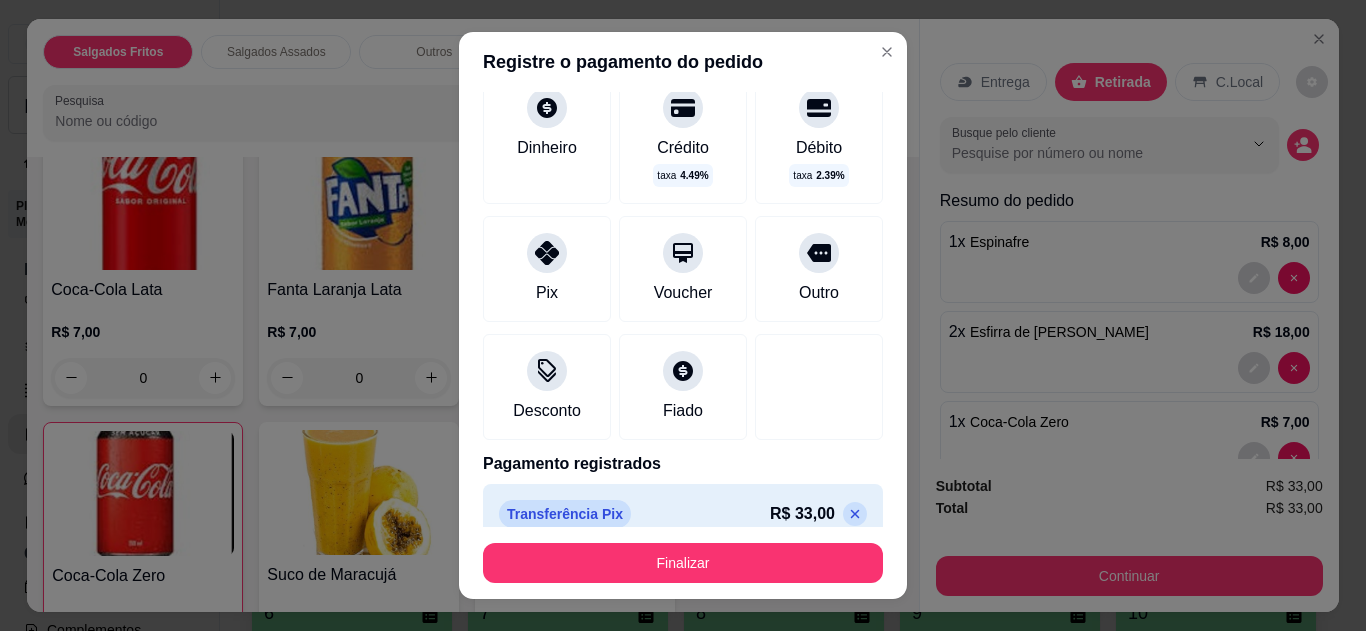 scroll, scrollTop: 145, scrollLeft: 0, axis: vertical 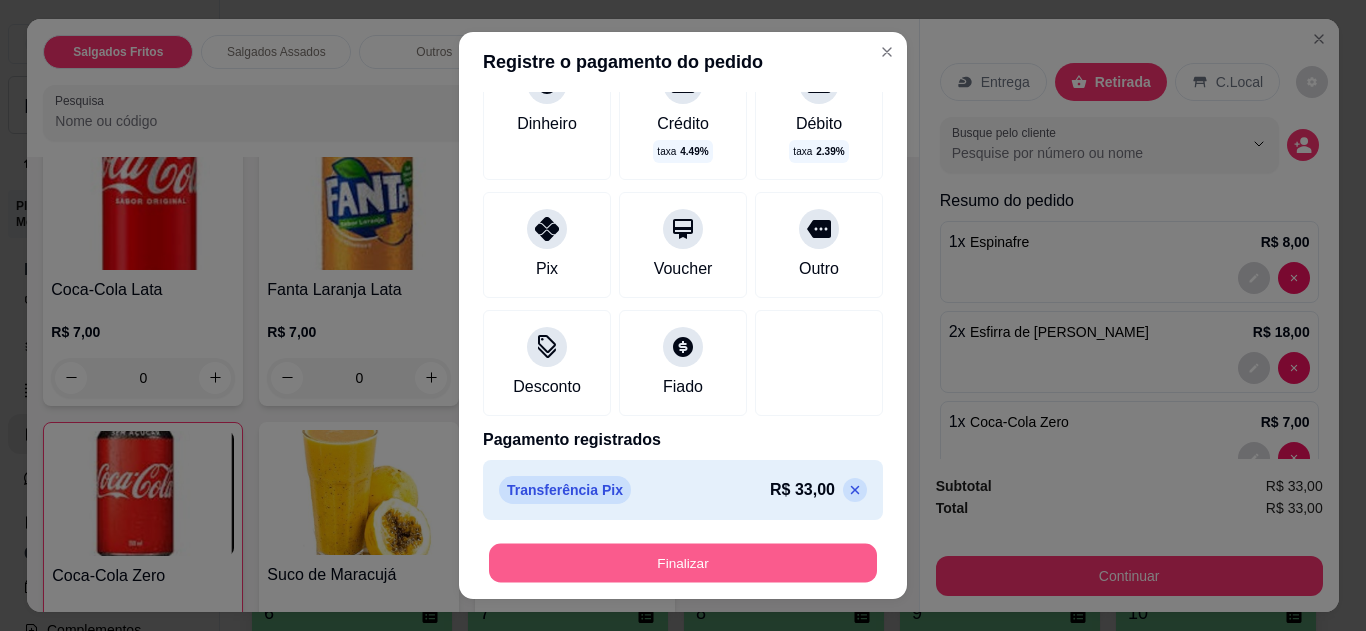 click on "Finalizar" at bounding box center (683, 563) 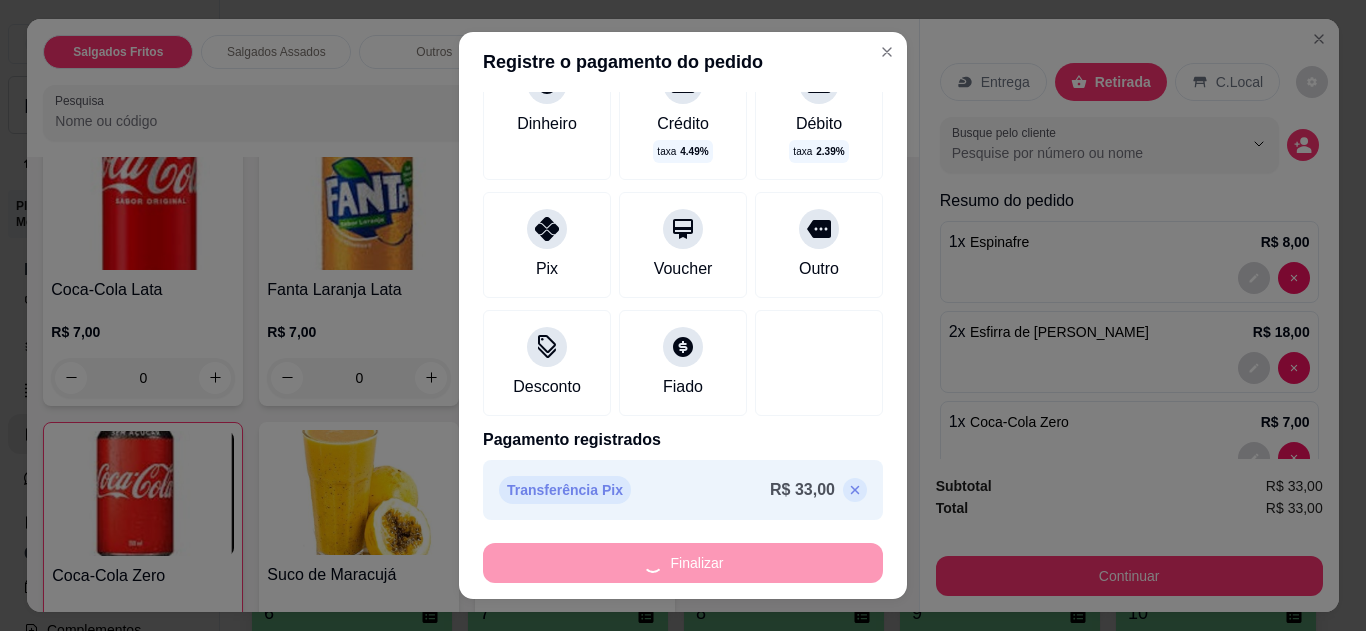type on "0" 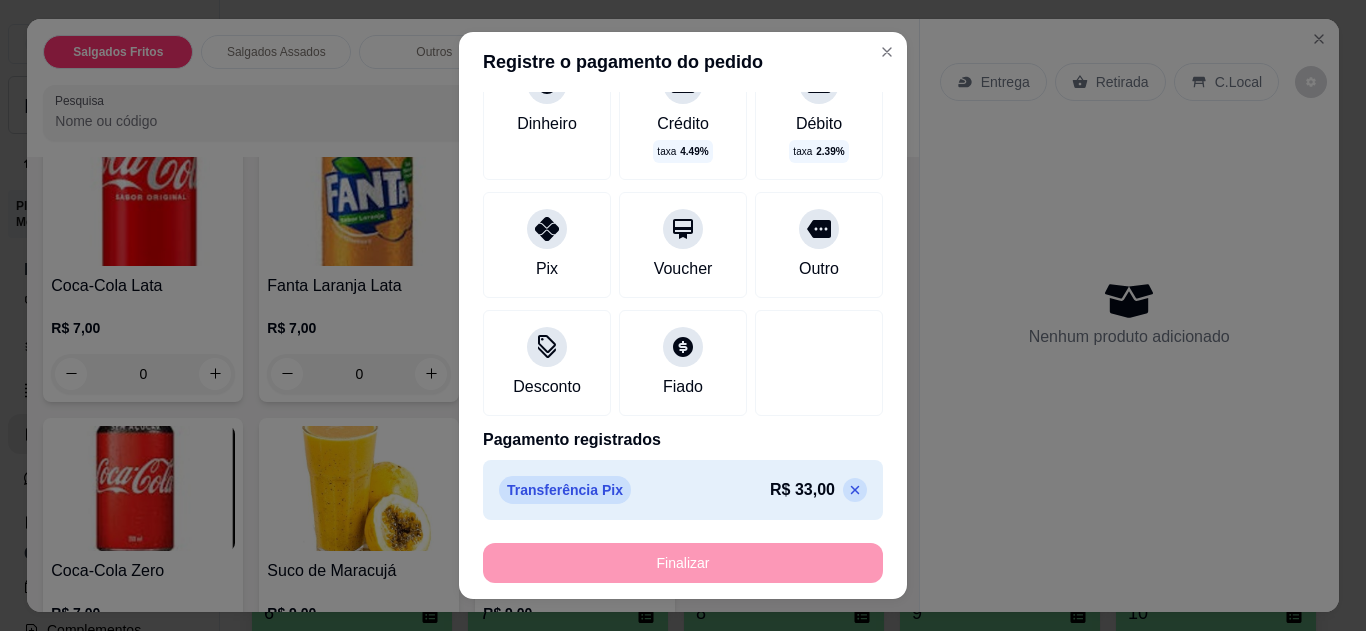type on "-R$ 33,00" 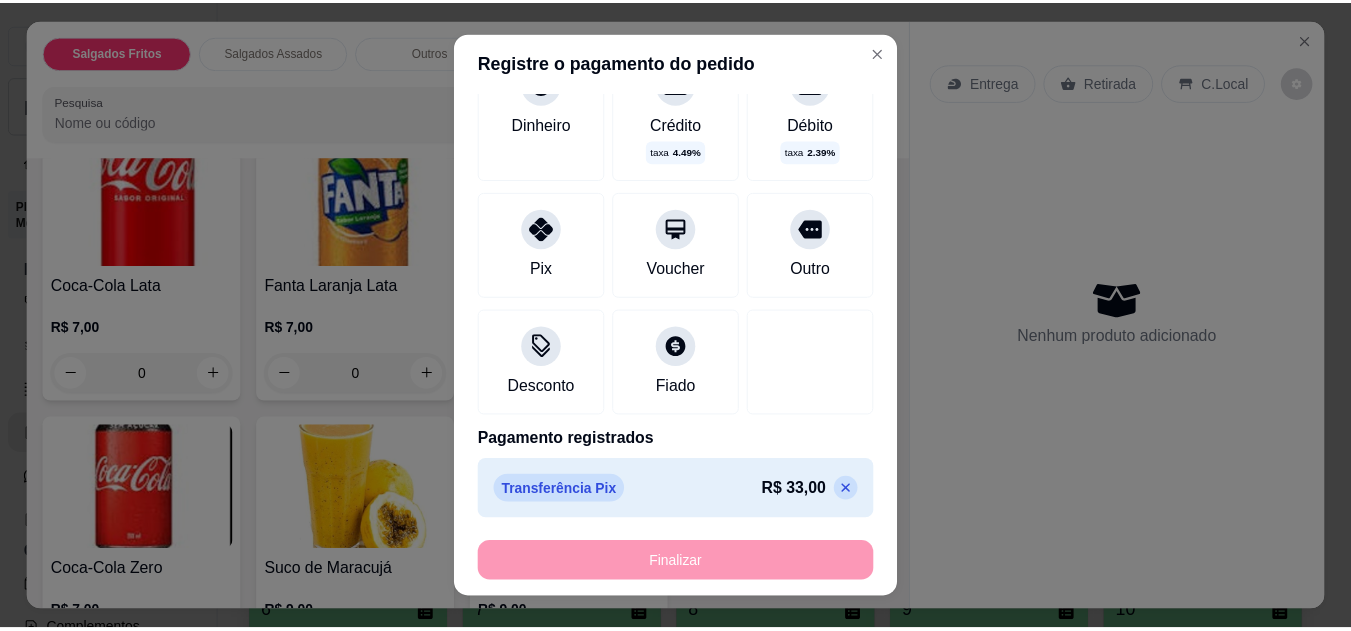 scroll, scrollTop: 1434, scrollLeft: 0, axis: vertical 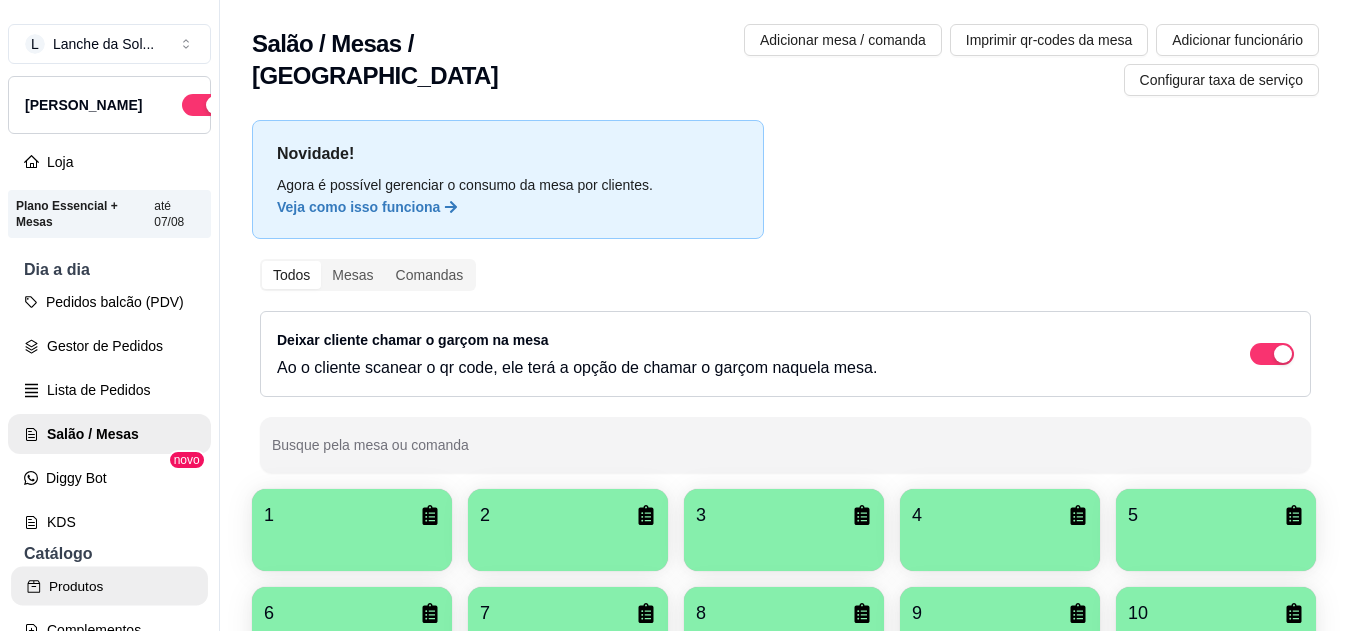 click on "Produtos" at bounding box center (109, 586) 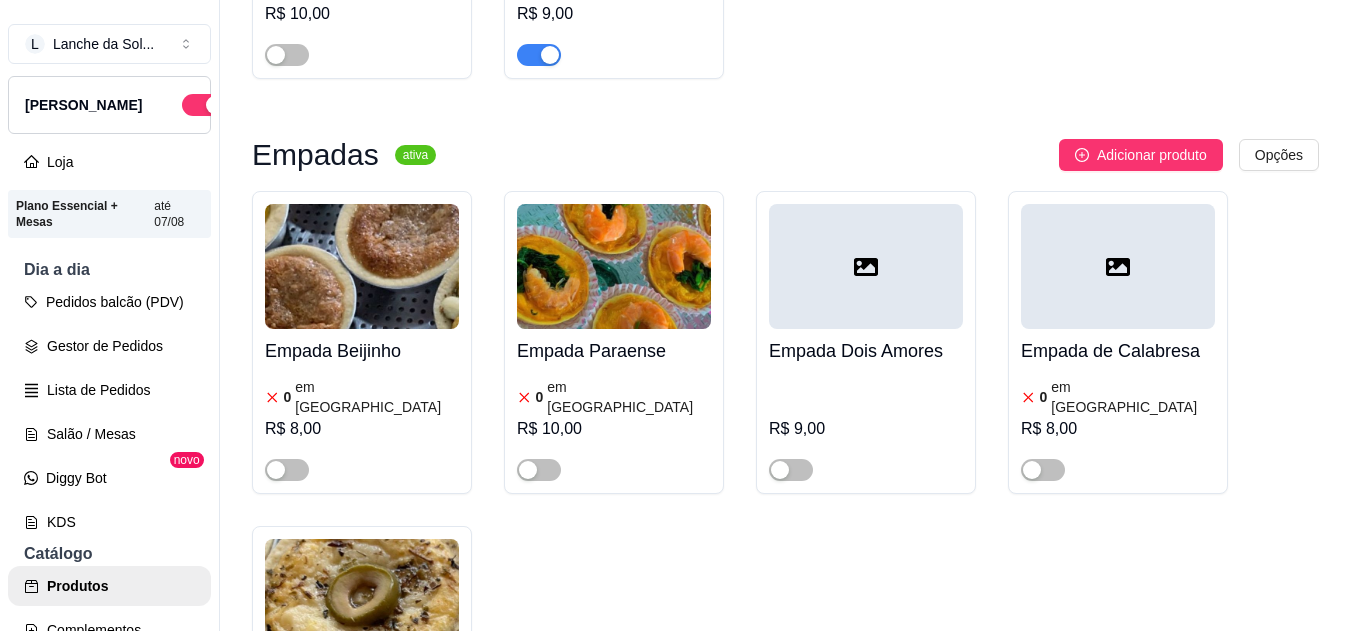 scroll, scrollTop: 2156, scrollLeft: 0, axis: vertical 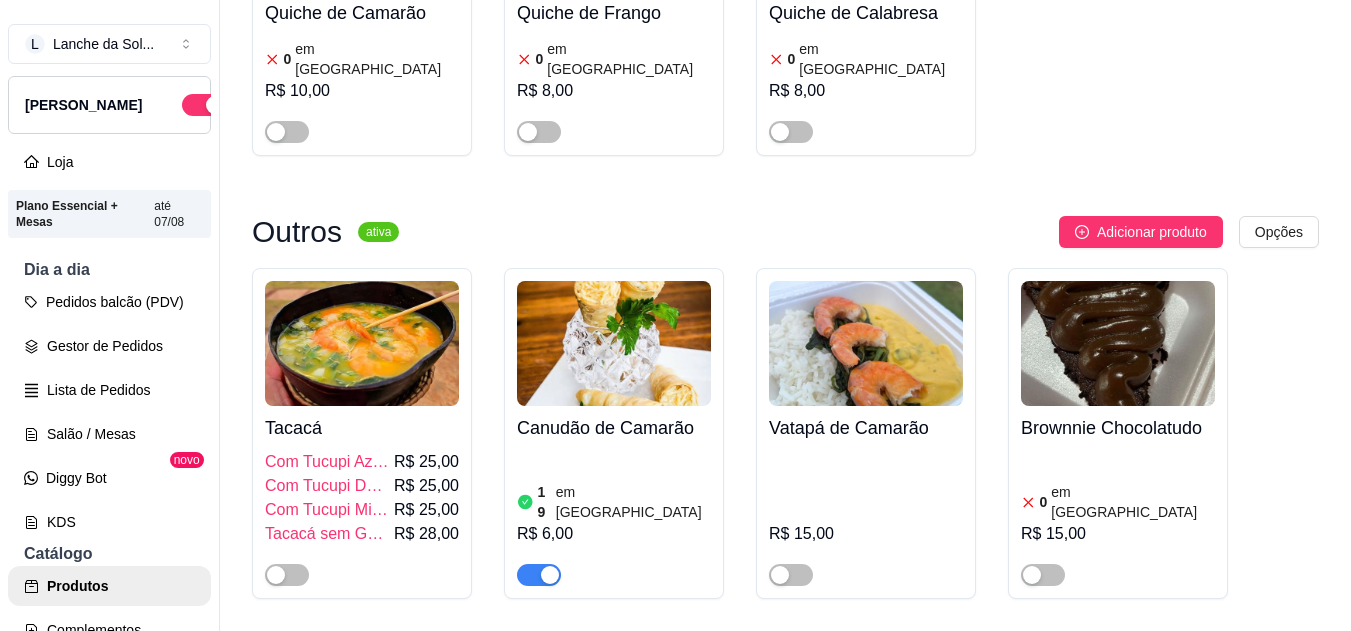 click at bounding box center (287, 575) 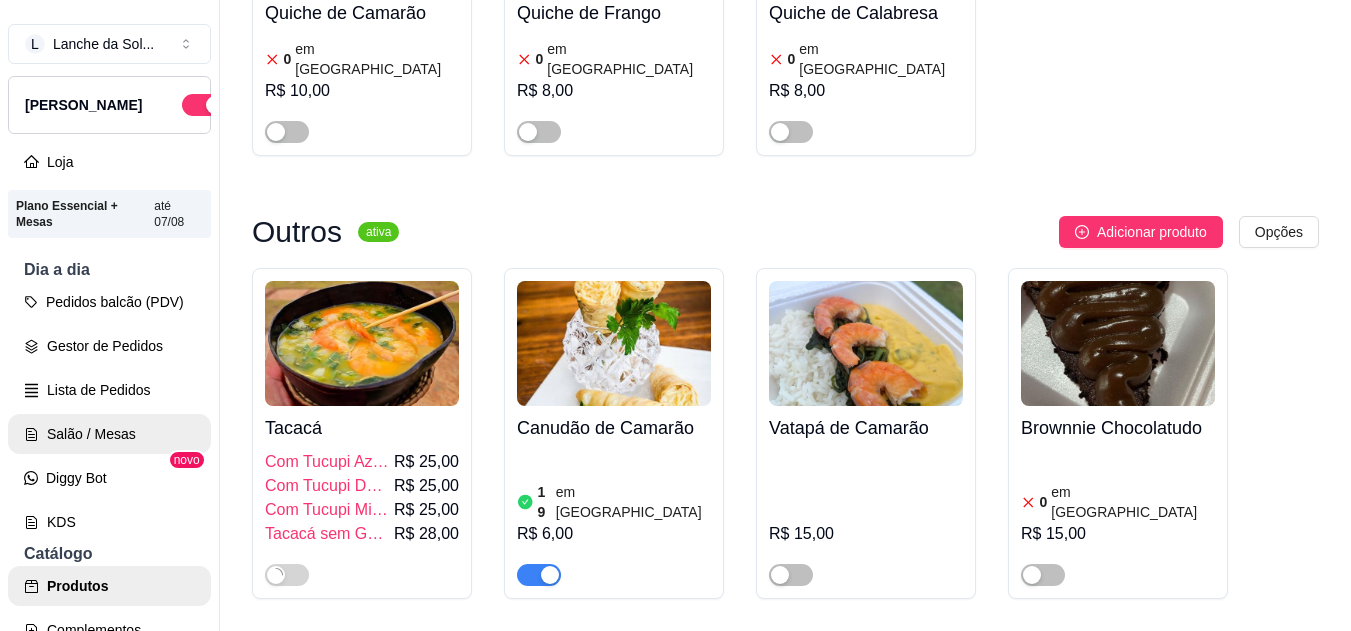 scroll, scrollTop: 2761, scrollLeft: 0, axis: vertical 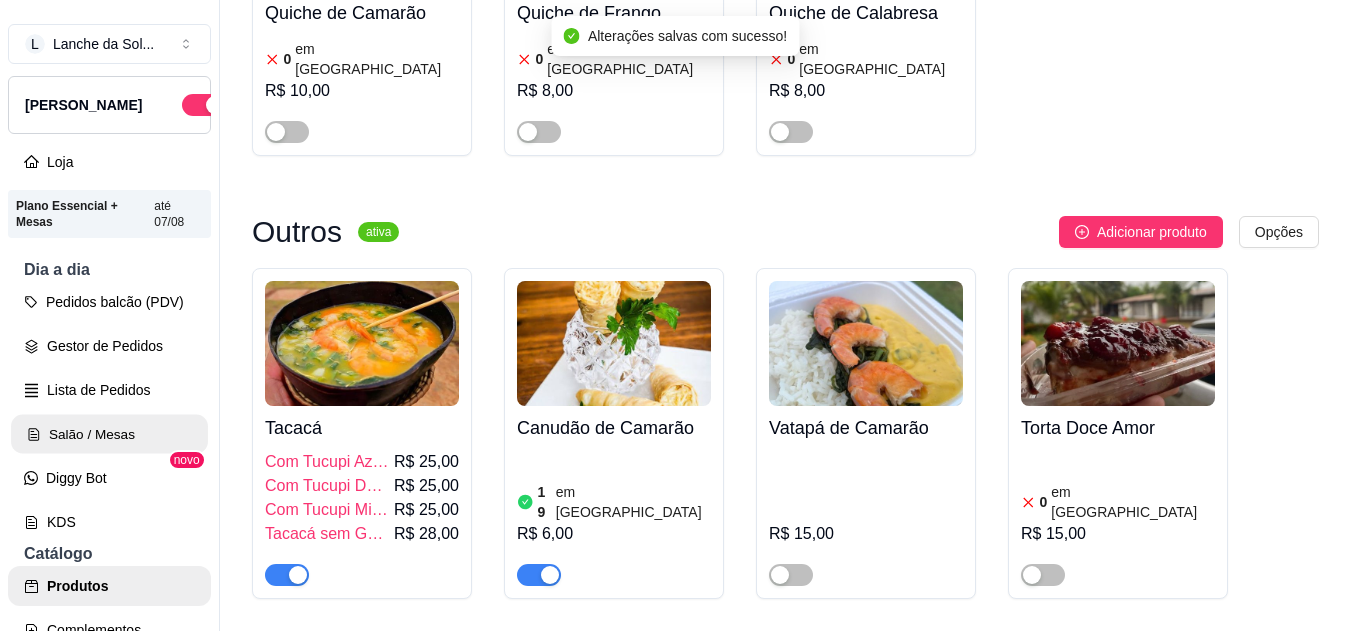 click on "Salão / Mesas" at bounding box center (109, 434) 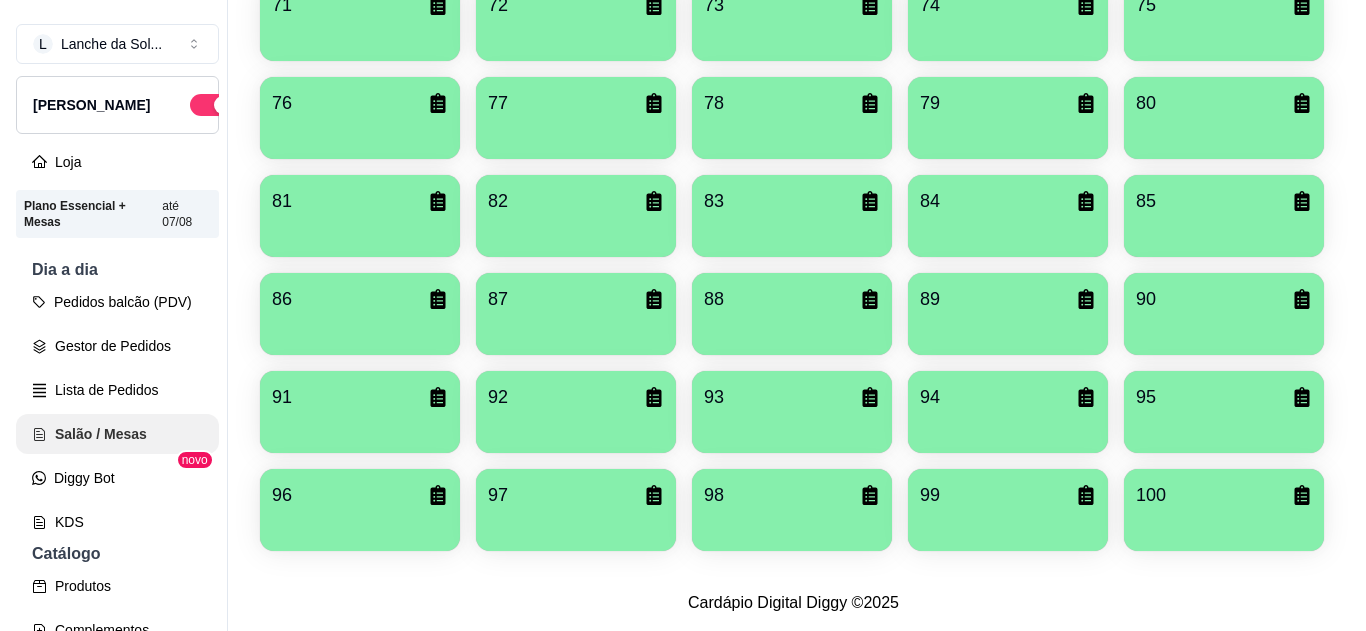 scroll, scrollTop: 0, scrollLeft: 0, axis: both 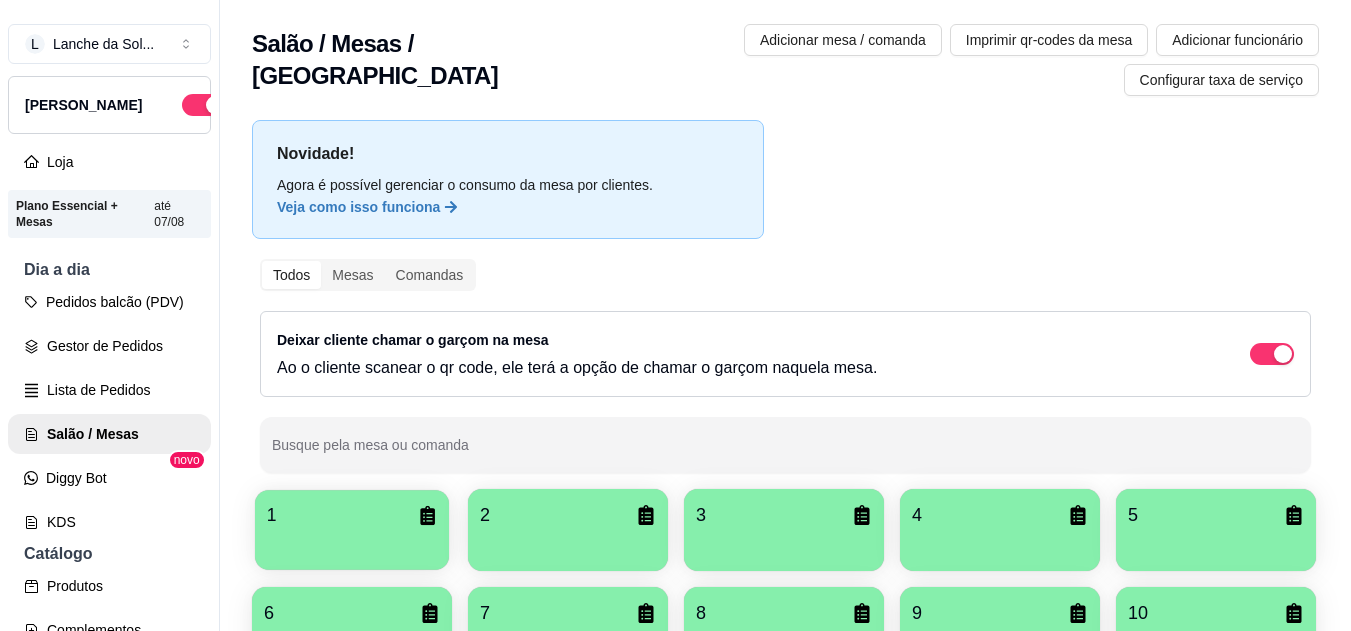 click on "1" at bounding box center (352, 530) 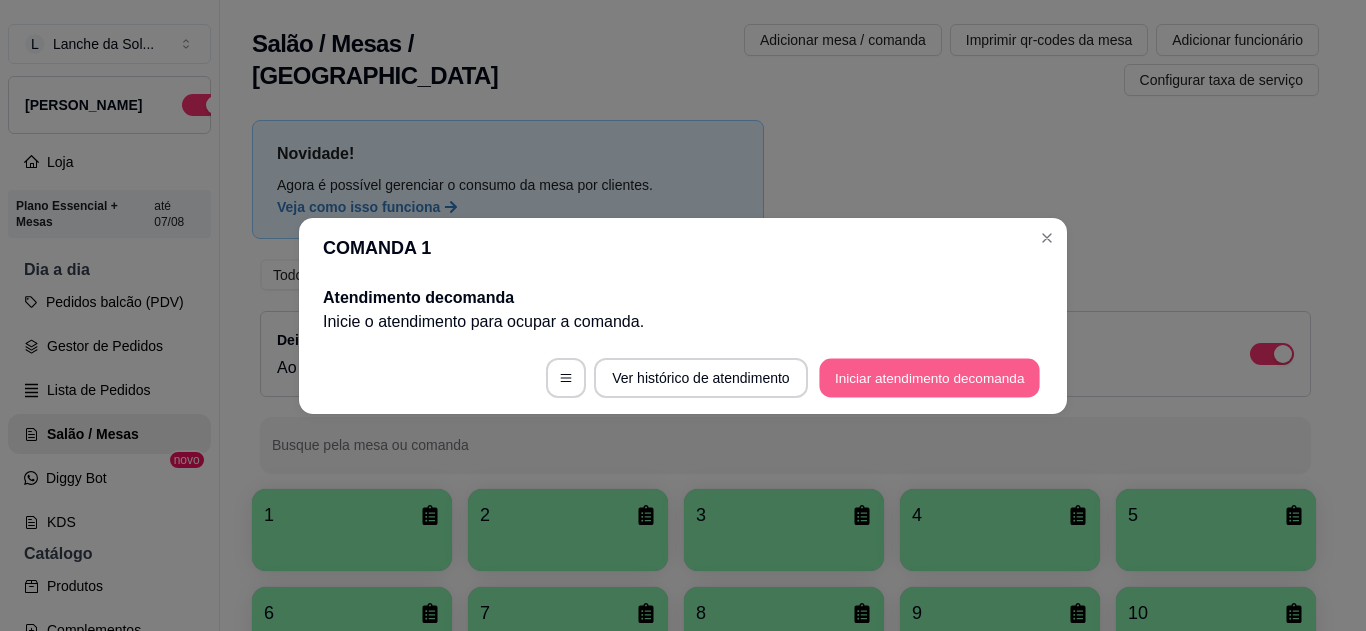 click on "Iniciar atendimento de  comanda" at bounding box center (929, 377) 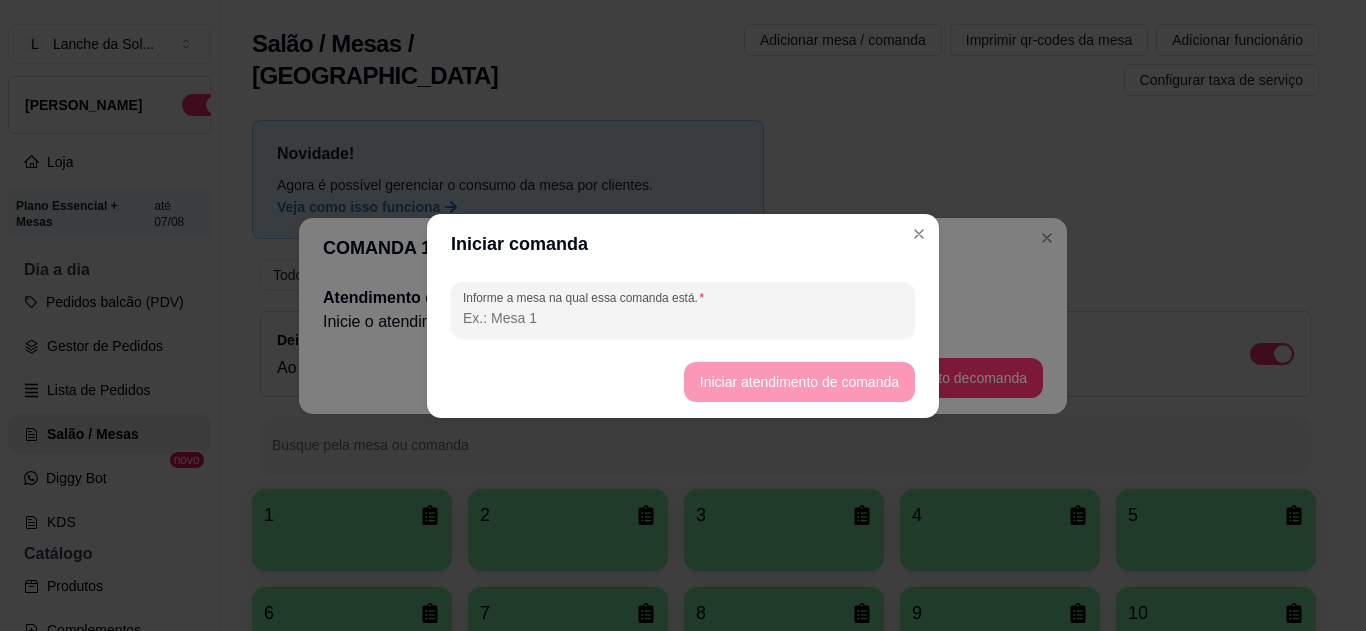 click on "Informe a mesa na qual essa comanda está." at bounding box center (683, 318) 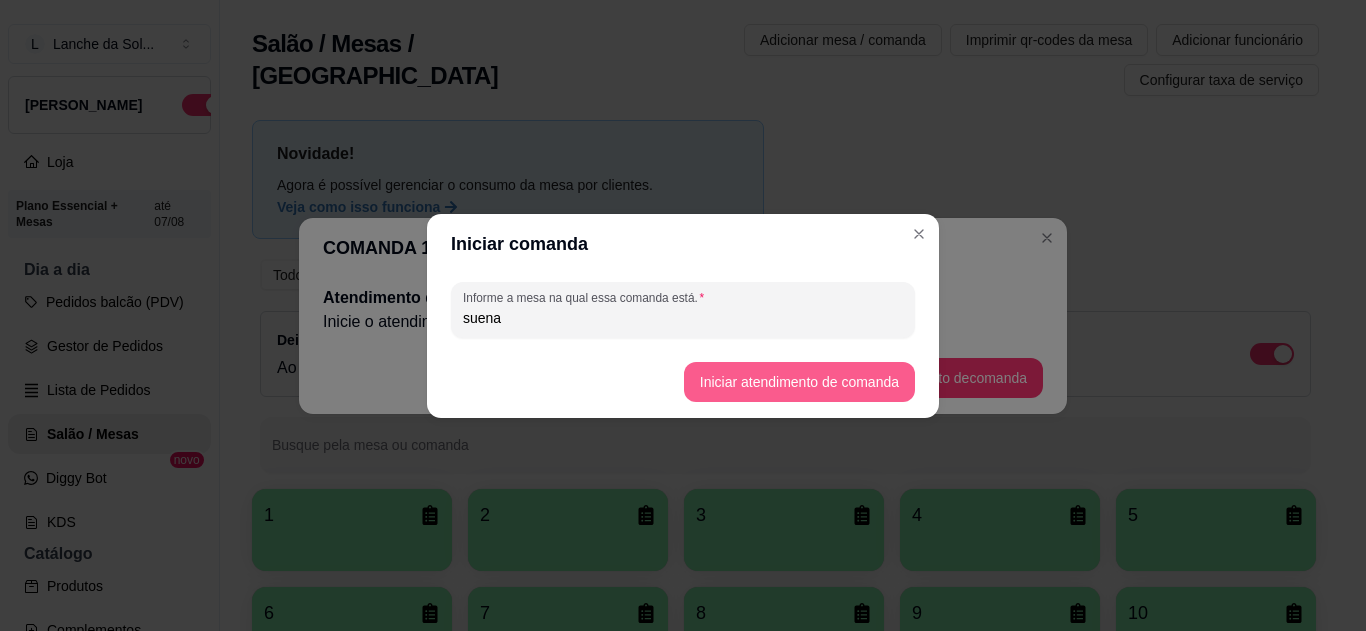 type on "suena" 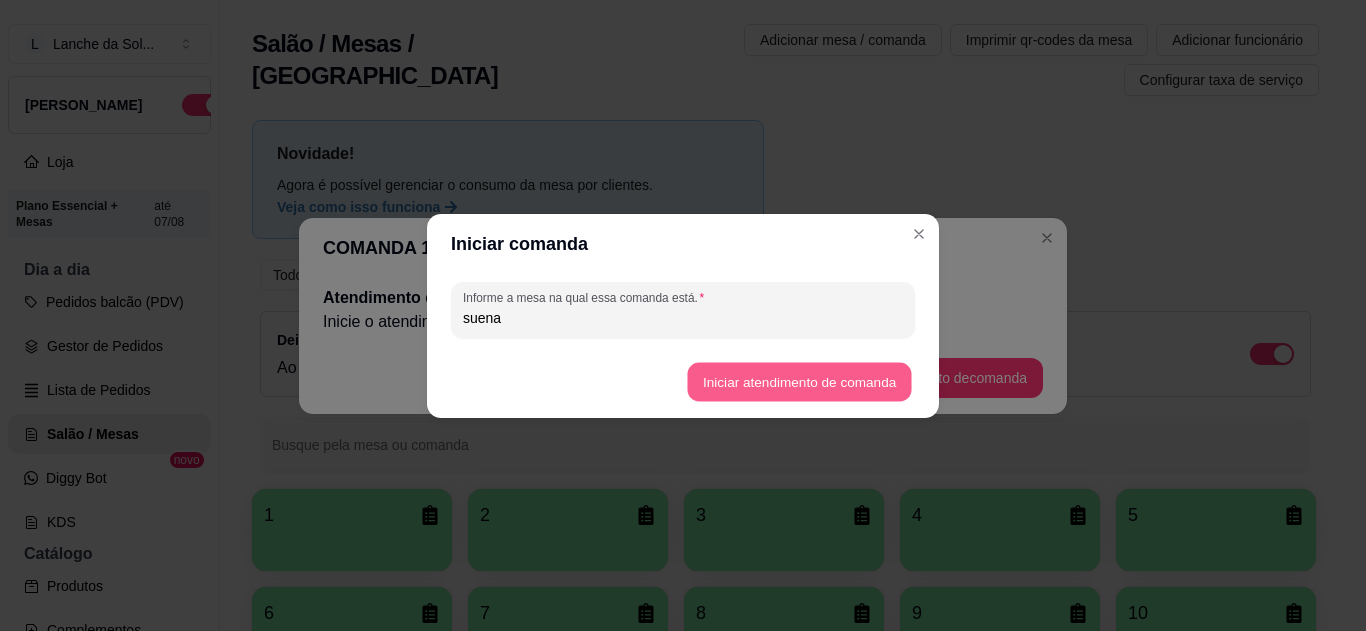 click on "Iniciar atendimento de comanda" at bounding box center (799, 381) 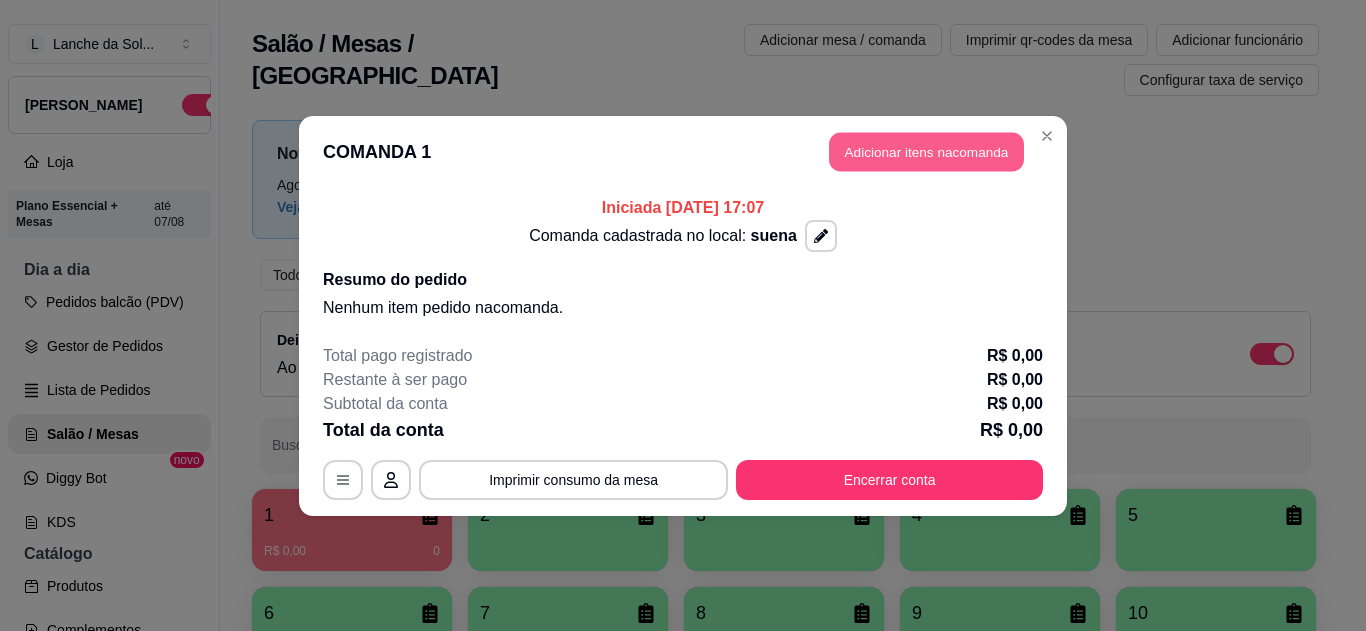 click on "Adicionar itens na  comanda" at bounding box center [926, 151] 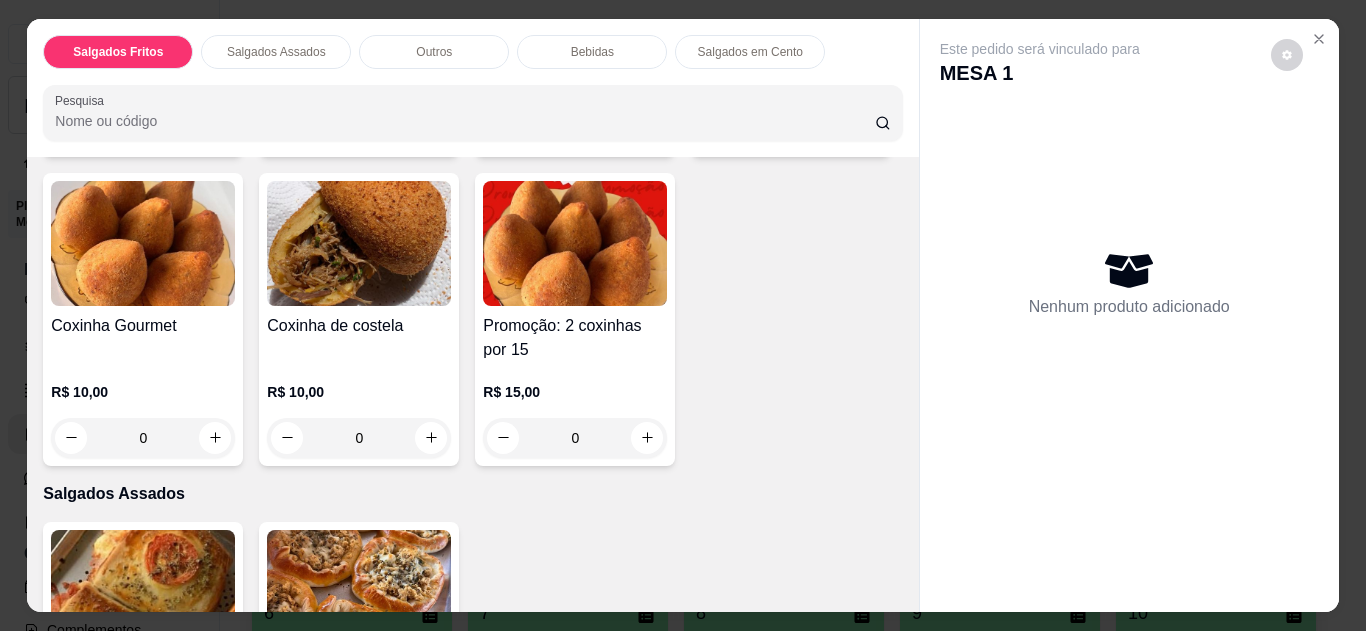 scroll, scrollTop: 798, scrollLeft: 0, axis: vertical 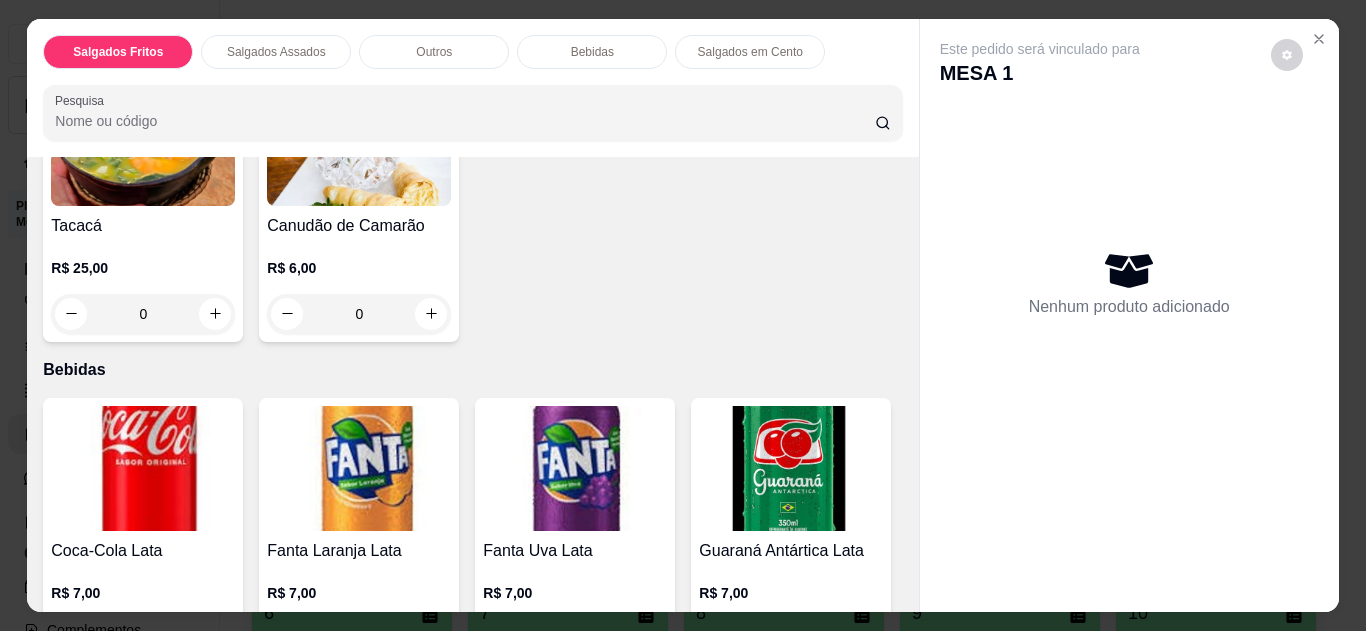click on "0" at bounding box center (143, 314) 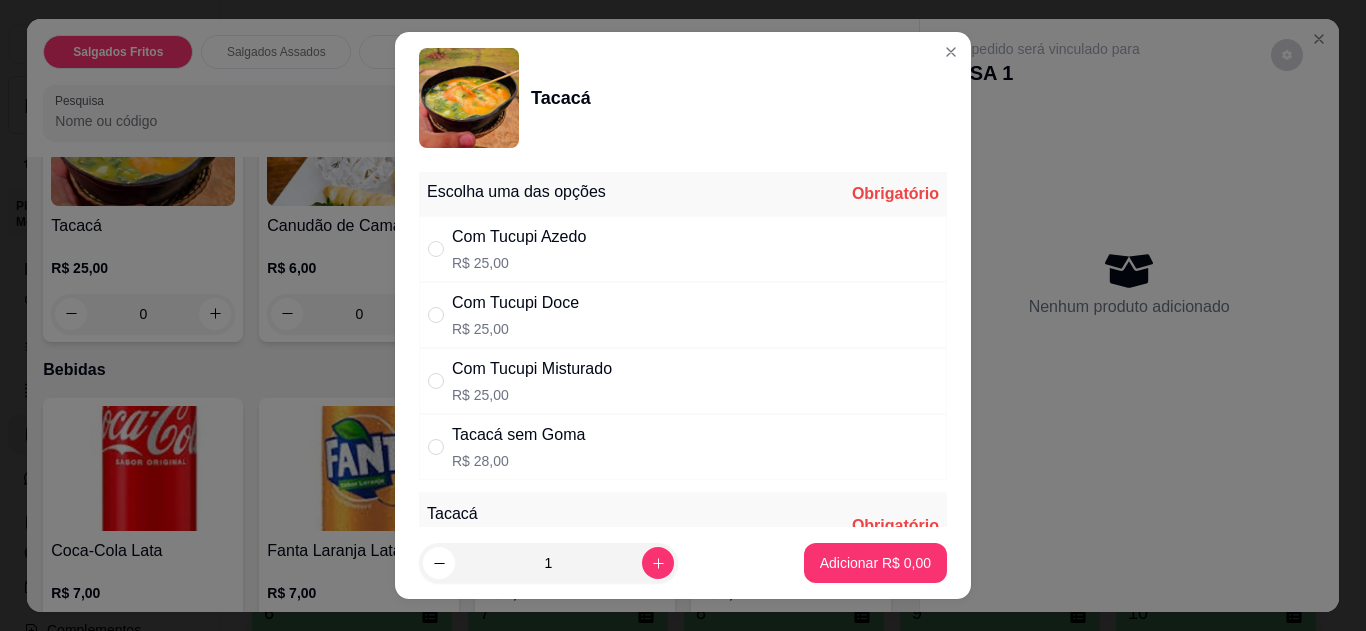click on "Com Tucupi Doce R$ 25,00" at bounding box center [683, 315] 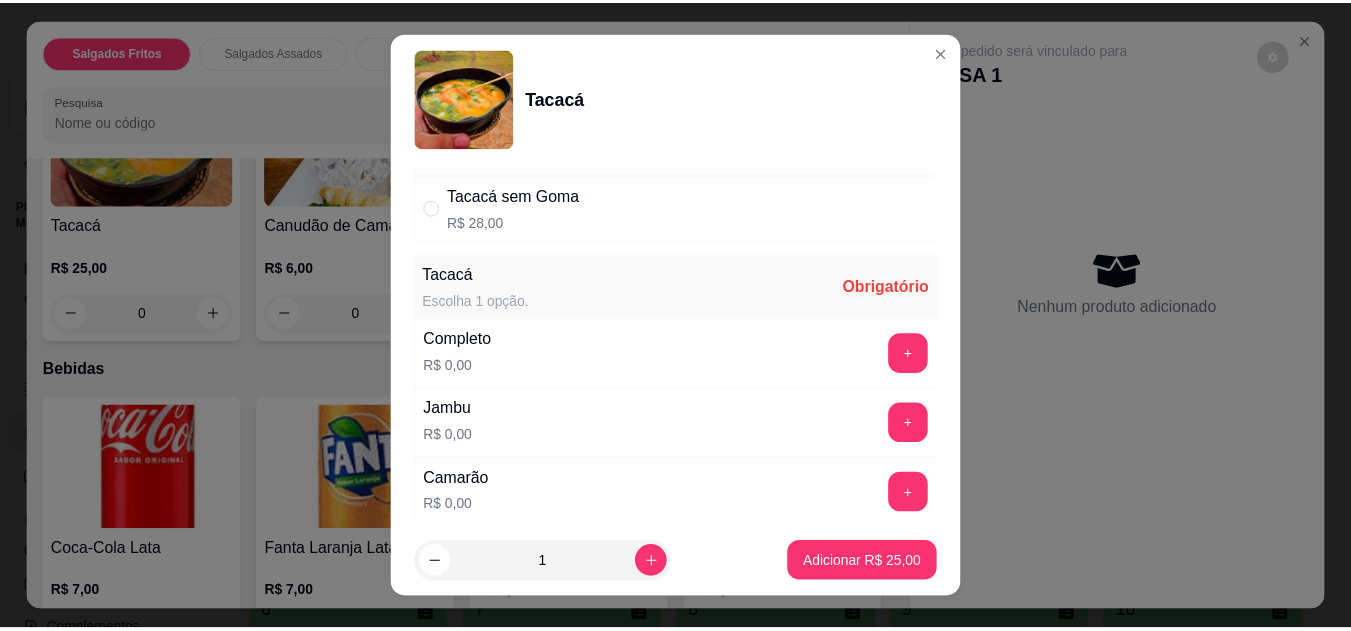 scroll, scrollTop: 240, scrollLeft: 0, axis: vertical 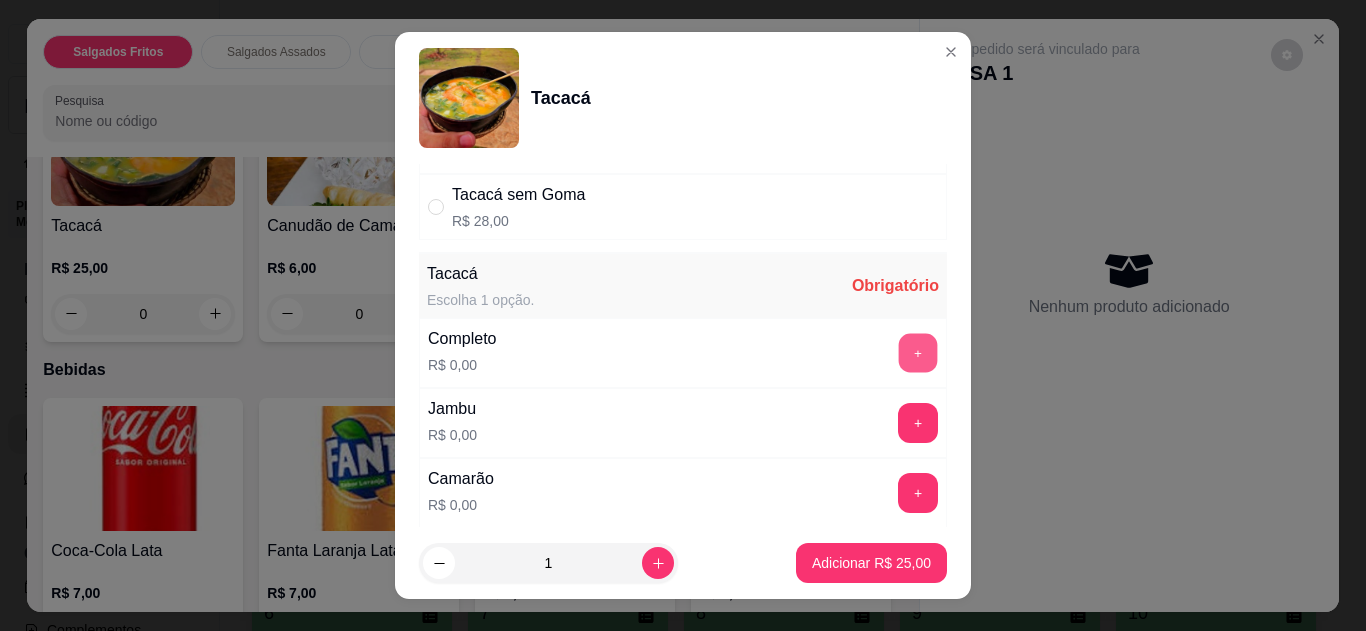 click on "+" at bounding box center [918, 352] 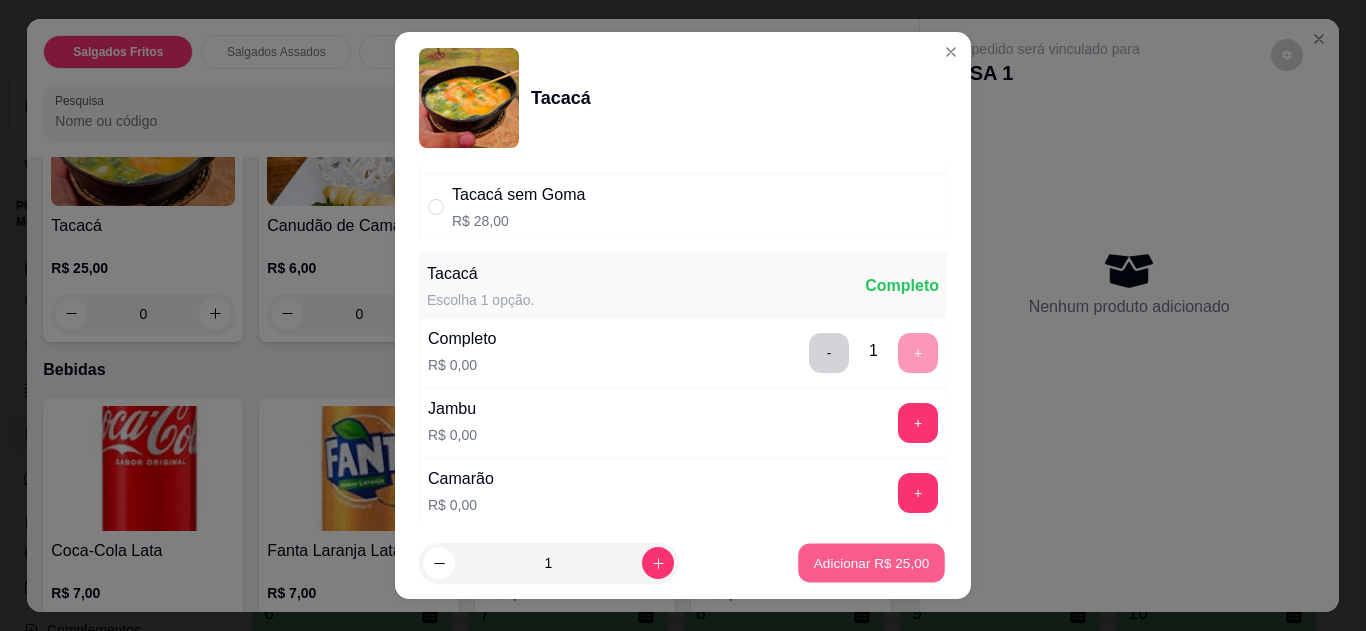 click on "Adicionar   R$ 25,00" at bounding box center (871, 563) 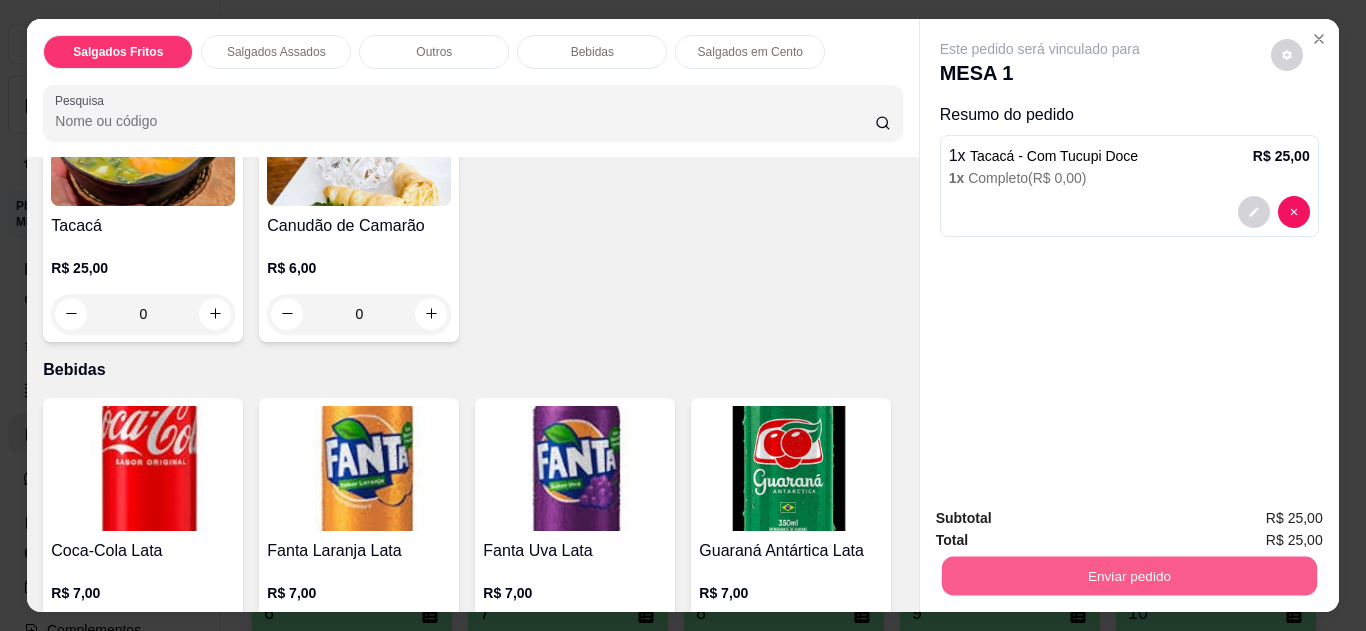 click on "Enviar pedido" at bounding box center [1128, 576] 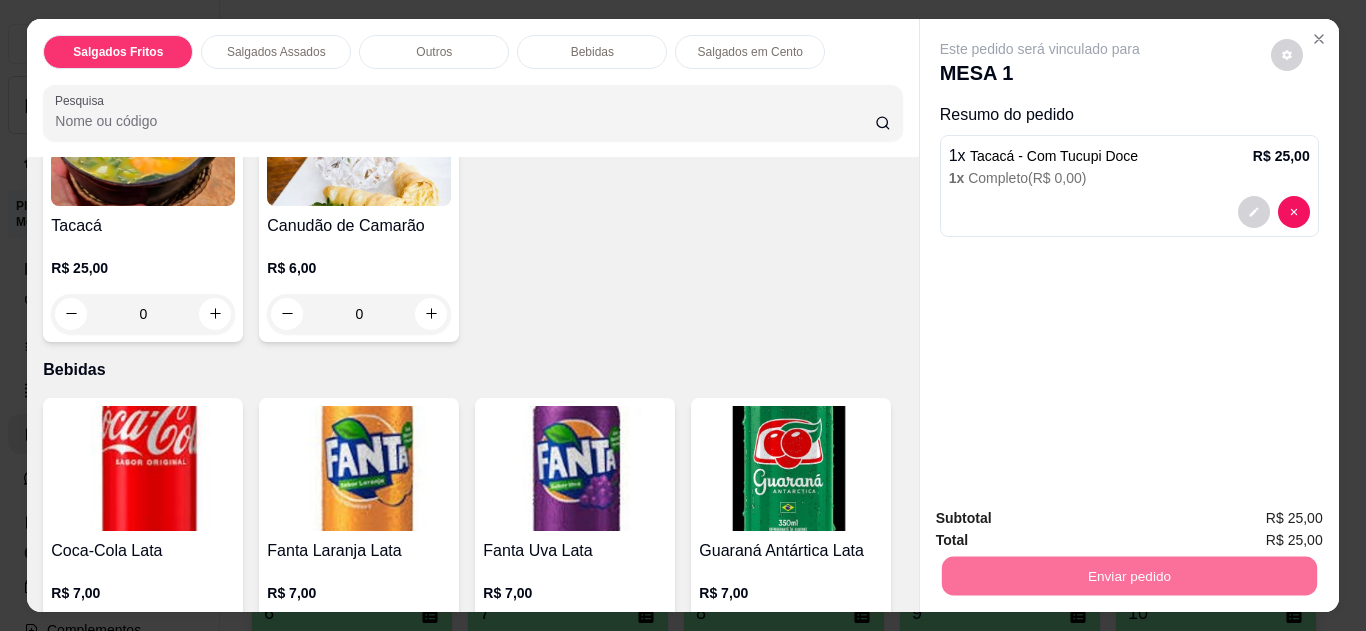 click on "Não registrar e enviar pedido" at bounding box center (1063, 519) 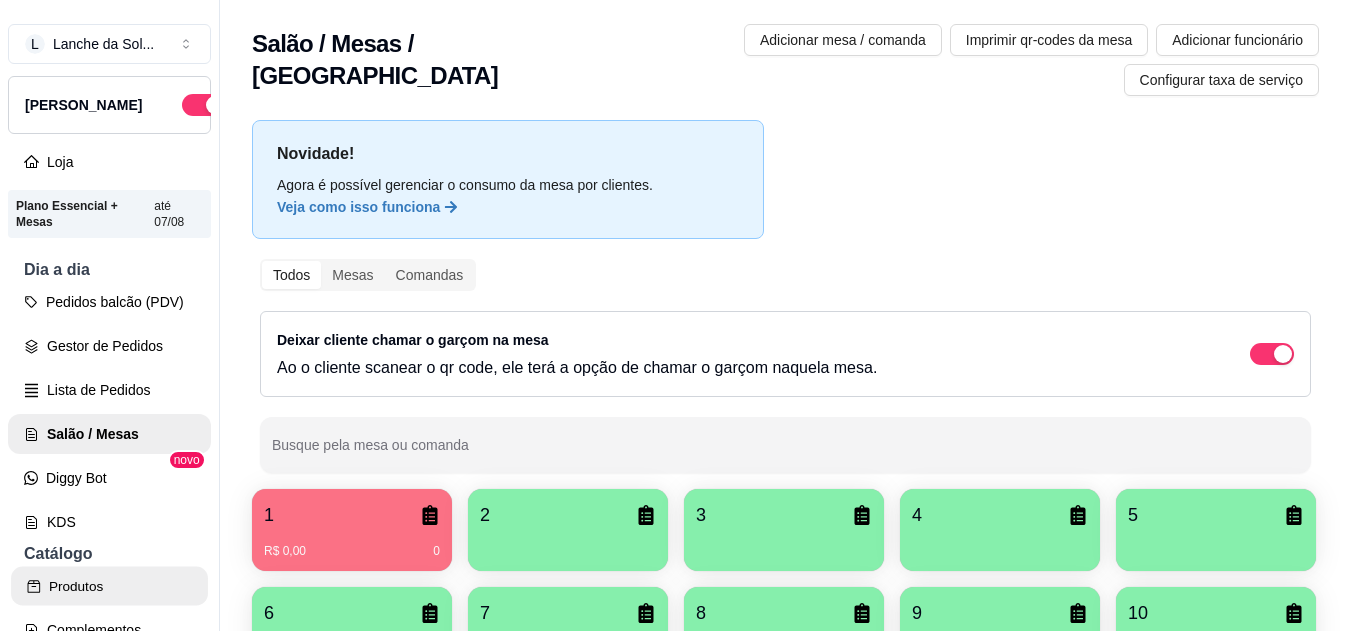 click on "Produtos" at bounding box center (109, 586) 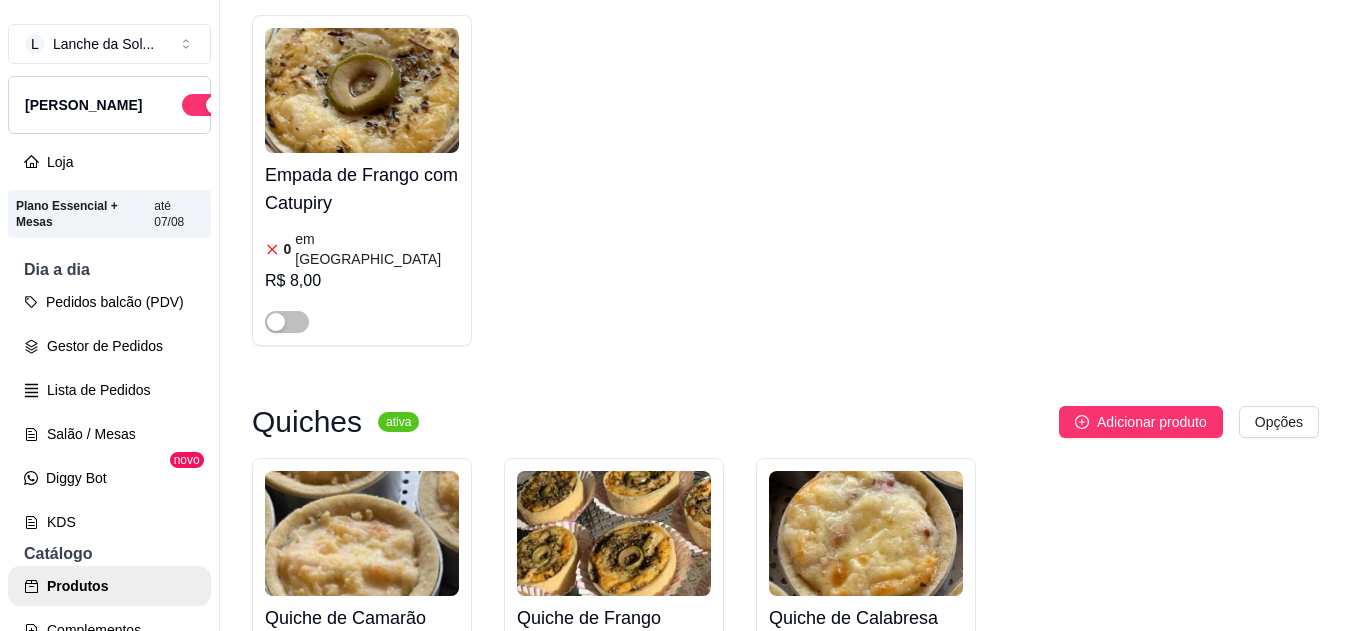 scroll, scrollTop: 2695, scrollLeft: 0, axis: vertical 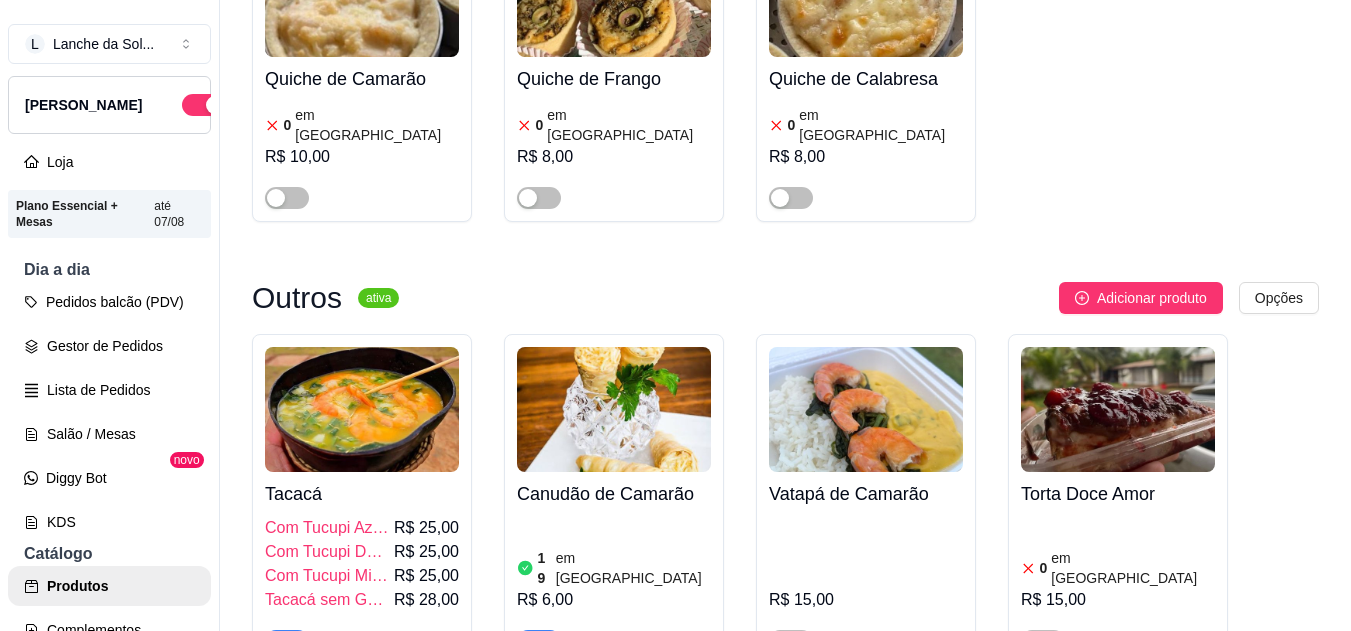 click at bounding box center [298, 641] 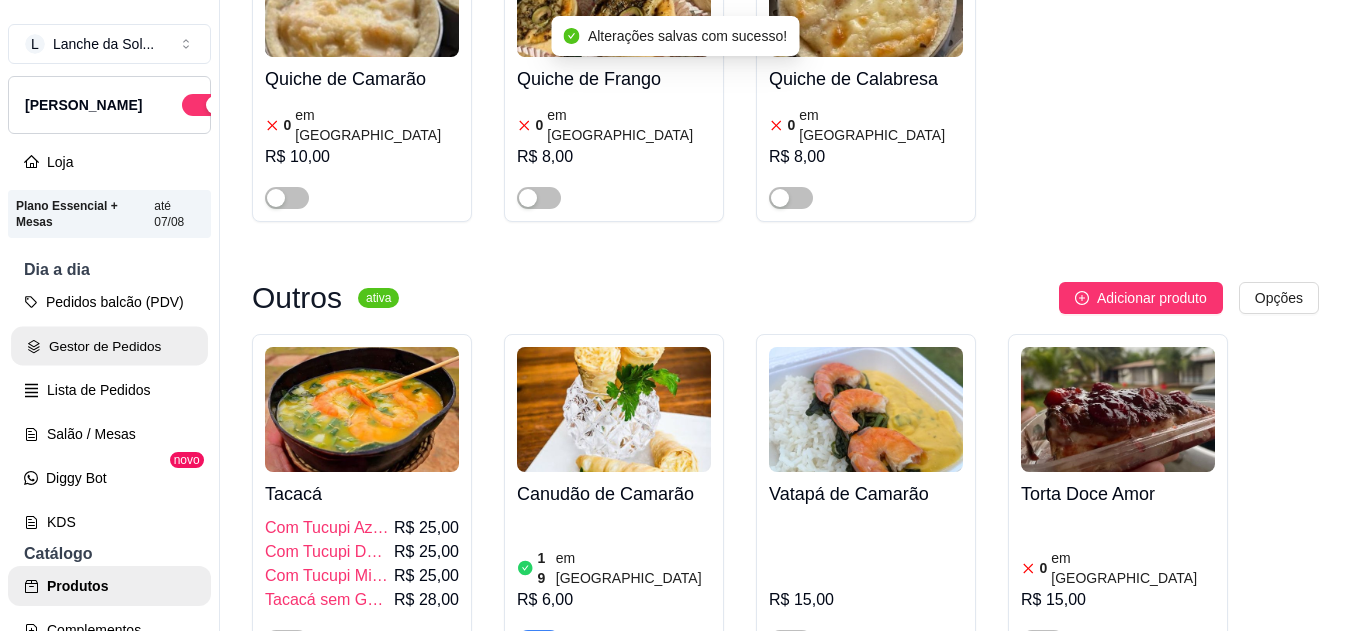 click on "Gestor de Pedidos" at bounding box center [109, 346] 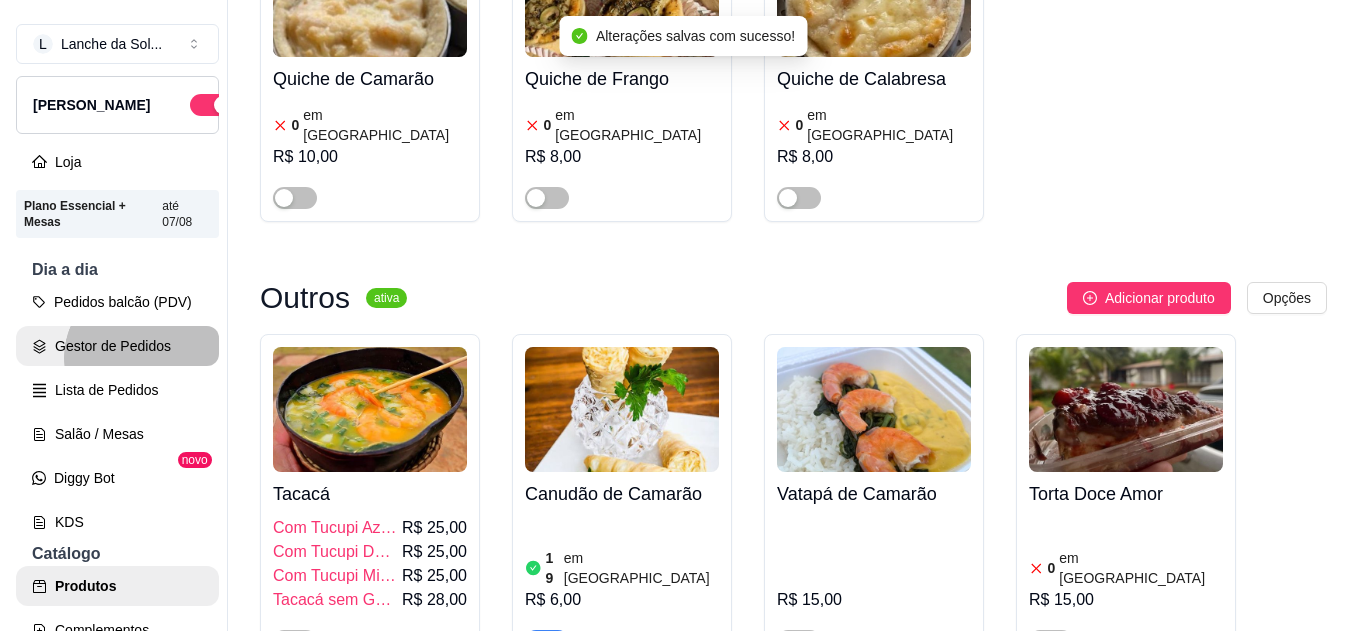 scroll, scrollTop: 0, scrollLeft: 0, axis: both 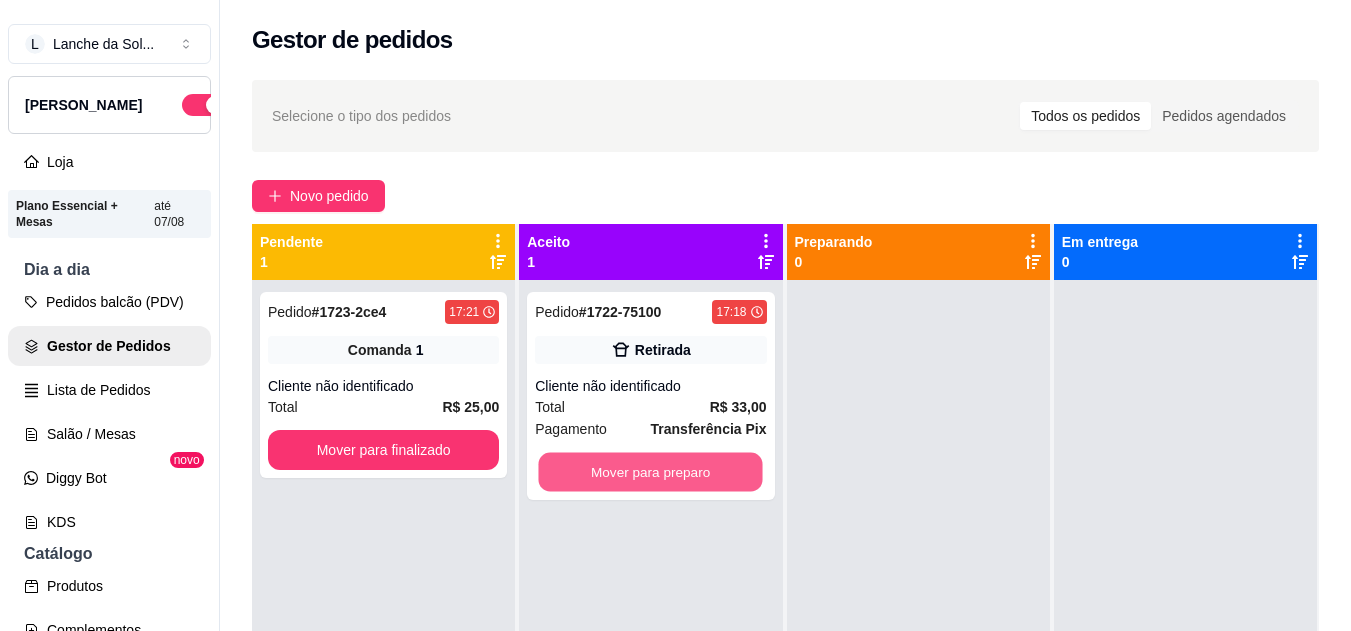 click on "Mover para preparo" at bounding box center [651, 472] 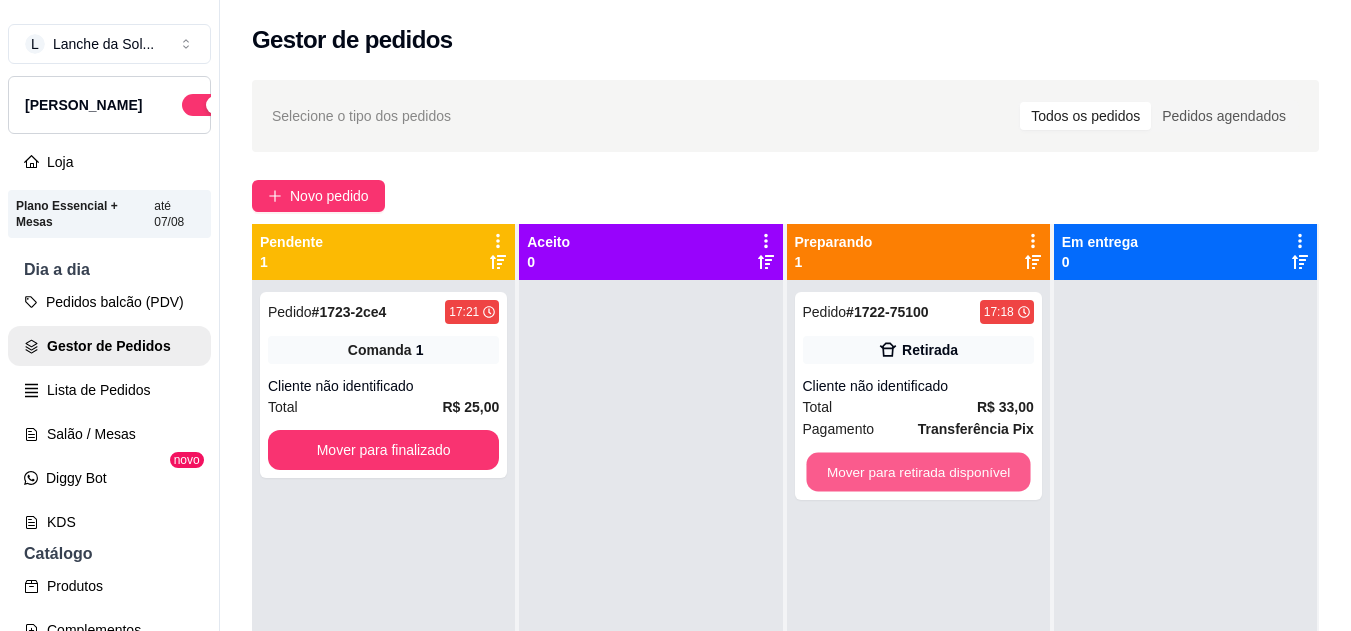 click on "Mover para retirada disponível" at bounding box center (918, 472) 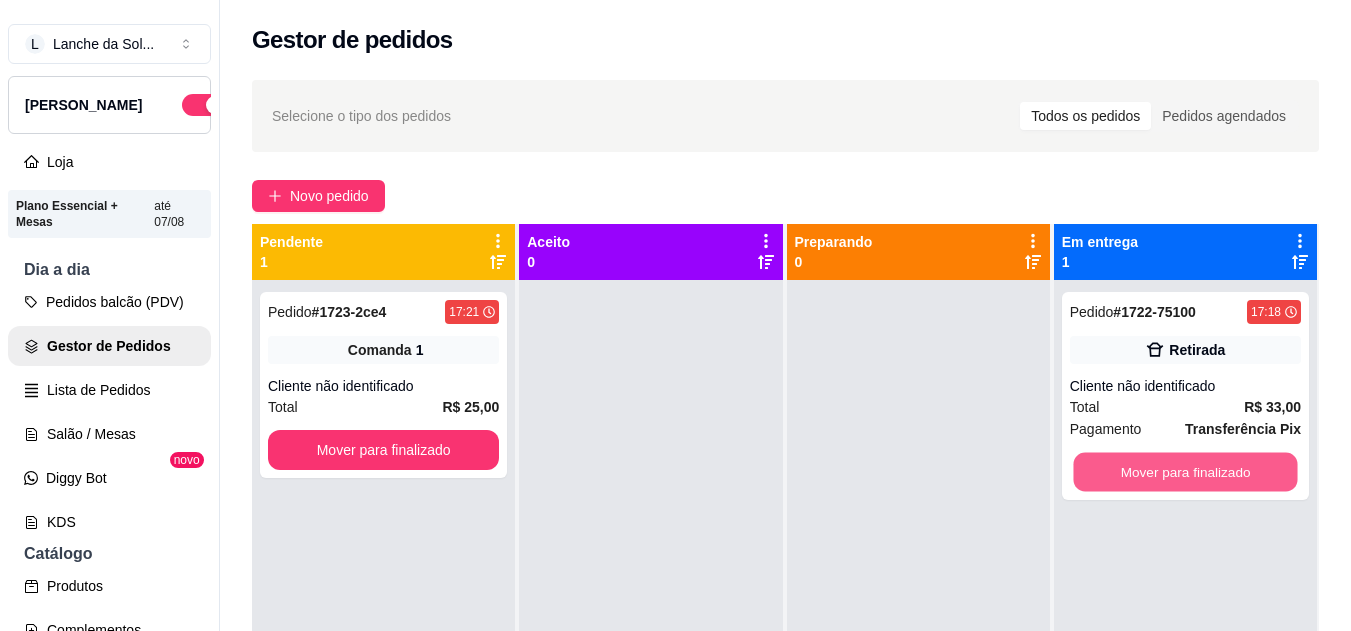 click on "Mover para finalizado" at bounding box center [1185, 472] 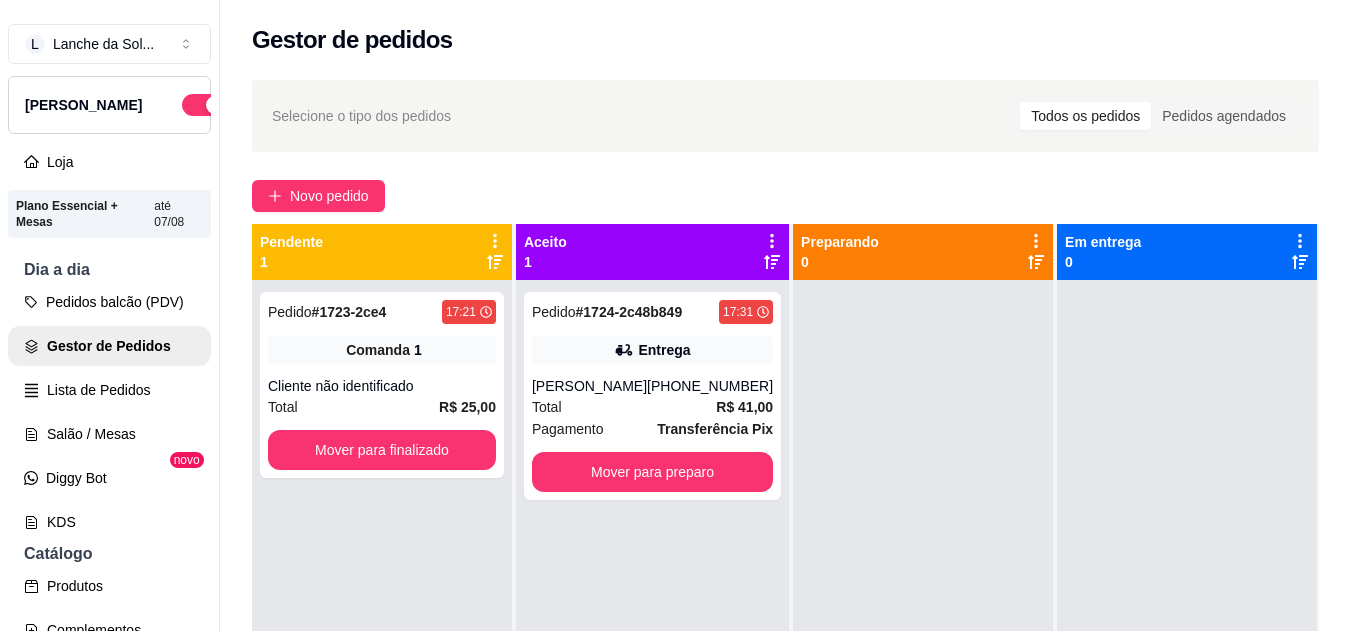 click on "Transferência Pix" at bounding box center [715, 429] 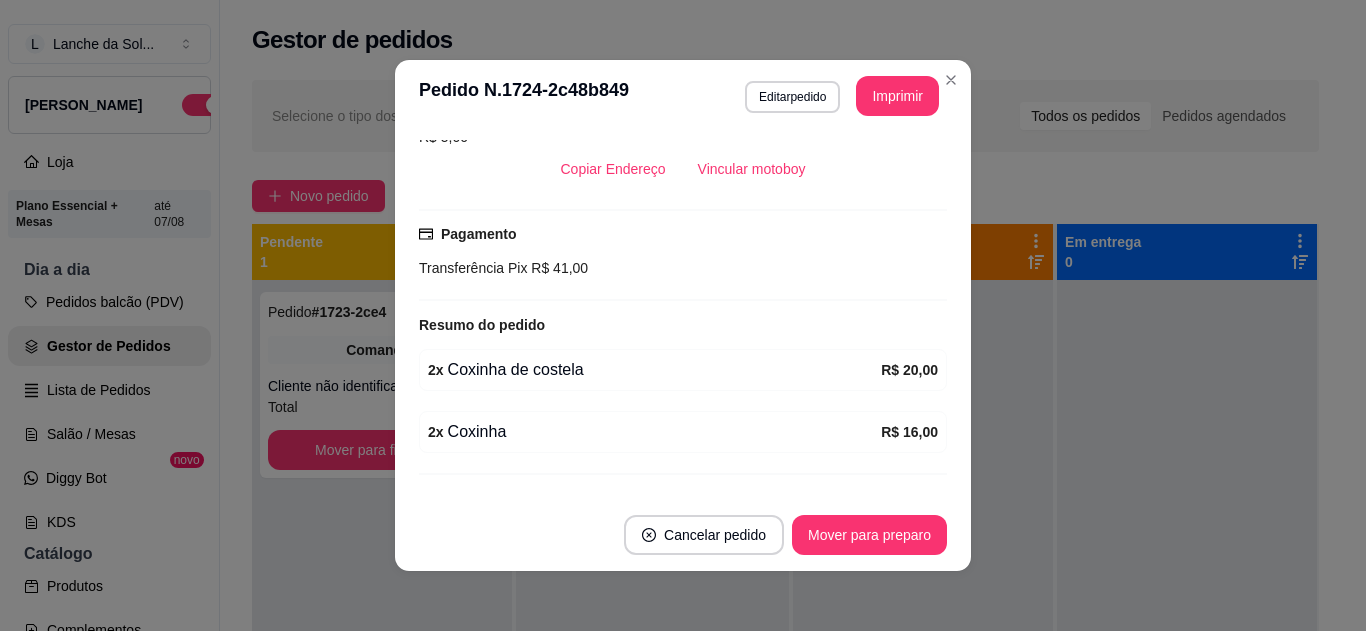 scroll, scrollTop: 469, scrollLeft: 0, axis: vertical 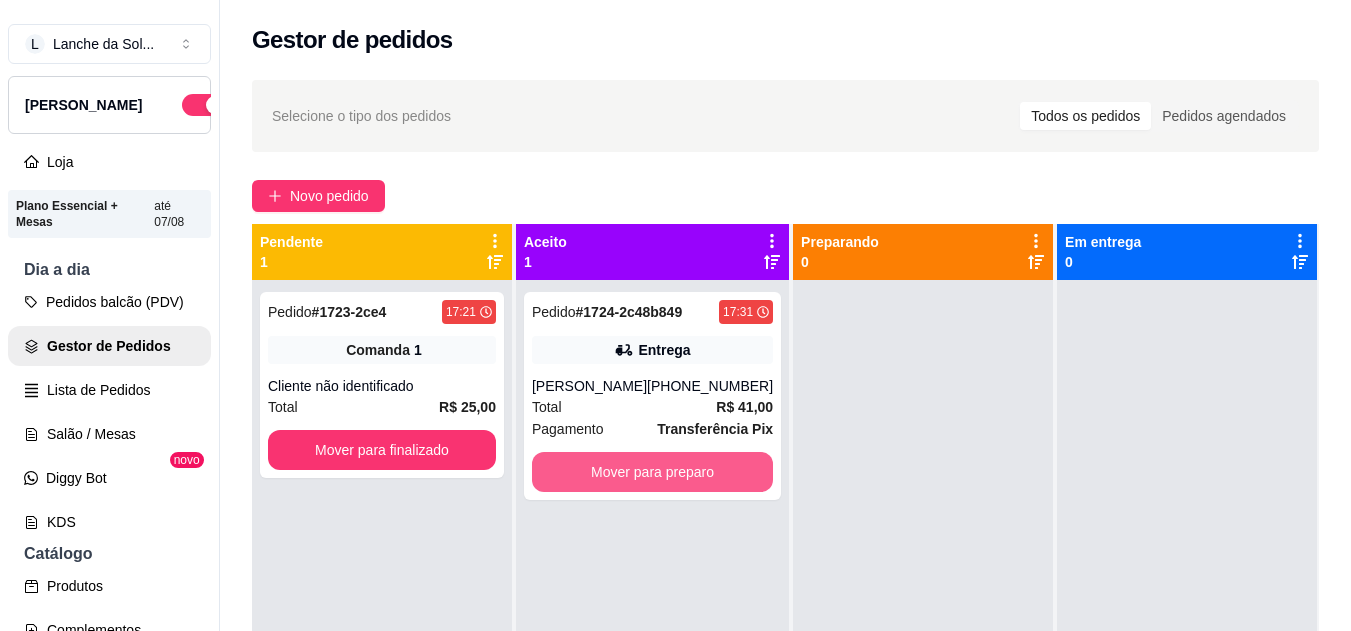click on "Mover para preparo" at bounding box center (652, 472) 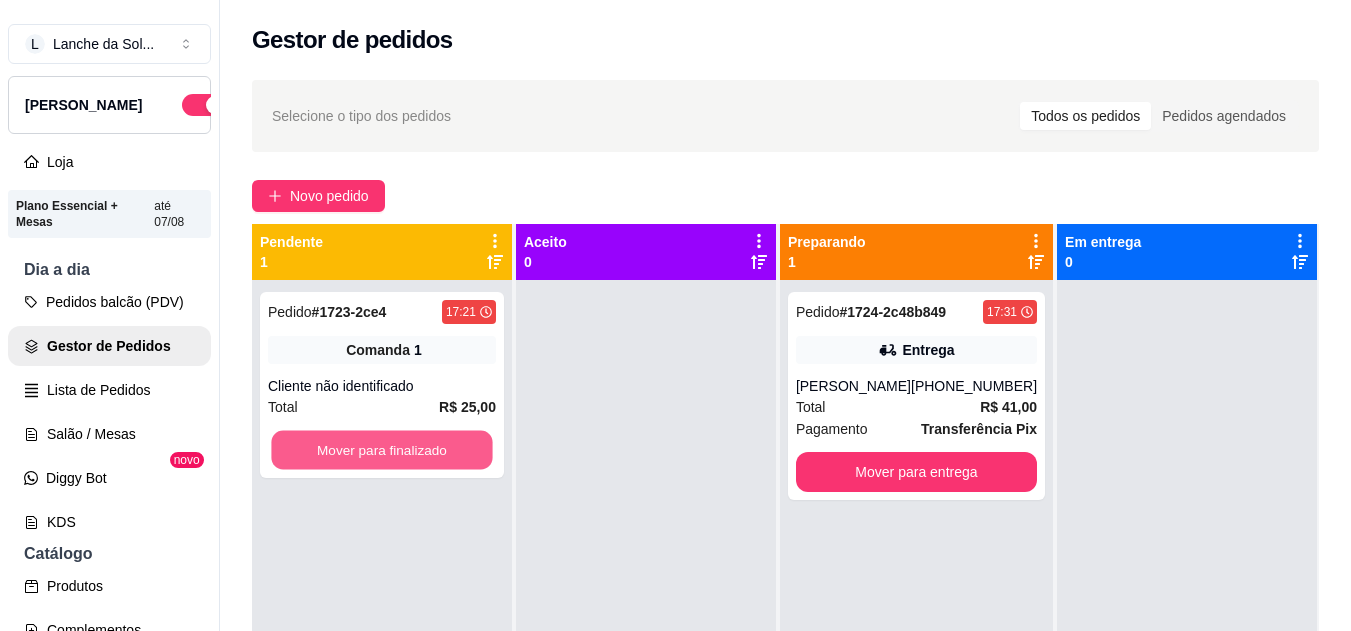 click on "Mover para finalizado" at bounding box center (381, 450) 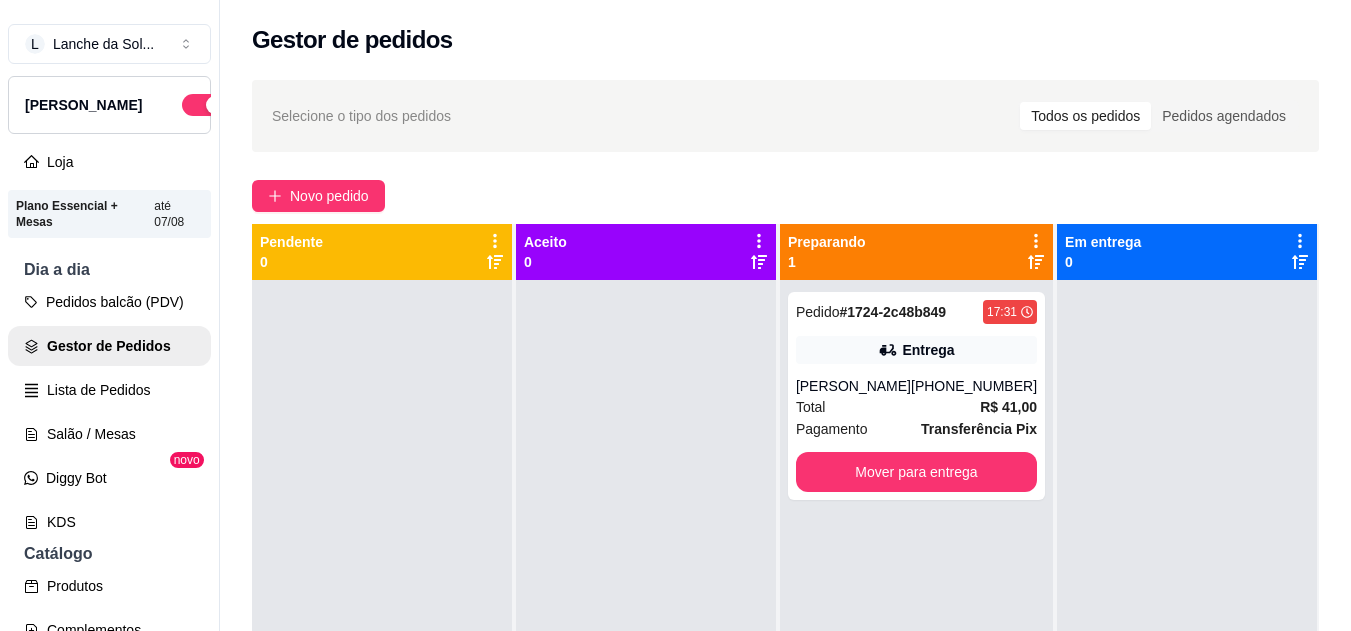 click on "[PERSON_NAME]" at bounding box center [853, 386] 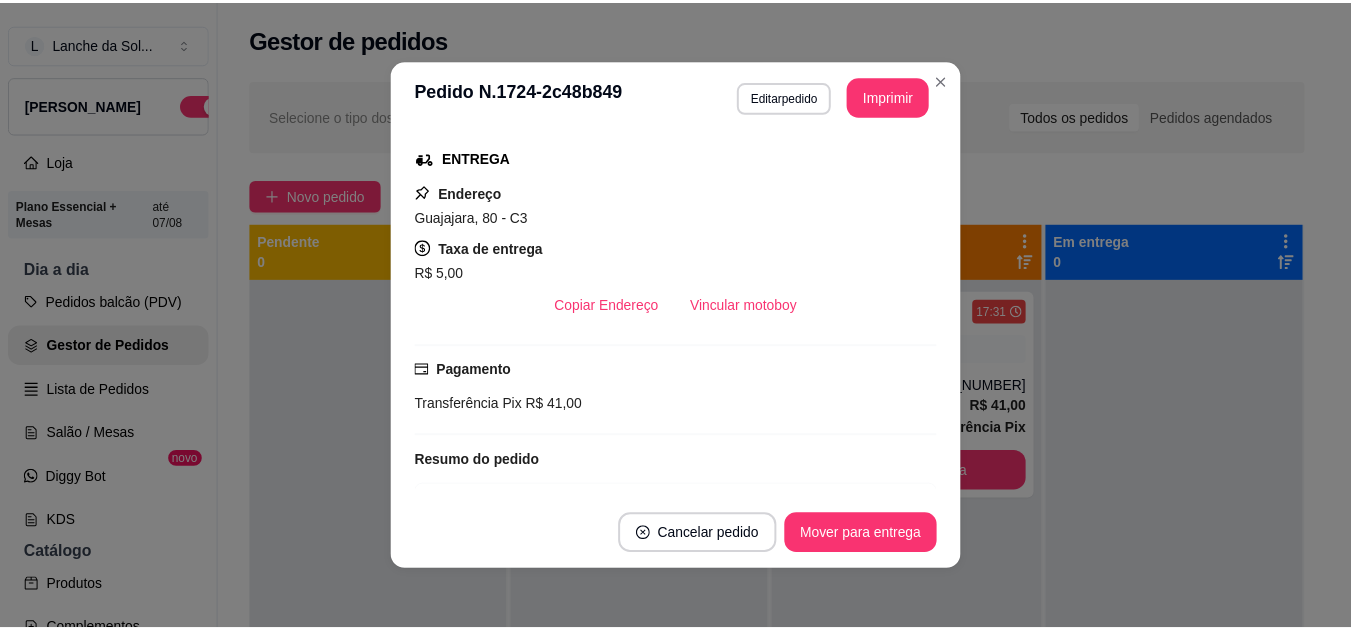 scroll, scrollTop: 488, scrollLeft: 0, axis: vertical 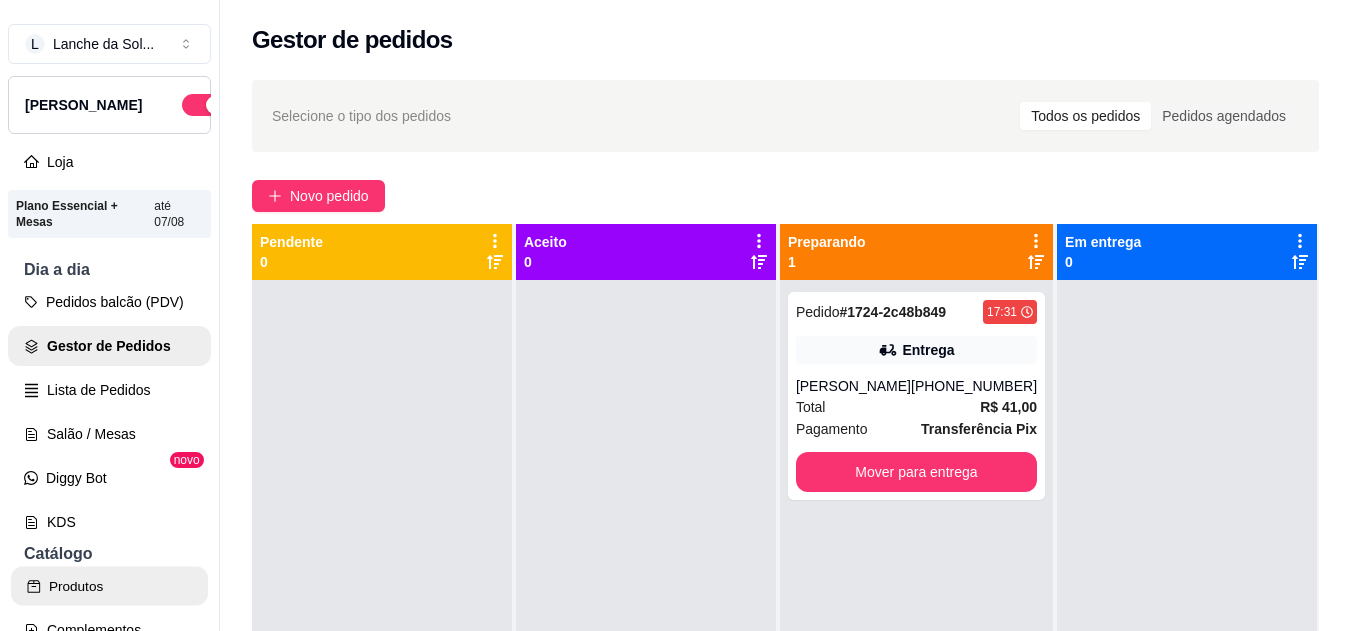 click on "Produtos" at bounding box center [109, 586] 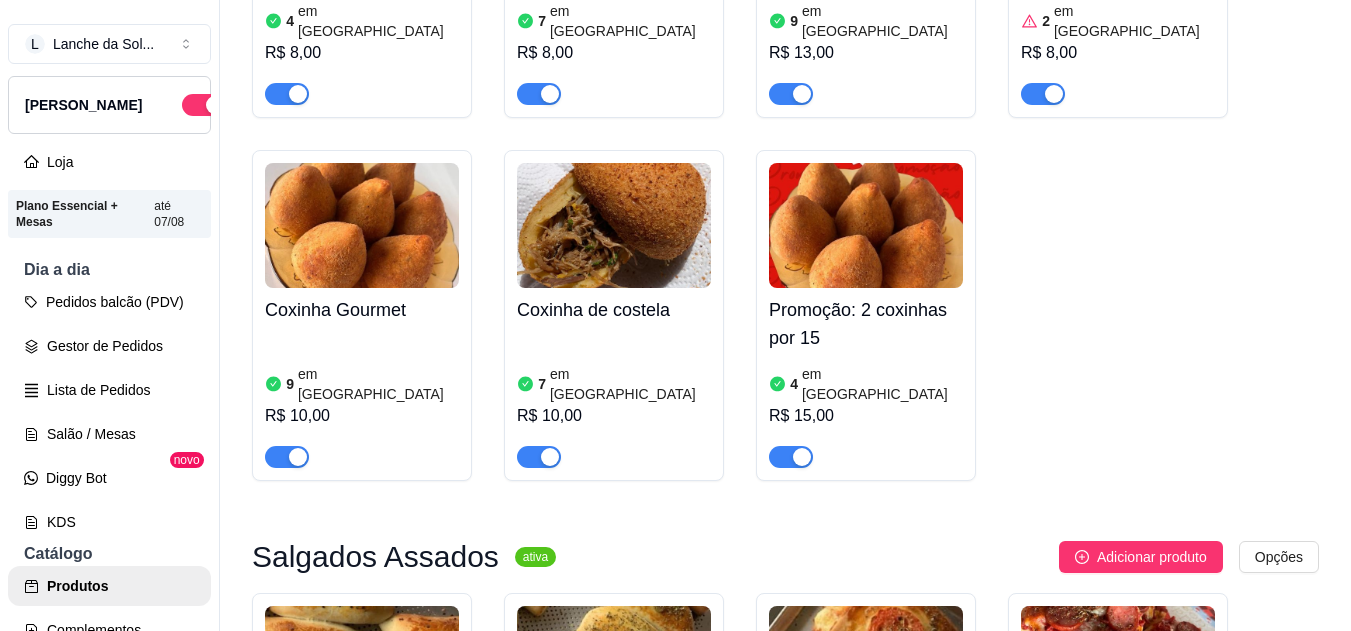 scroll, scrollTop: 440, scrollLeft: 0, axis: vertical 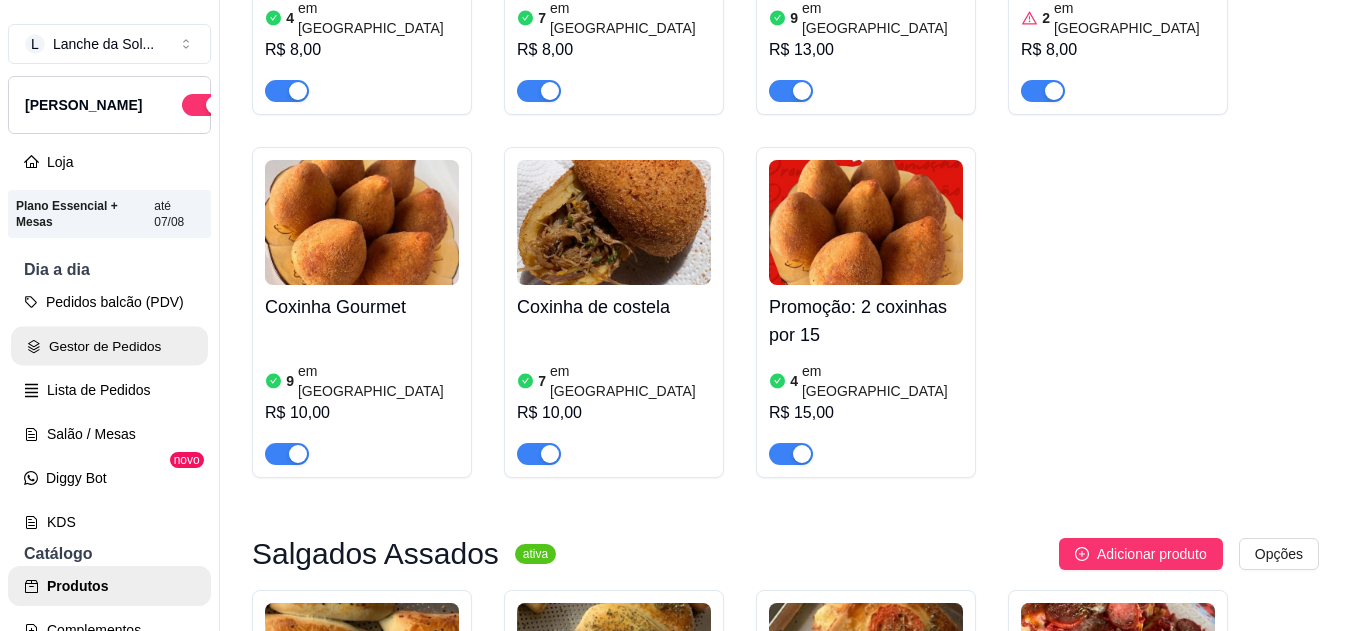 click on "Gestor de Pedidos" at bounding box center (109, 346) 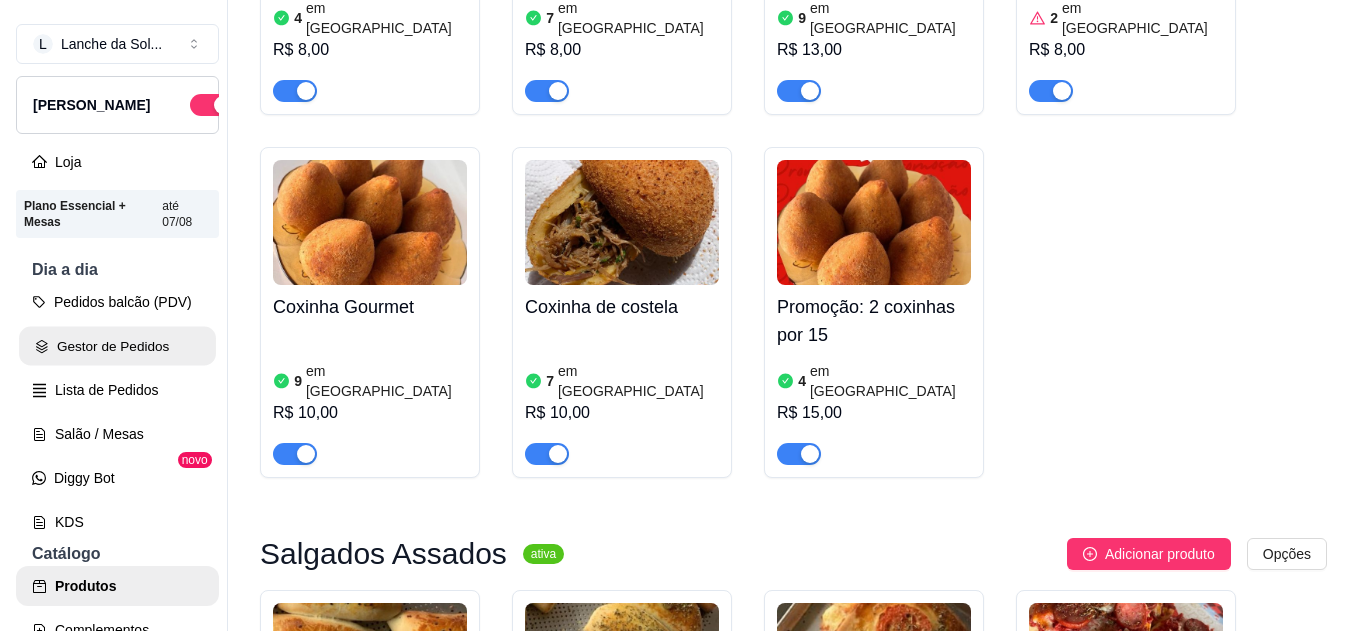 scroll, scrollTop: 0, scrollLeft: 0, axis: both 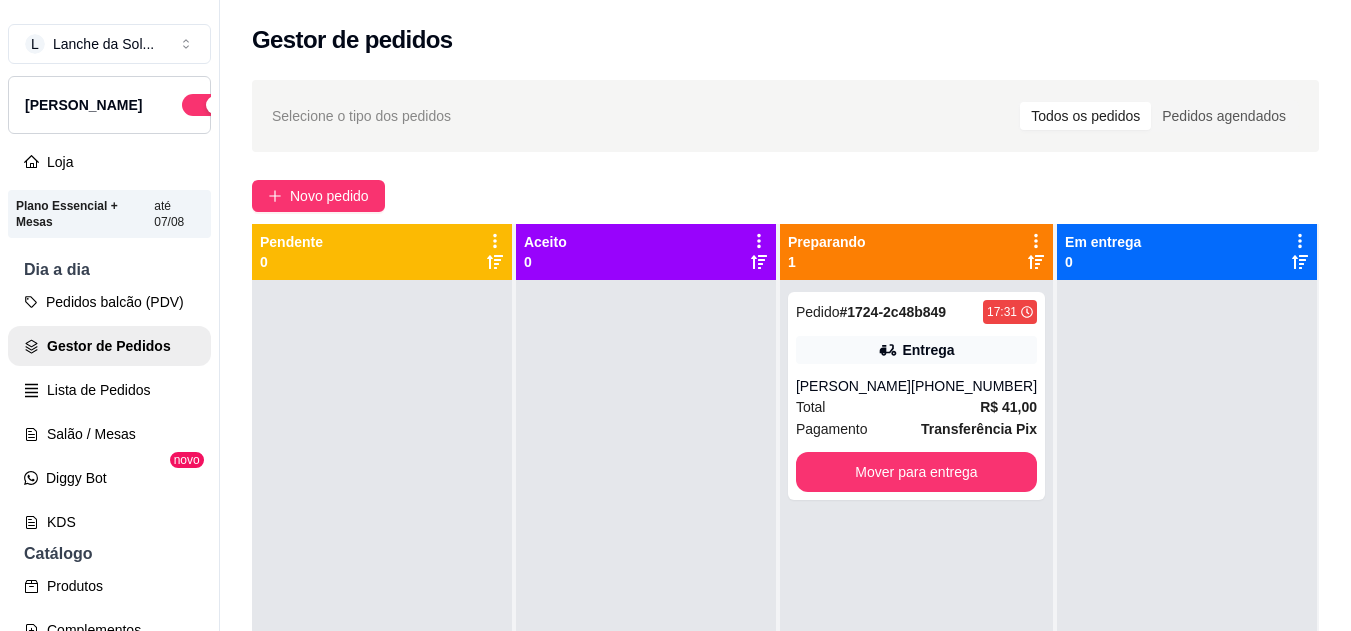 click on "Total R$ 41,00" at bounding box center [916, 407] 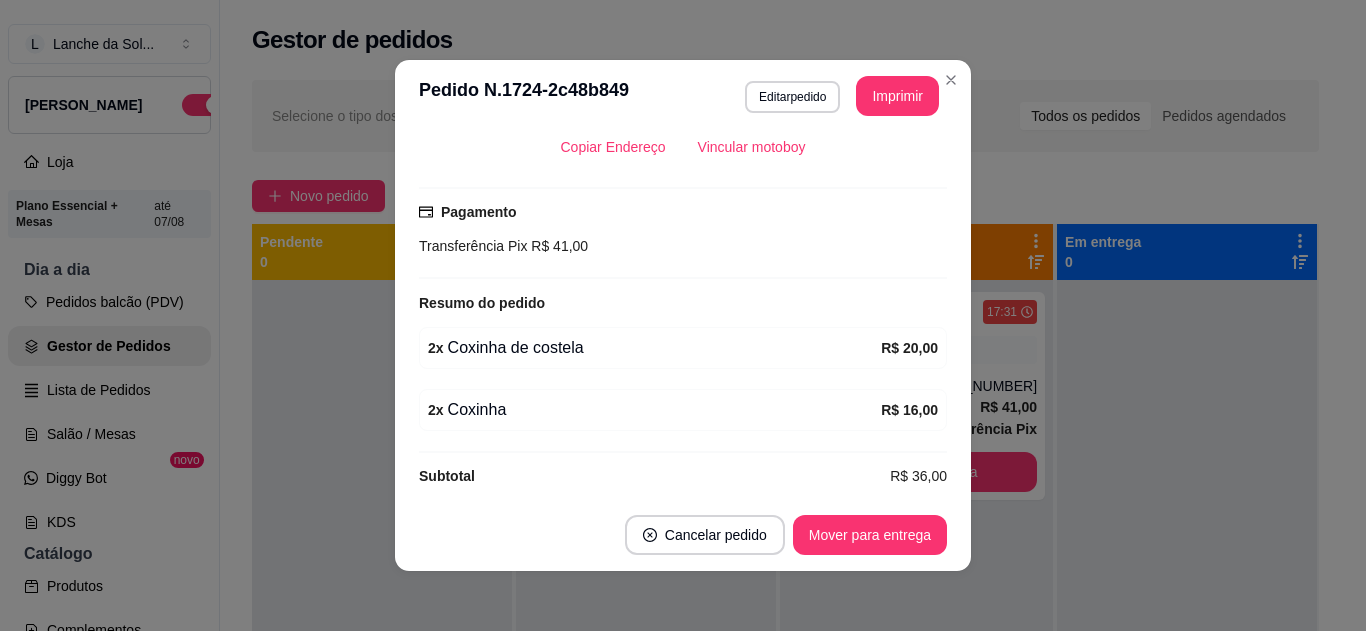 scroll, scrollTop: 488, scrollLeft: 0, axis: vertical 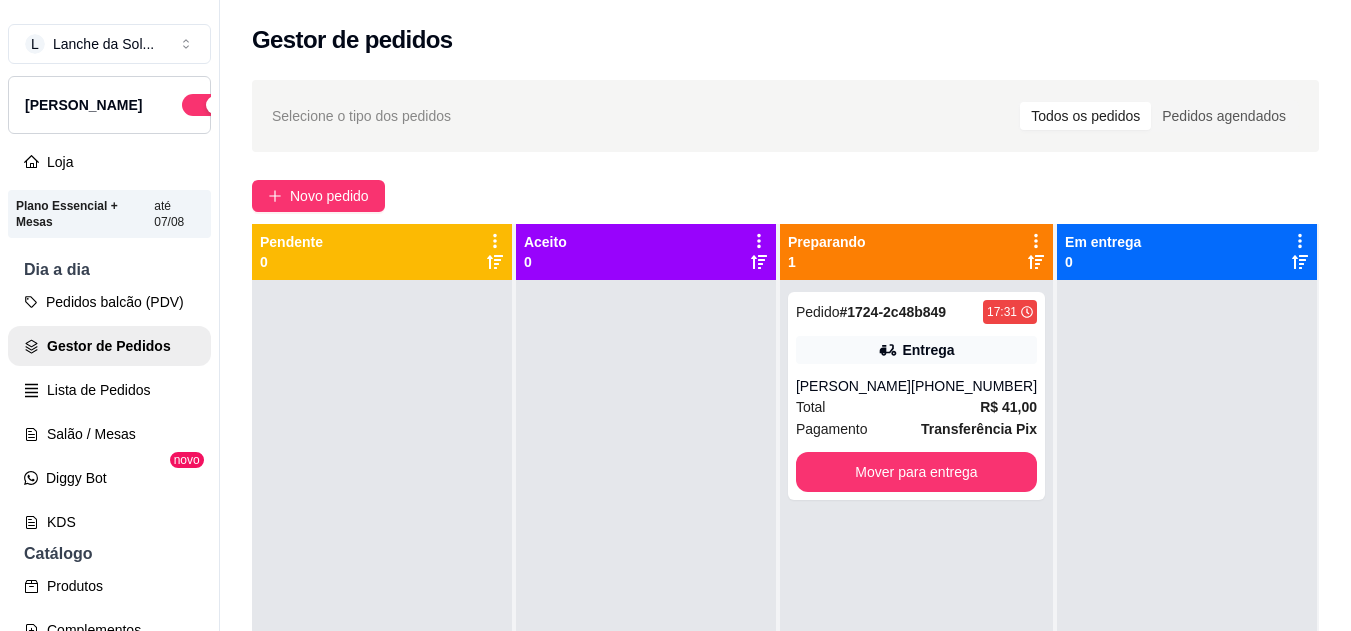 click on "Selecione o tipo dos pedidos Todos os pedidos Pedidos agendados" at bounding box center [785, 116] 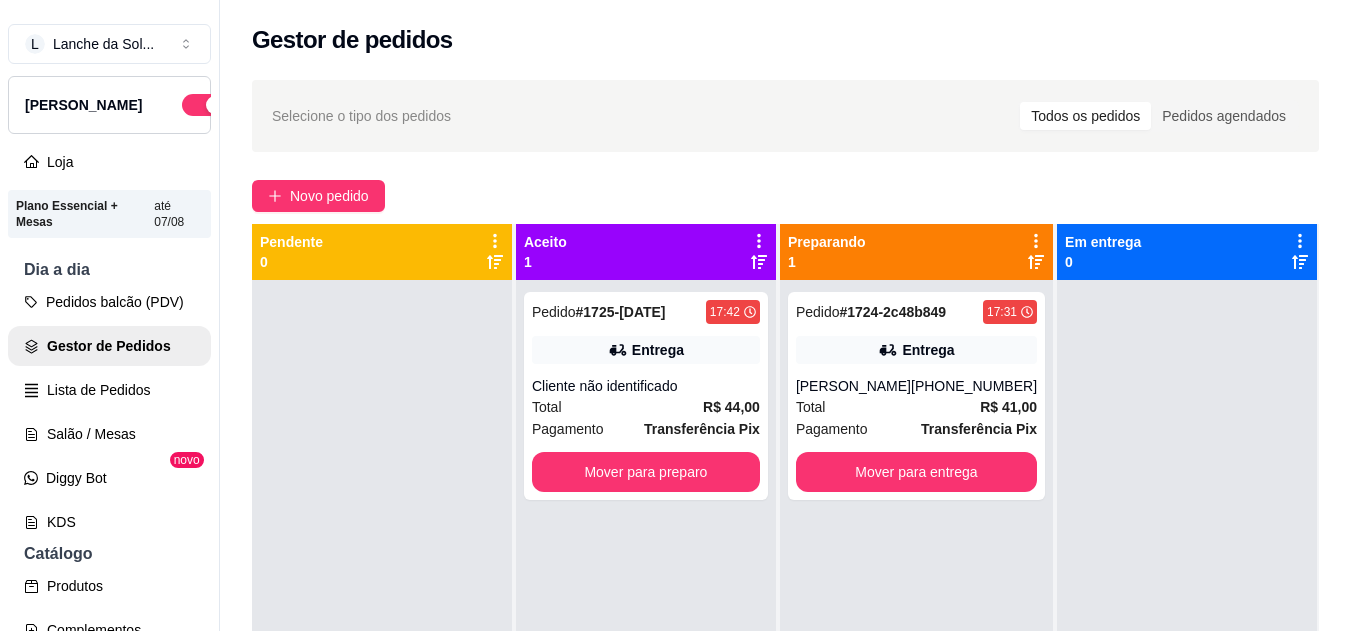 click on "Total R$ 41,00" at bounding box center (916, 407) 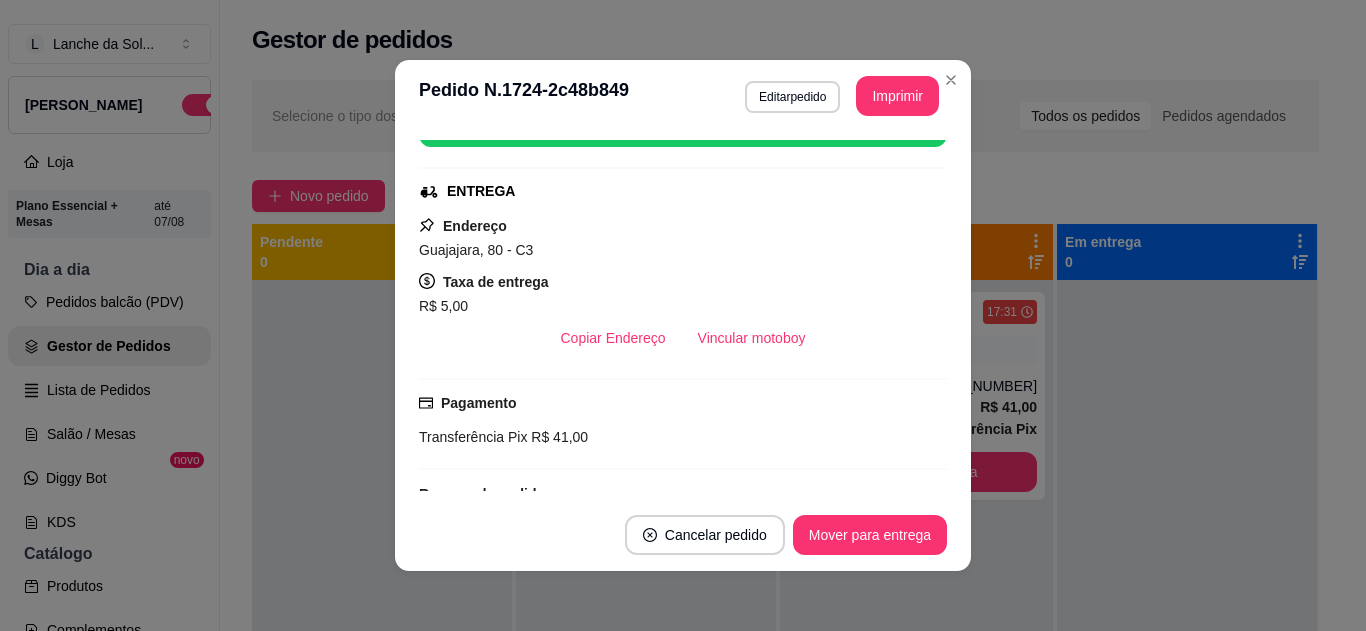 scroll, scrollTop: 280, scrollLeft: 0, axis: vertical 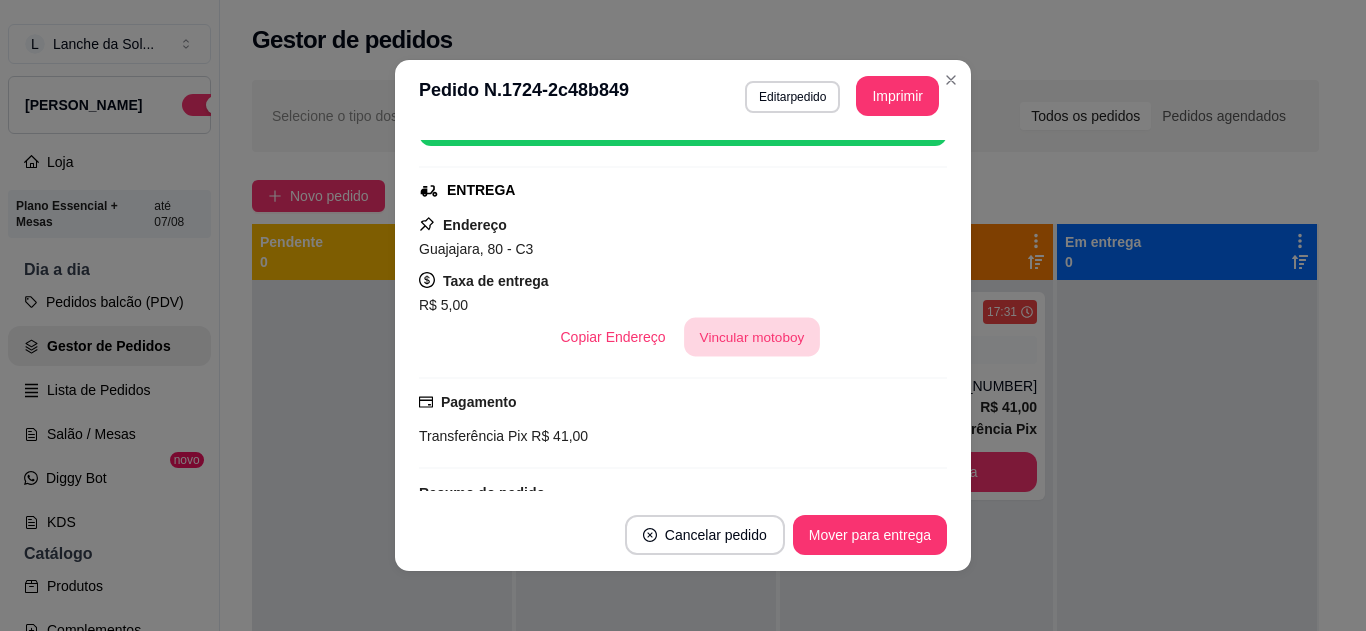 click on "Vincular motoboy" at bounding box center [752, 337] 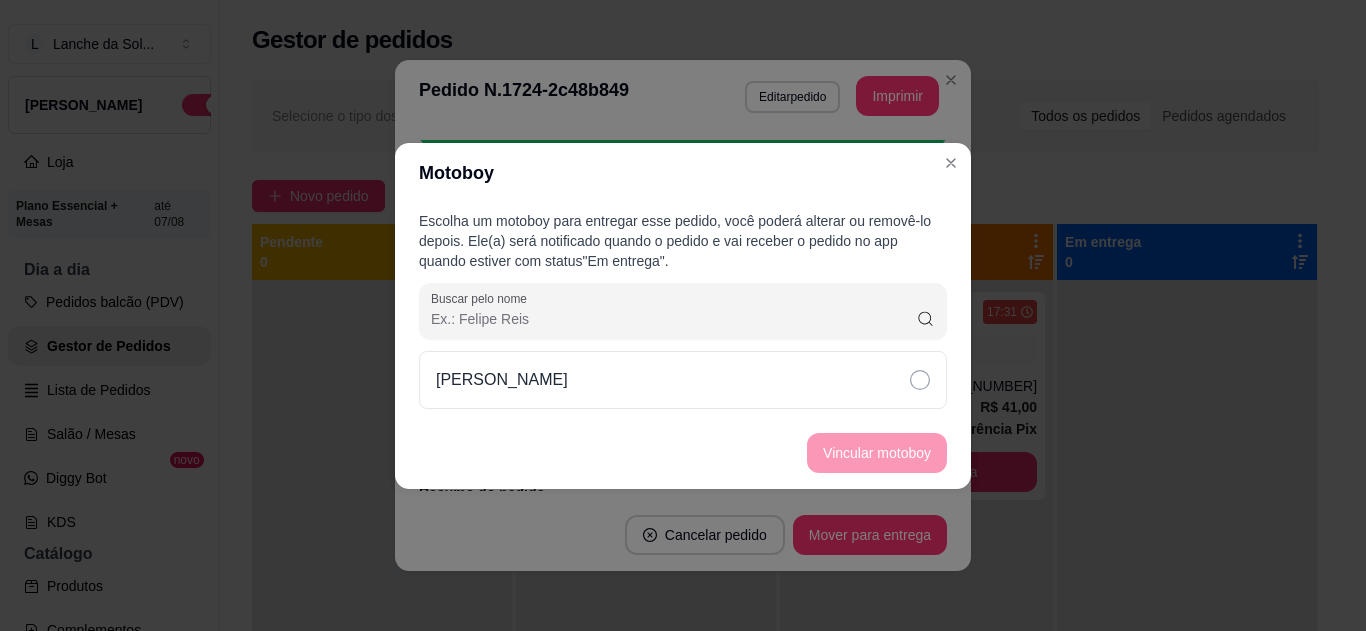 click on "[PERSON_NAME]" at bounding box center [683, 380] 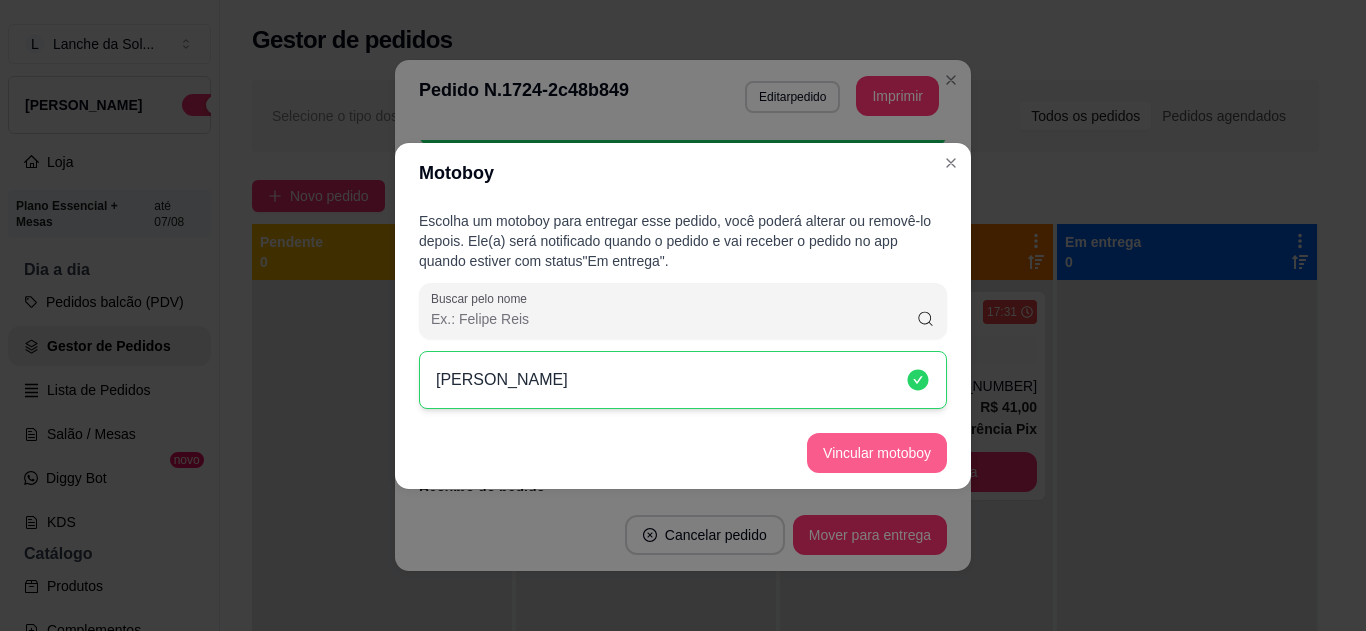 click on "Vincular motoboy" at bounding box center (877, 453) 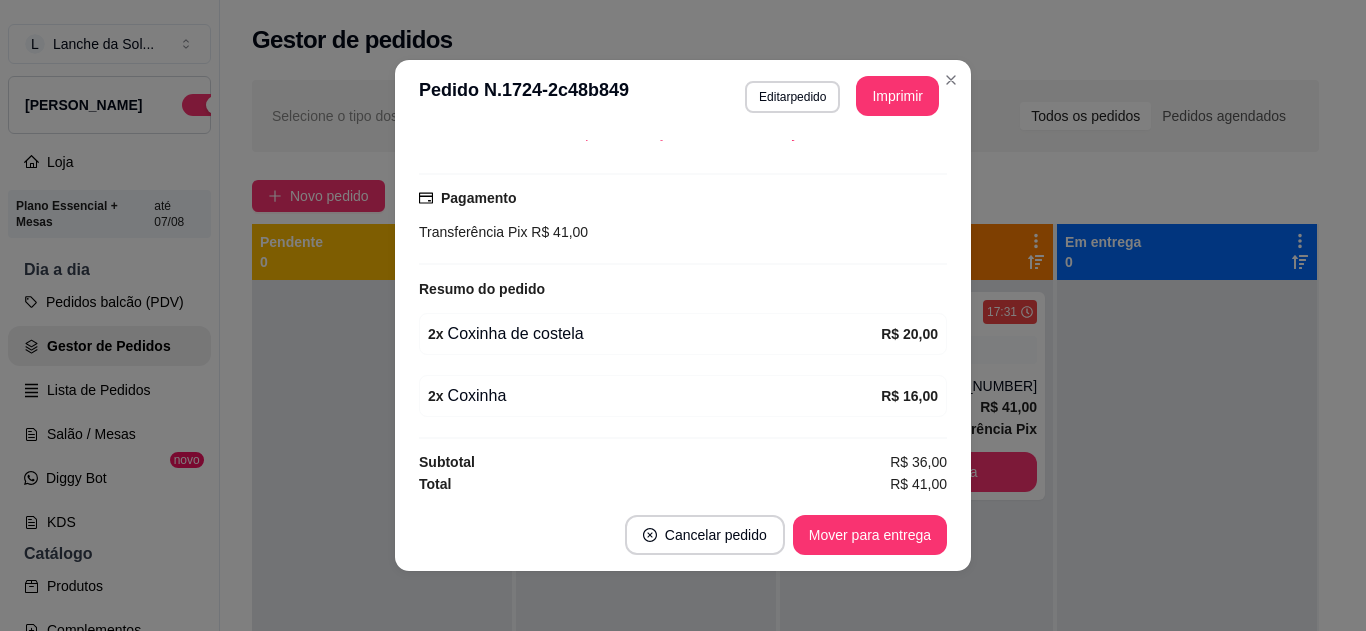 scroll, scrollTop: 542, scrollLeft: 0, axis: vertical 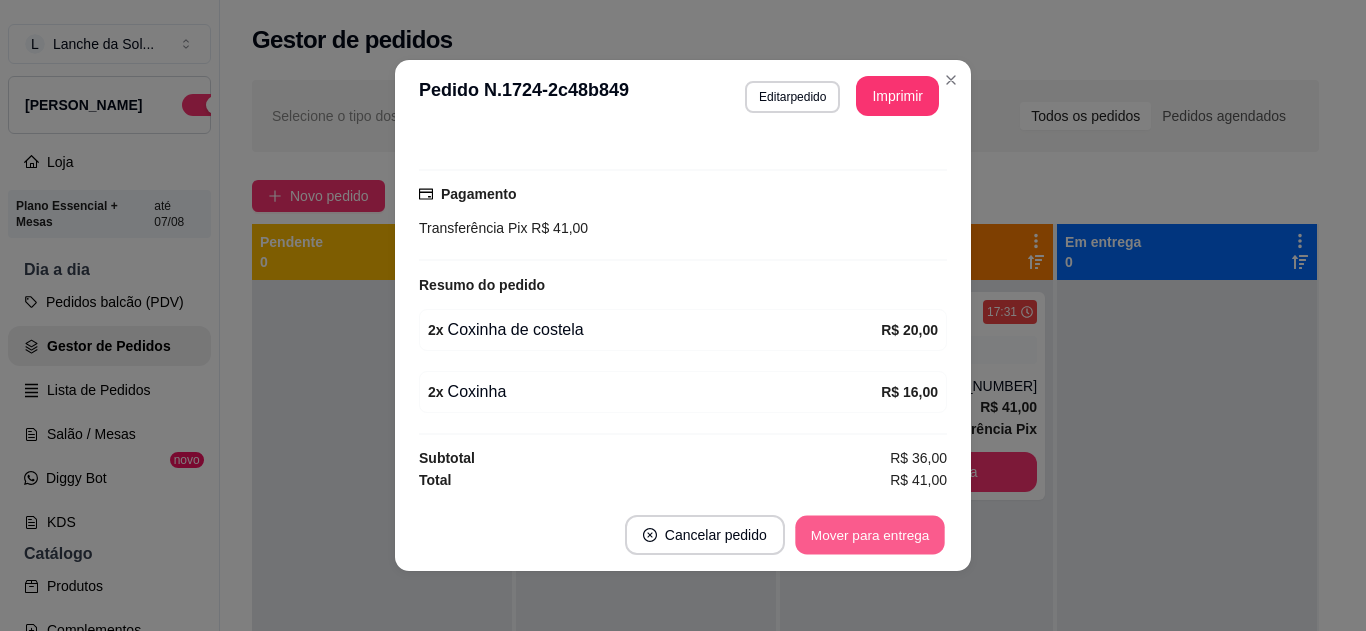 click on "Mover para entrega" at bounding box center [870, 535] 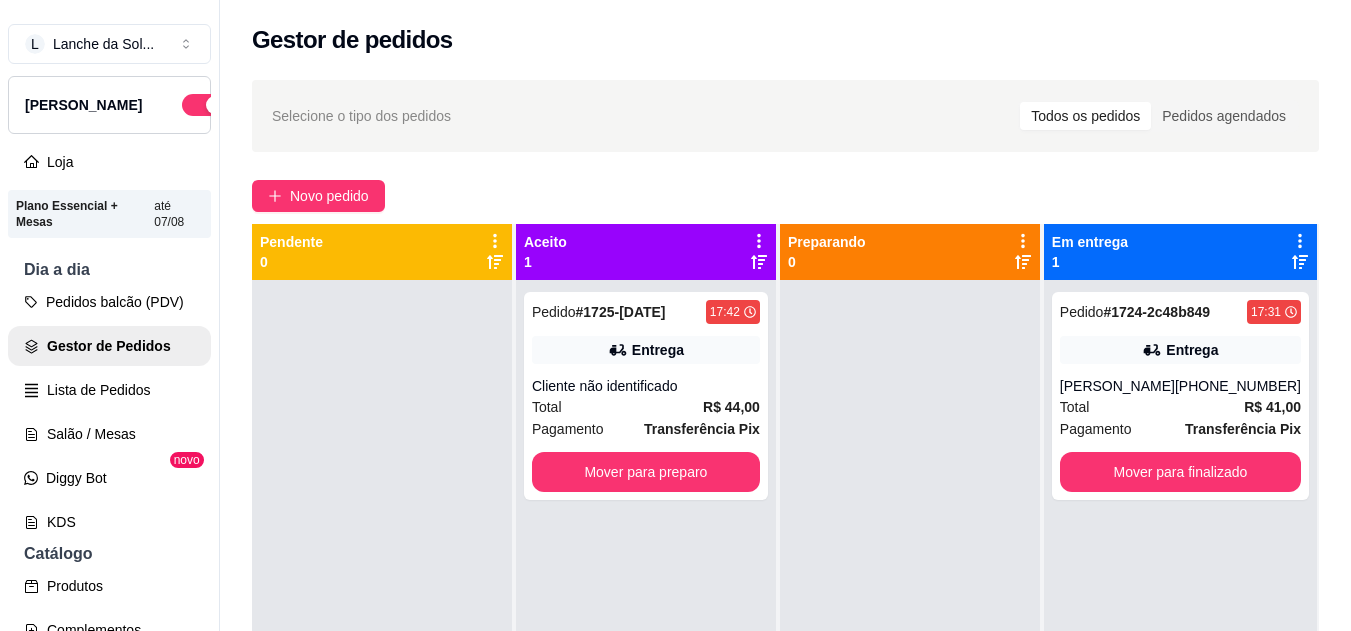 click on "Cliente não identificado" at bounding box center [646, 386] 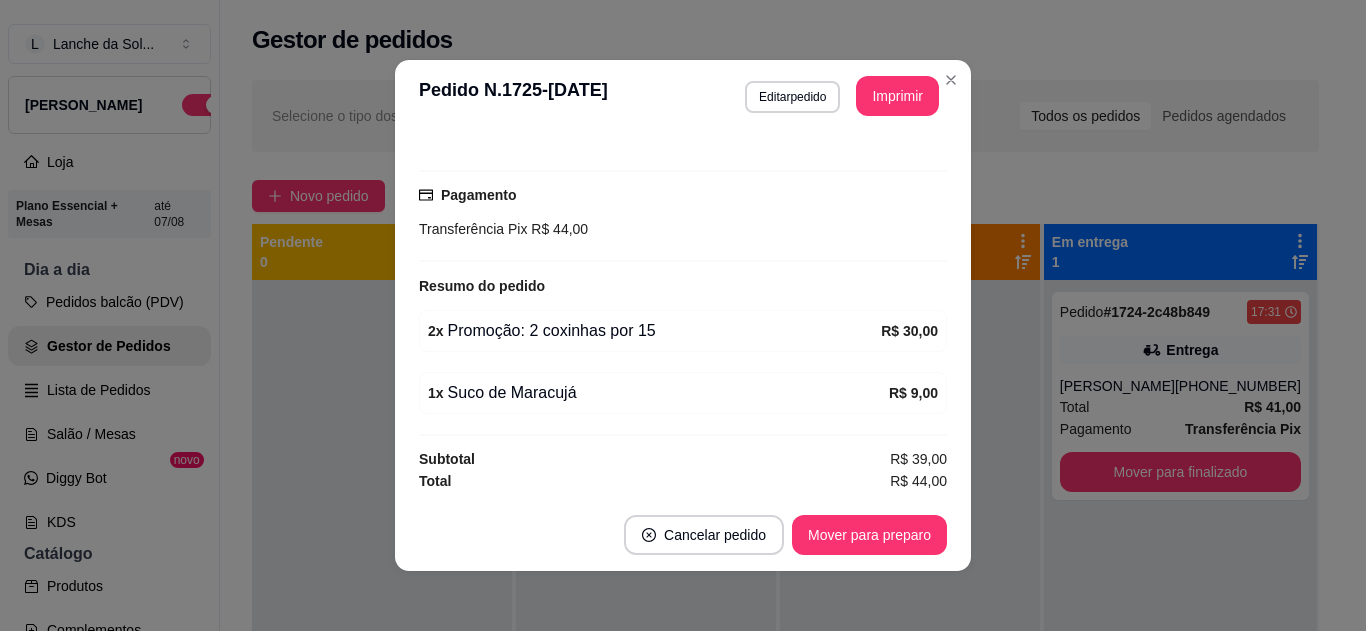 scroll, scrollTop: 384, scrollLeft: 0, axis: vertical 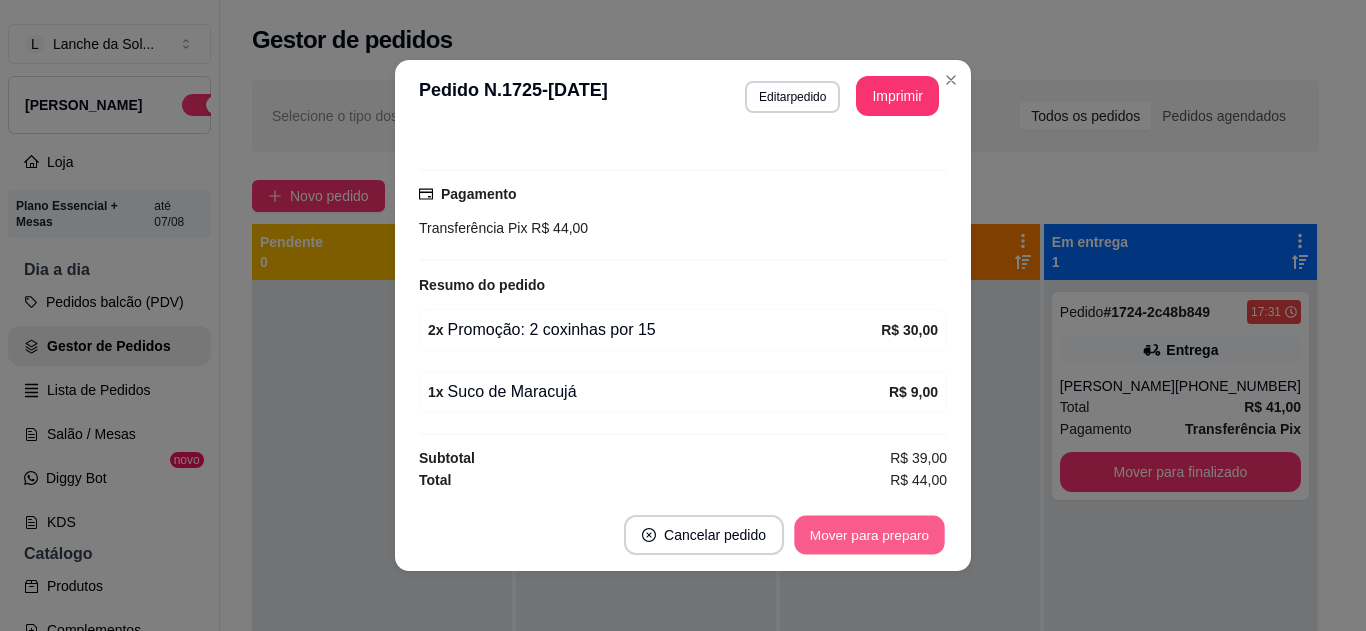 click on "Mover para preparo" at bounding box center [869, 535] 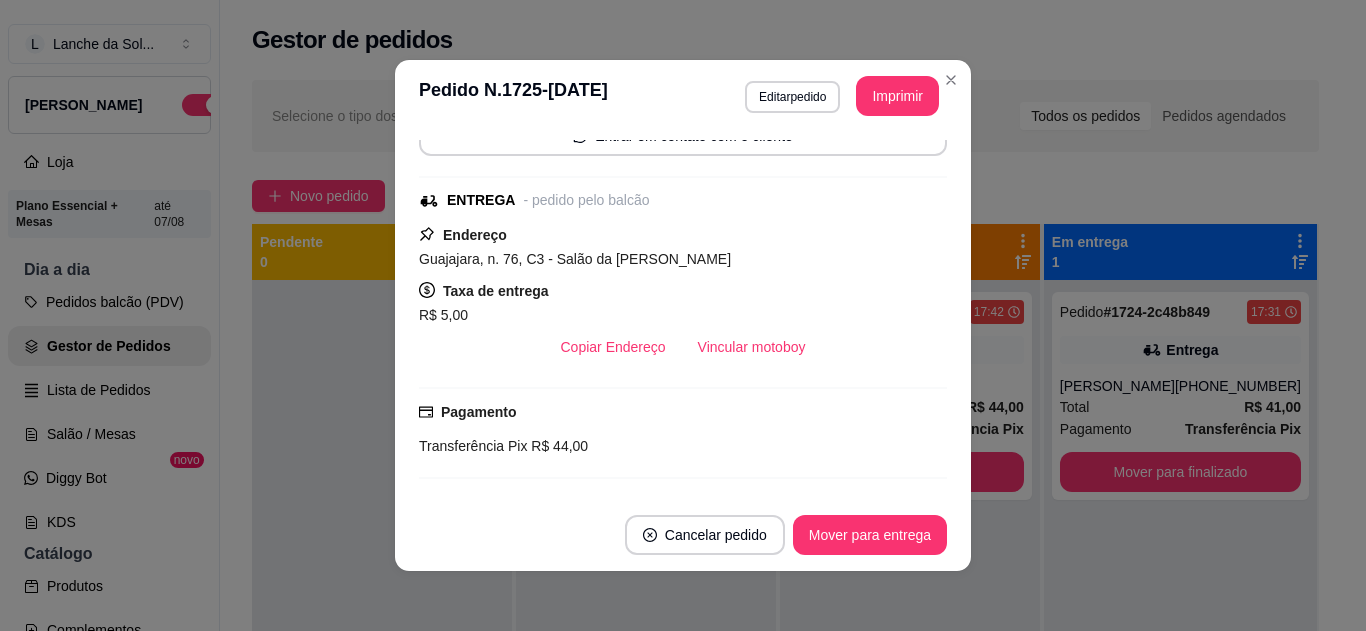 scroll, scrollTop: 200, scrollLeft: 0, axis: vertical 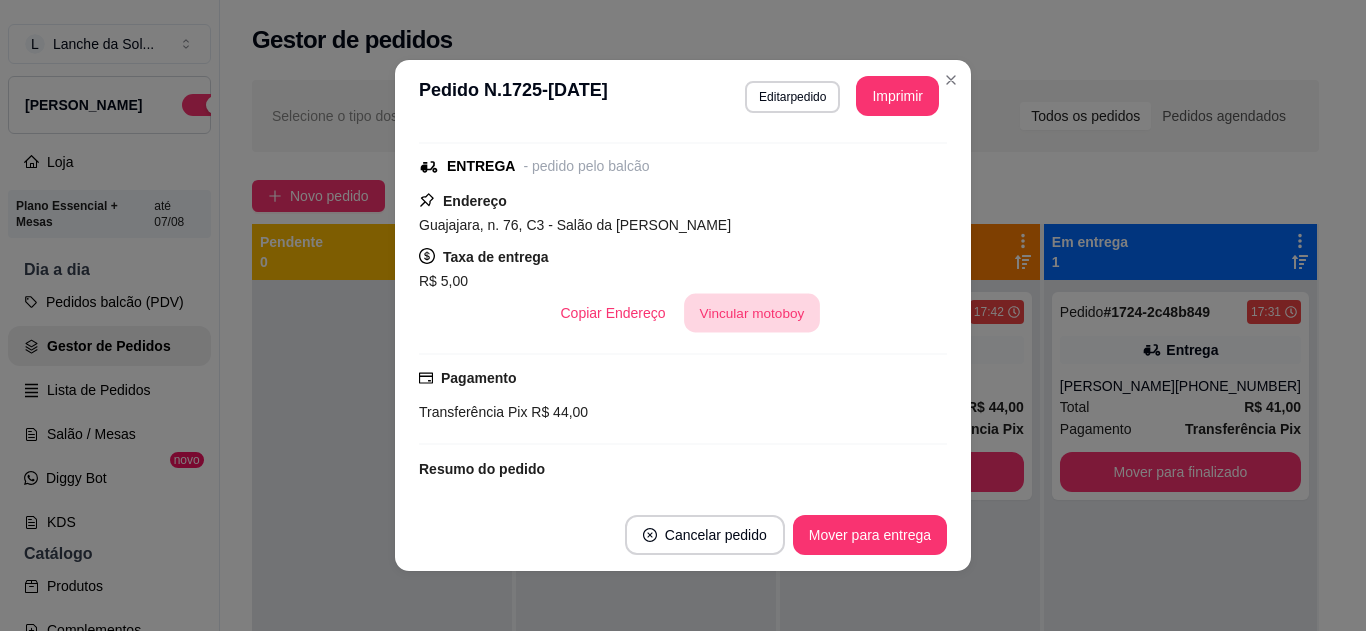 click on "Vincular motoboy" at bounding box center [752, 313] 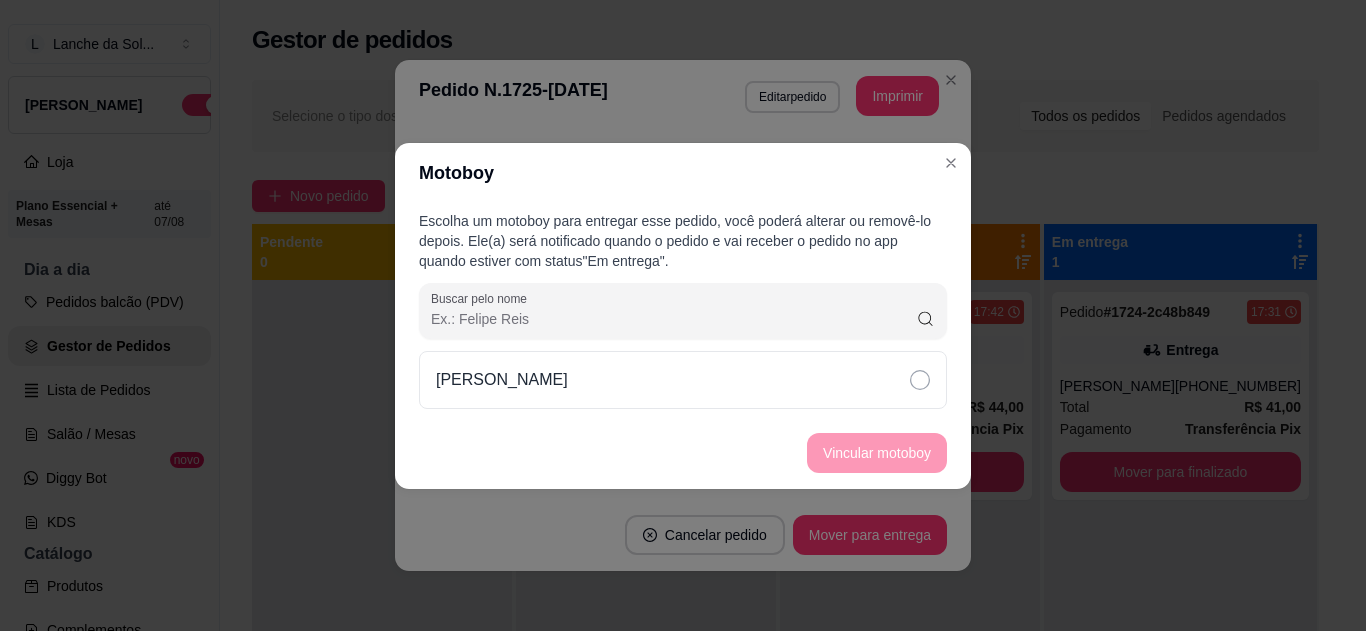 click on "[PERSON_NAME]" at bounding box center [683, 380] 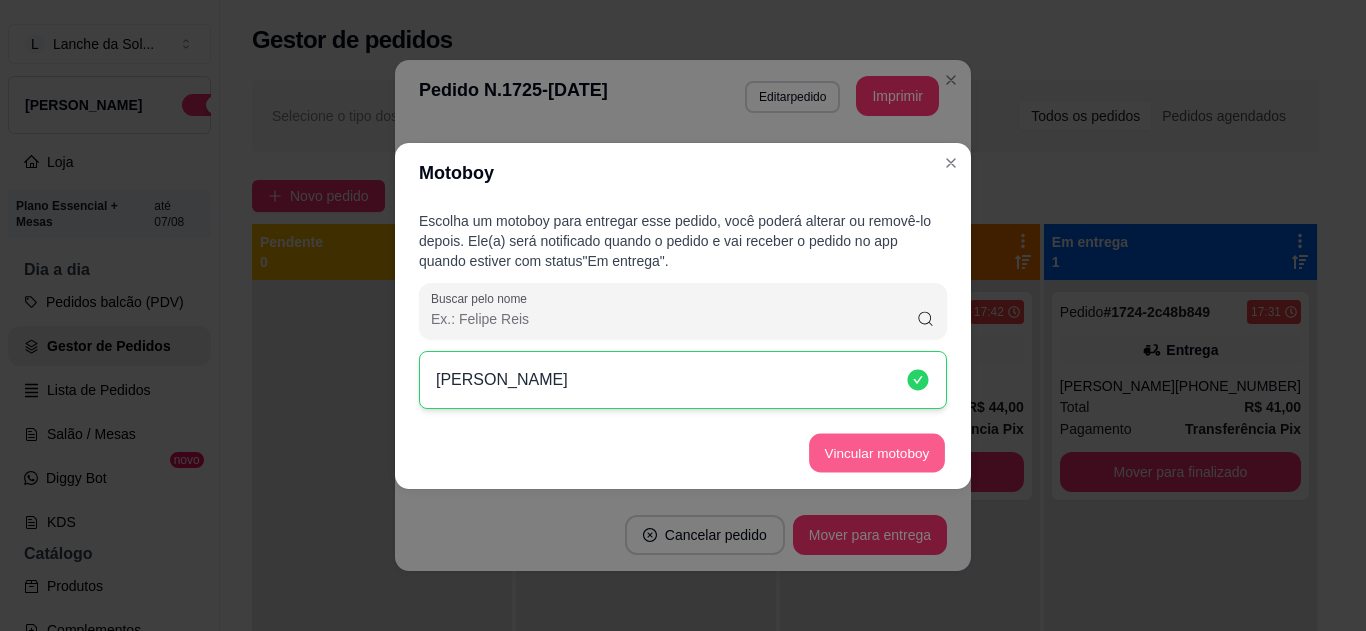 click on "Vincular motoboy" at bounding box center [877, 452] 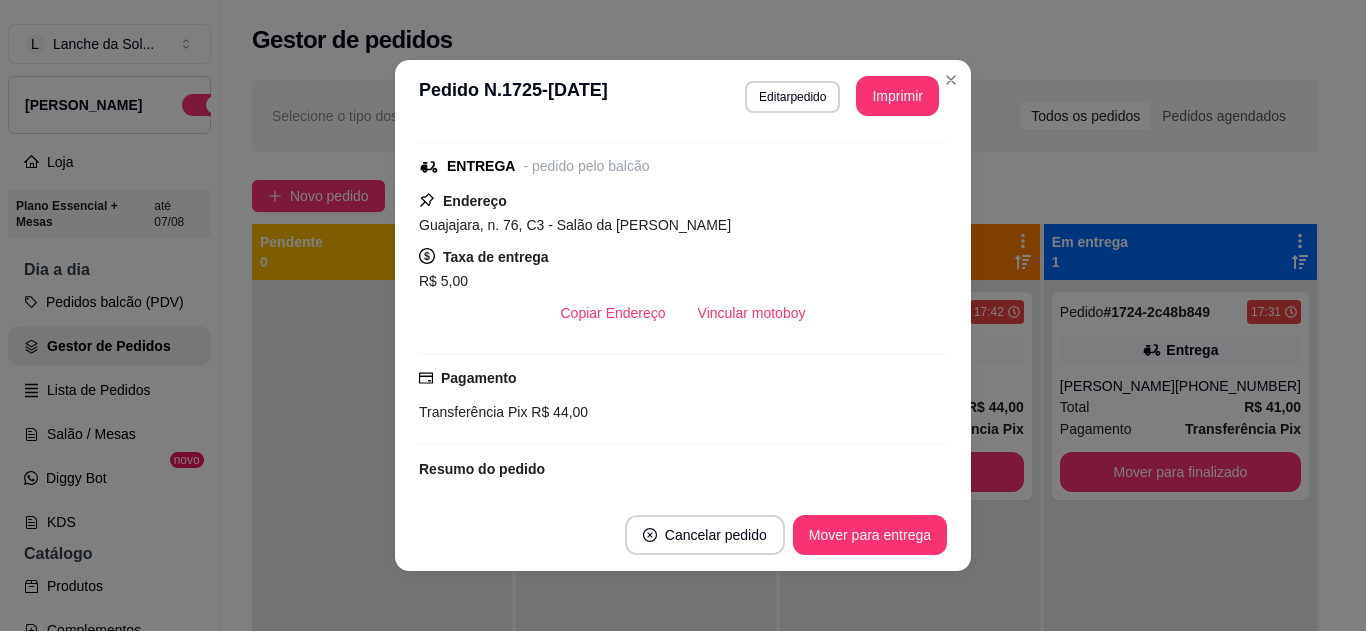 scroll, scrollTop: 384, scrollLeft: 0, axis: vertical 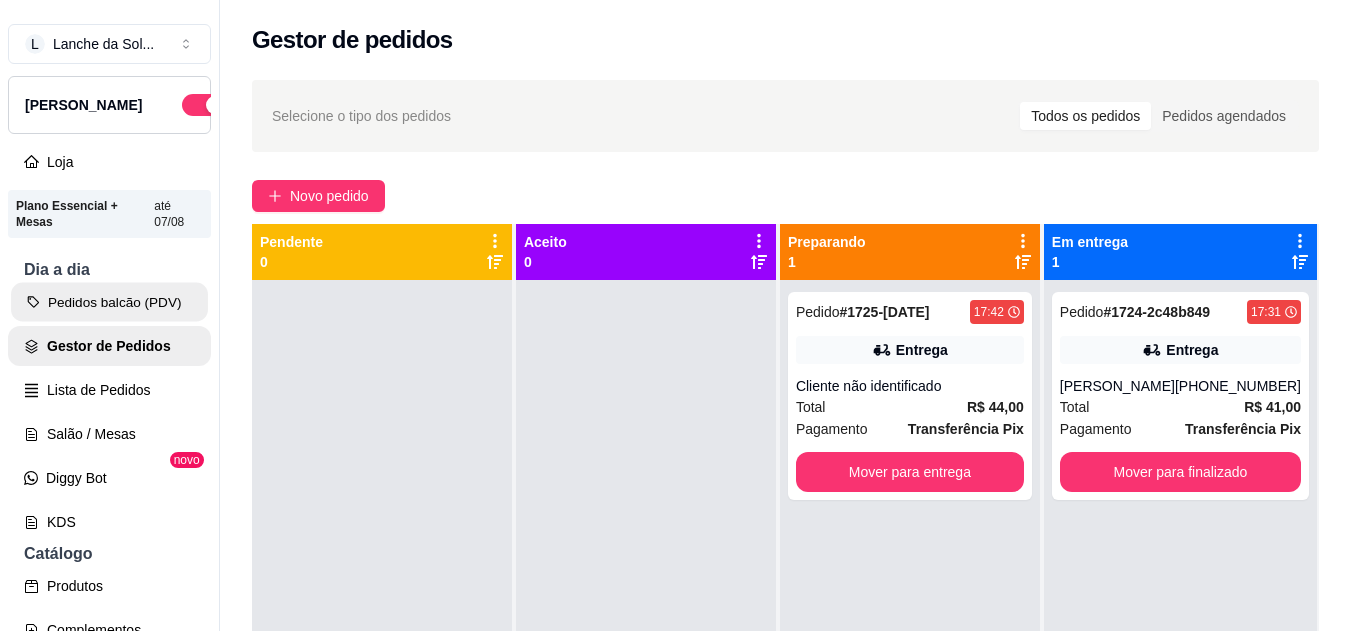 click on "Pedidos balcão (PDV)" at bounding box center (109, 302) 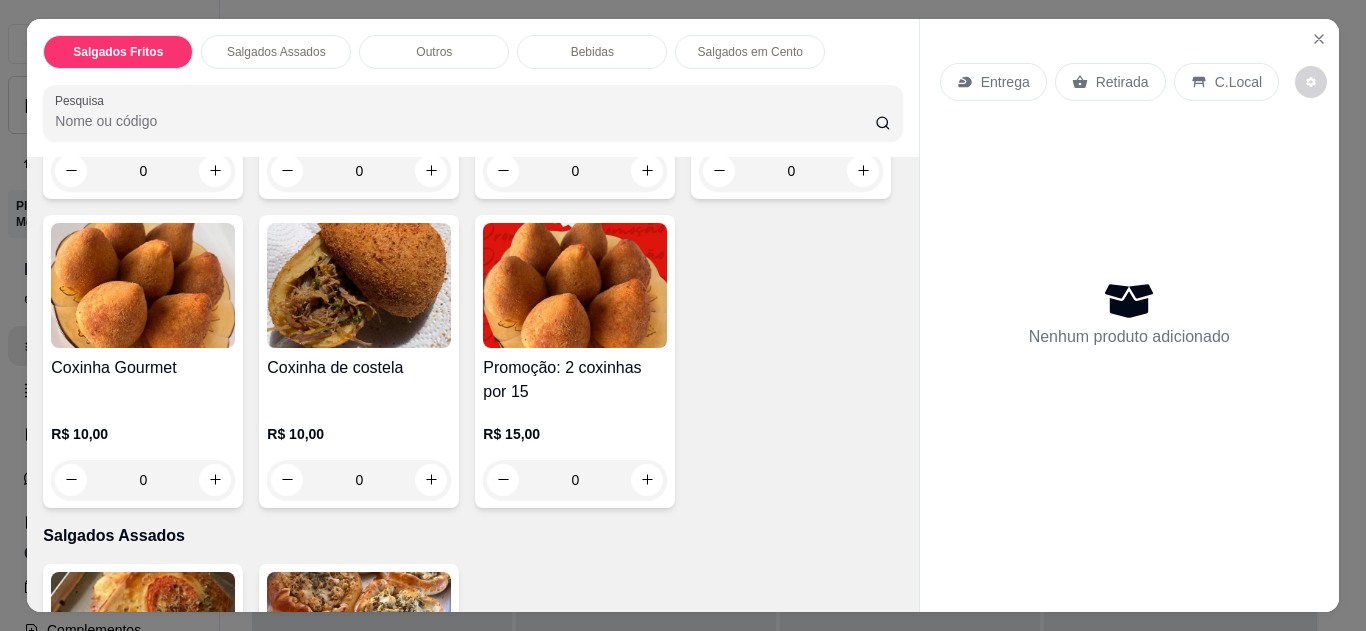 scroll, scrollTop: 360, scrollLeft: 0, axis: vertical 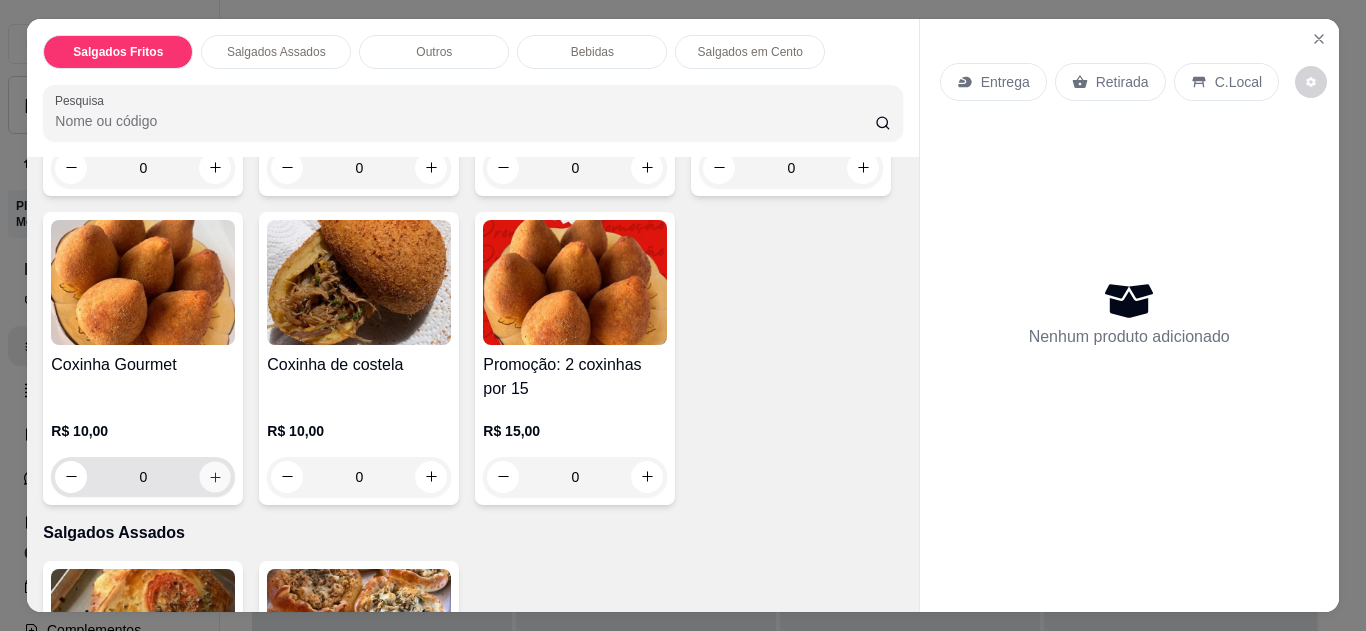 click at bounding box center (215, 476) 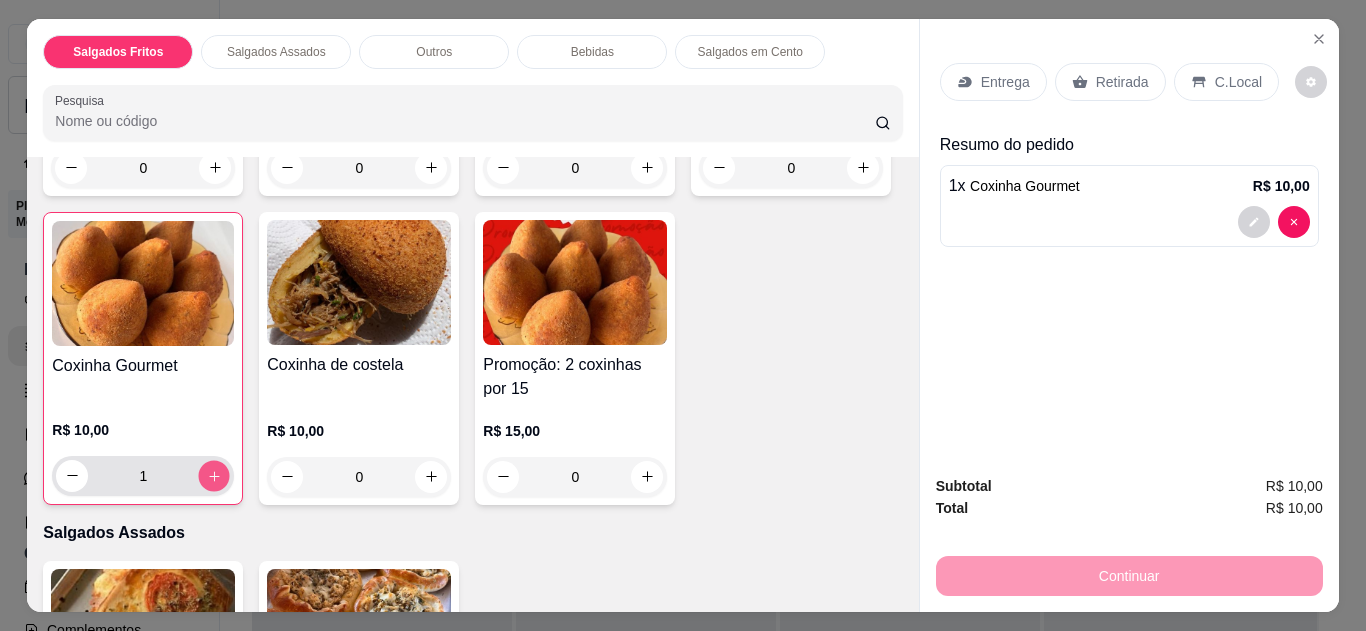 click at bounding box center [214, 475] 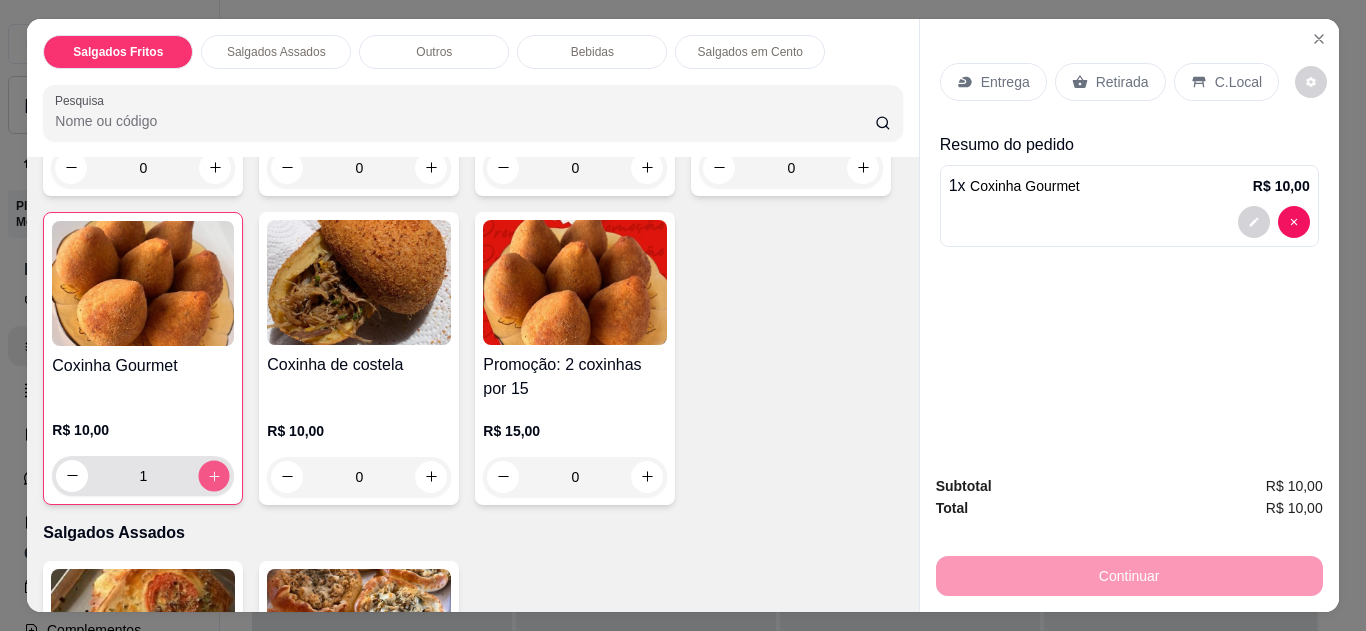 type on "2" 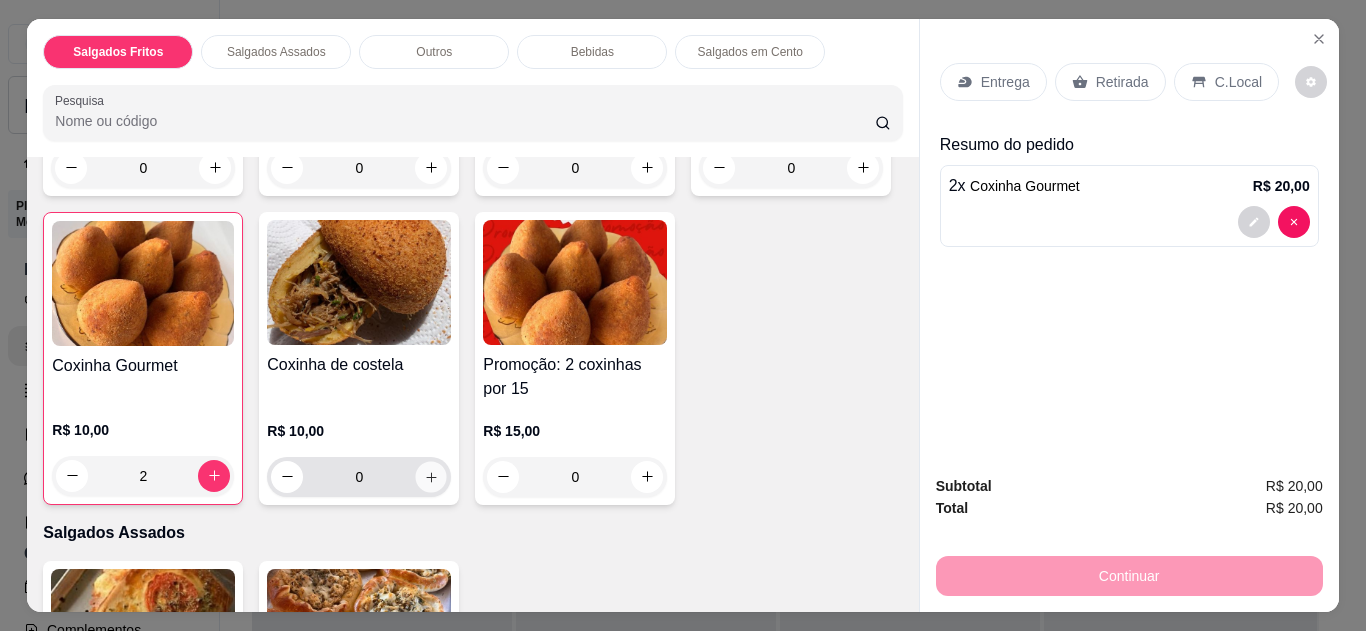 click 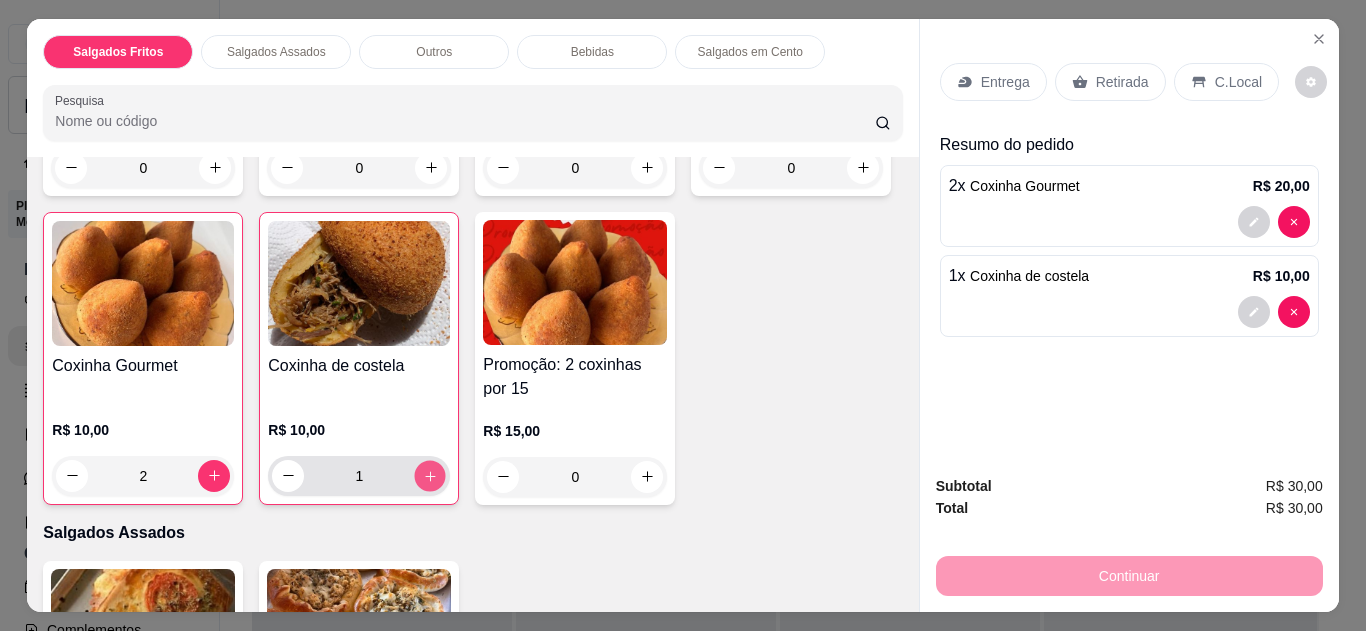 click 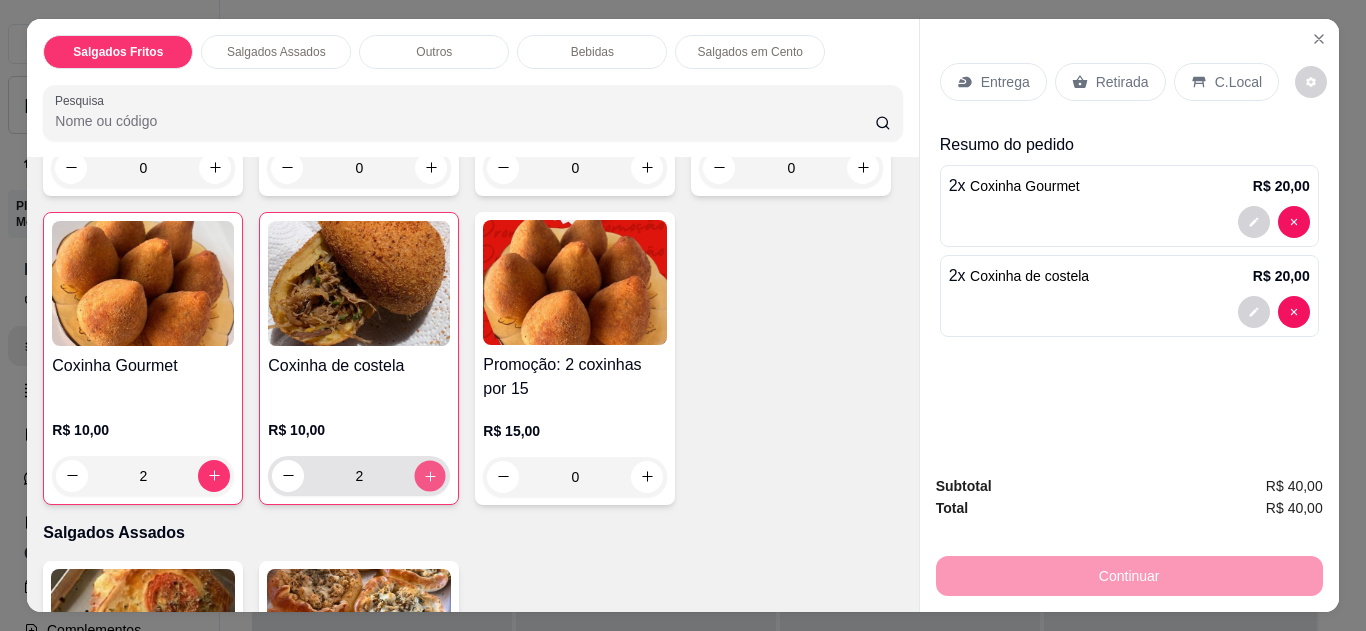click 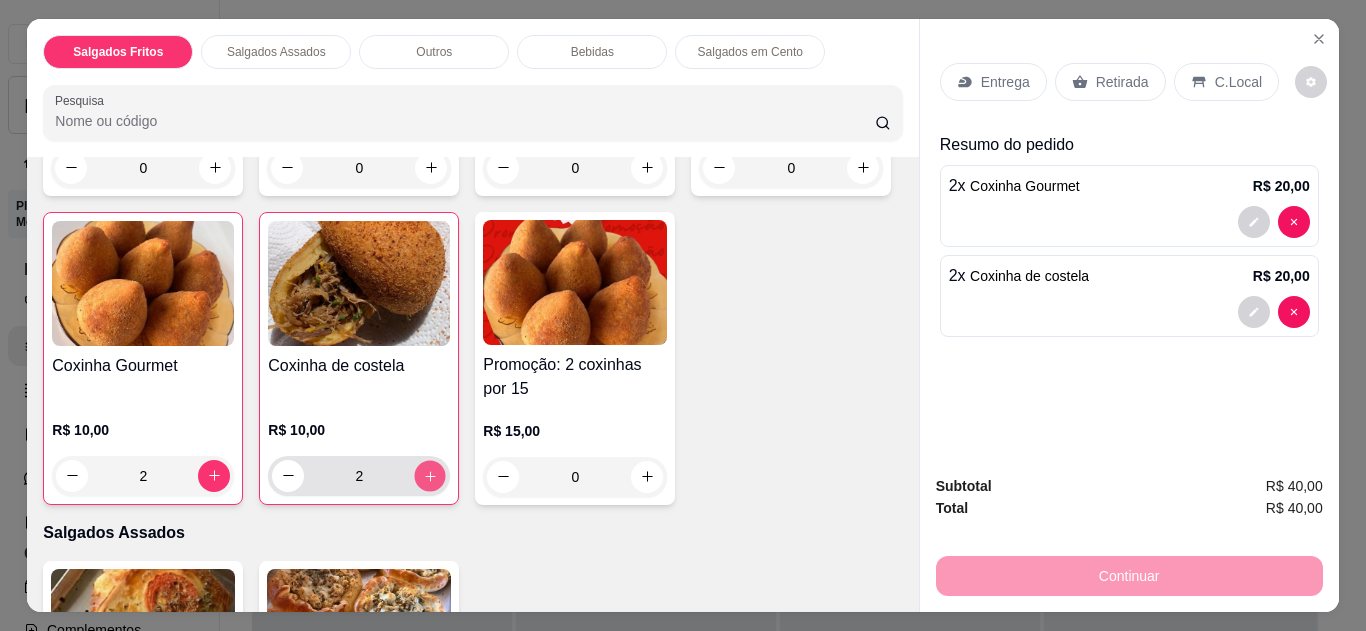 type on "3" 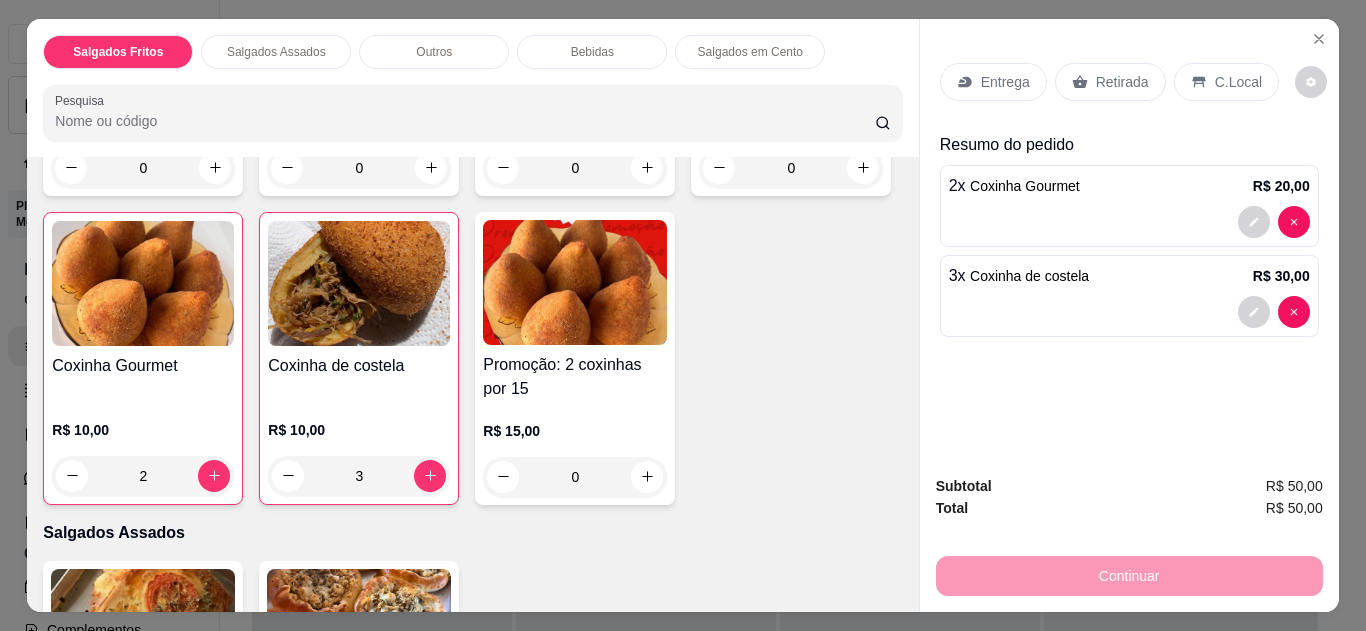 click on "C.Local" at bounding box center (1226, 82) 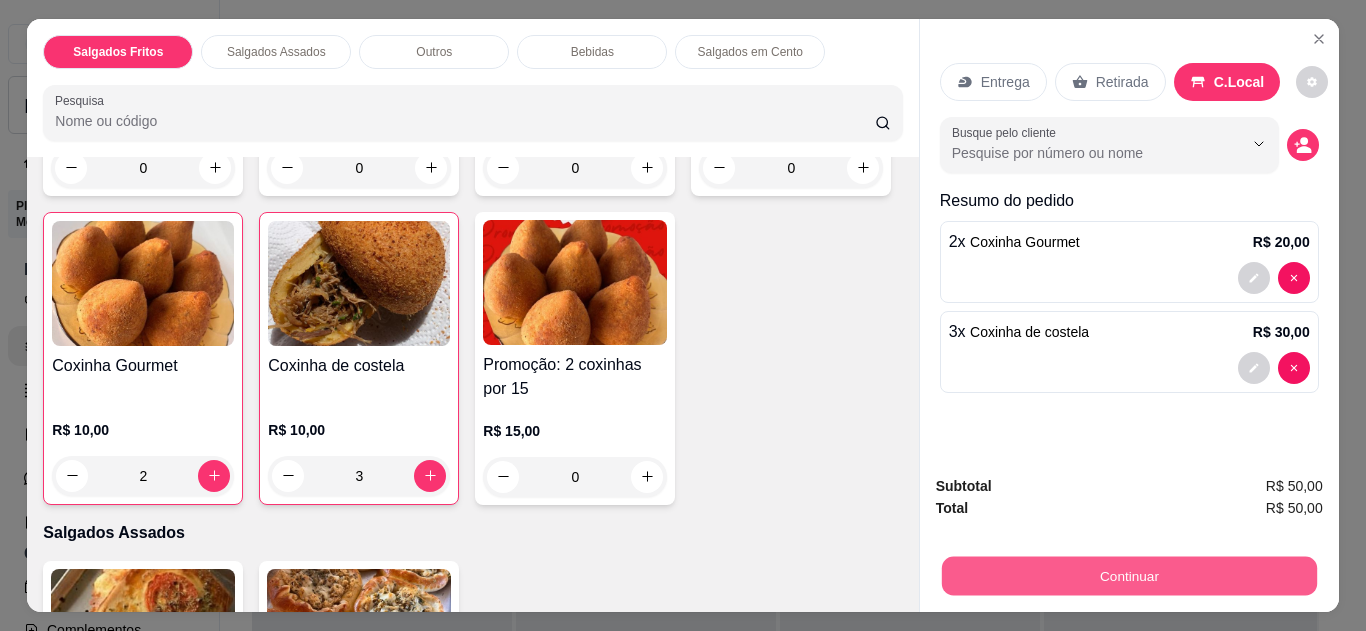 click on "Continuar" at bounding box center [1128, 576] 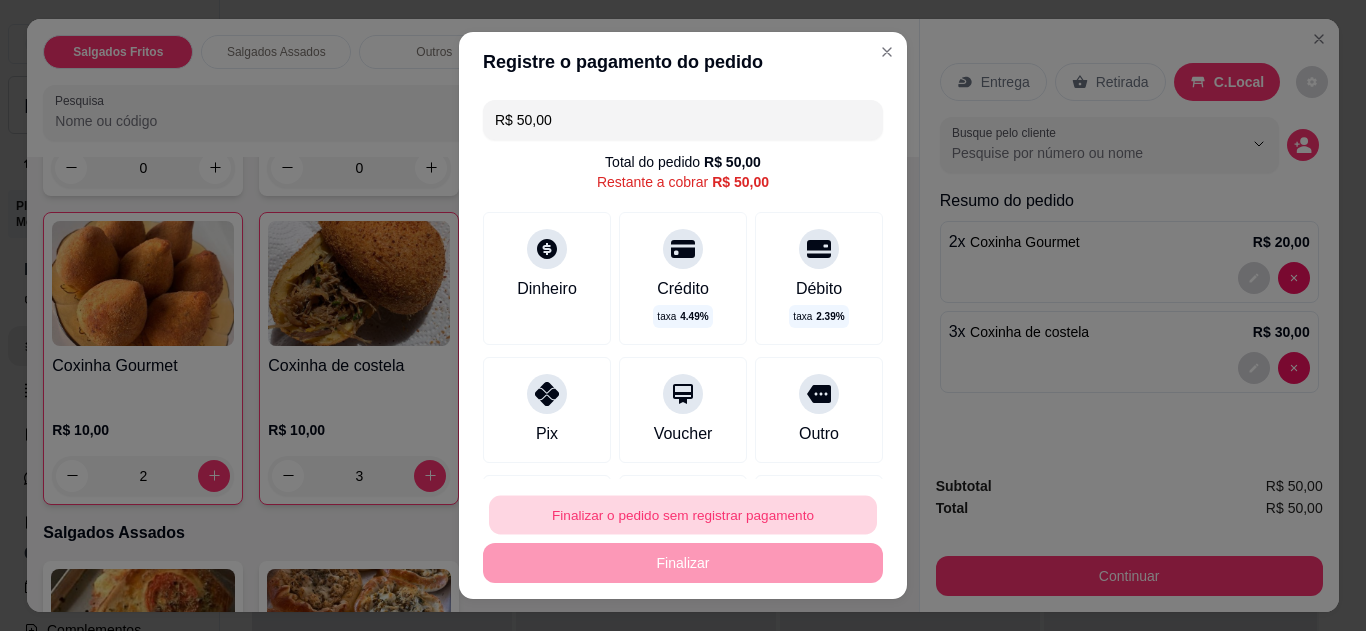 click on "Finalizar o pedido sem registrar pagamento" at bounding box center (683, 515) 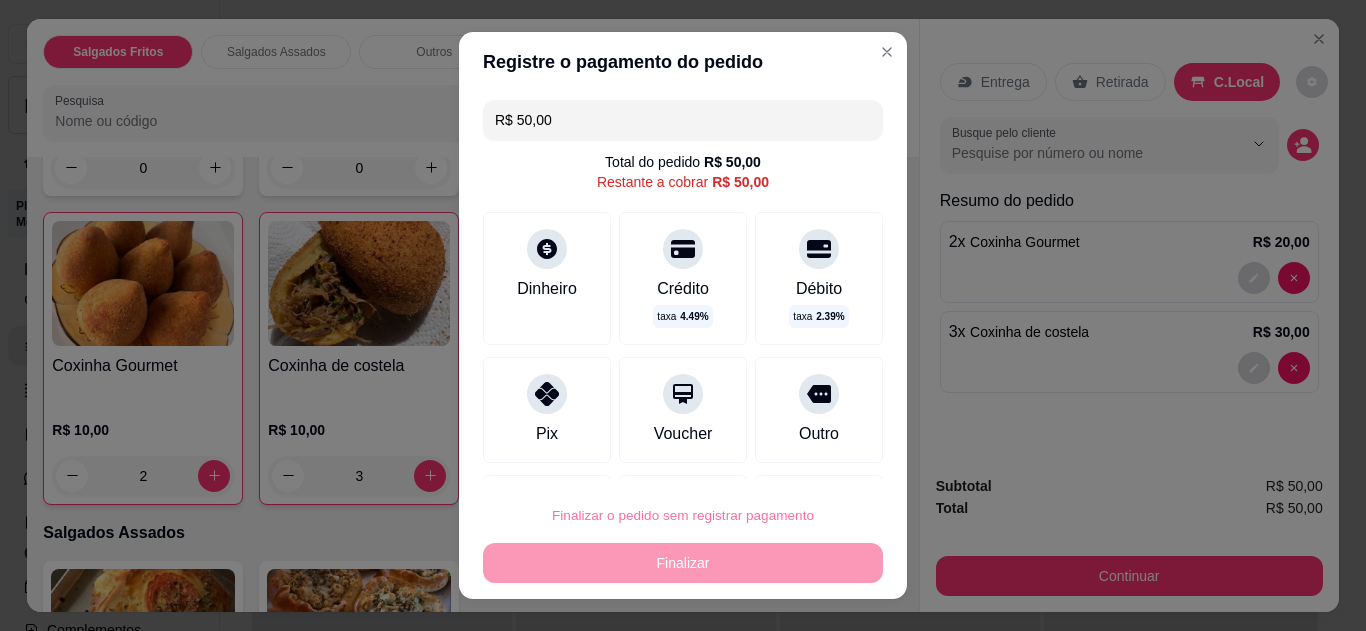 click on "Confirmar" at bounding box center [797, 459] 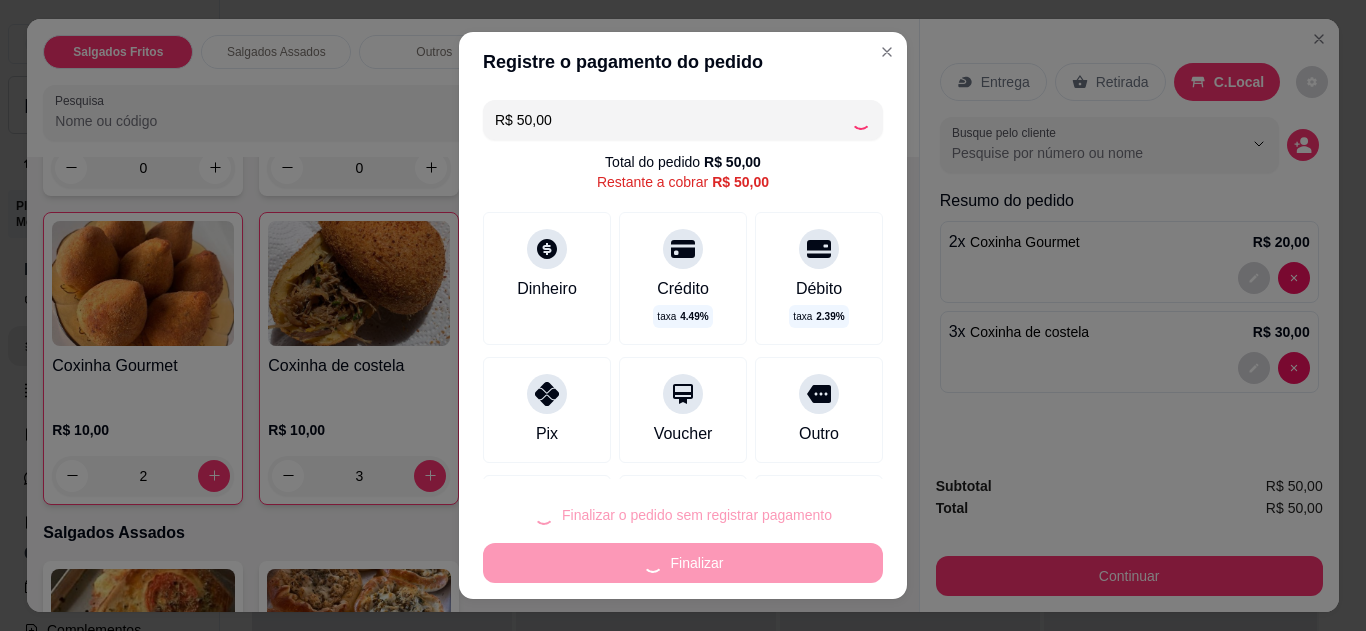 type on "0" 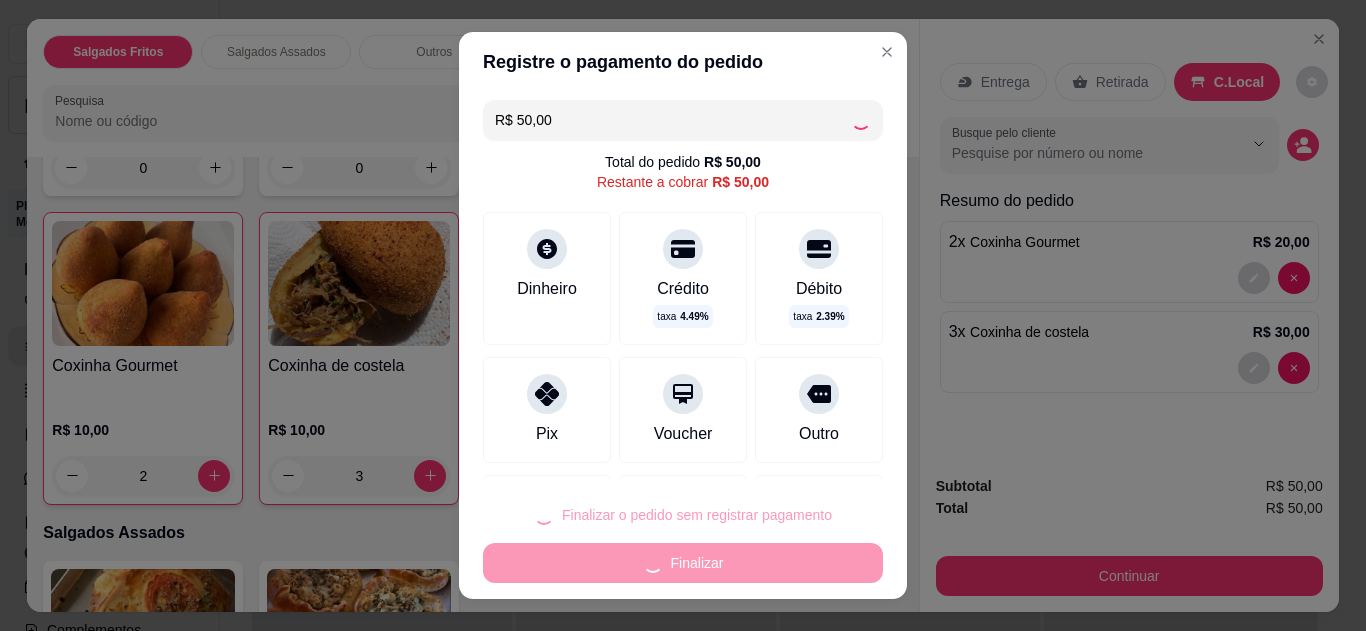 type on "0" 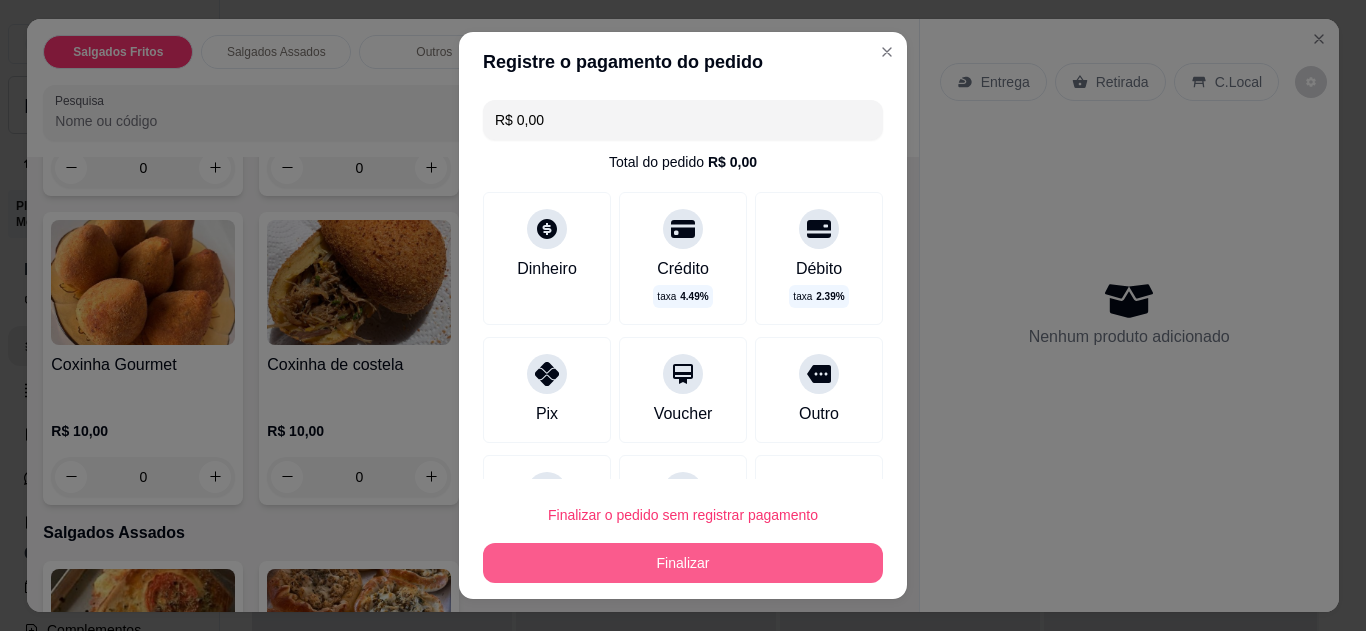 type on "R$ 0,00" 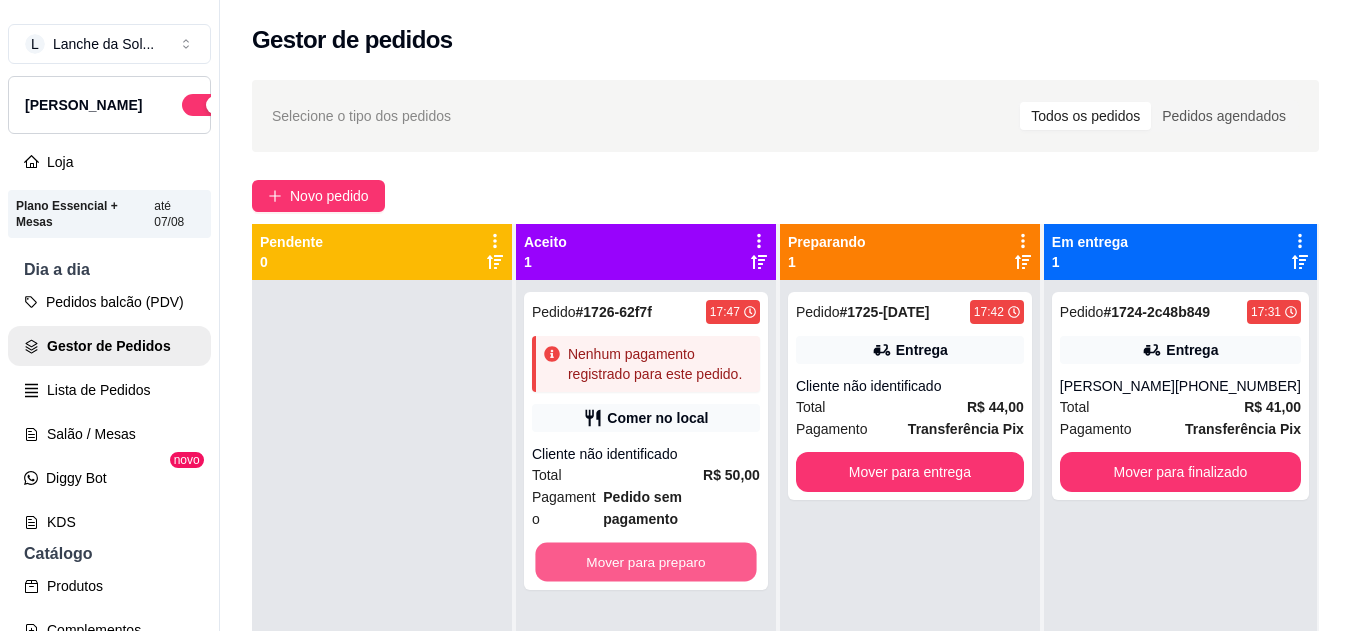 click on "Mover para preparo" at bounding box center [645, 562] 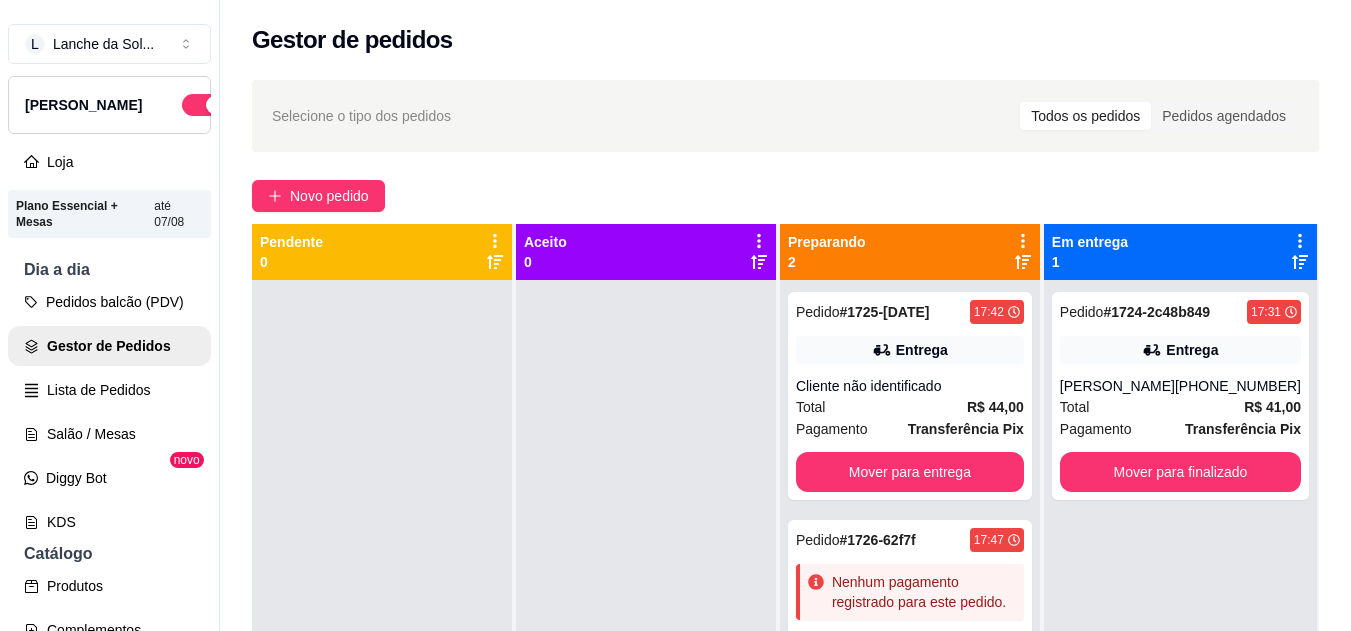 click on "Pedido  # 1726-62f7f 17:47" at bounding box center [910, 540] 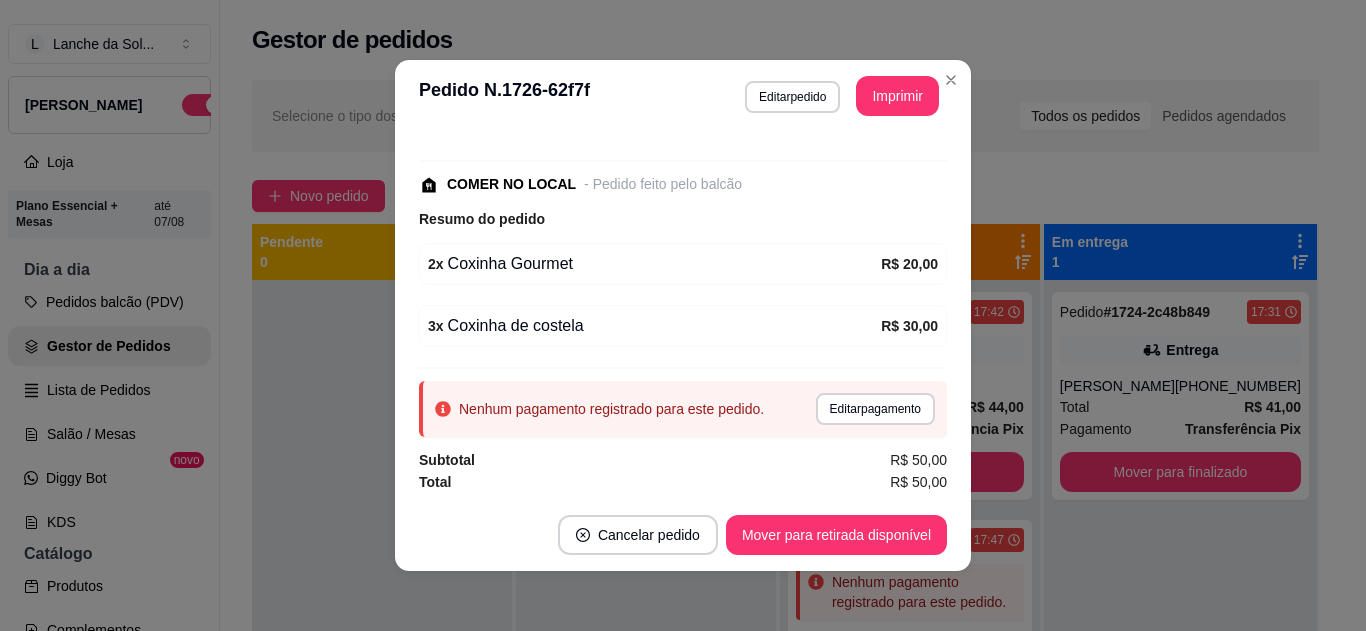 scroll, scrollTop: 184, scrollLeft: 0, axis: vertical 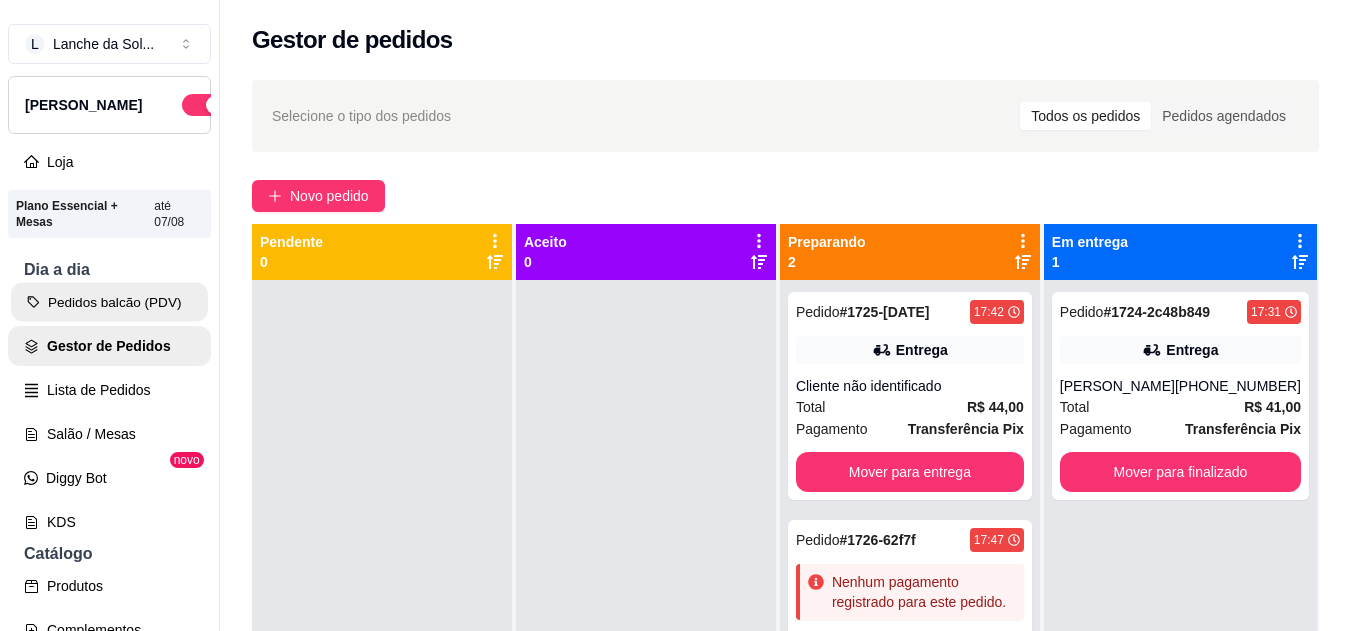 click on "Pedidos balcão (PDV)" at bounding box center (109, 302) 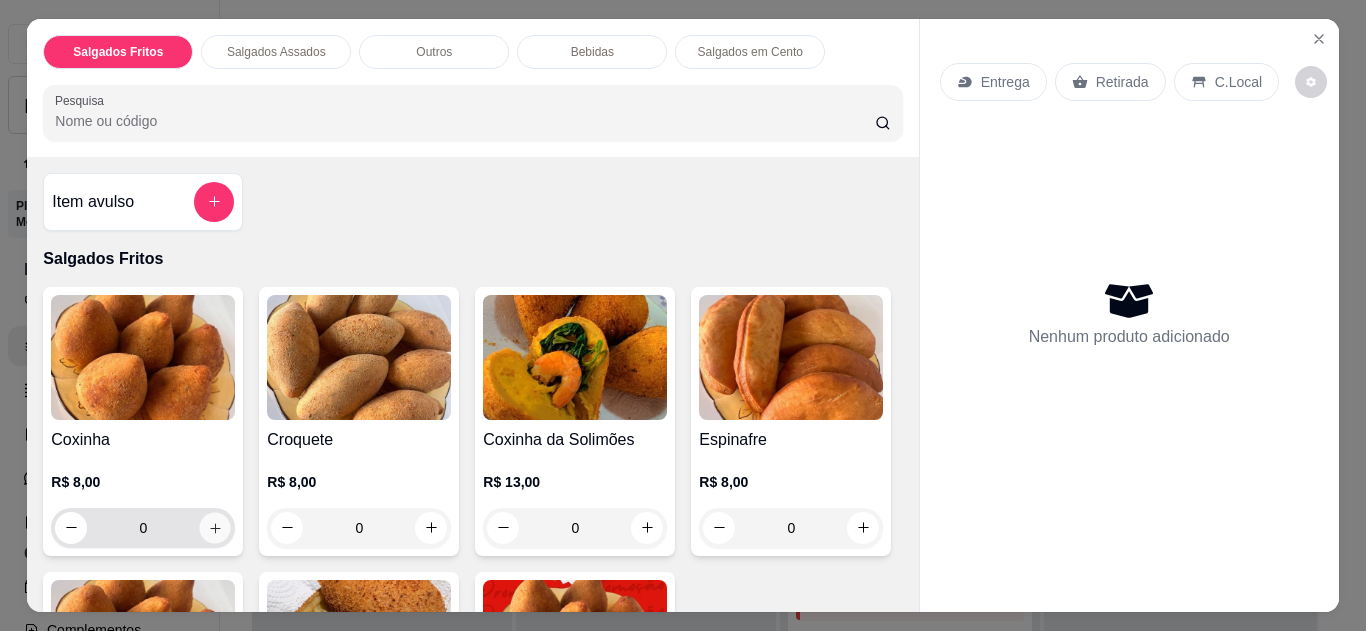 click 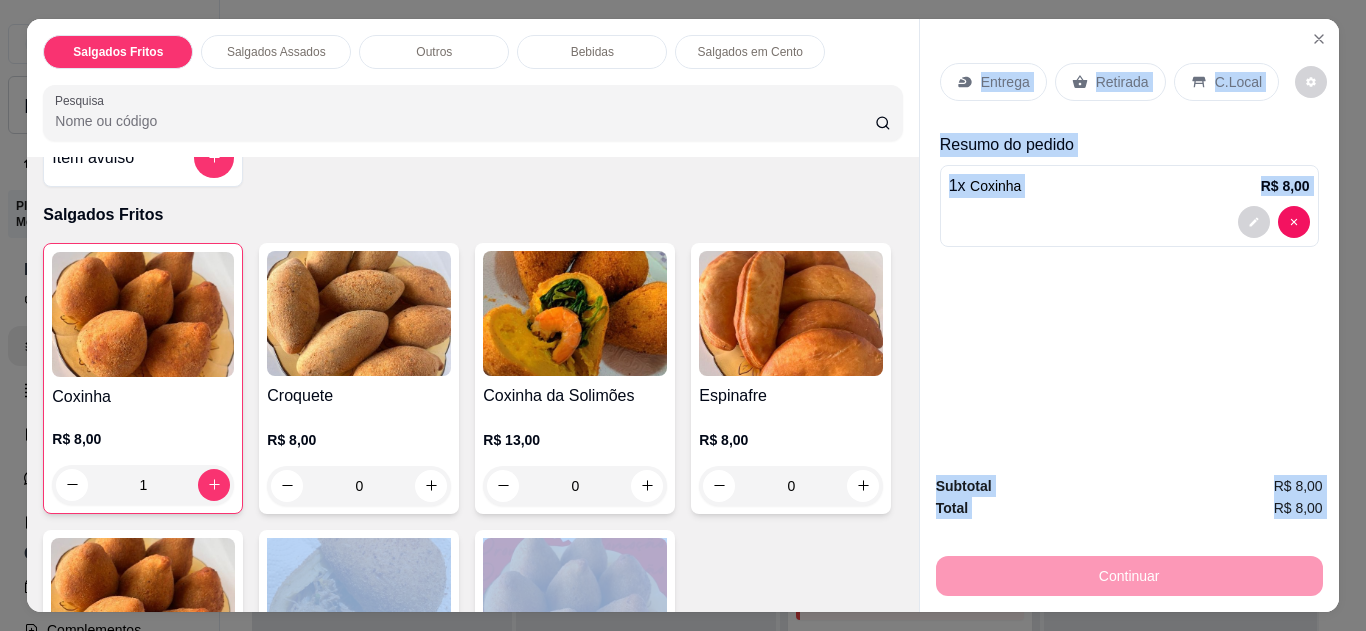 drag, startPoint x: 913, startPoint y: 590, endPoint x: 903, endPoint y: 592, distance: 10.198039 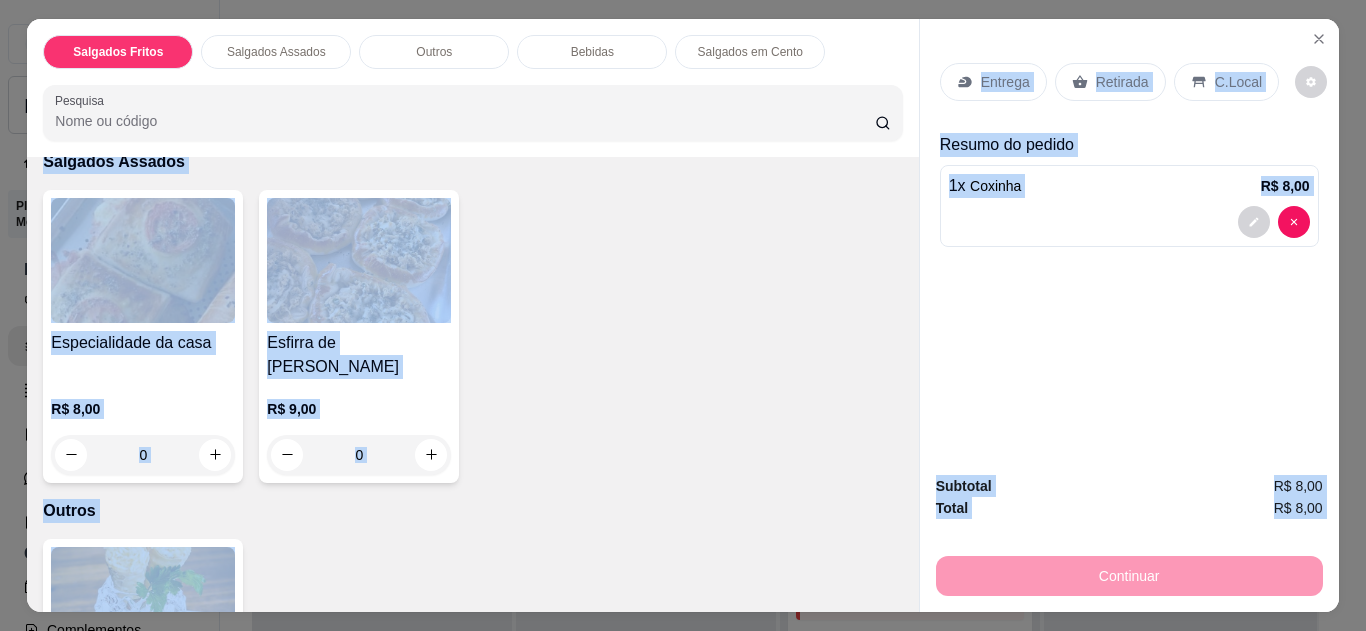 scroll, scrollTop: 775, scrollLeft: 0, axis: vertical 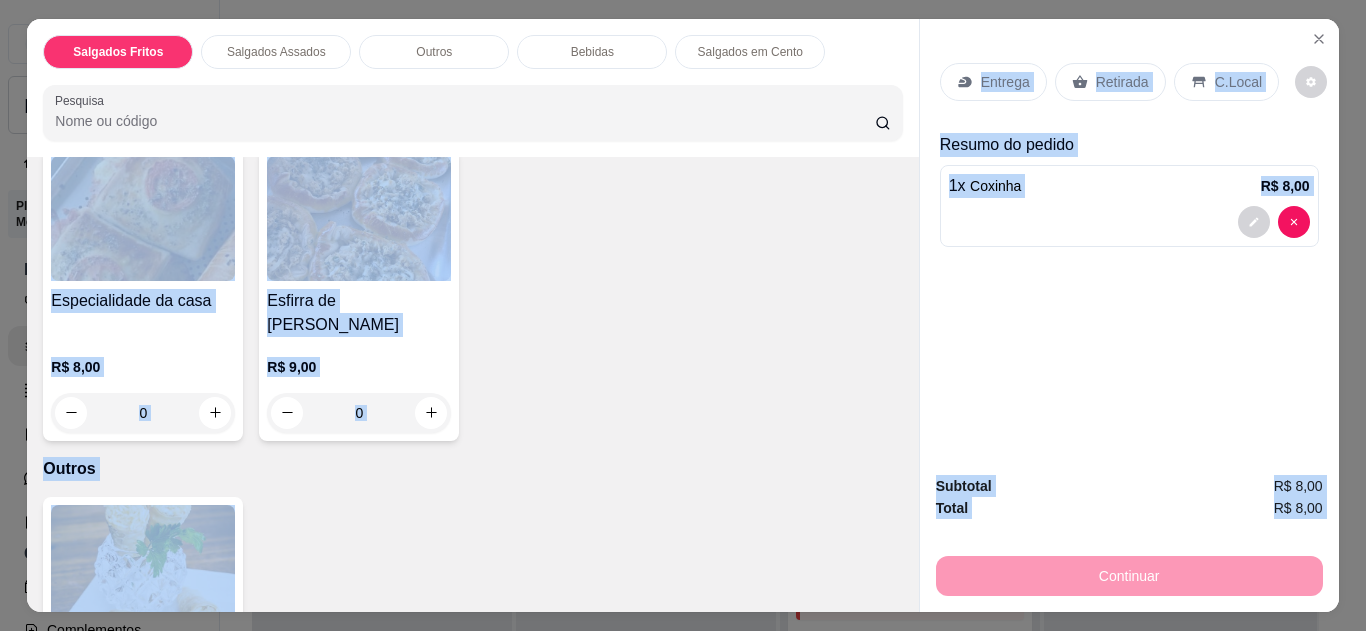 click 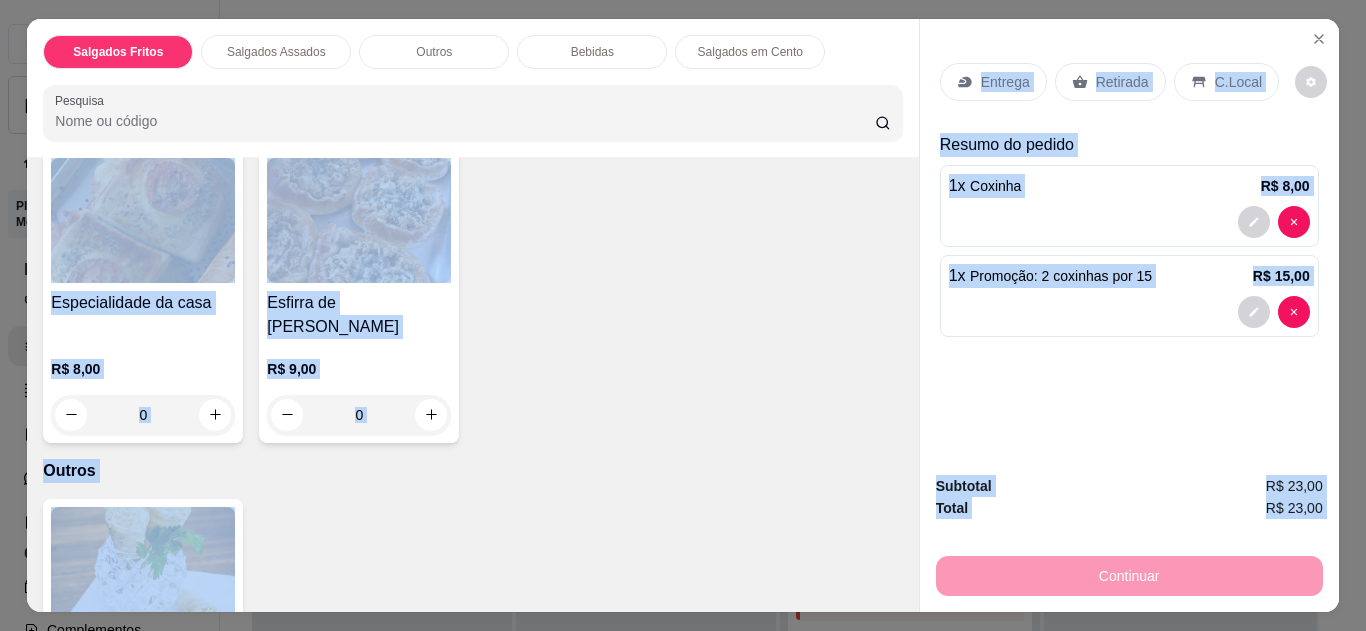 scroll, scrollTop: 776, scrollLeft: 0, axis: vertical 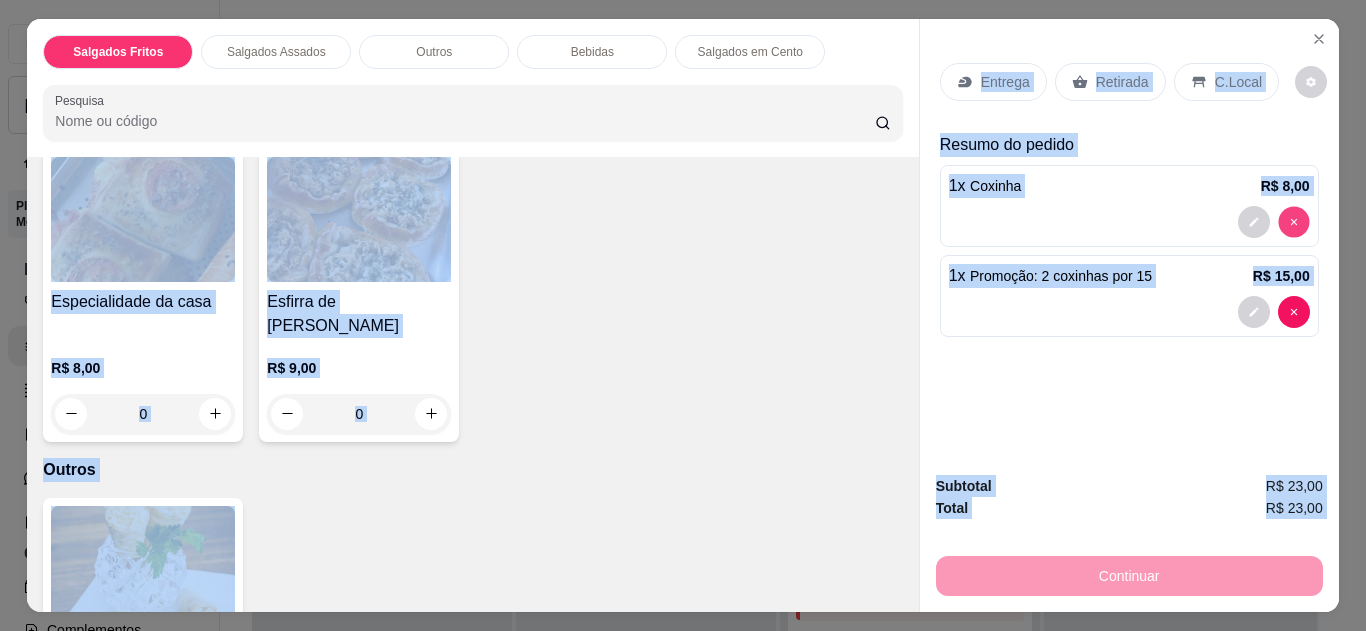 type on "0" 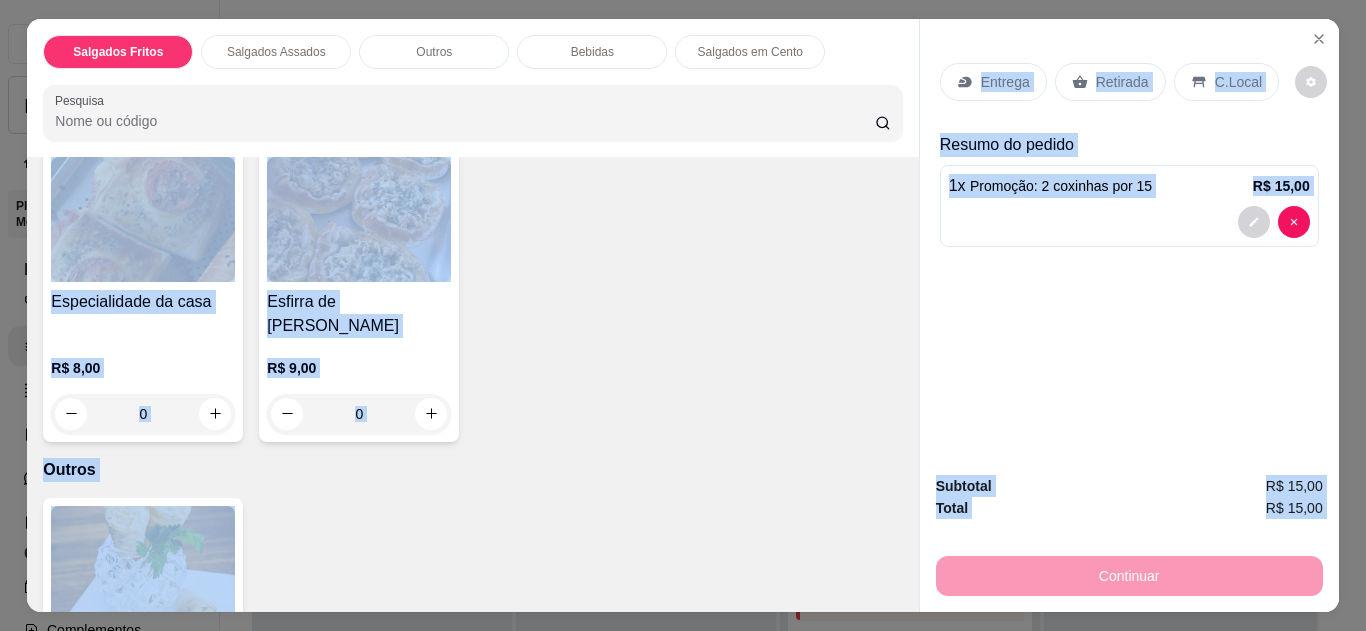 click on "C.Local" at bounding box center [1226, 82] 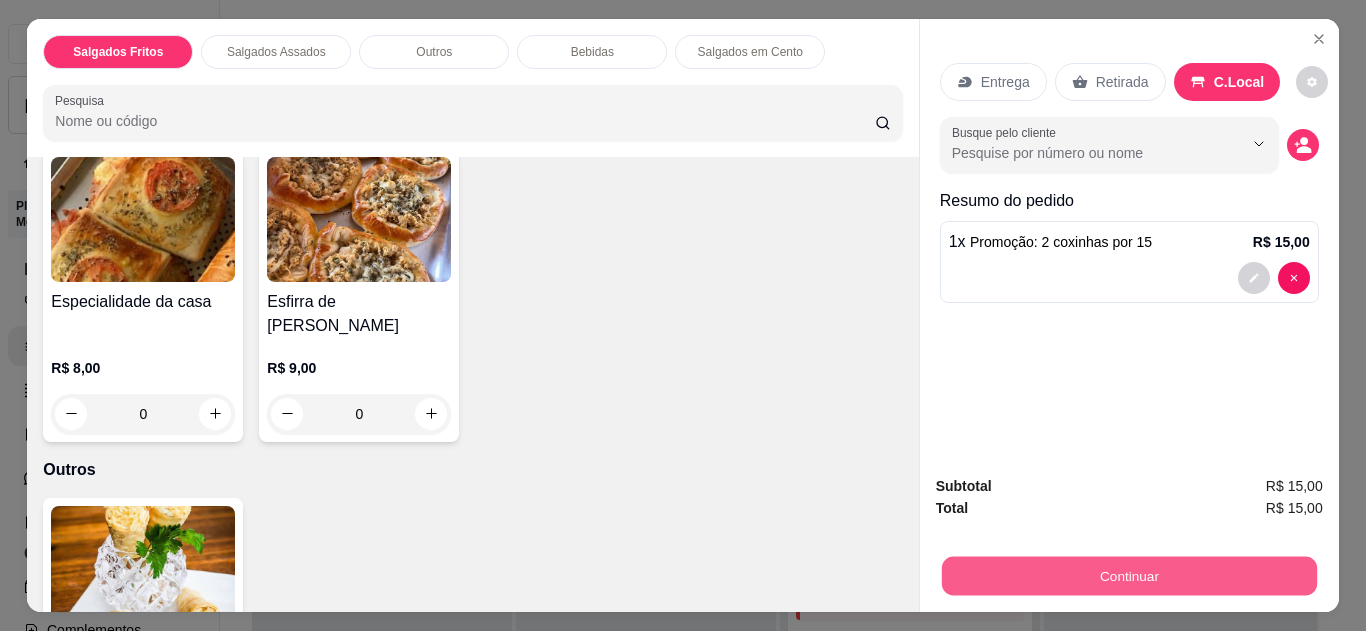 click on "Continuar" at bounding box center [1128, 576] 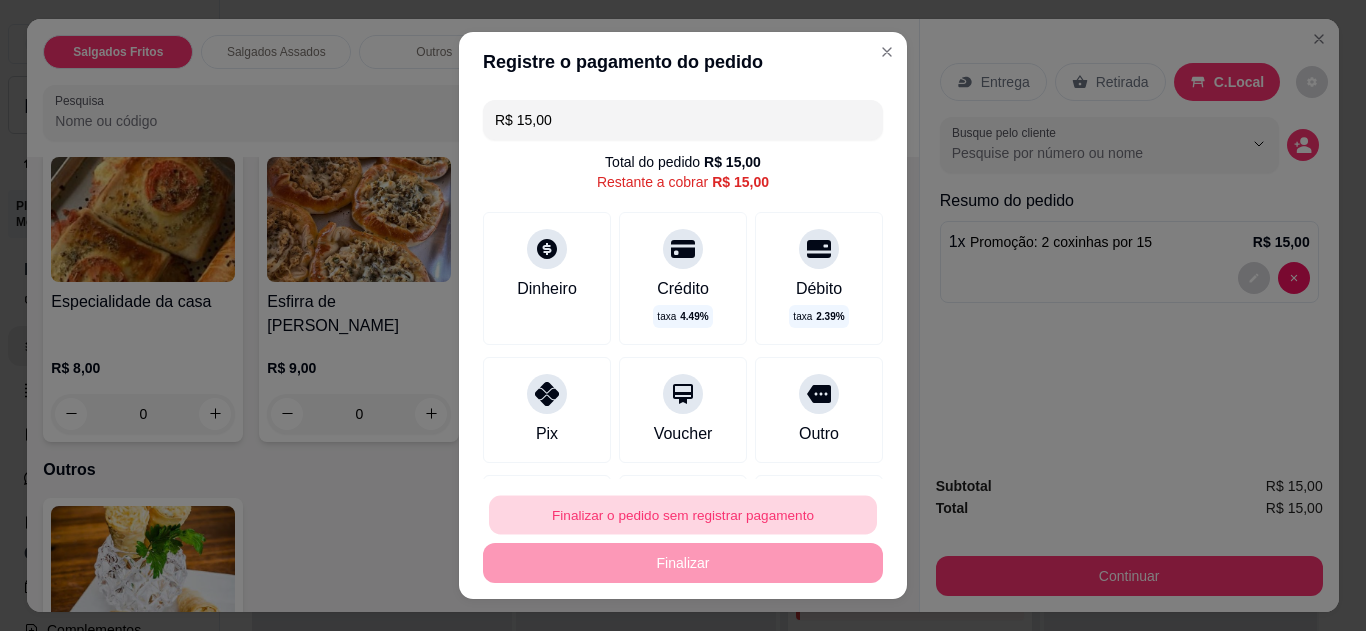click on "Finalizar o pedido sem registrar pagamento" at bounding box center (683, 515) 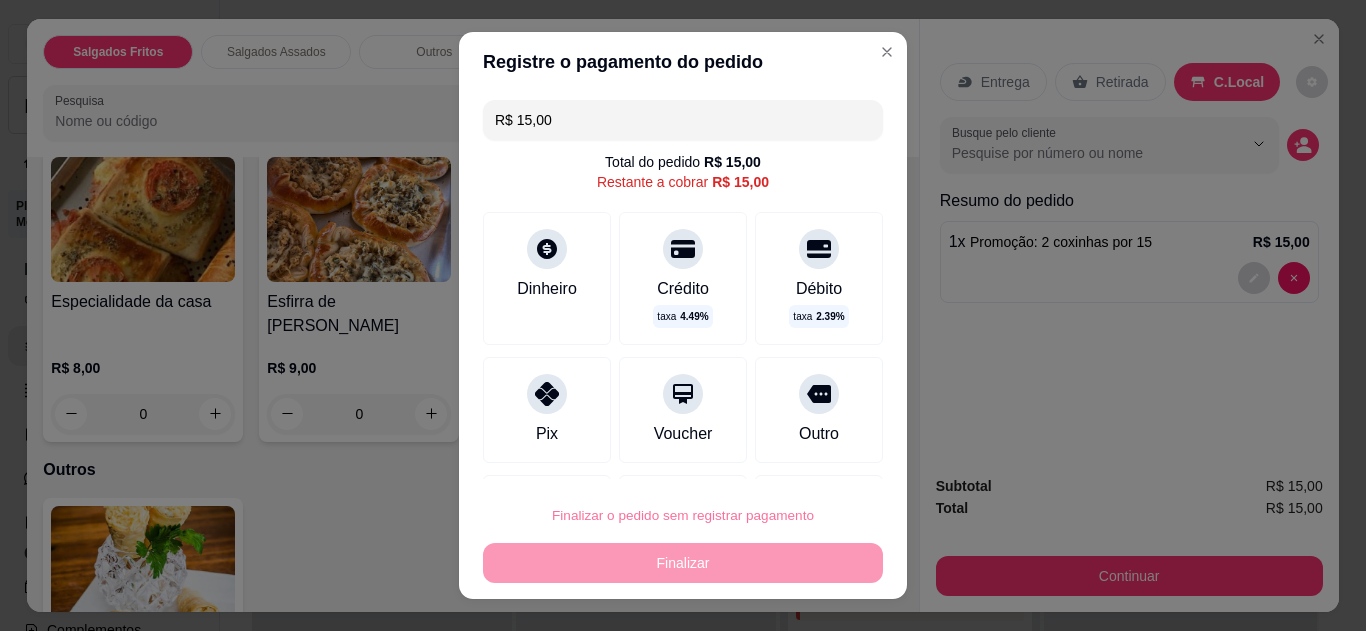click on "Confirmar" at bounding box center (796, 459) 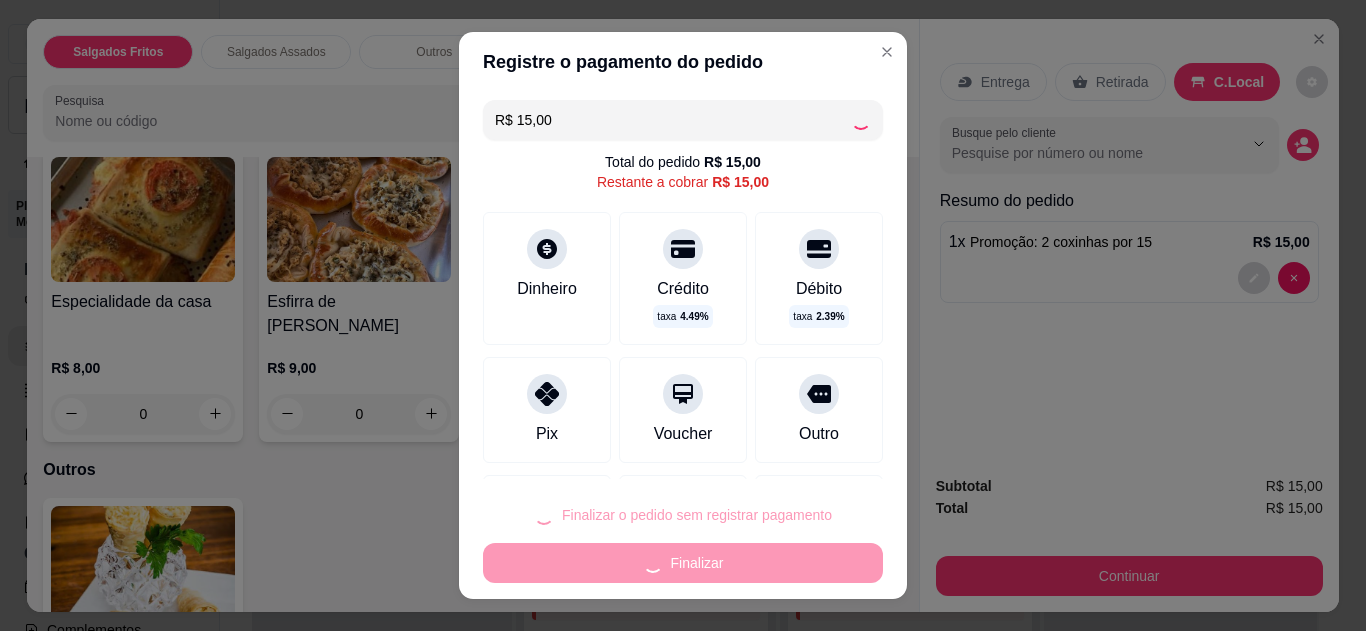 type on "0" 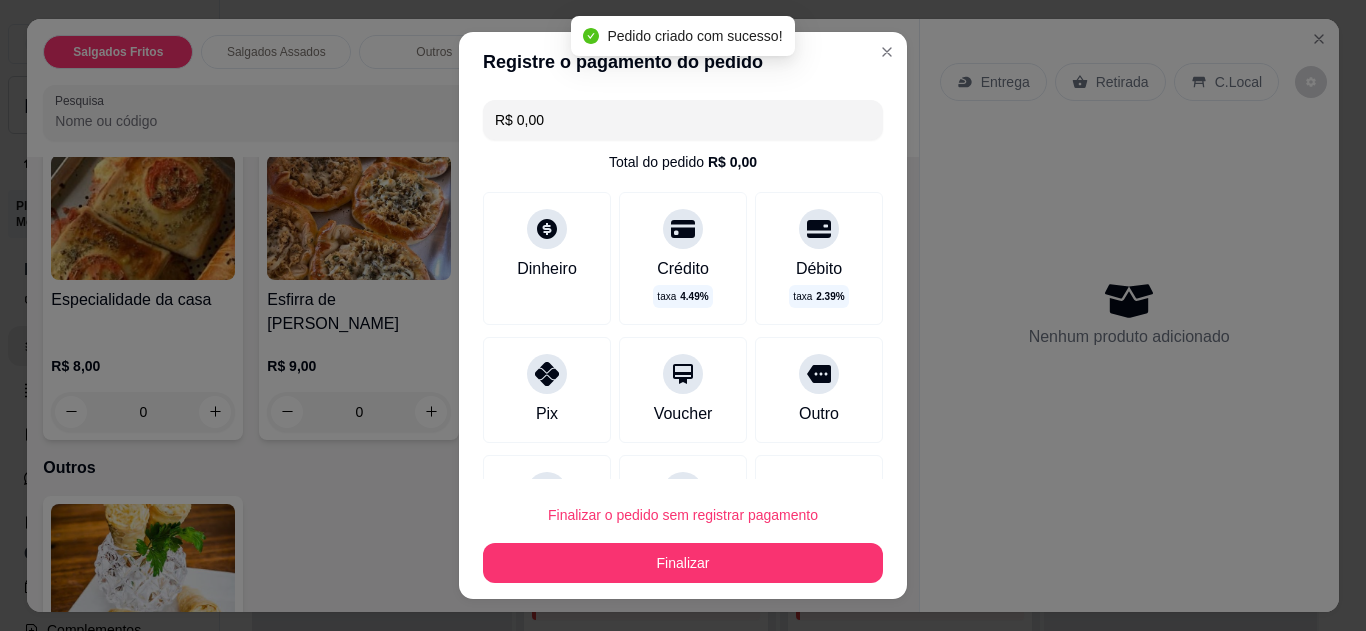 scroll, scrollTop: 773, scrollLeft: 0, axis: vertical 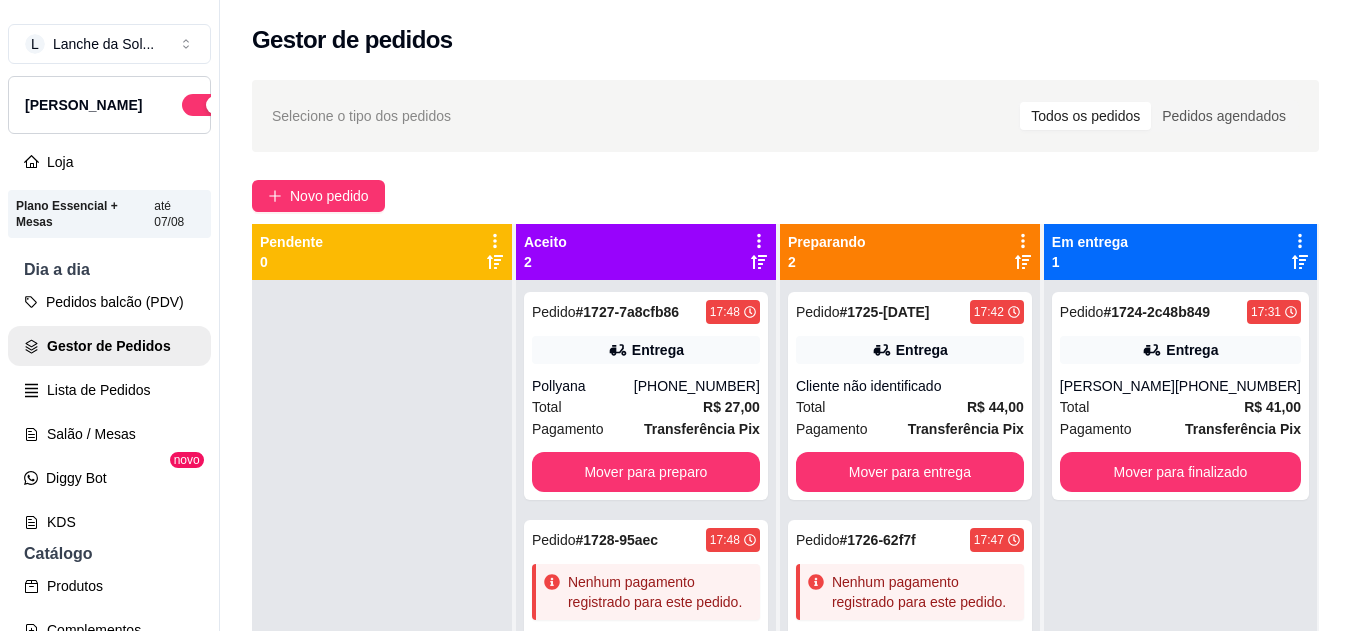 click on "[PHONE_NUMBER]" at bounding box center [697, 386] 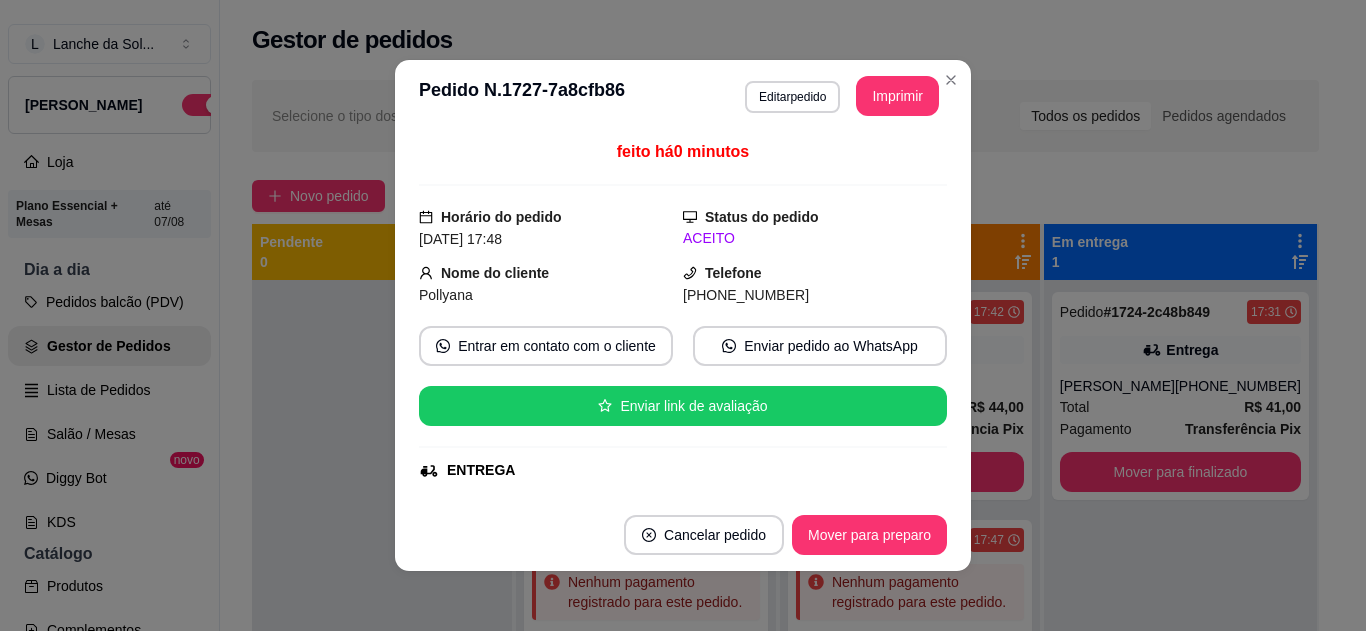 click on "feito há  0   minutos Horário do pedido [DATE] 17:48 Status do pedido ACEITO Nome do cliente Pollyana Telefone [PHONE_NUMBER] Entrar em contato com o cliente Enviar pedido ao WhatsApp Enviar link de avaliação ENTREGA Endereço  alojamento turumã quarto 17  Taxa de entrega  R$ 5,00 Copiar Endereço Vincular motoboy Pagamento Transferência Pix   R$ 27,00 Resumo do pedido 1 x     Promoção: 2 coxinhas por 15 R$ 15,00 1 x     Fanta Uva Lata R$ 7,00 Subtotal R$ 22,00 Total R$ 27,00" at bounding box center (683, 315) 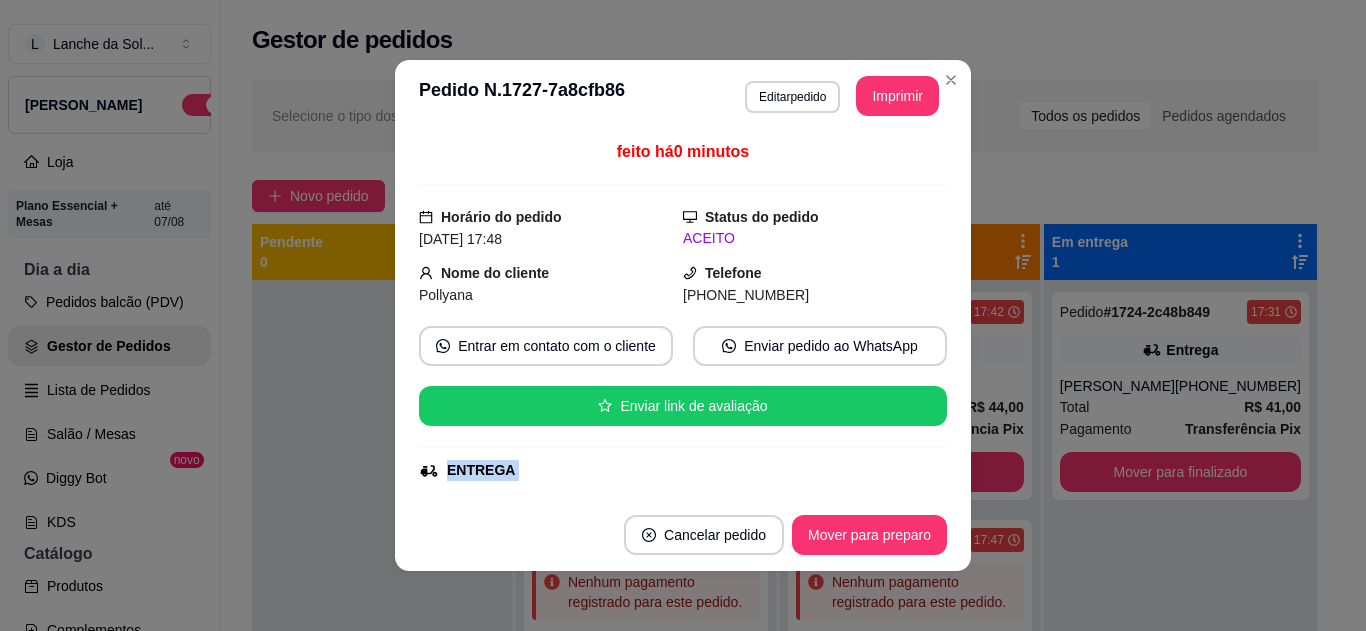 drag, startPoint x: 940, startPoint y: 484, endPoint x: 926, endPoint y: 478, distance: 15.231546 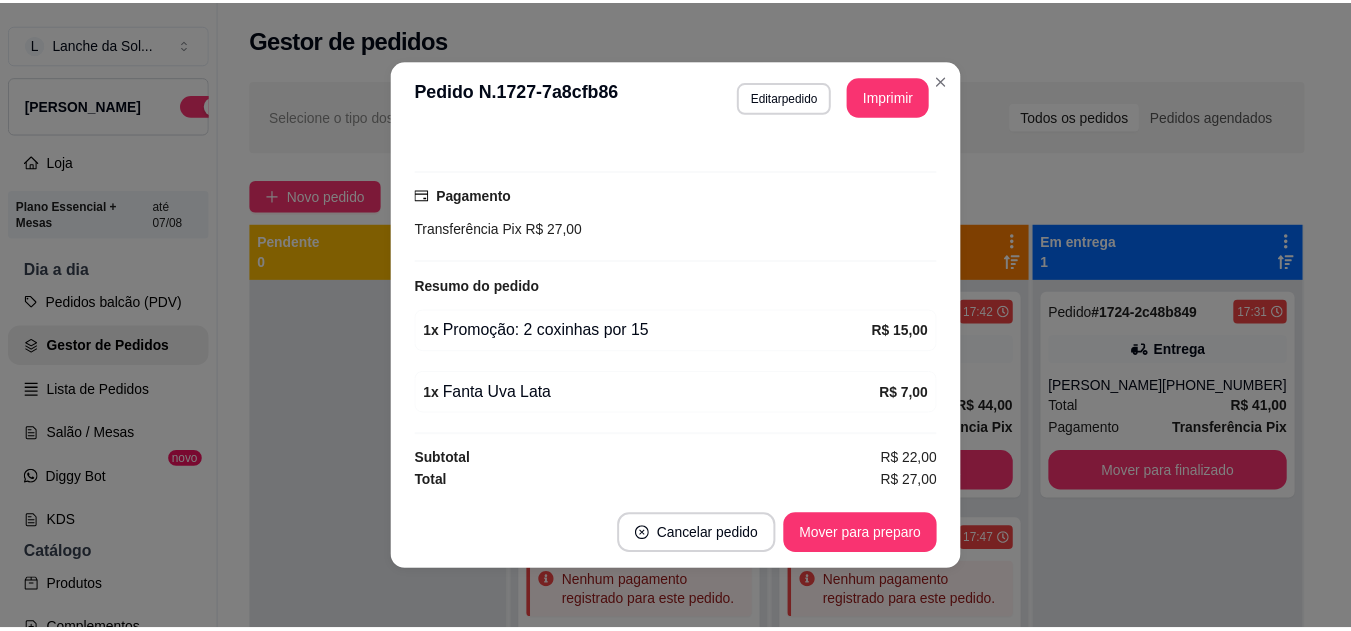 scroll, scrollTop: 488, scrollLeft: 0, axis: vertical 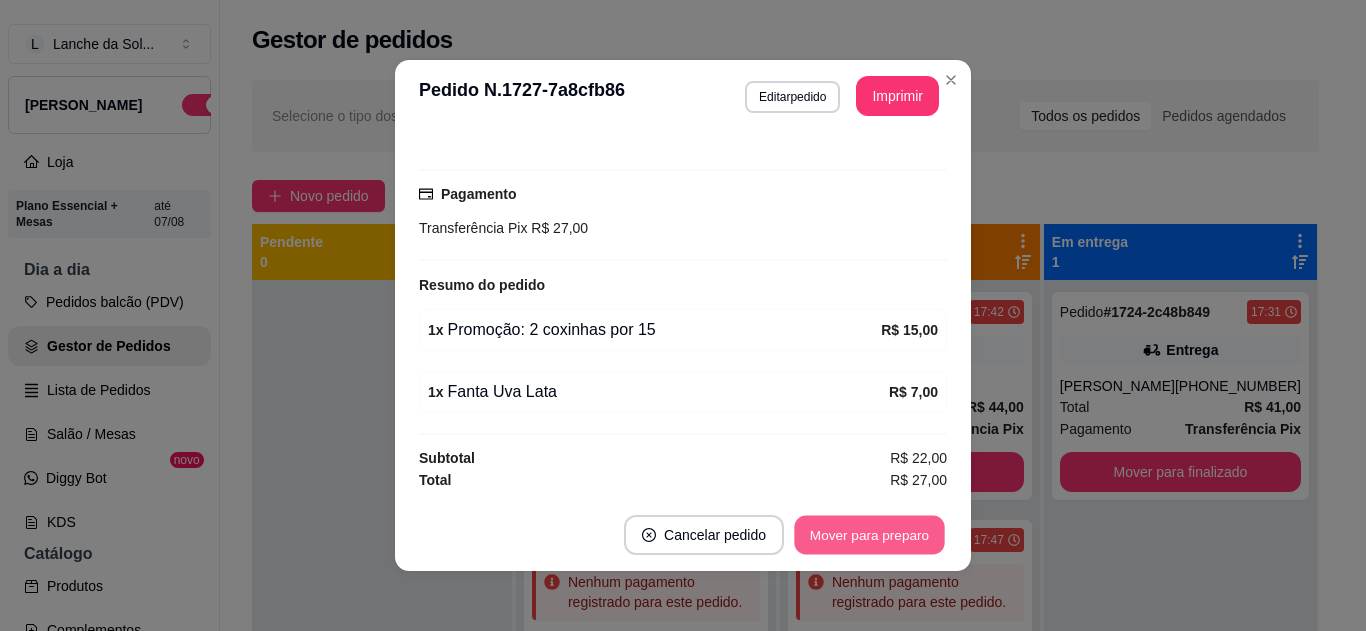 click on "Mover para preparo" at bounding box center [869, 535] 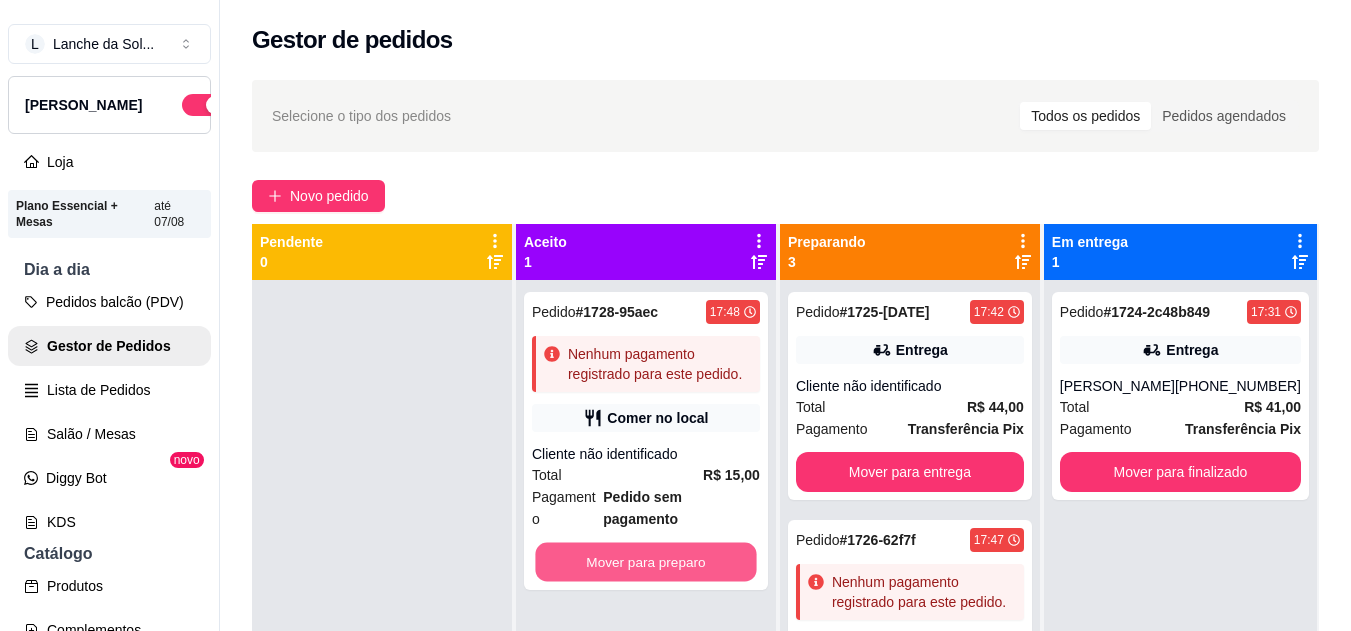 click on "Mover para preparo" at bounding box center (645, 562) 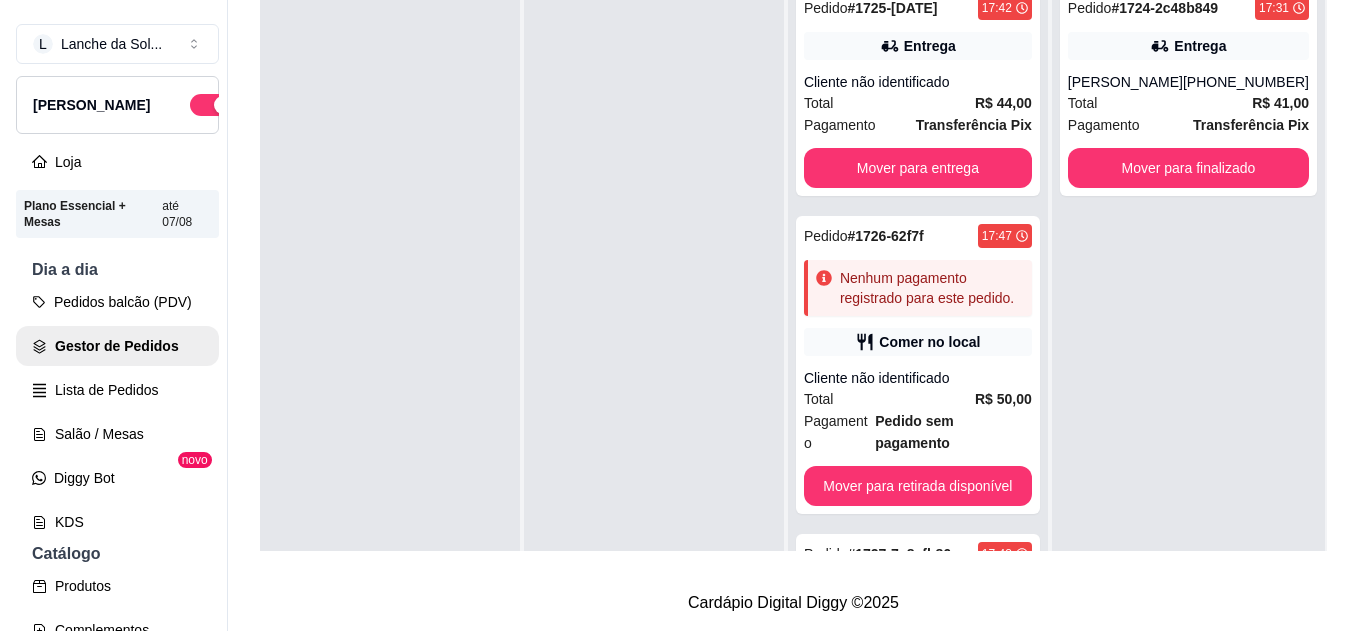 scroll, scrollTop: 319, scrollLeft: 0, axis: vertical 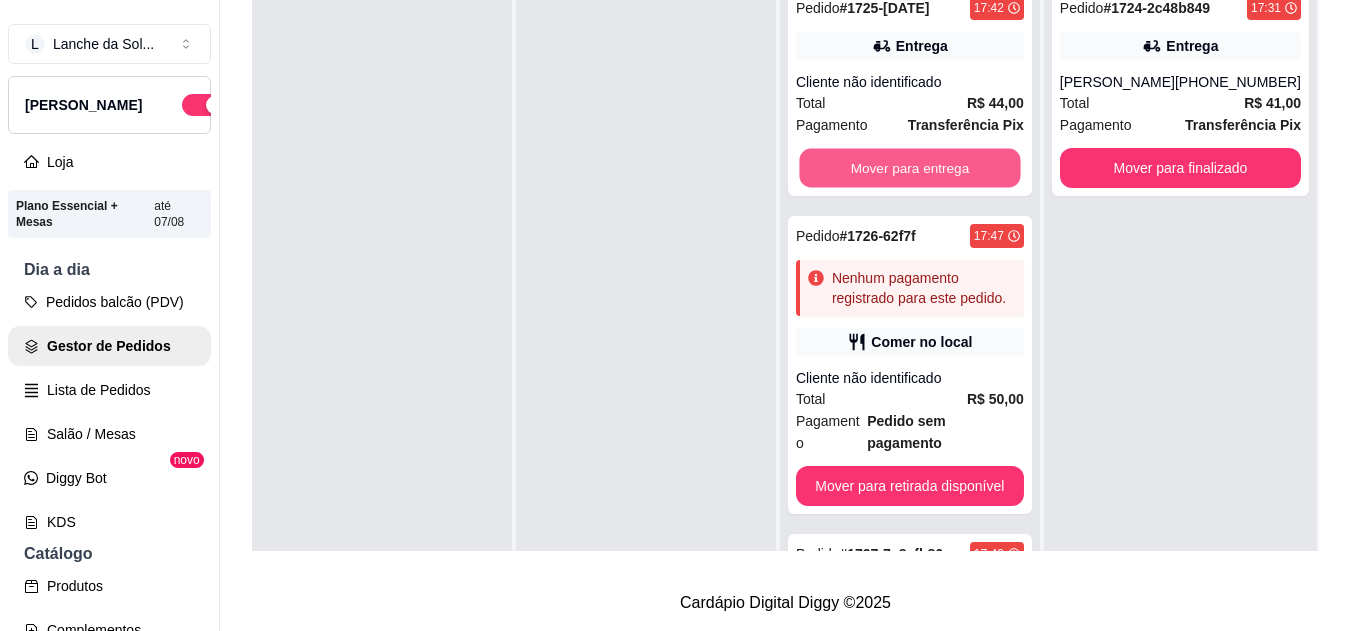 click on "Mover para entrega" at bounding box center [909, 168] 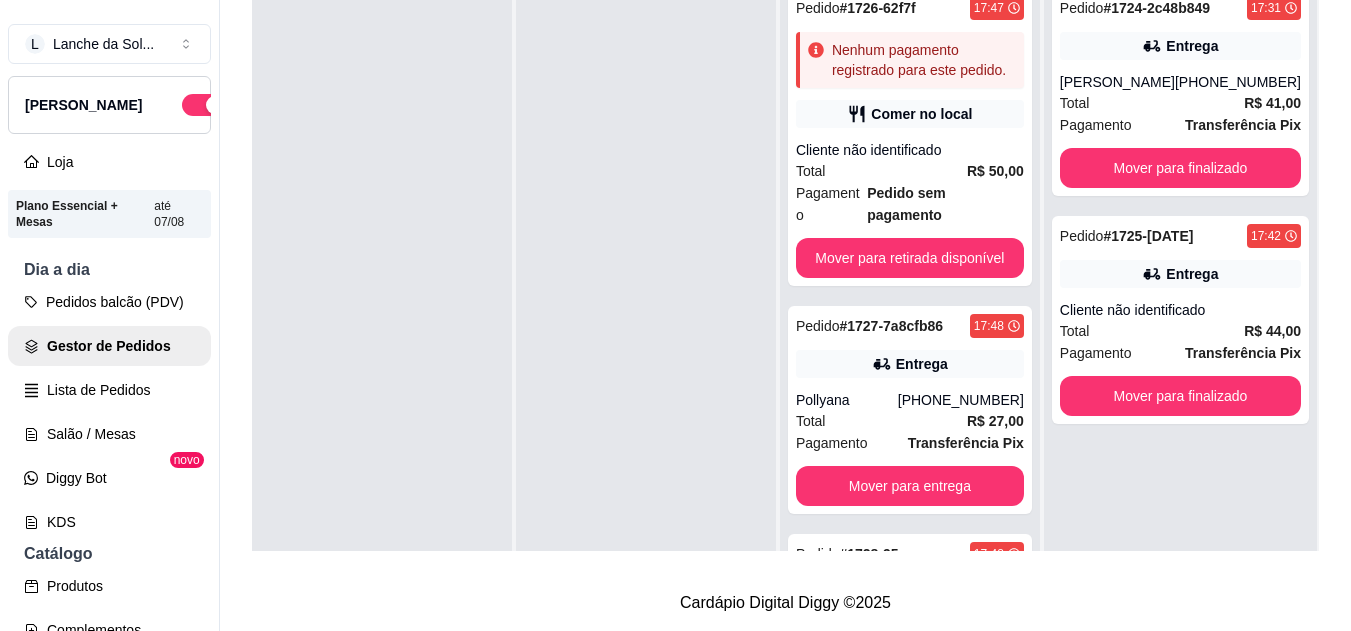 click on "[PHONE_NUMBER]" at bounding box center (1238, 82) 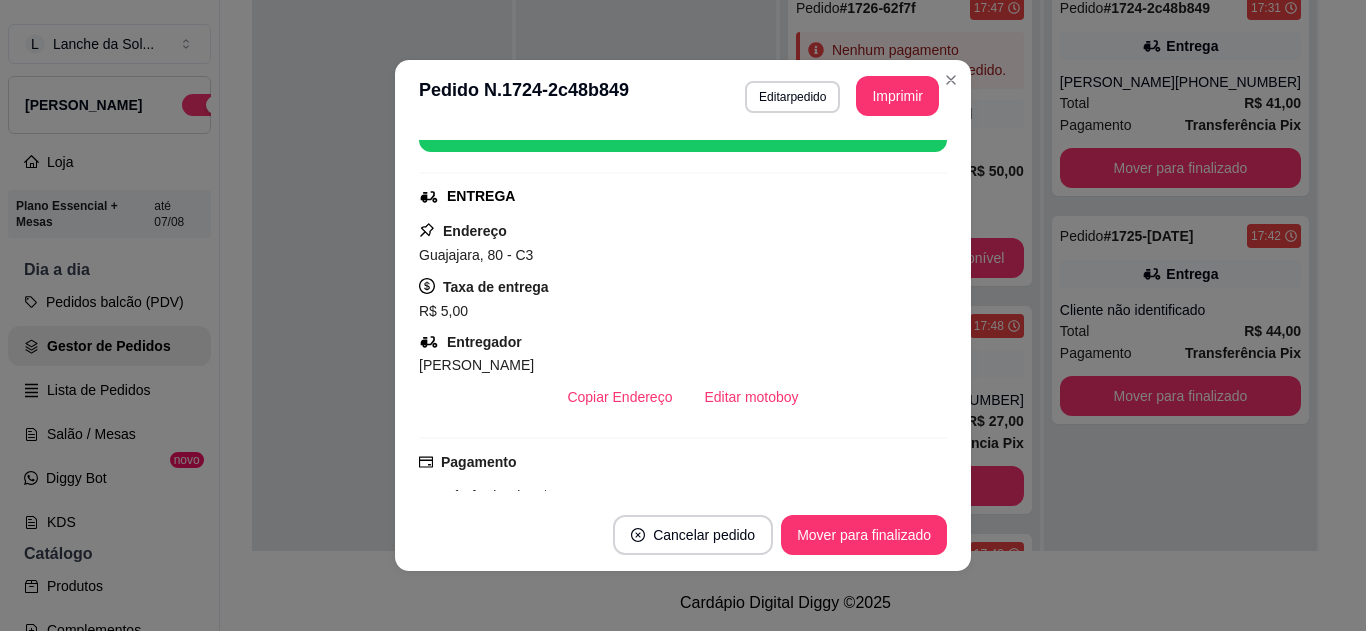 scroll, scrollTop: 280, scrollLeft: 0, axis: vertical 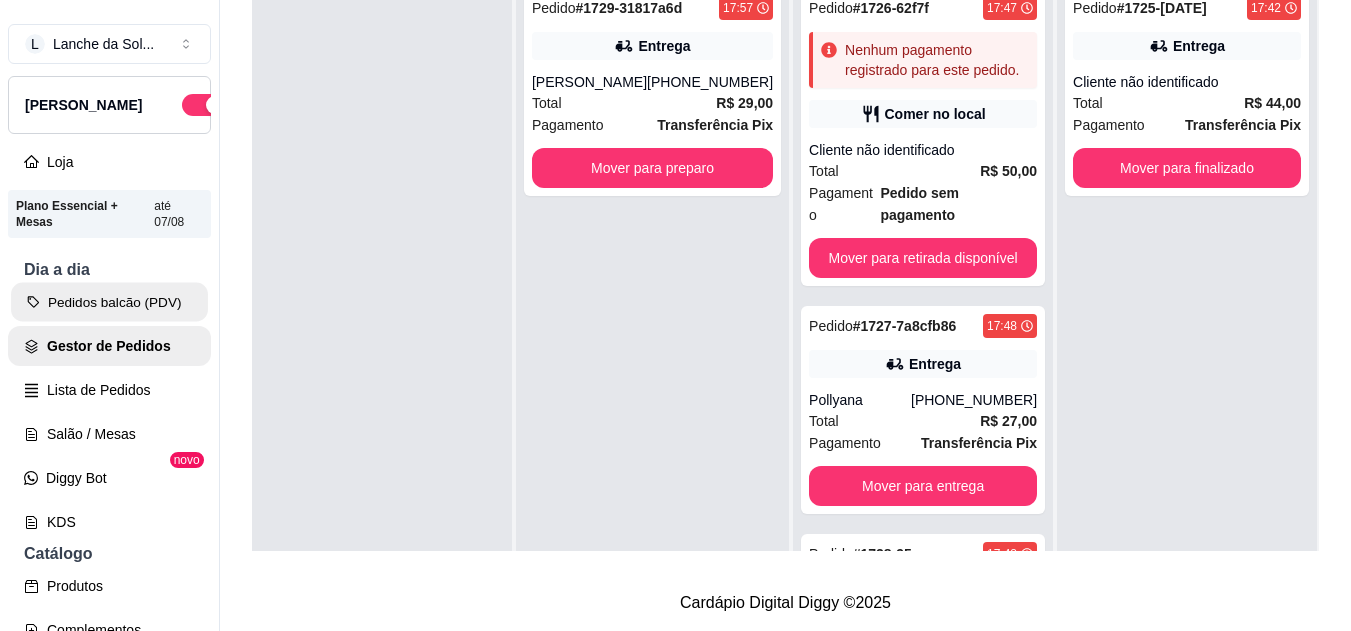 click on "Pedidos balcão (PDV)" at bounding box center [109, 302] 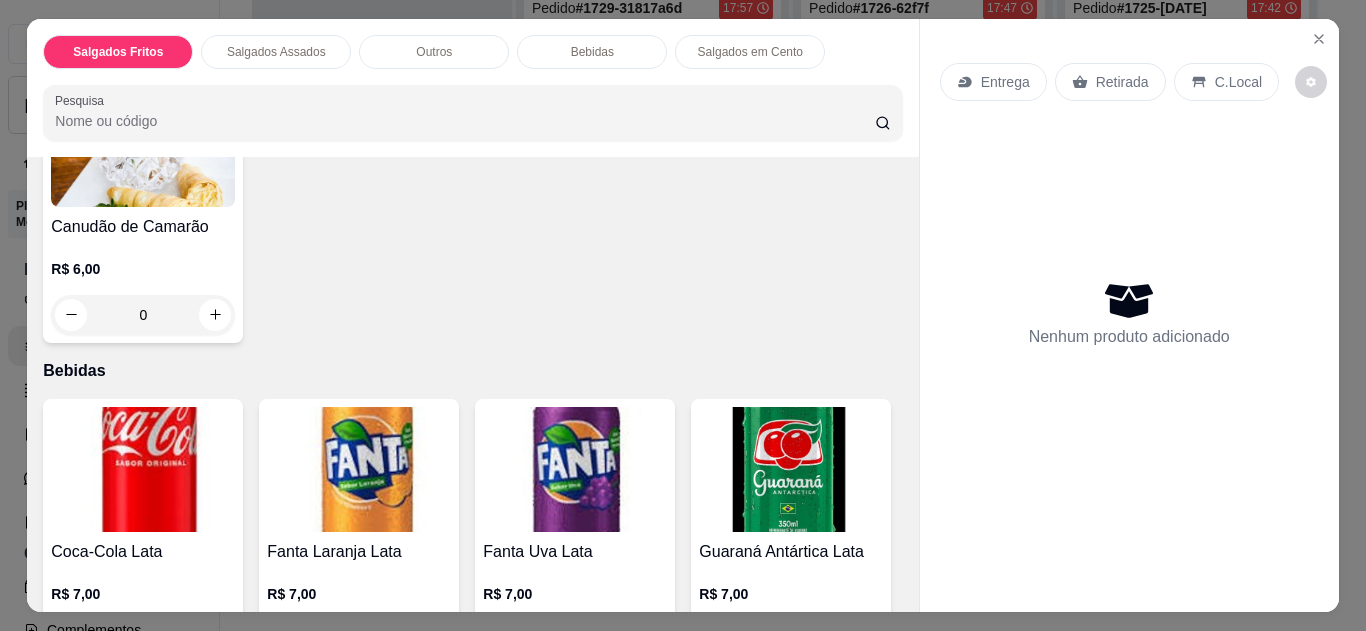 scroll, scrollTop: 1197, scrollLeft: 0, axis: vertical 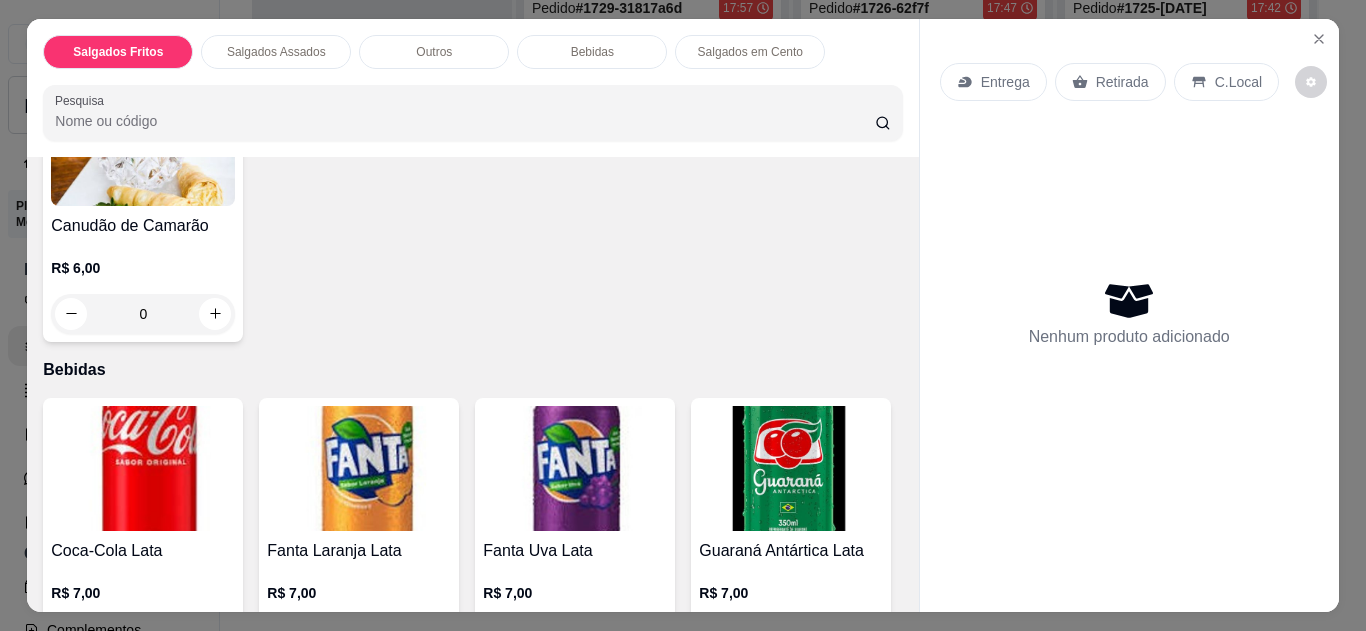 click 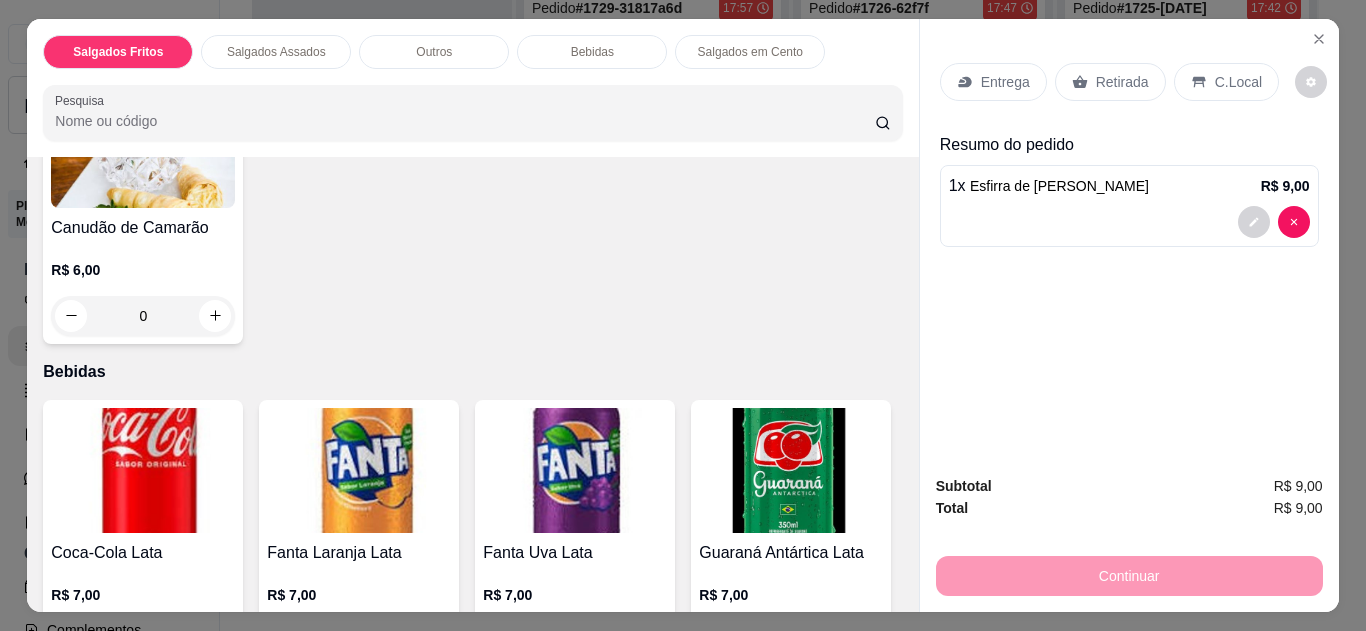 click 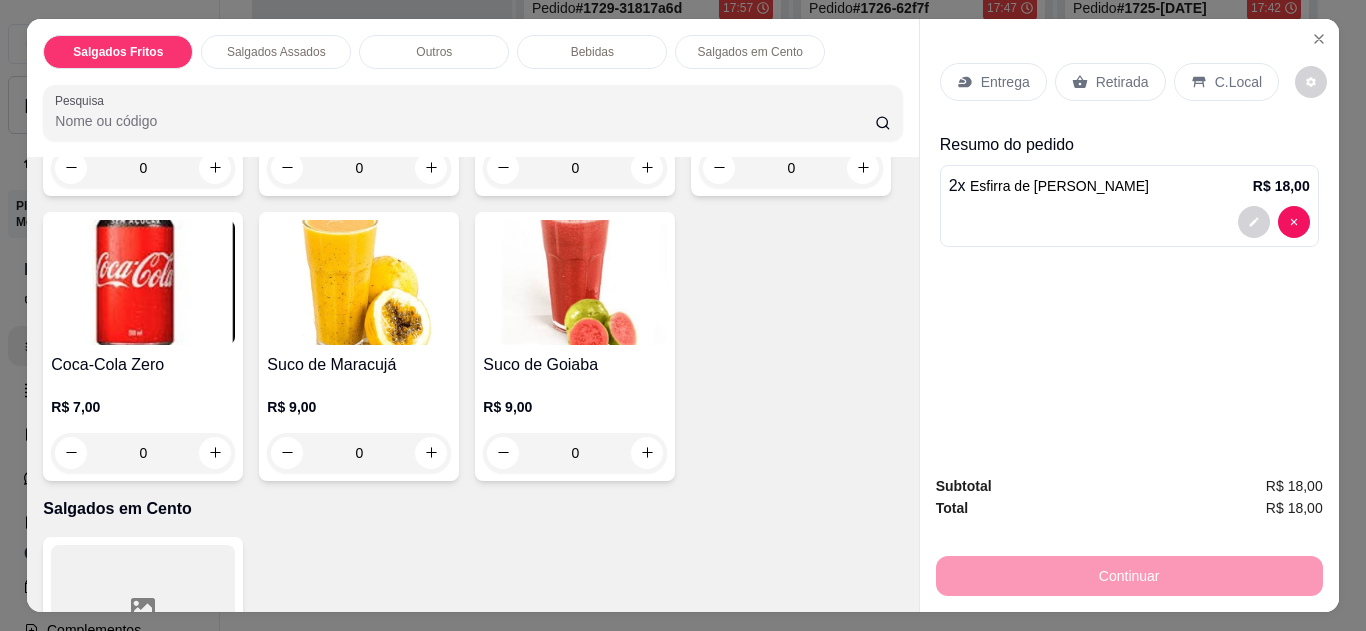 scroll, scrollTop: 1677, scrollLeft: 0, axis: vertical 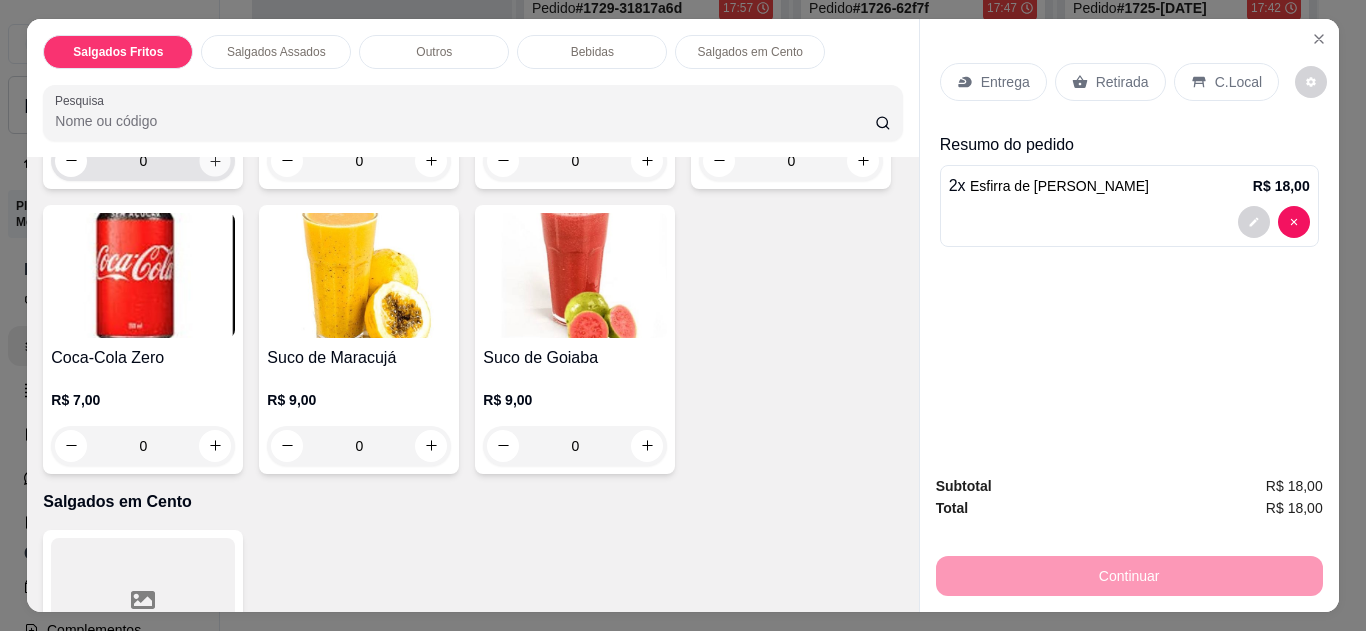 click 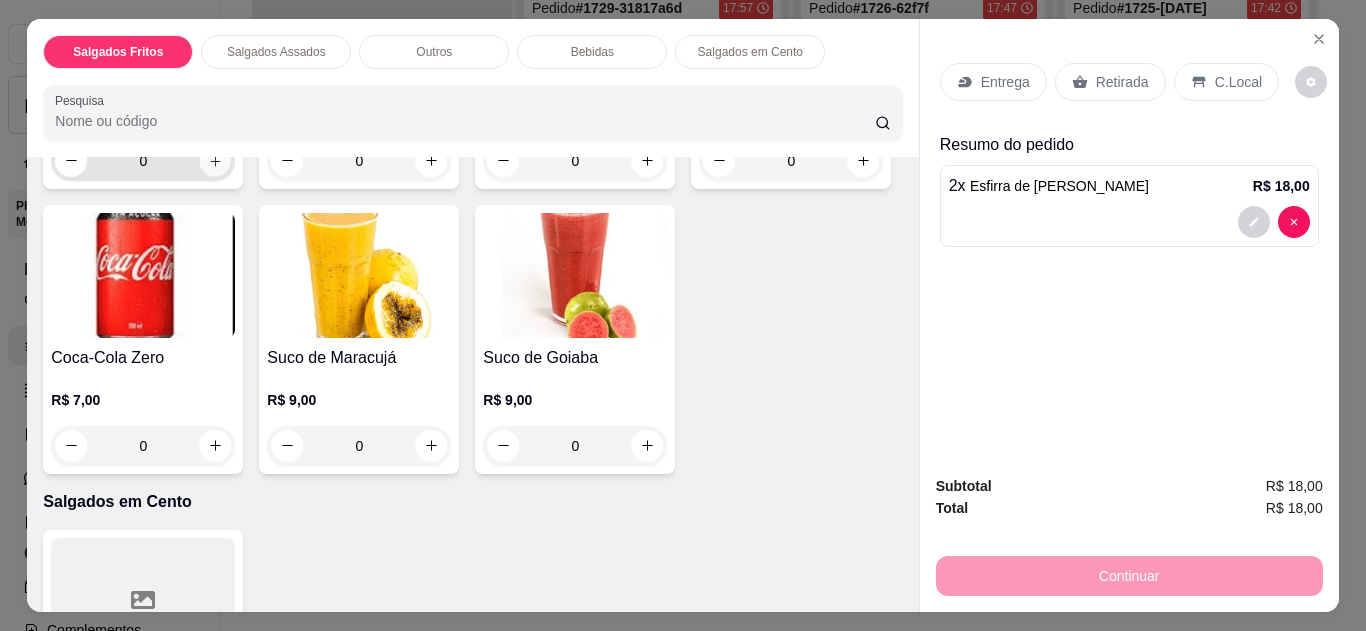 type on "1" 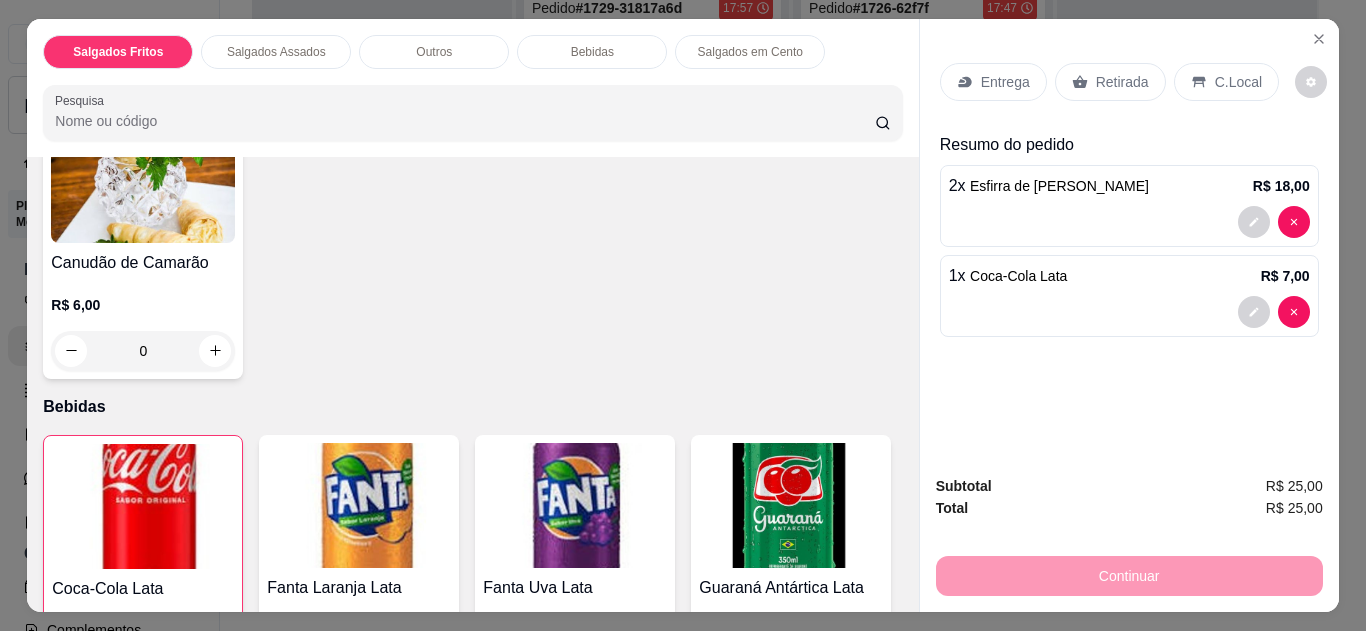 scroll, scrollTop: 1157, scrollLeft: 0, axis: vertical 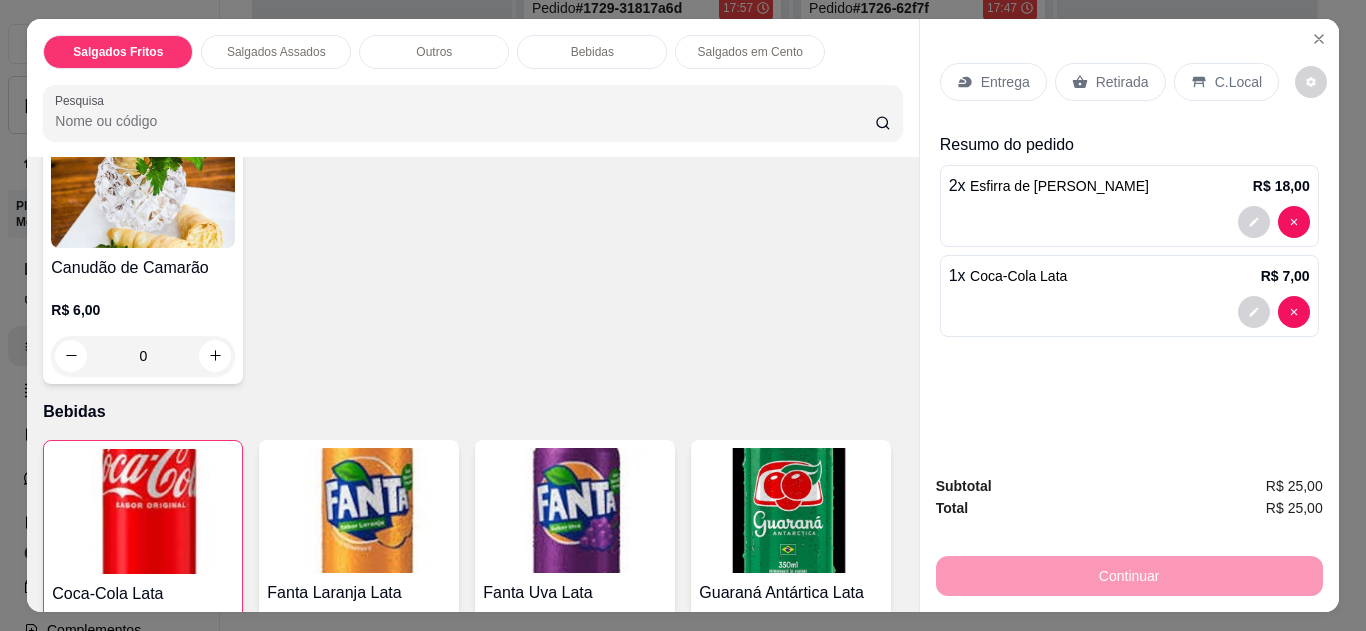 click 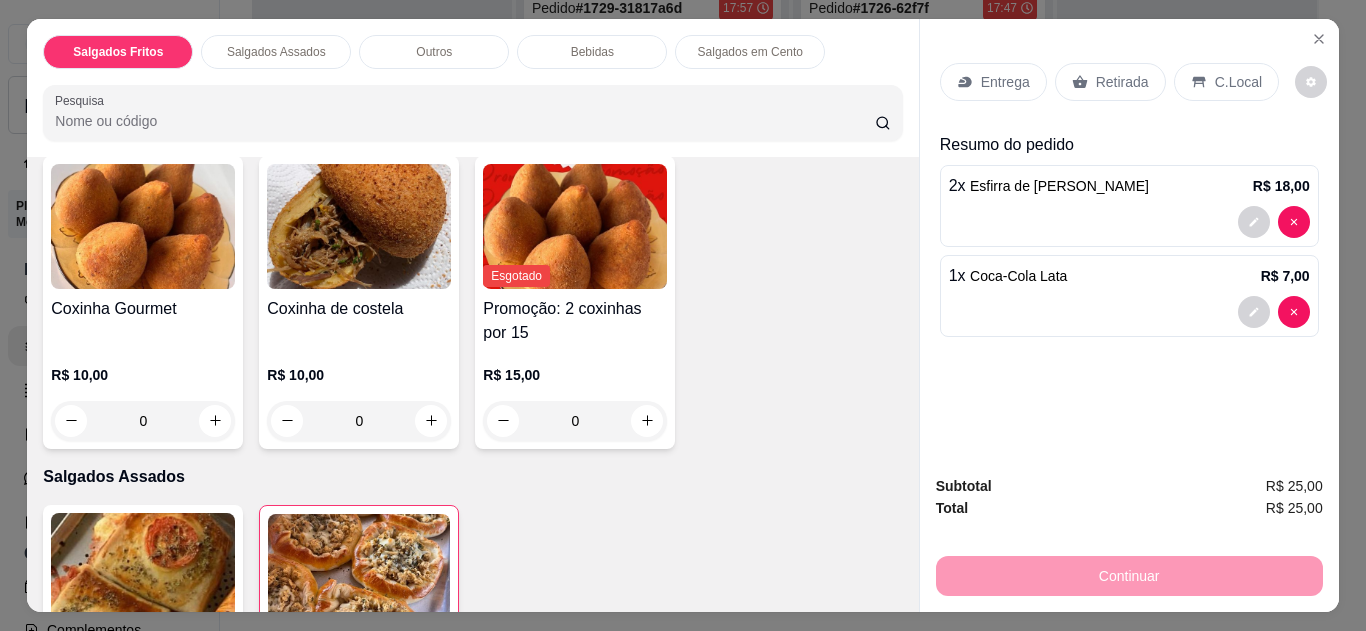 scroll, scrollTop: 317, scrollLeft: 0, axis: vertical 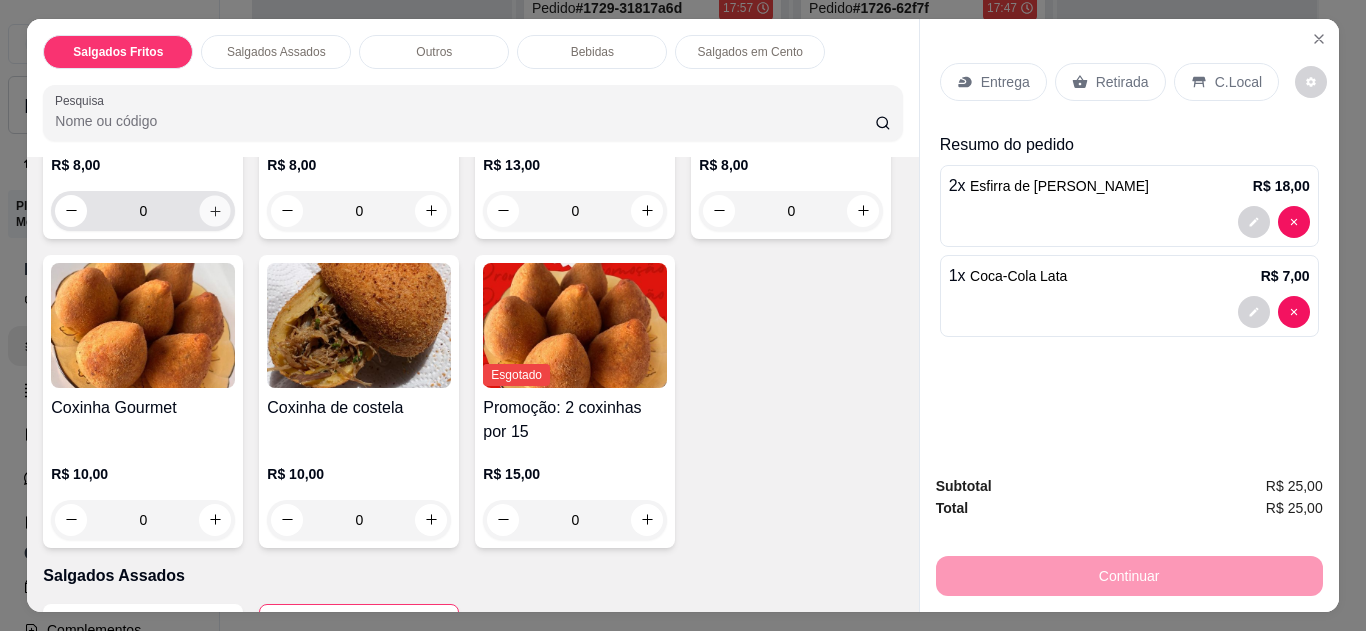 click 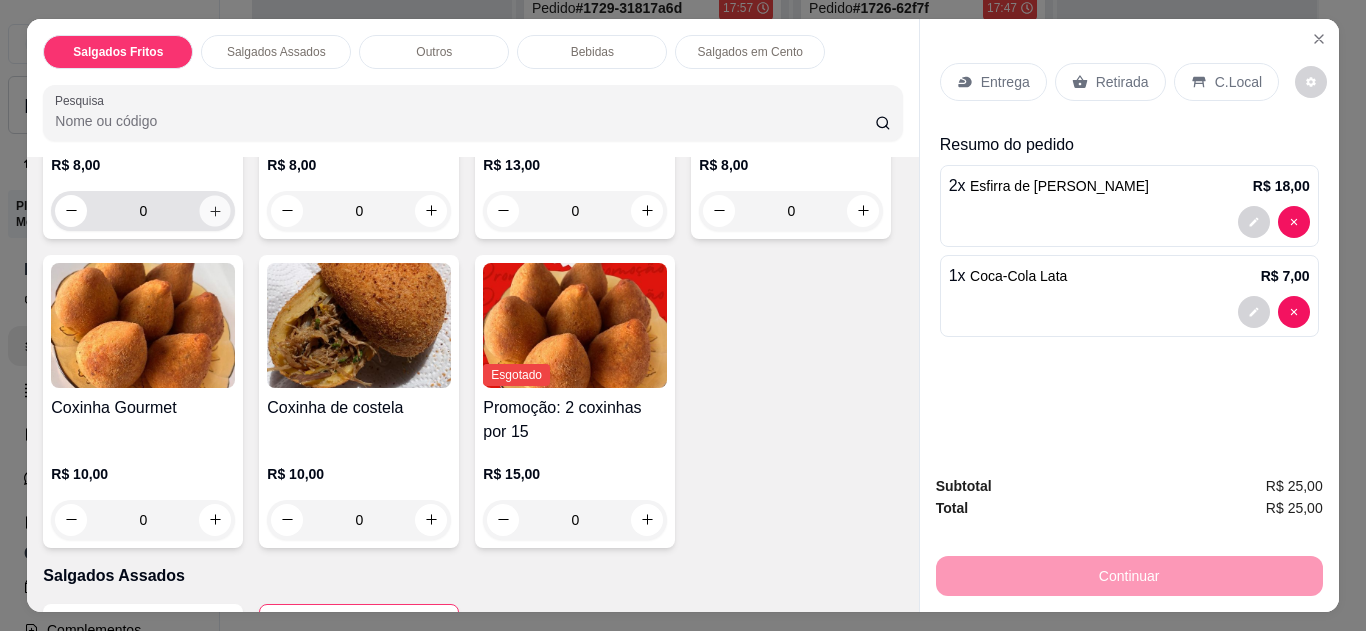 type on "1" 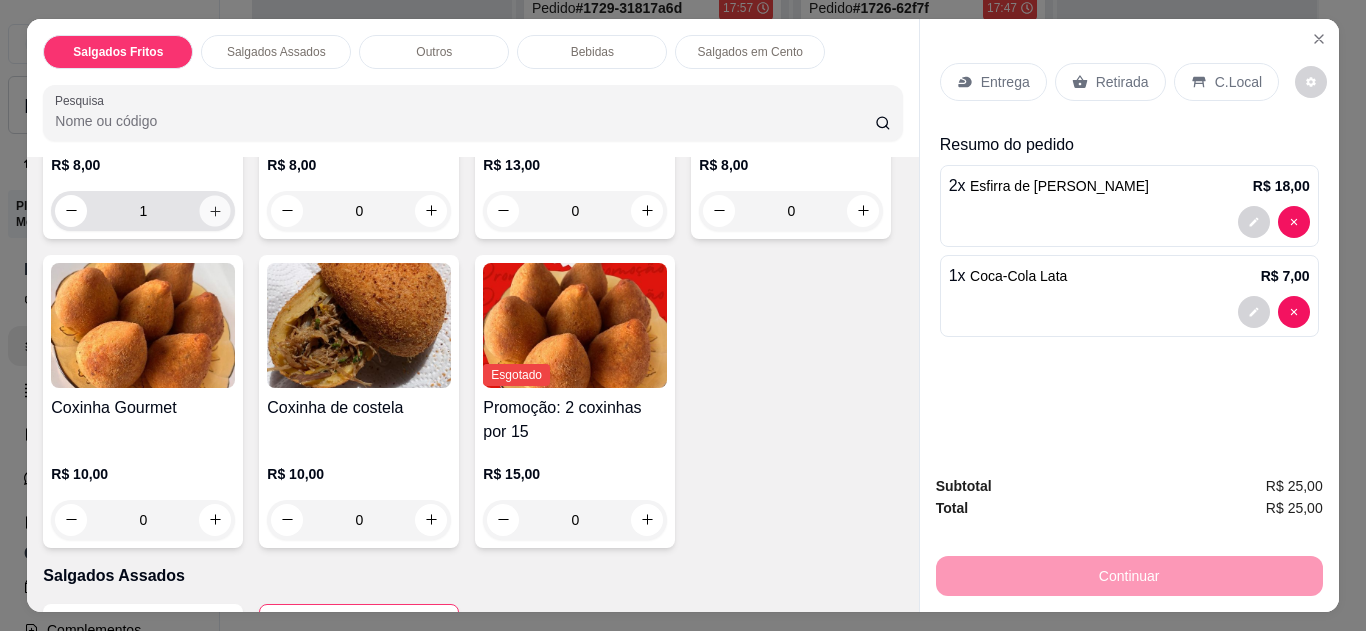 scroll, scrollTop: 318, scrollLeft: 0, axis: vertical 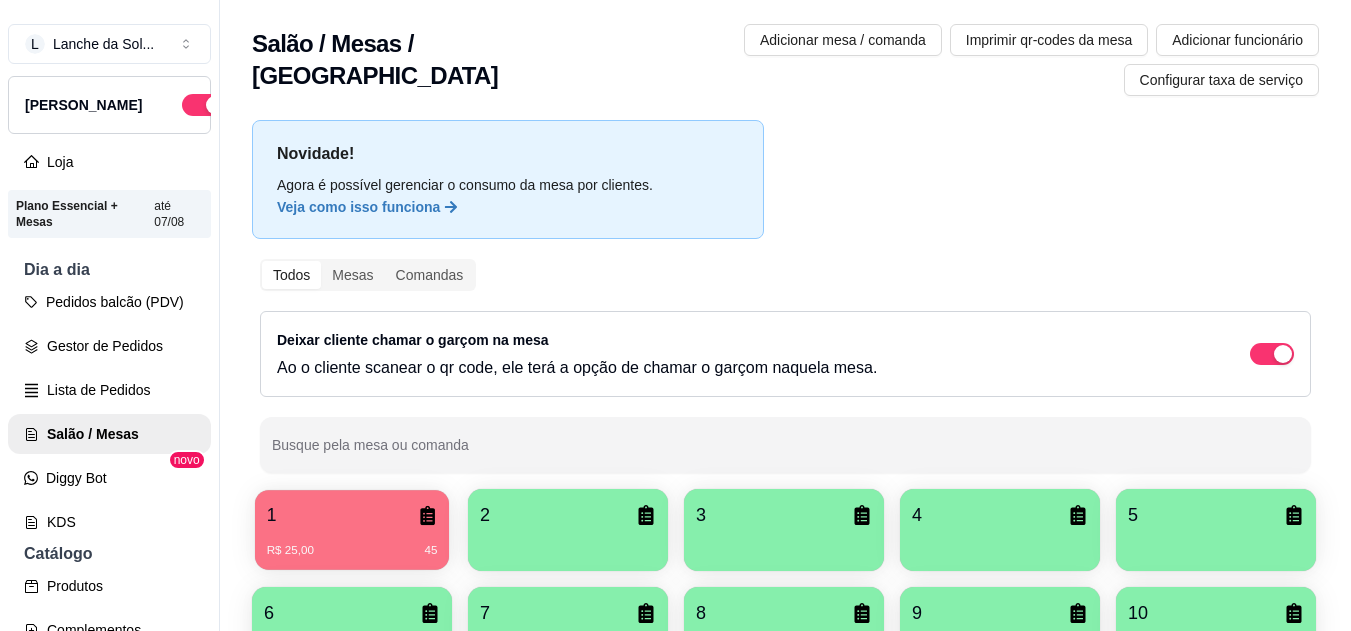 click on "R$ 25,00 45" at bounding box center (352, 543) 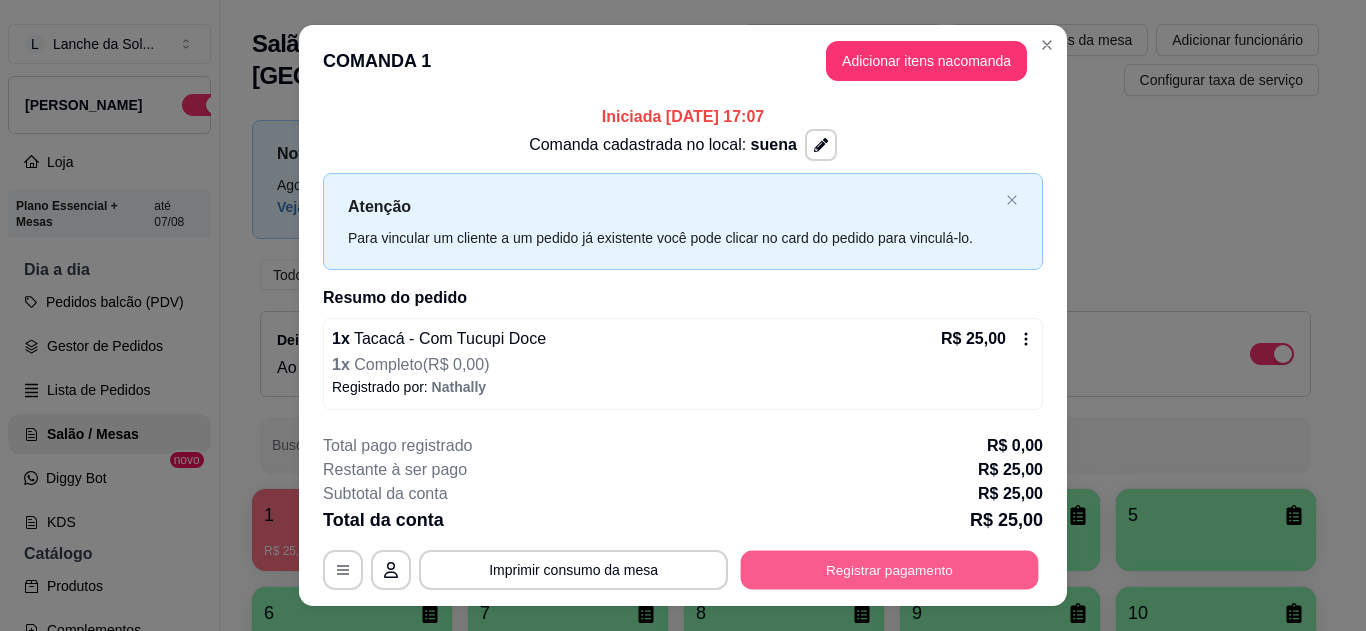 click on "Registrar pagamento" at bounding box center (890, 570) 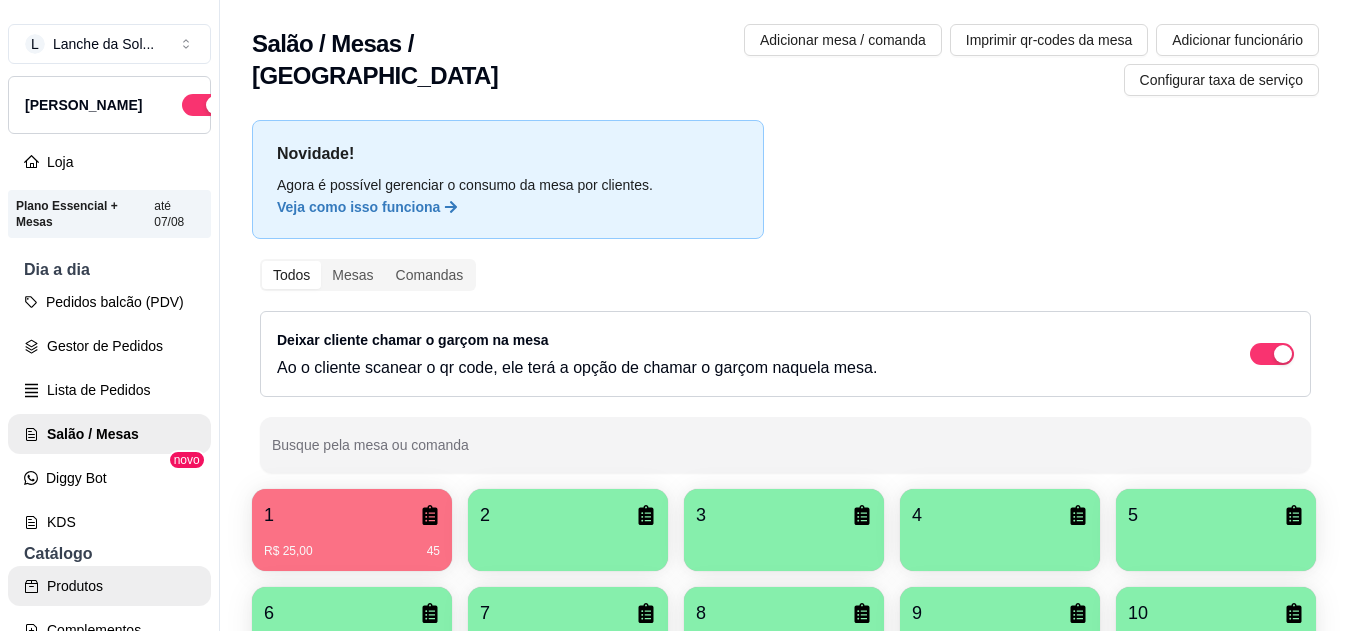 click on "Produtos" at bounding box center (109, 586) 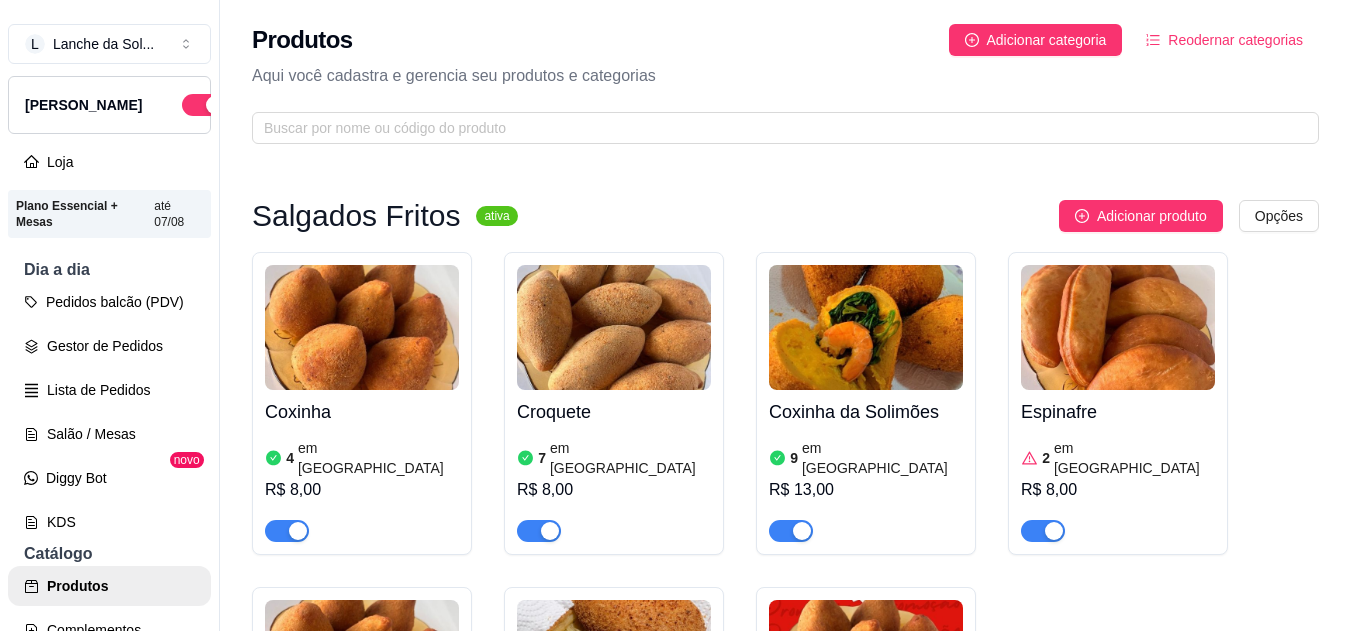 click at bounding box center [866, 662] 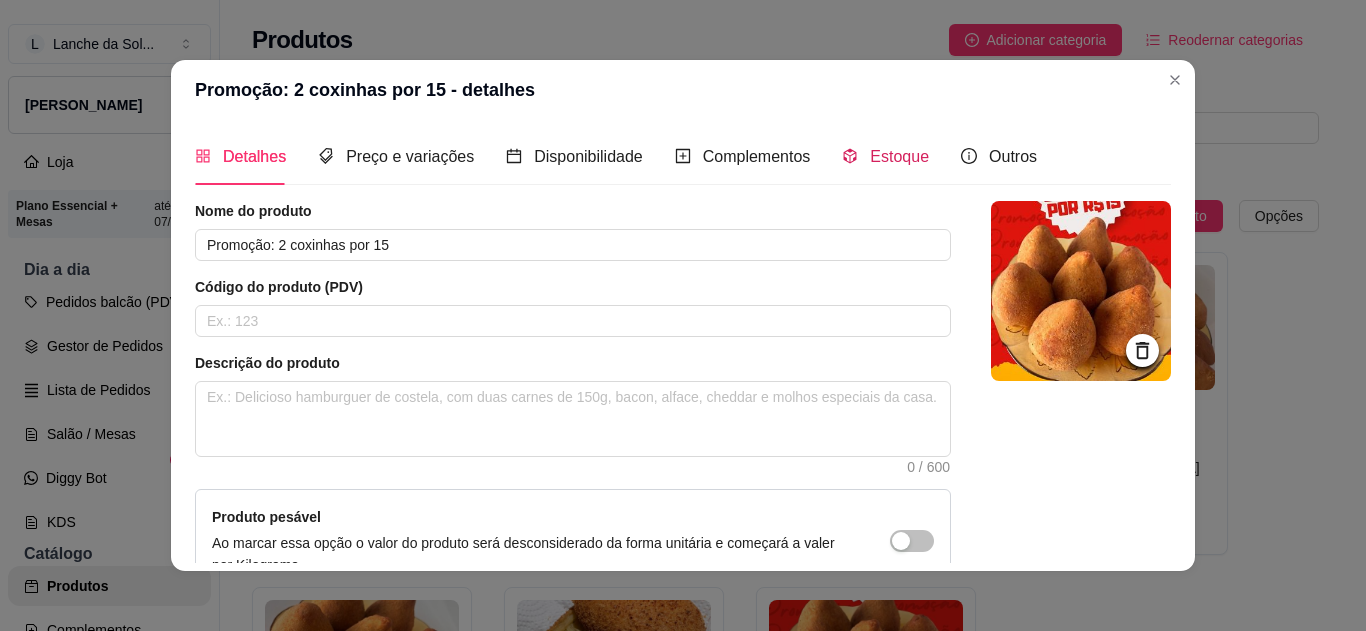 click on "Estoque" at bounding box center [899, 156] 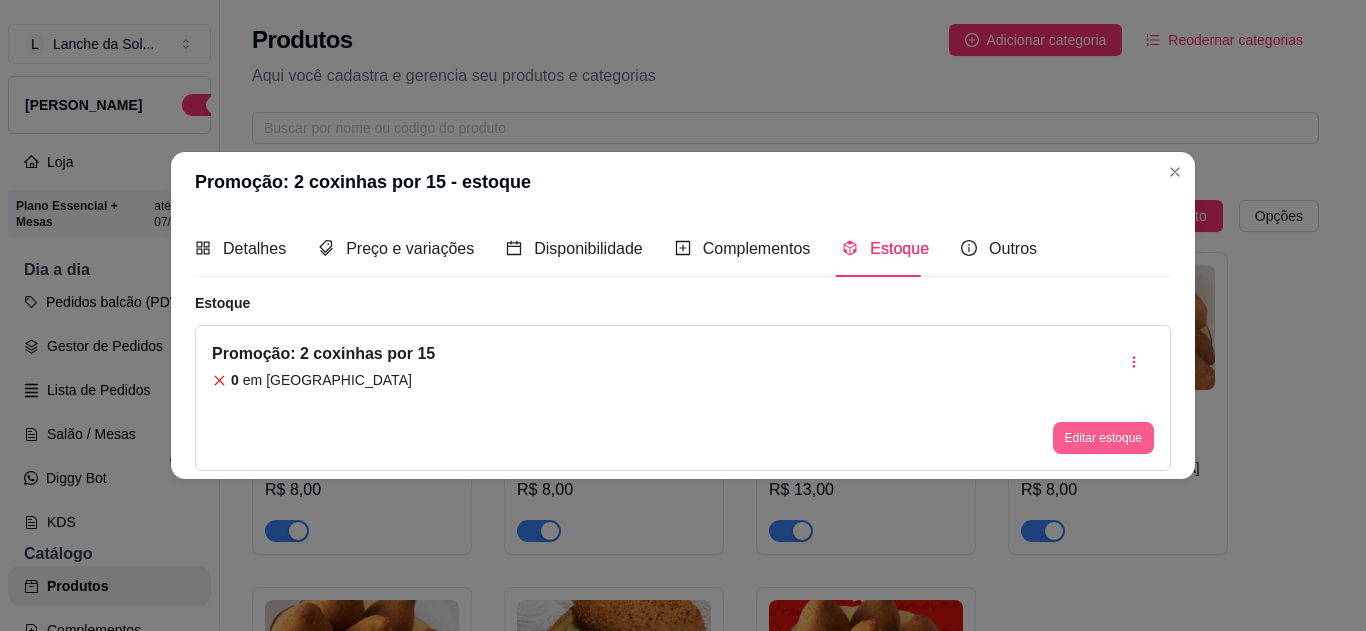 click on "Editar estoque" at bounding box center [1103, 438] 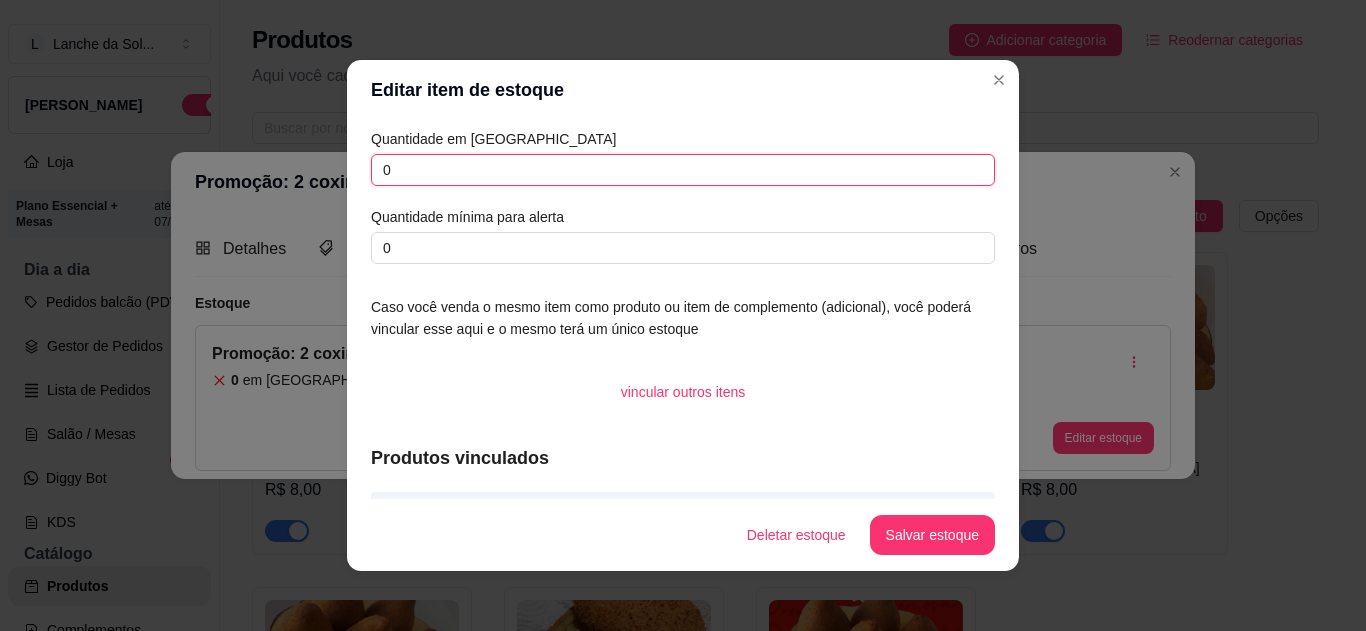 click on "0" at bounding box center (683, 170) 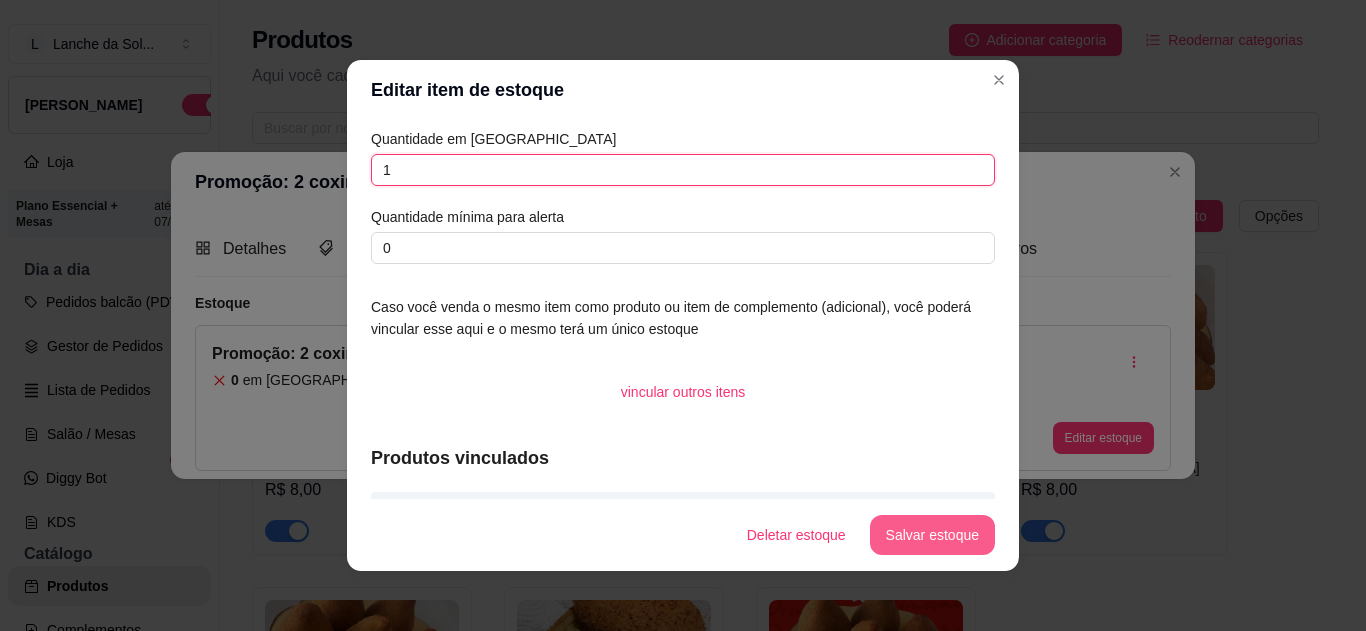 type on "1" 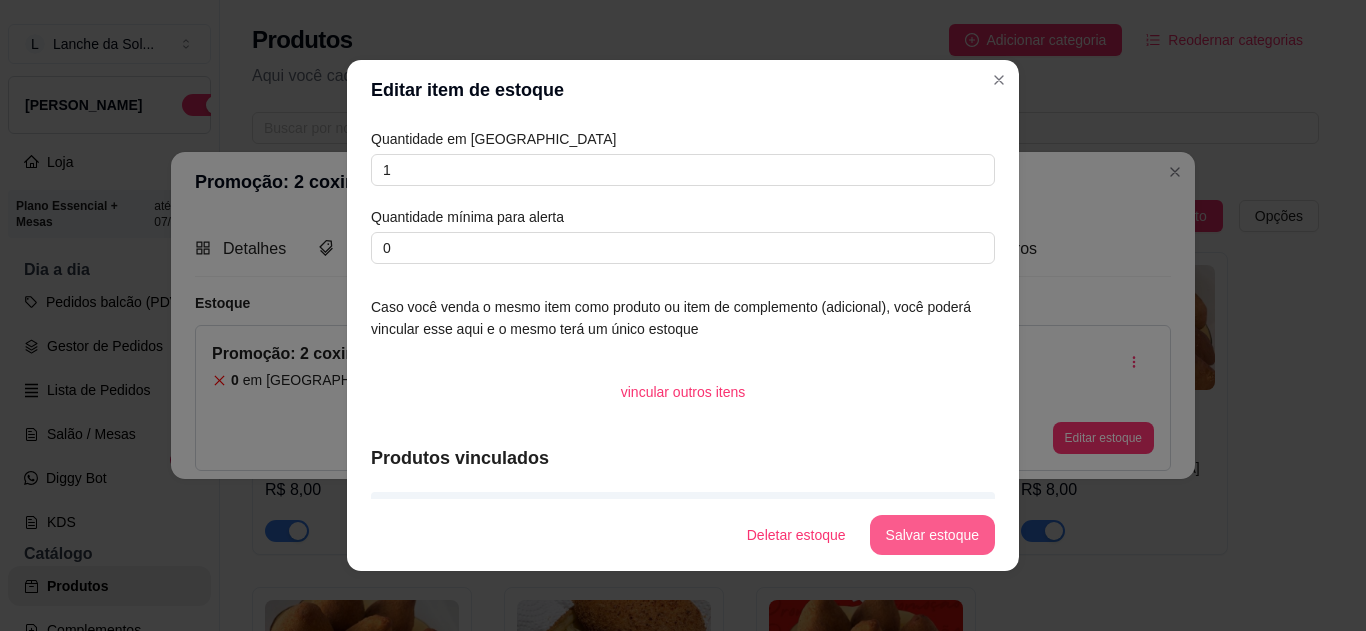 click on "Salvar estoque" at bounding box center [932, 535] 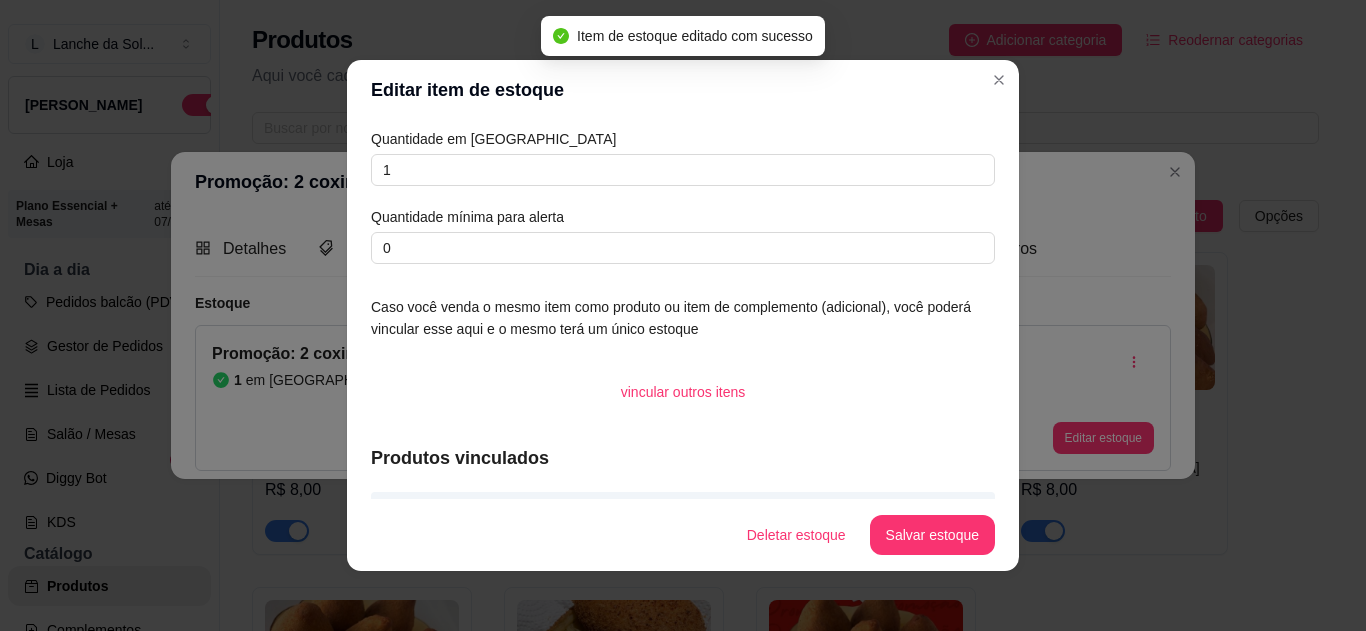 click on "Editar item de estoque" at bounding box center [683, 90] 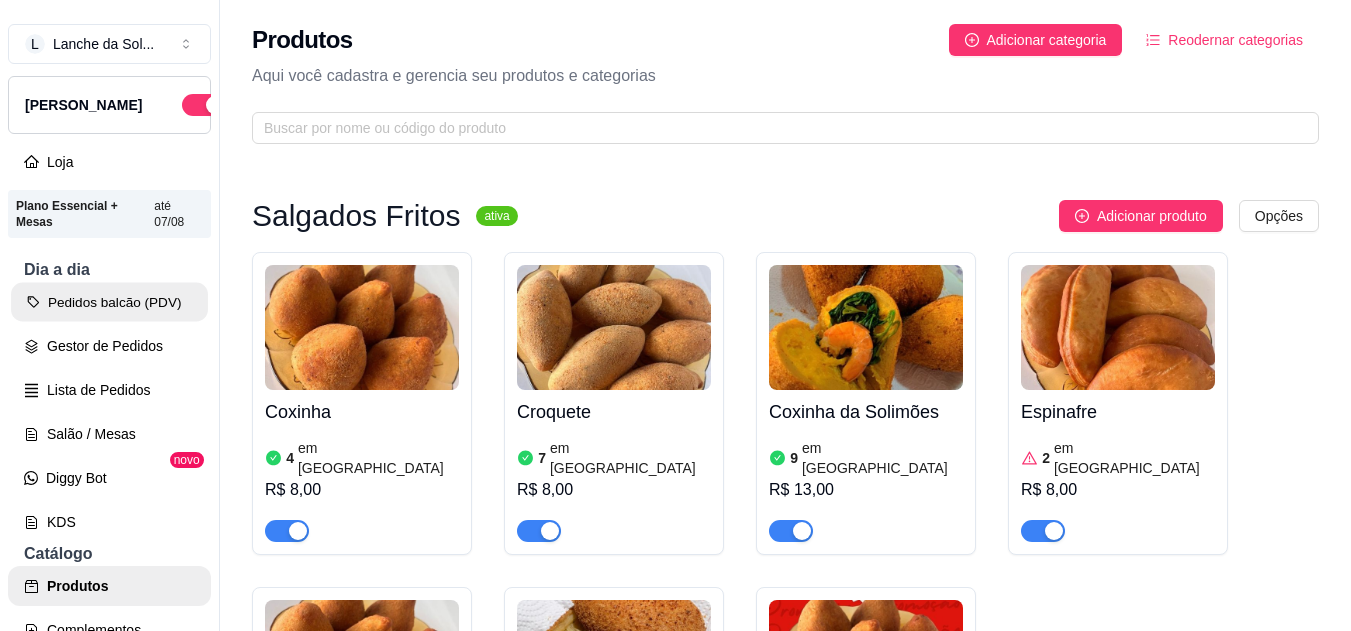 click on "Pedidos balcão (PDV)" at bounding box center (109, 302) 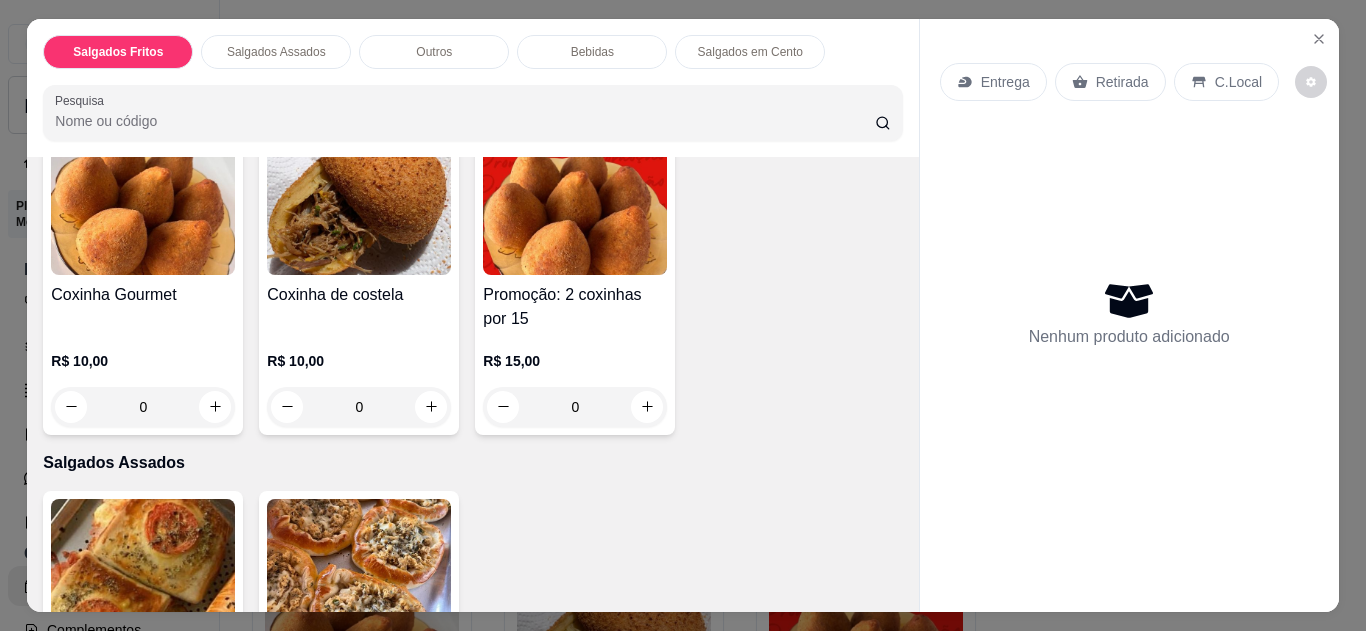 scroll, scrollTop: 440, scrollLeft: 0, axis: vertical 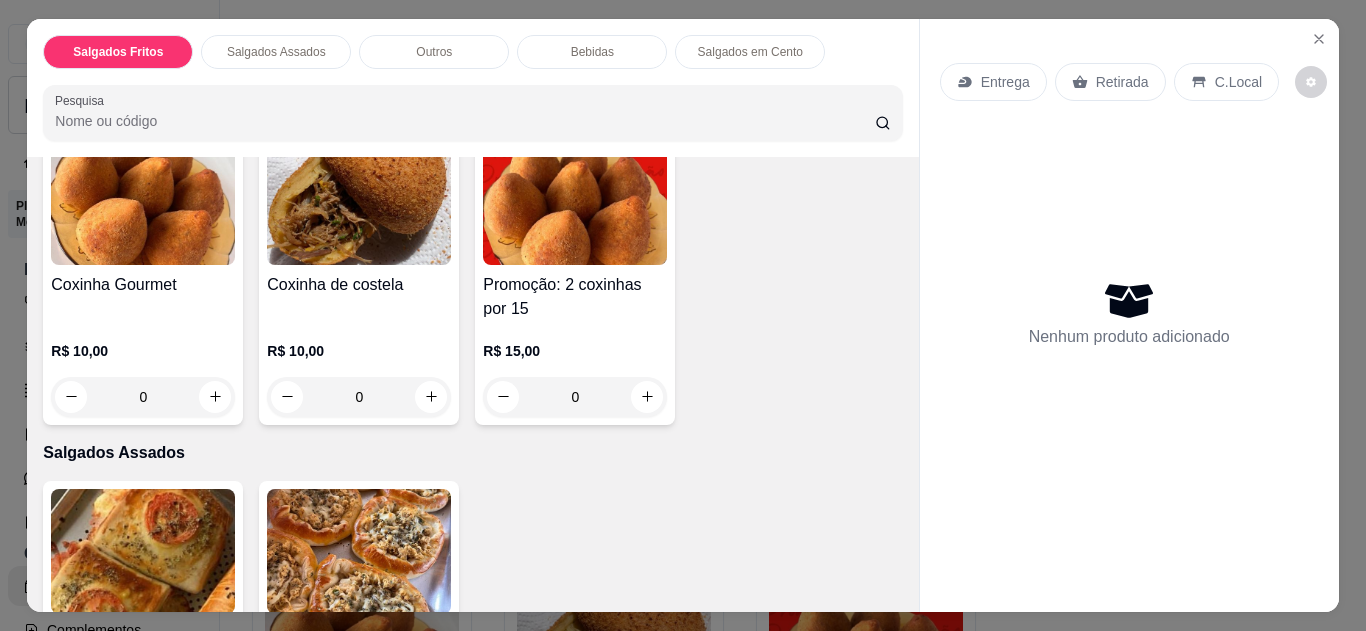 click on "Promoção: 2 coxinhas por 15" at bounding box center (575, 297) 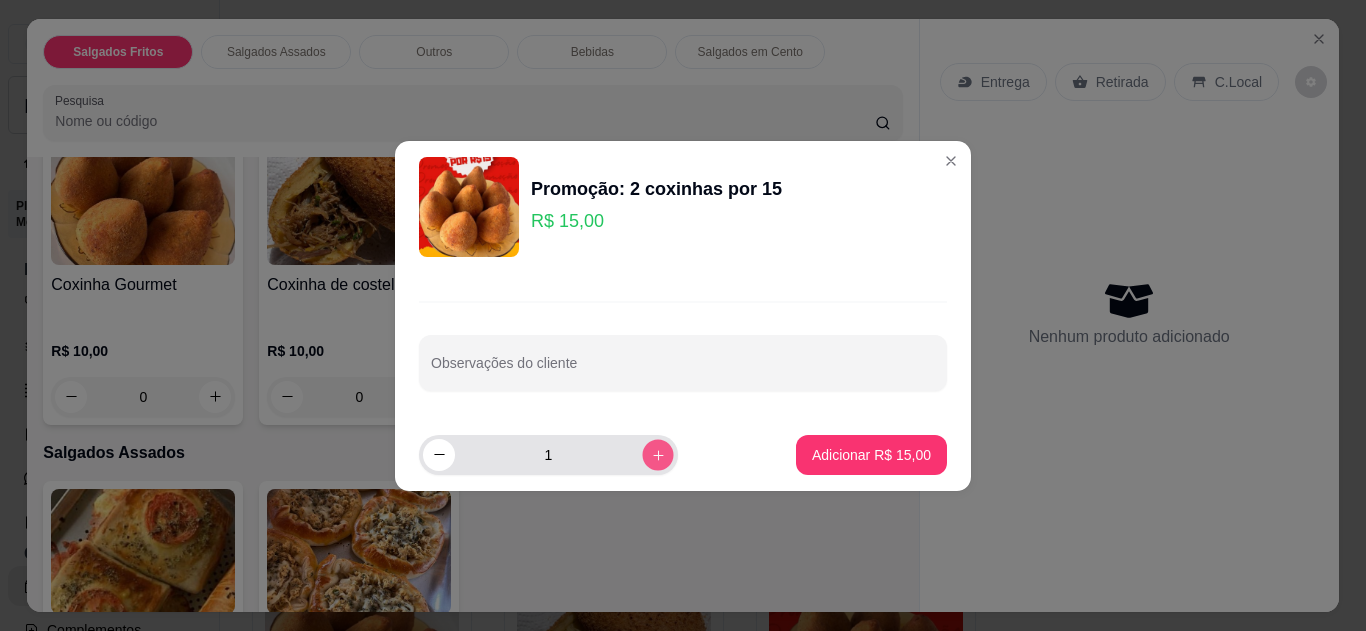 click at bounding box center (657, 454) 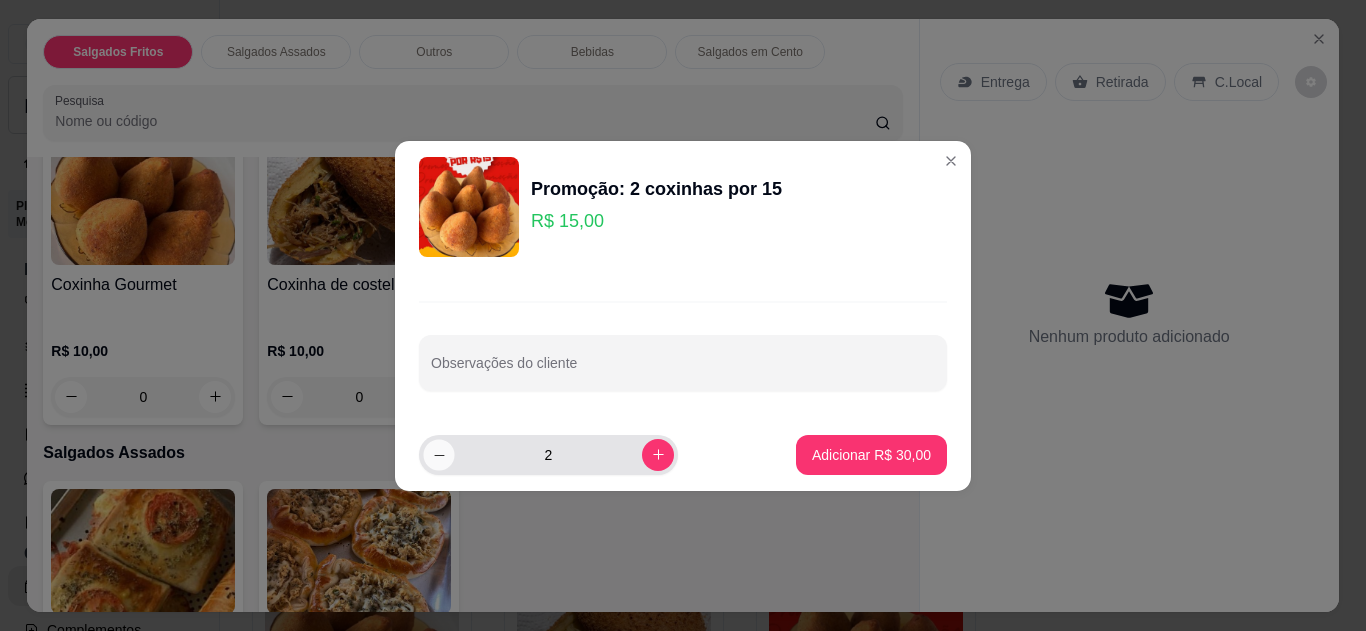 click 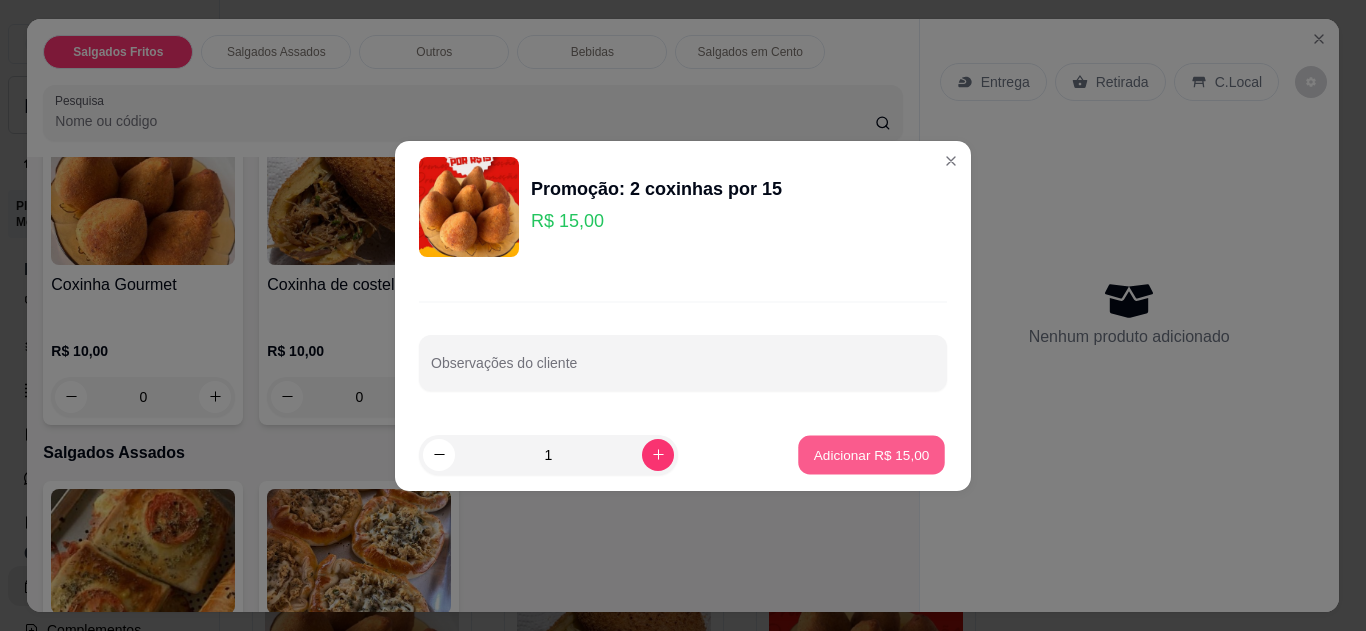 click on "Adicionar   R$ 15,00" at bounding box center [872, 454] 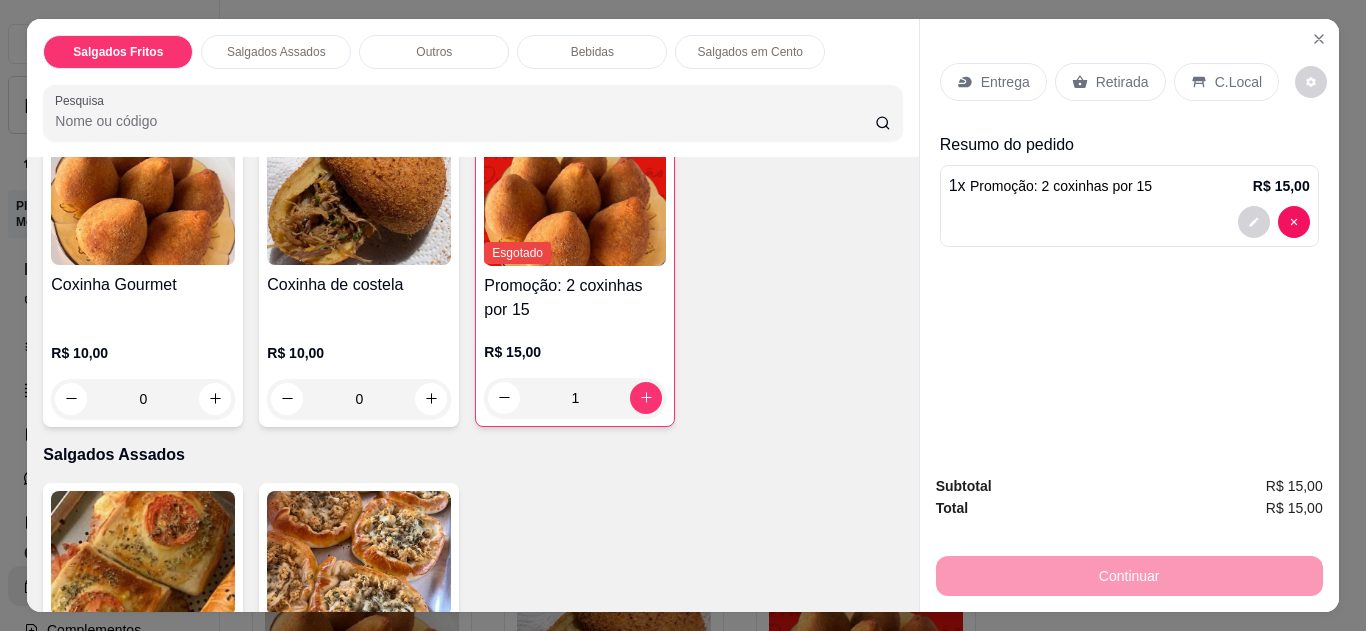 click 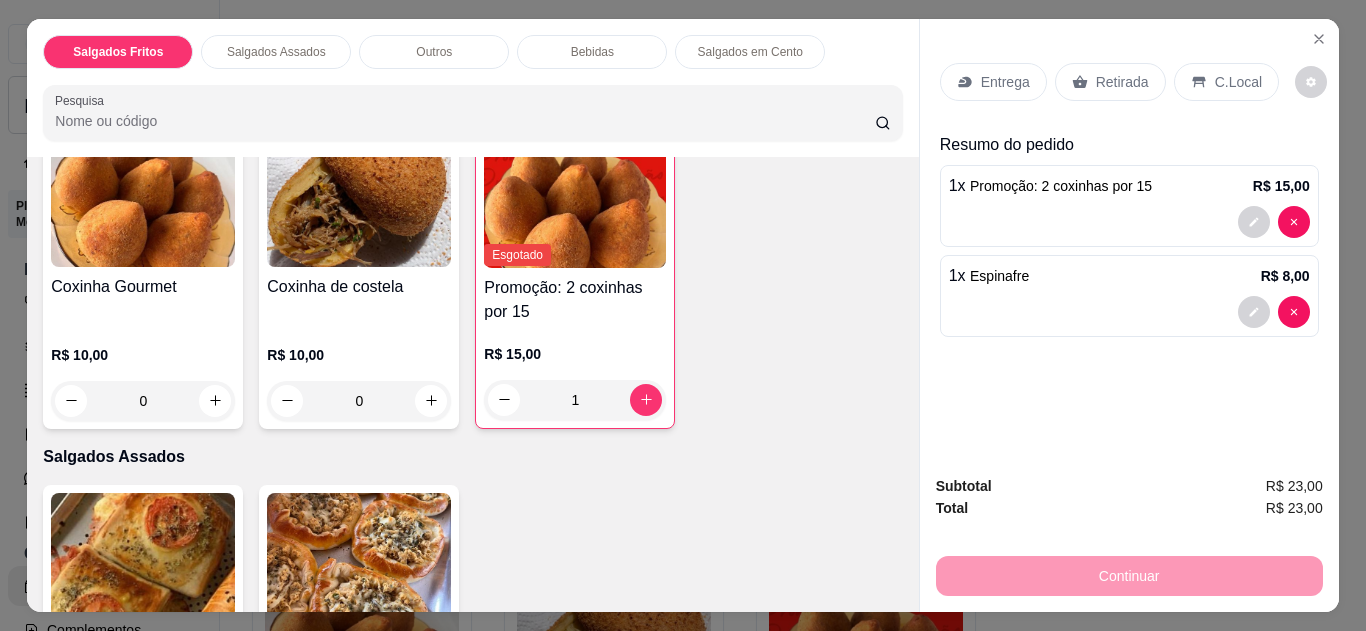scroll, scrollTop: 441, scrollLeft: 0, axis: vertical 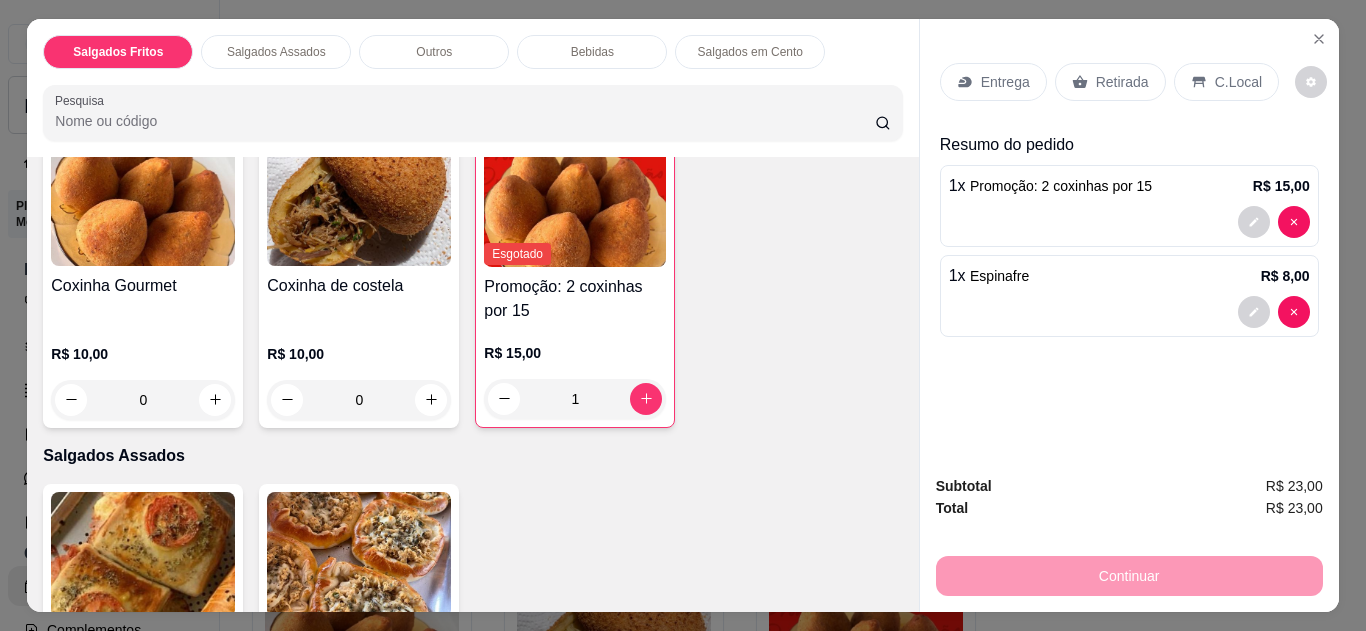 click on "C.Local" at bounding box center (1238, 82) 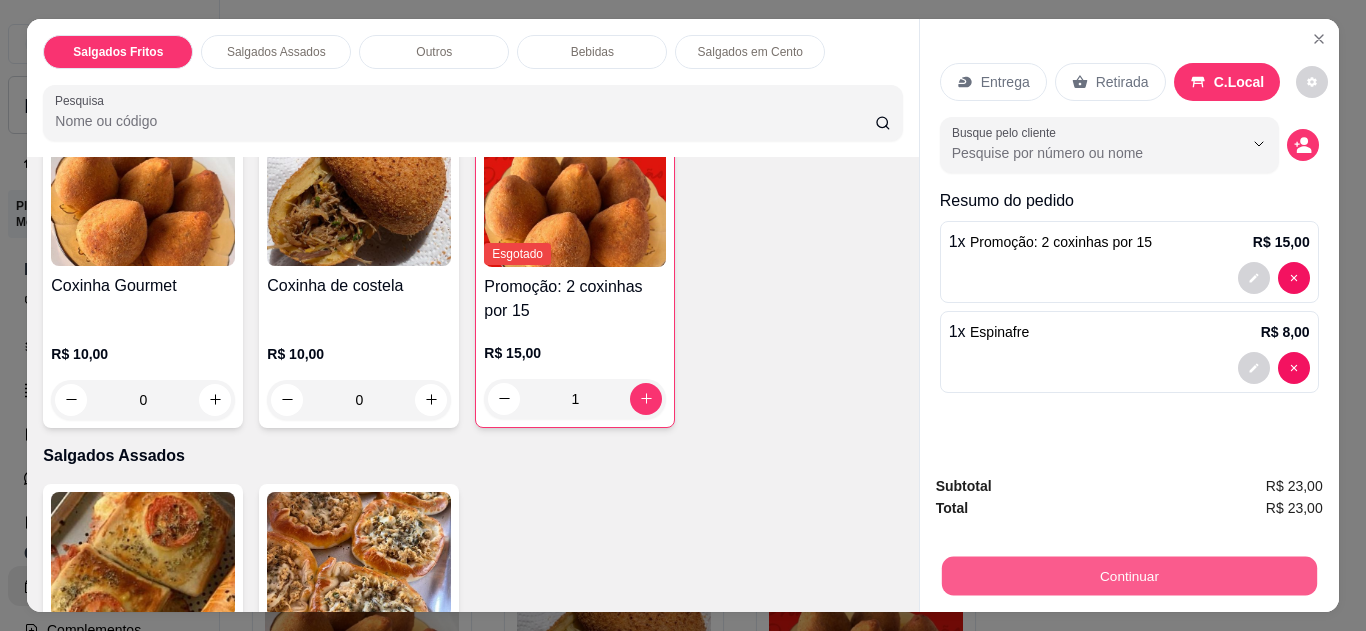 click on "Continuar" at bounding box center (1128, 576) 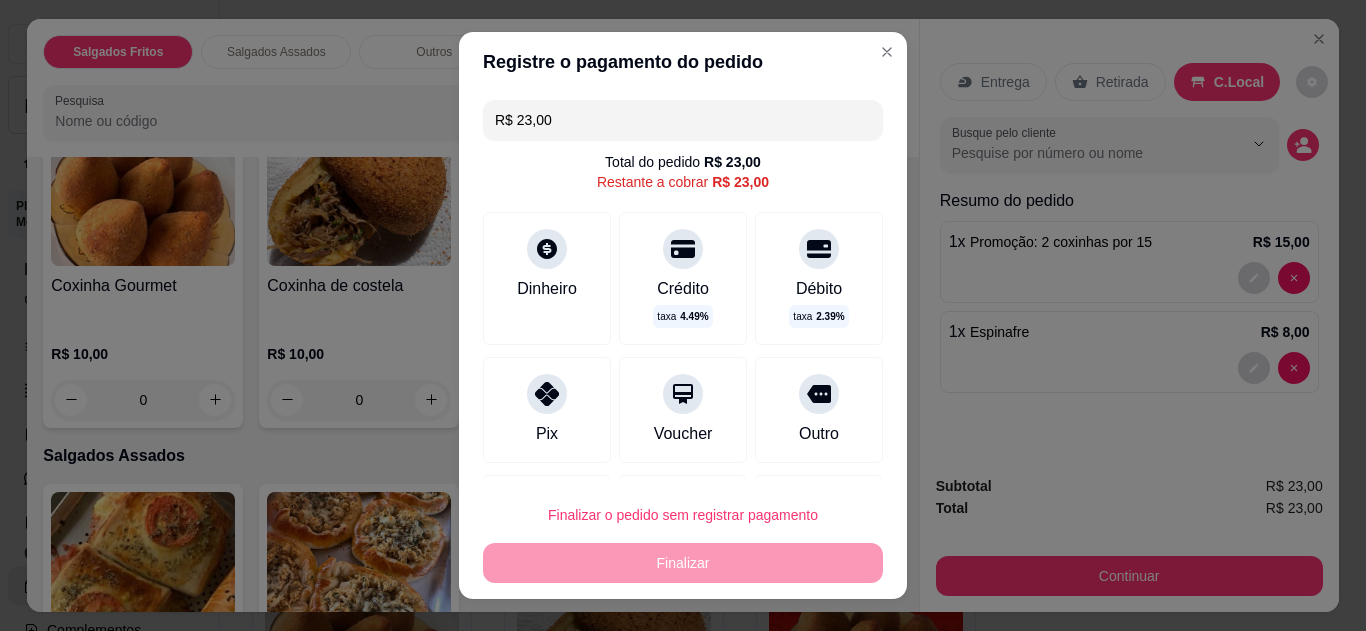 click on "Pix" at bounding box center [547, 410] 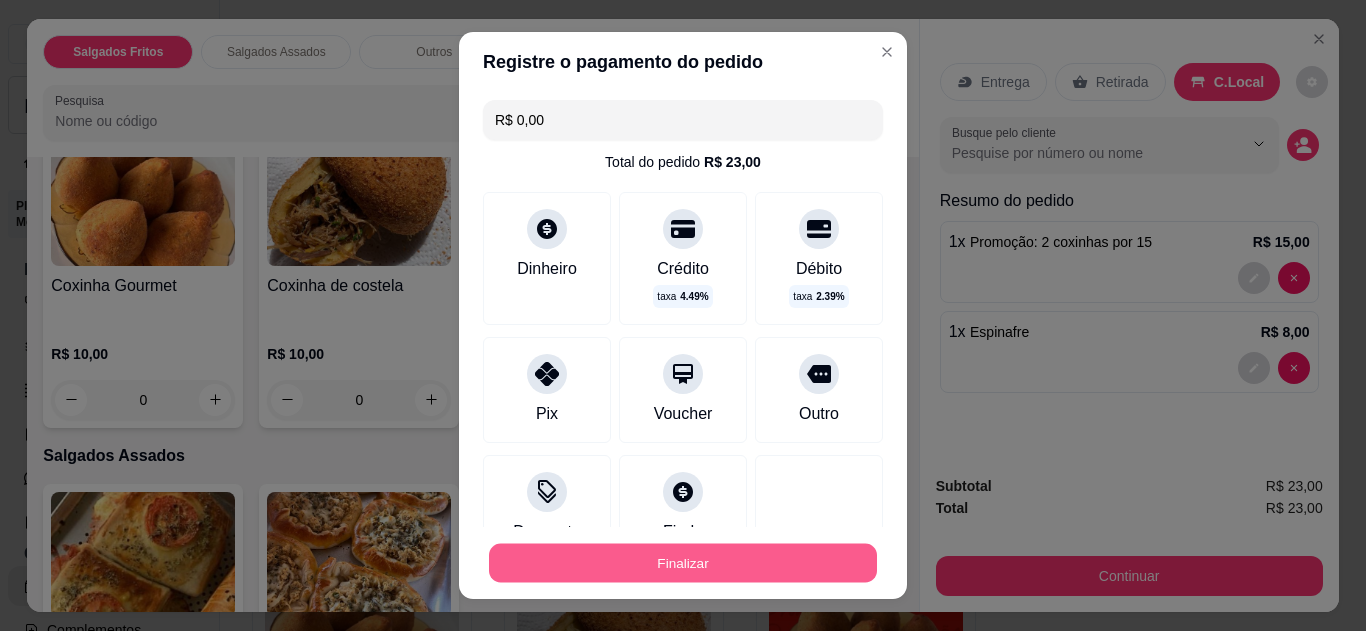 click on "Finalizar" at bounding box center [683, 563] 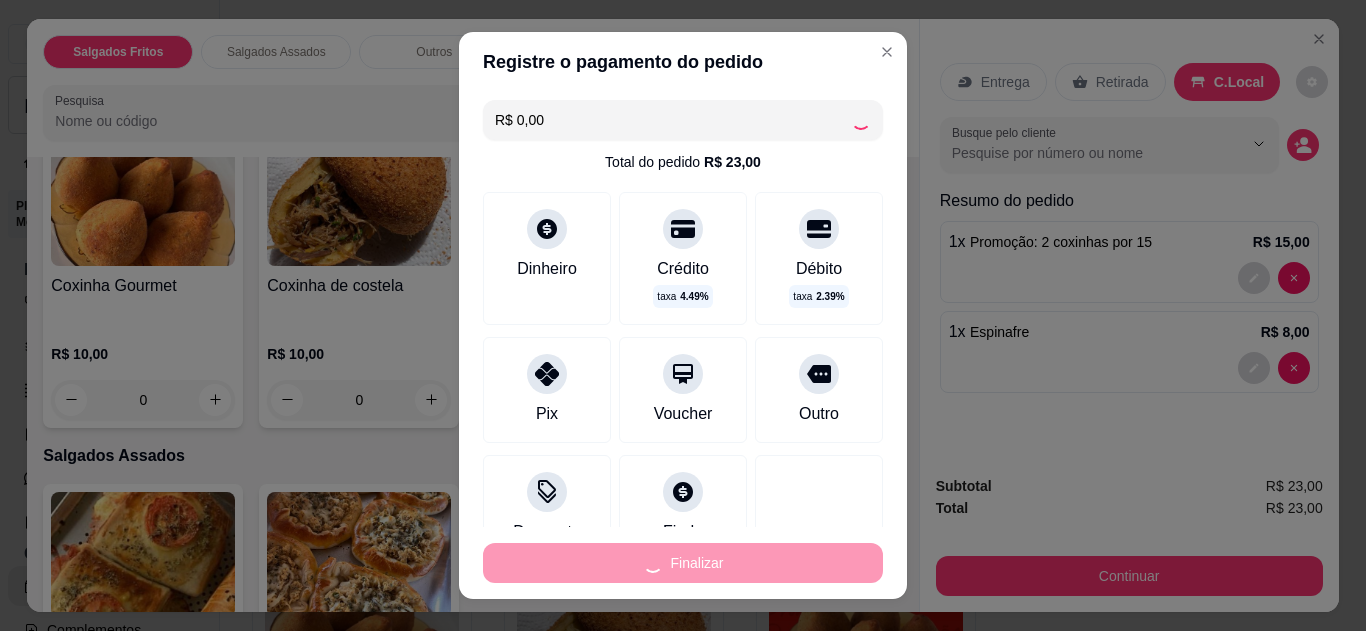 type on "0" 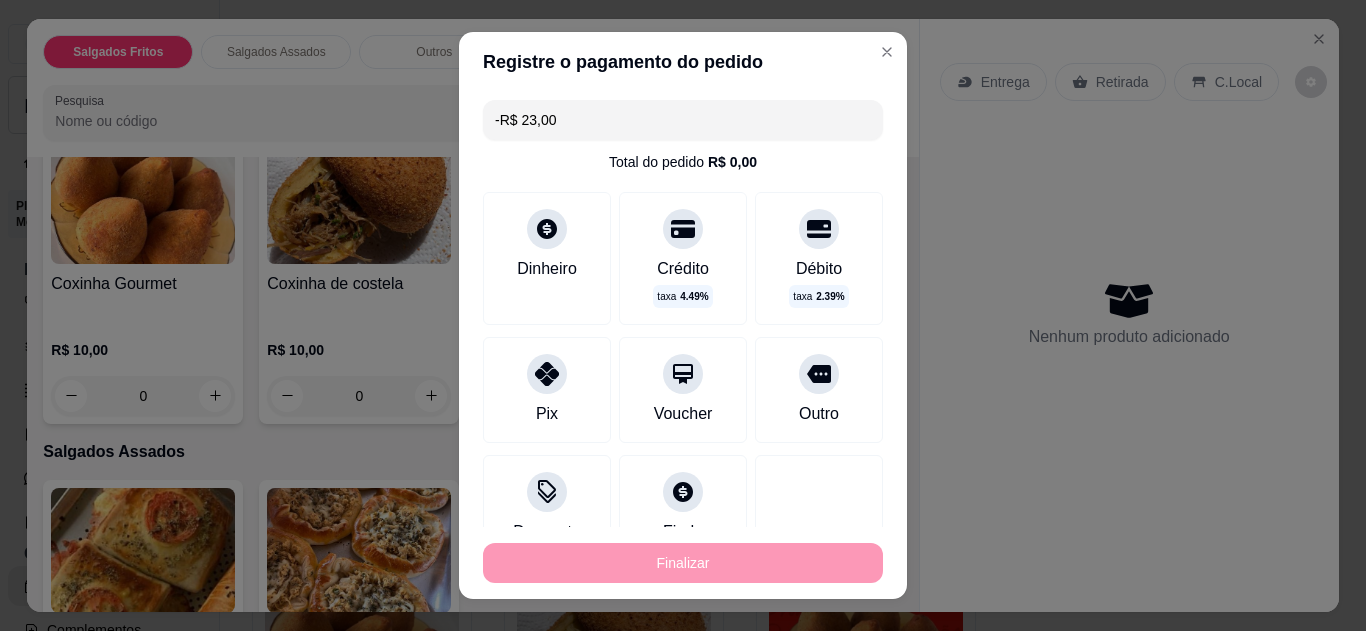 scroll, scrollTop: 440, scrollLeft: 0, axis: vertical 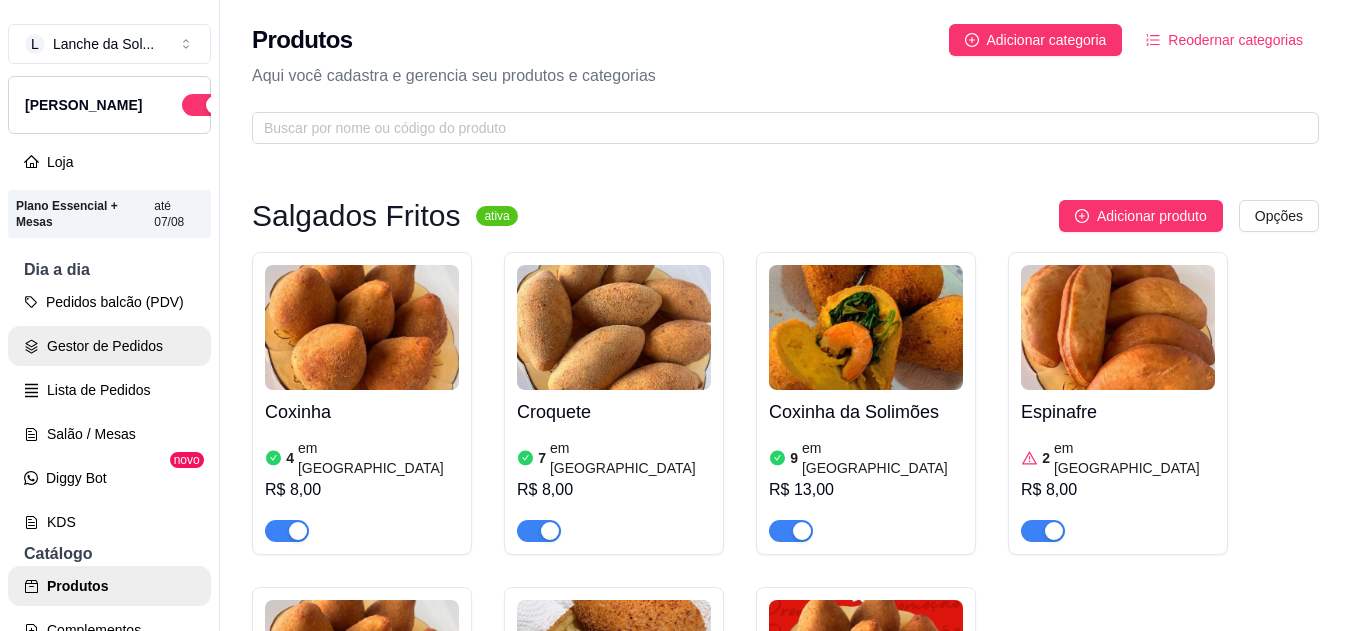 click on "Gestor de Pedidos" at bounding box center [109, 346] 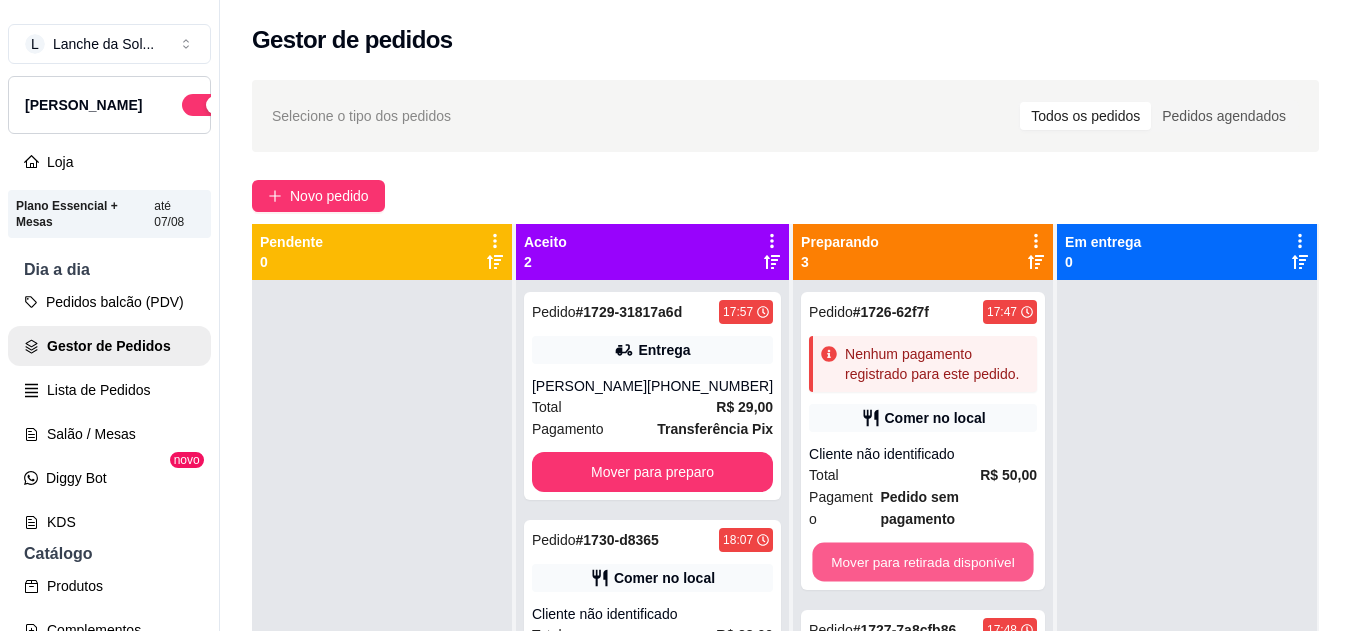 click on "Mover para retirada disponível" at bounding box center (923, 562) 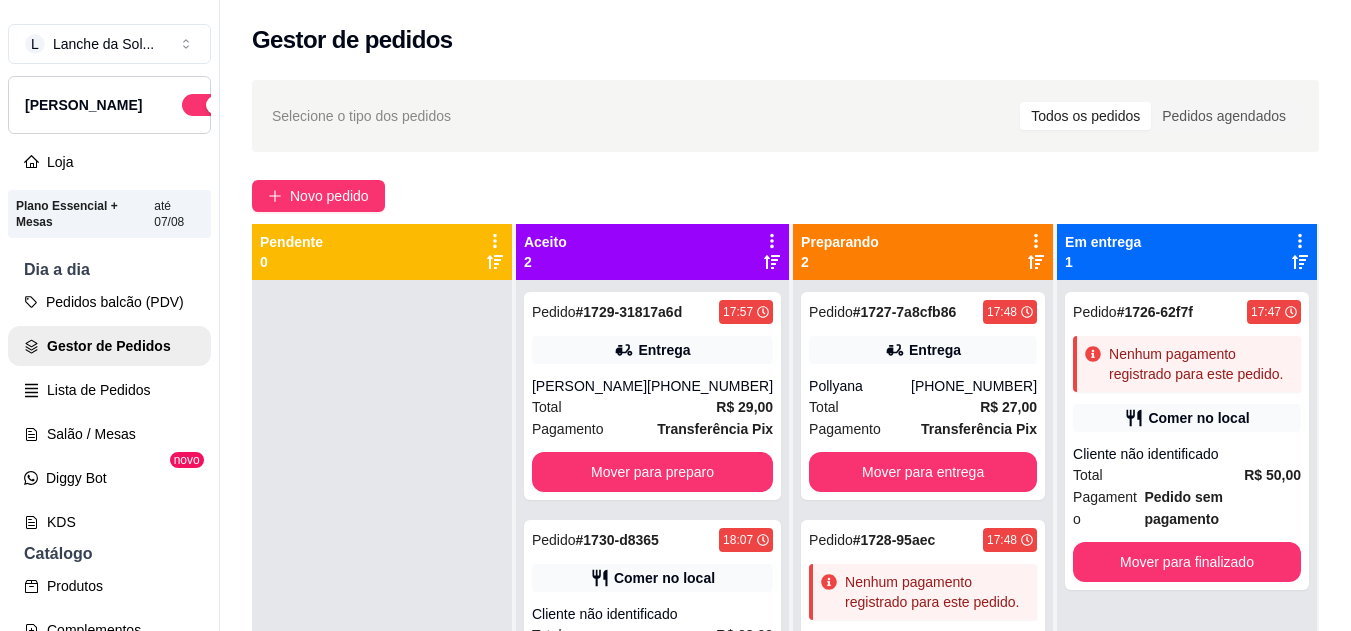 click on "Cliente não identificado" at bounding box center [1187, 454] 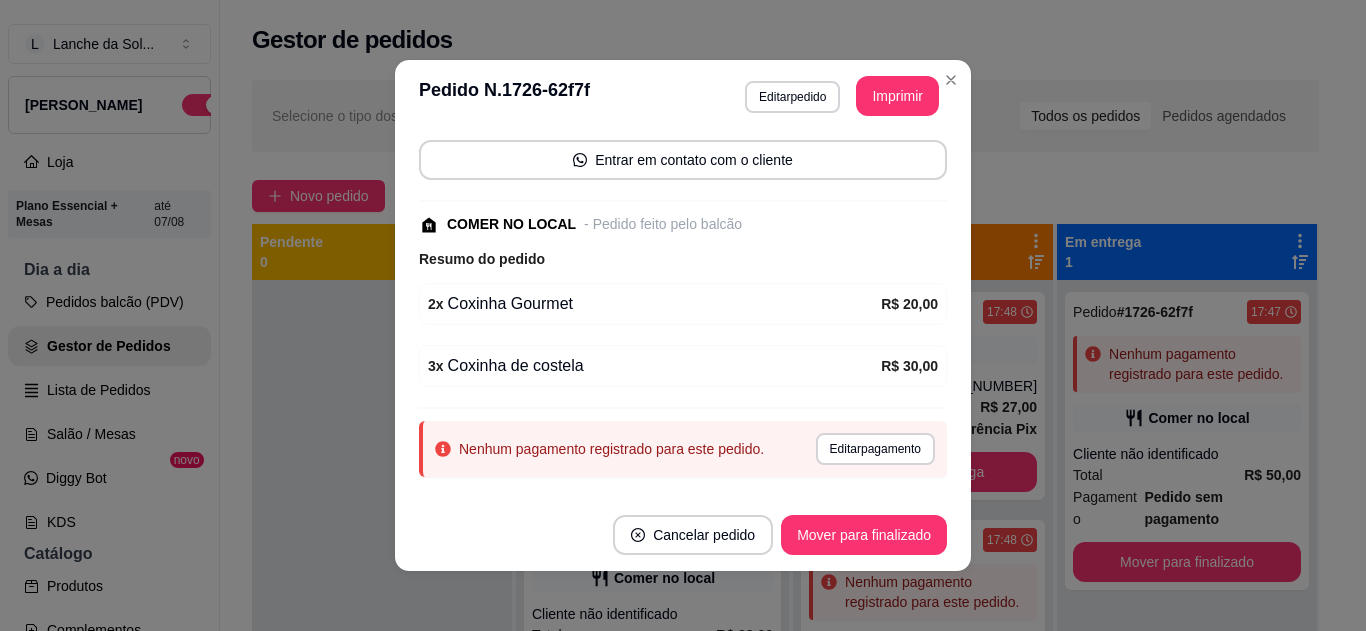 scroll, scrollTop: 184, scrollLeft: 0, axis: vertical 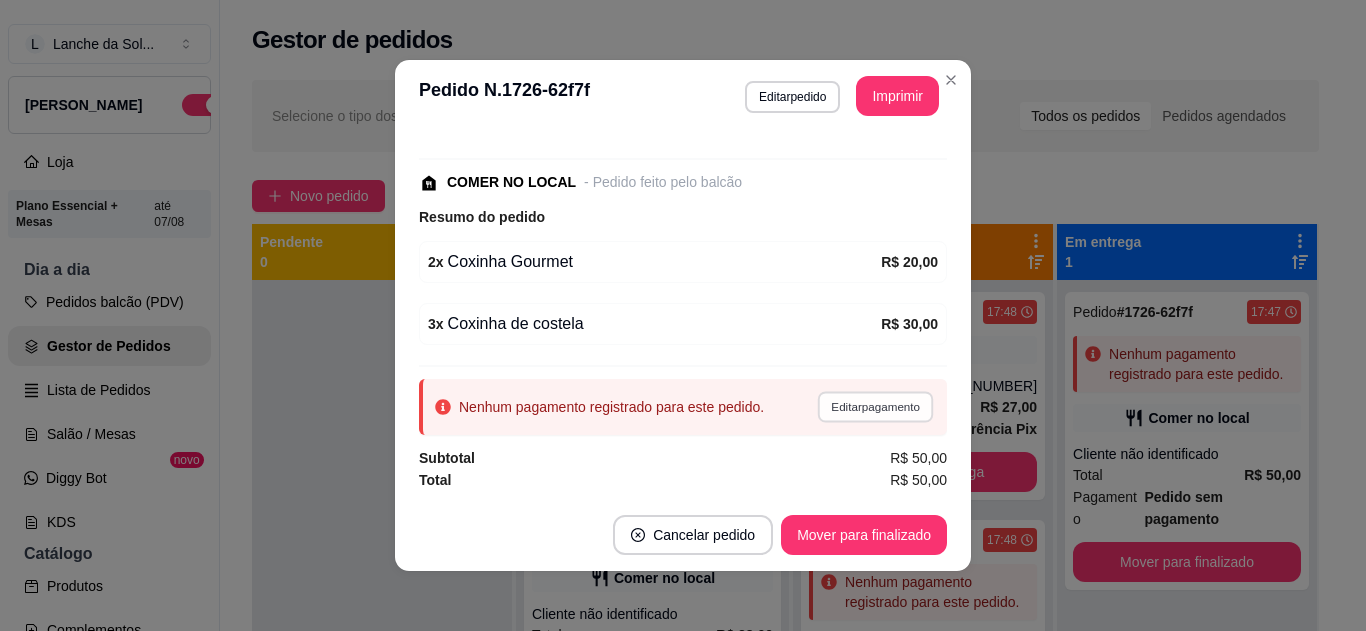 click on "Editar  pagamento" at bounding box center [875, 406] 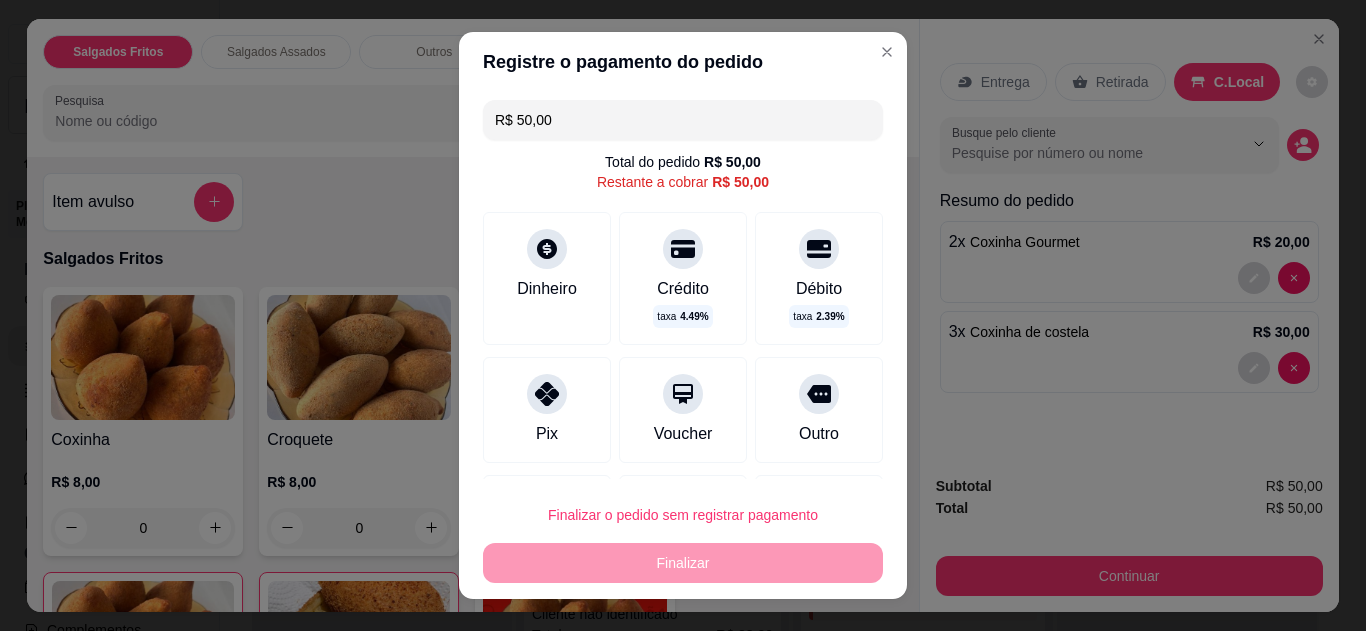 click on "Pix" at bounding box center [547, 434] 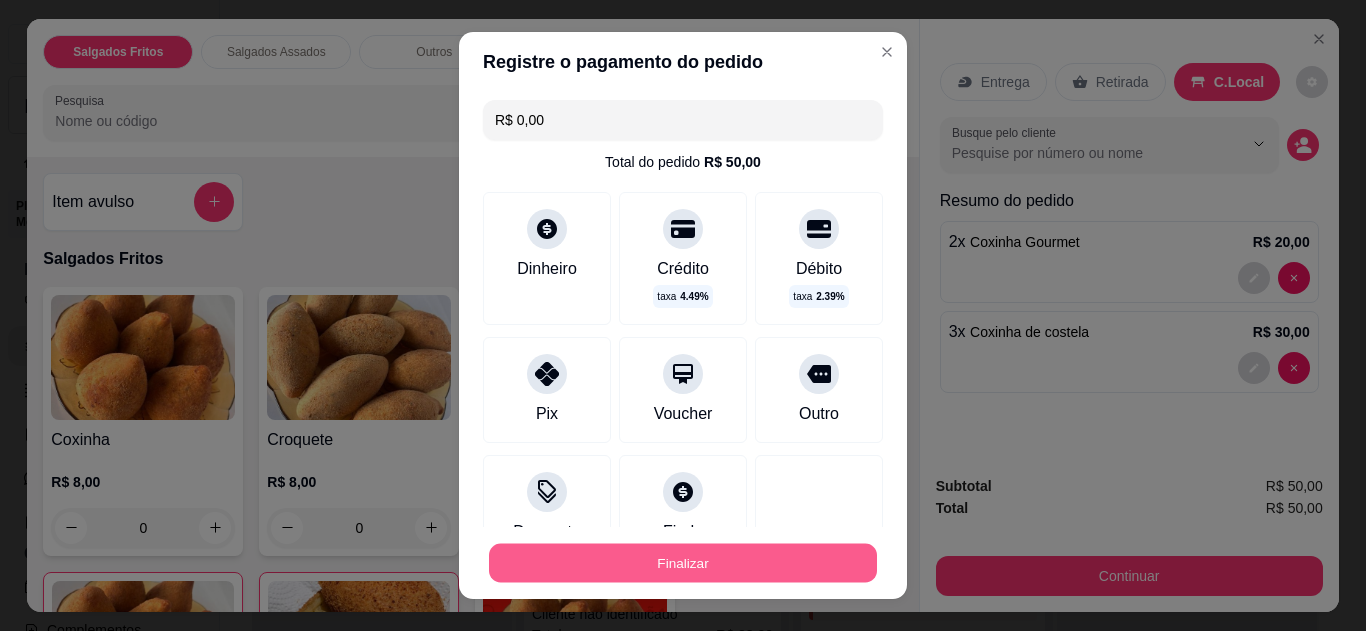 click on "Finalizar" at bounding box center [683, 563] 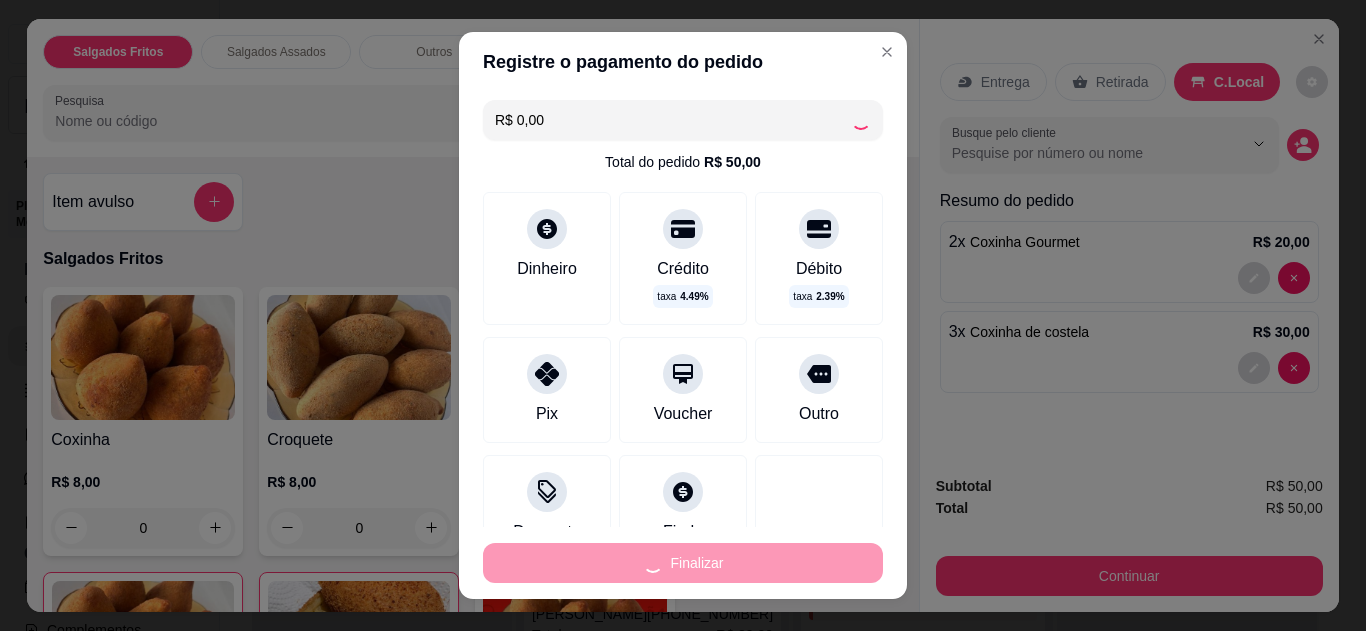 type on "0" 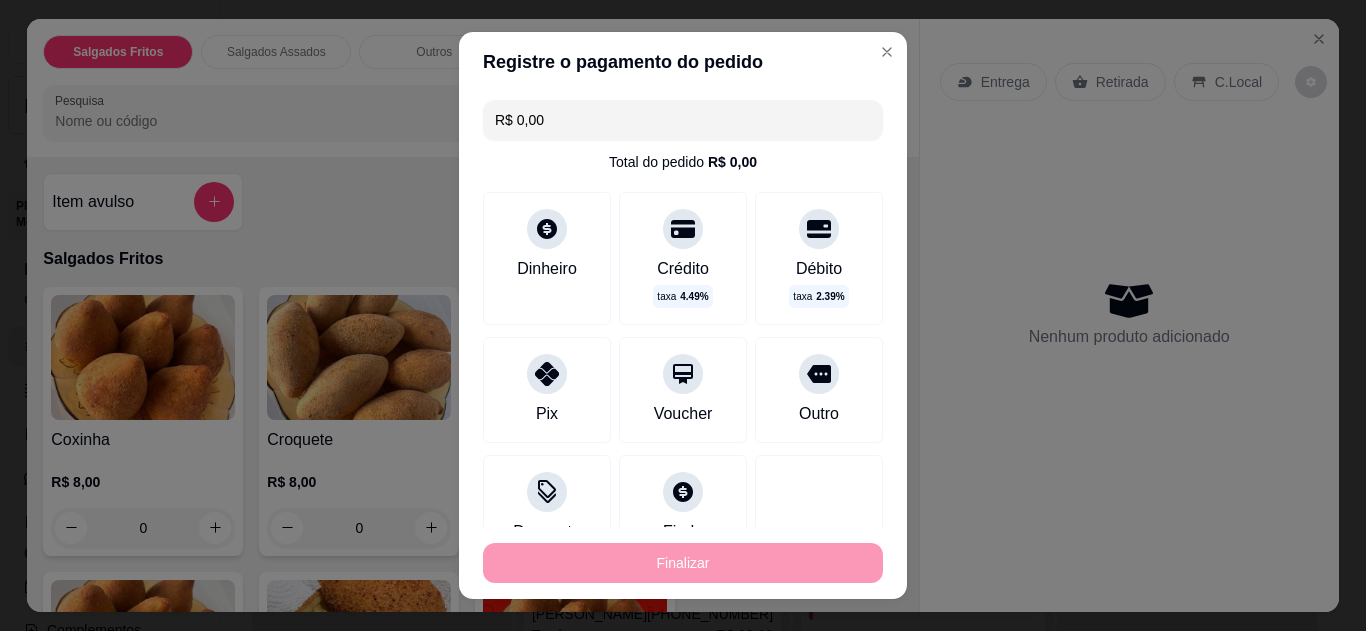 type on "-R$ 50,00" 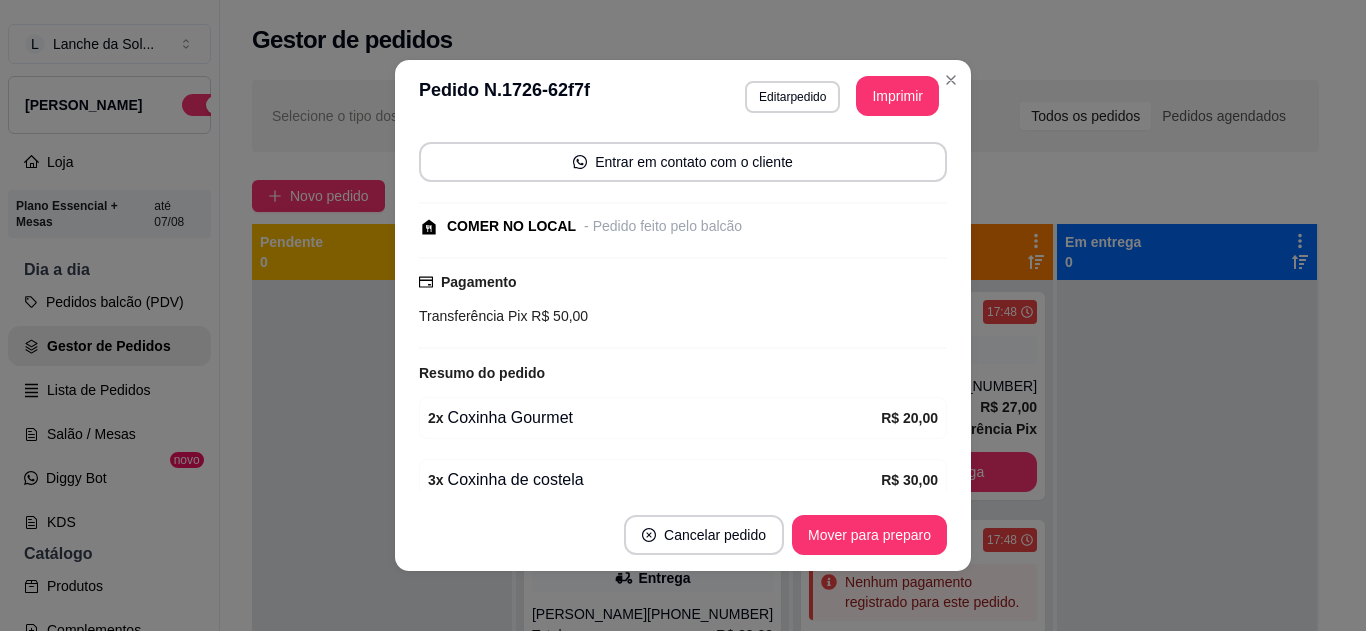 scroll, scrollTop: 228, scrollLeft: 0, axis: vertical 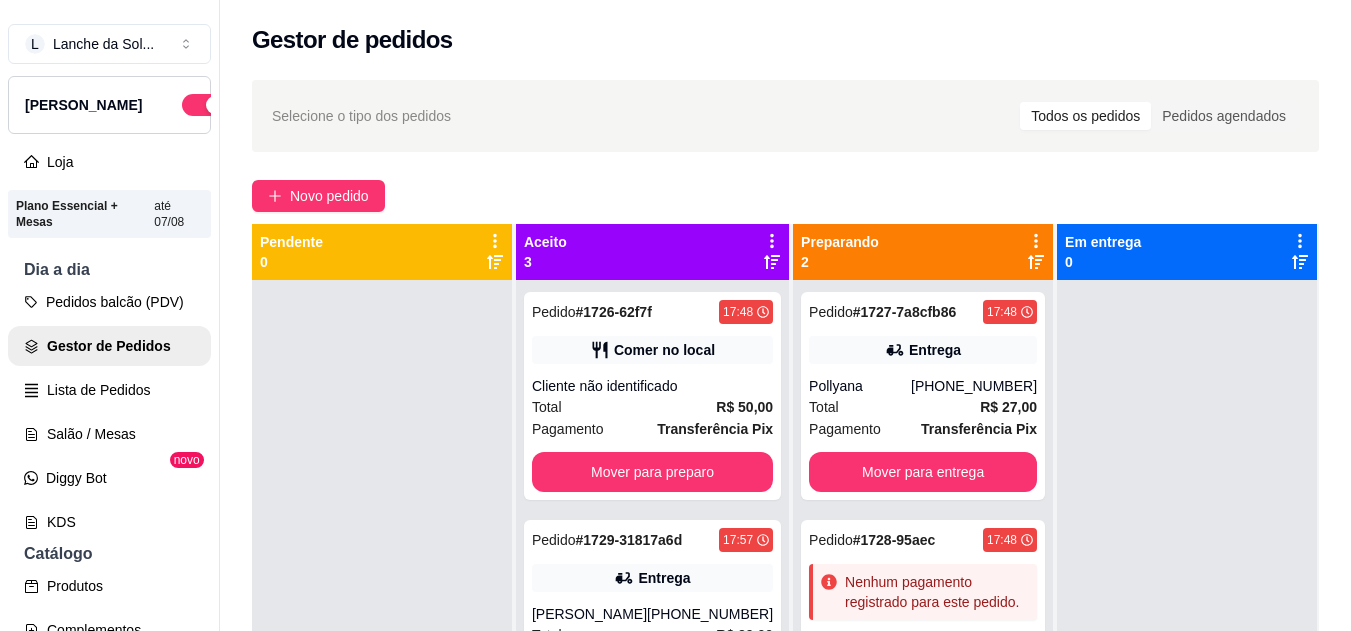 click on "Transferência Pix" at bounding box center [979, 429] 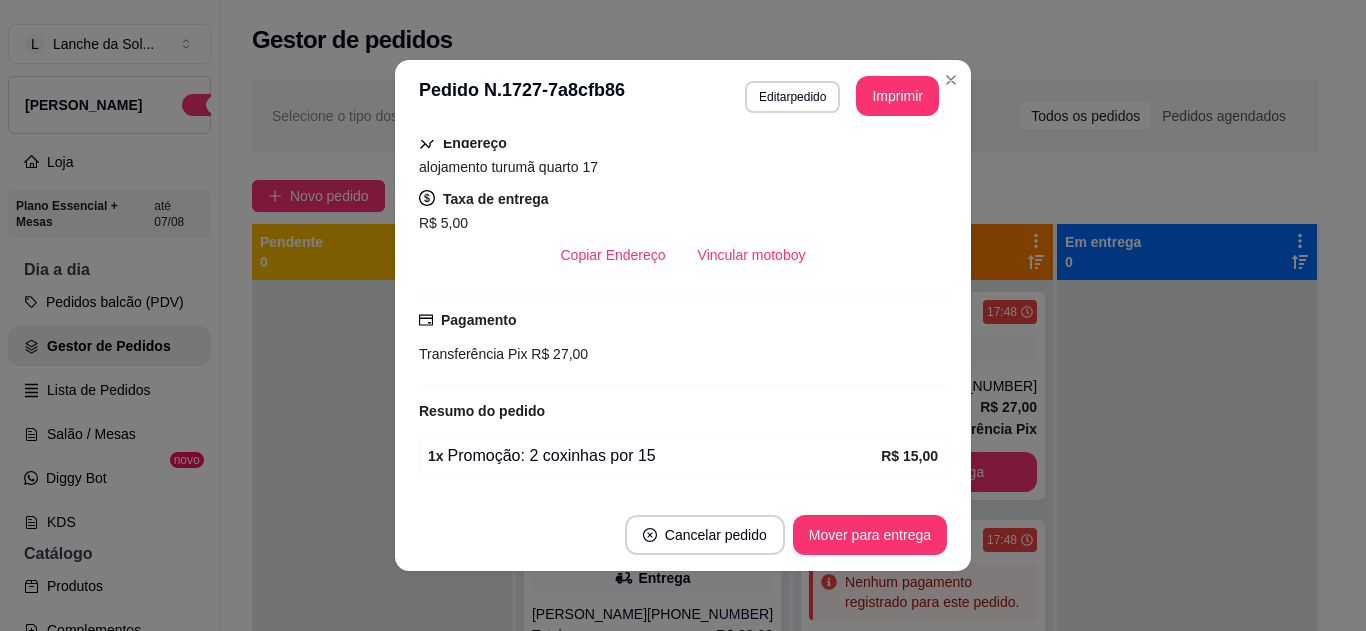 scroll, scrollTop: 328, scrollLeft: 0, axis: vertical 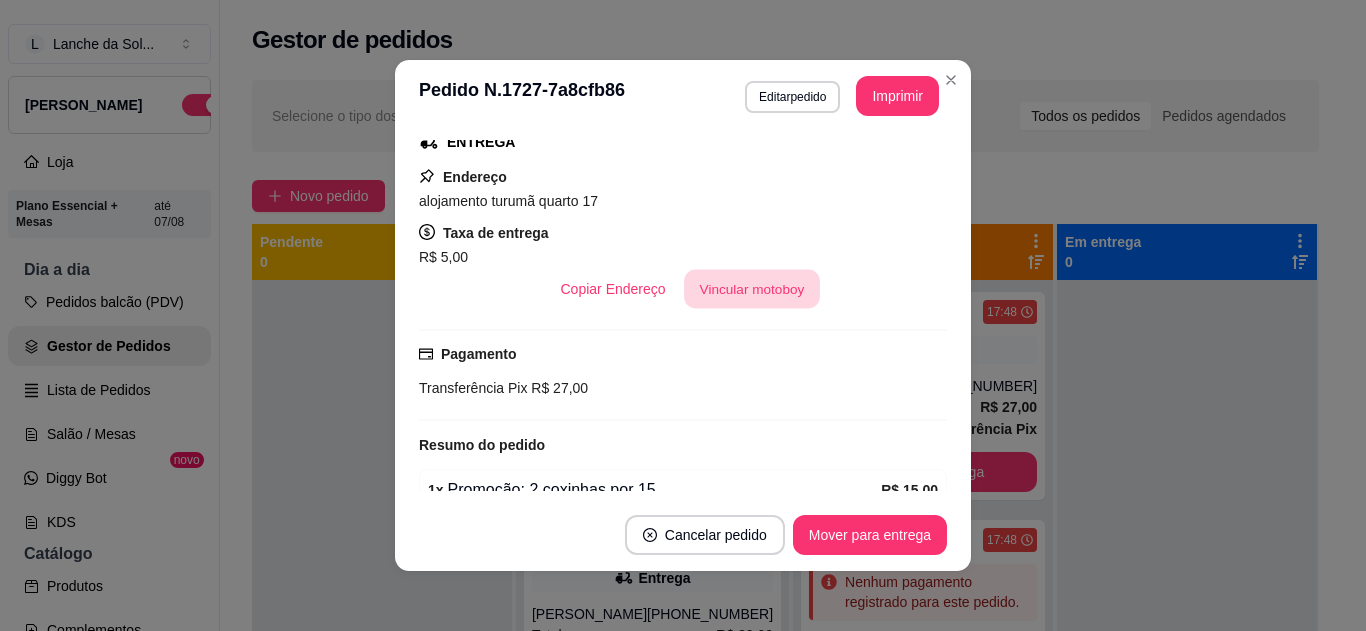 click on "Vincular motoboy" at bounding box center [752, 289] 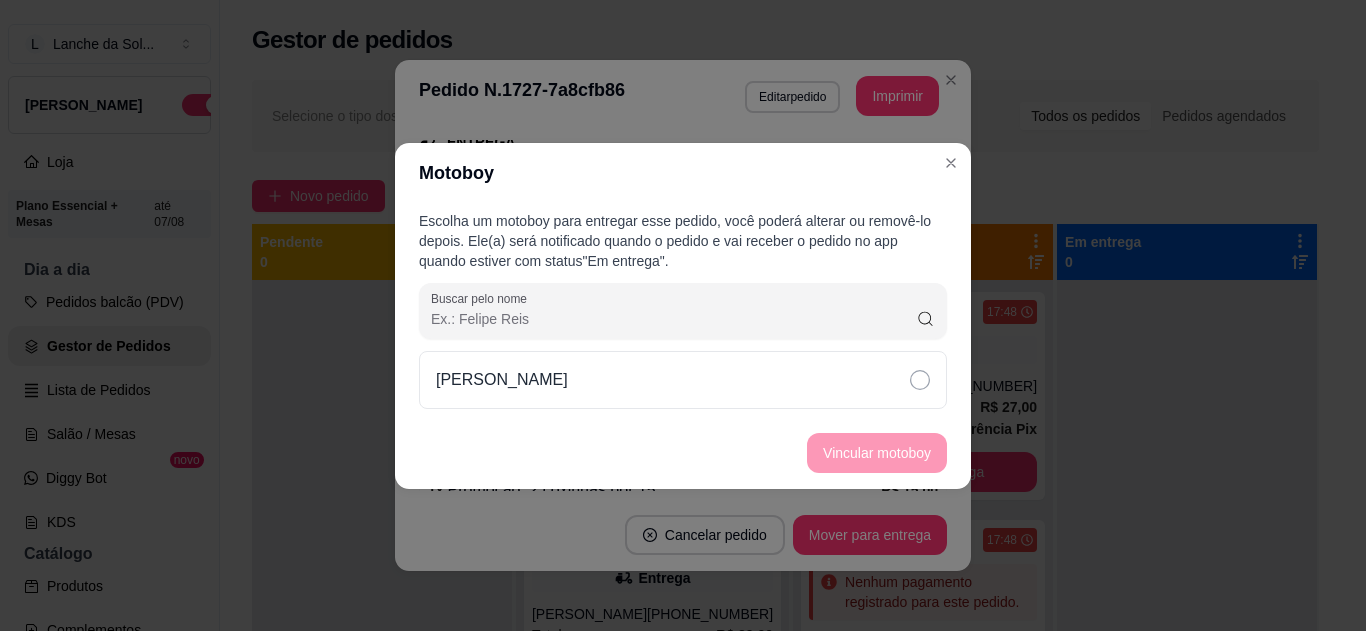 click 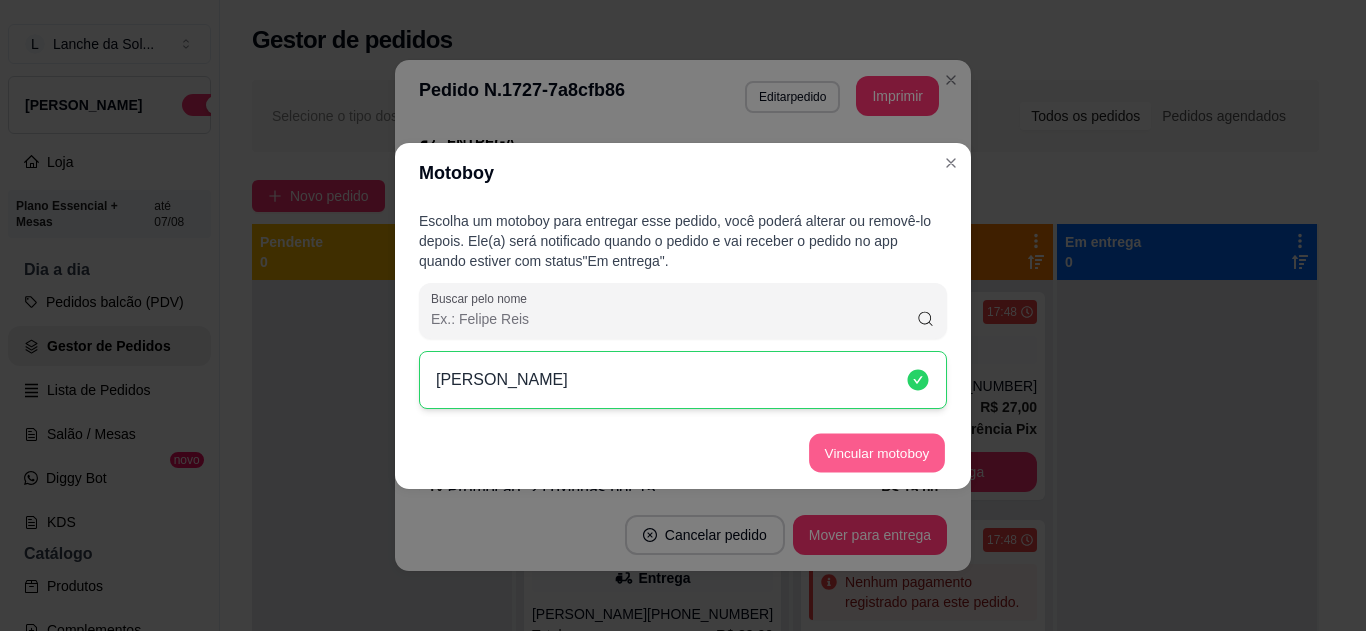 click on "Vincular motoboy" at bounding box center (877, 452) 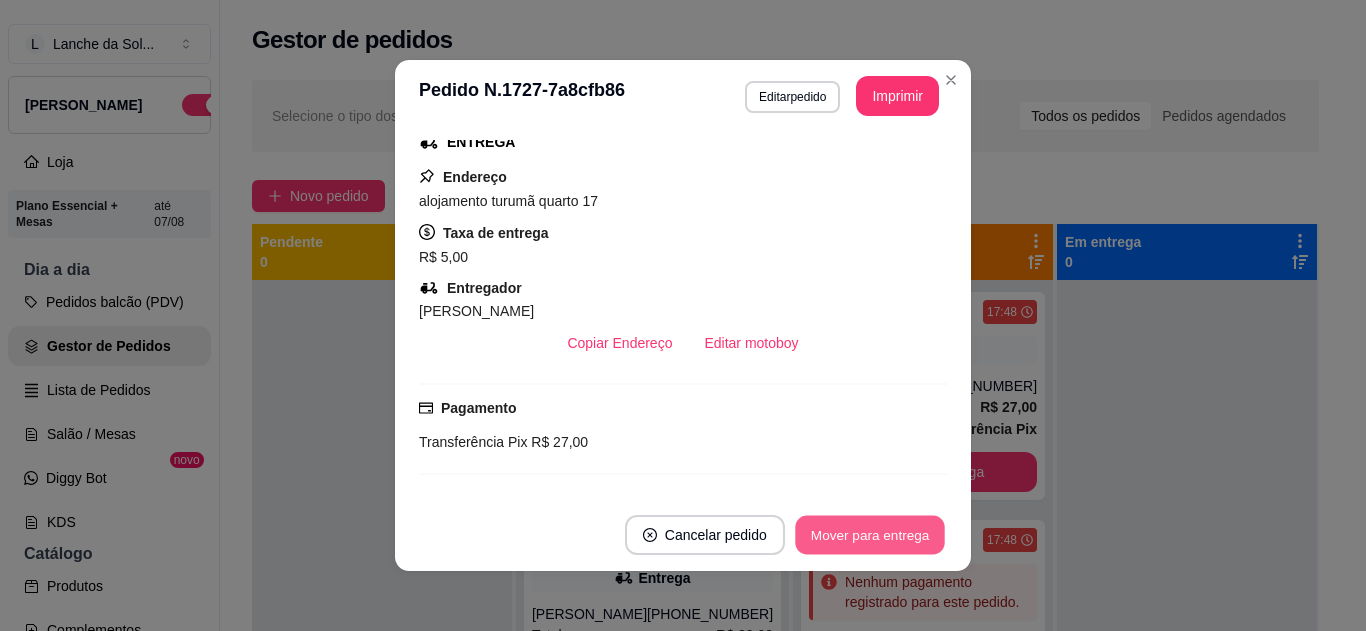 click on "Mover para entrega" at bounding box center (870, 535) 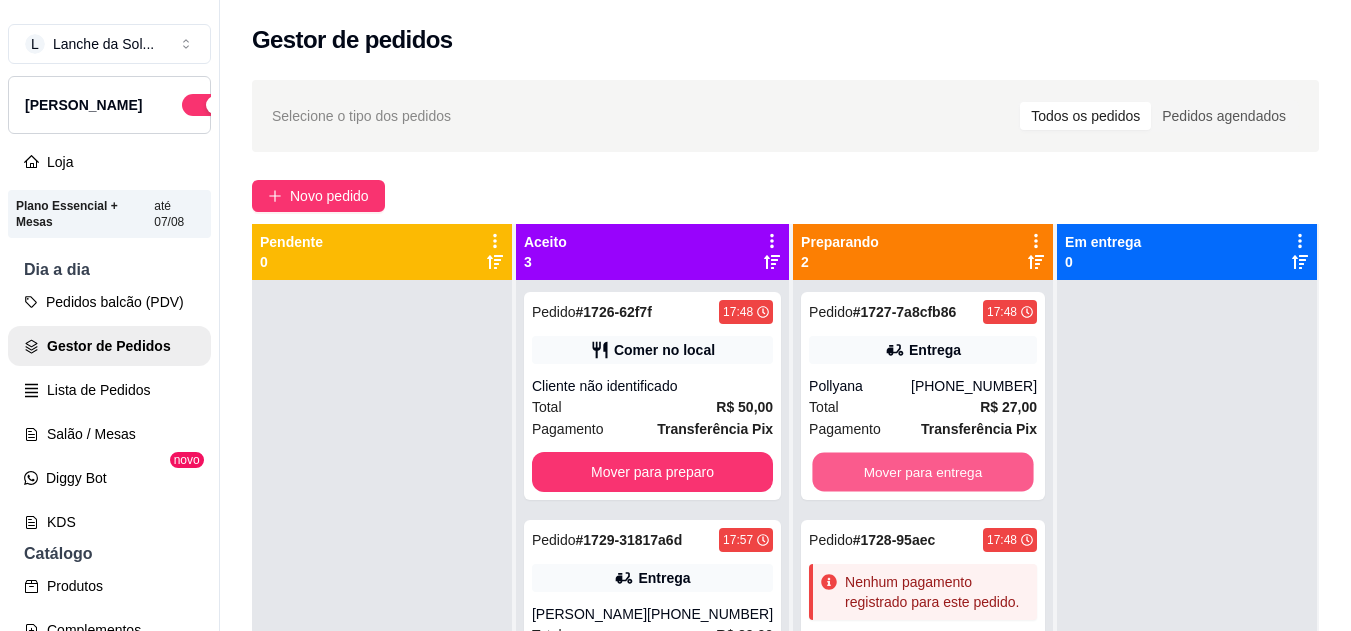 click on "Mover para entrega" at bounding box center (923, 472) 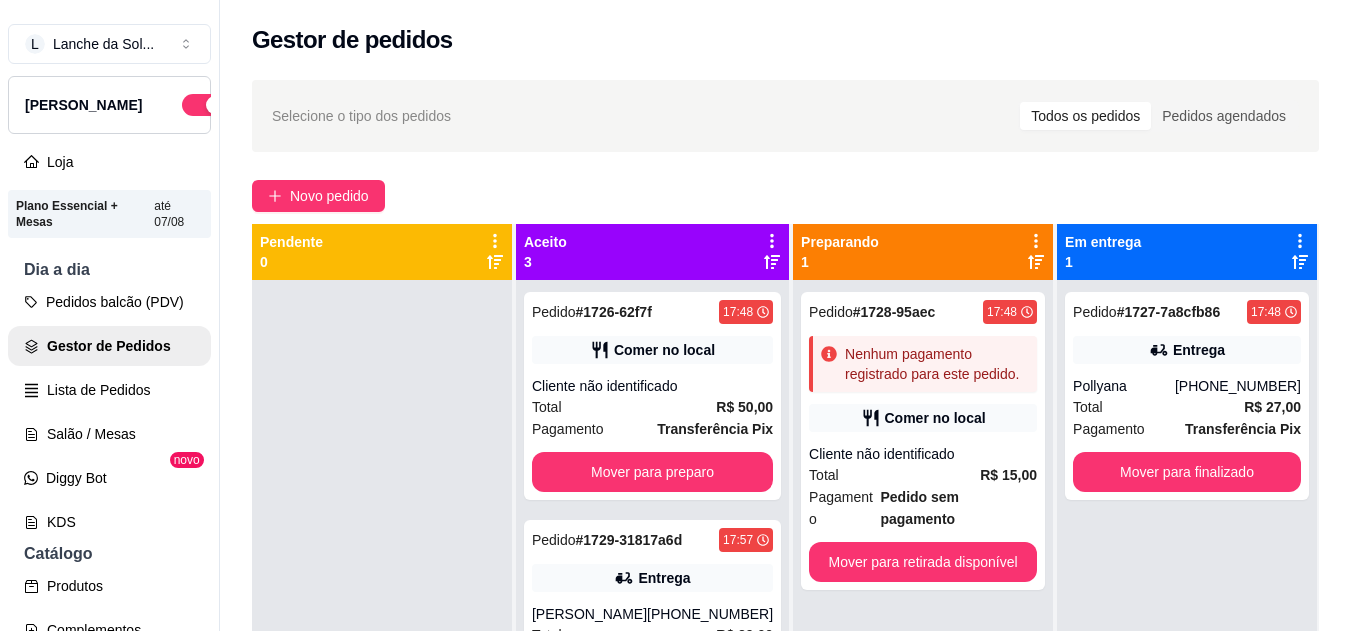 click on "Cliente não identificado" at bounding box center [923, 454] 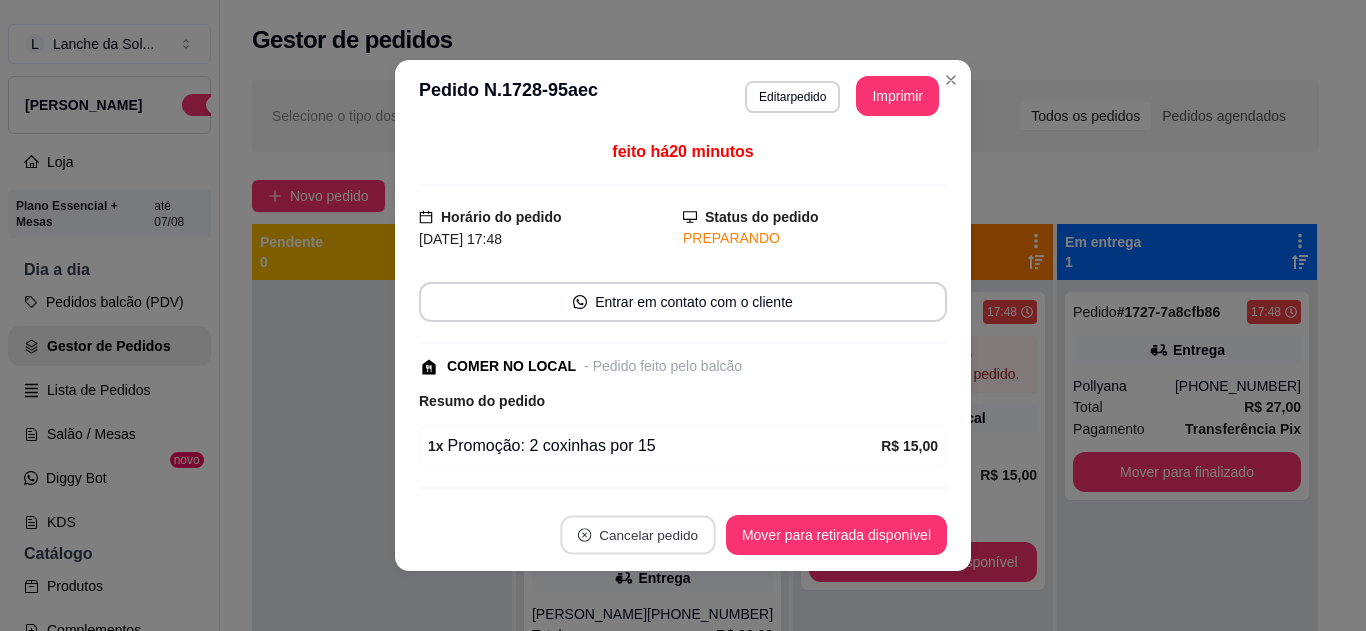 click on "Cancelar pedido" at bounding box center (637, 535) 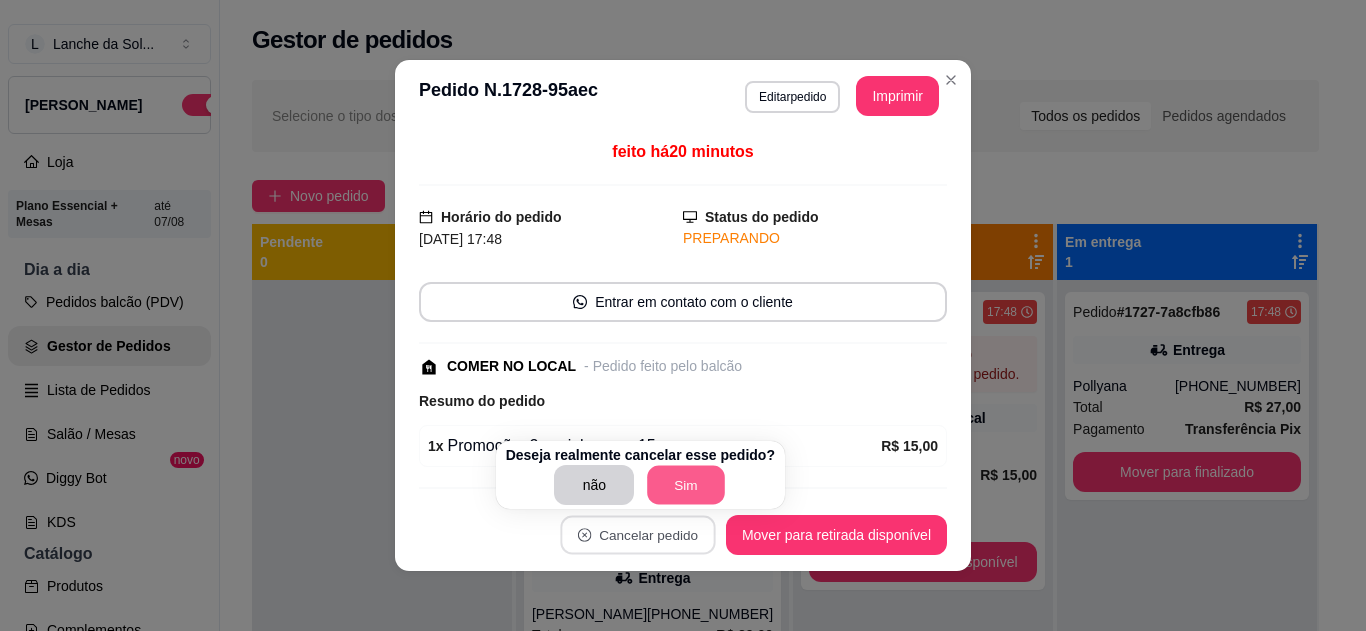 click on "Sim" at bounding box center (687, 485) 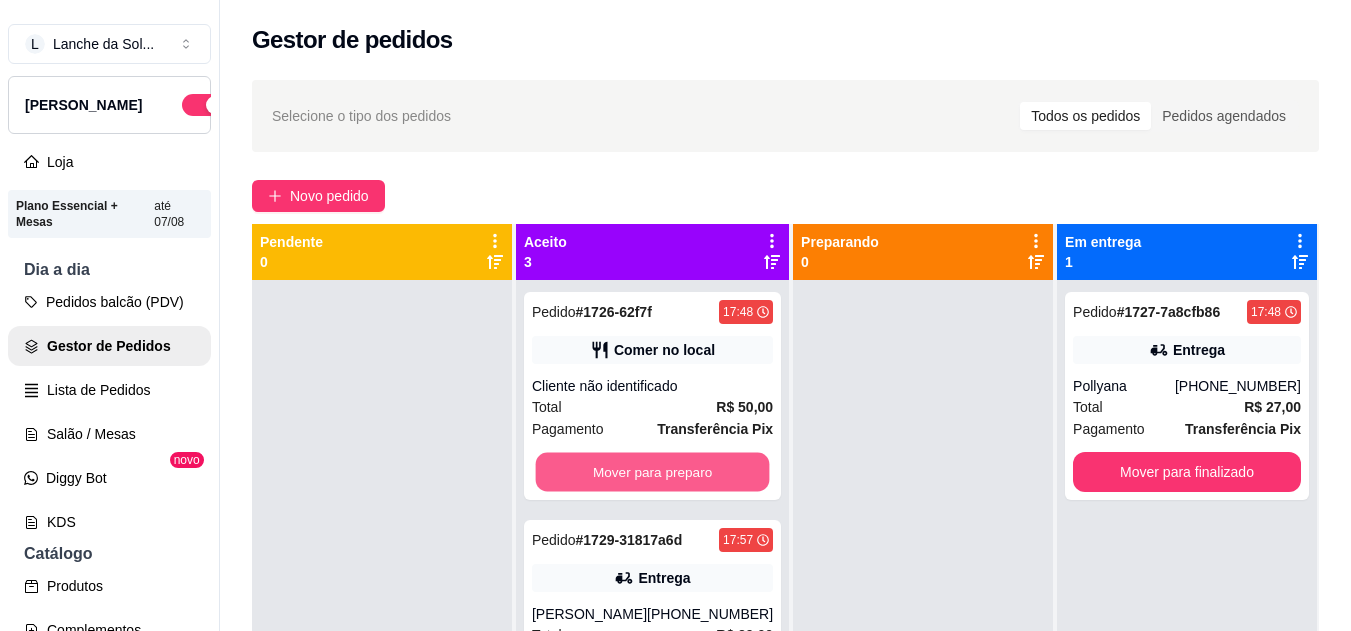 click on "Mover para preparo" at bounding box center [653, 472] 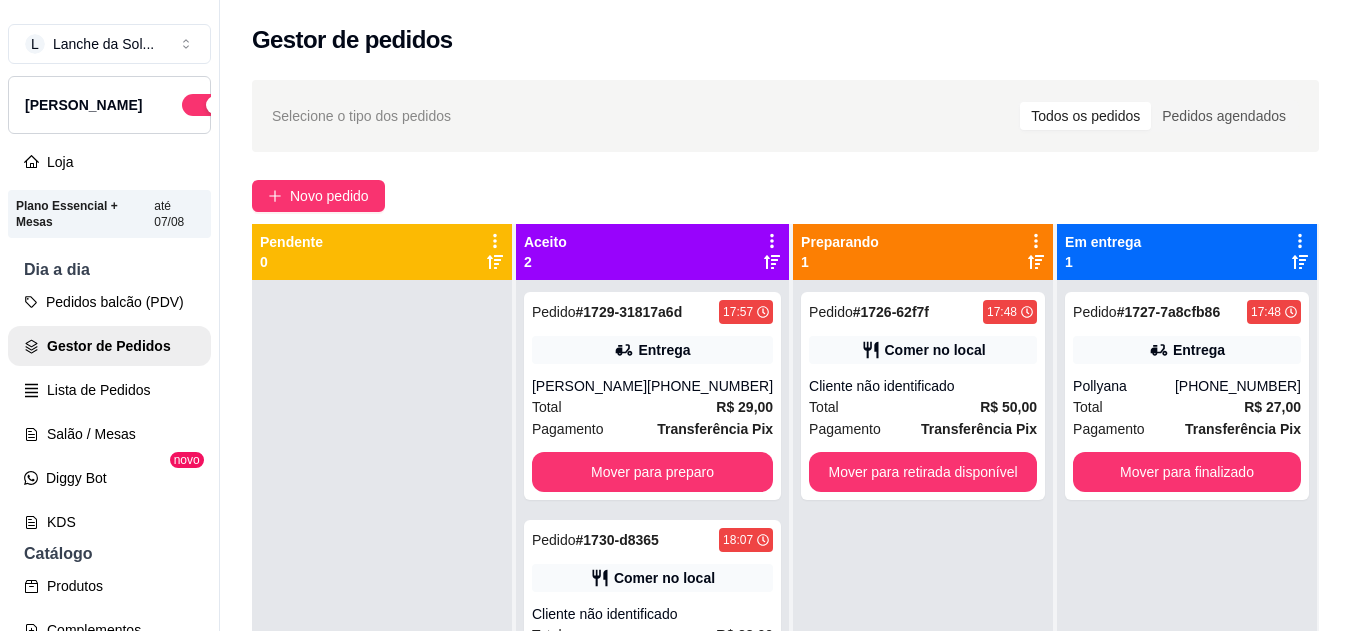 click on "Cliente não identificado" at bounding box center (923, 386) 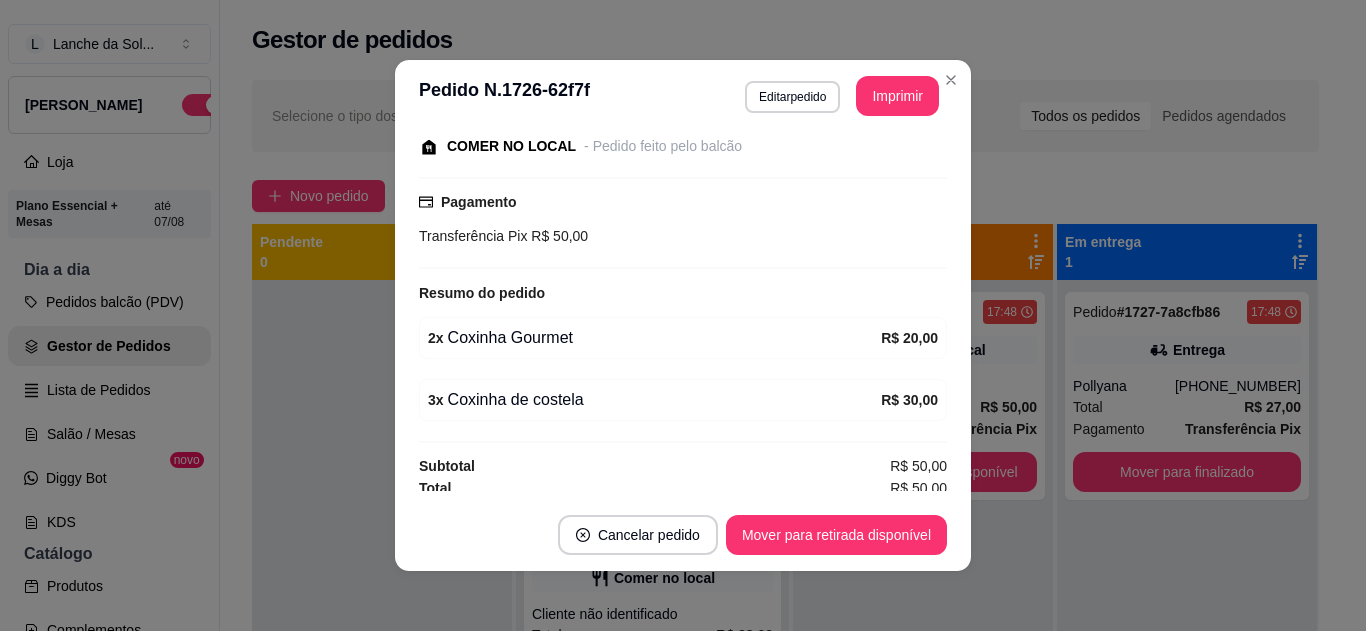 scroll, scrollTop: 272, scrollLeft: 0, axis: vertical 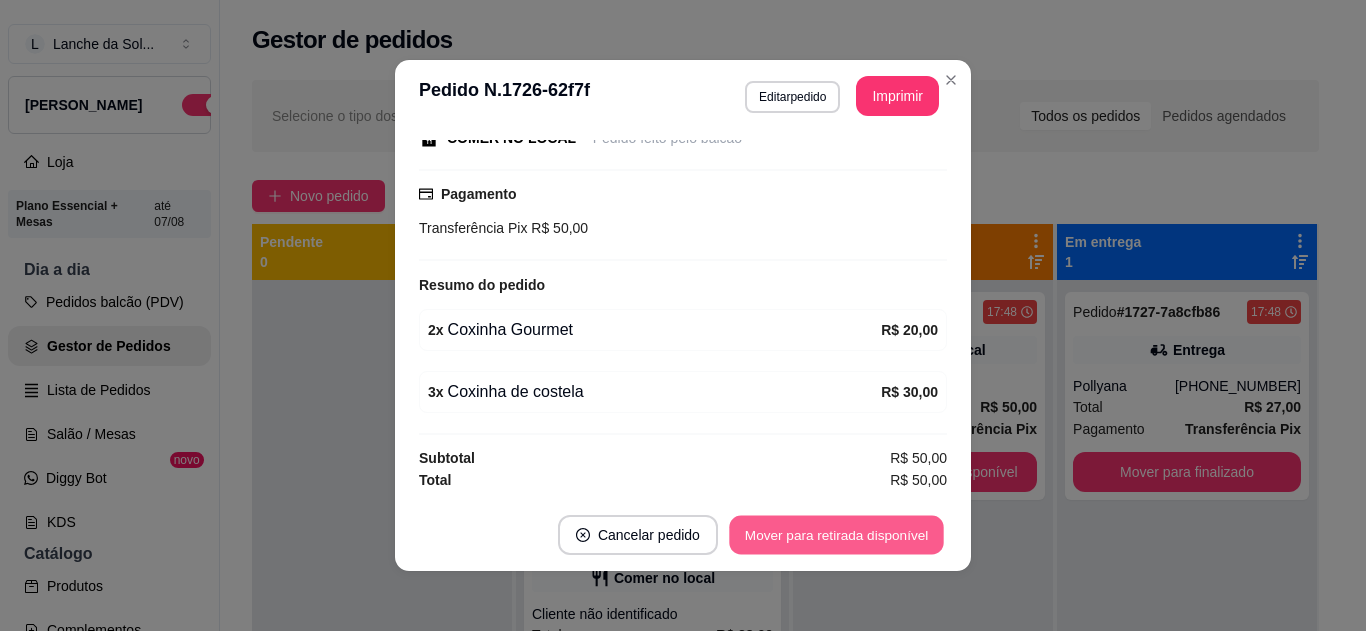 click on "Mover para retirada disponível" at bounding box center (836, 535) 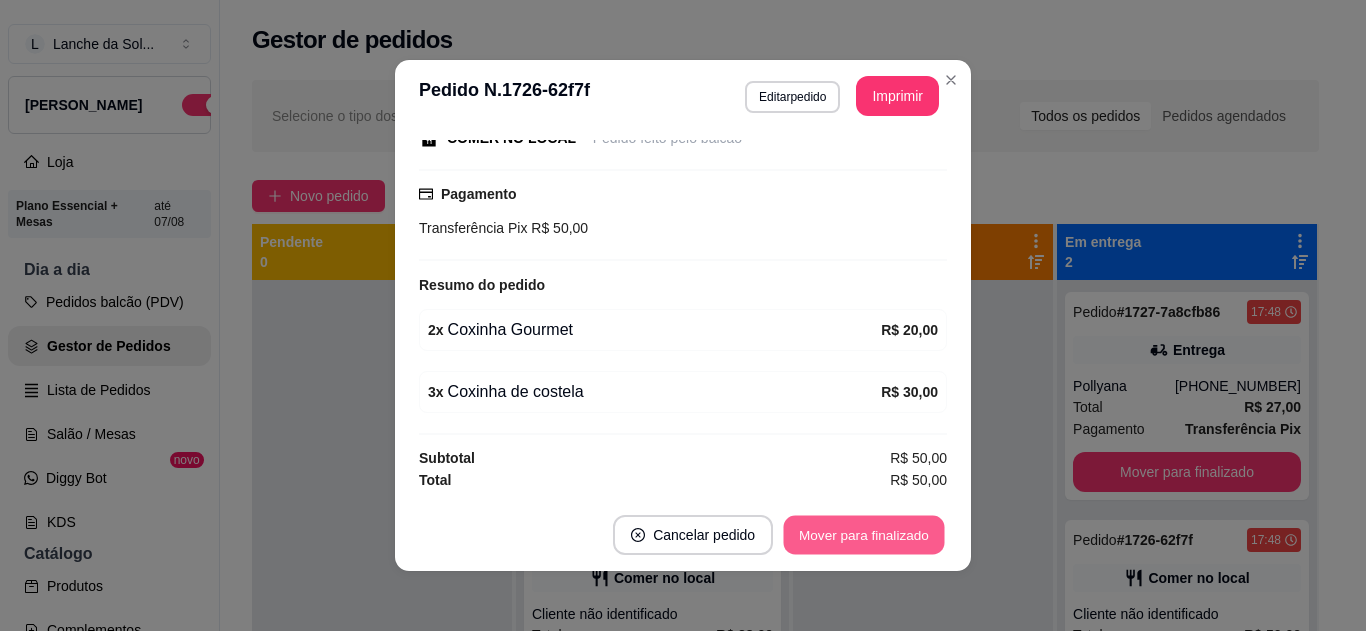 click on "Mover para finalizado" at bounding box center [864, 535] 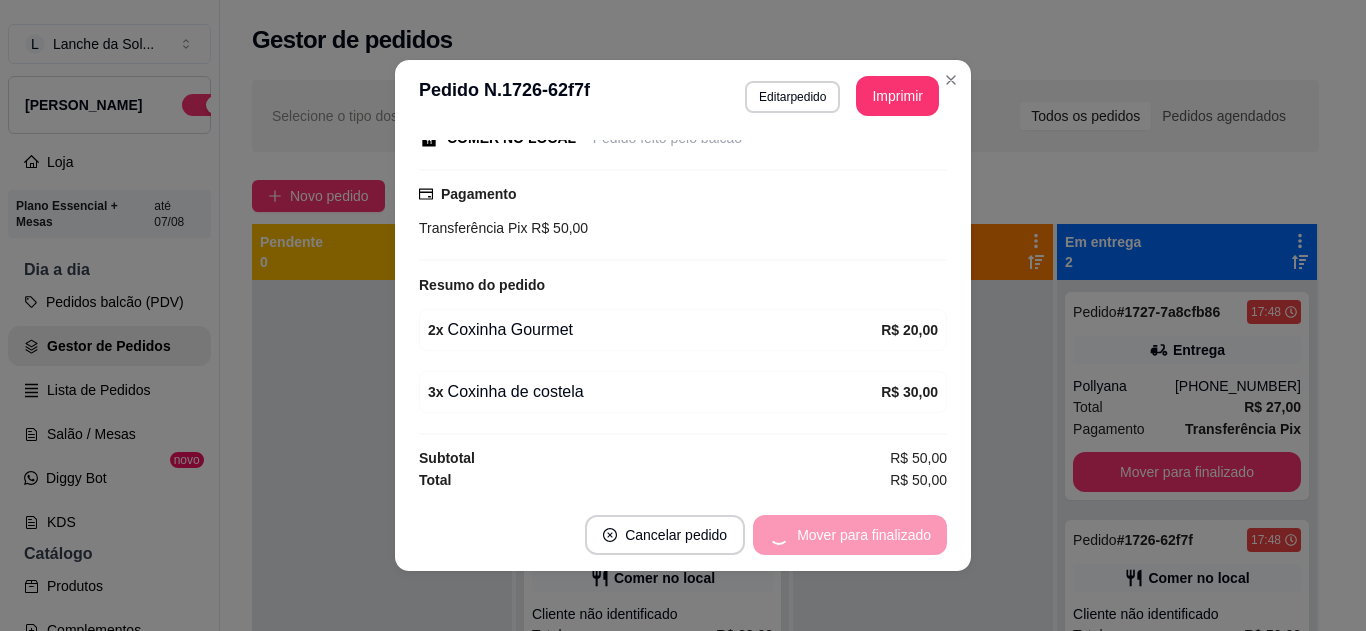 scroll, scrollTop: 166, scrollLeft: 0, axis: vertical 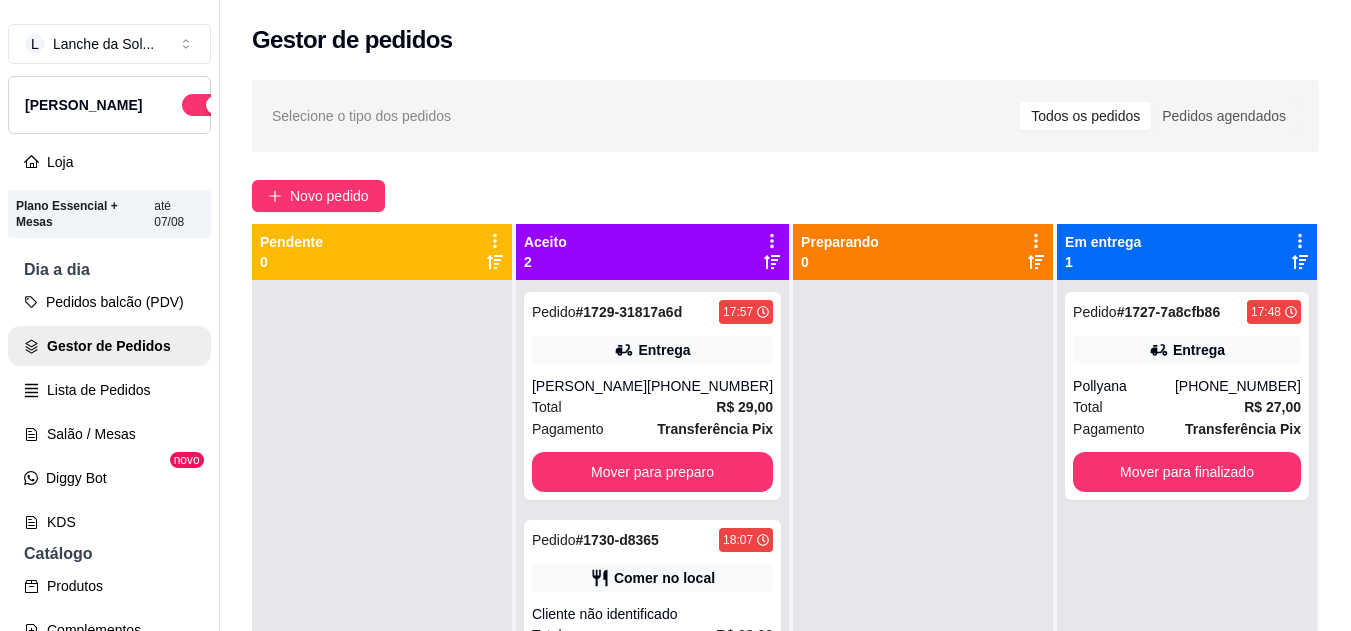 click on "R$ 29,00" at bounding box center [744, 407] 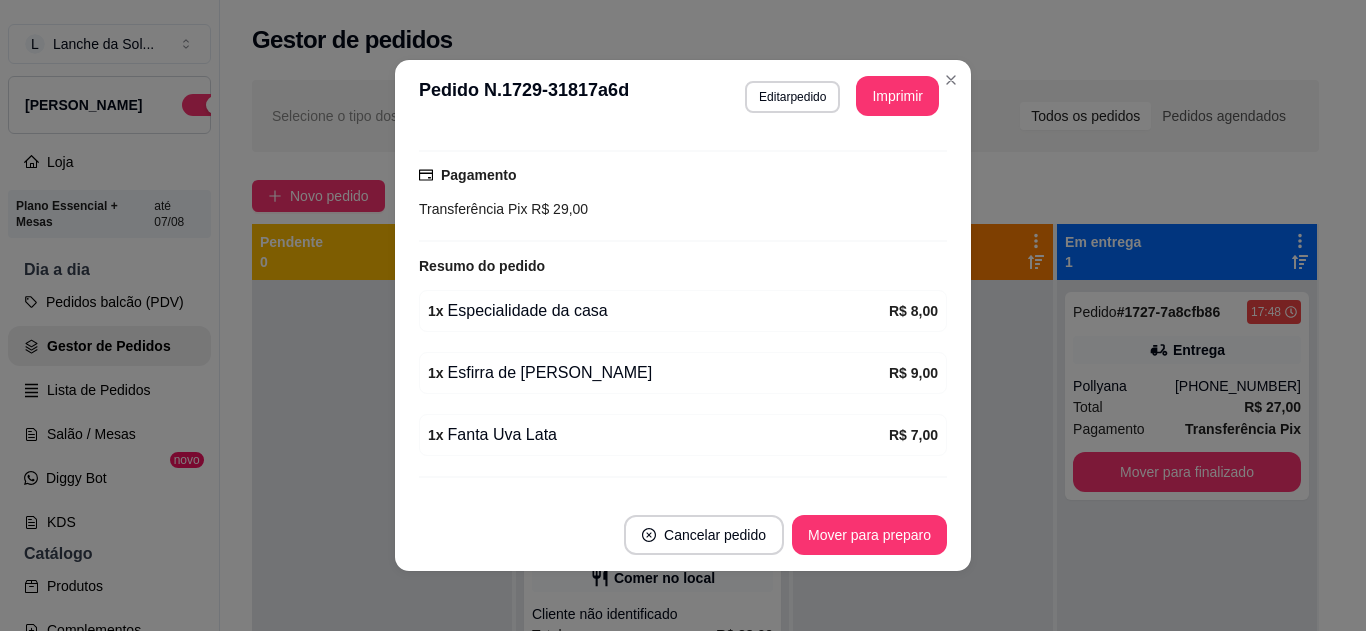 scroll, scrollTop: 520, scrollLeft: 0, axis: vertical 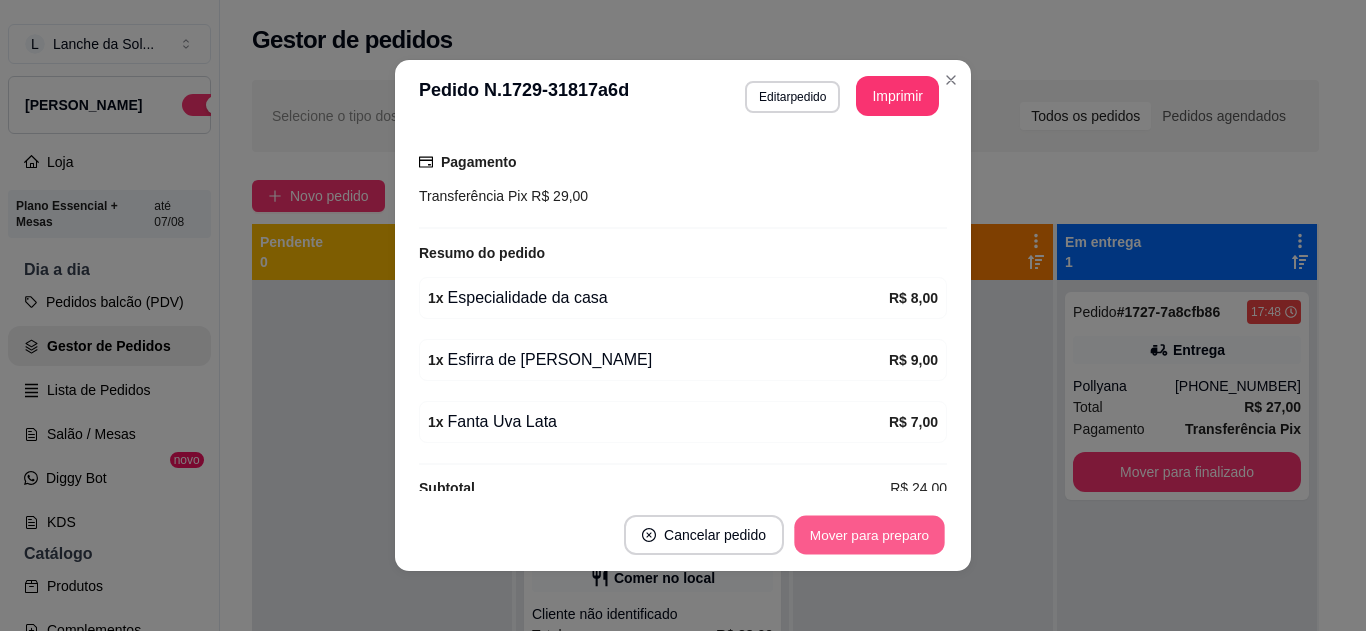 click on "Mover para preparo" at bounding box center (869, 535) 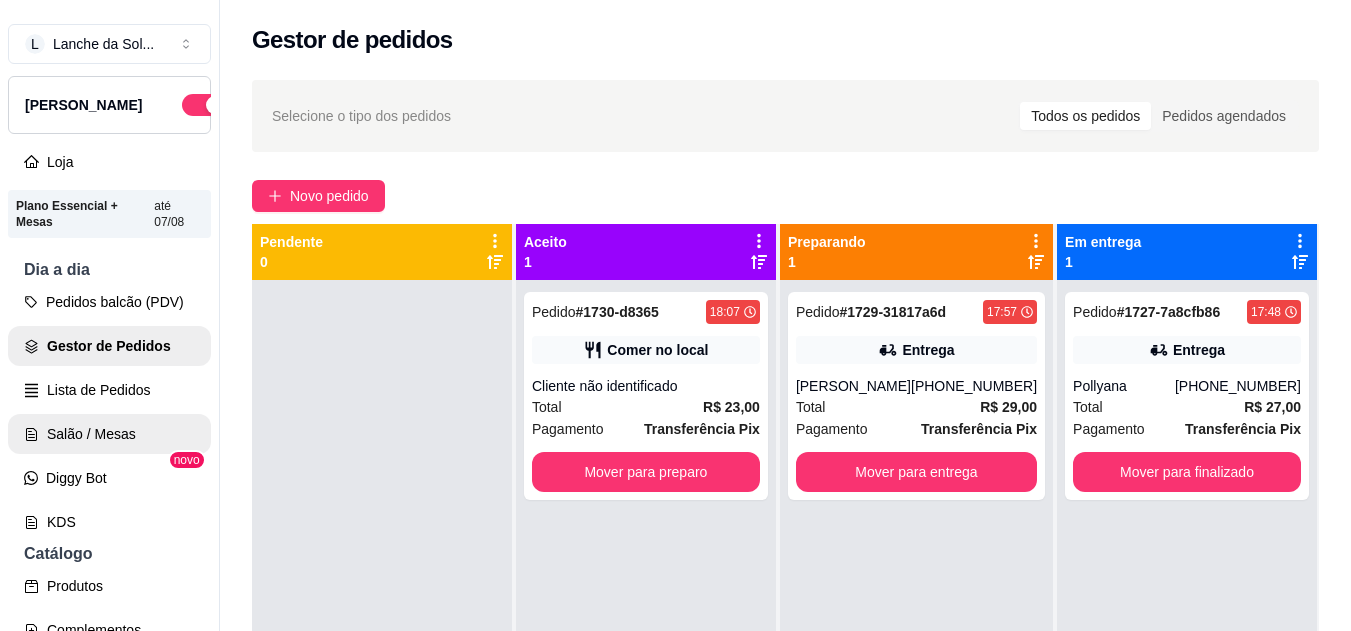 click on "Salão / Mesas" at bounding box center (109, 434) 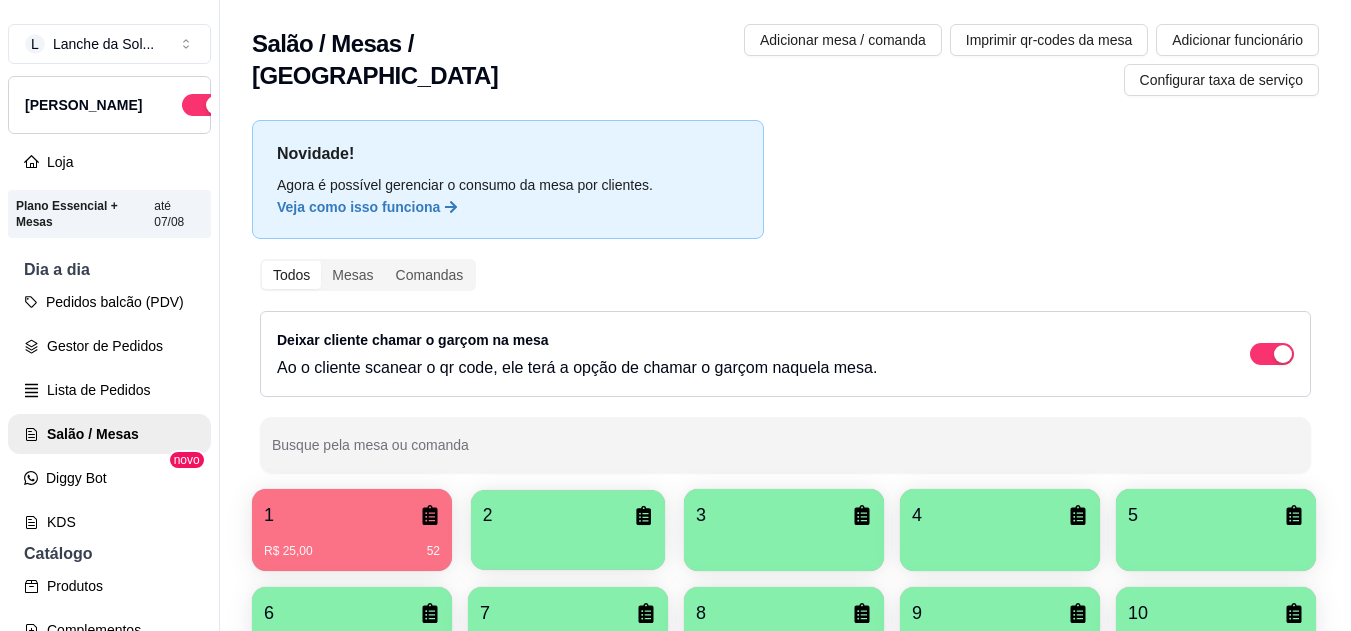 click at bounding box center [568, 543] 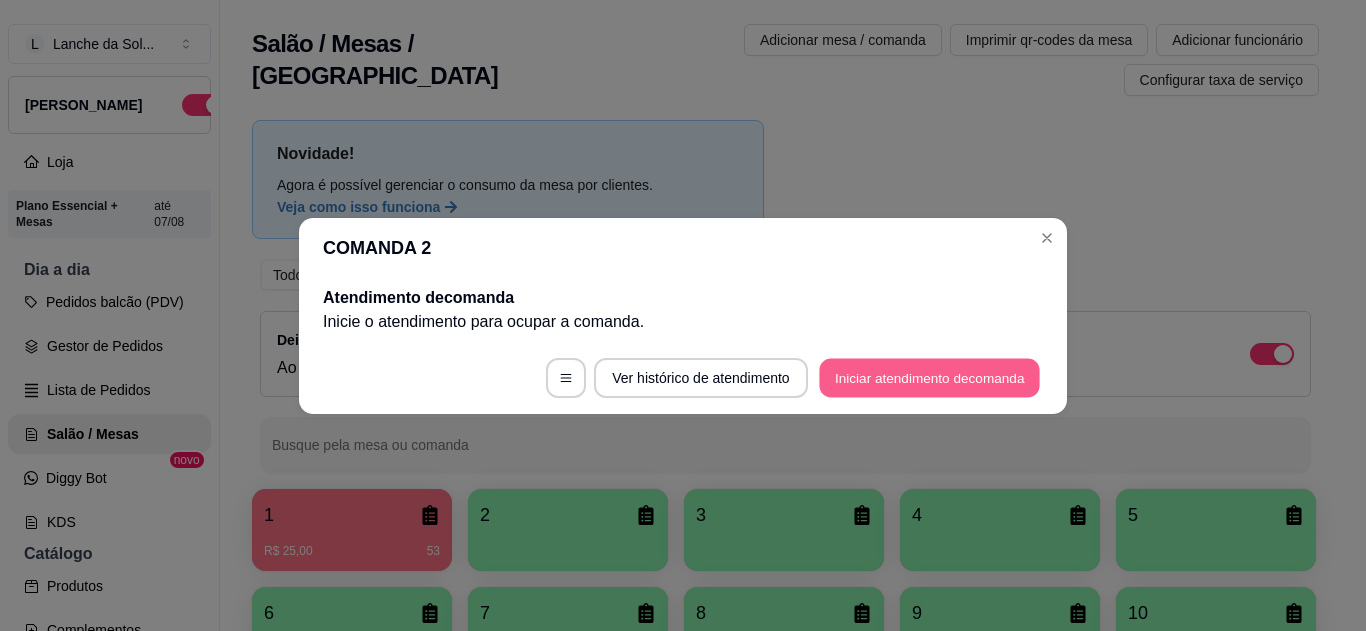 click on "Iniciar atendimento de  comanda" at bounding box center [929, 377] 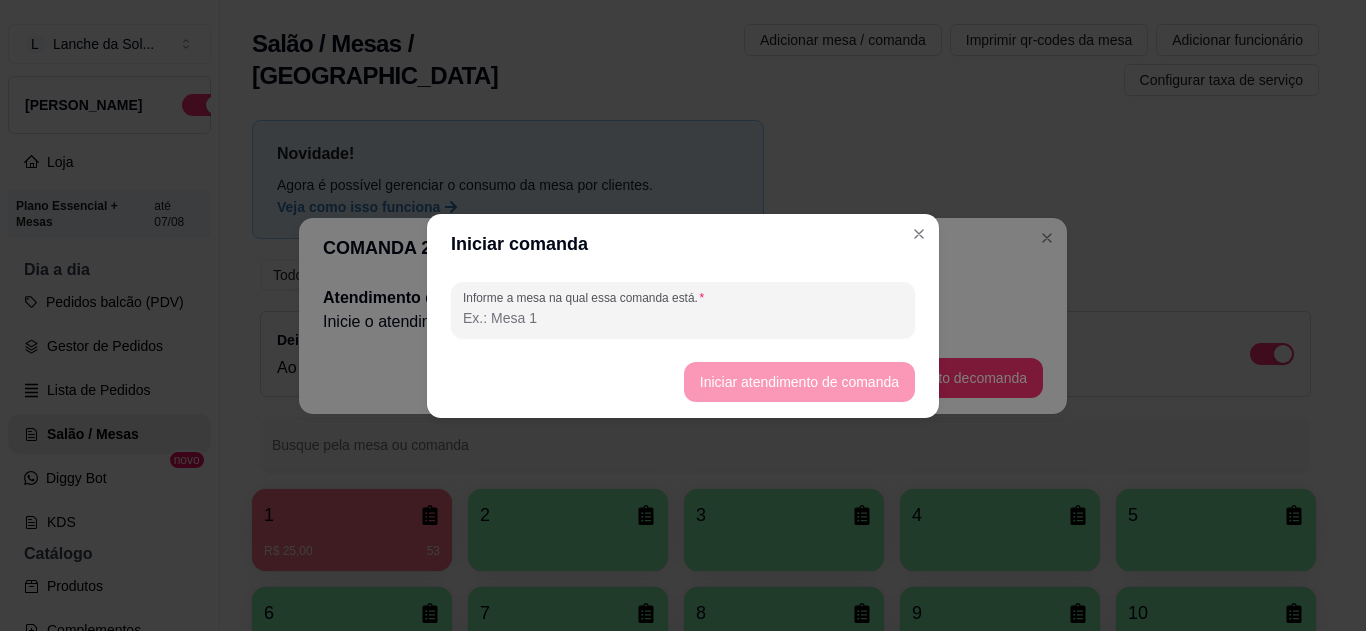 click on "Informe a mesa na qual essa comanda está." at bounding box center (683, 318) 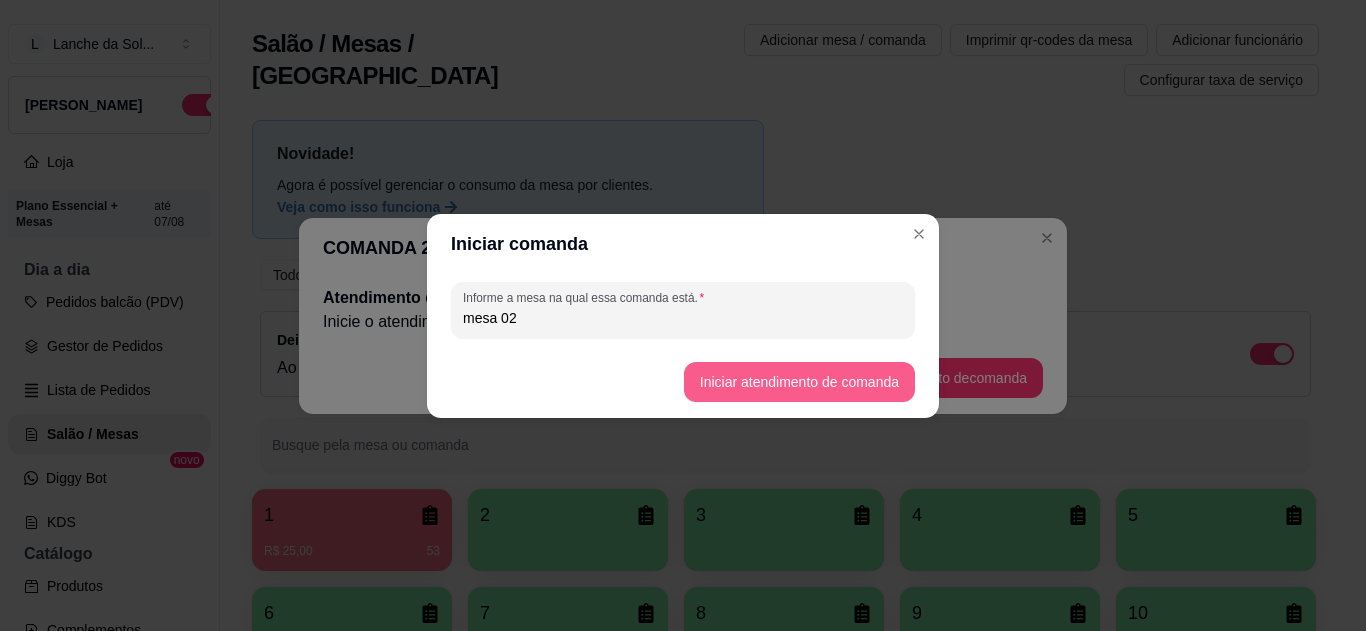 type on "mesa 02" 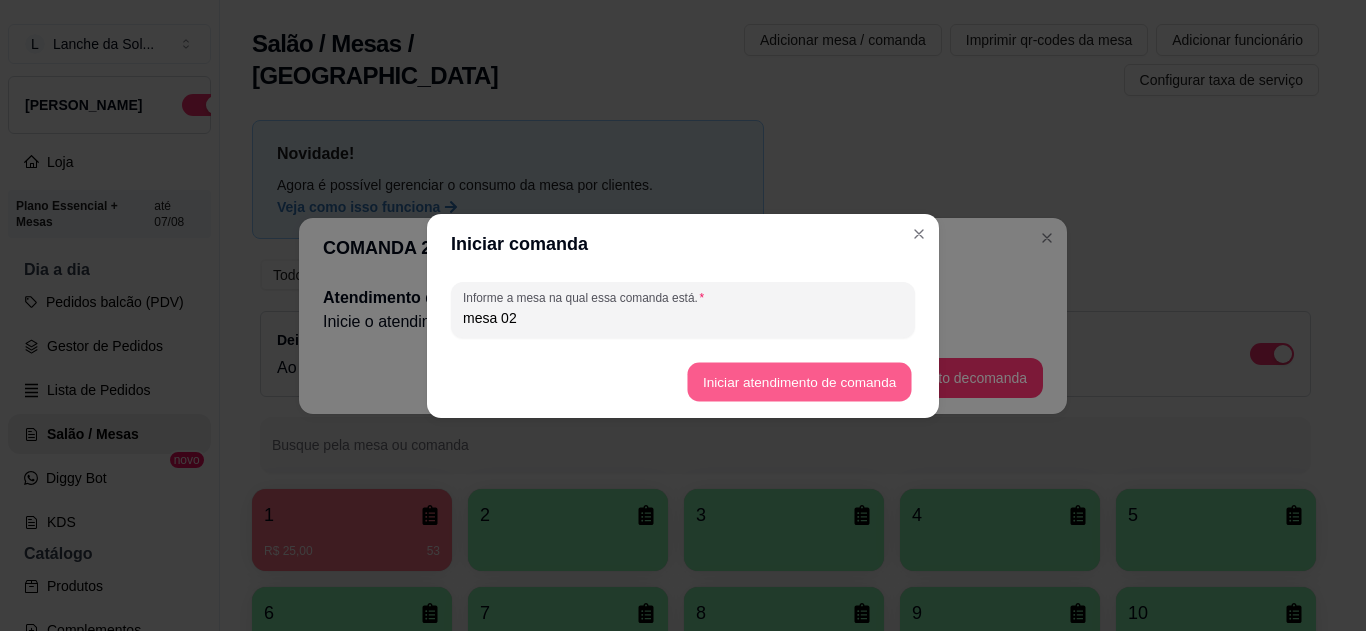 click on "Iniciar atendimento de comanda" at bounding box center (799, 381) 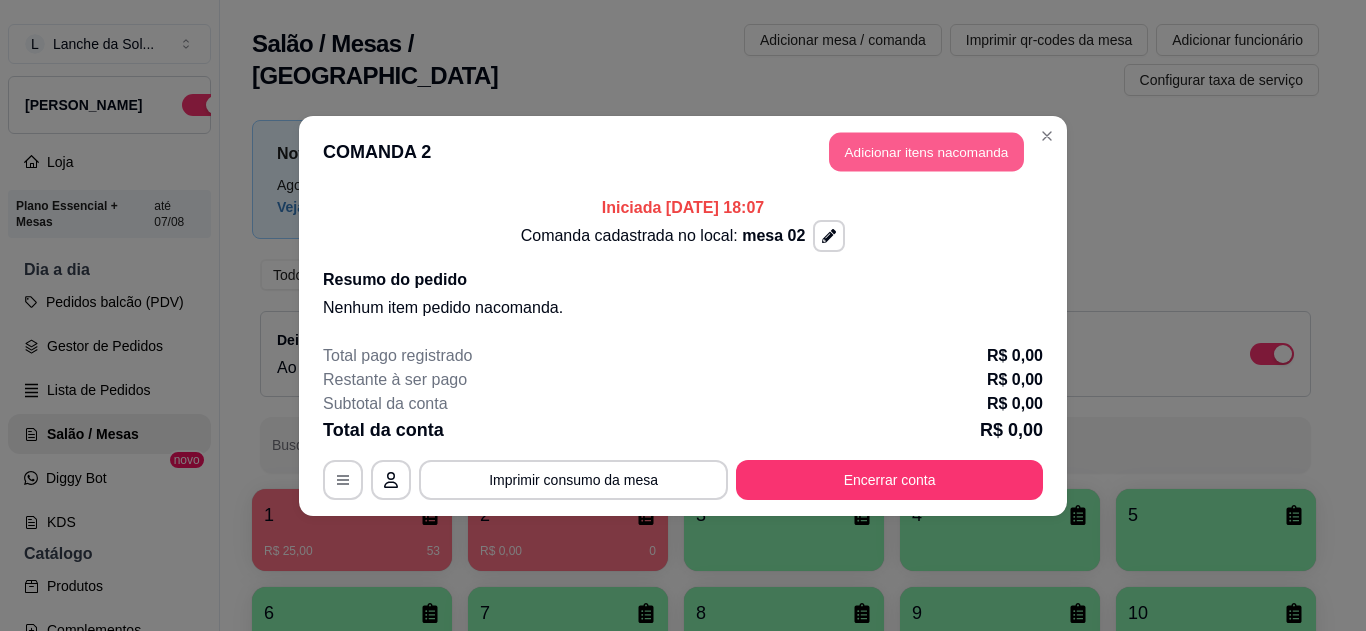 click on "Adicionar itens na  comanda" at bounding box center (926, 151) 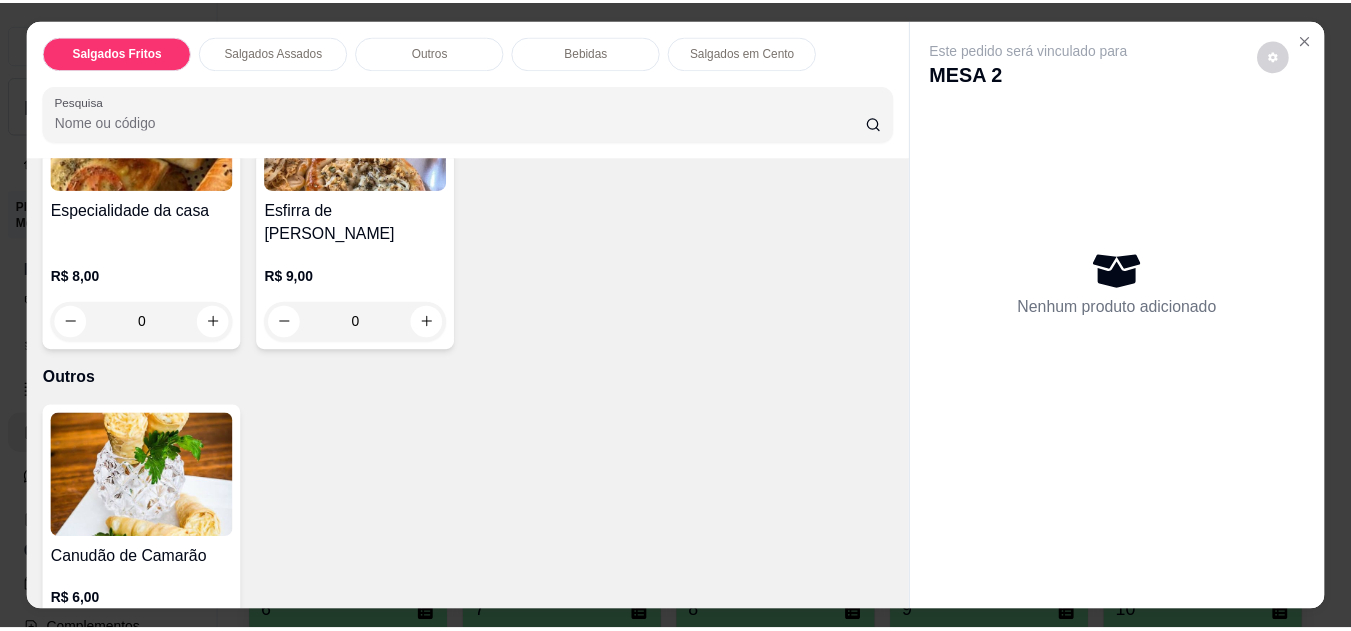 scroll, scrollTop: 1000, scrollLeft: 0, axis: vertical 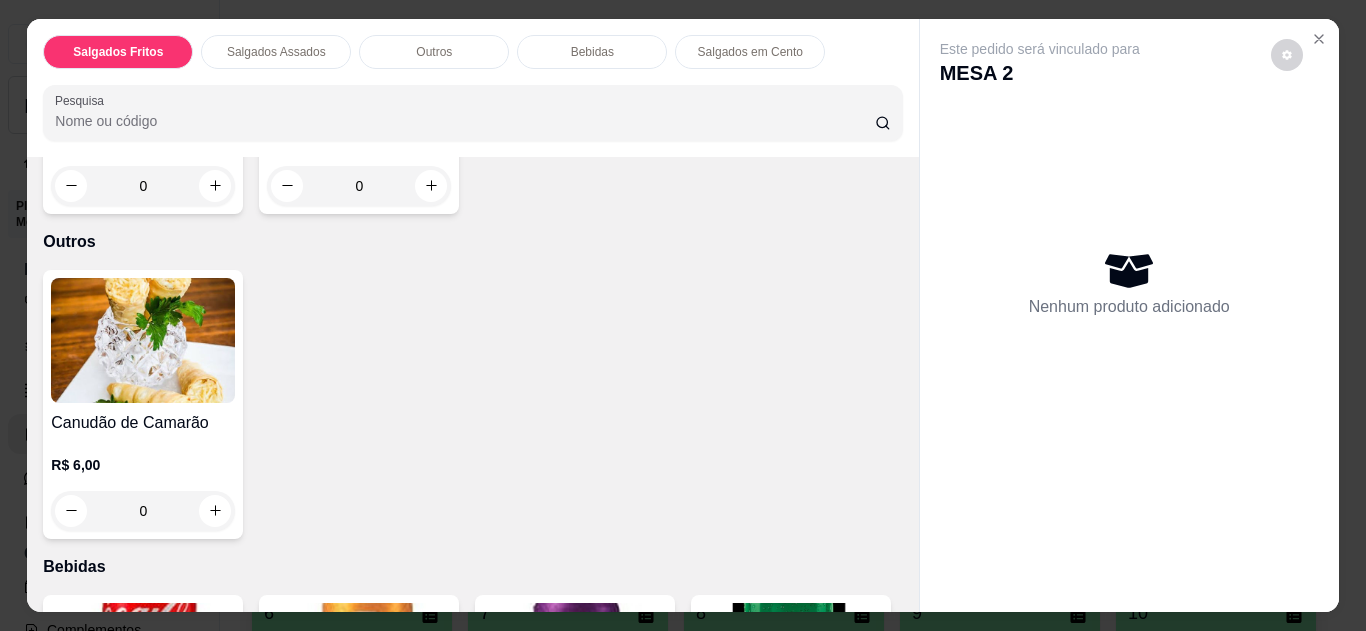 click 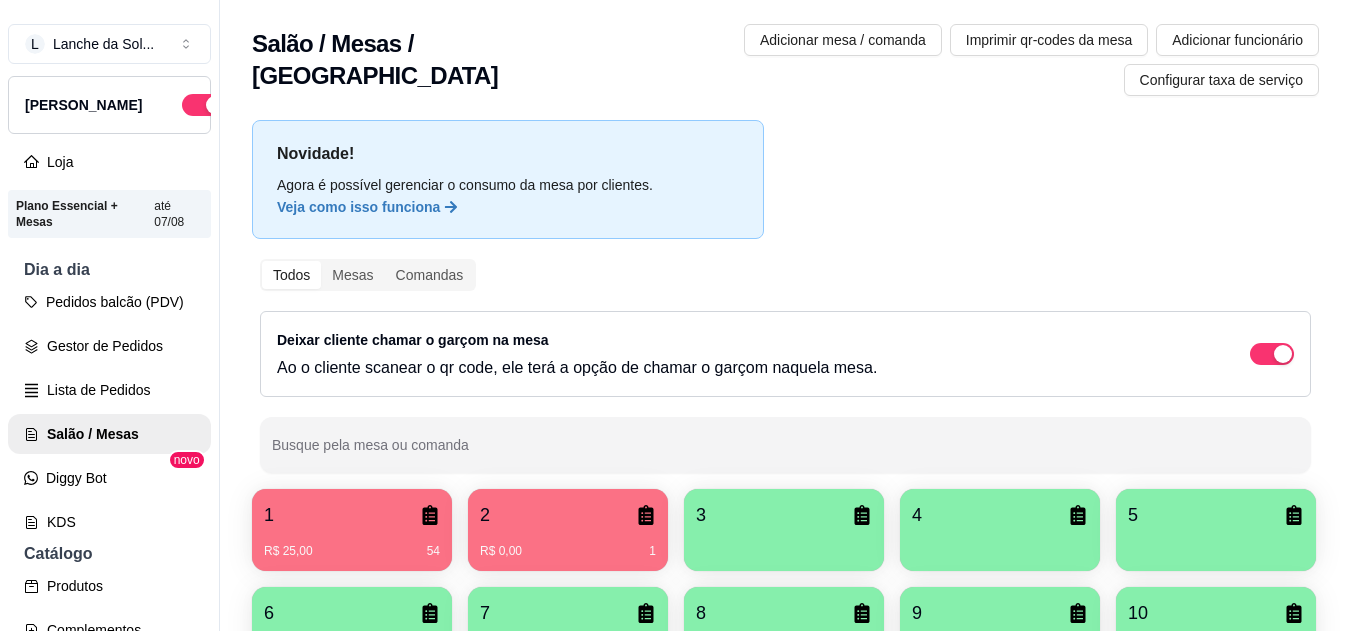 click on "Catálogo" at bounding box center [109, 554] 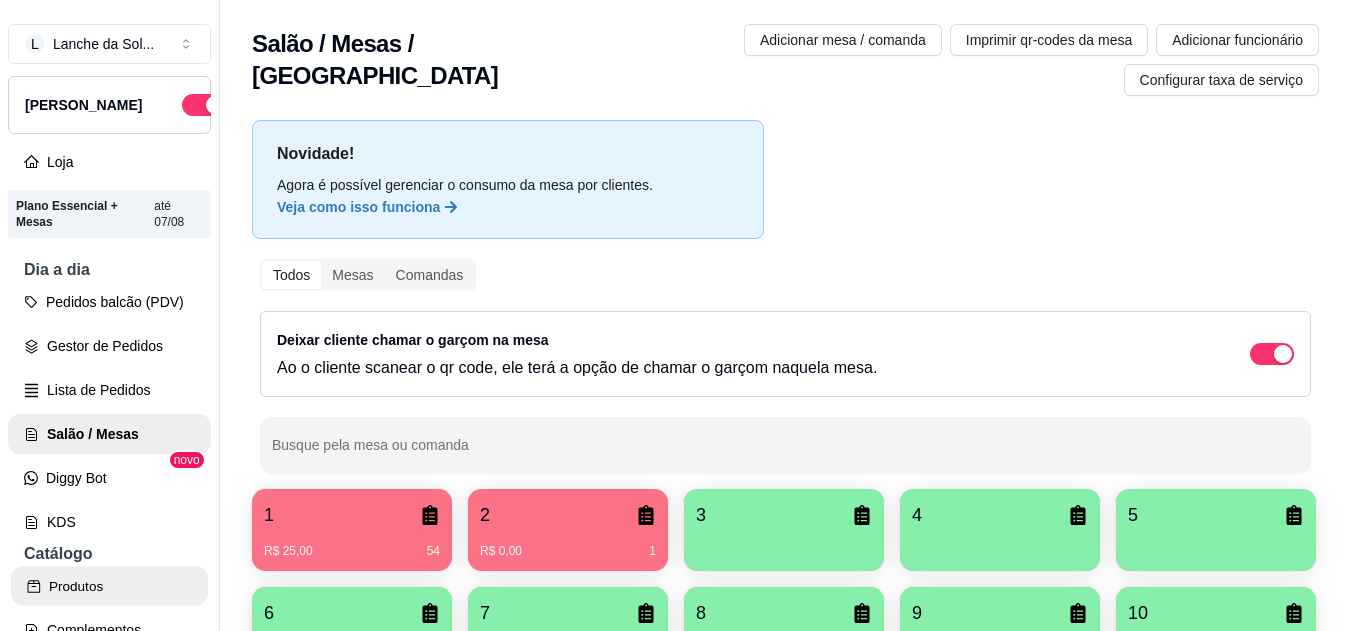click on "Produtos" at bounding box center [109, 586] 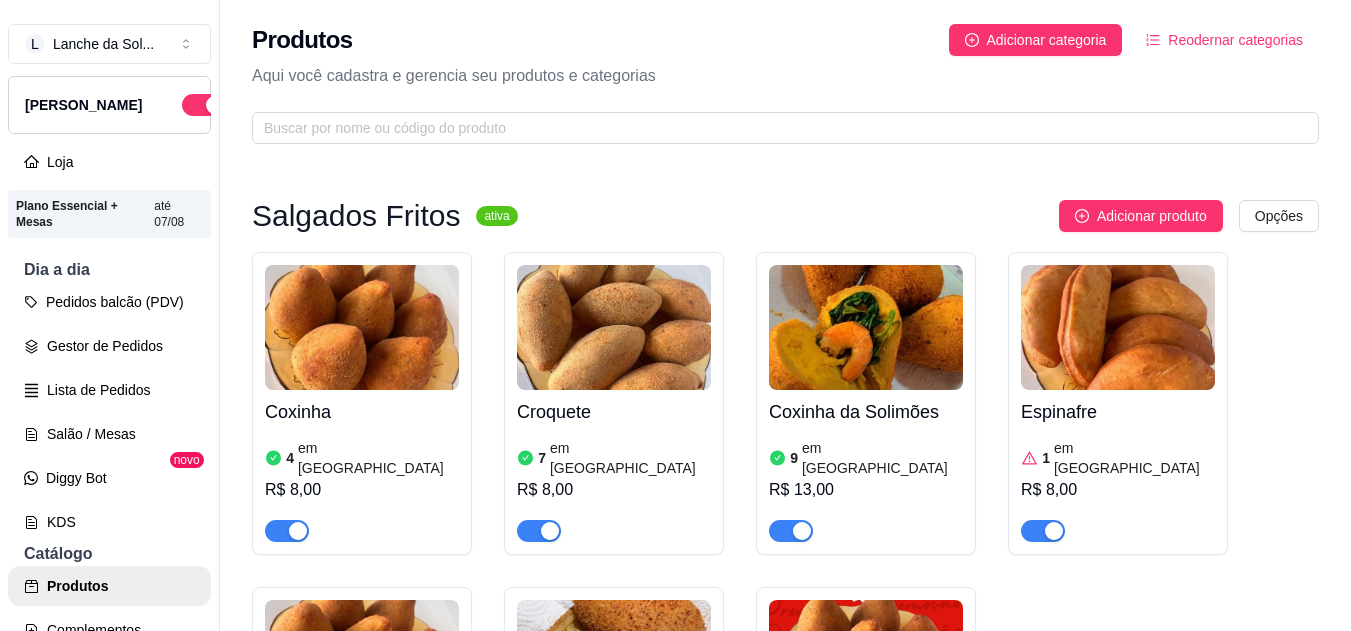 click at bounding box center [1054, 531] 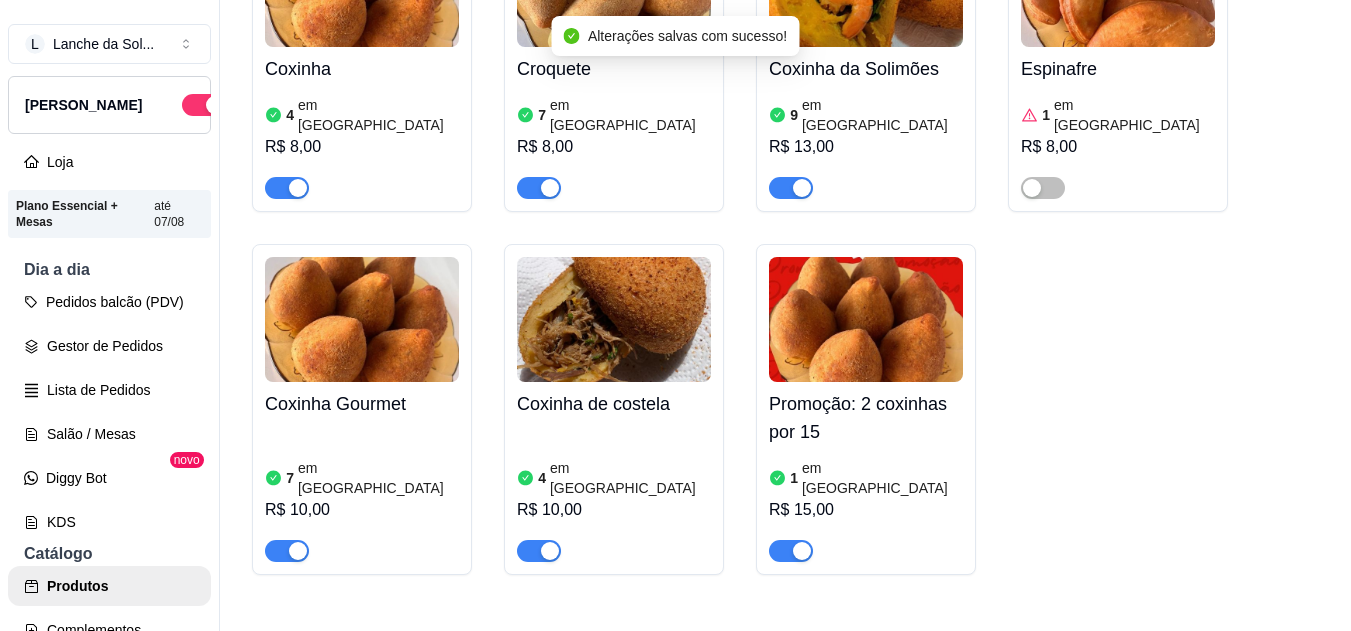 scroll, scrollTop: 373, scrollLeft: 0, axis: vertical 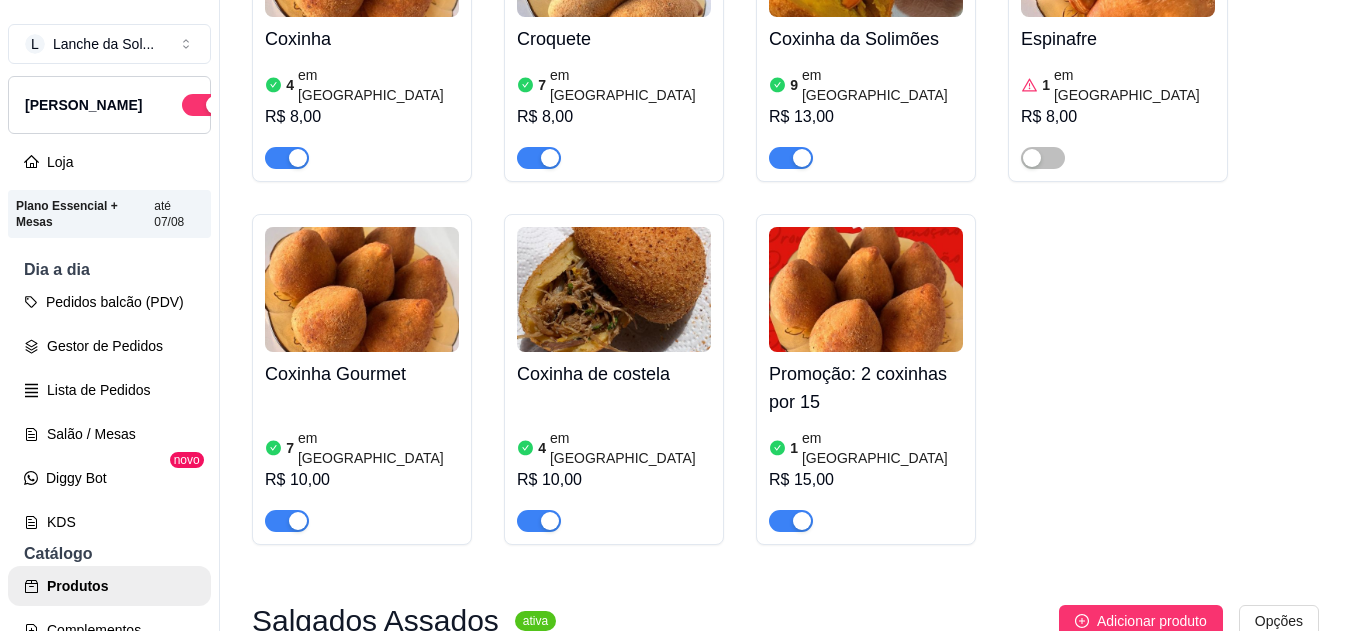 click at bounding box center [802, 521] 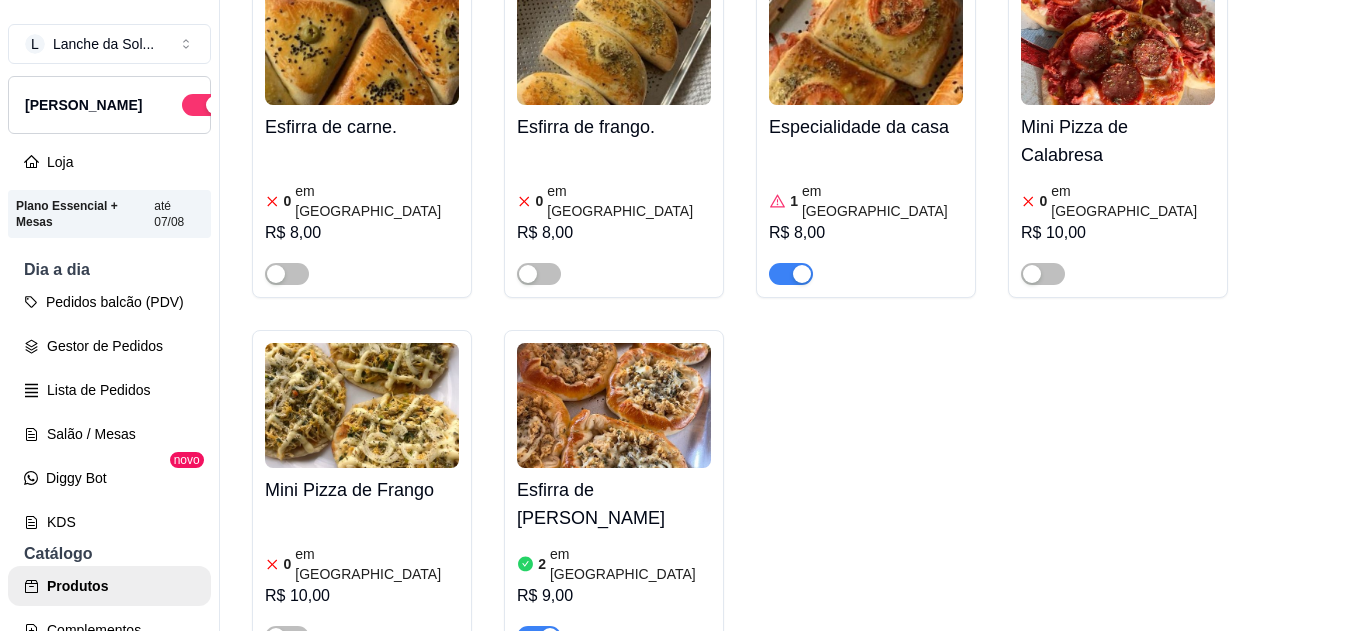 scroll, scrollTop: 1107, scrollLeft: 0, axis: vertical 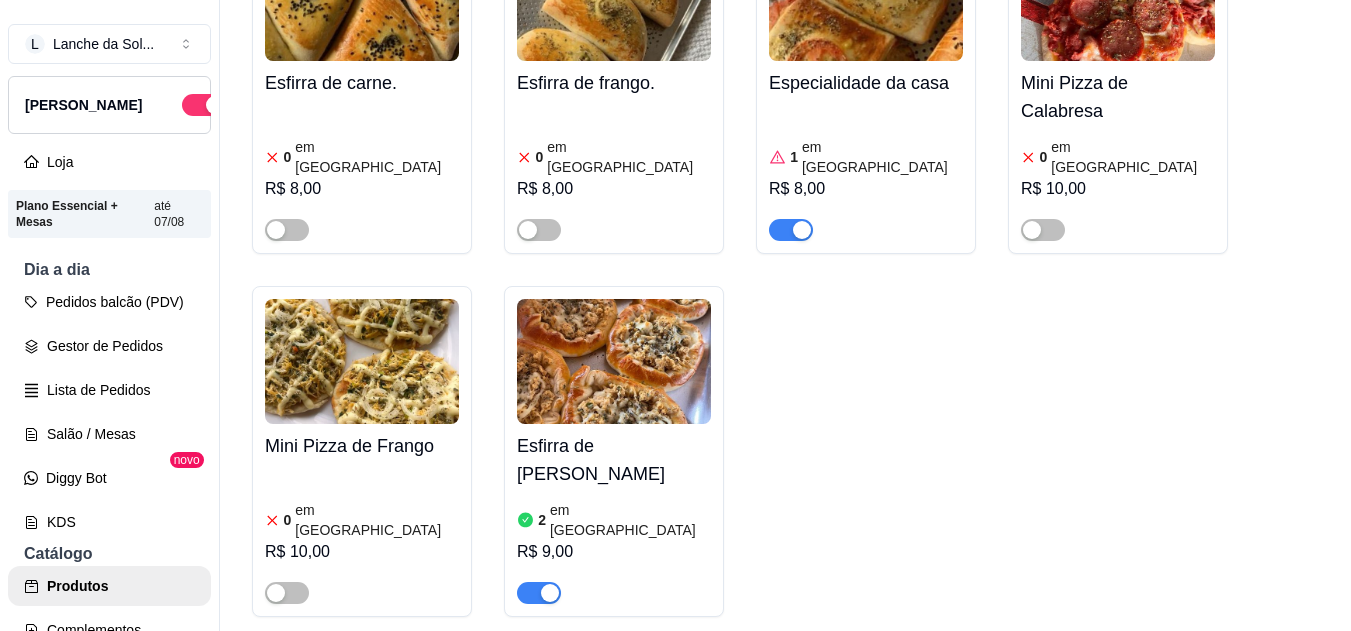 click at bounding box center (539, 593) 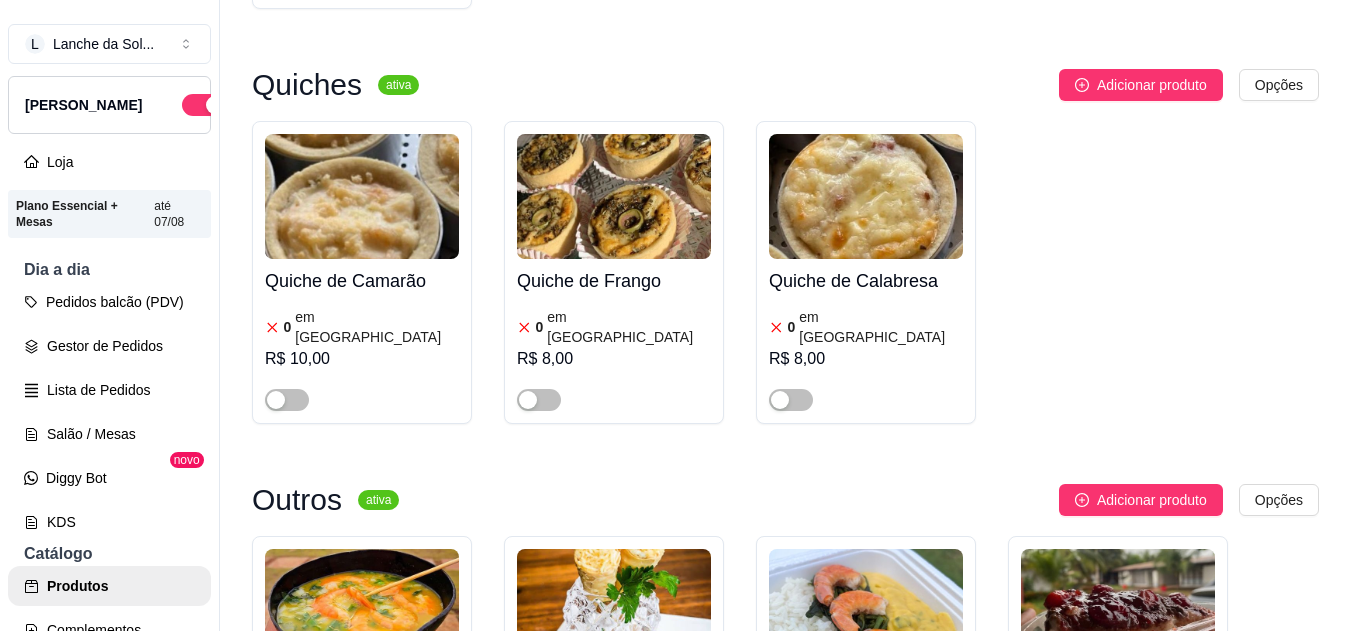 scroll, scrollTop: 2587, scrollLeft: 0, axis: vertical 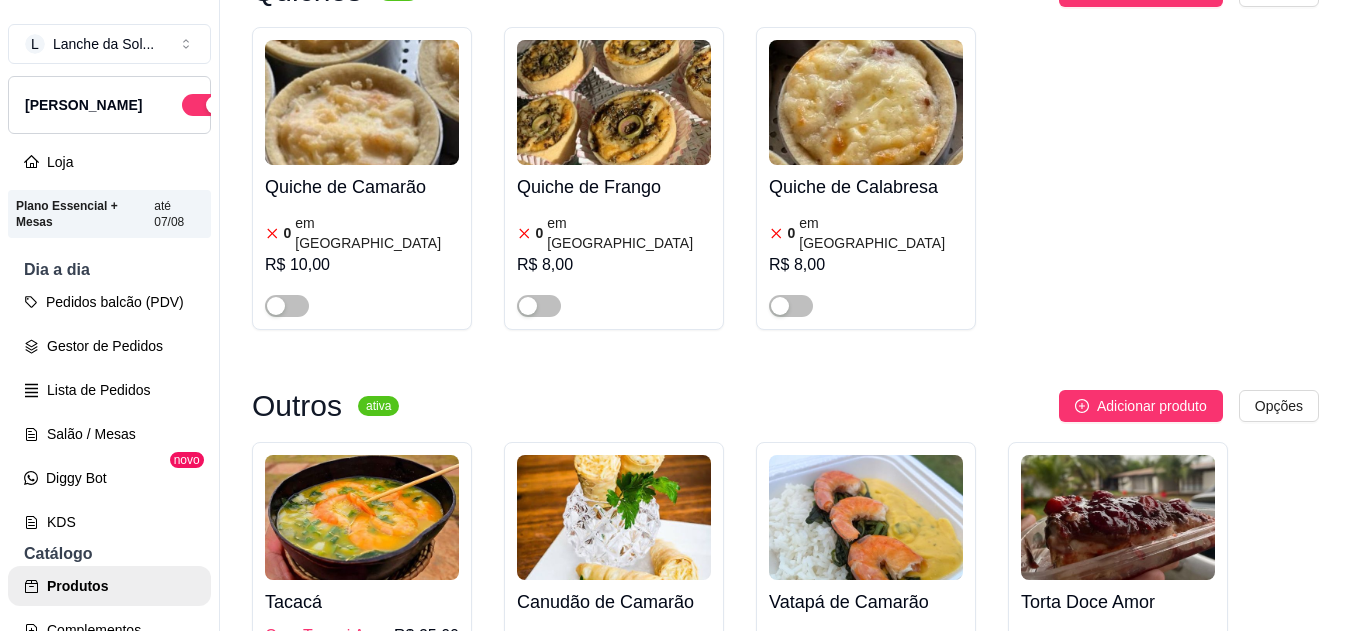 click at bounding box center (287, 749) 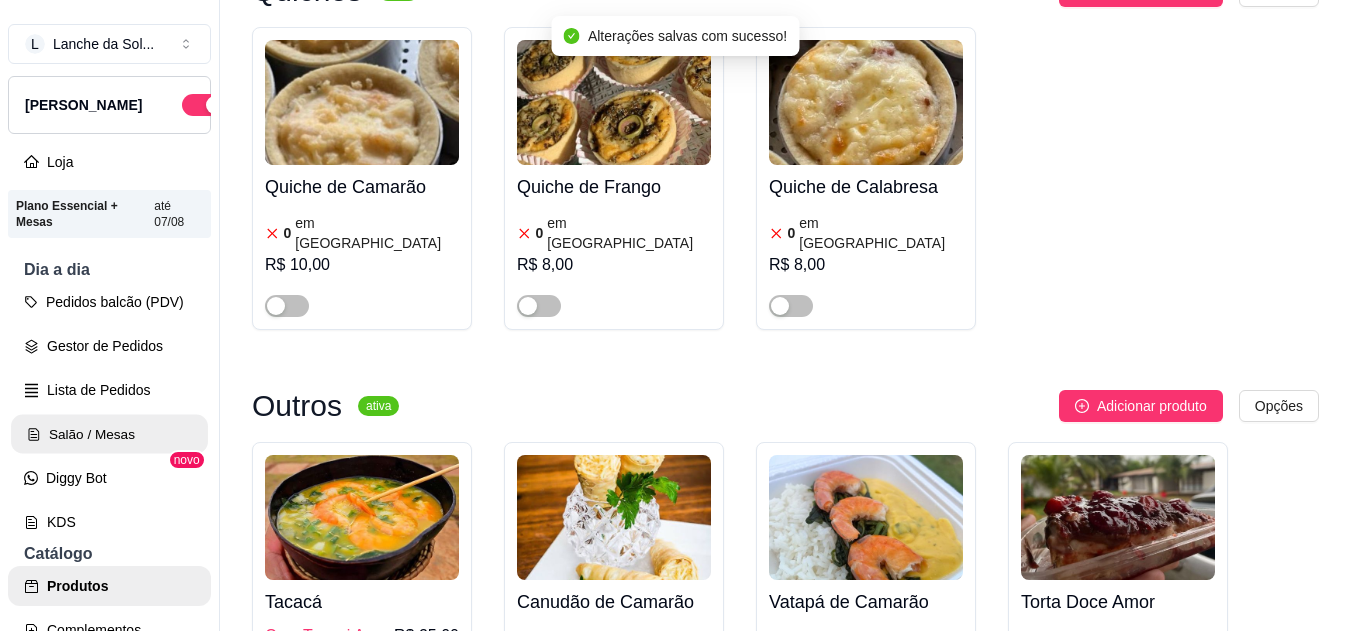 click on "Salão / Mesas" at bounding box center [109, 434] 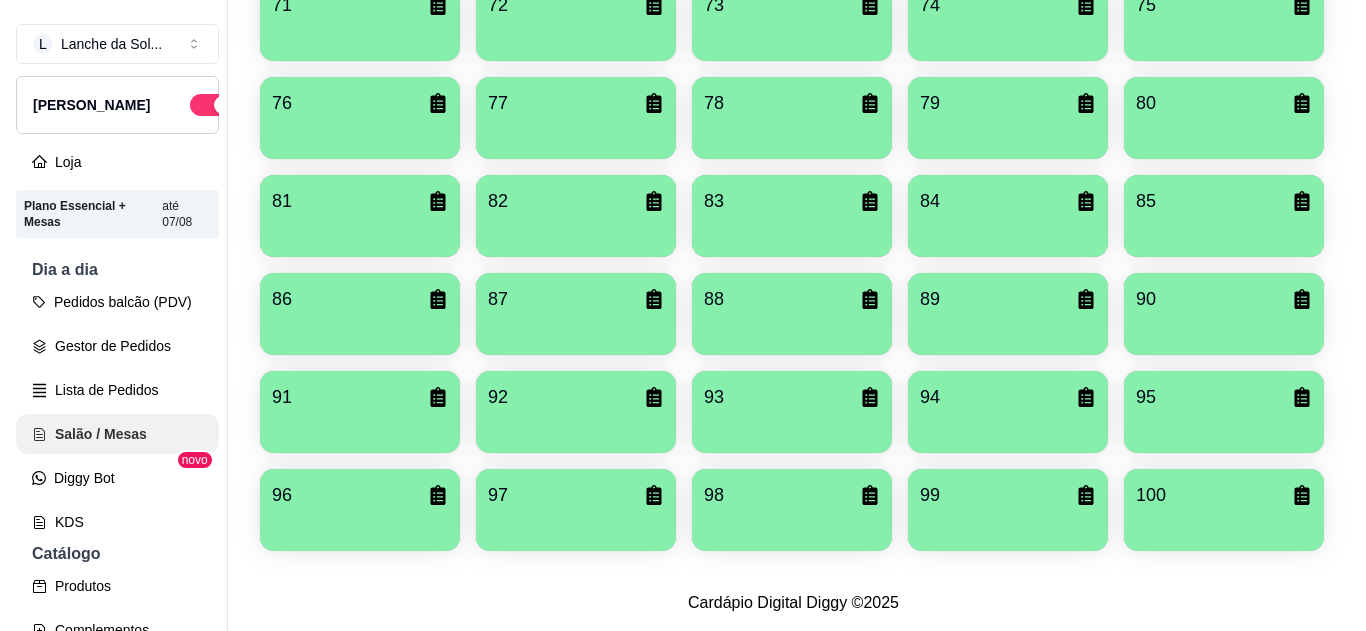 scroll, scrollTop: 0, scrollLeft: 0, axis: both 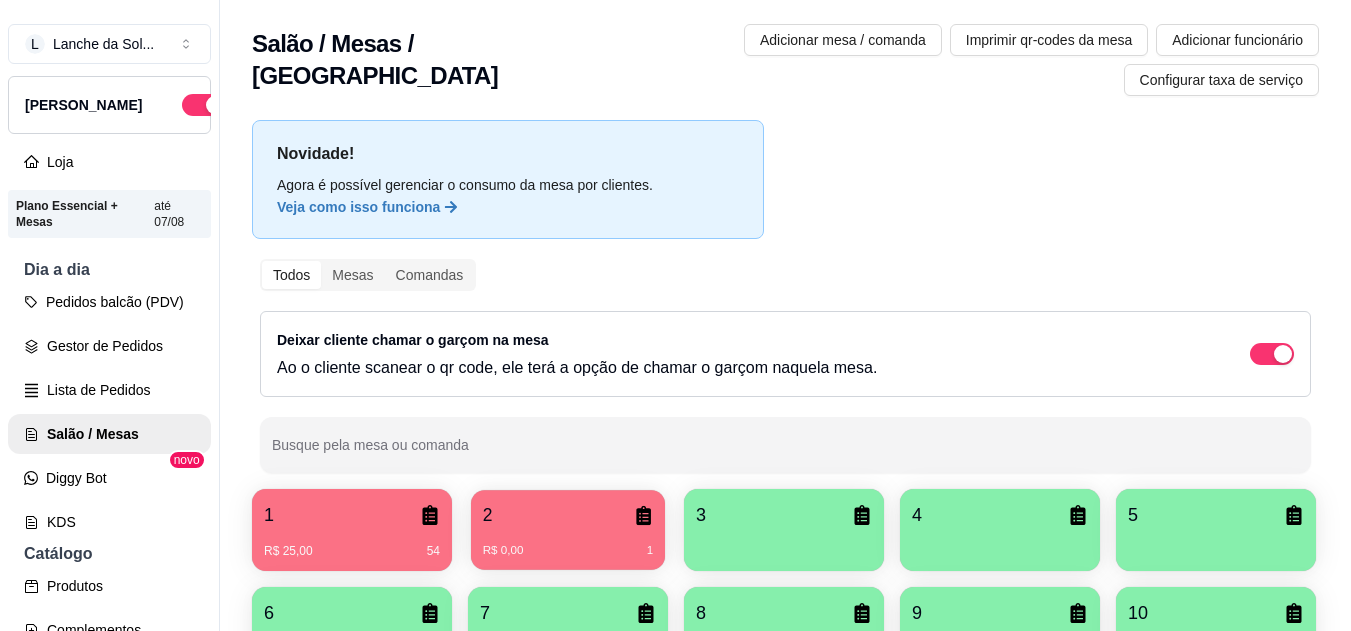click on "R$ 0,00 1" at bounding box center (568, 543) 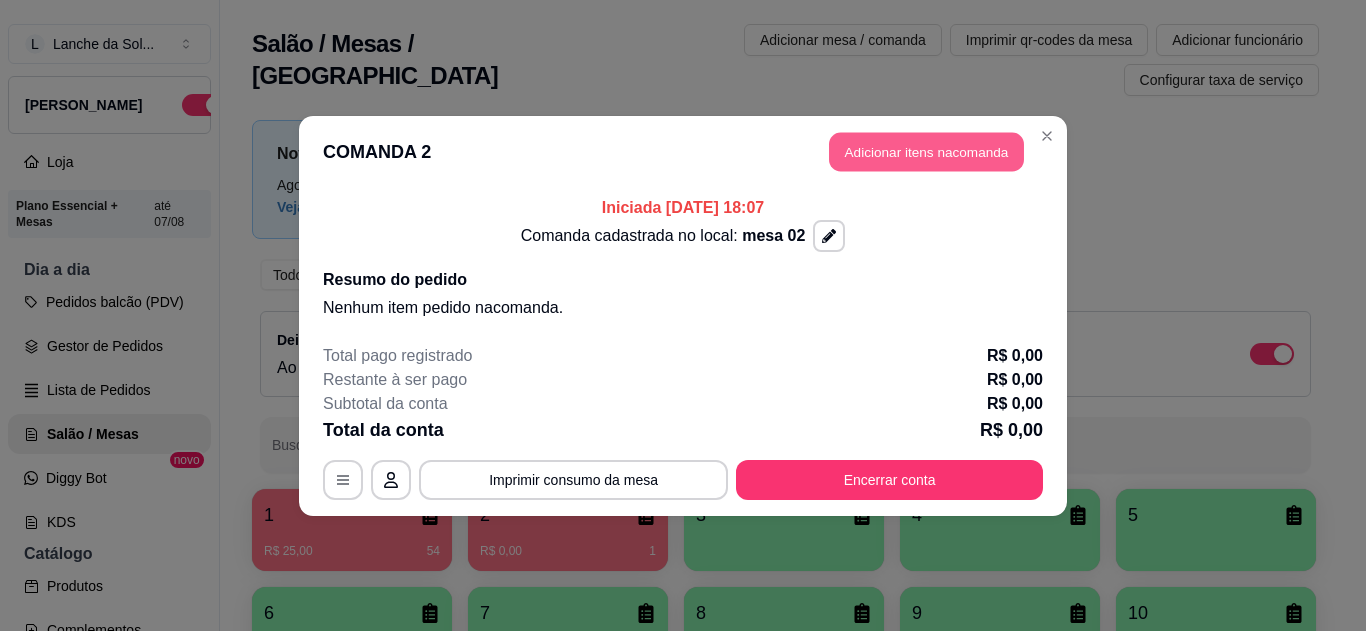 click on "Adicionar itens na  comanda" at bounding box center (926, 151) 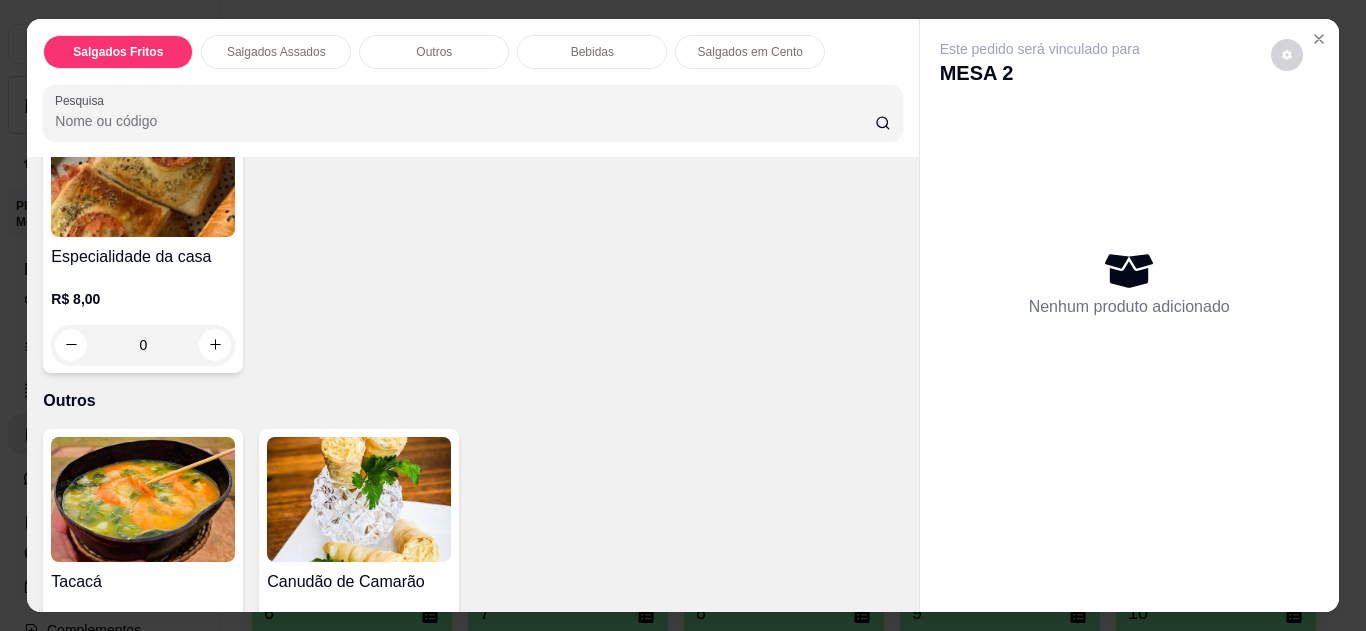 scroll, scrollTop: 1197, scrollLeft: 0, axis: vertical 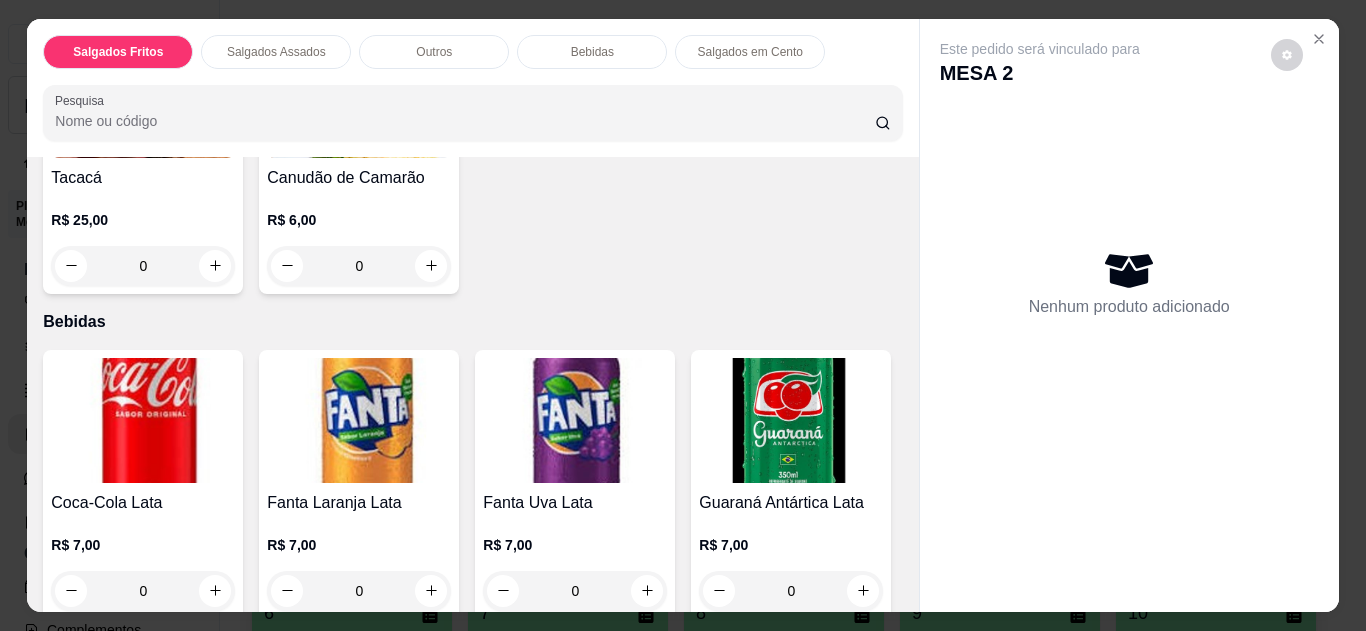 click on "0" at bounding box center [143, 266] 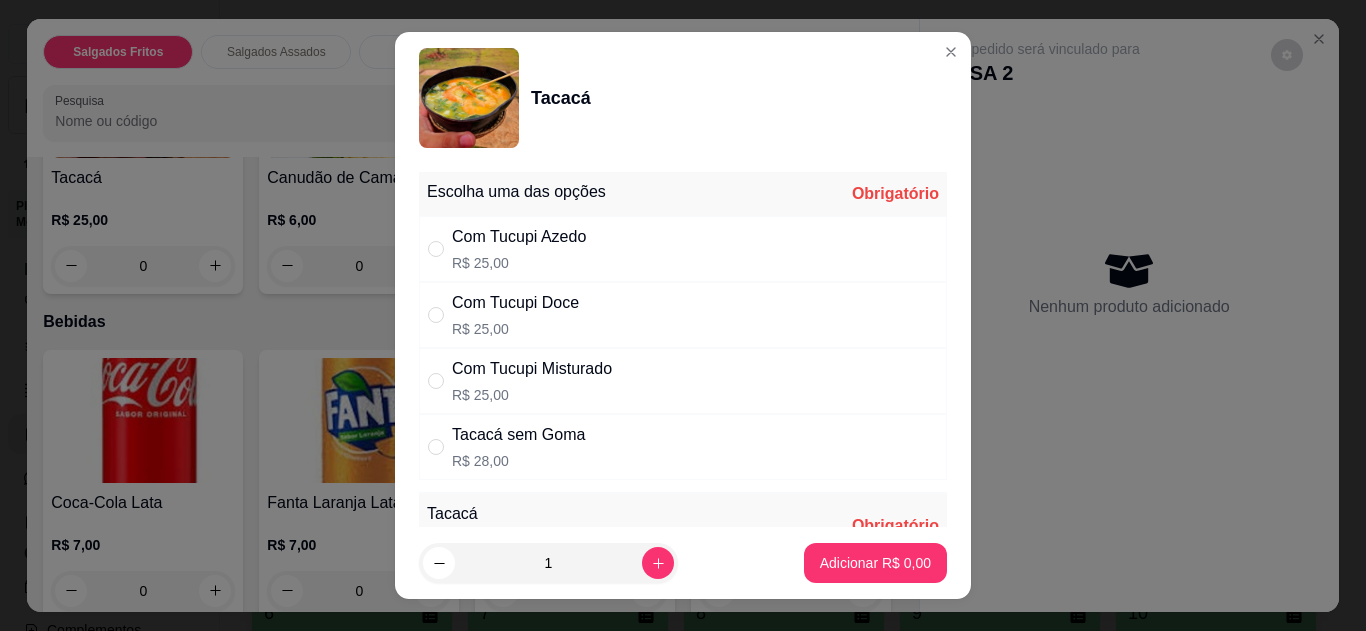 click on "Com Tucupi Doce R$ 25,00" at bounding box center (683, 315) 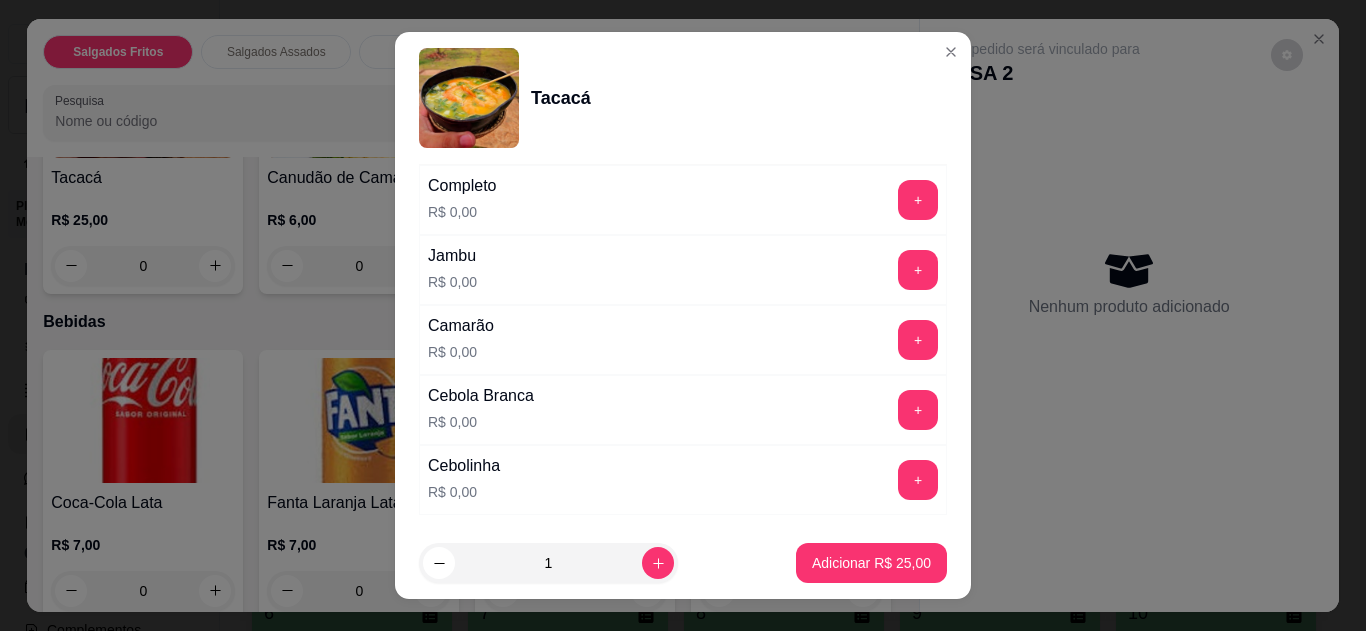 scroll, scrollTop: 400, scrollLeft: 0, axis: vertical 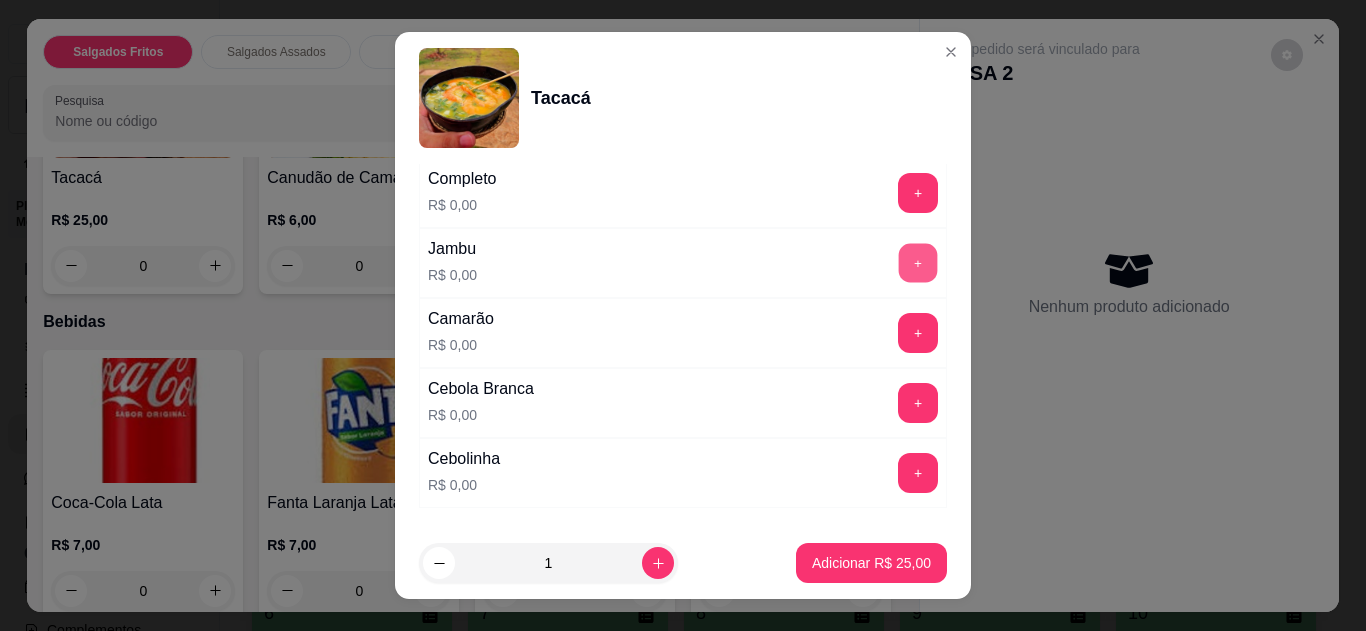 click on "+" at bounding box center [918, 262] 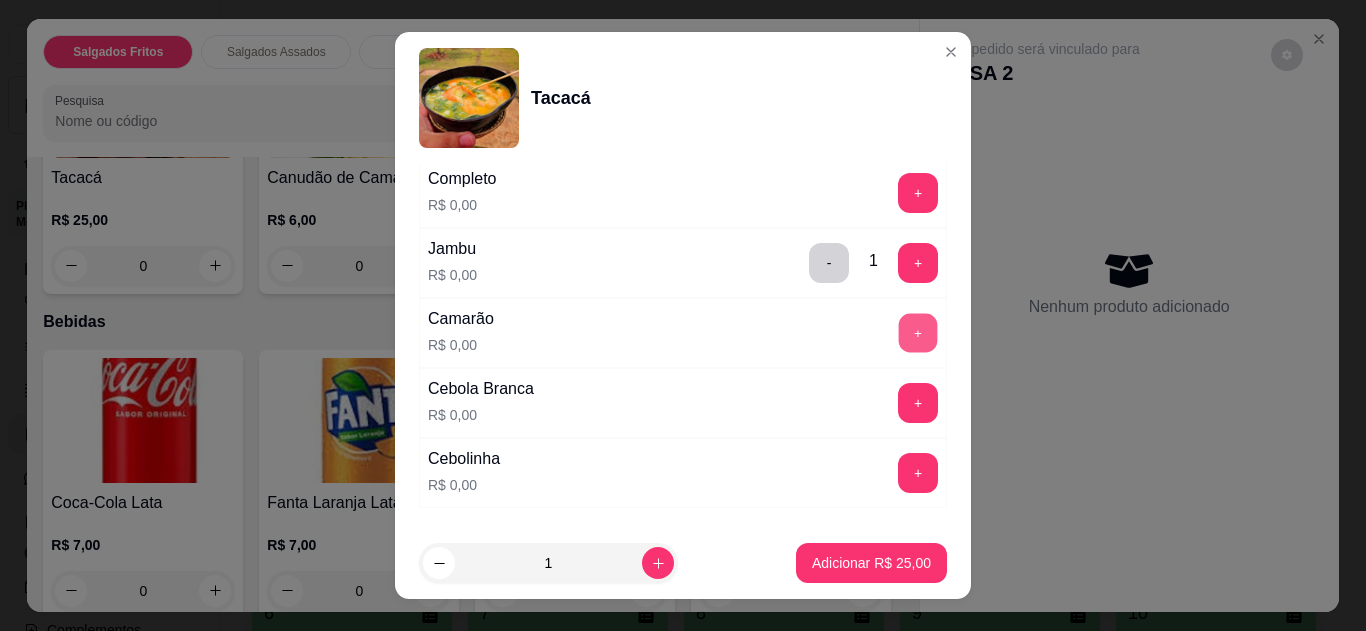 click on "+" at bounding box center [918, 332] 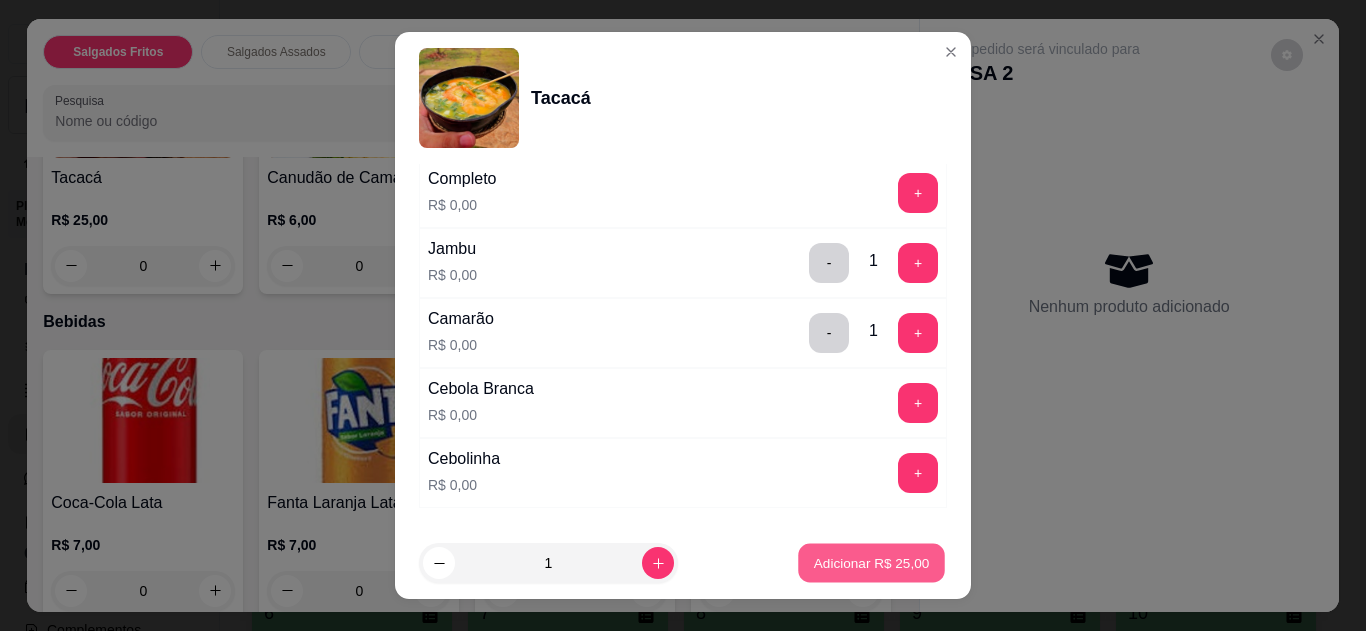 click on "Adicionar   R$ 25,00" at bounding box center [871, 563] 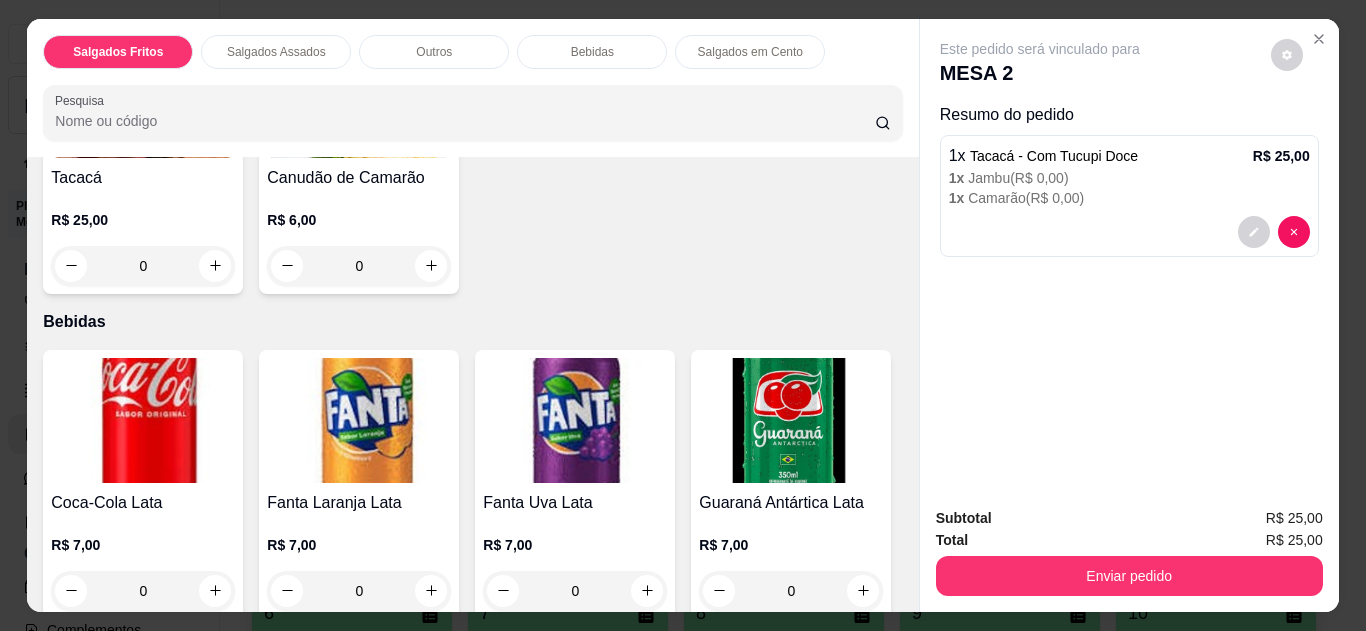 click on "0" at bounding box center [143, 266] 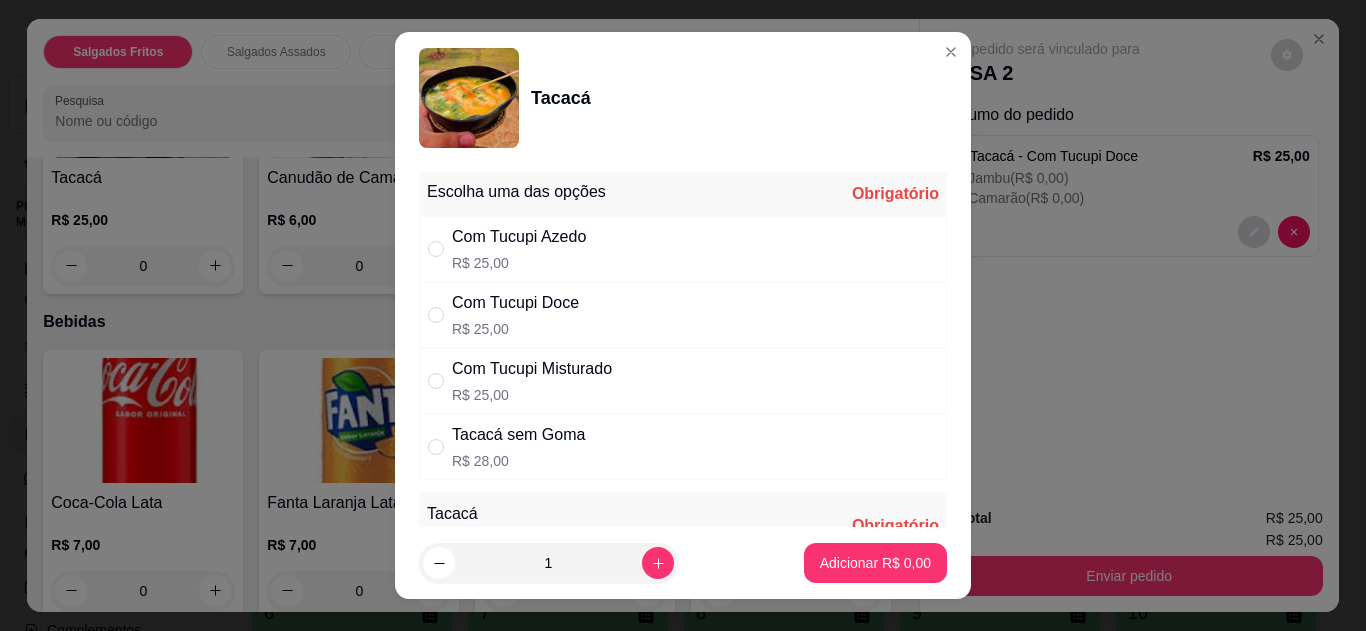click on "Com Tucupi Doce R$ 25,00" at bounding box center [683, 315] 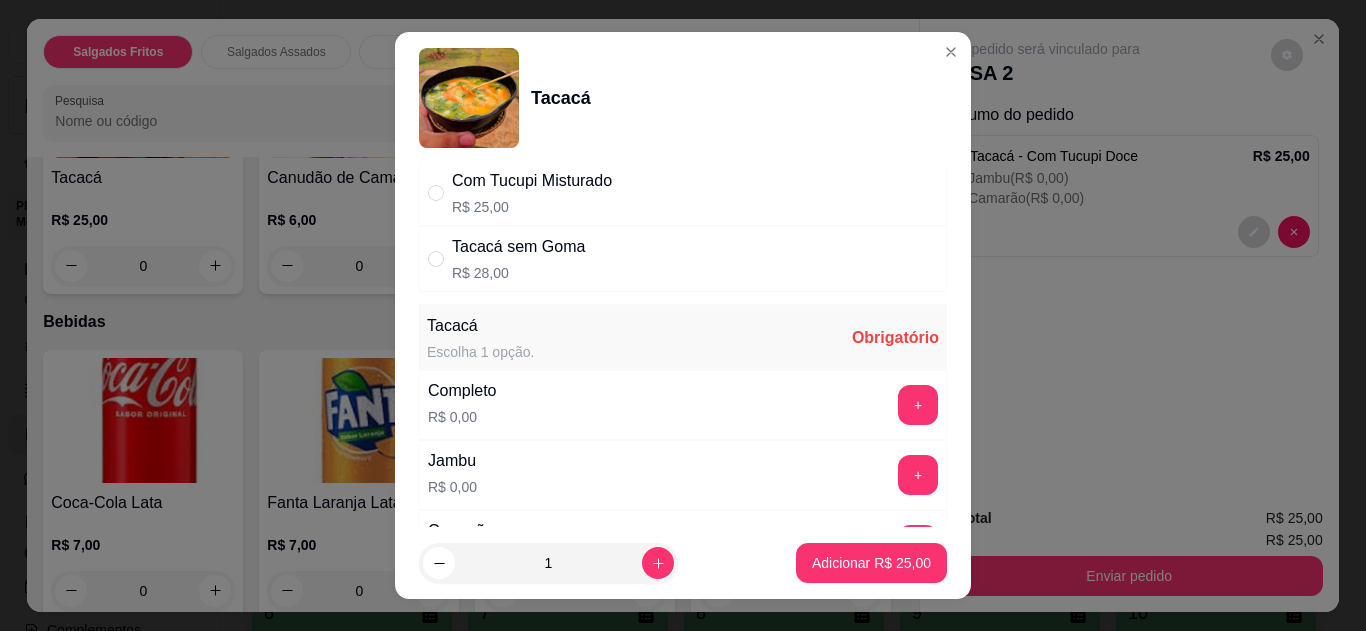 scroll, scrollTop: 200, scrollLeft: 0, axis: vertical 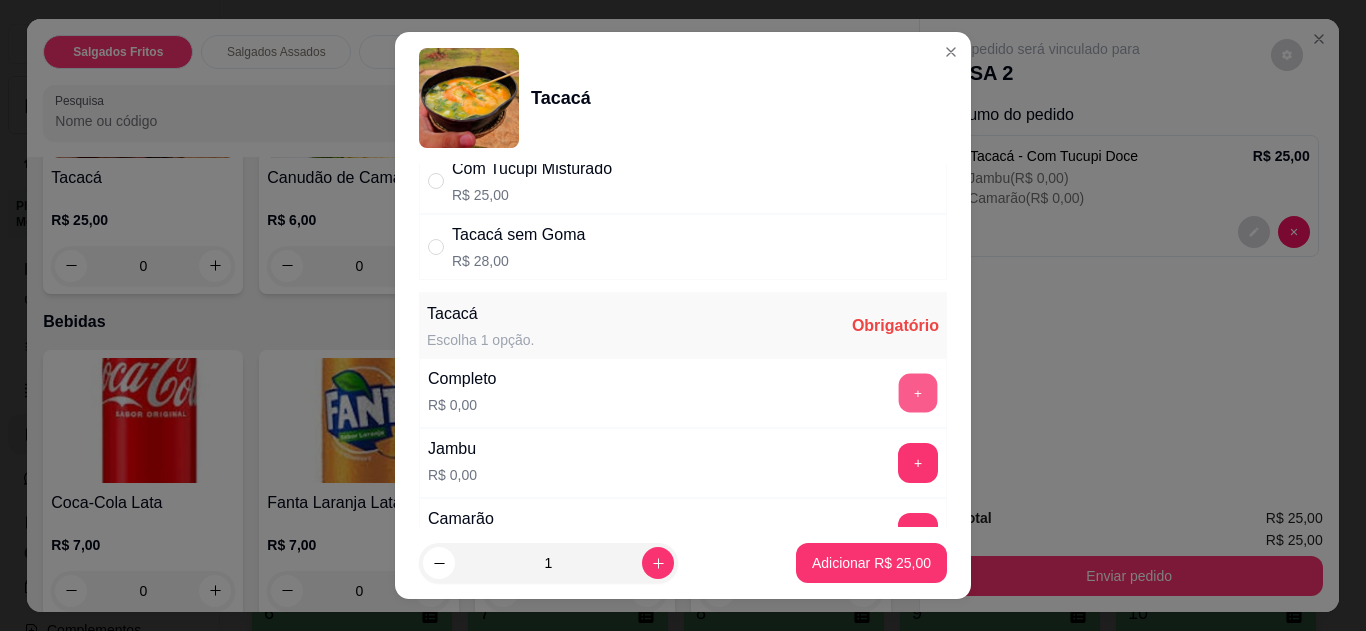 click on "+" at bounding box center (918, 392) 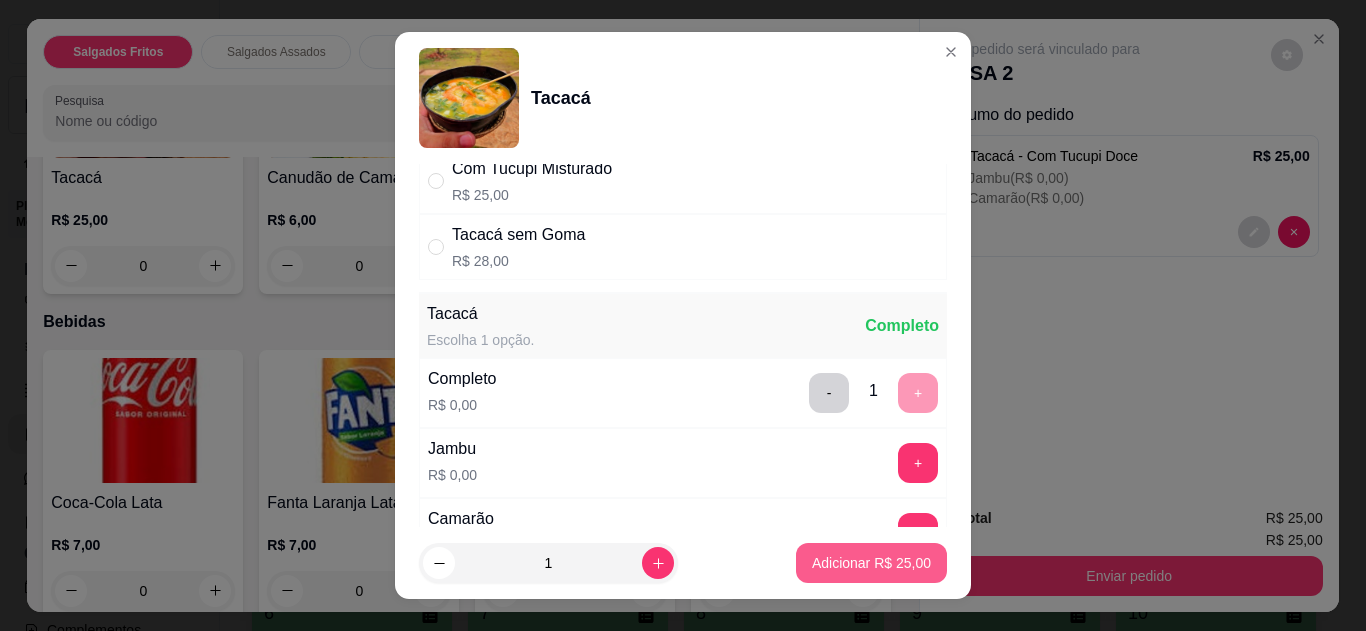 click on "Adicionar   R$ 25,00" at bounding box center (871, 563) 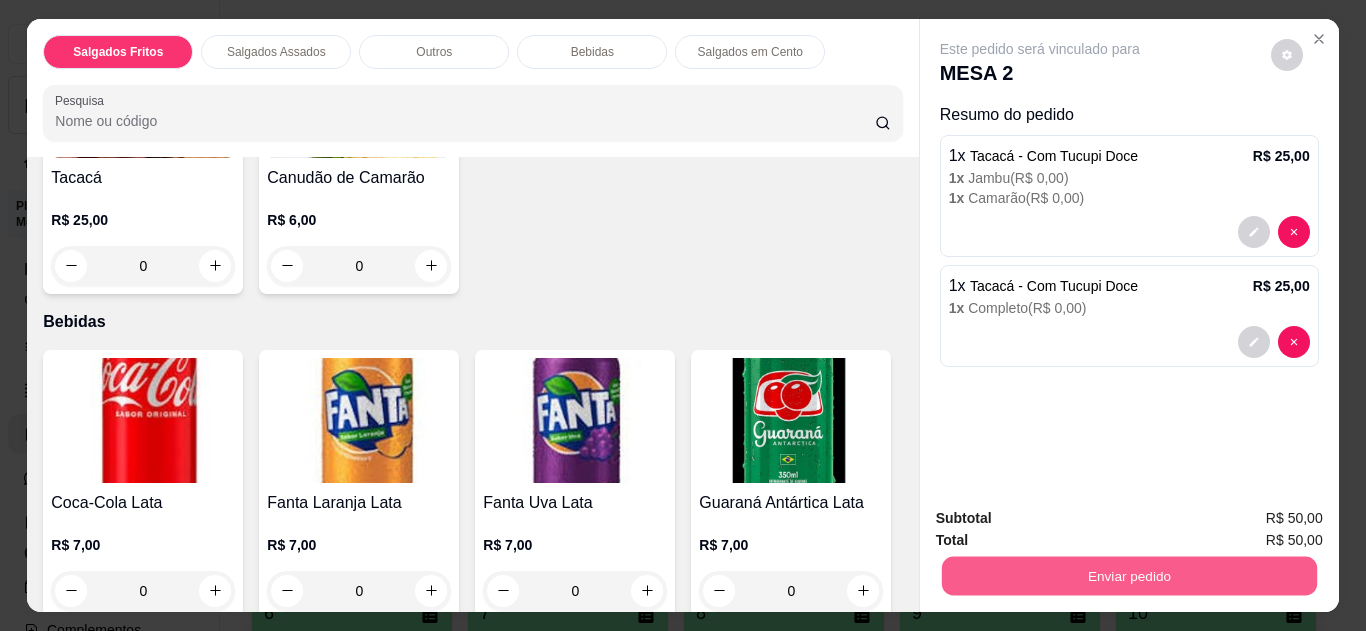 click on "Enviar pedido" at bounding box center [1128, 576] 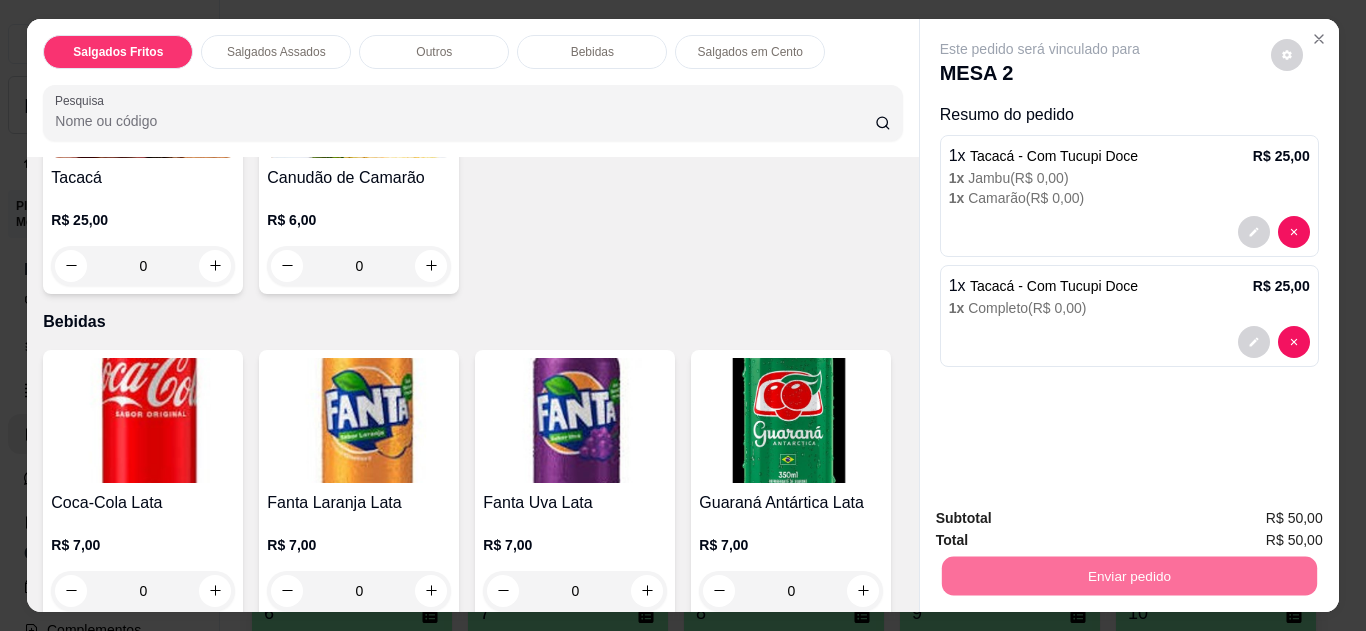 click on "Não registrar e enviar pedido" at bounding box center (1063, 519) 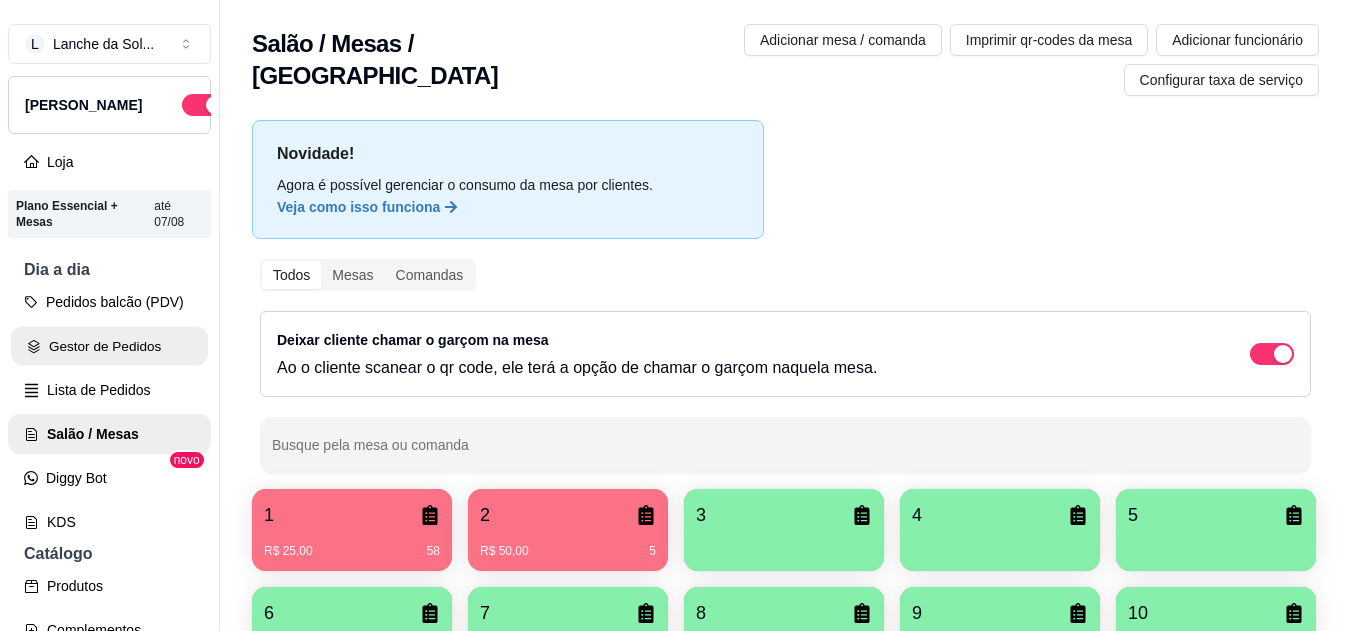 click on "Gestor de Pedidos" at bounding box center (109, 346) 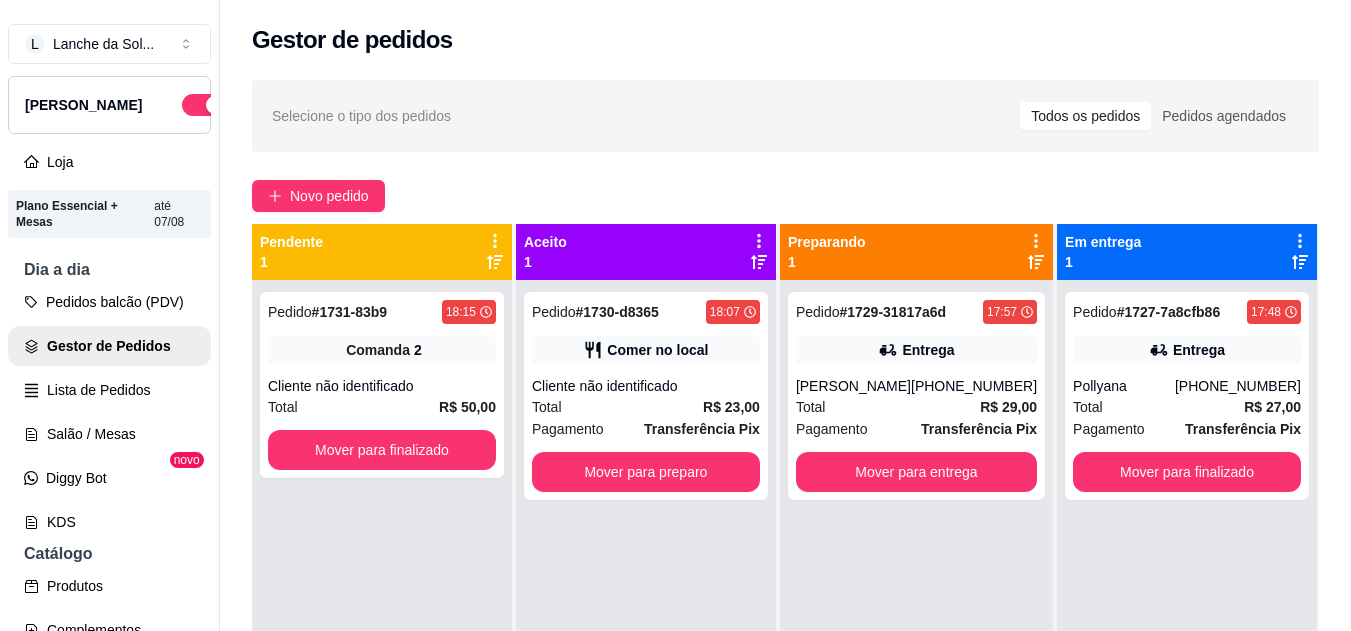 click on "Total R$ 29,00" at bounding box center (916, 407) 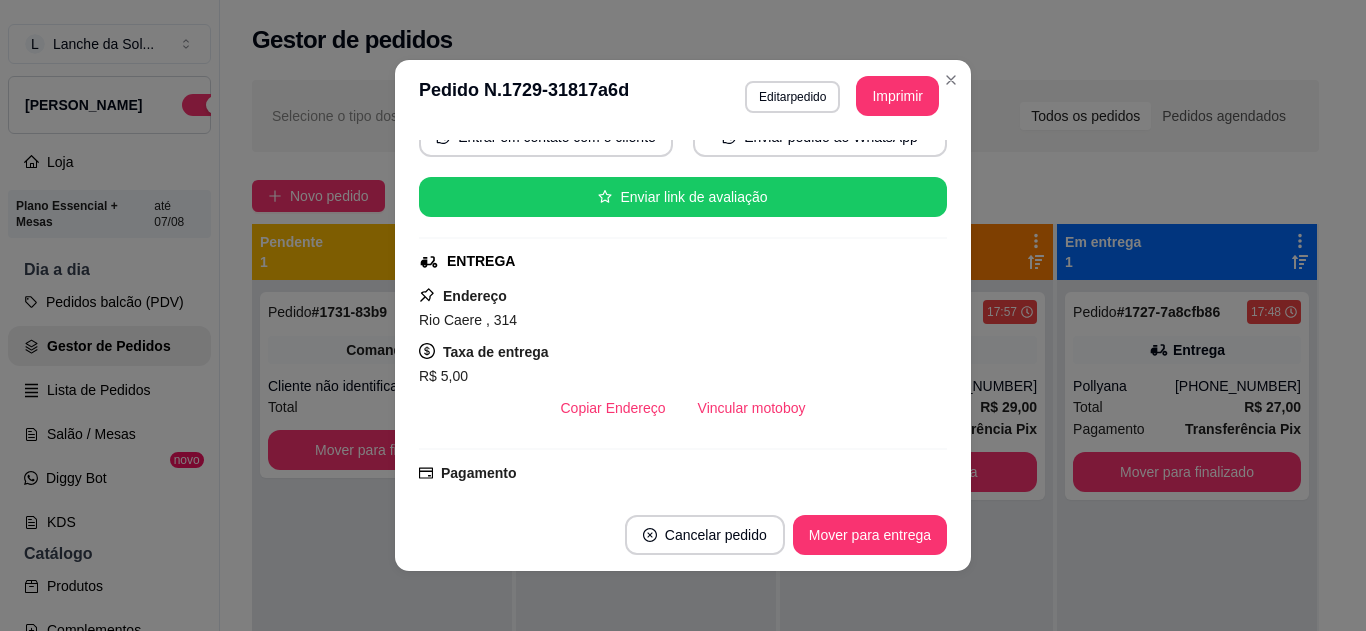 scroll, scrollTop: 240, scrollLeft: 0, axis: vertical 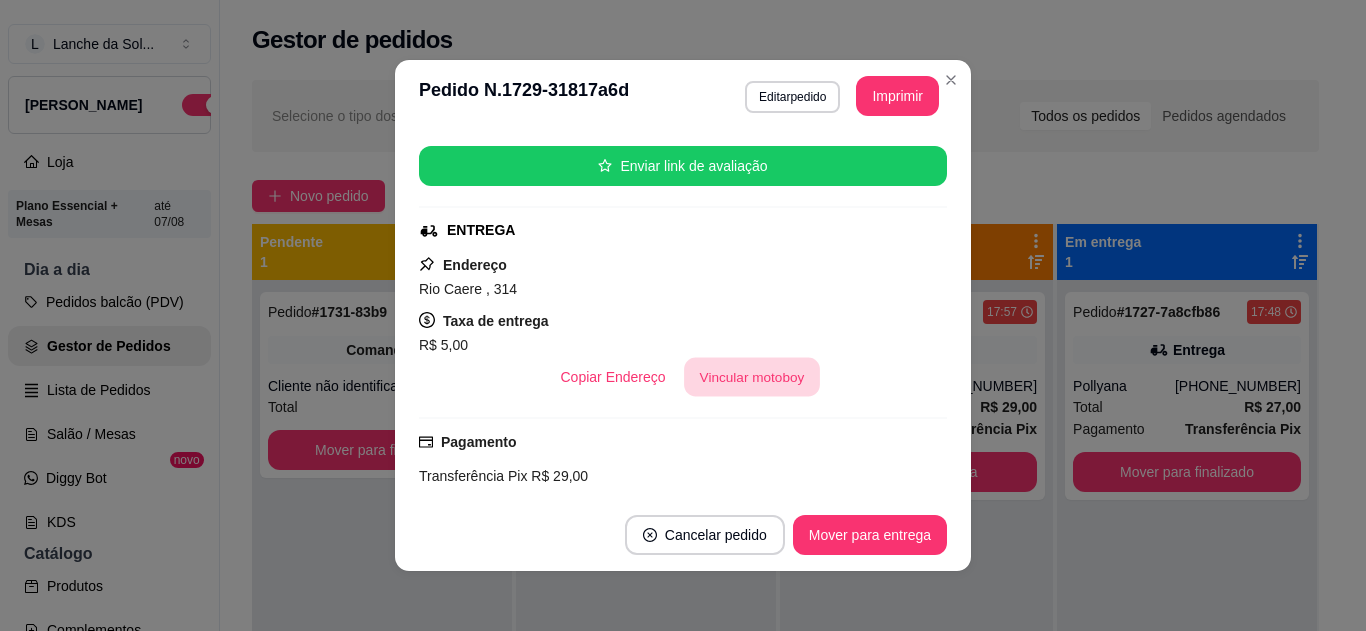 click on "Vincular motoboy" at bounding box center [752, 377] 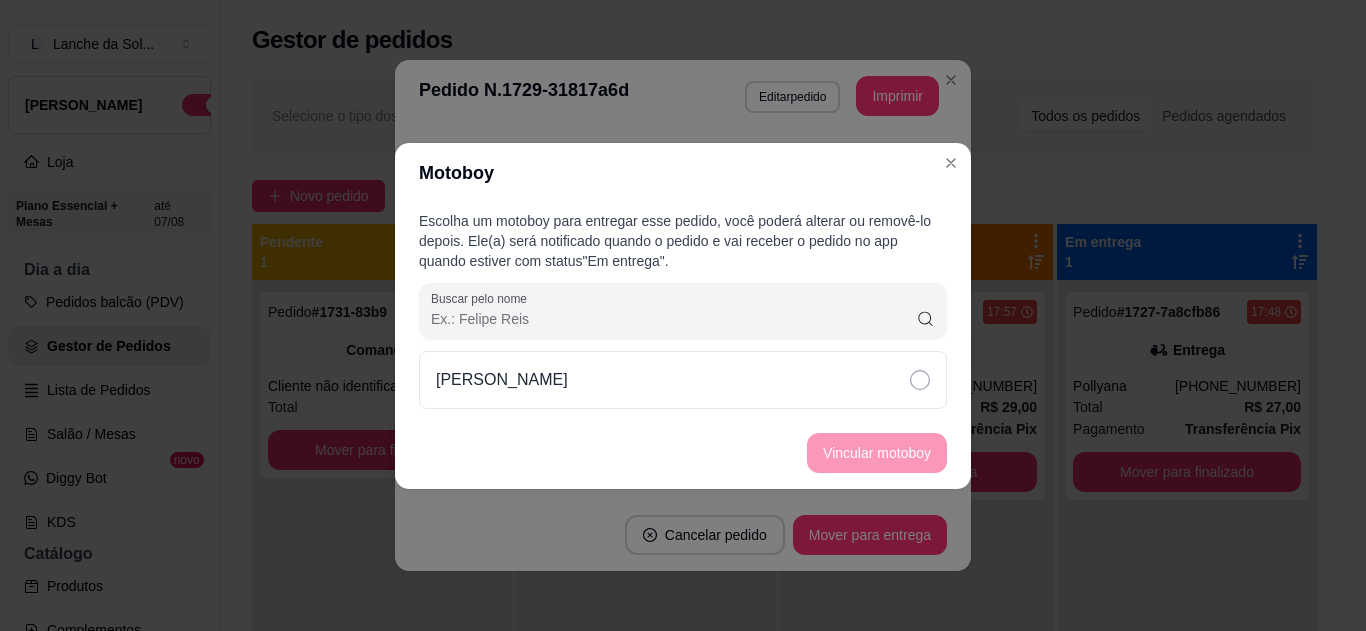 click on "[PERSON_NAME]" at bounding box center (683, 380) 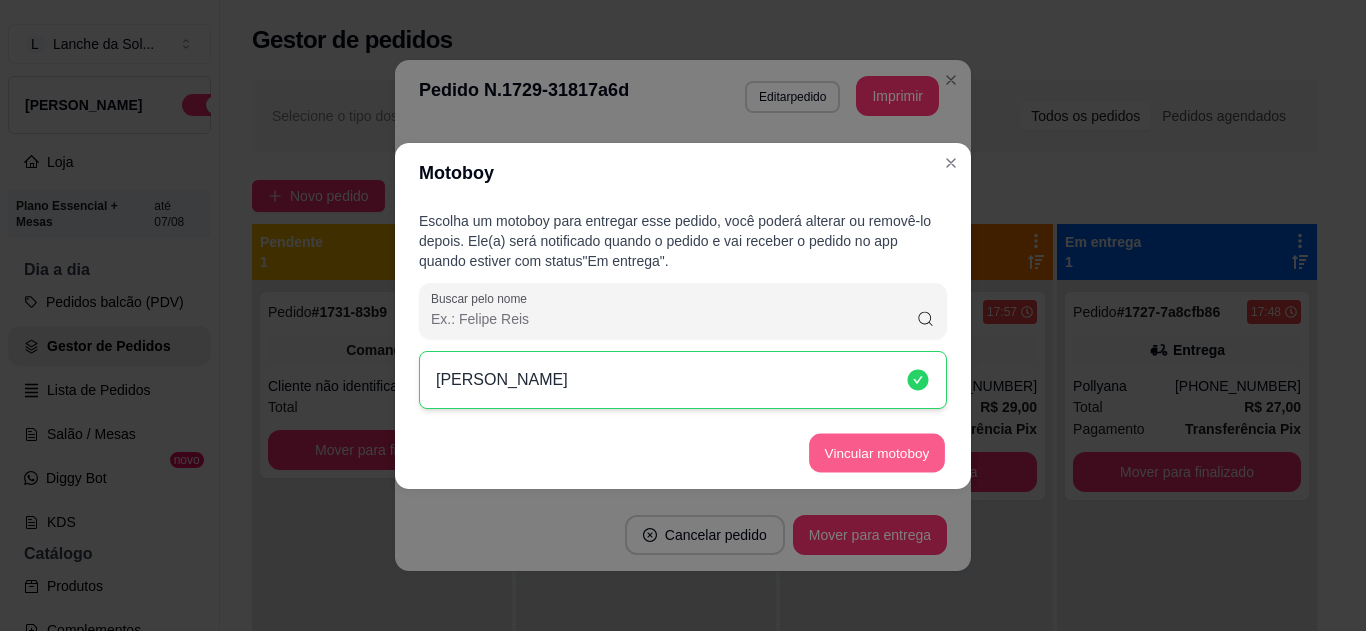 click on "Vincular motoboy" at bounding box center (877, 452) 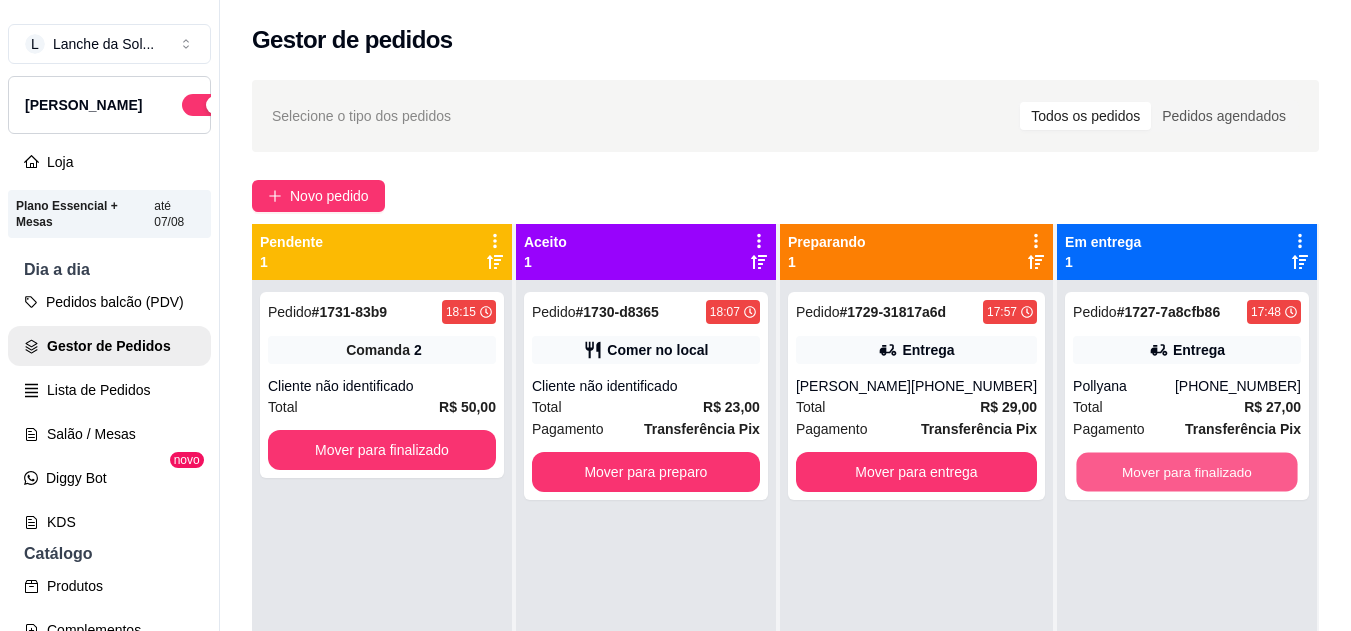 click on "Mover para finalizado" at bounding box center [1186, 472] 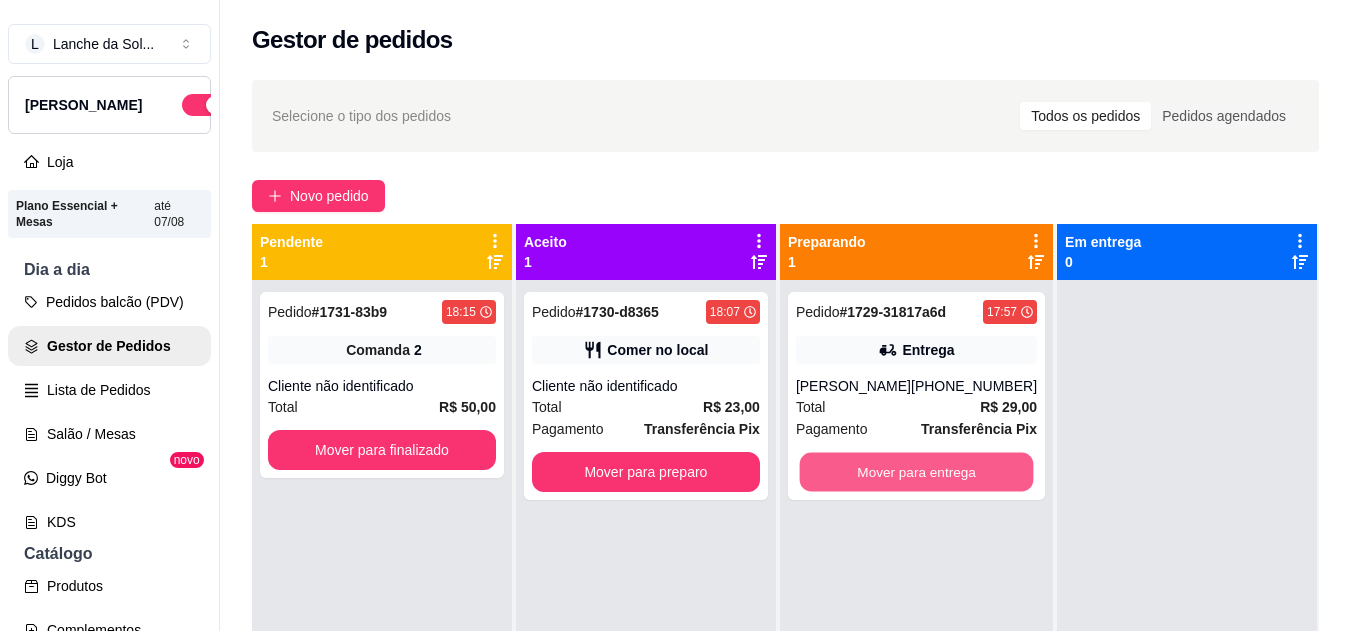 click on "Mover para entrega" at bounding box center (916, 472) 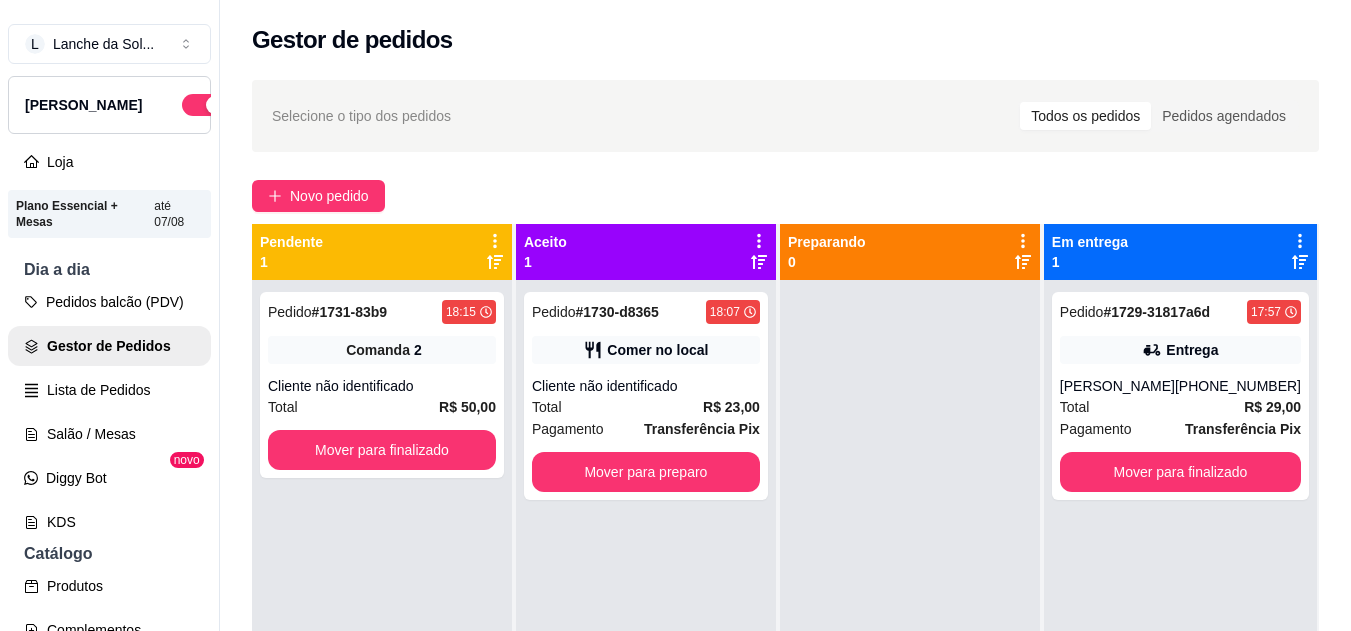 click on "R$ 23,00" at bounding box center (731, 407) 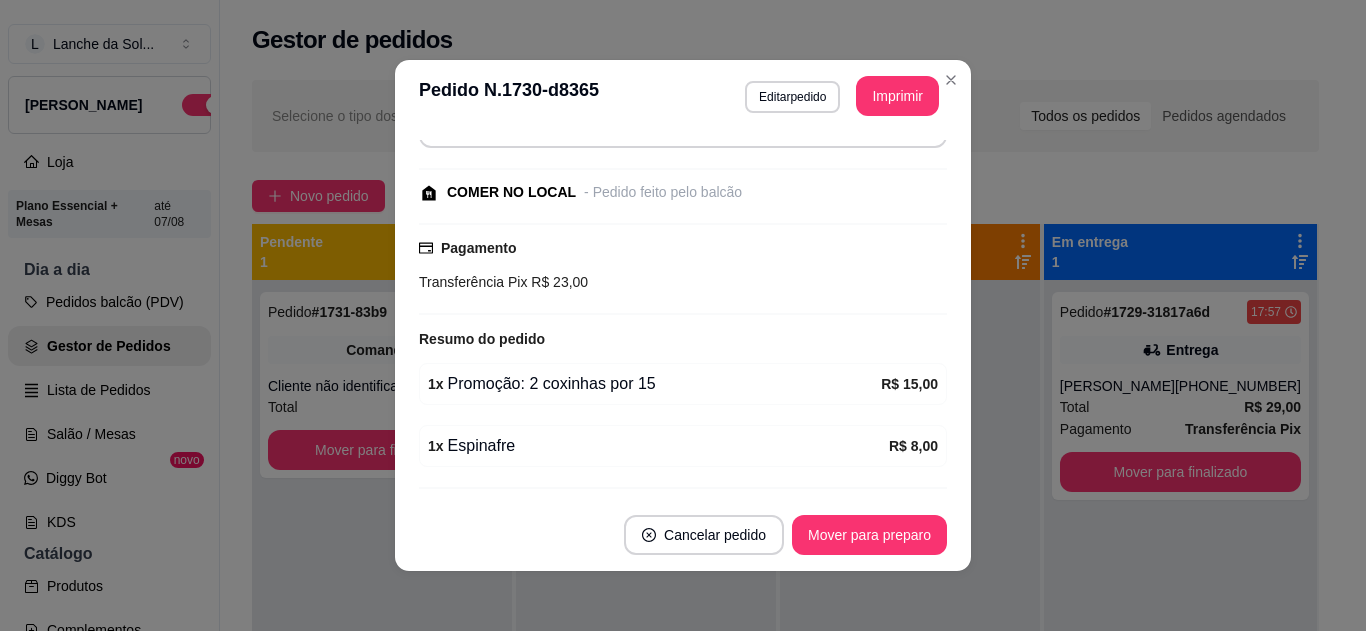 scroll, scrollTop: 200, scrollLeft: 0, axis: vertical 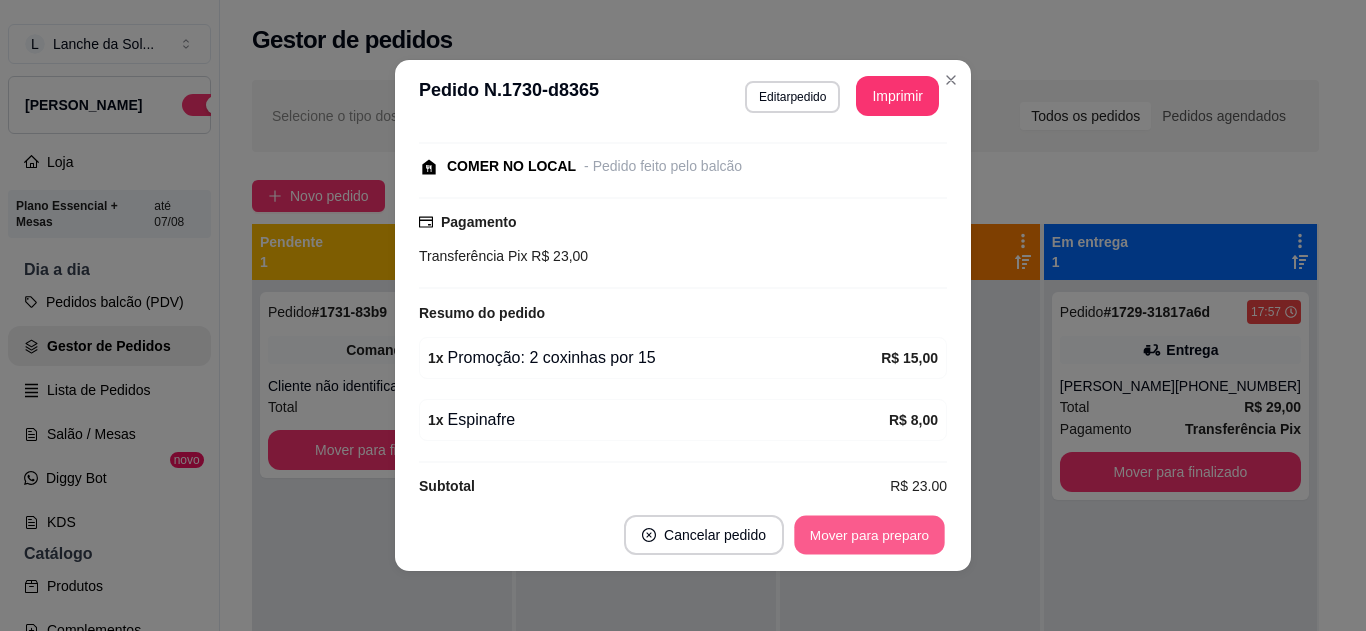 click on "Mover para preparo" at bounding box center (869, 535) 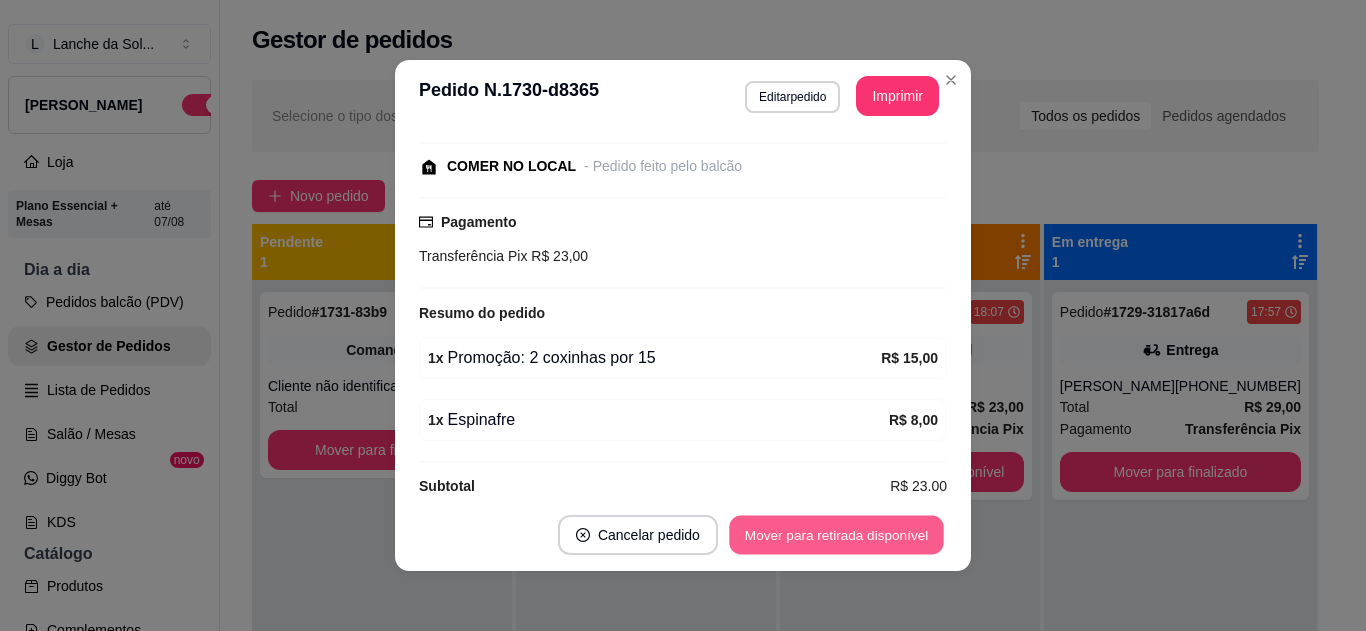 click on "Mover para retirada disponível" at bounding box center (836, 535) 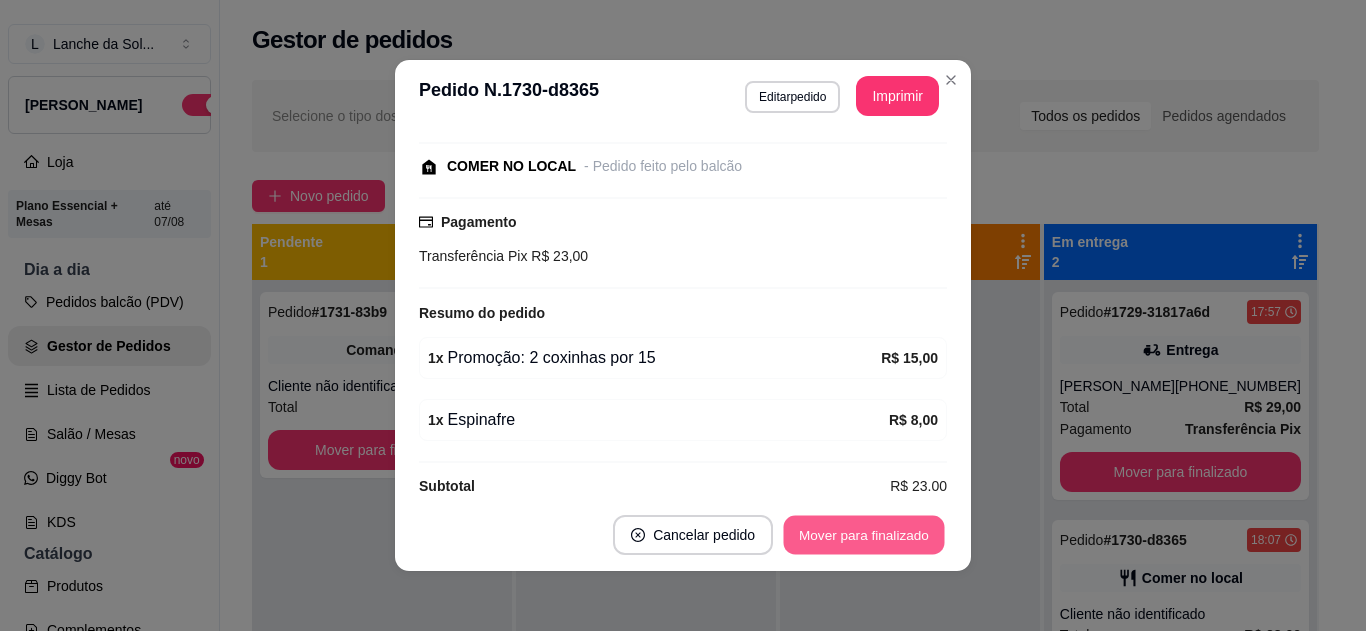 click on "Mover para finalizado" at bounding box center [864, 535] 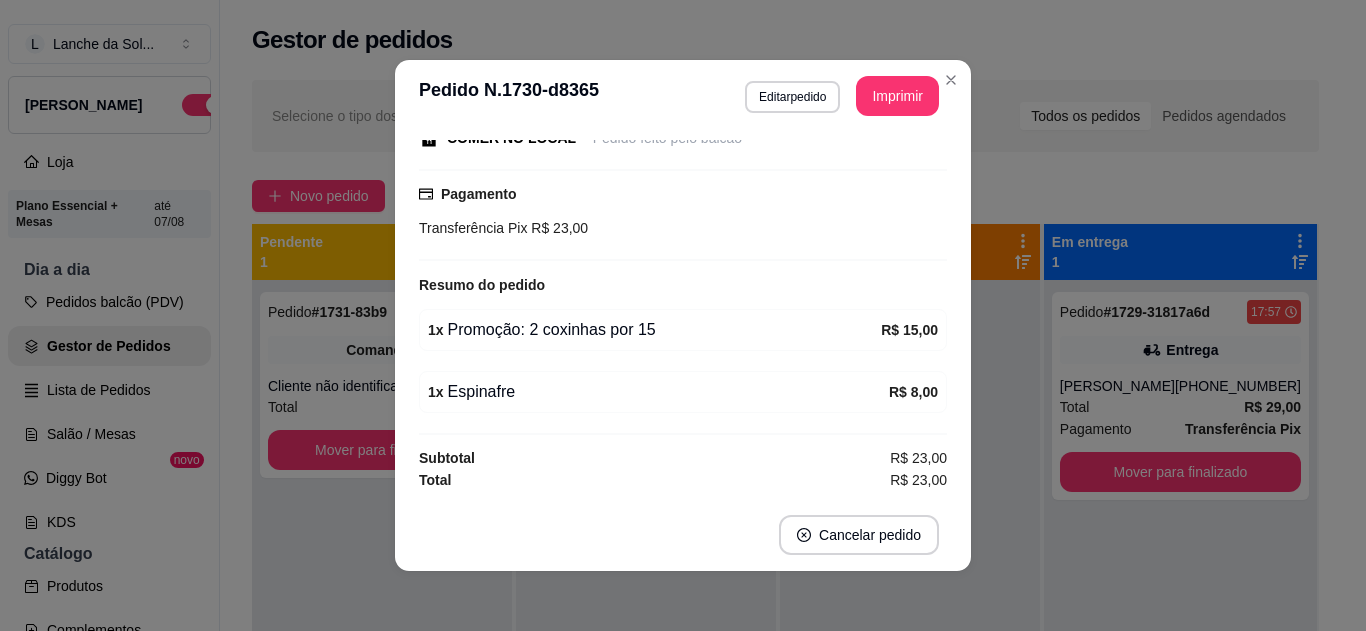 scroll, scrollTop: 114, scrollLeft: 0, axis: vertical 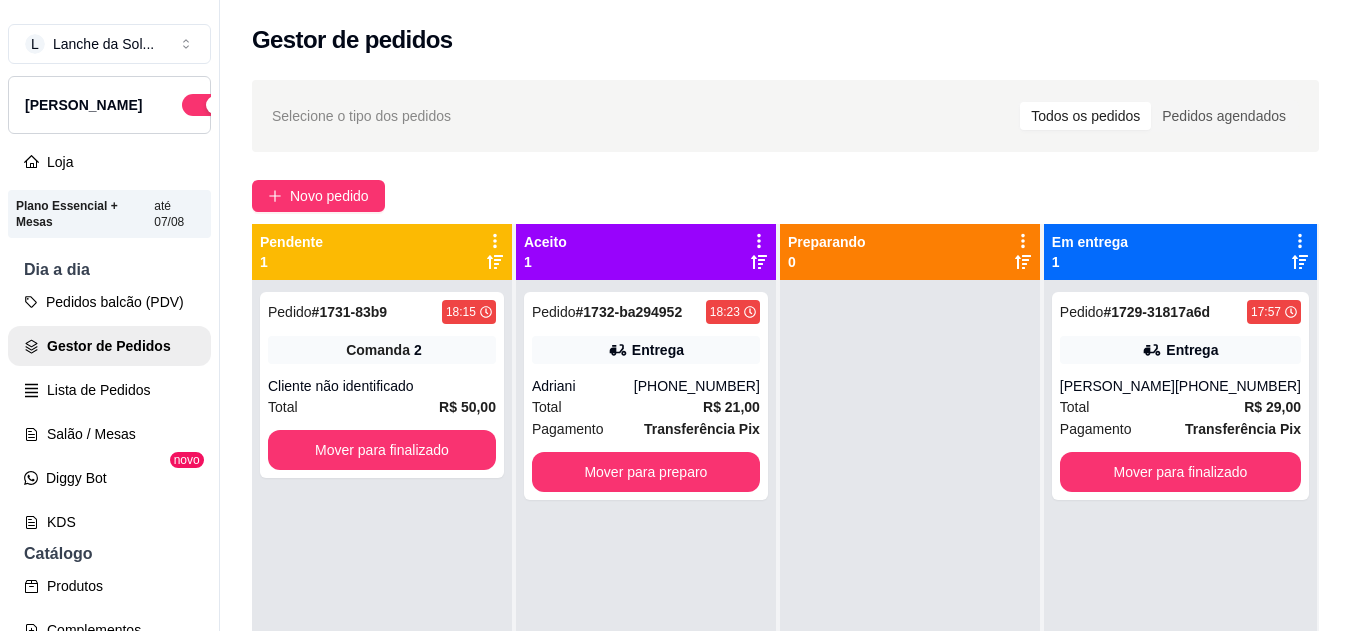 click on "Total R$ 21,00" at bounding box center [646, 407] 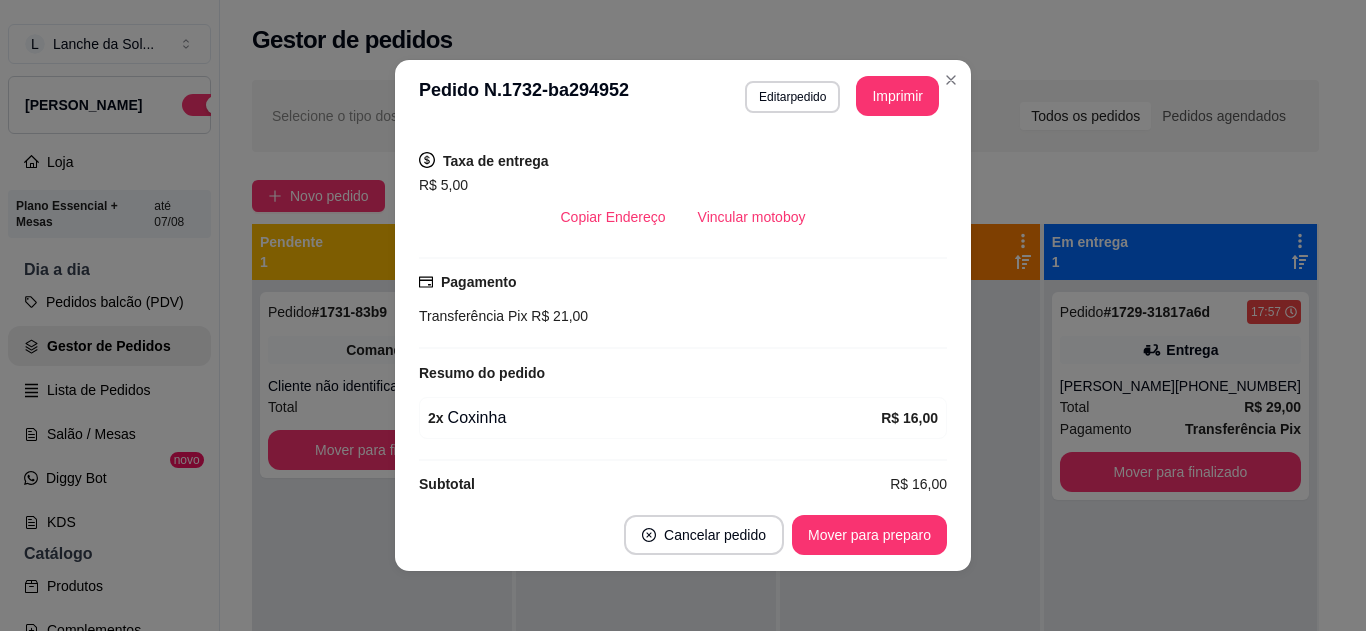scroll, scrollTop: 426, scrollLeft: 0, axis: vertical 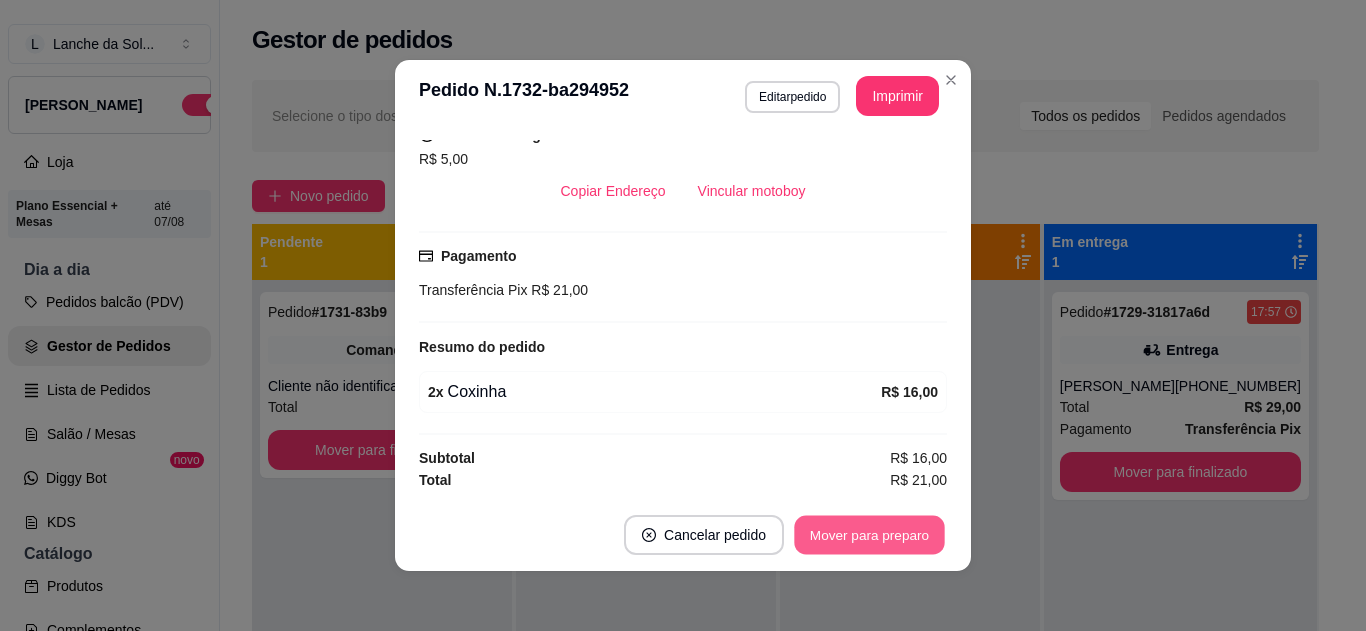 click on "Mover para preparo" at bounding box center [869, 535] 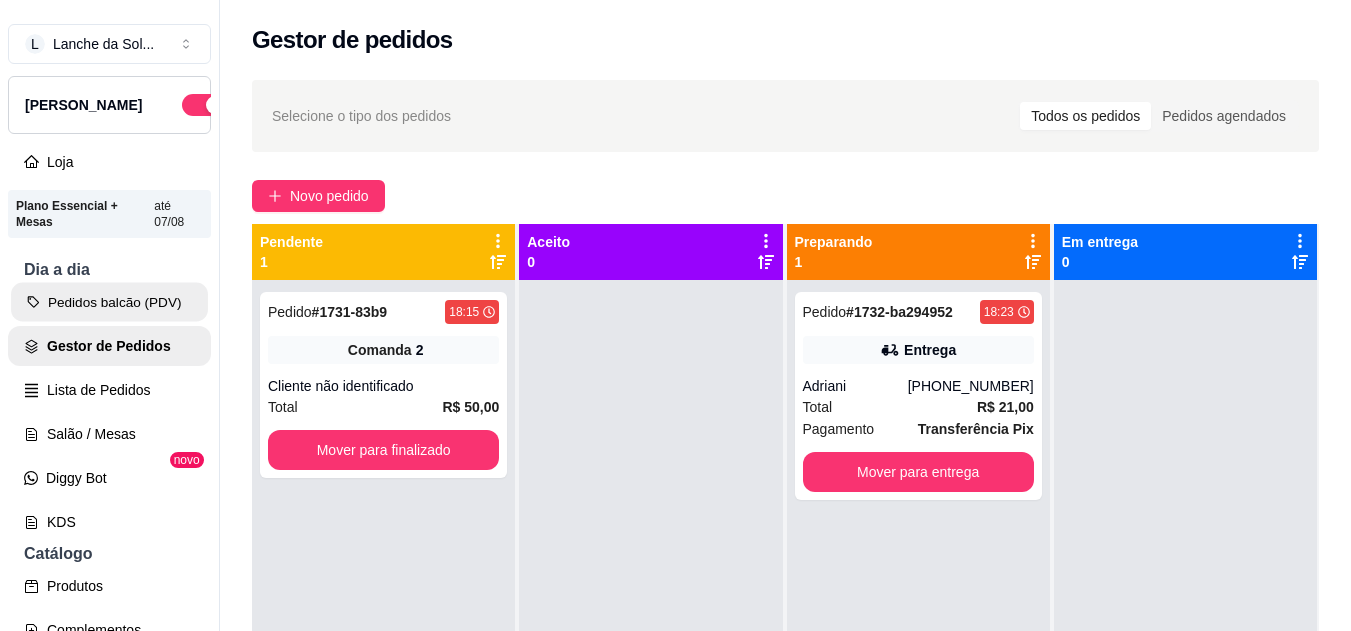 click on "Pedidos balcão (PDV)" at bounding box center [109, 302] 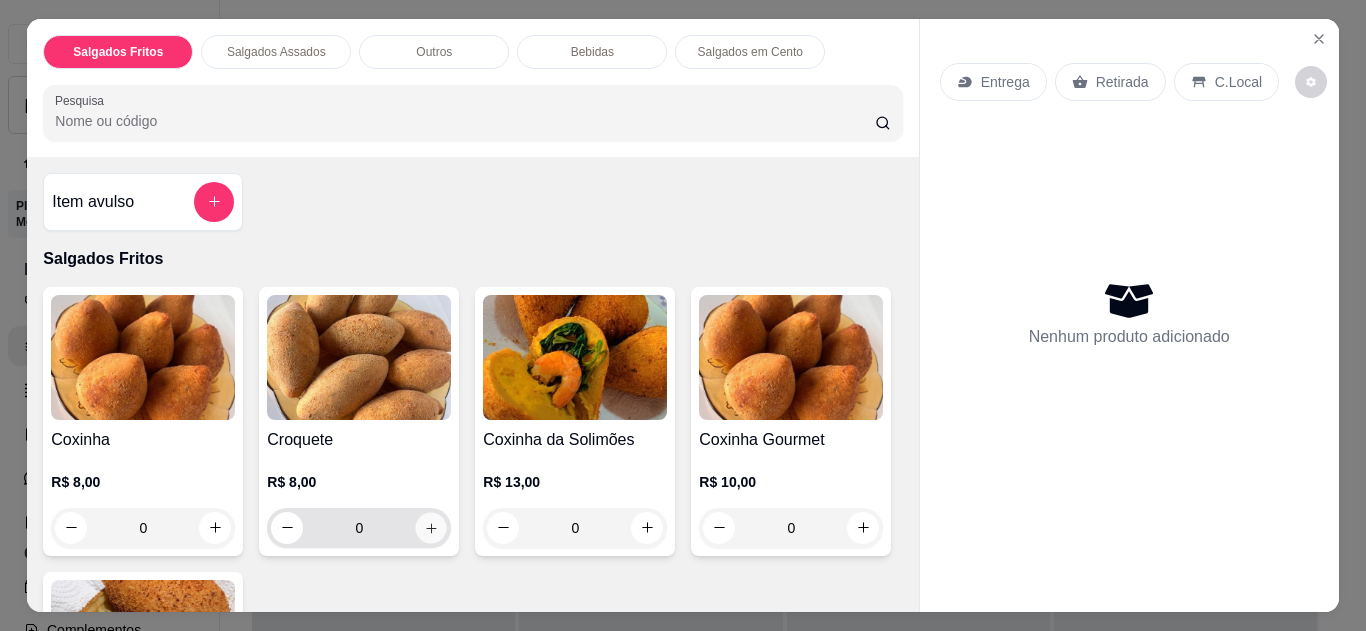 click 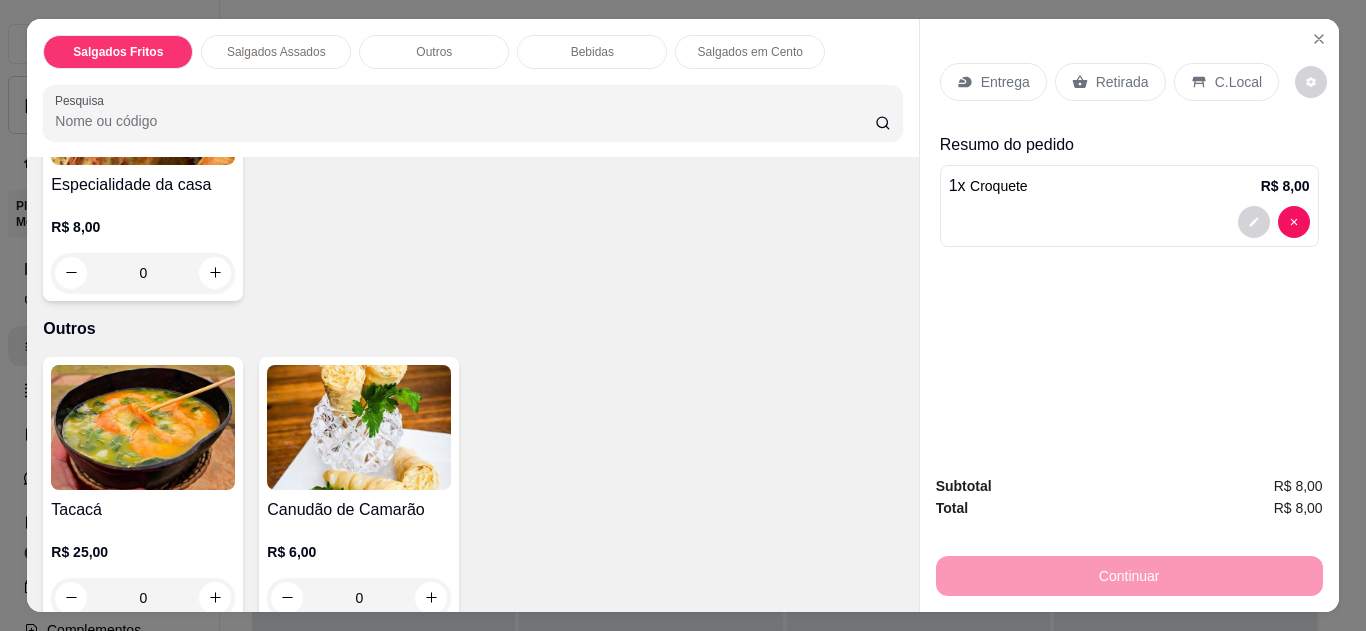 scroll, scrollTop: 1197, scrollLeft: 0, axis: vertical 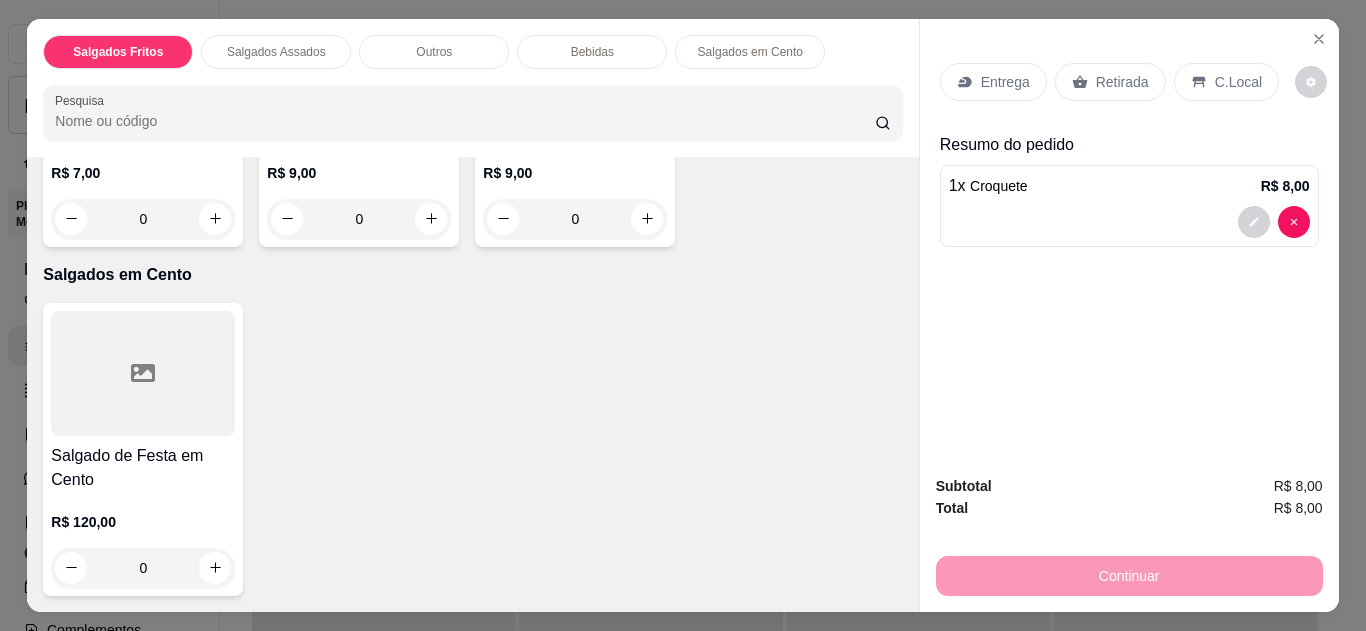 click on "Item avulso Salgados Fritos Coxinha    R$ 8,00 0 Croquete   R$ 8,00 1 Coxinha da Solimões   R$ 13,00 0 Coxinha Gourmet   R$ 10,00 0 Coxinha de costela   R$ 10,00 0 Salgados Assados Especialidade da casa   R$ 8,00 0 Outros Tacacá   R$ 25,00 0 Canudão de Camarão   R$ 6,00 0 Bebidas Coca-Cola Lata   R$ 7,00 0 Fanta Laranja Lata   R$ 7,00 0 Fanta Uva Lata   R$ 7,00 0 Guaraná Antártica Lata   R$ 7,00 0 Coca-Cola Zero    R$ 7,00 0 Suco de Maracujá   R$ 9,00 0 Suco de Goiaba   R$ 9,00 0 Salgados em Cento Salgado de Festa em Cento   R$ 120,00 0" at bounding box center (472, 384) 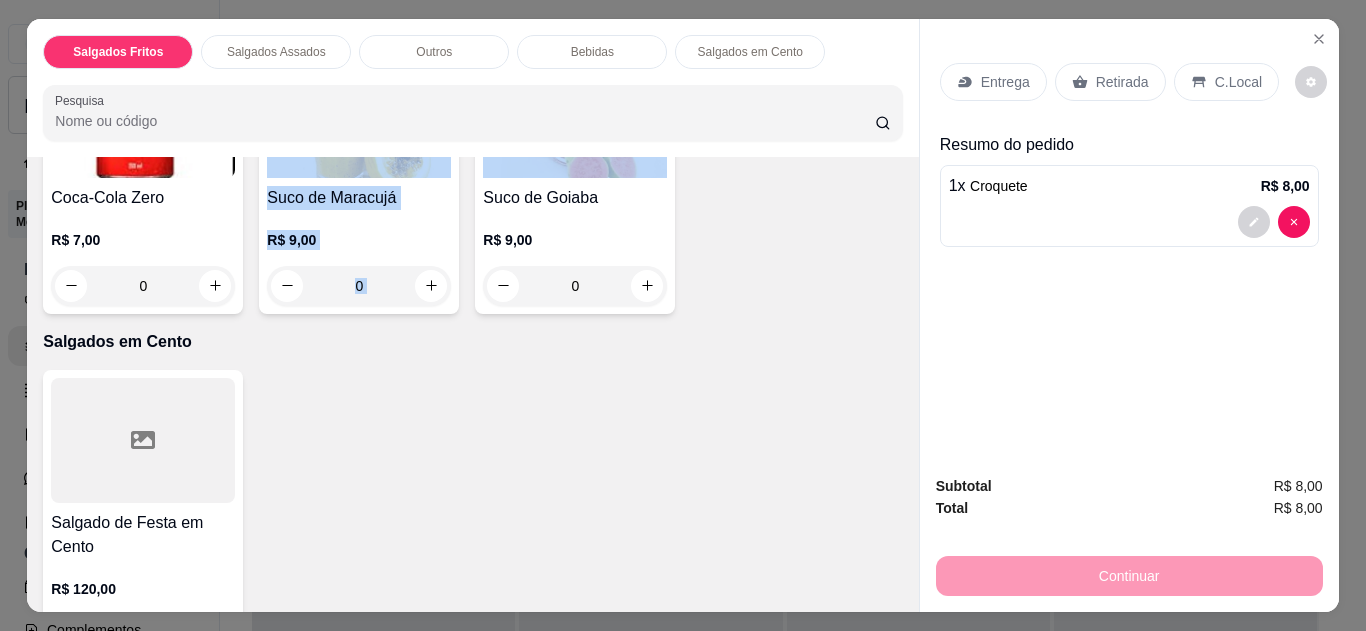 click on "Item avulso Salgados Fritos Coxinha    R$ 8,00 0 Croquete   R$ 8,00 1 Coxinha da Solimões   R$ 13,00 0 Coxinha Gourmet   R$ 10,00 0 Coxinha de costela   R$ 10,00 0 Salgados Assados Especialidade da casa   R$ 8,00 0 Outros Tacacá   R$ 25,00 0 Canudão de Camarão   R$ 6,00 0 Bebidas Coca-Cola Lata   R$ 7,00 0 Fanta Laranja Lata   R$ 7,00 0 Fanta Uva Lata   R$ 7,00 0 Guaraná Antártica Lata   R$ 7,00 0 Coca-Cola Zero    R$ 7,00 0 Suco de Maracujá   R$ 9,00 0 Suco de Goiaba   R$ 9,00 0 Salgados em Cento Salgado de Festa em Cento   R$ 120,00 0" at bounding box center [472, 384] 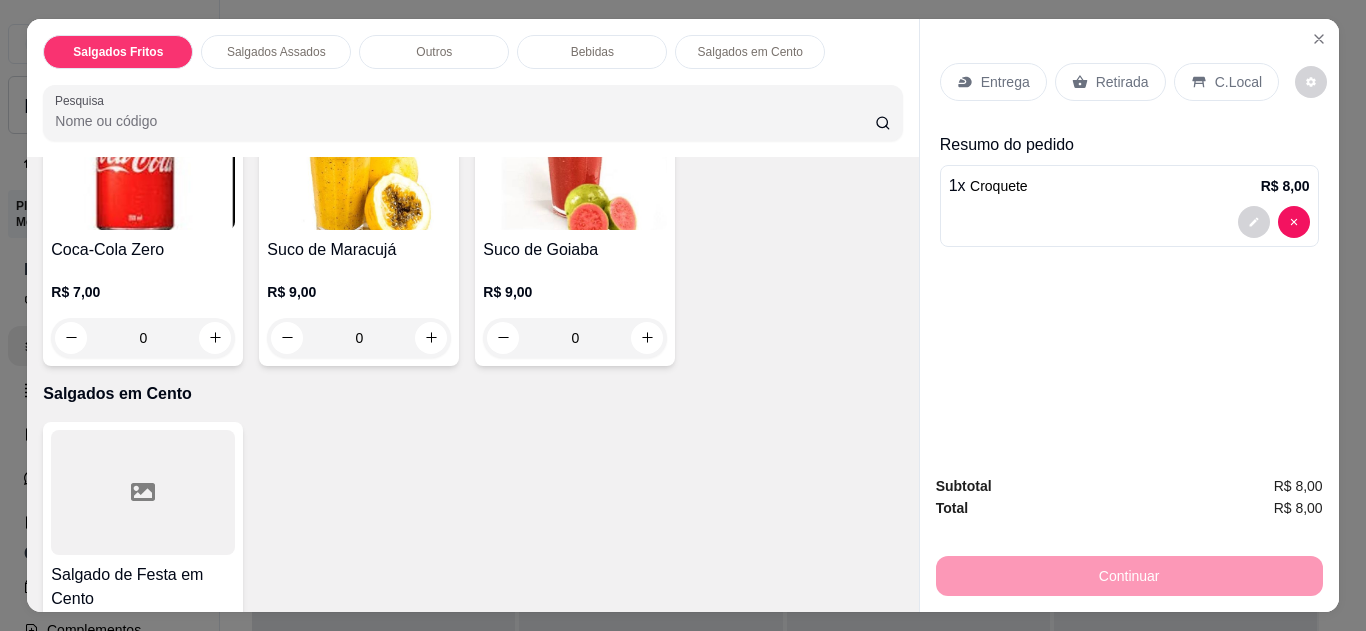 click on "Suco de Goiaba" at bounding box center [575, 250] 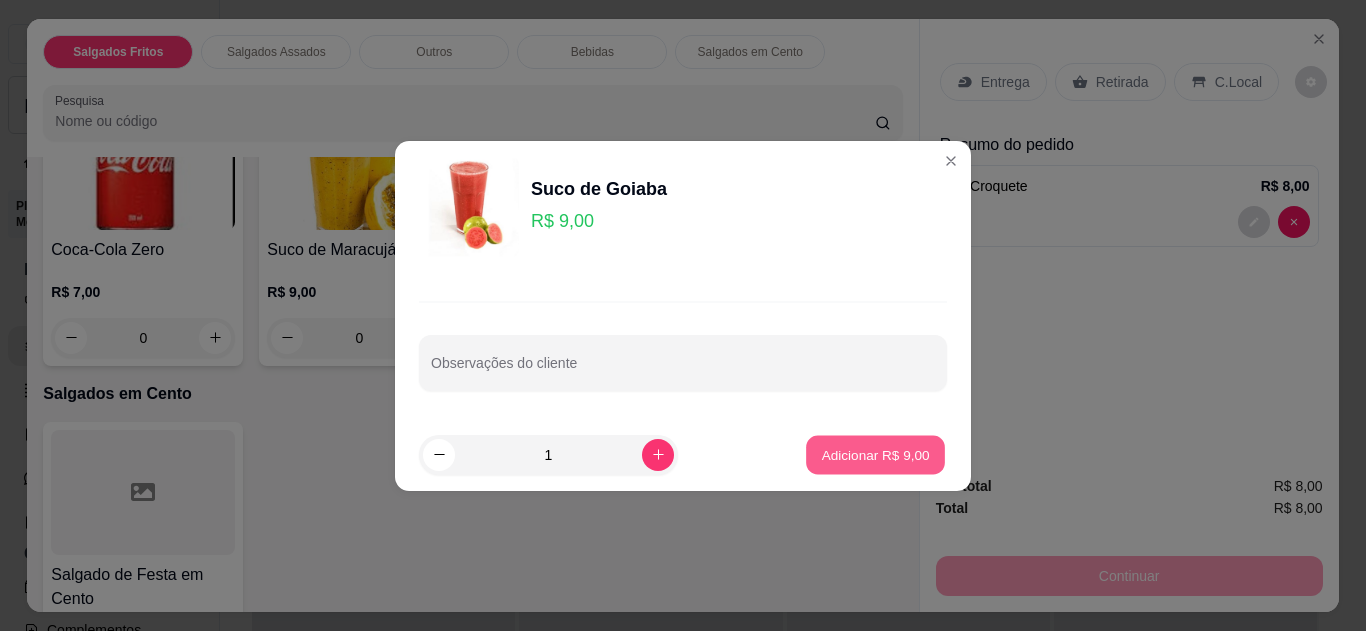 click on "Adicionar   R$ 9,00" at bounding box center [875, 454] 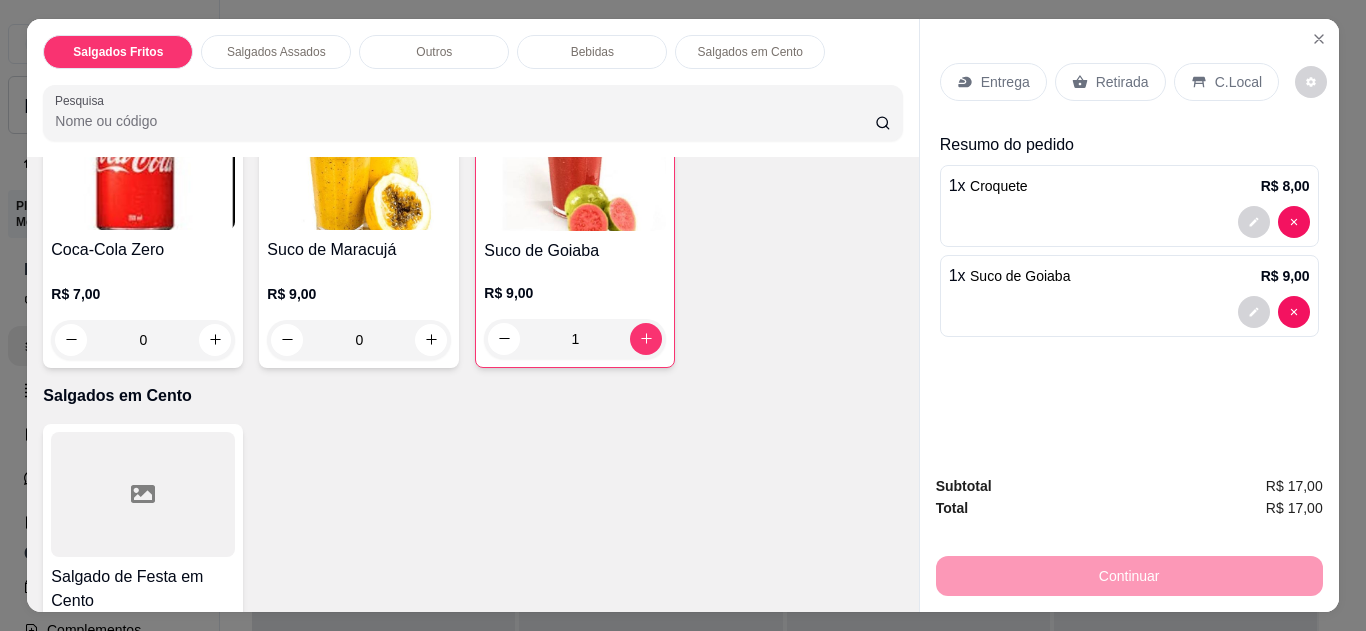 click on "C.Local" at bounding box center [1226, 82] 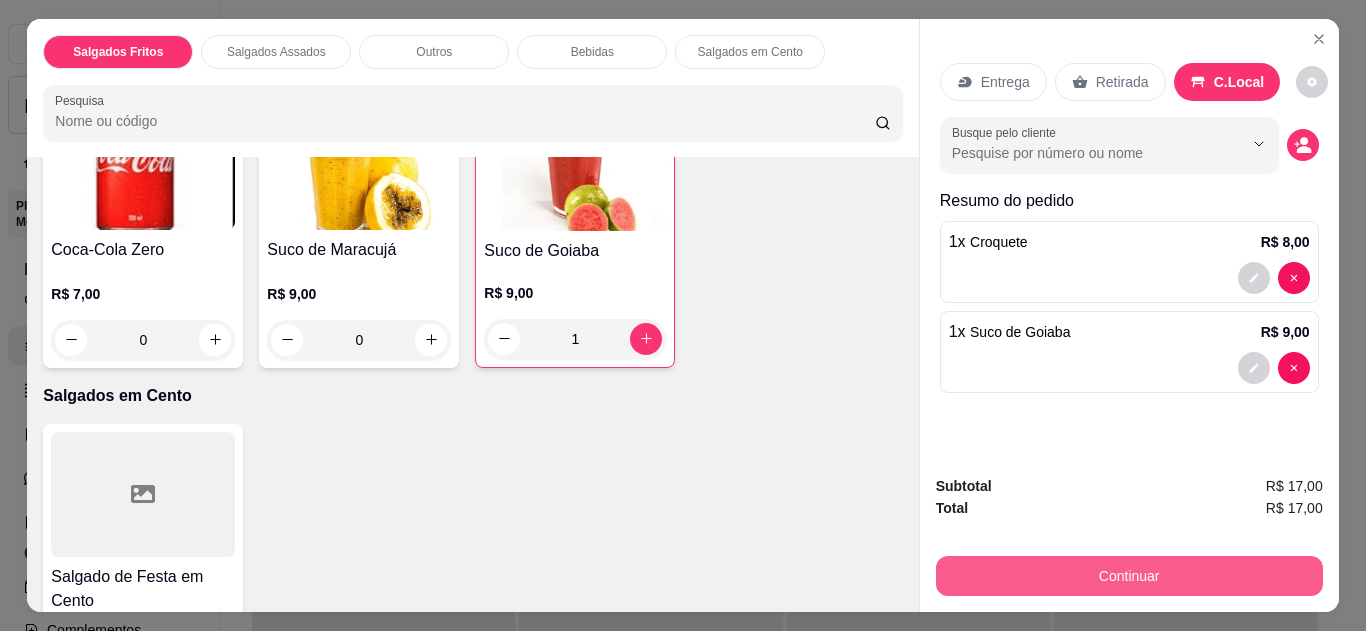 click on "Continuar" at bounding box center [1129, 576] 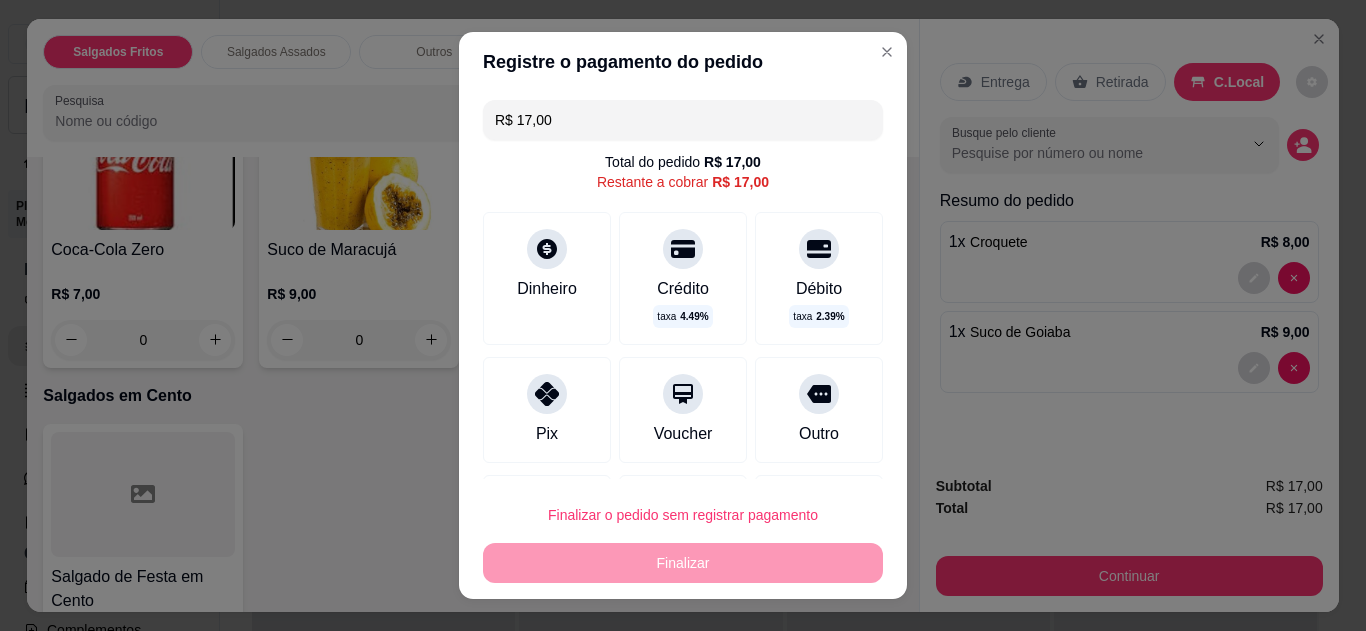 click on "Pix" at bounding box center (547, 410) 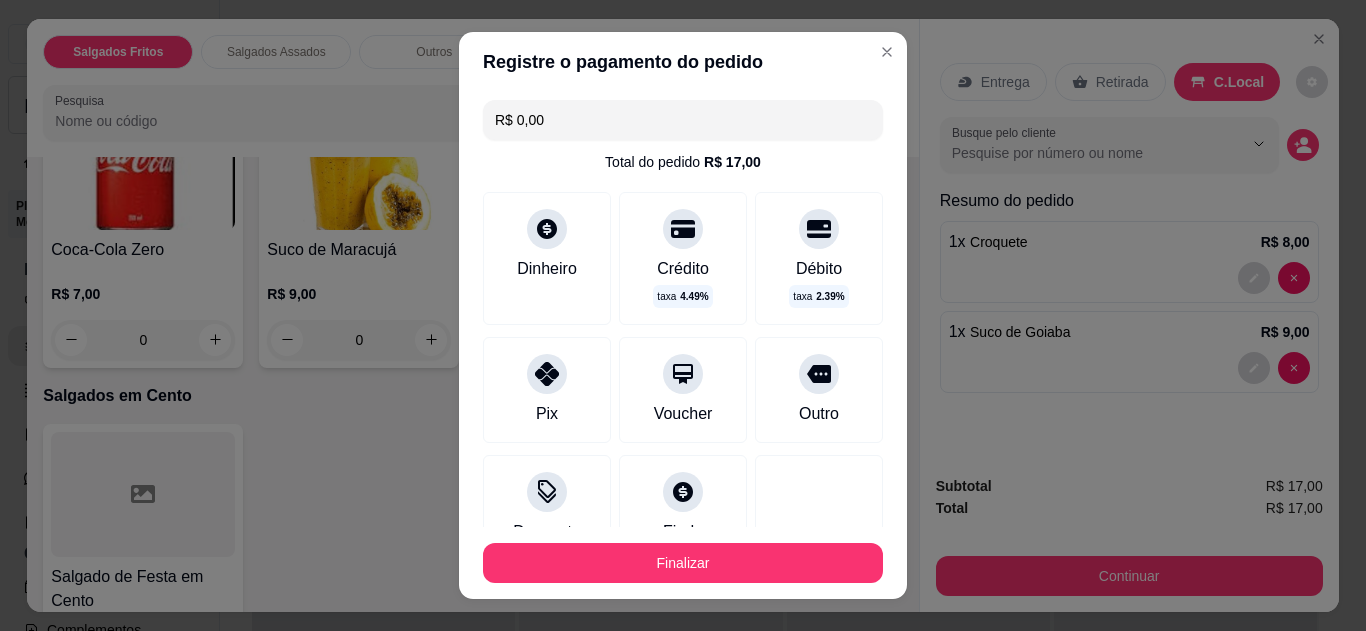type on "R$ 0,00" 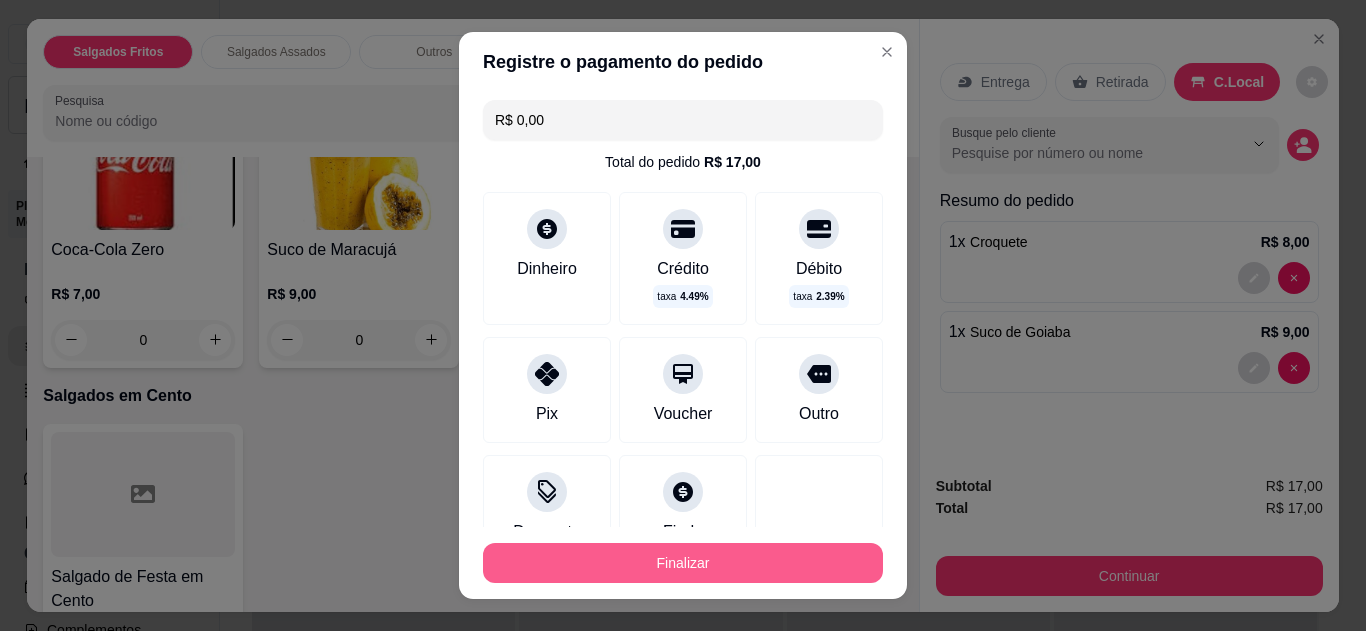 click on "Finalizar" at bounding box center [683, 563] 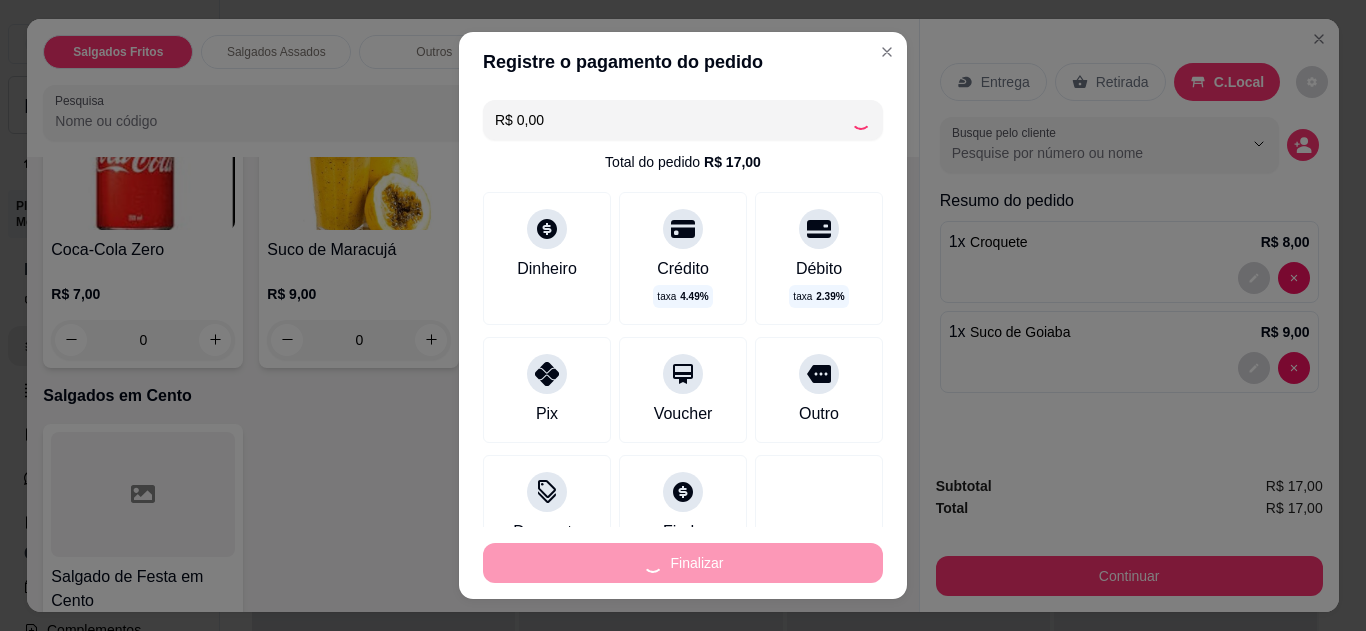 type on "0" 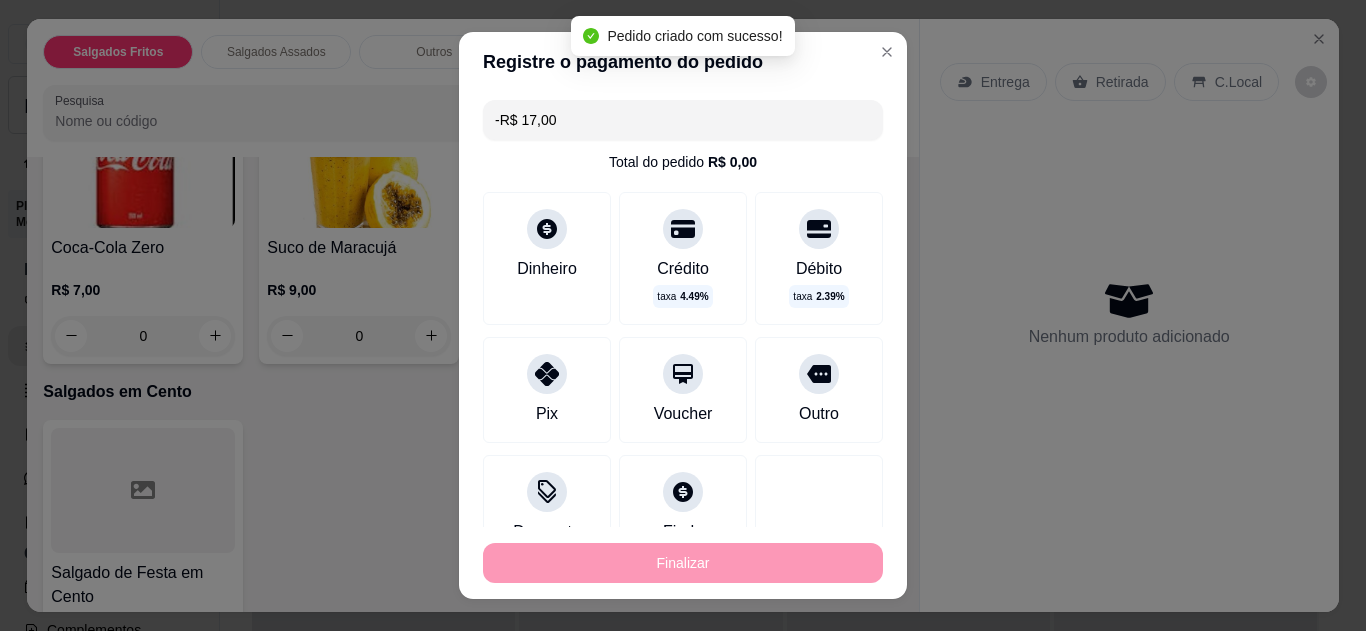 scroll, scrollTop: 1735, scrollLeft: 0, axis: vertical 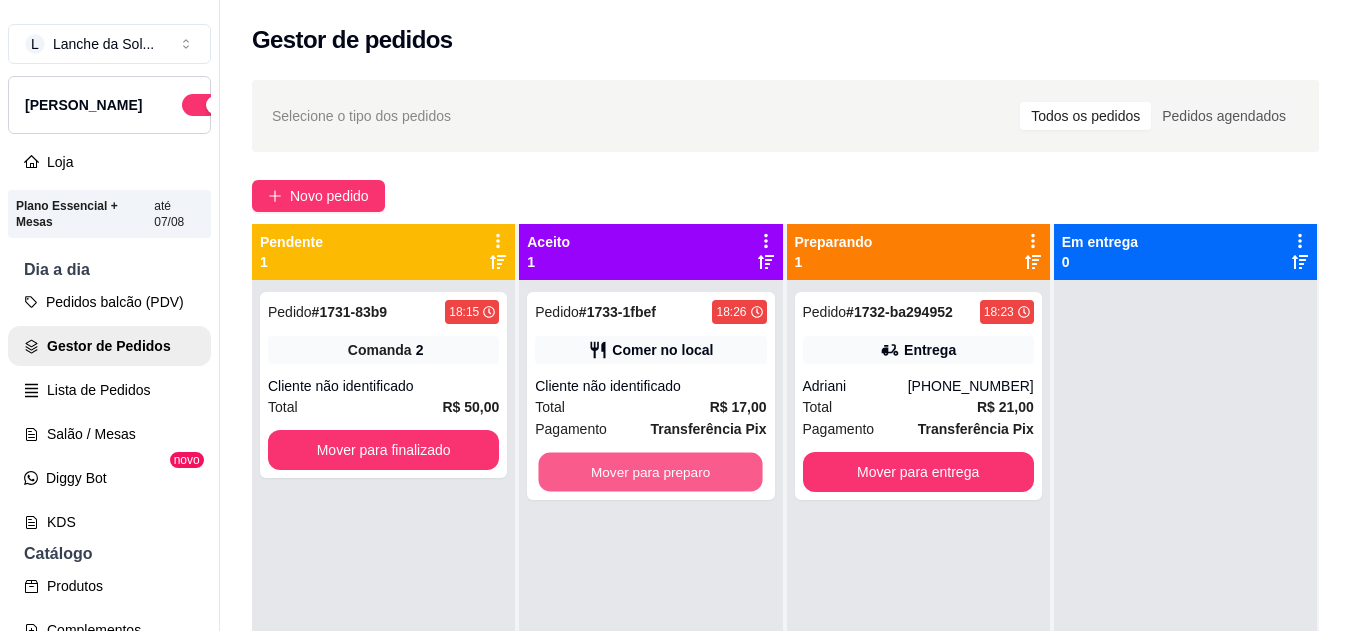 click on "Mover para preparo" at bounding box center (651, 472) 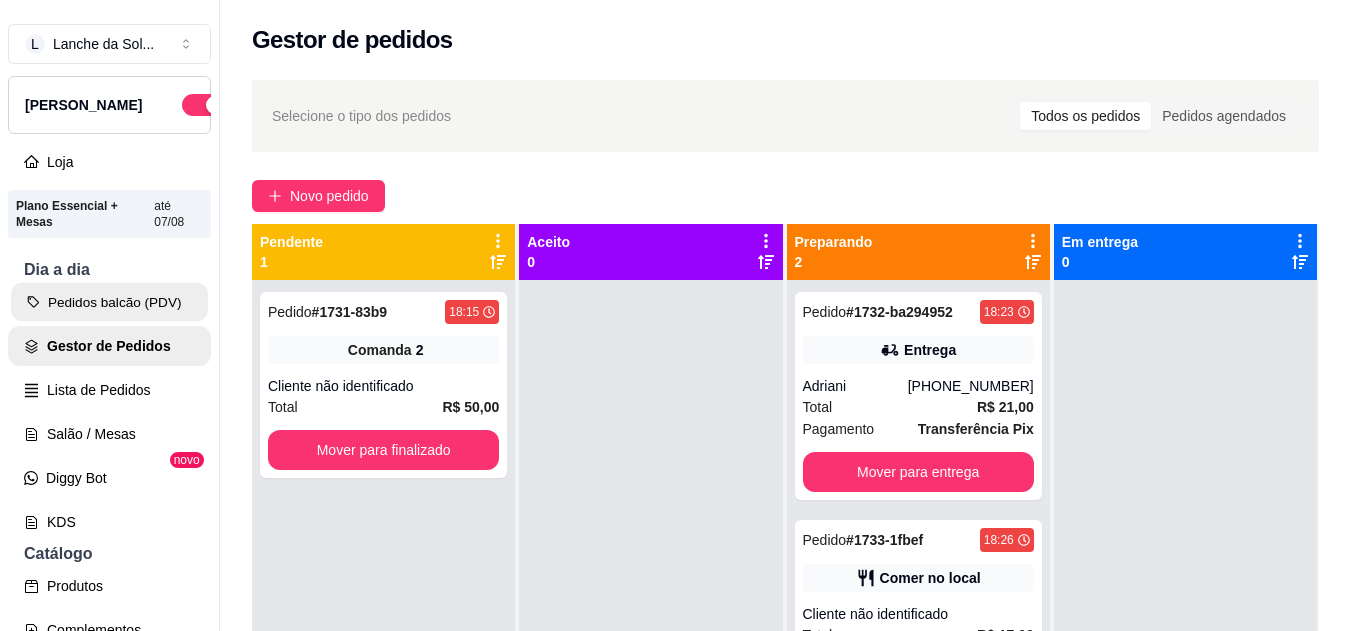 click on "Pedidos balcão (PDV)" at bounding box center [109, 302] 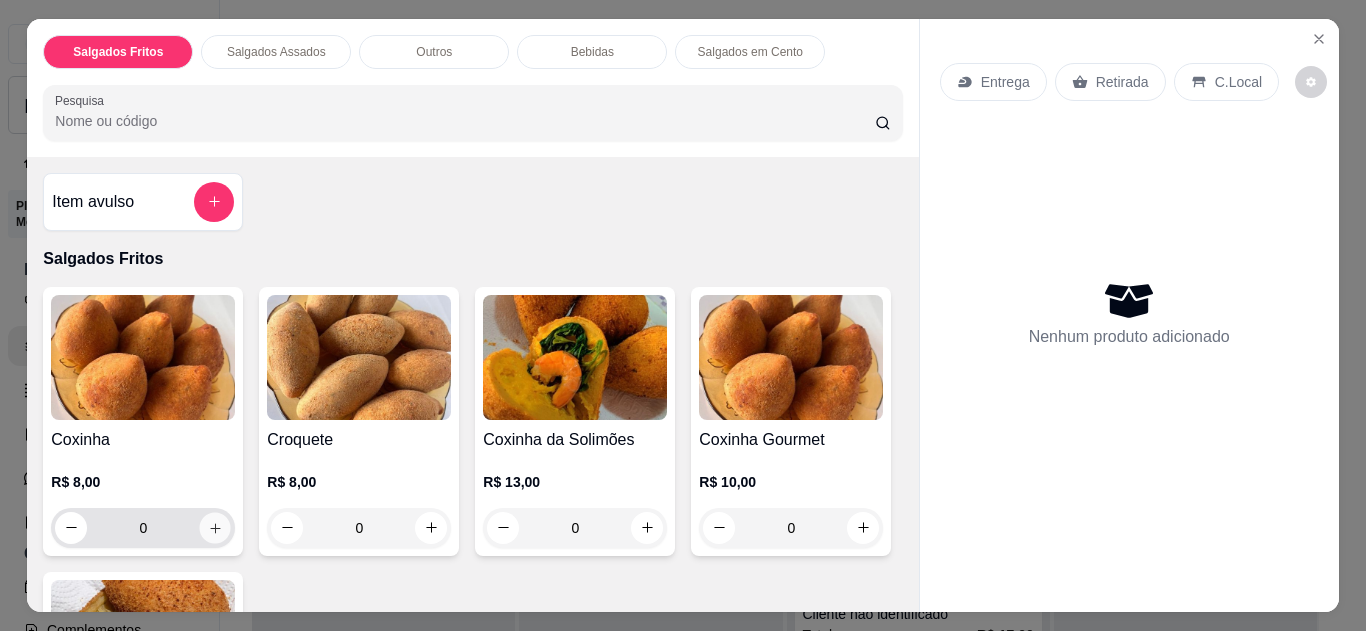 click at bounding box center (215, 527) 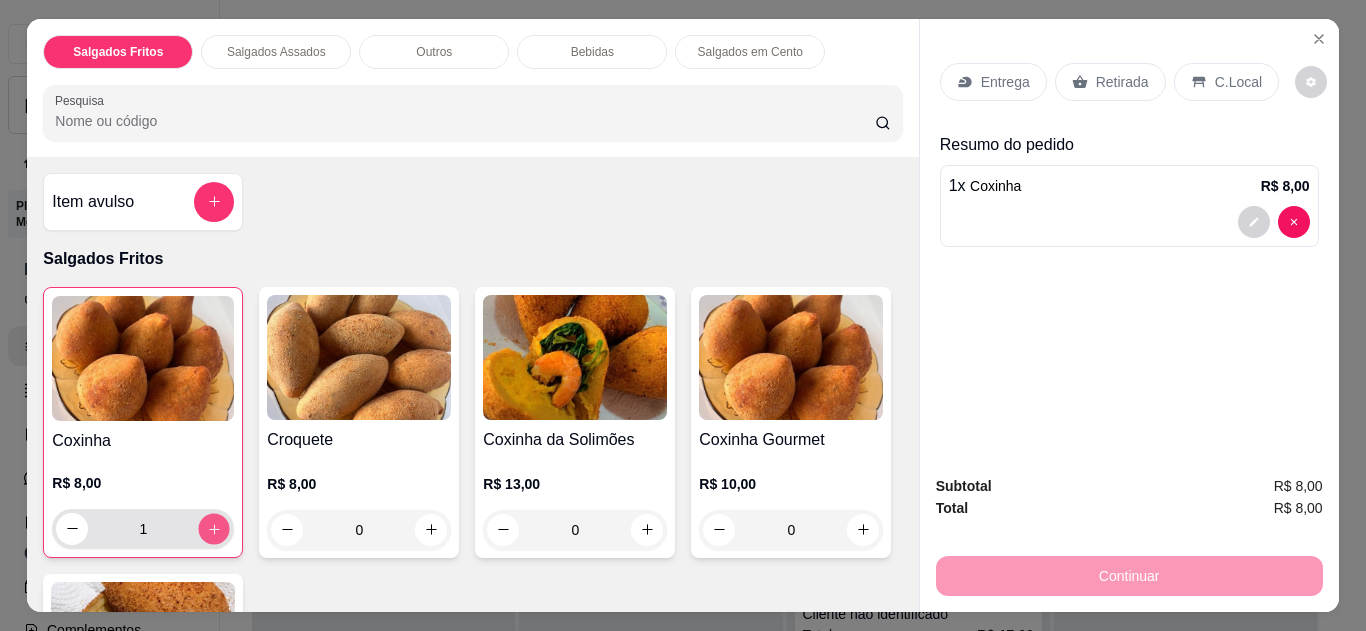 click at bounding box center [214, 528] 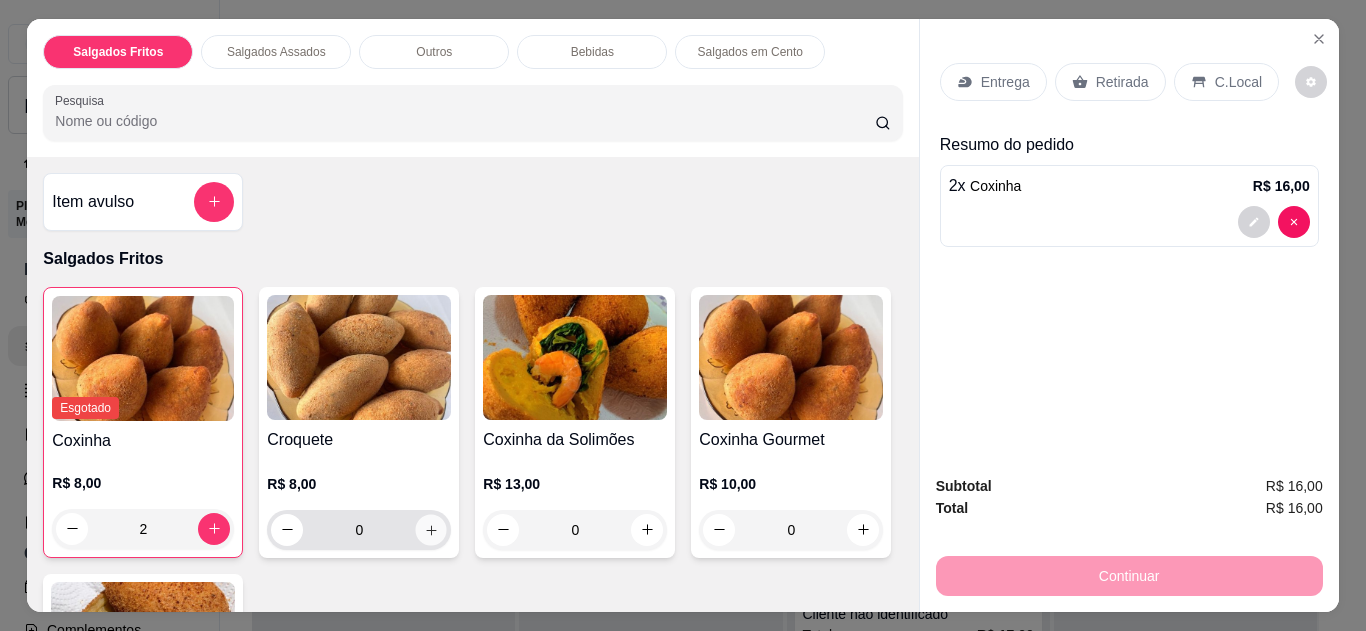 click 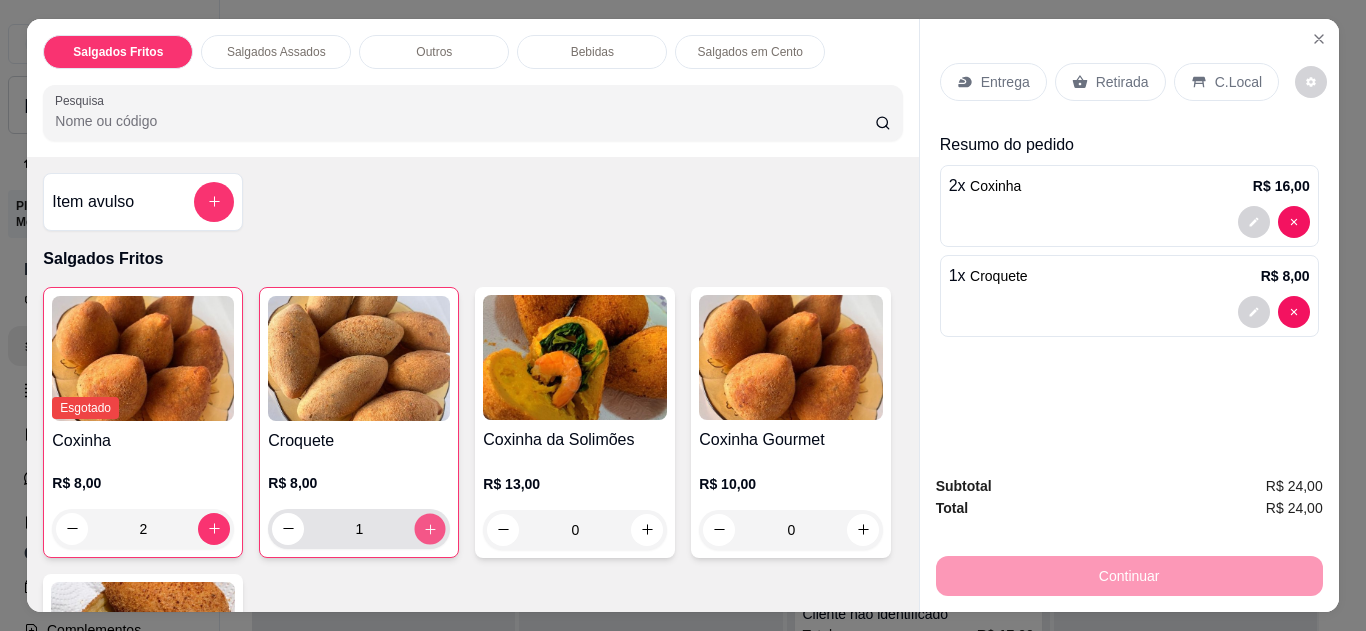click 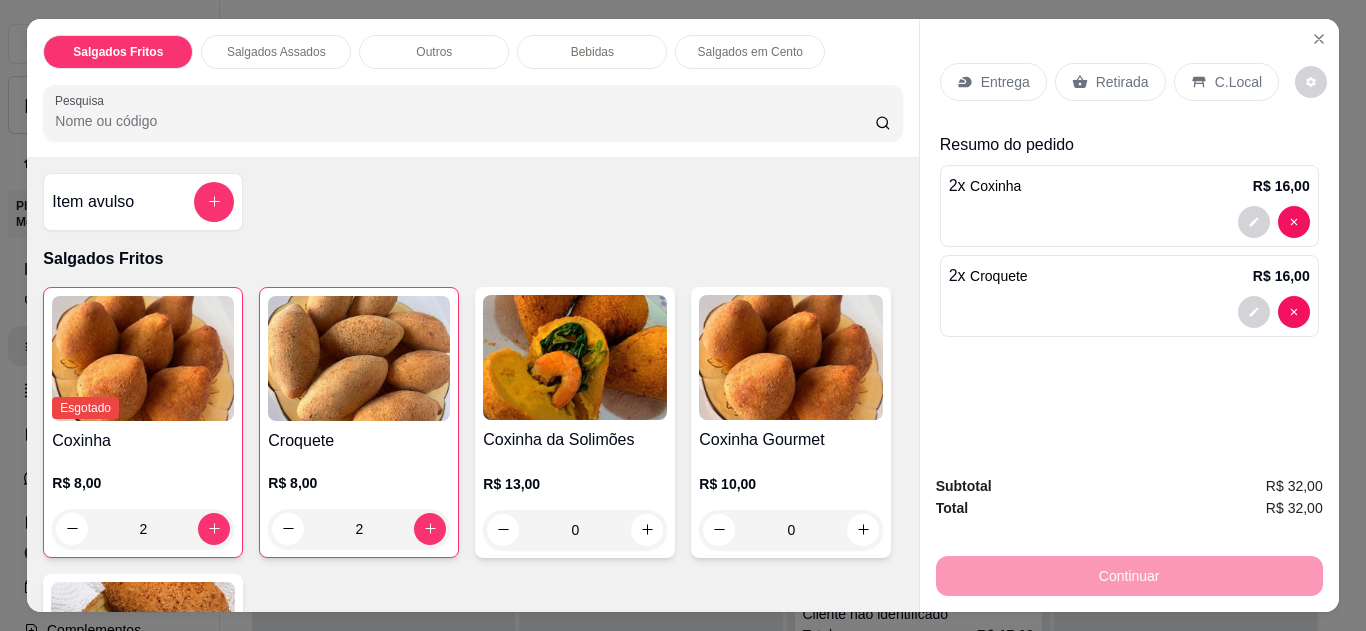 click on "C.Local" at bounding box center (1238, 82) 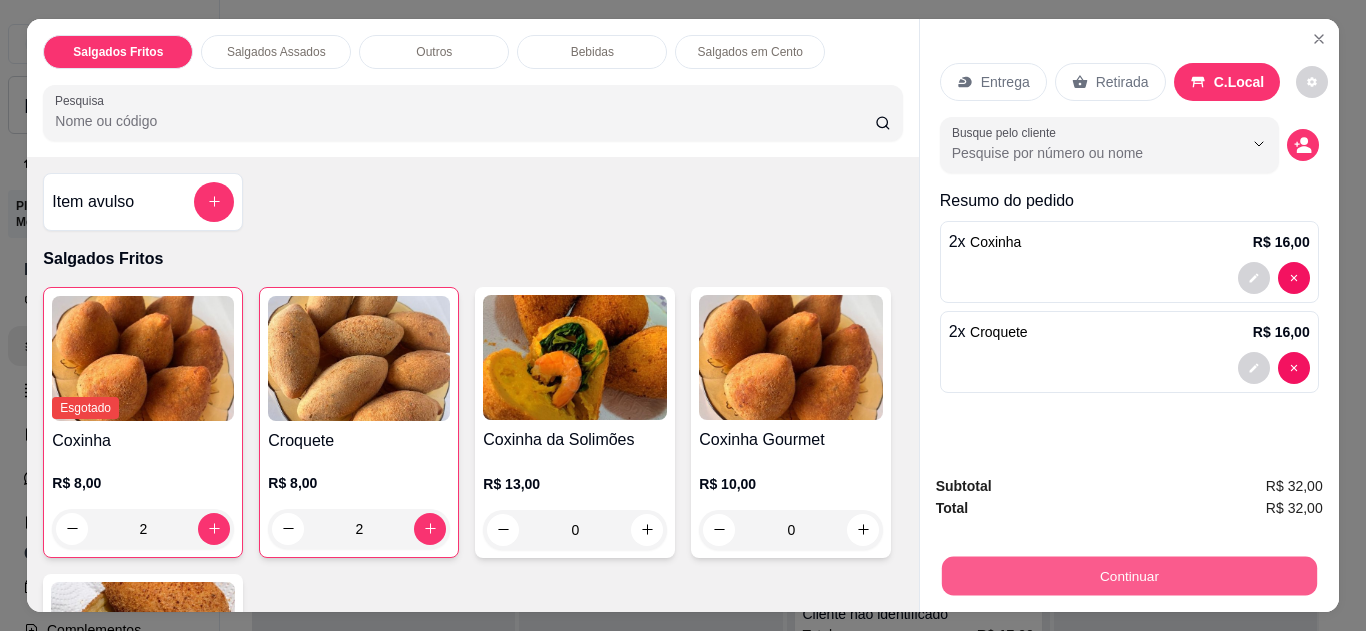 click on "Continuar" at bounding box center [1128, 576] 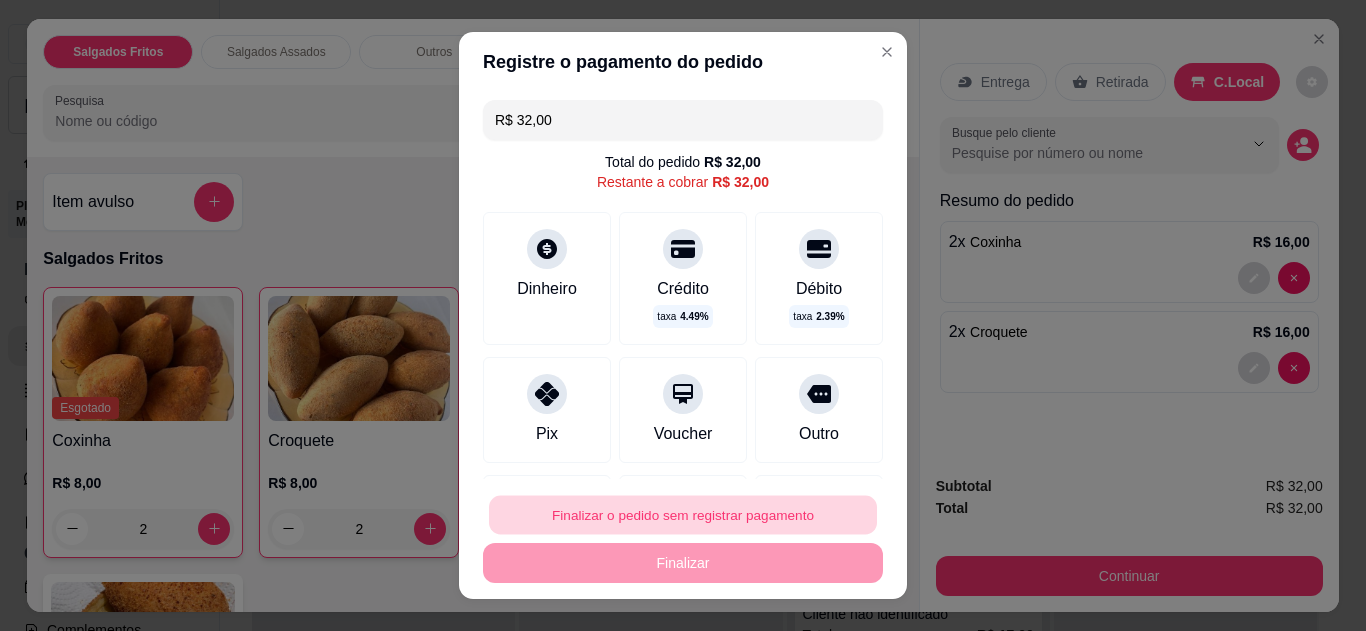 click on "Finalizar o pedido sem registrar pagamento" at bounding box center [683, 515] 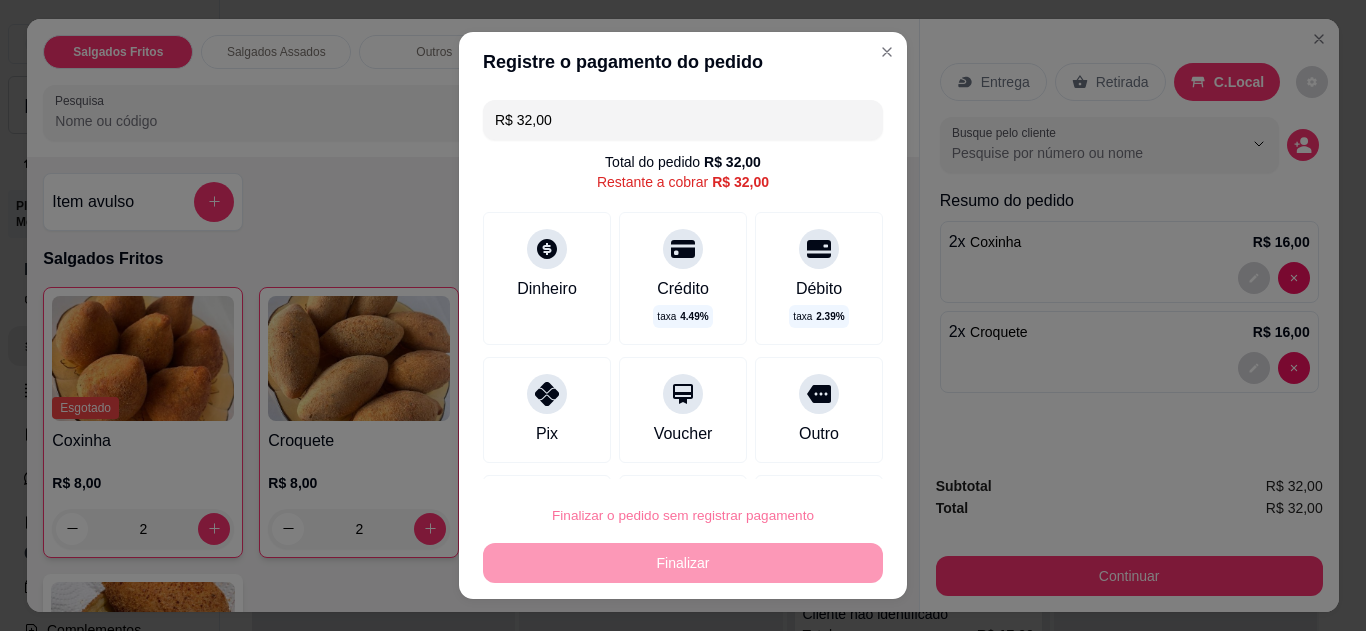 click on "Confirmar" at bounding box center [796, 459] 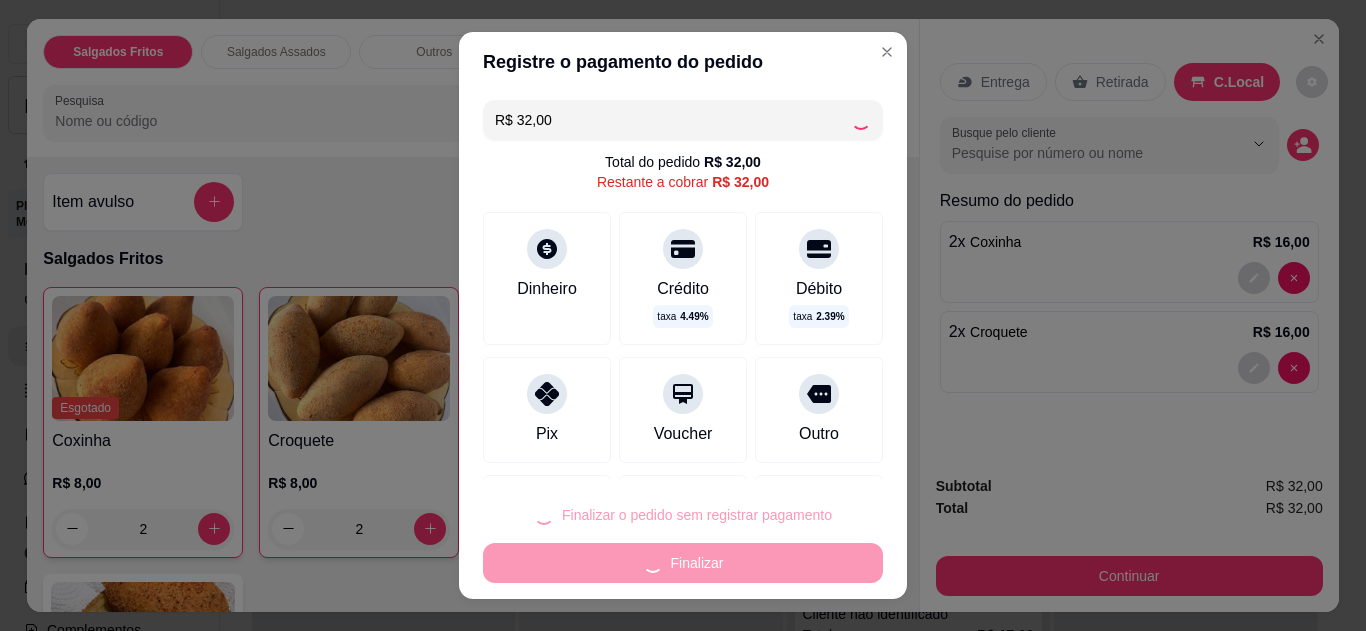 type on "0" 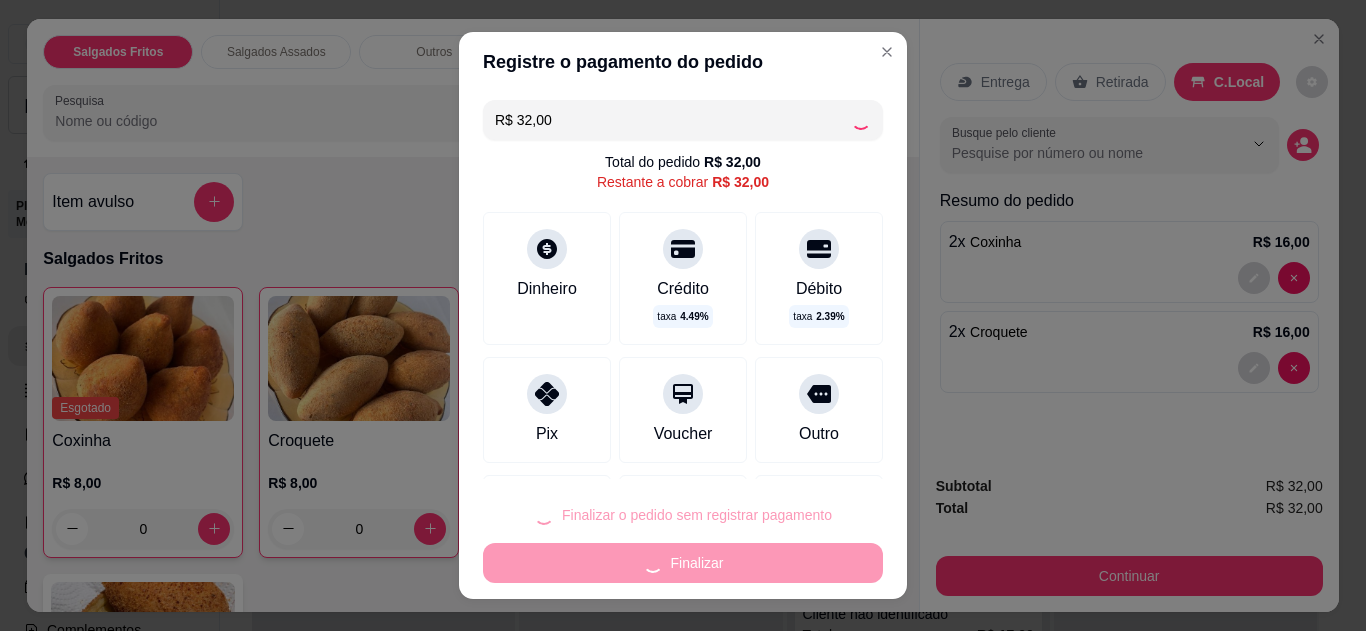 type on "R$ 0,00" 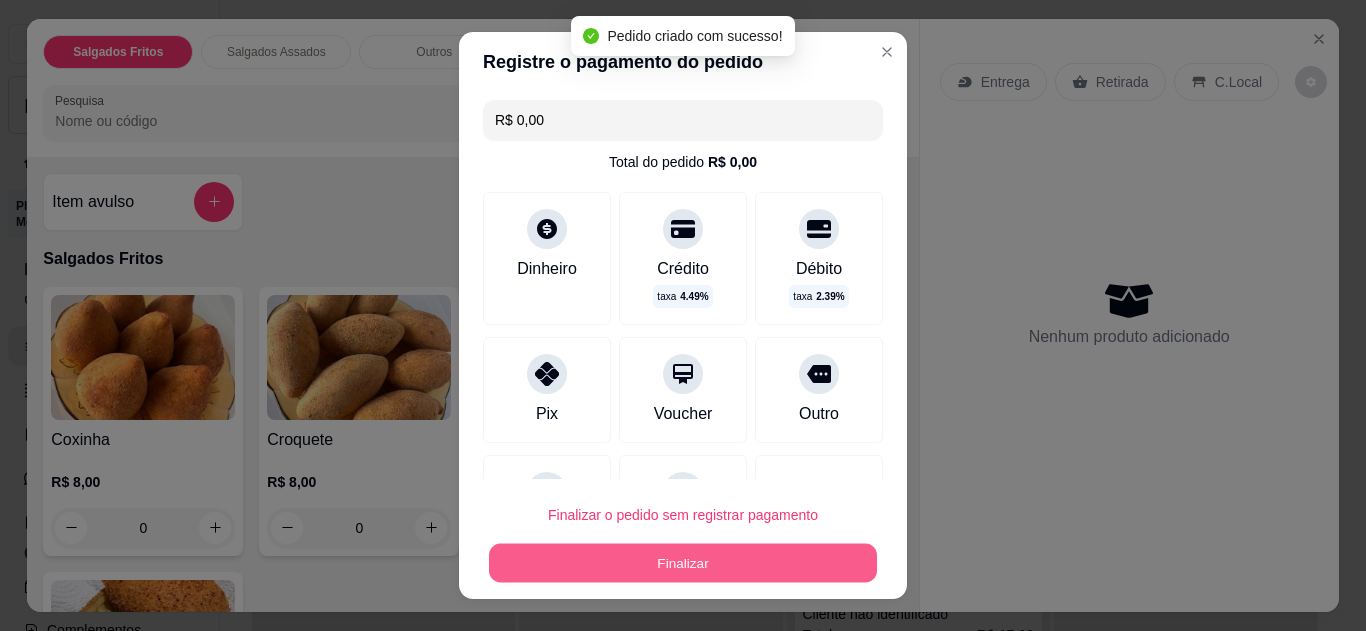 click on "Finalizar" at bounding box center (683, 563) 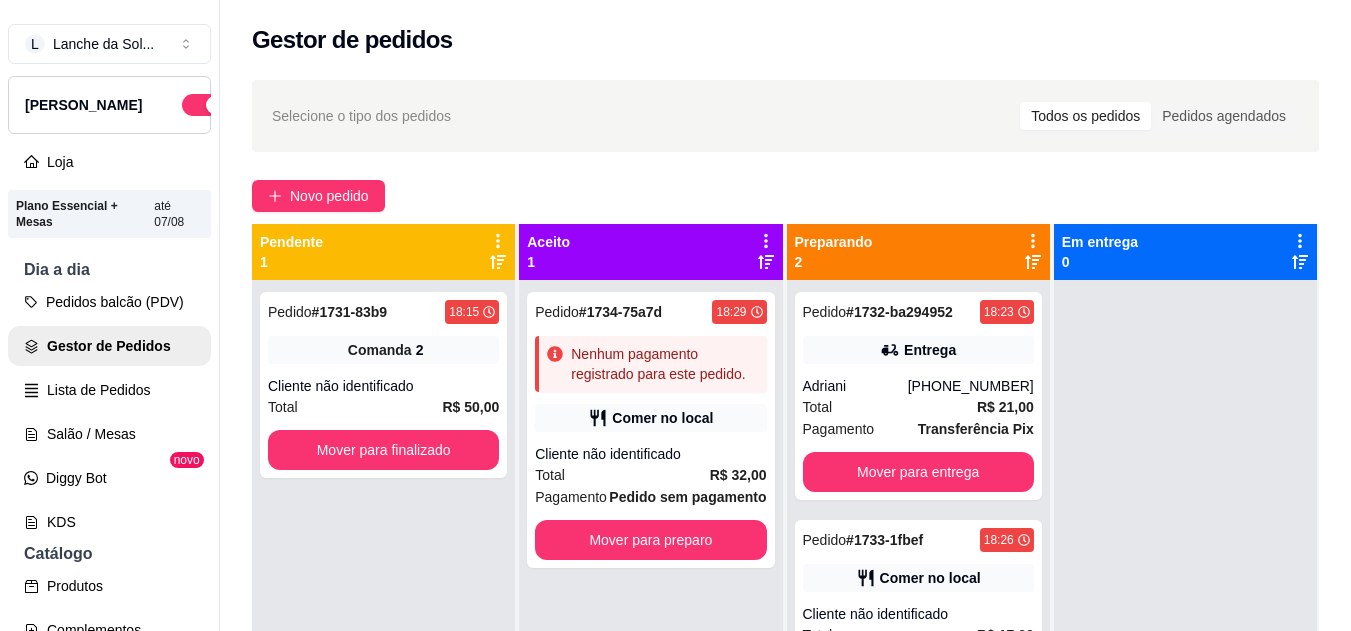 click on "Pedido  # 1732-ba294952 18:23 Entrega Adriani (93) 99107-2600 Total R$ 21,00 Pagamento Transferência Pix Mover para entrega" at bounding box center [918, 396] 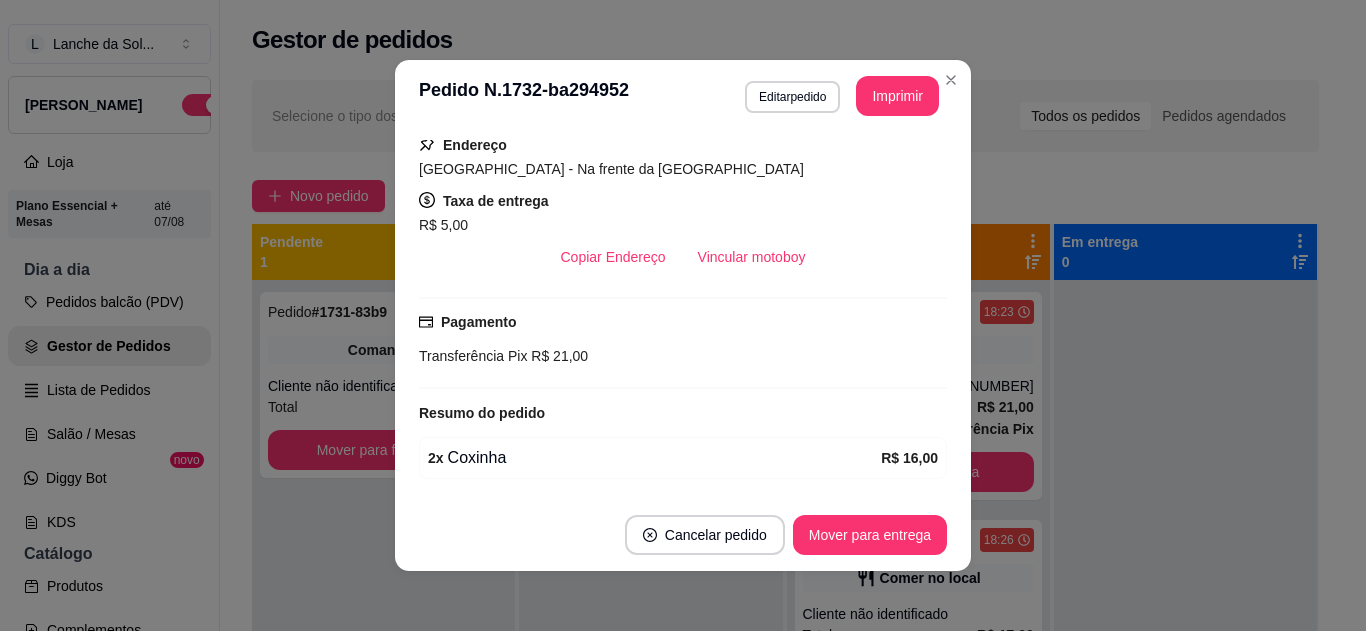 scroll, scrollTop: 400, scrollLeft: 0, axis: vertical 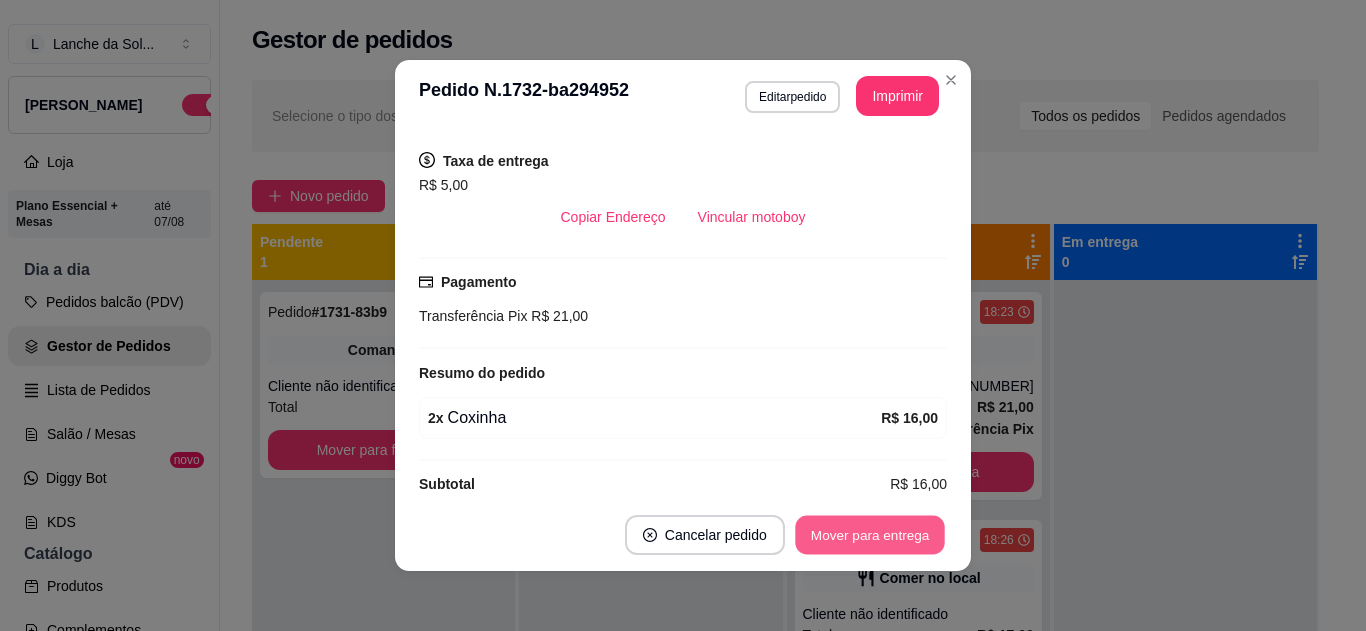 click on "Mover para entrega" at bounding box center (870, 535) 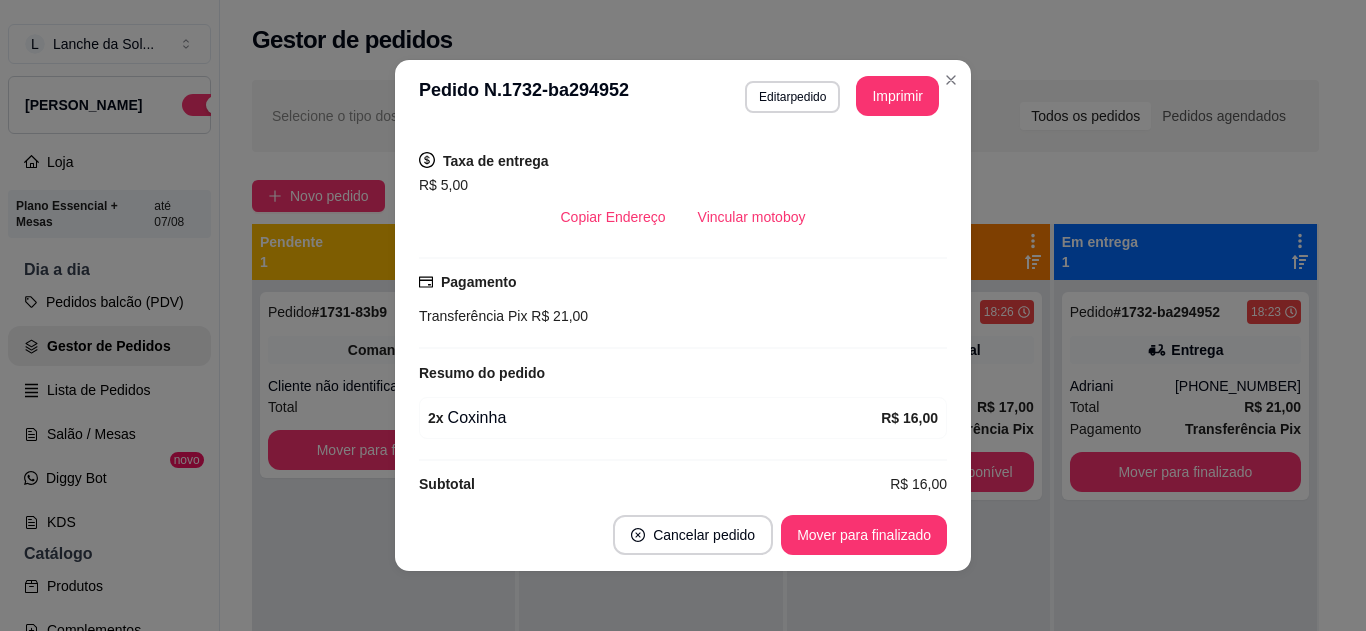 click on "**********" at bounding box center [683, 315] 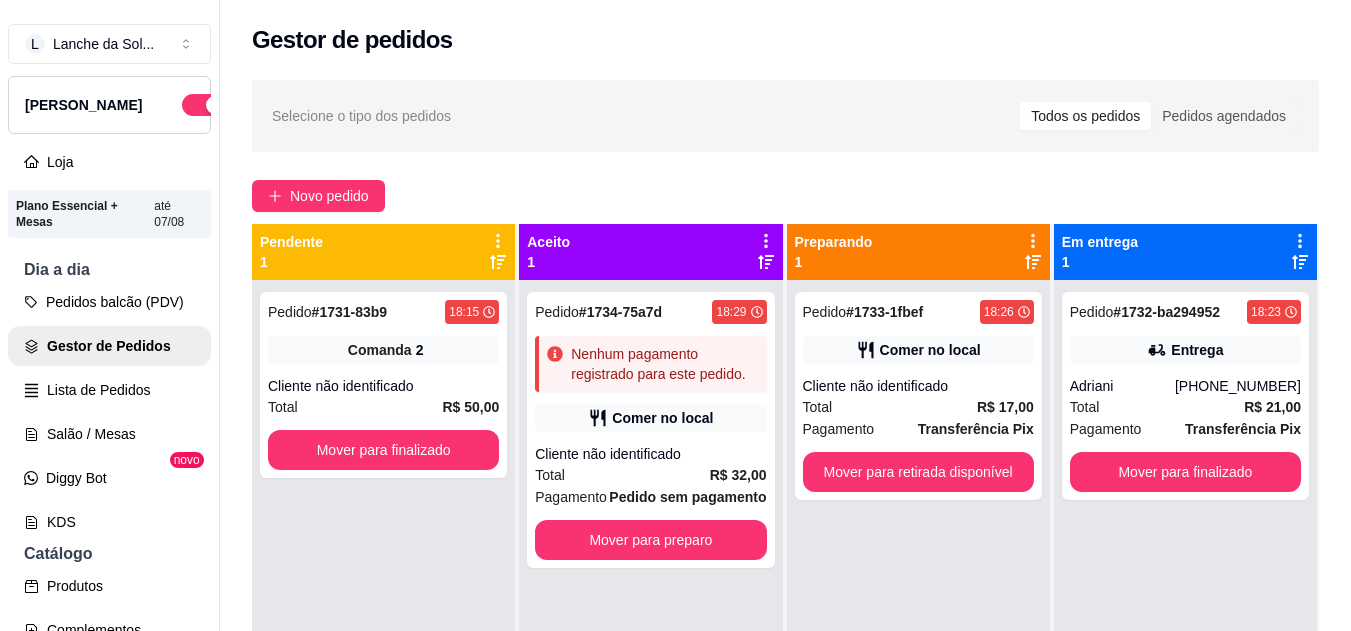 click on "Transferência Pix" at bounding box center [1243, 429] 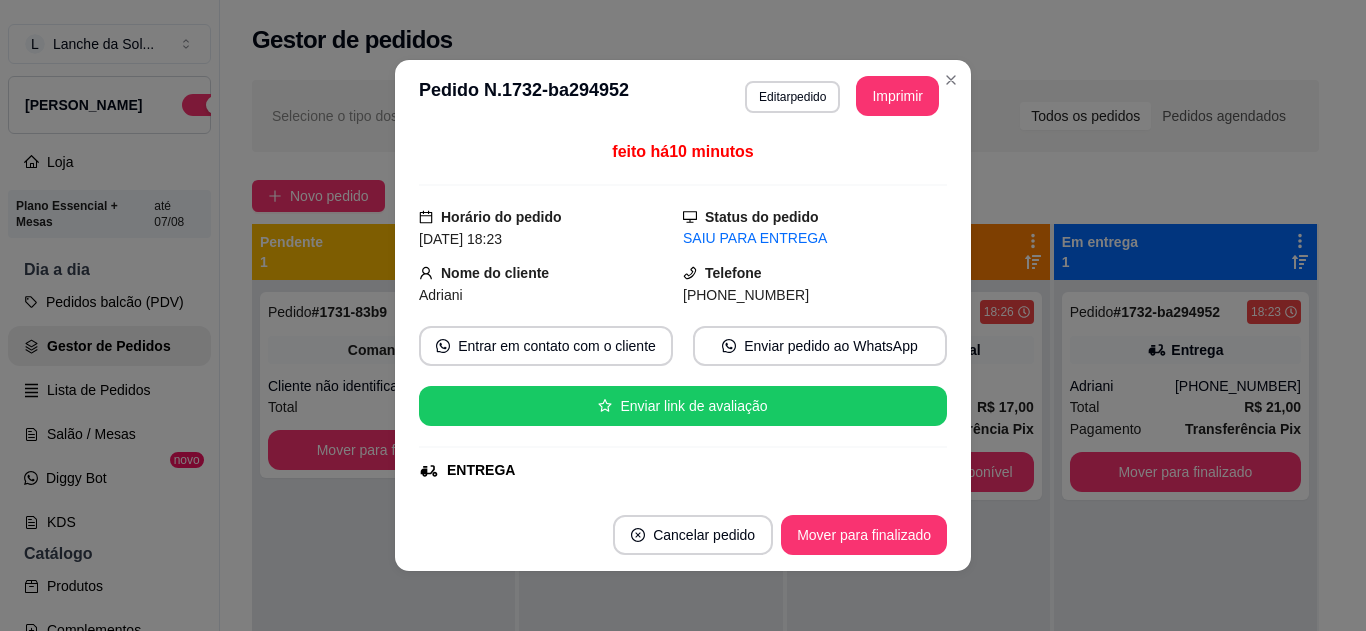 click on "feito há  10   minutos Horário do pedido 17/07/2025 18:23 Status do pedido SAIU PARA ENTREGA Nome do cliente Adriani Telefone (93) 9 9107-2600 Entrar em contato com o cliente Enviar pedido ao WhatsApp Enviar link de avaliação ENTREGA Endereço  Rua maue, E850   - Na frente da igreja da paz  Taxa de entrega  R$ 5,00 Copiar Endereço Vincular motoboy Pagamento Transferência Pix   R$ 21,00 Resumo do pedido 2 x     Coxinha  R$ 16,00 Subtotal R$ 16,00 Total R$ 21,00" at bounding box center (683, 315) 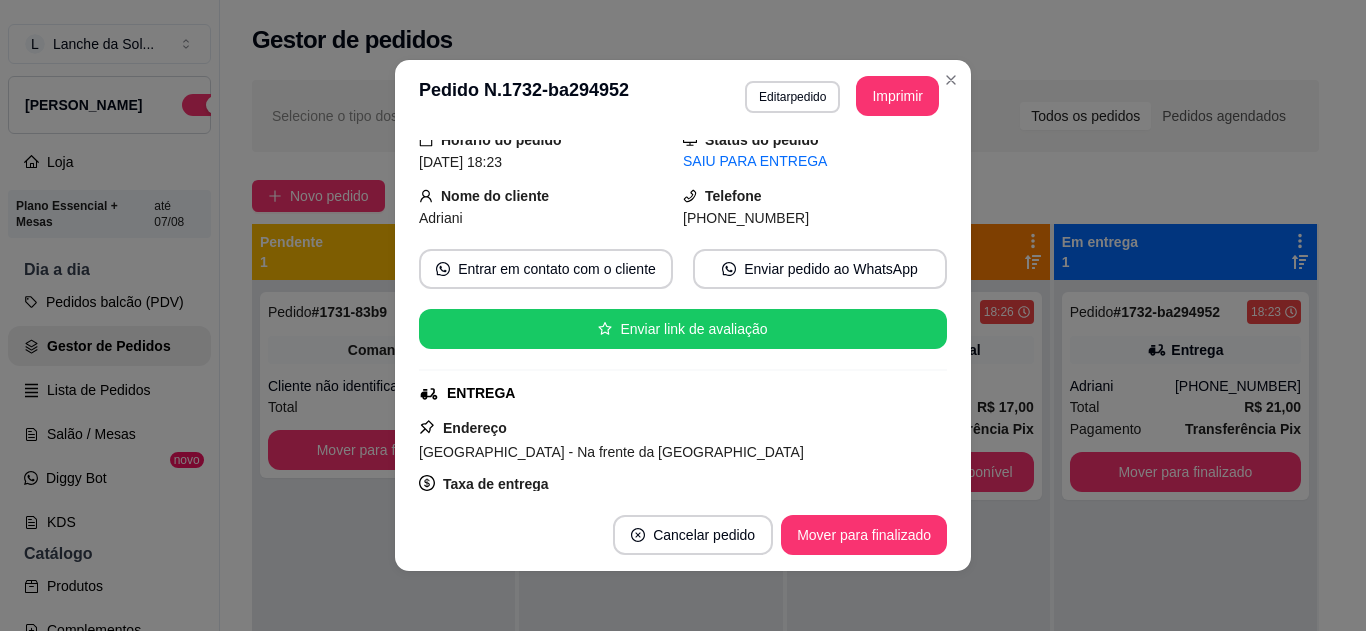 click on "feito há  10   minutos Horário do pedido 17/07/2025 18:23 Status do pedido SAIU PARA ENTREGA Nome do cliente Adriani Telefone (93) 9 9107-2600 Entrar em contato com o cliente Enviar pedido ao WhatsApp Enviar link de avaliação ENTREGA Endereço  Rua maue, E850   - Na frente da igreja da paz  Taxa de entrega  R$ 5,00 Copiar Endereço Vincular motoboy Pagamento Transferência Pix   R$ 21,00 Resumo do pedido 2 x     Coxinha  R$ 16,00 Subtotal R$ 16,00 Total R$ 21,00" at bounding box center (683, 315) 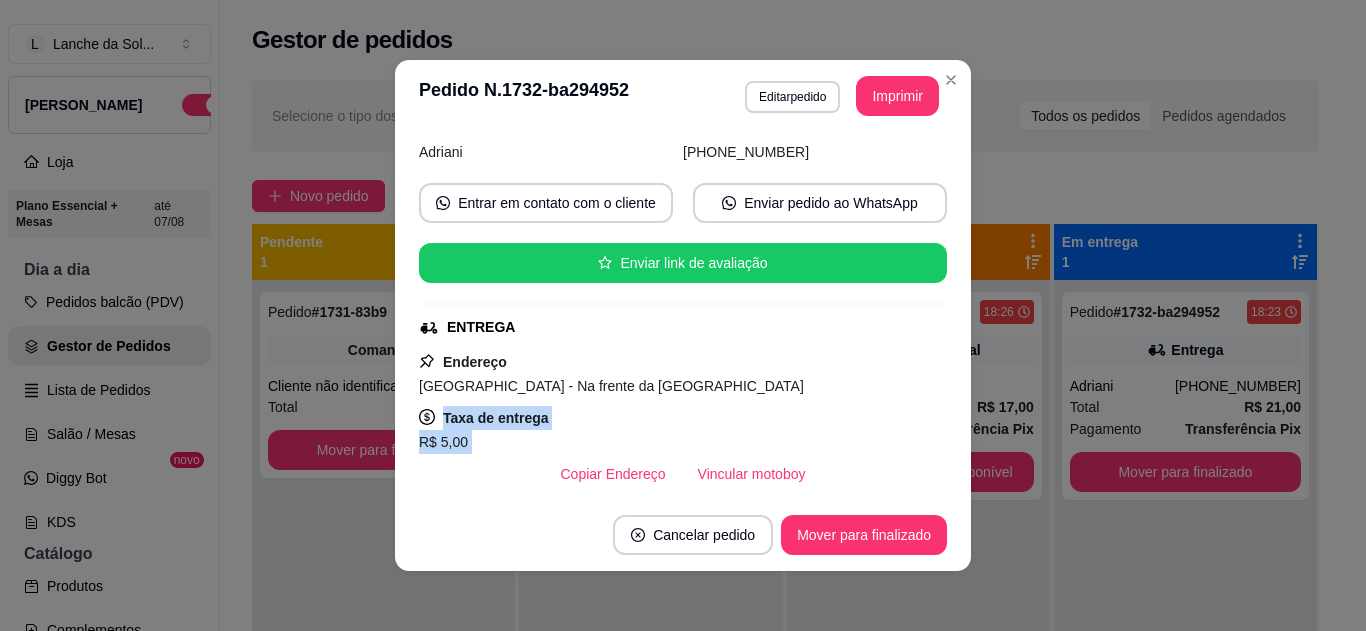 scroll, scrollTop: 220, scrollLeft: 0, axis: vertical 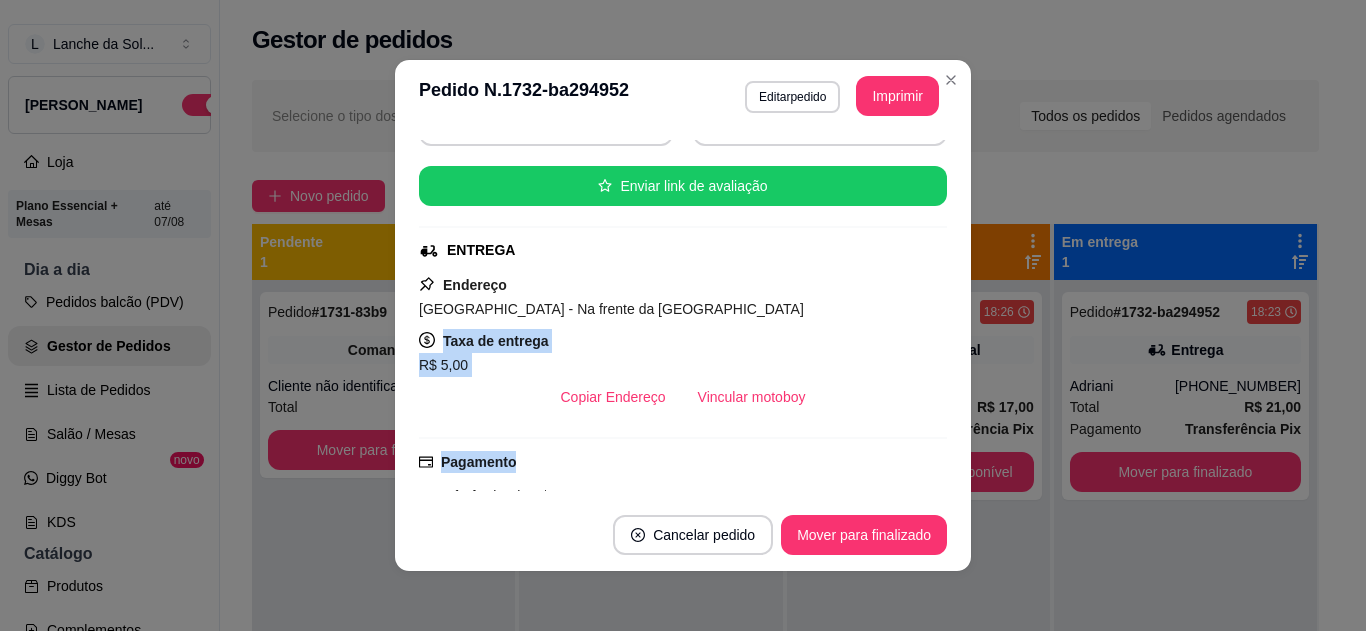 click on "feito há  10   minutos Horário do pedido 17/07/2025 18:23 Status do pedido SAIU PARA ENTREGA Nome do cliente Adriani Telefone (93) 9 9107-2600 Entrar em contato com o cliente Enviar pedido ao WhatsApp Enviar link de avaliação ENTREGA Endereço  Rua maue, E850   - Na frente da igreja da paz  Taxa de entrega  R$ 5,00 Copiar Endereço Vincular motoboy Pagamento Transferência Pix   R$ 21,00 Resumo do pedido 2 x     Coxinha  R$ 16,00 Subtotal R$ 16,00 Total R$ 21,00" at bounding box center (683, 315) 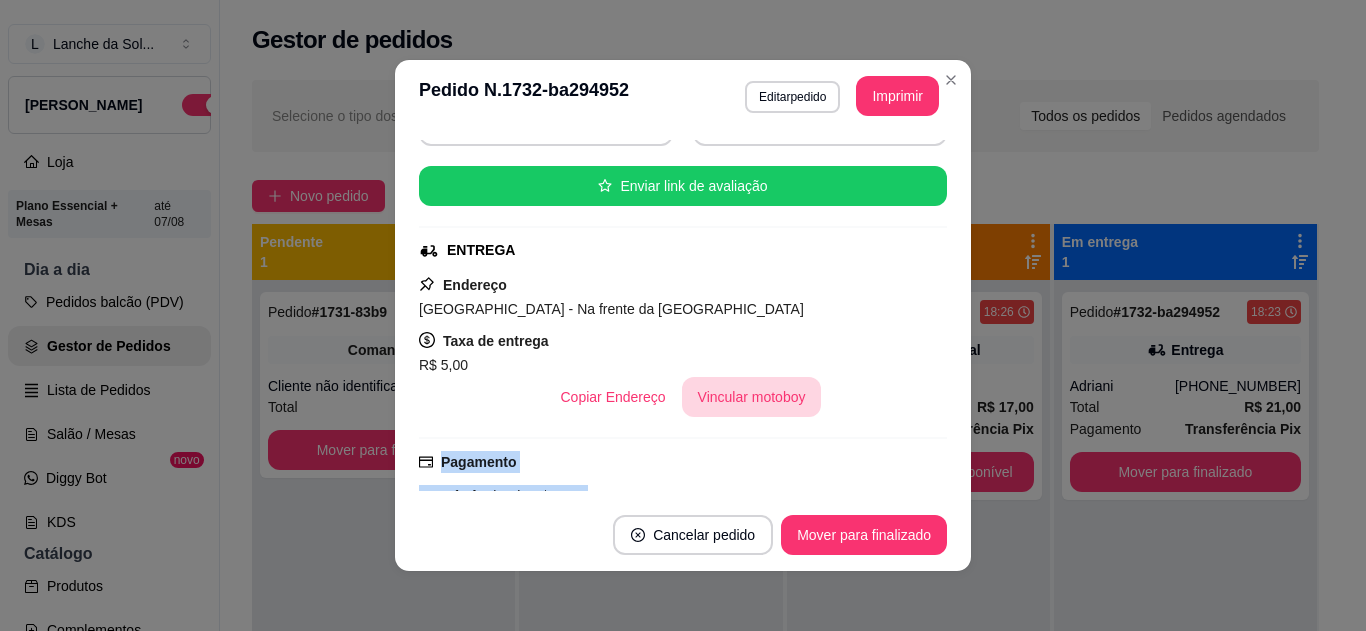 drag, startPoint x: 917, startPoint y: 481, endPoint x: 768, endPoint y: 383, distance: 178.33957 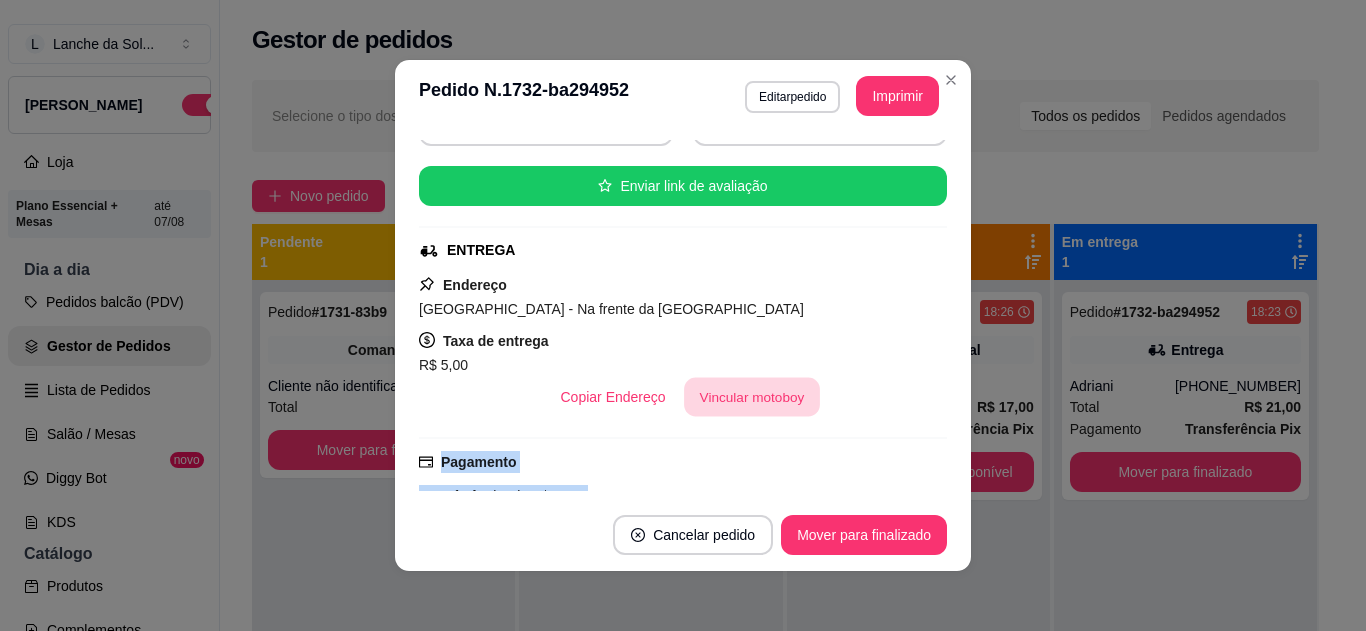 click on "Vincular motoboy" at bounding box center [752, 397] 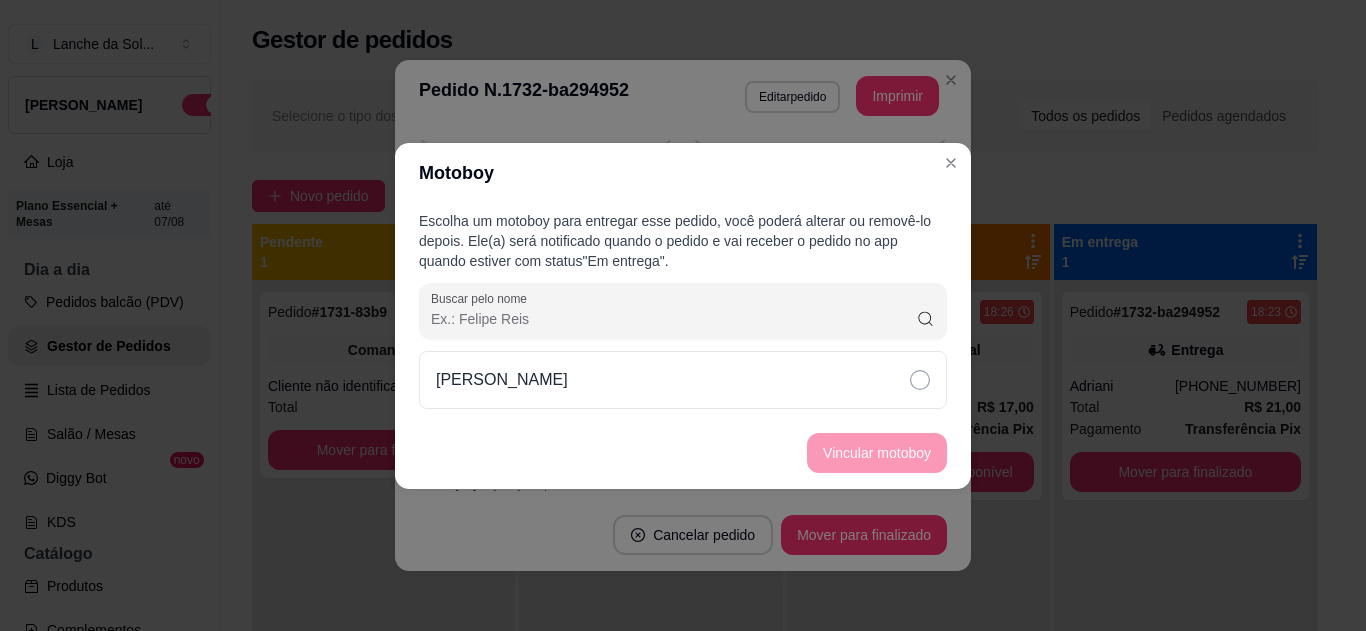 click on "[PERSON_NAME]" at bounding box center [683, 380] 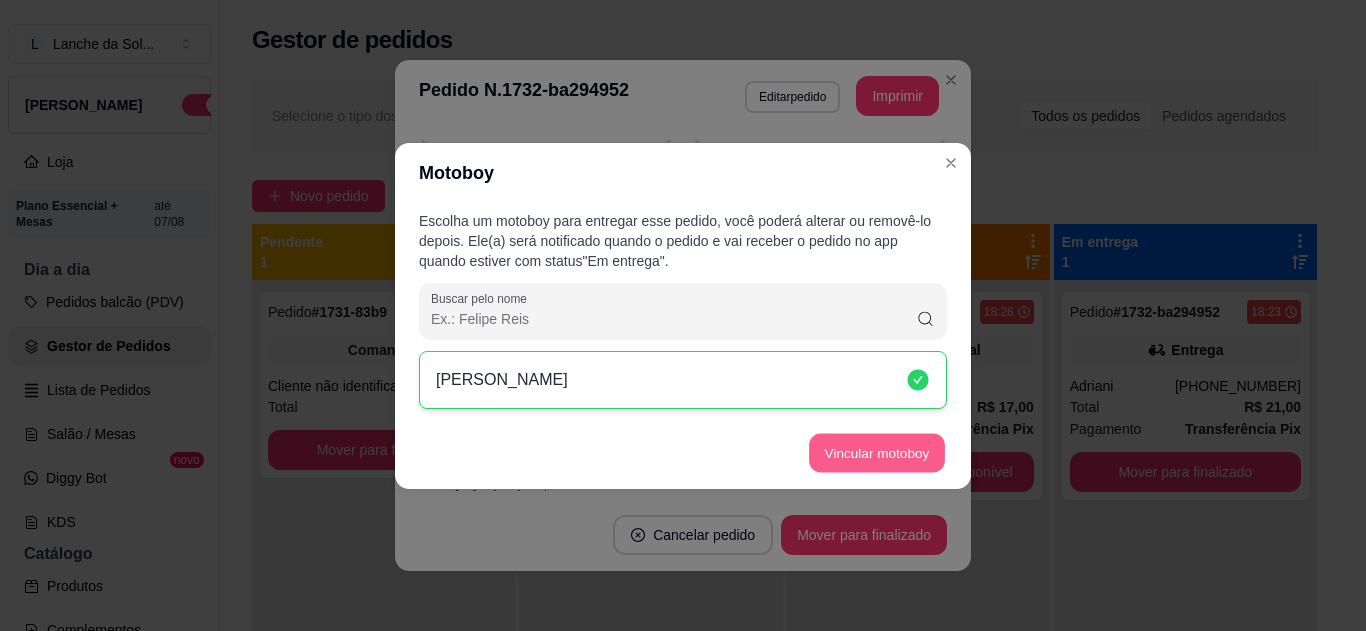 click on "Vincular motoboy" at bounding box center (877, 452) 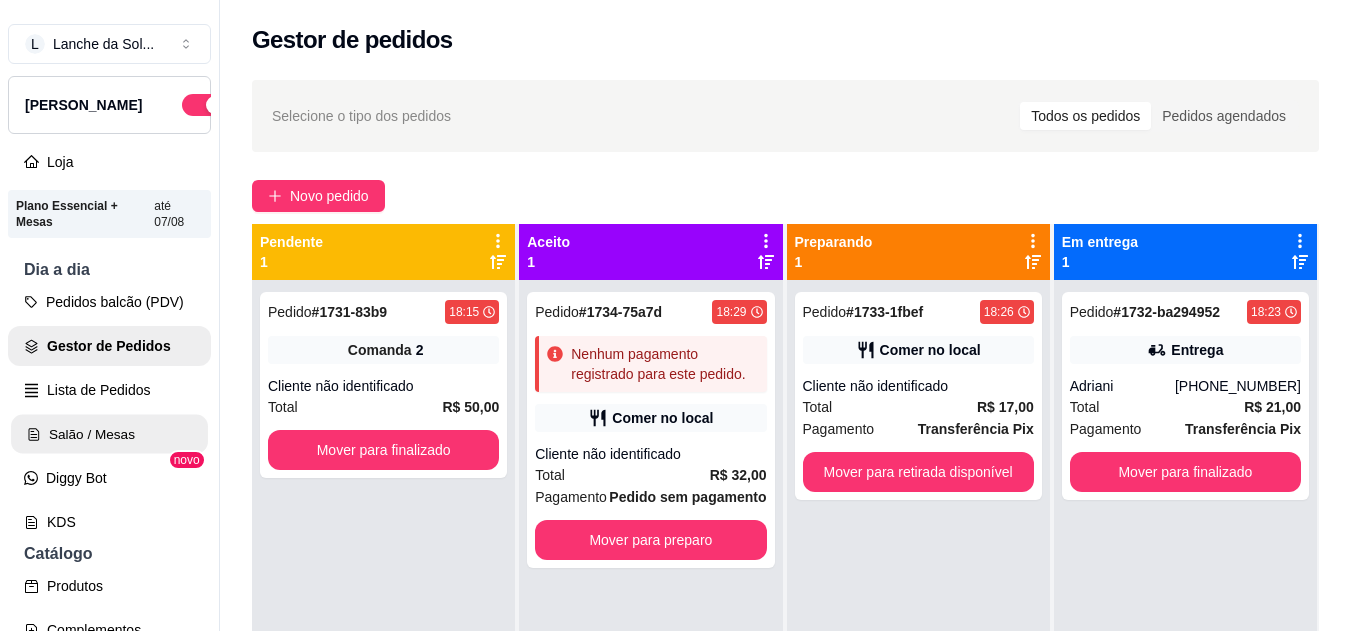 click on "Salão / Mesas" at bounding box center [109, 434] 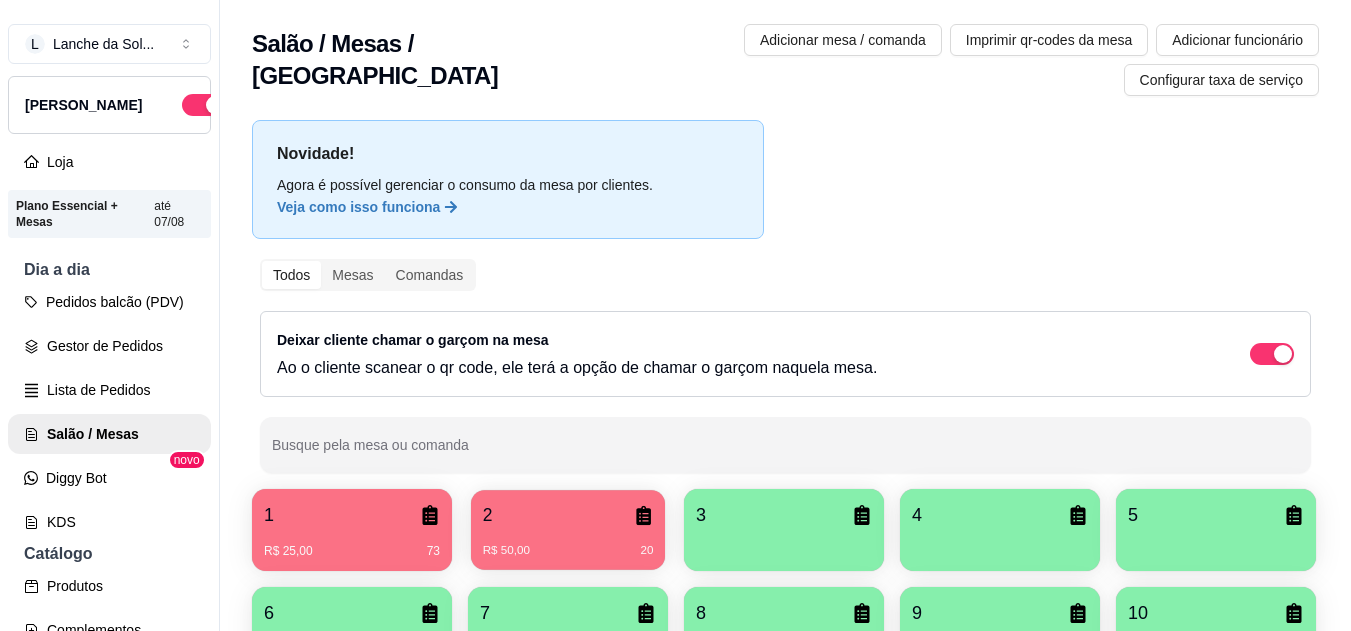 click on "2" at bounding box center [568, 515] 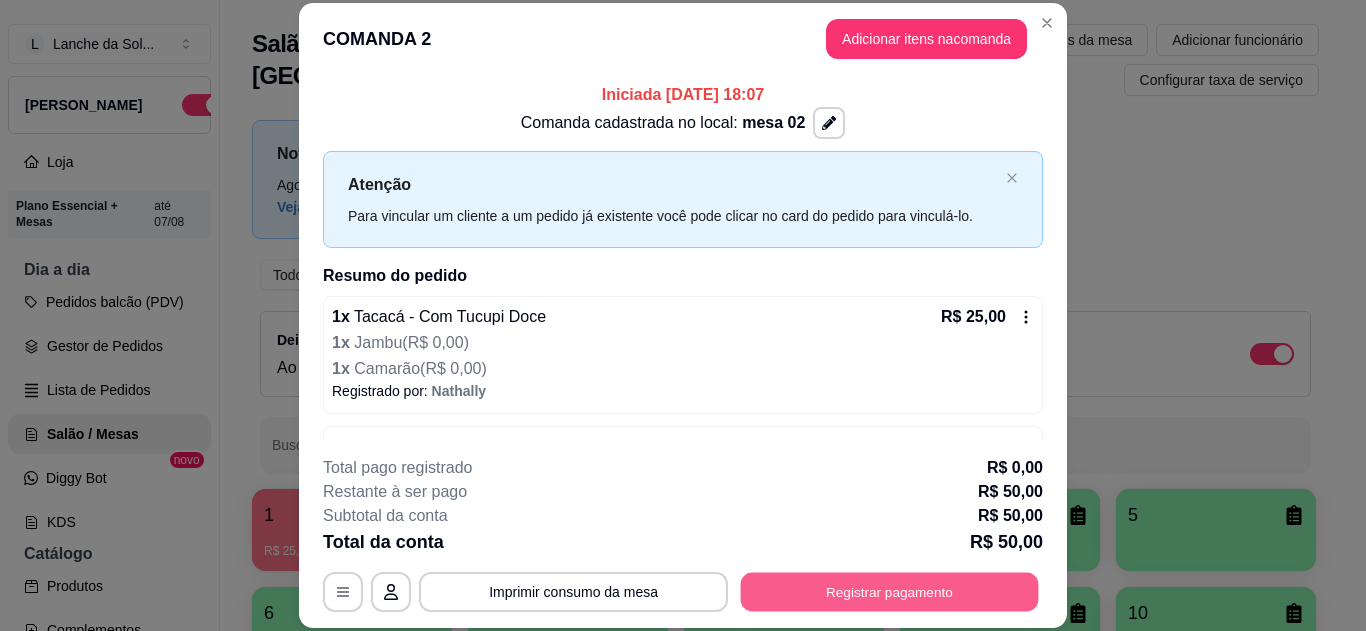 click on "Registrar pagamento" at bounding box center [890, 591] 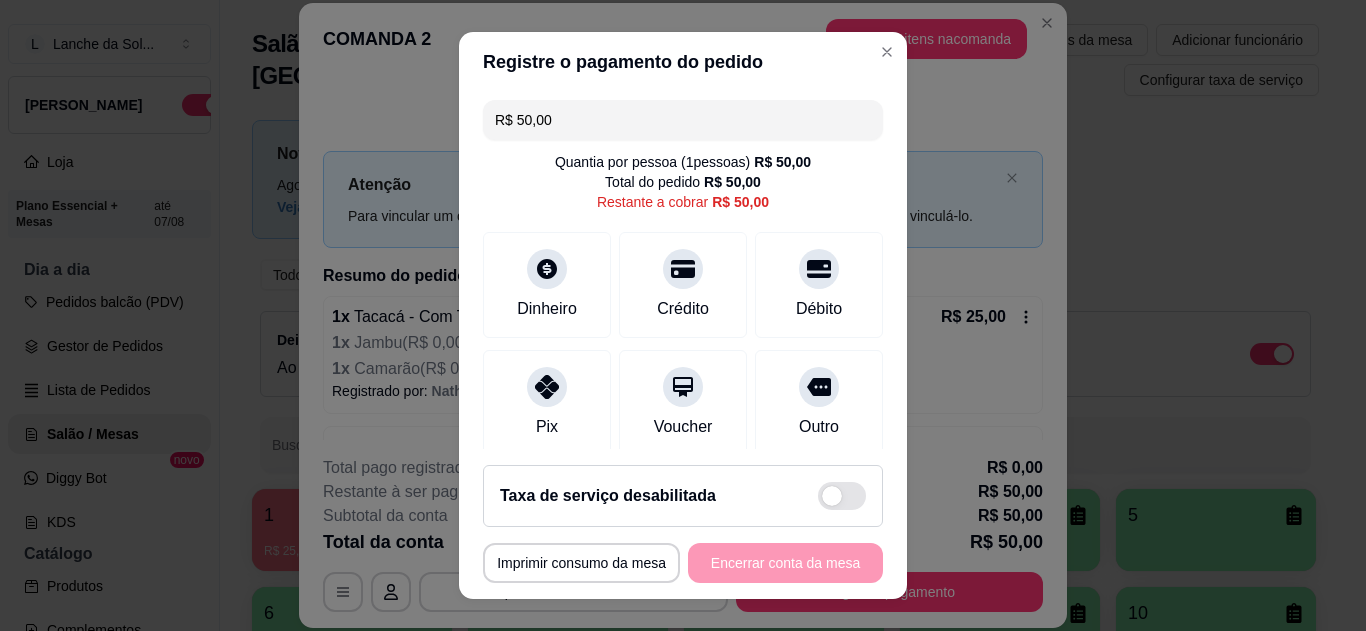 click on "Pix" at bounding box center [547, 403] 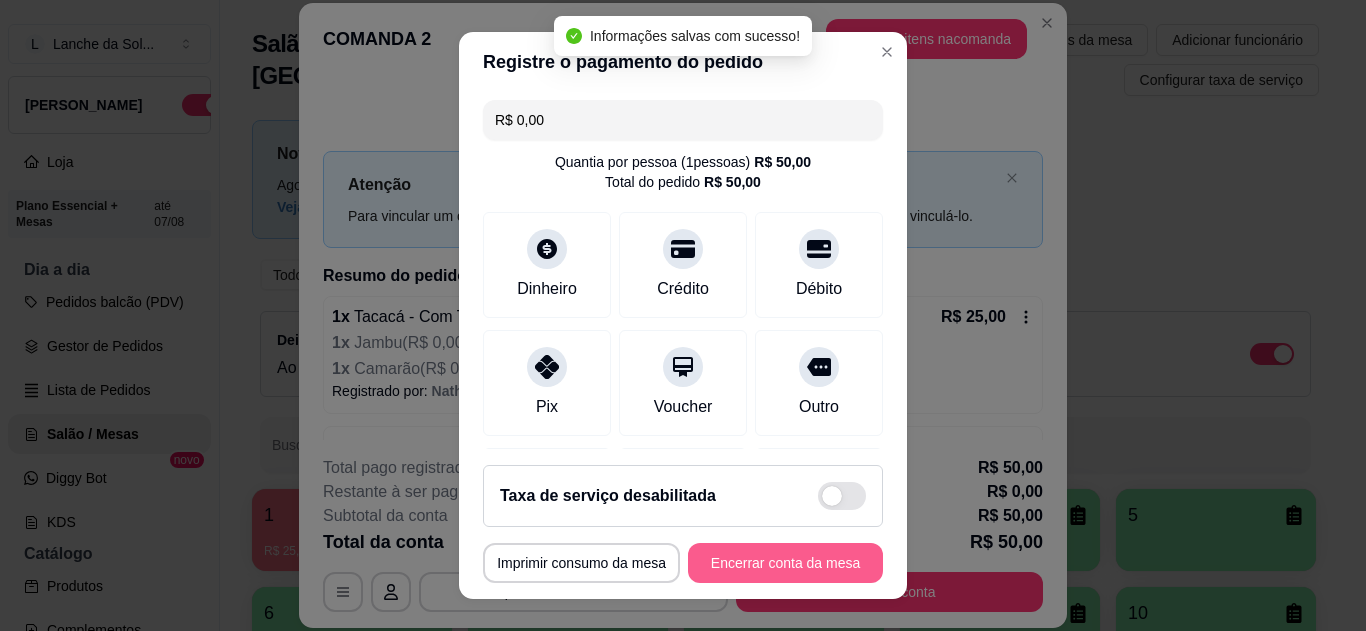 type on "R$ 0,00" 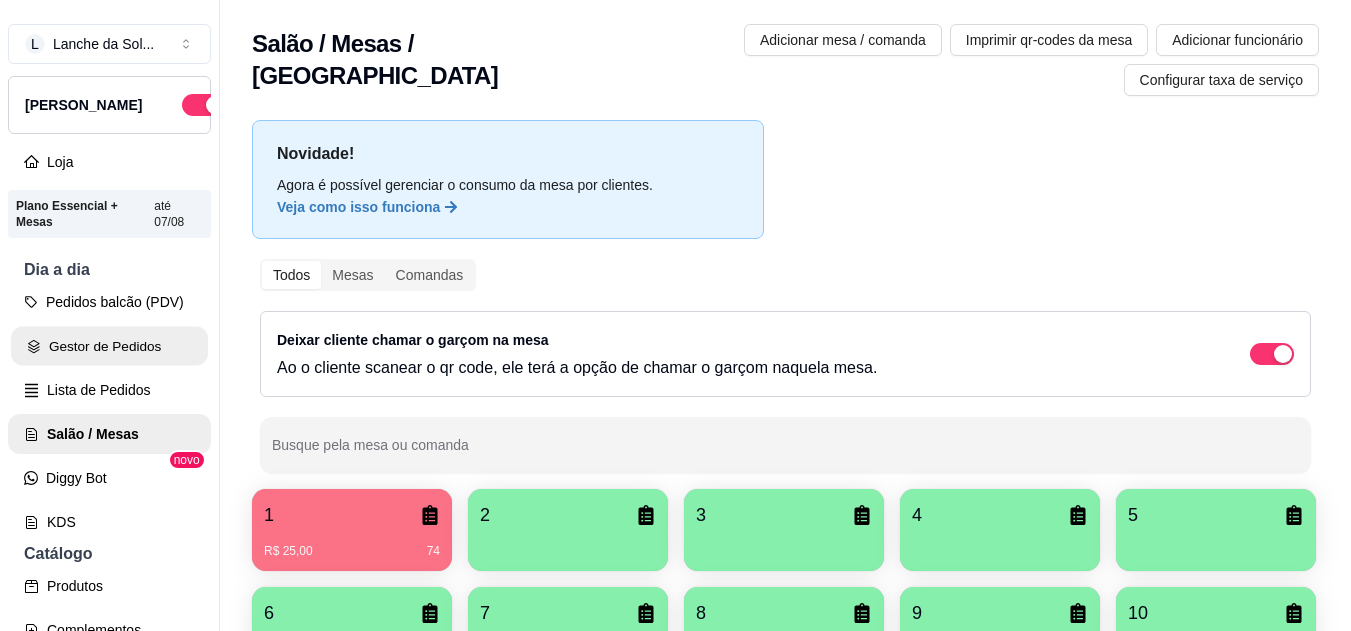 click on "Gestor de Pedidos" at bounding box center (109, 346) 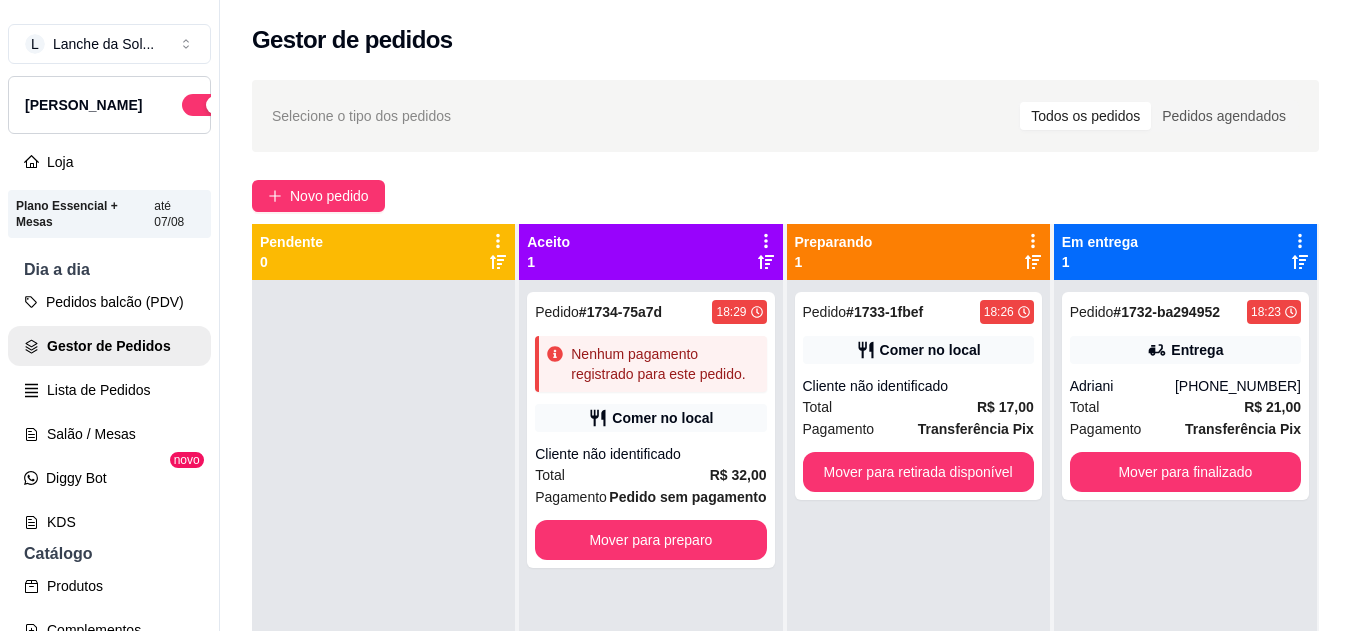 click on "Cliente não identificado" at bounding box center (650, 454) 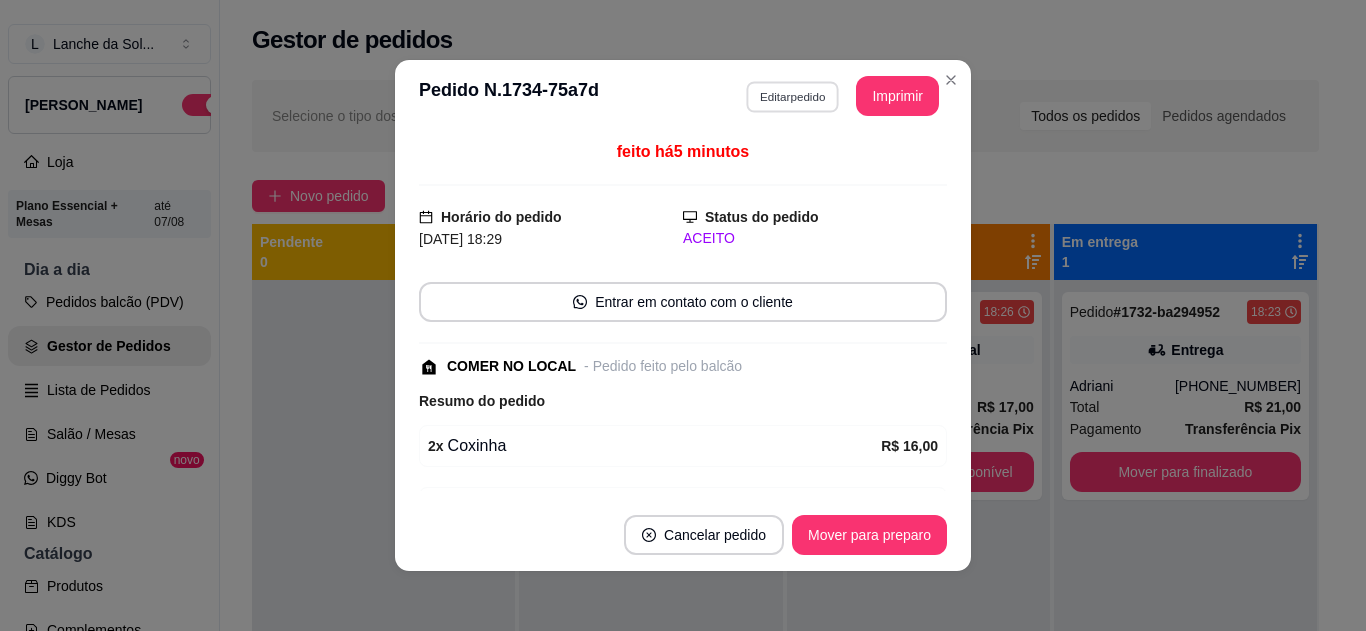 click on "Editar  pedido" at bounding box center [792, 96] 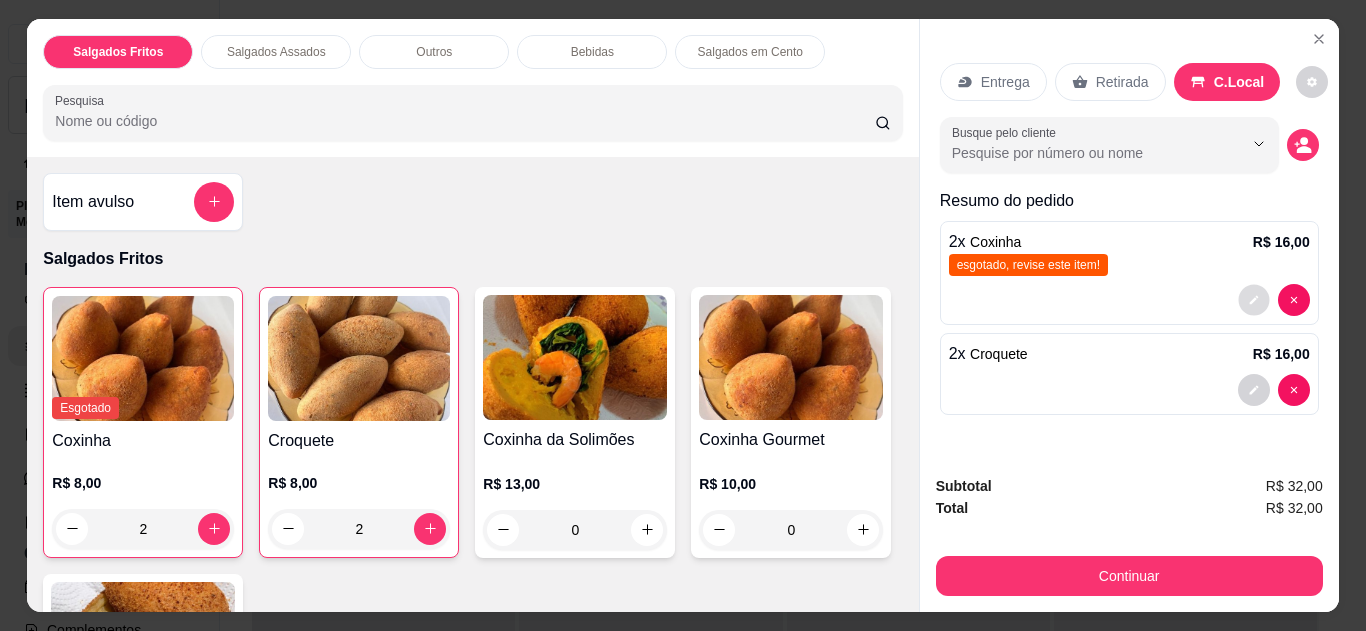 click at bounding box center (1253, 299) 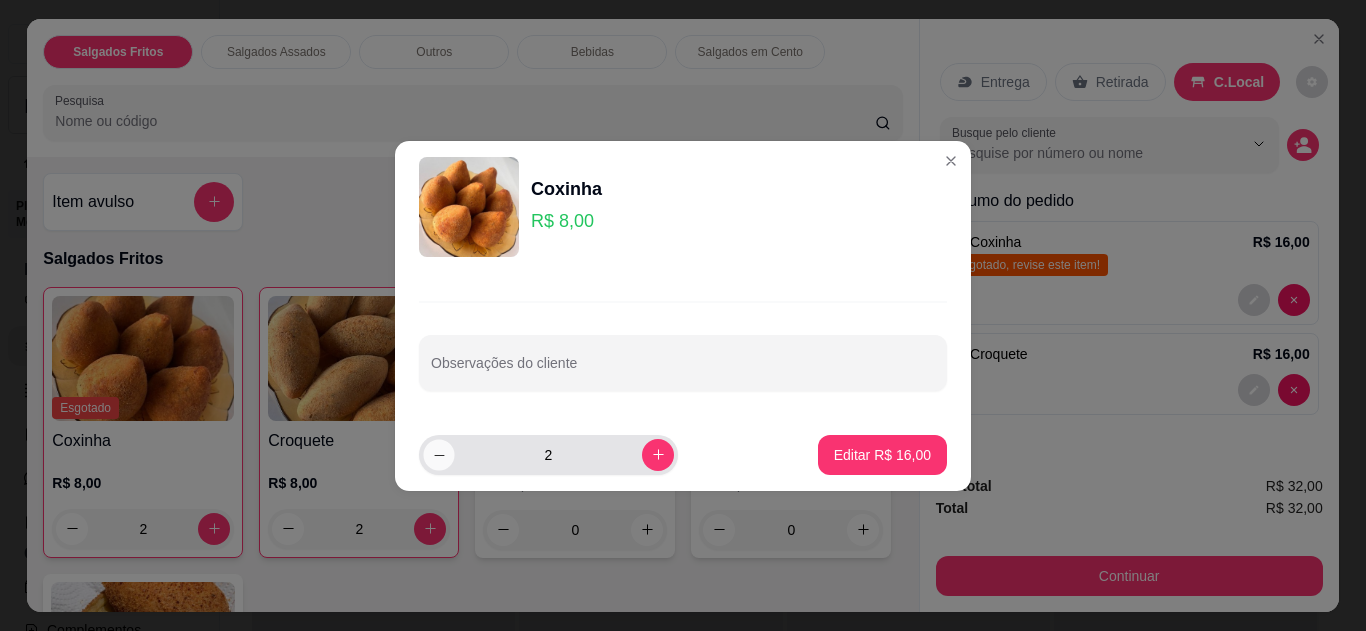 click 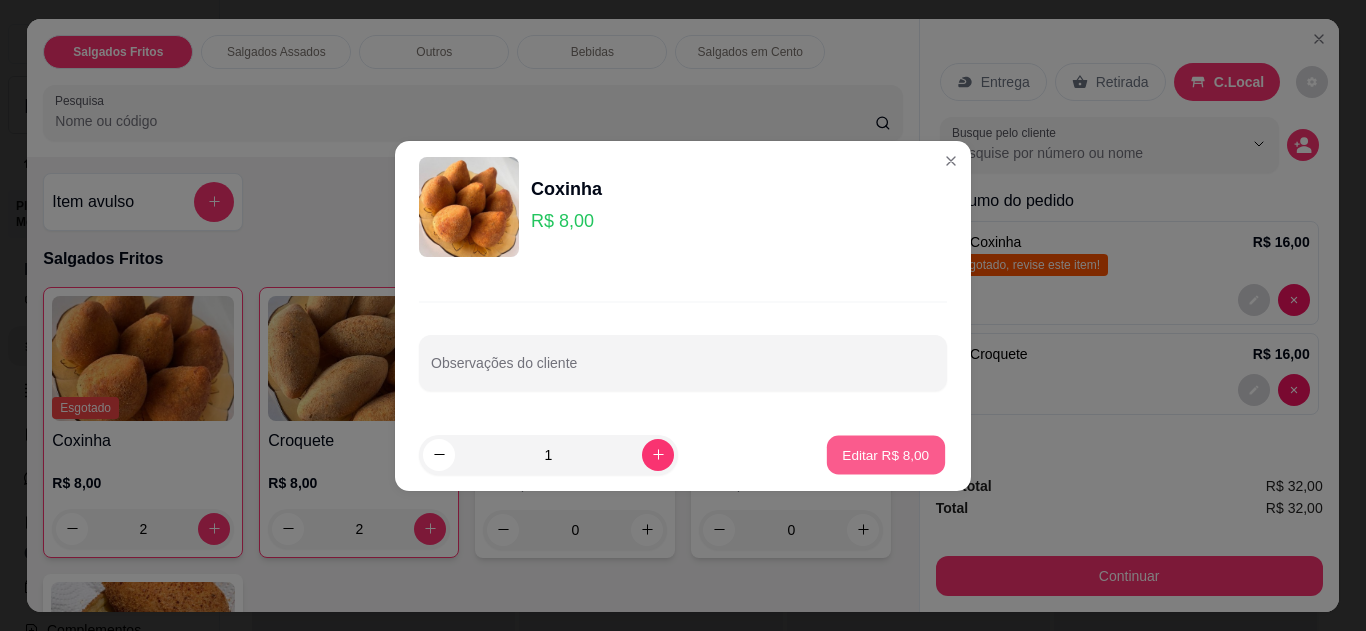 click on "Editar   R$ 8,00" at bounding box center [886, 454] 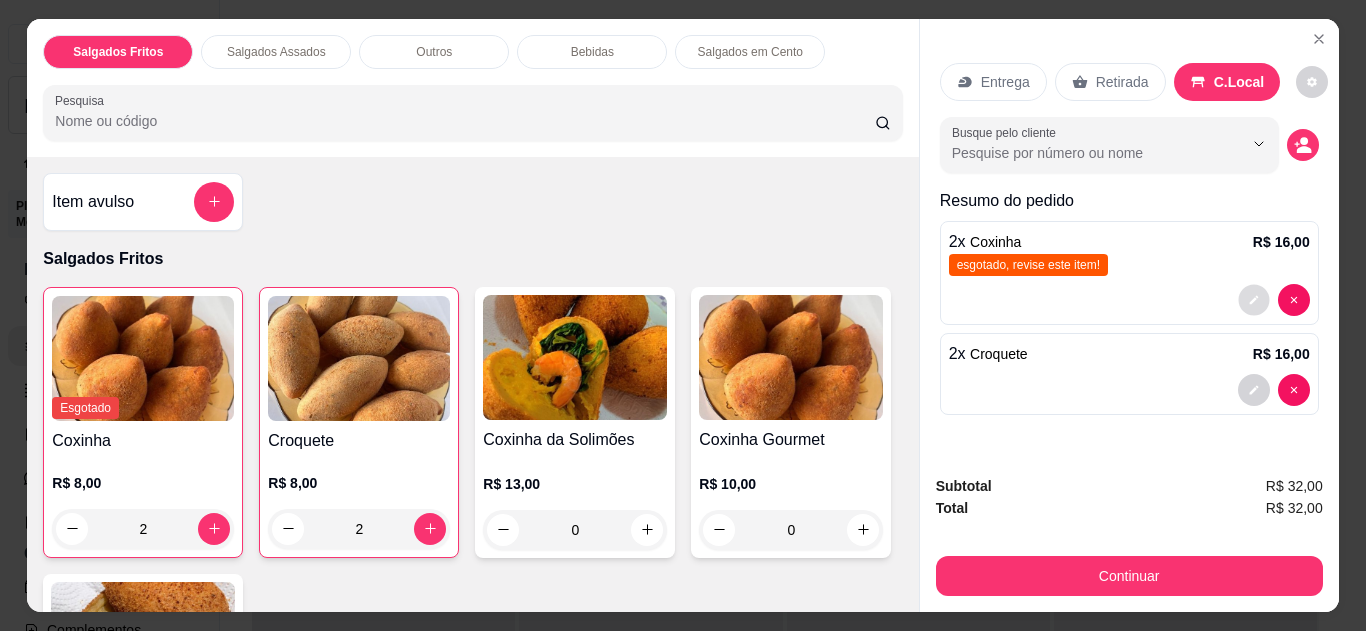 click at bounding box center (1253, 299) 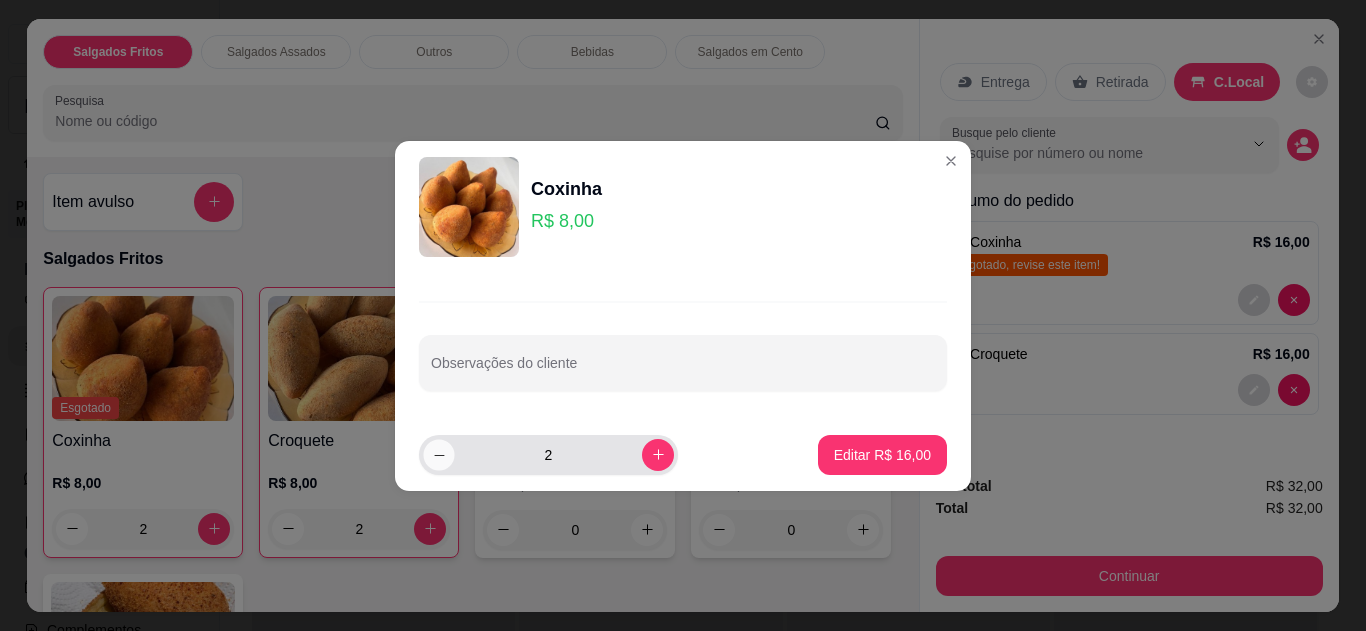 click 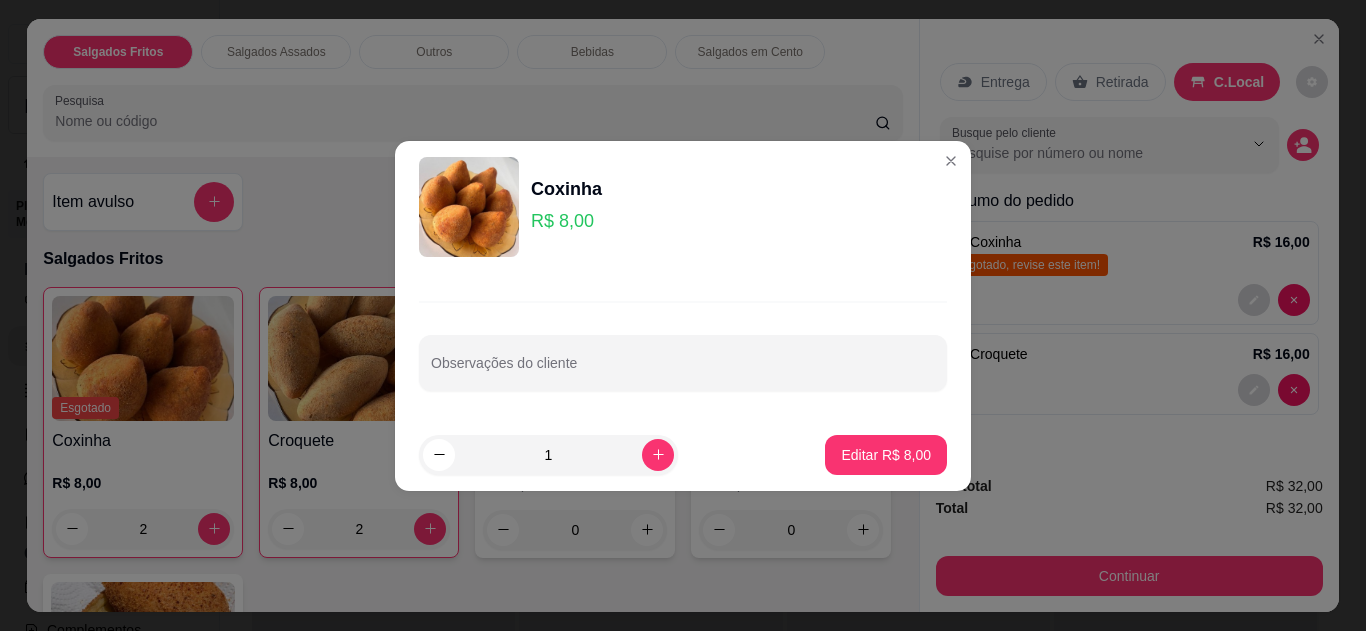 click on "1 Editar   R$ 8,00" at bounding box center [683, 455] 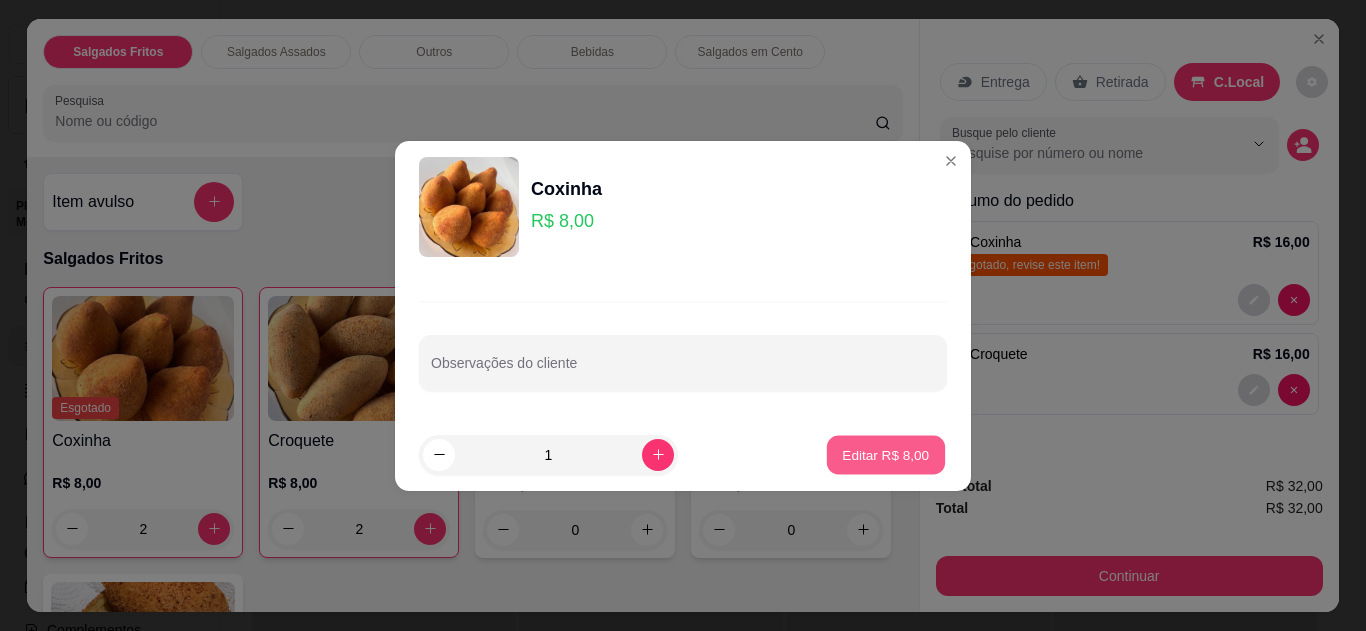 click on "Editar   R$ 8,00" at bounding box center (886, 454) 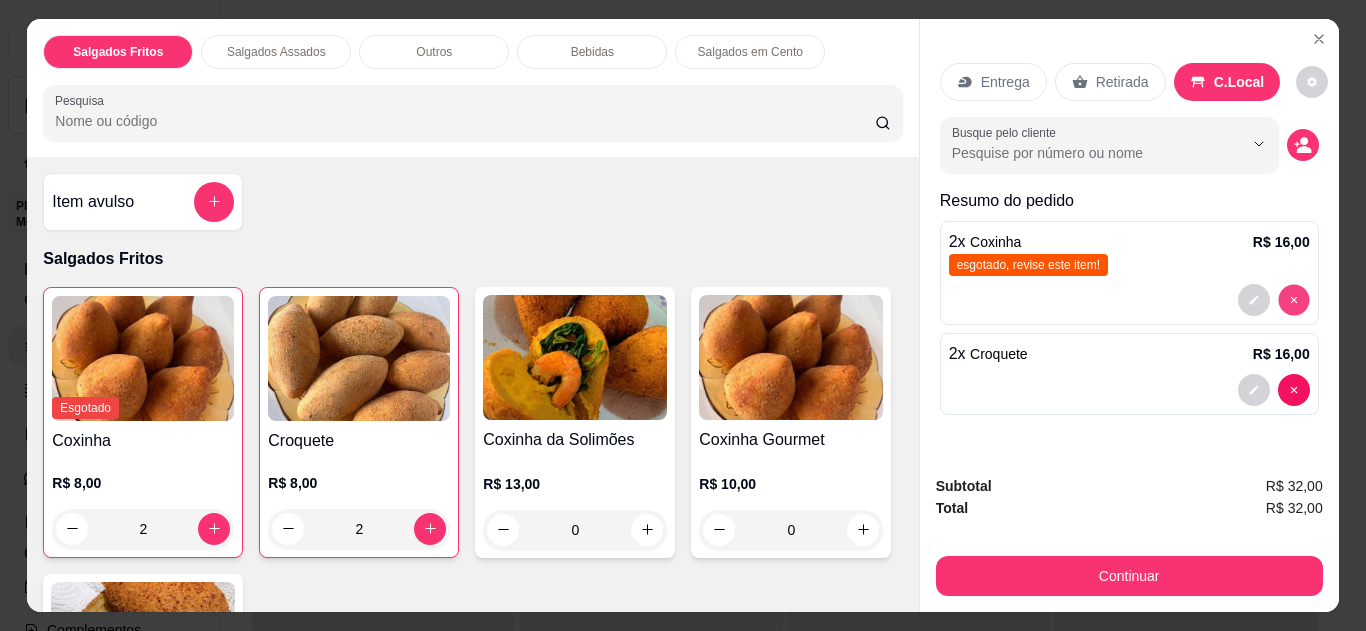 type on "0" 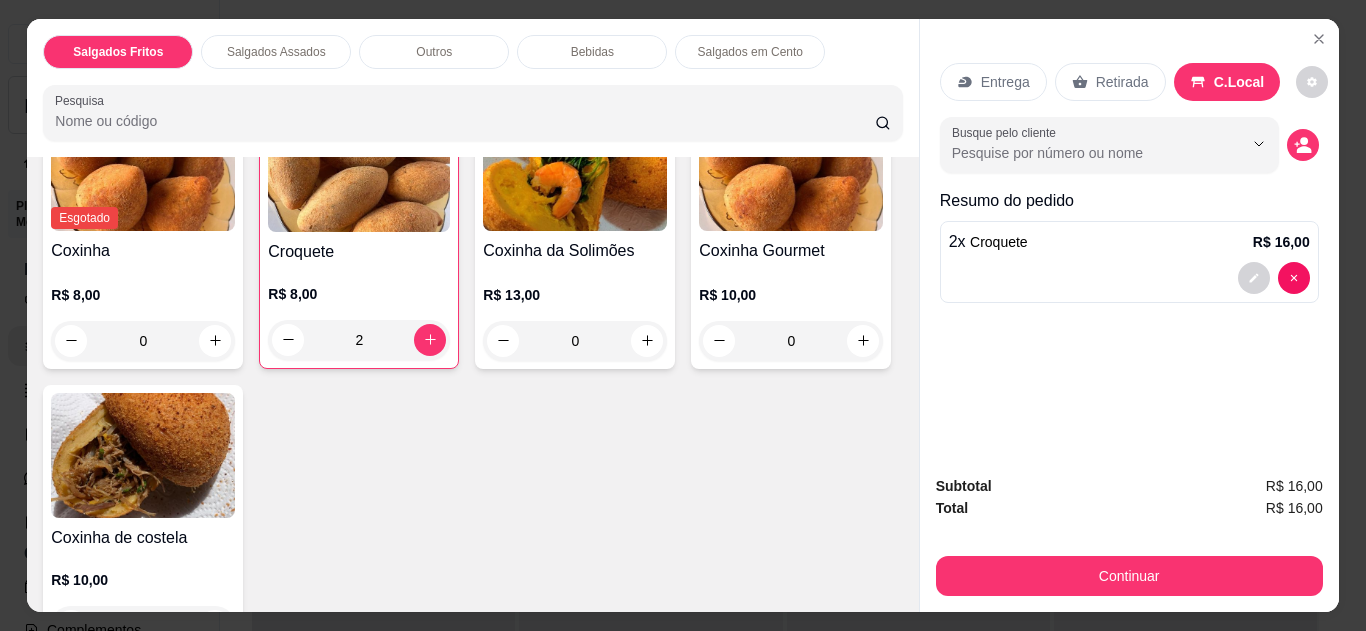 scroll, scrollTop: 200, scrollLeft: 0, axis: vertical 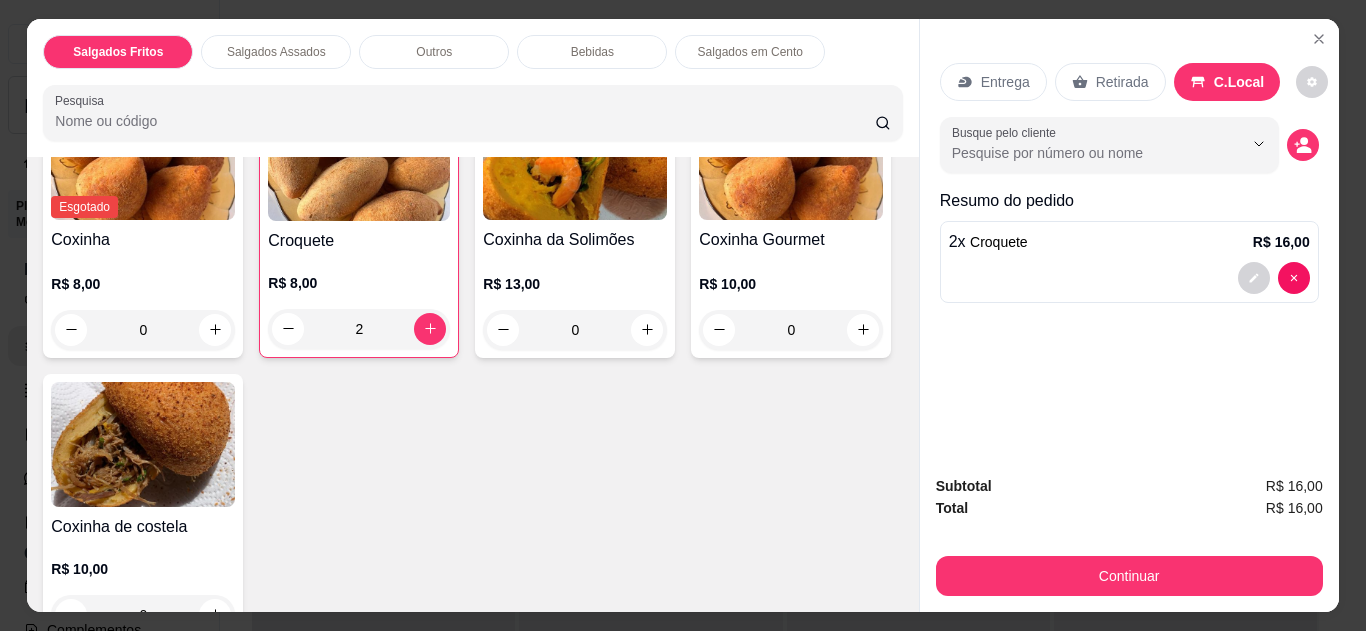 click on "R$ 10,00" at bounding box center (143, 569) 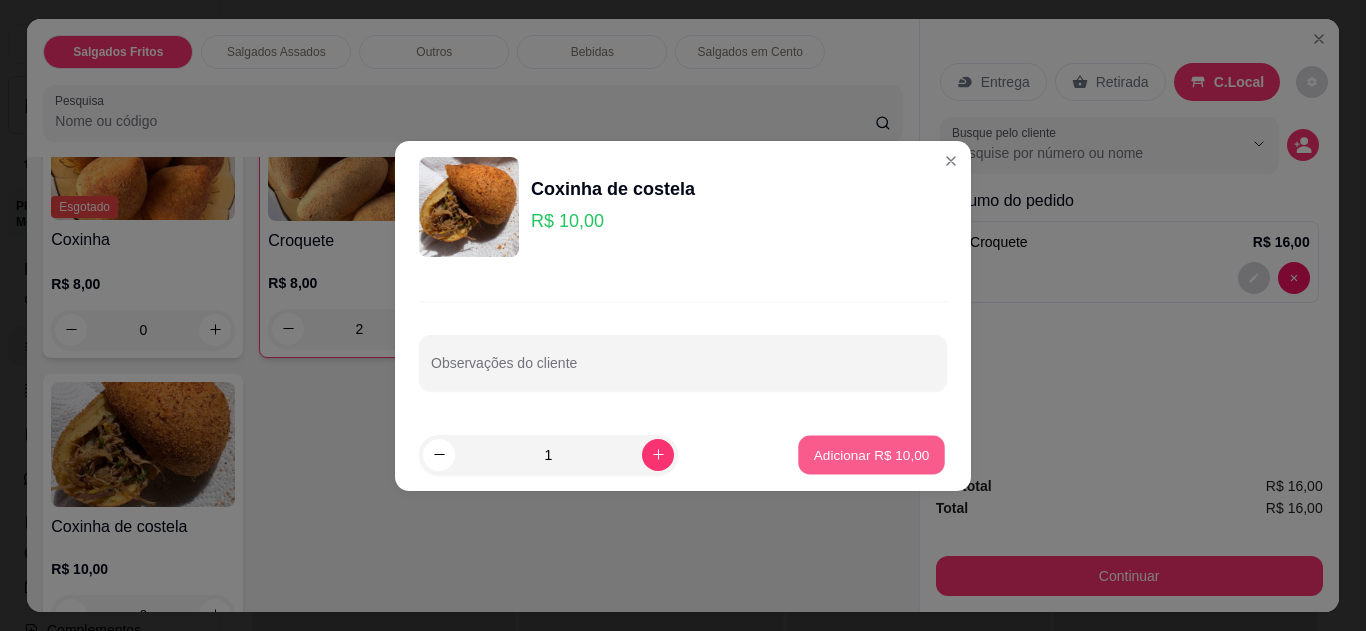 click on "Adicionar   R$ 10,00" at bounding box center [871, 454] 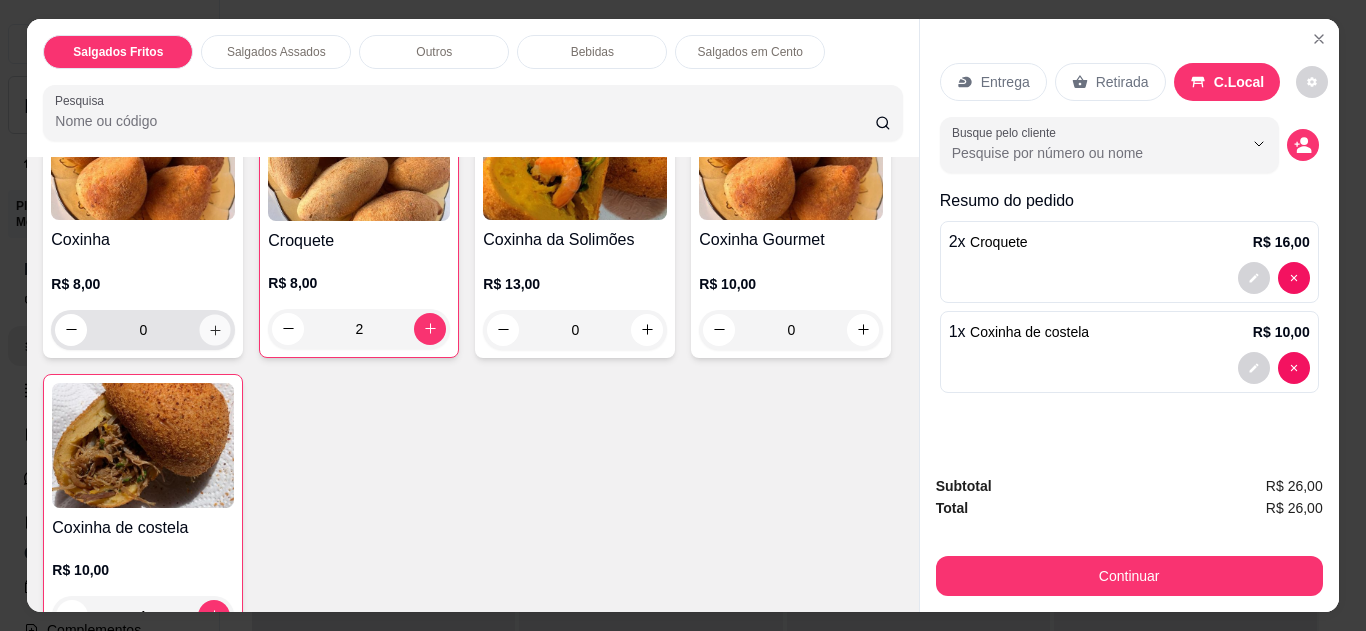 click 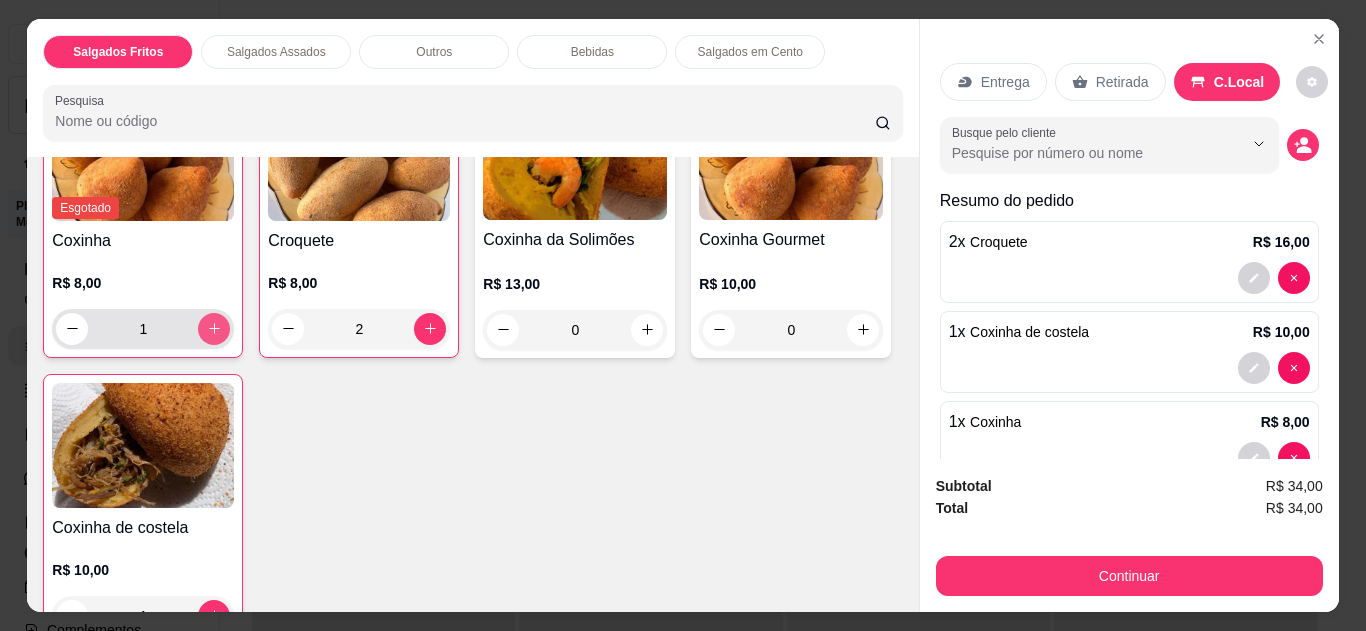 scroll, scrollTop: 201, scrollLeft: 0, axis: vertical 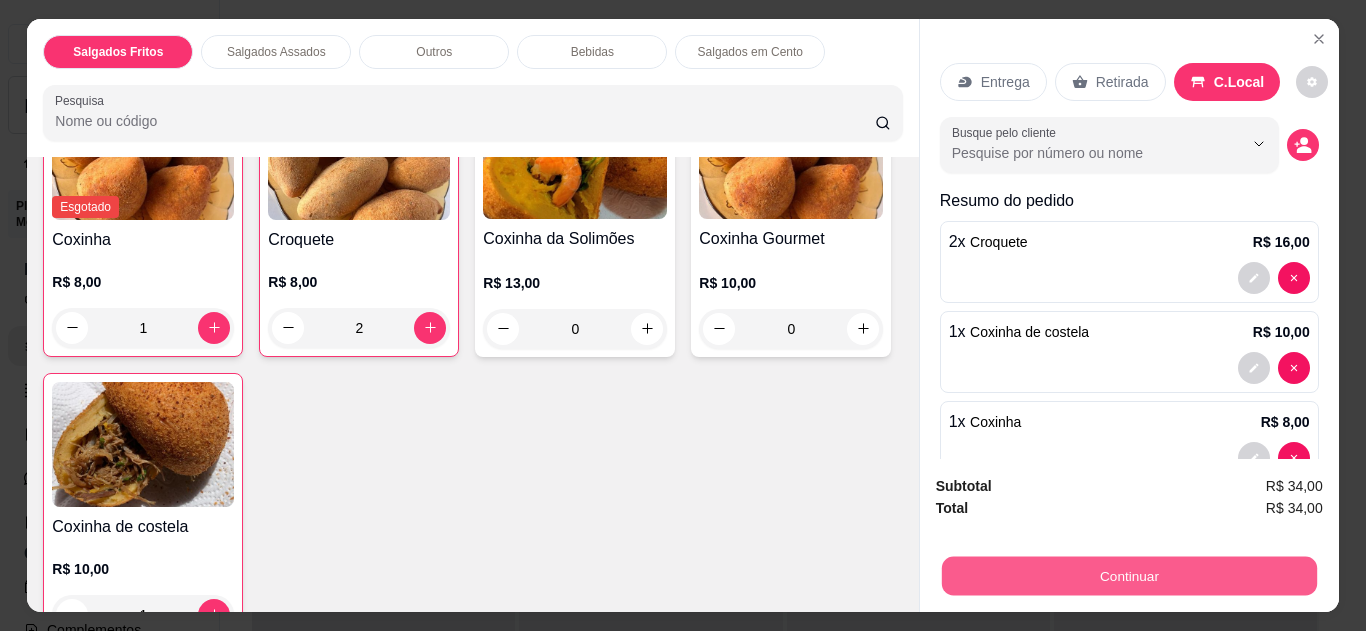 click on "Continuar" at bounding box center (1128, 576) 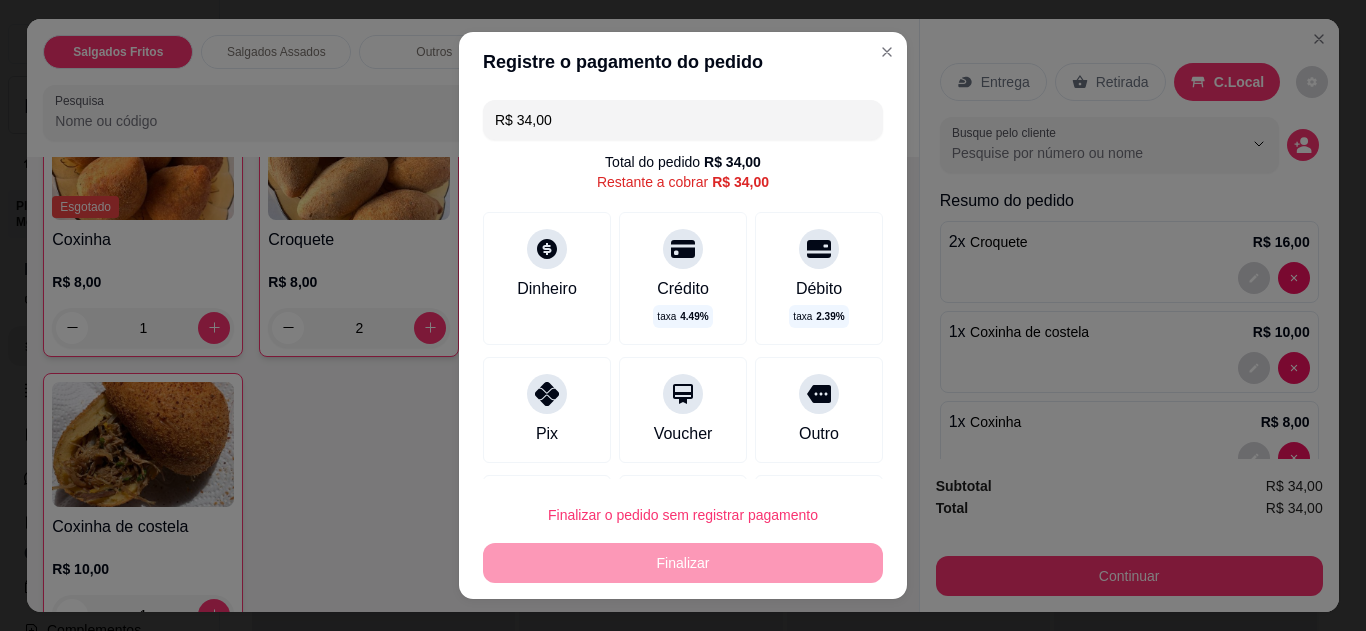 click on "Dinheiro" at bounding box center [547, 289] 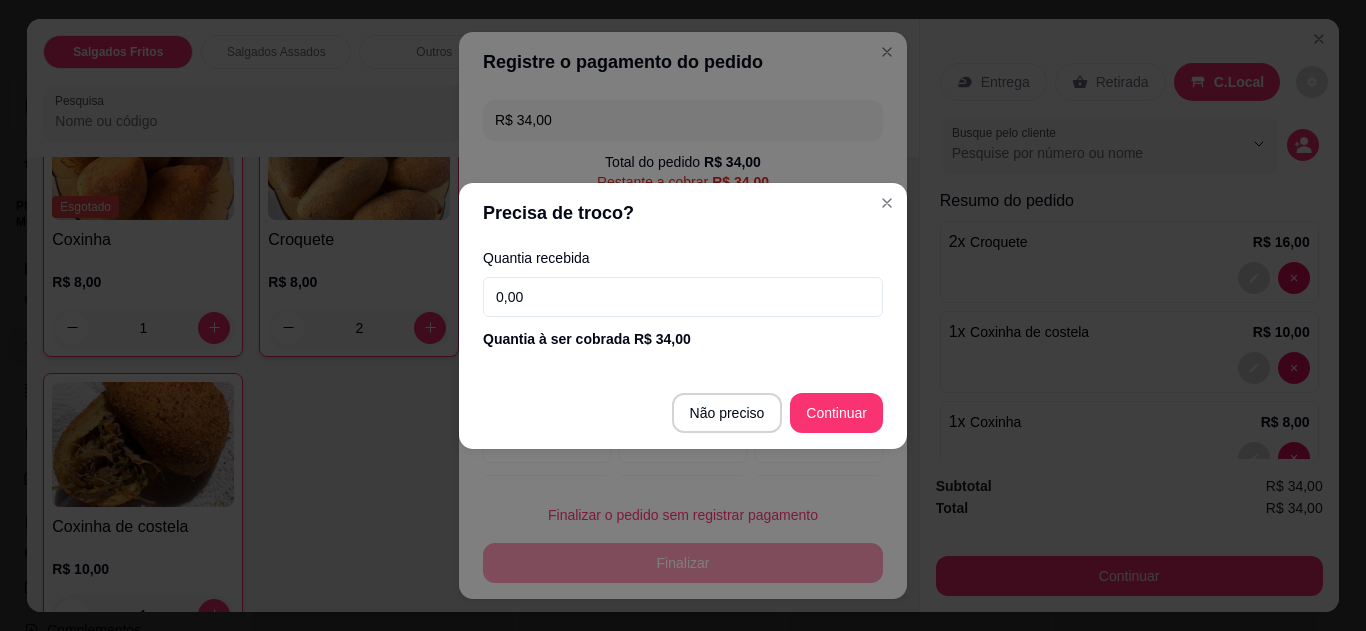 click on "0,00" at bounding box center [683, 297] 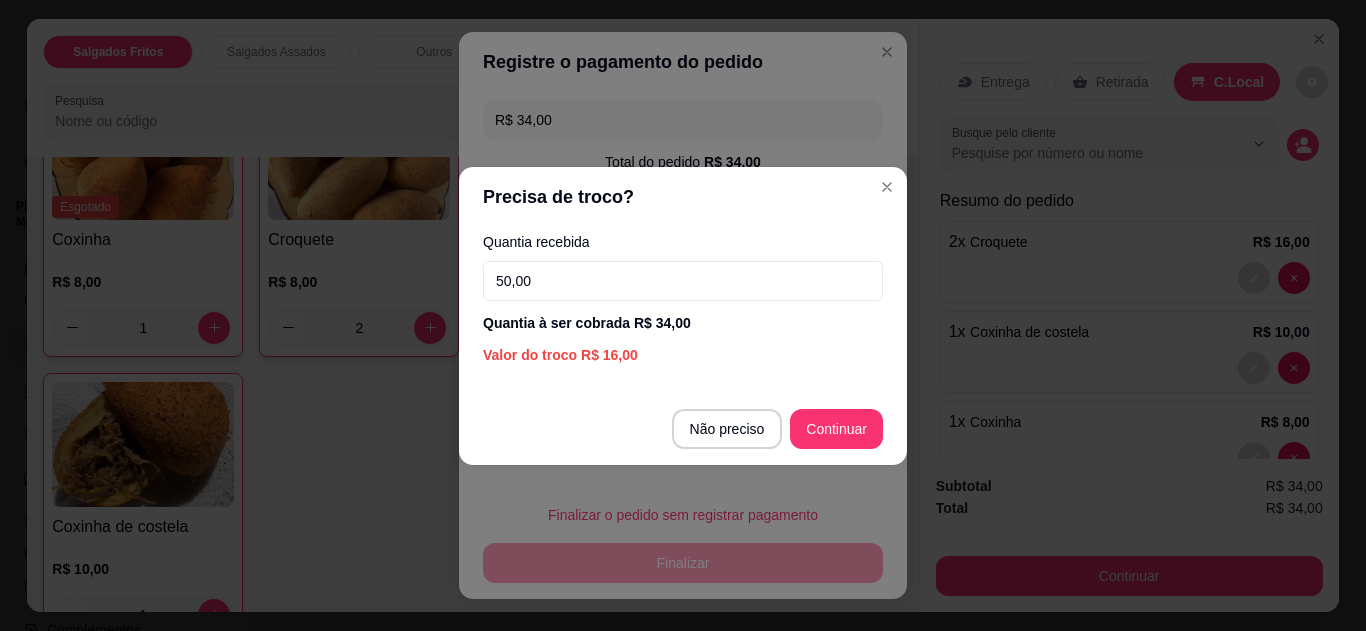type on "50,00" 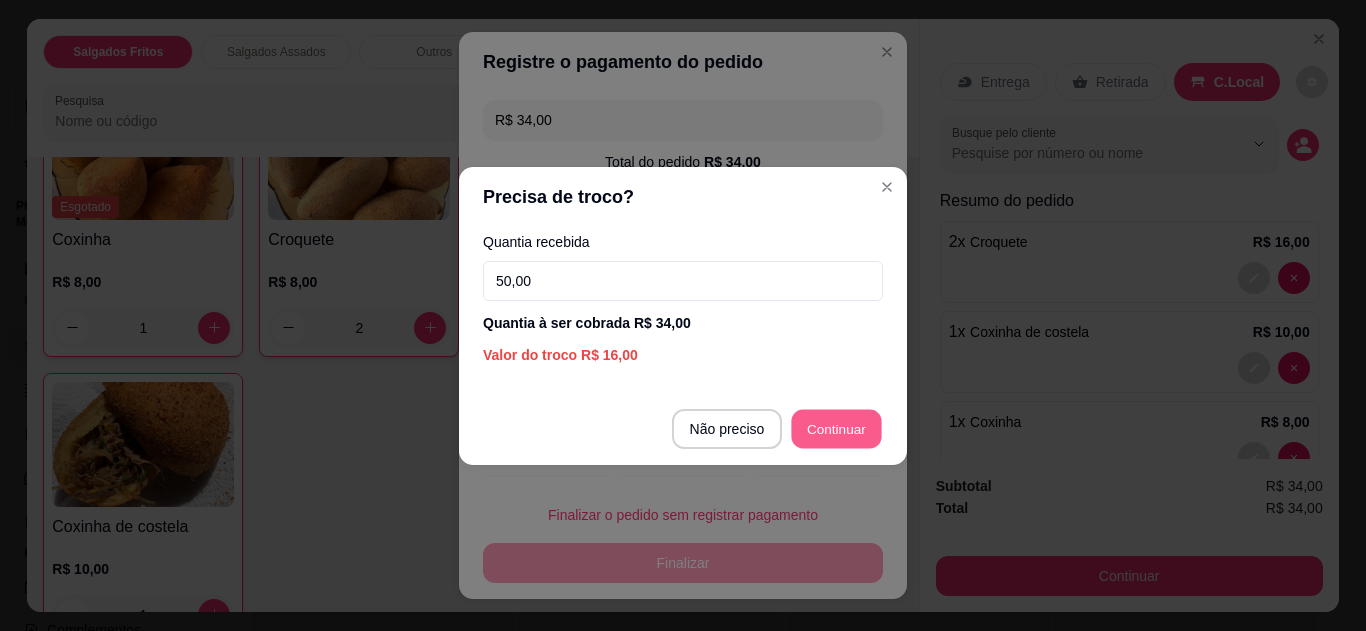 type on "R$ 0,00" 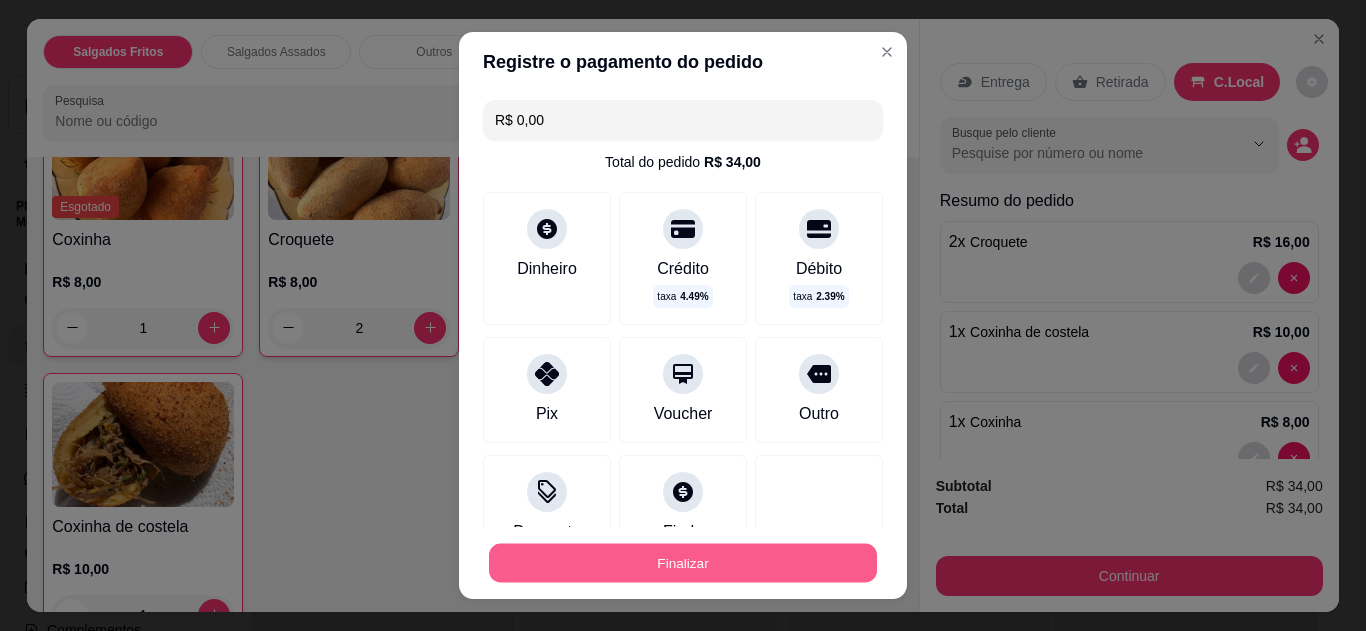 click on "Finalizar" at bounding box center [683, 563] 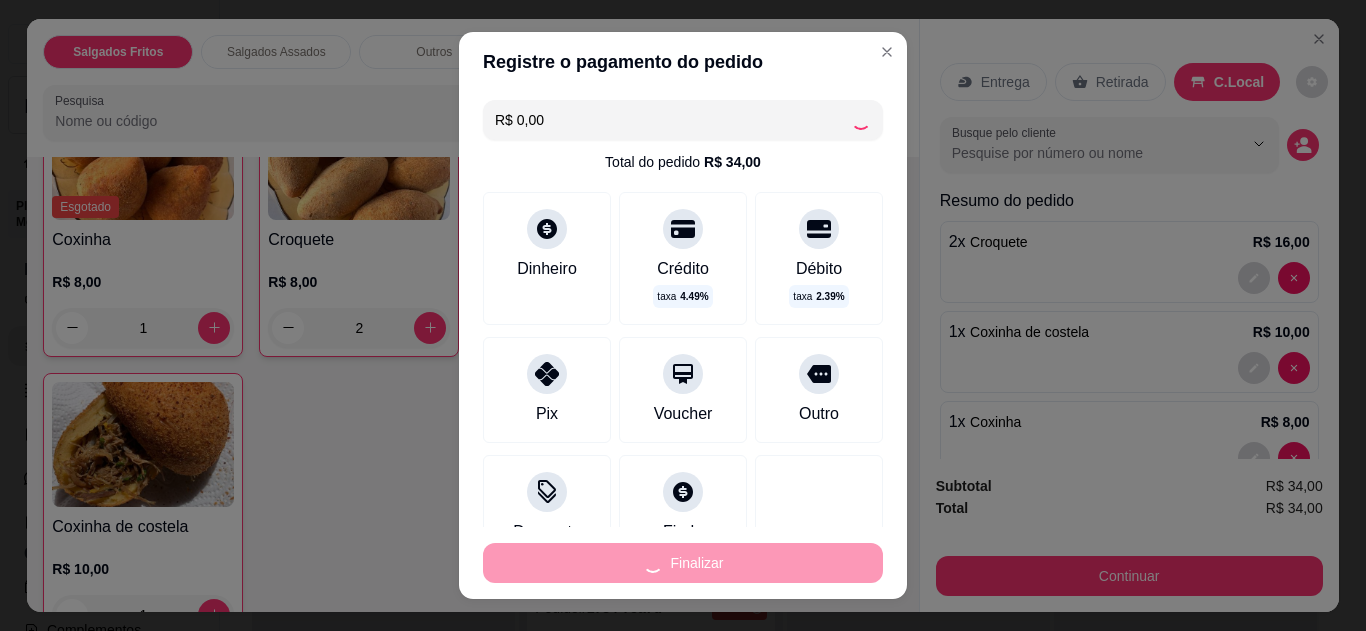 type on "0" 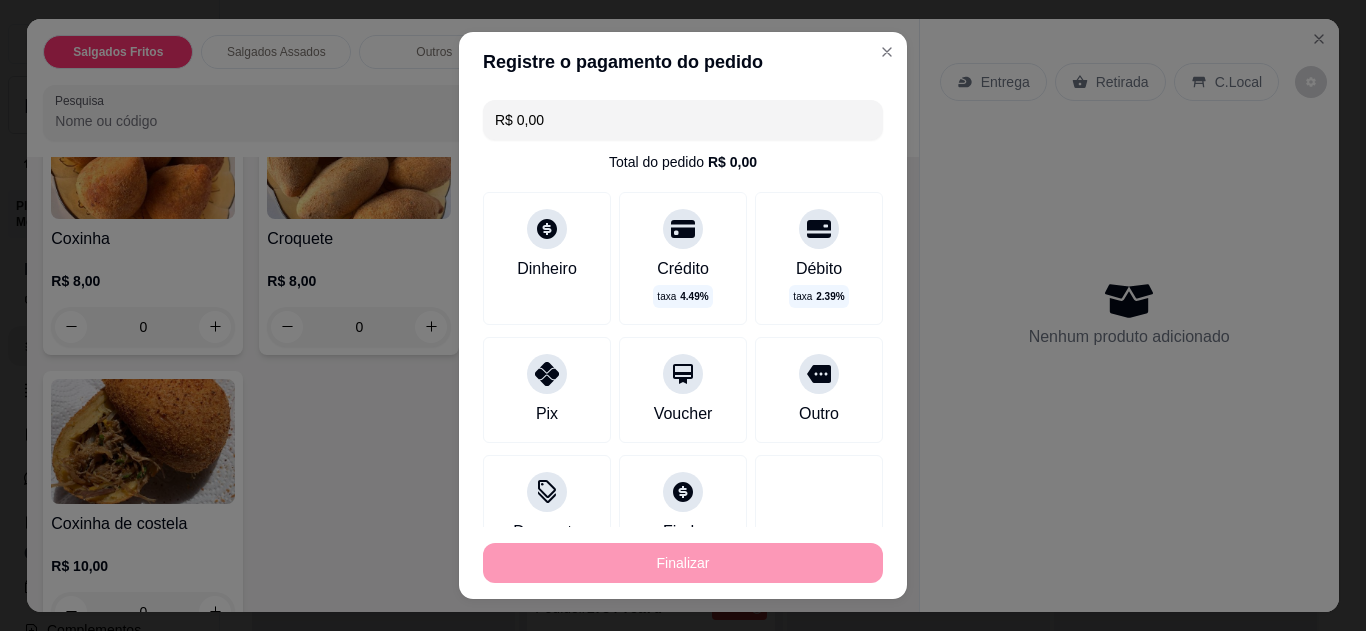 type on "-R$ 34,00" 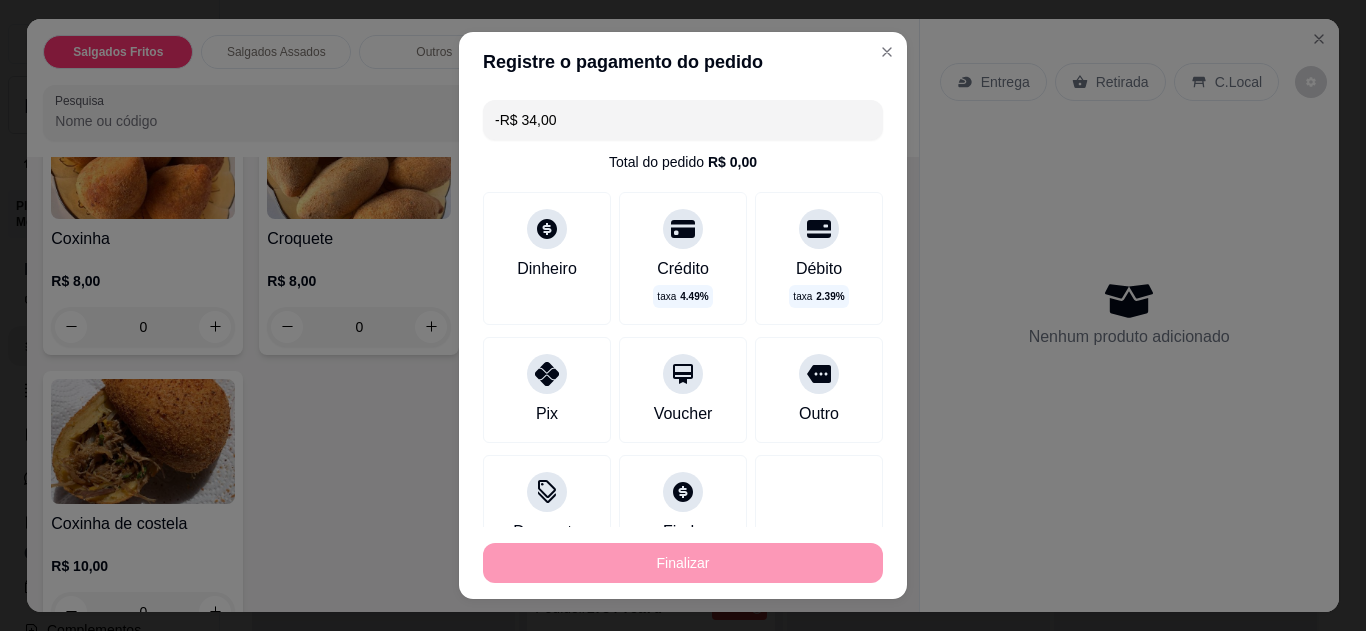scroll, scrollTop: 200, scrollLeft: 0, axis: vertical 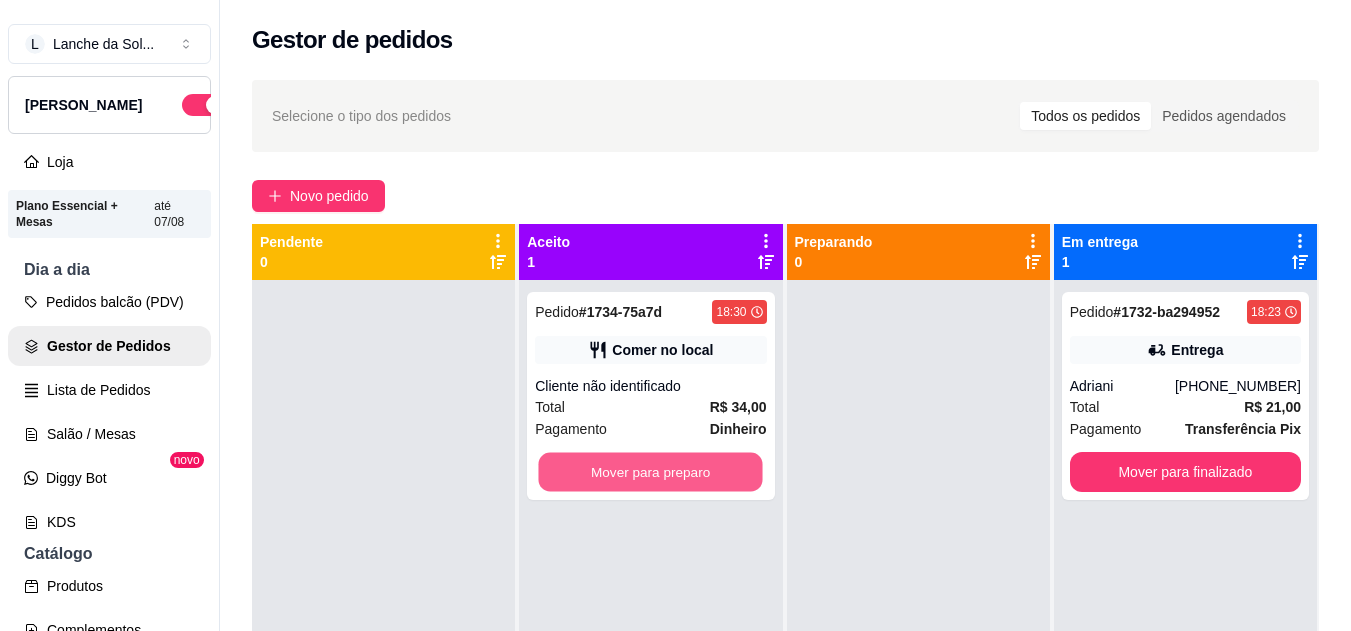 click on "Mover para preparo" at bounding box center [651, 472] 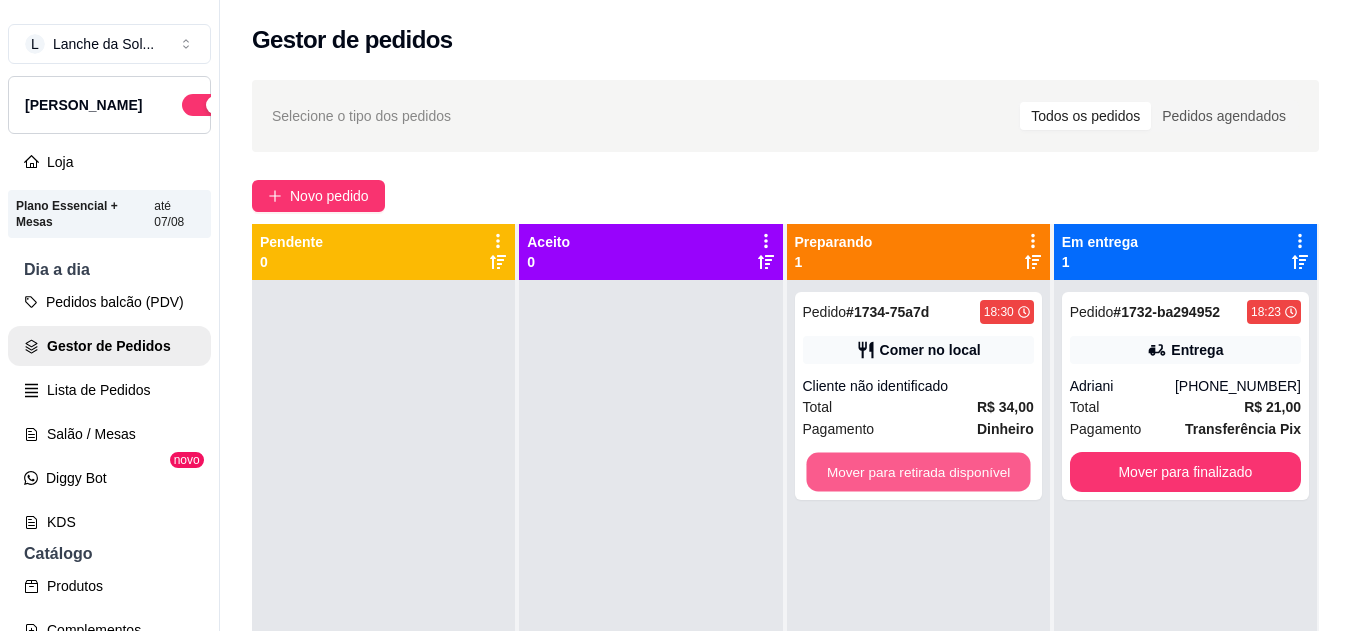 click on "Mover para retirada disponível" at bounding box center (918, 472) 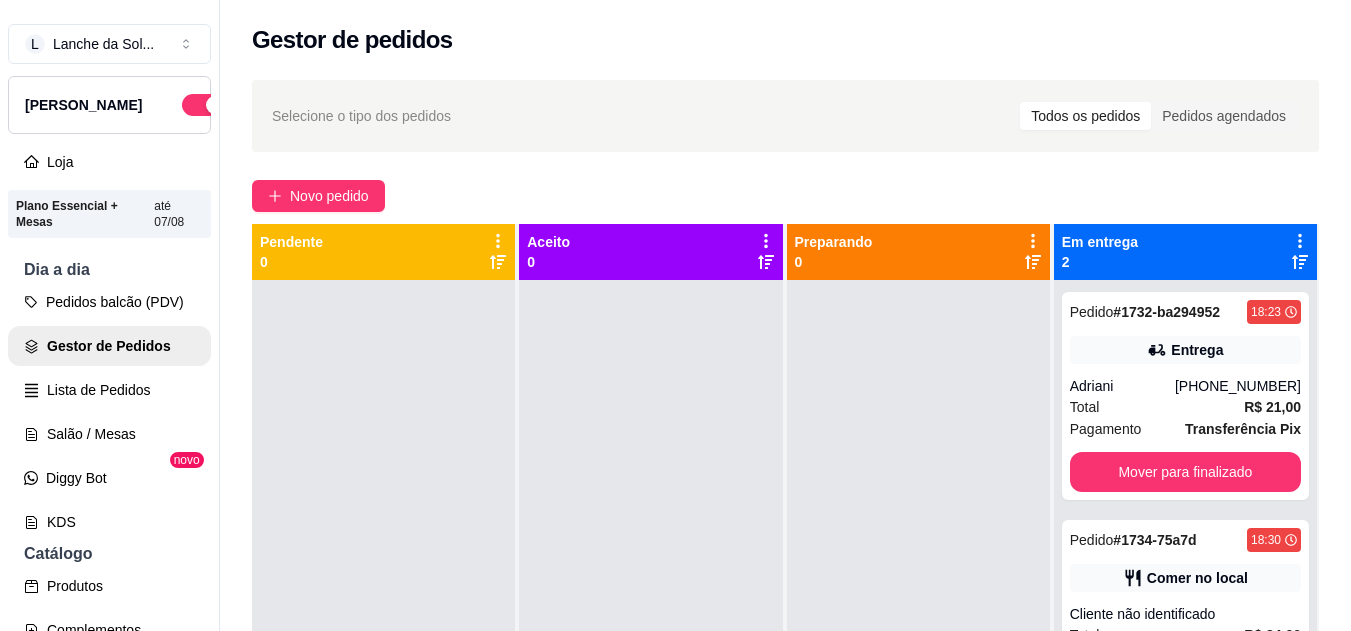 click on "Pedido  # 1734-75a7d 18:30 Comer no local Cliente não identificado Total R$ 34,00 Pagamento Dinheiro Mover para finalizado" at bounding box center [1185, 624] 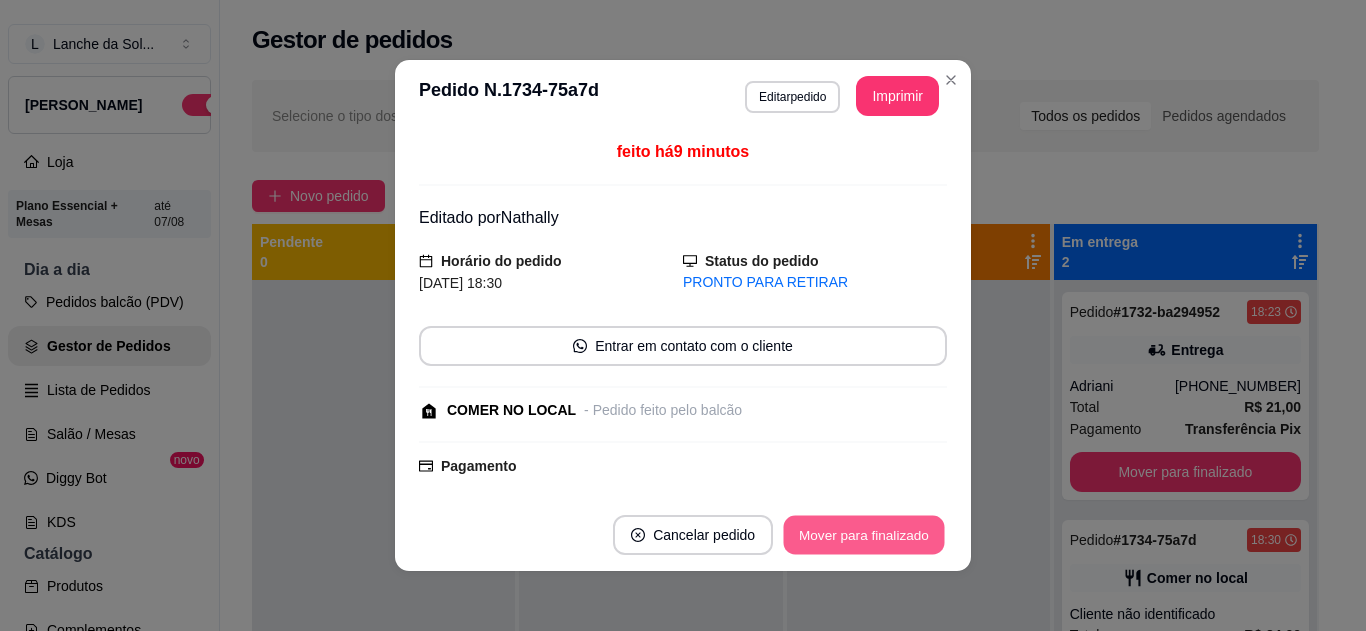 click on "Mover para finalizado" at bounding box center (864, 535) 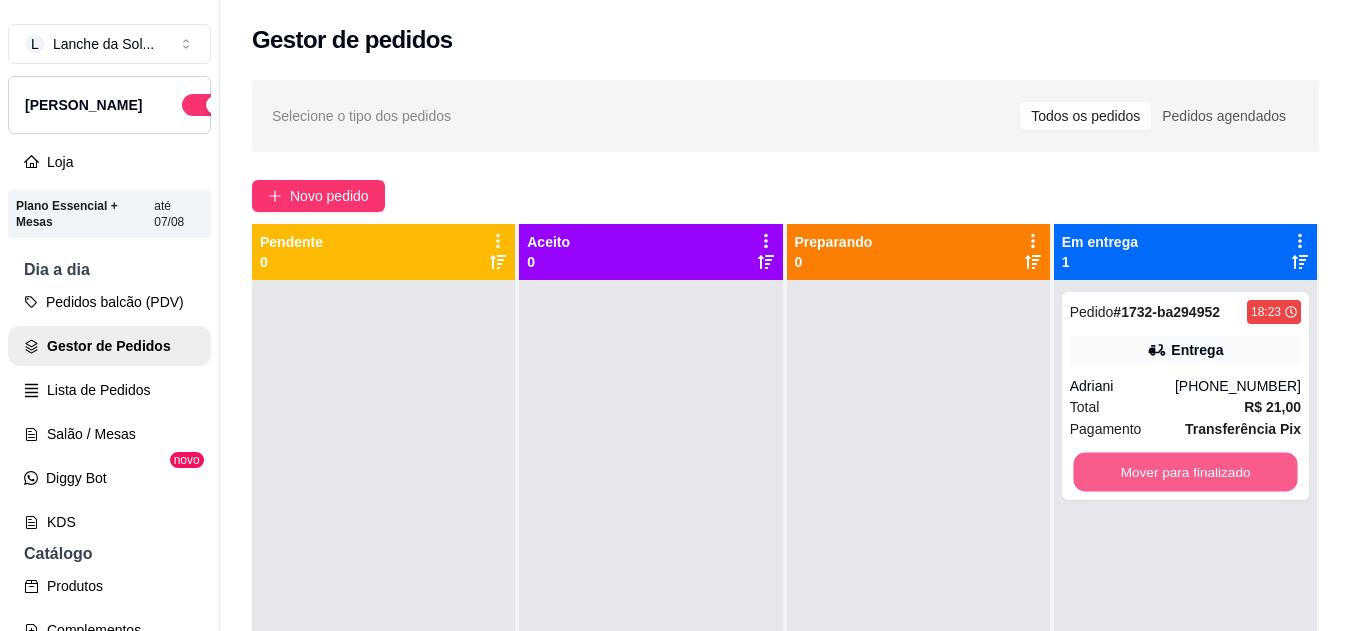 click on "Mover para finalizado" at bounding box center (1185, 472) 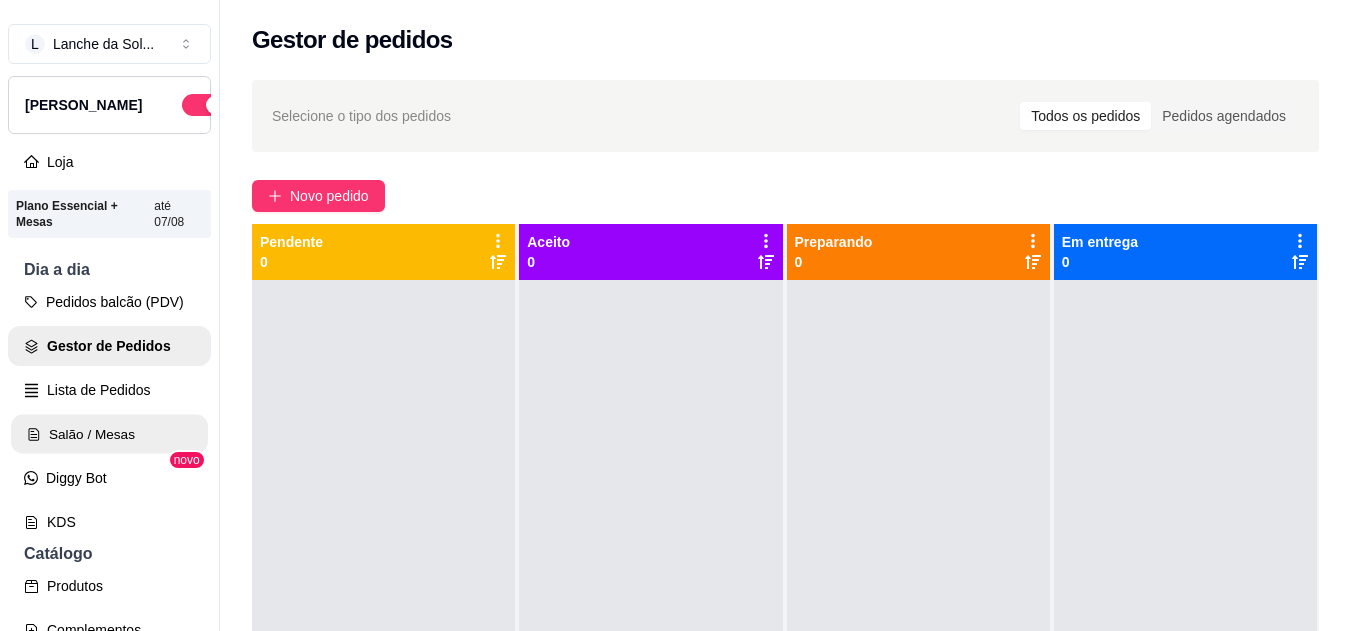 click on "Salão / Mesas" at bounding box center [109, 434] 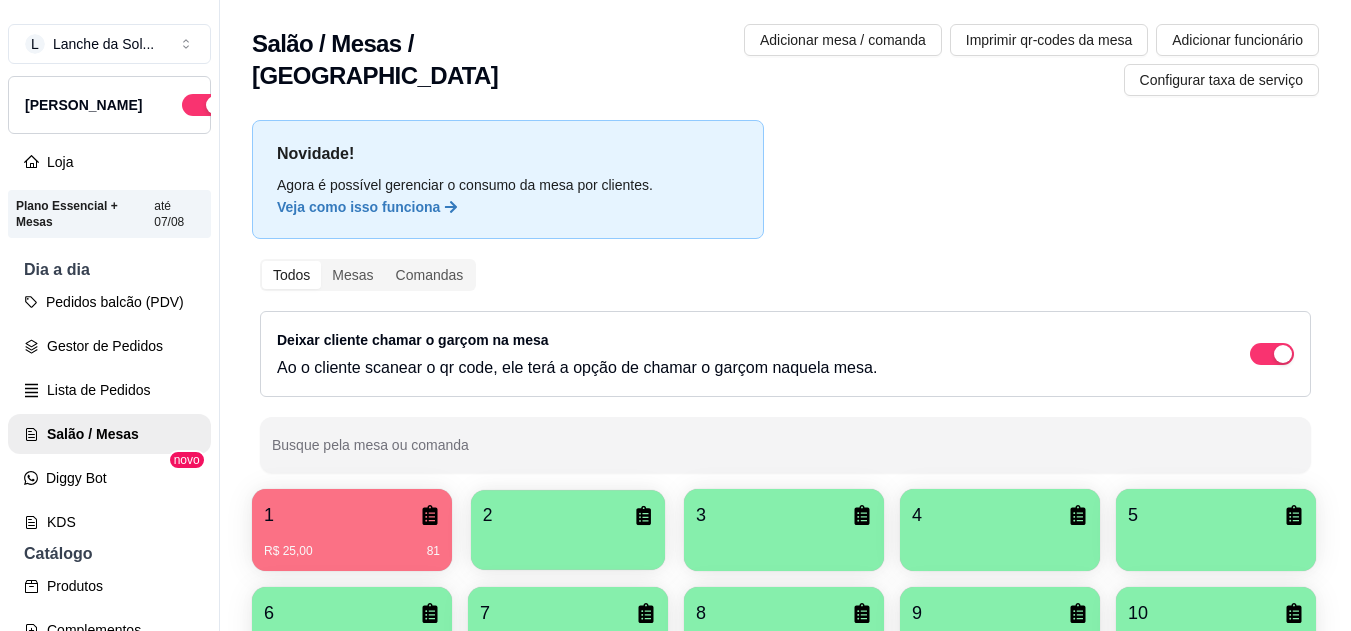 click at bounding box center (568, 543) 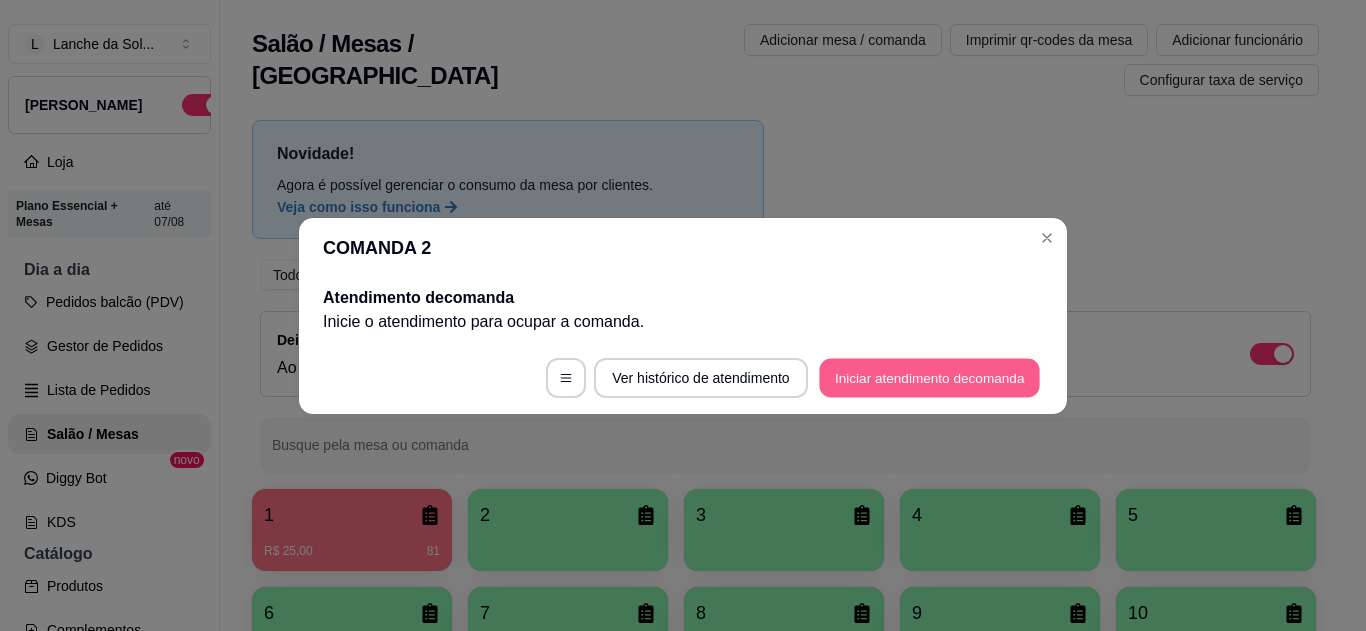 click on "Iniciar atendimento de  comanda" at bounding box center [929, 377] 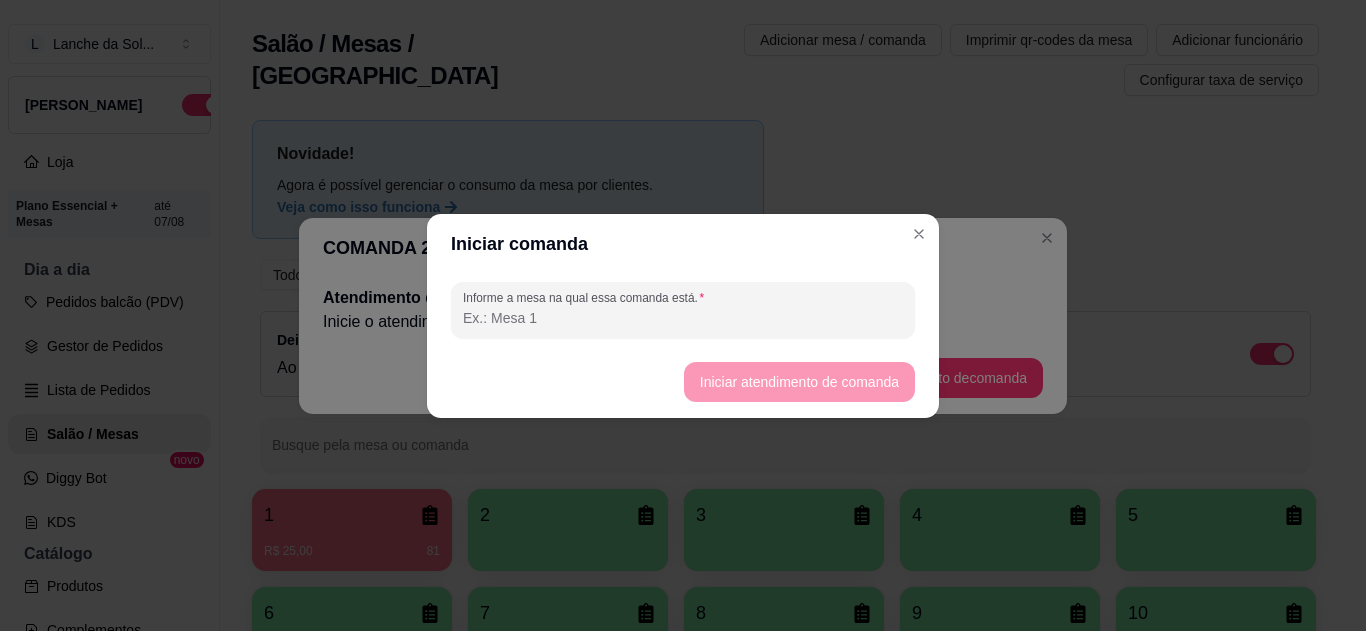 click on "Informe a mesa na qual essa comanda está." at bounding box center [683, 318] 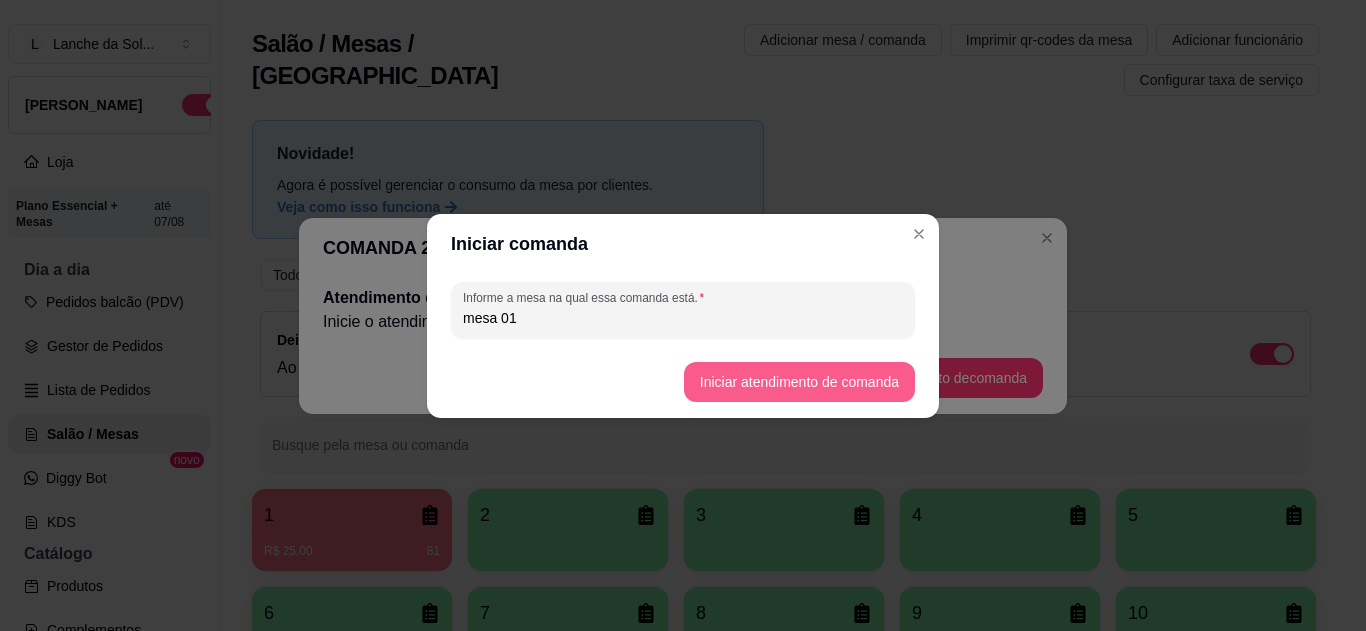 type on "mesa 01" 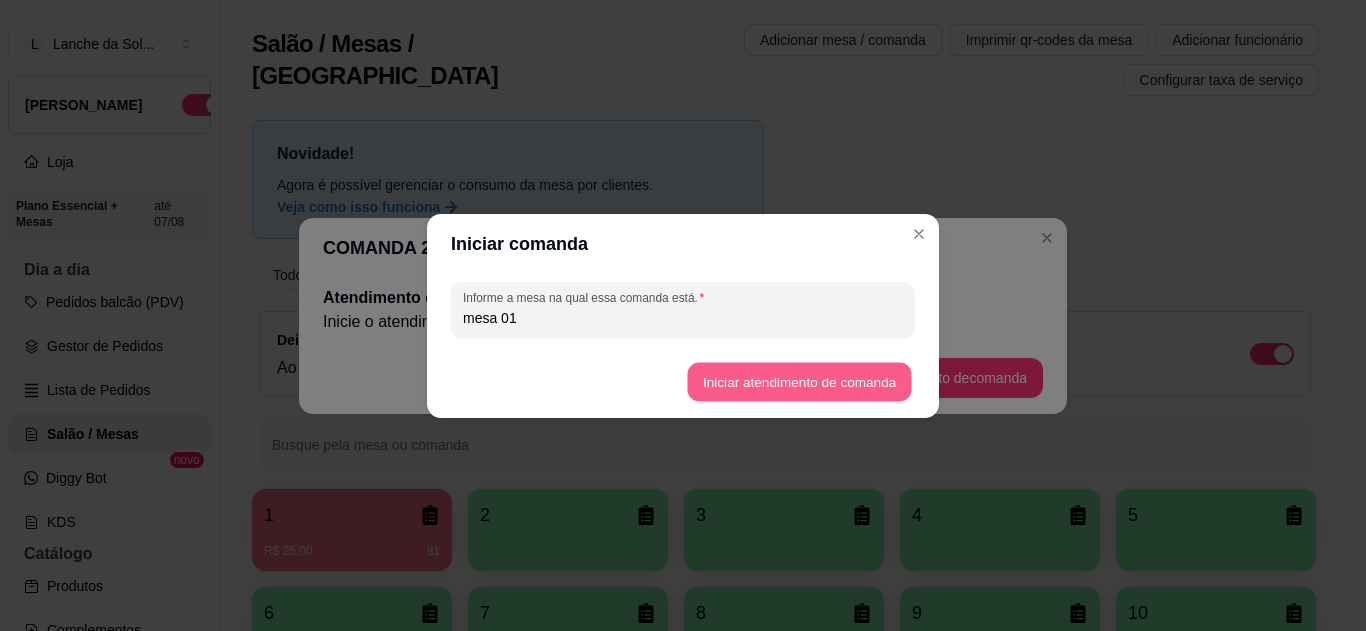 click on "Iniciar atendimento de comanda" at bounding box center (799, 381) 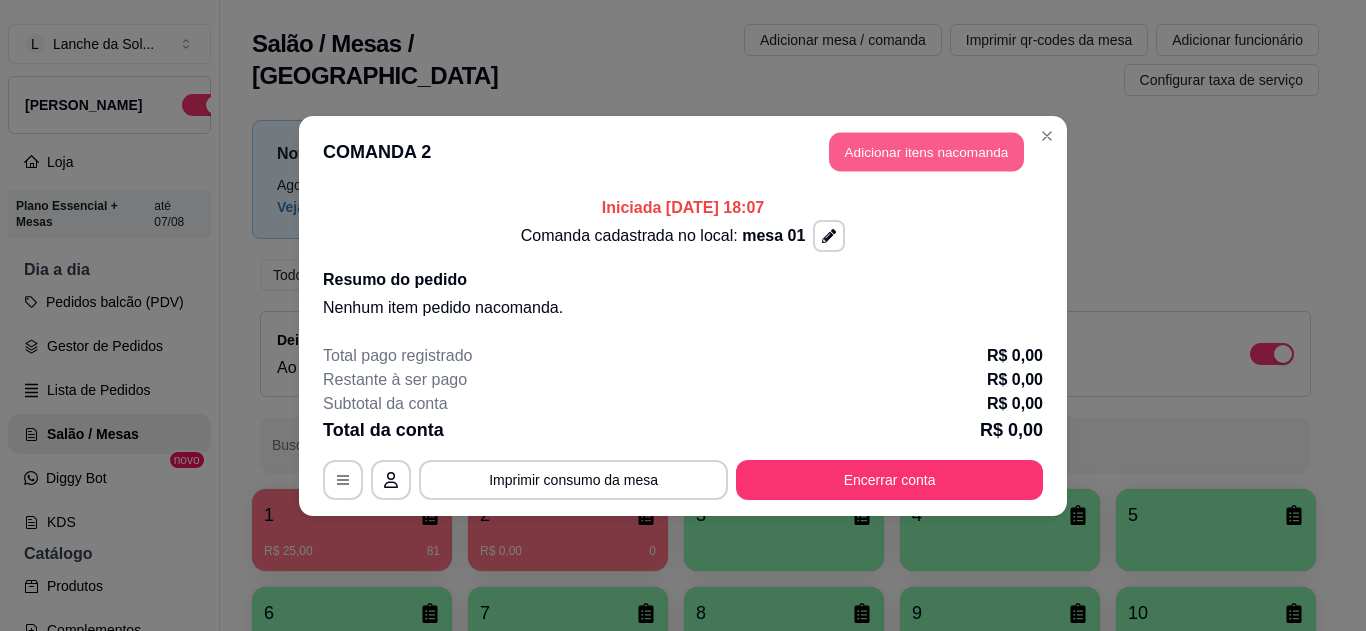 click on "Adicionar itens na  comanda" at bounding box center (926, 151) 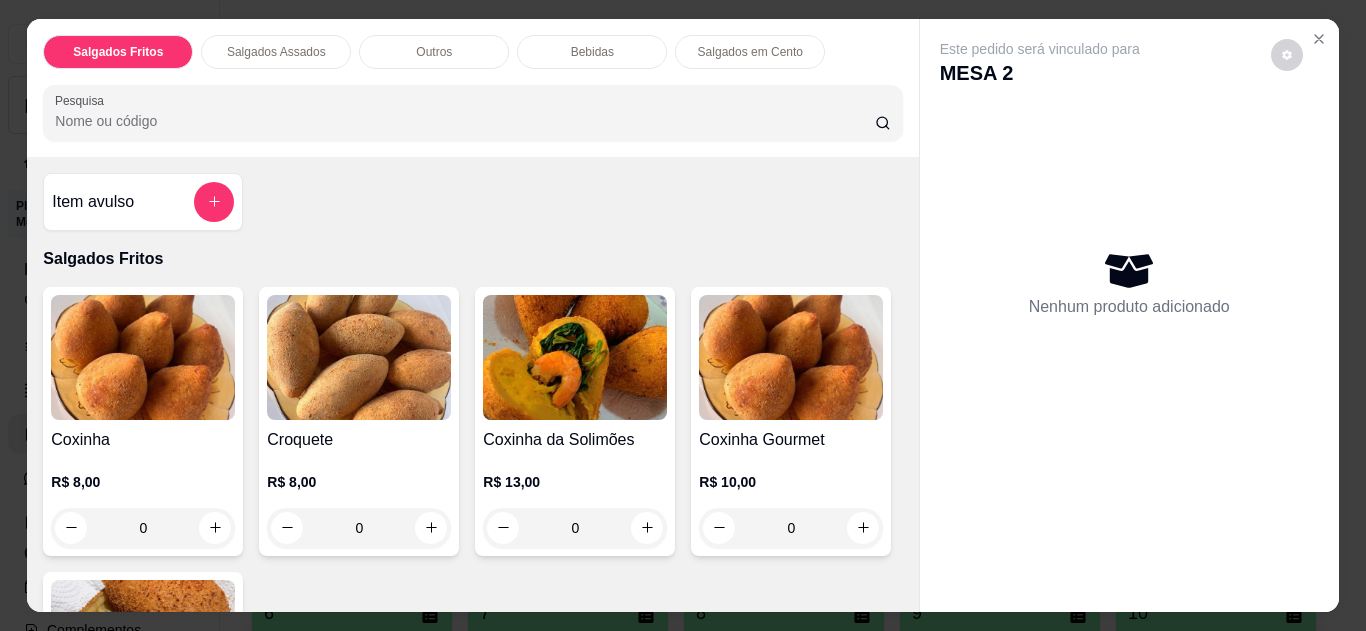 click on "Item avulso Salgados Fritos Coxinha    R$ 8,00 0 Croquete   R$ 8,00 0 Coxinha da Solimões   R$ 13,00 0 Coxinha Gourmet   R$ 10,00 0 Coxinha de costela   R$ 10,00 0 Salgados Assados Especialidade da casa   R$ 8,00 0 Outros Tacacá   R$ 25,00 0 Canudão de Camarão   R$ 6,00 0 Bebidas Coca-Cola Lata   R$ 7,00 0 Fanta Laranja Lata   R$ 7,00 0 Fanta Uva Lata   R$ 7,00 0 Guaraná Antártica Lata   R$ 7,00 0 Coca-Cola Zero    R$ 7,00 0 Suco de Maracujá   R$ 9,00 0 Suco de Goiaba   R$ 9,00 0 Salgados em Cento Salgado de Festa em Cento   R$ 120,00 0" at bounding box center [472, 384] 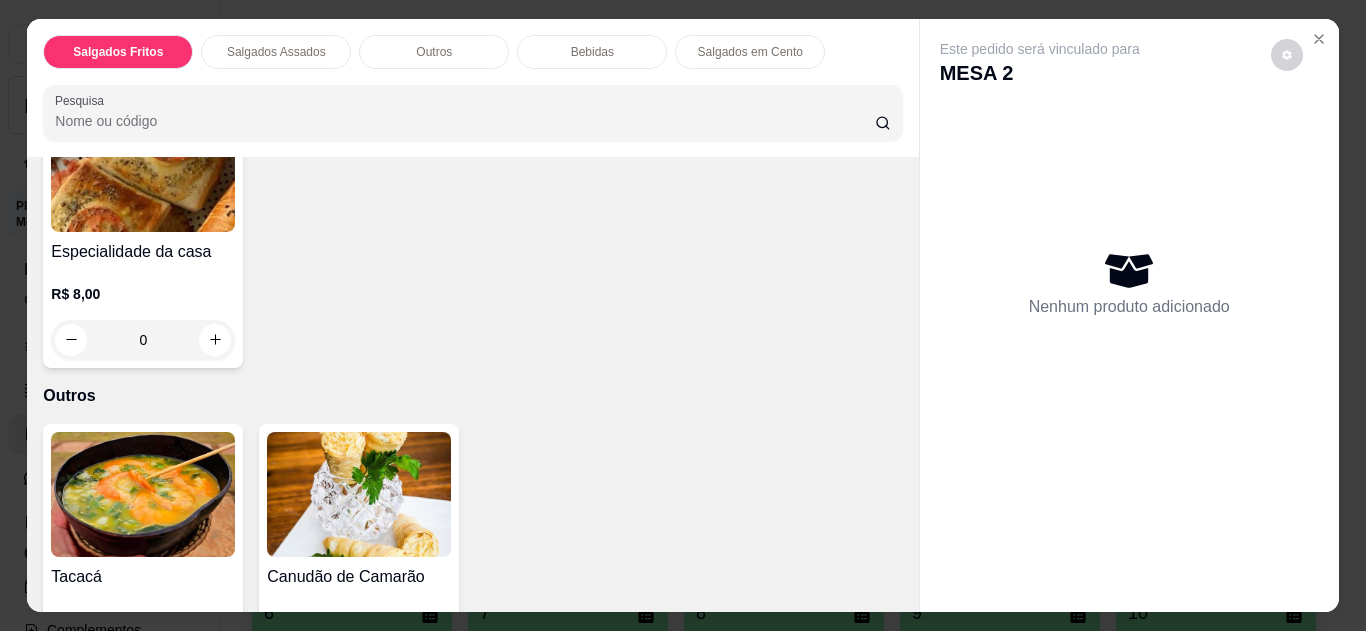 scroll, scrollTop: 1197, scrollLeft: 0, axis: vertical 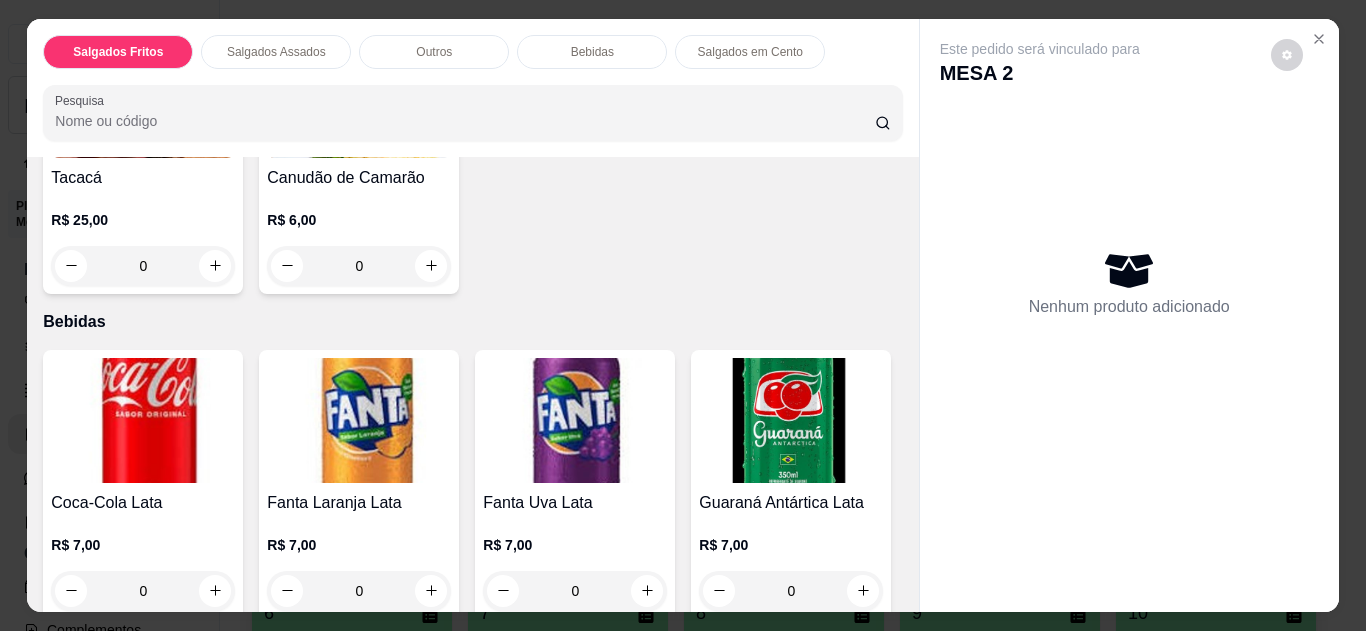 click on "0" at bounding box center (143, 266) 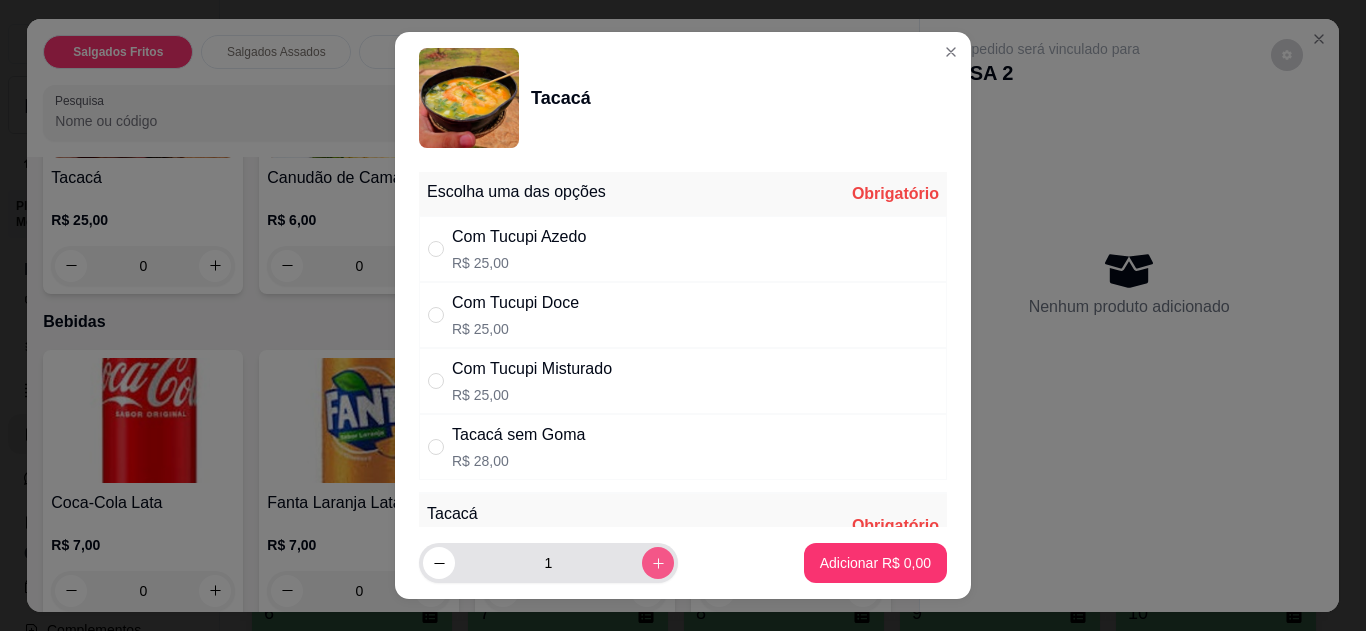 click at bounding box center [658, 563] 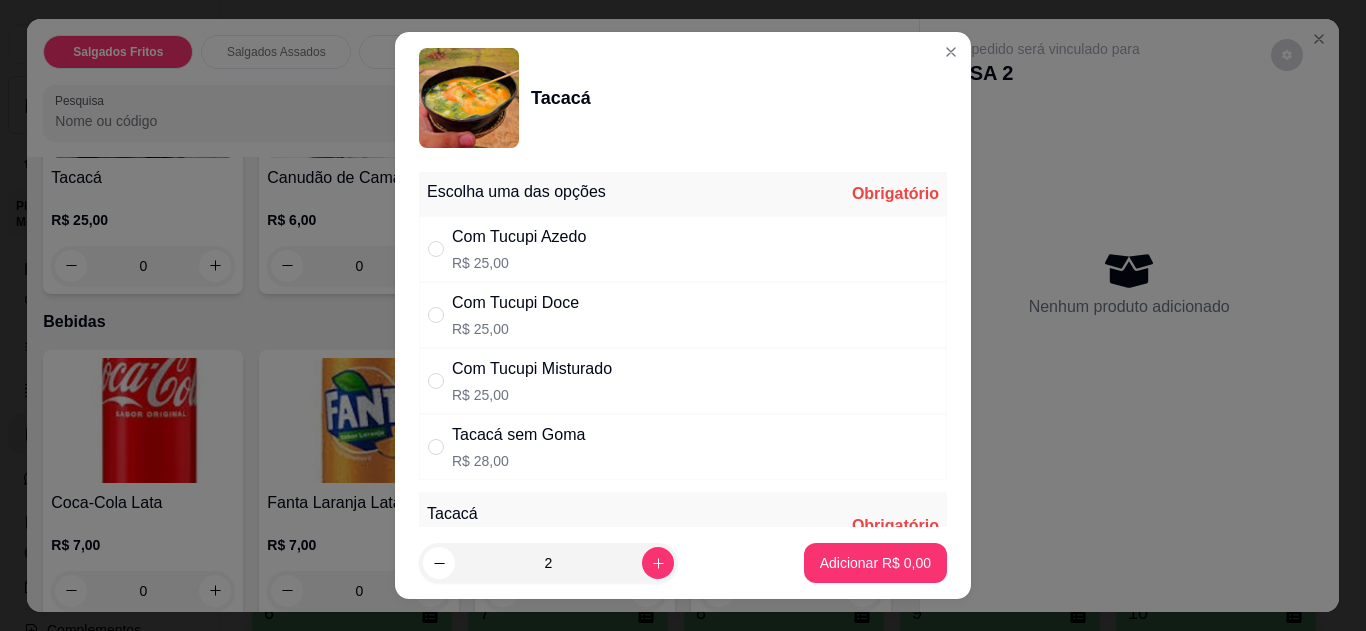 click on "Com Tucupi Doce R$ 25,00" at bounding box center [683, 315] 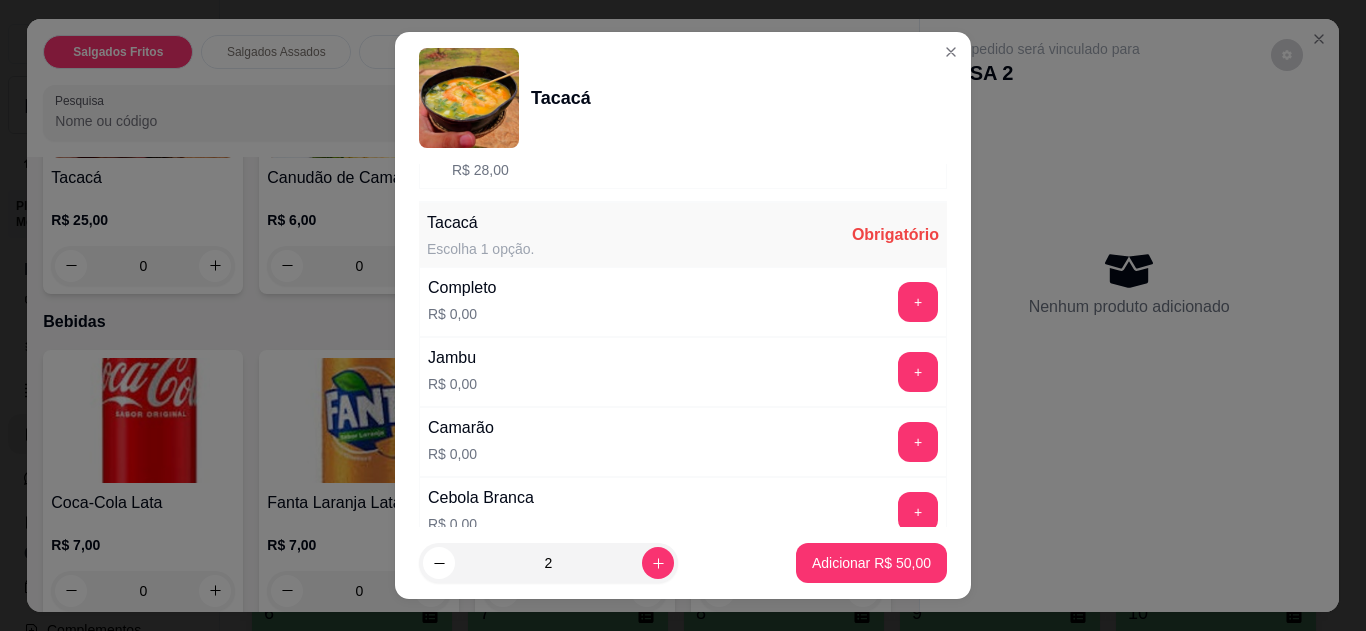 scroll, scrollTop: 320, scrollLeft: 0, axis: vertical 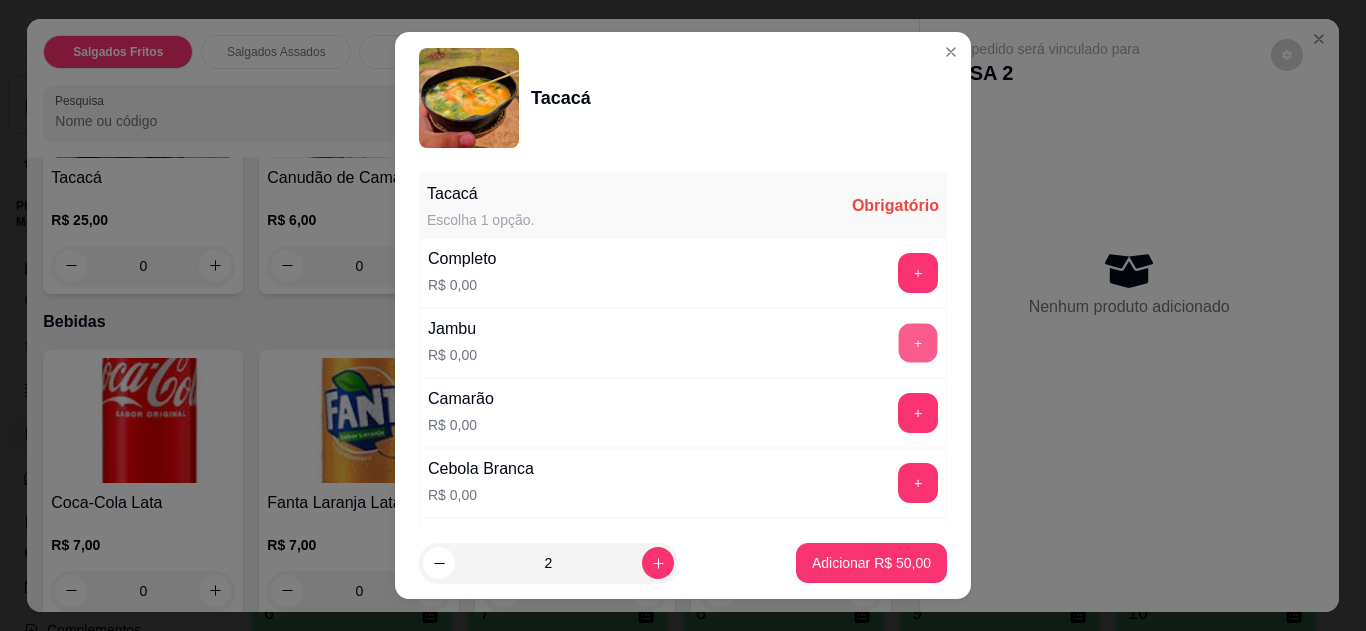 click on "+" at bounding box center [918, 342] 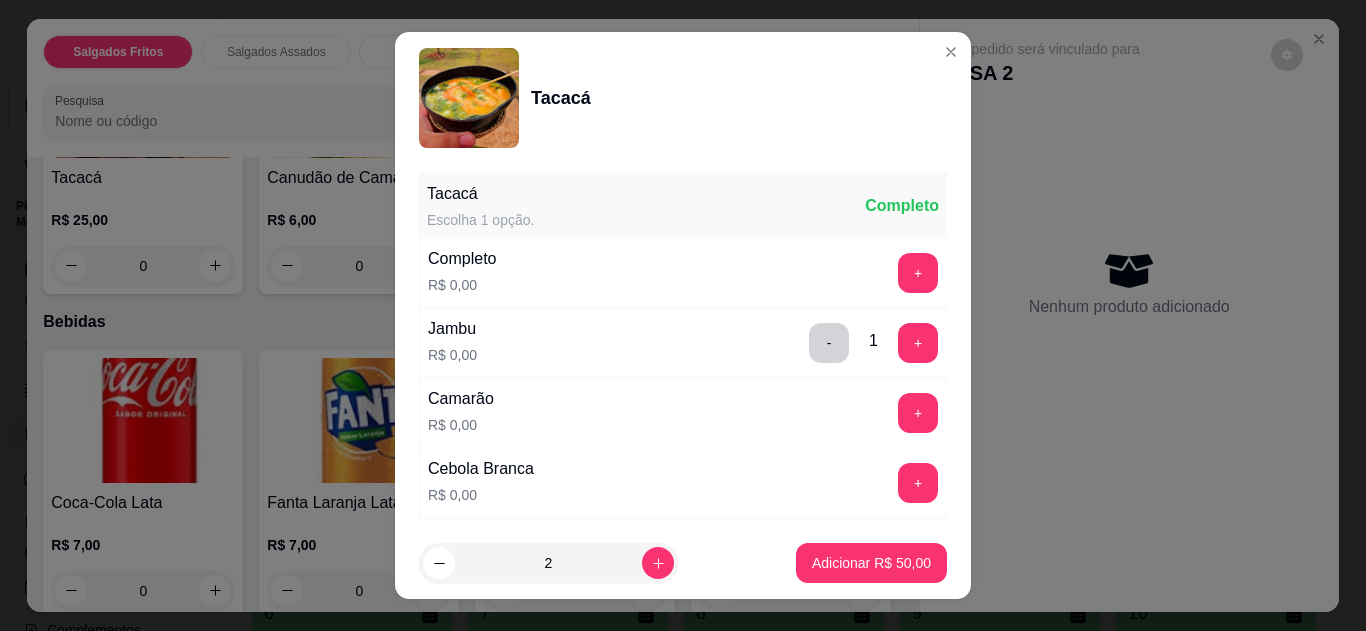 click on "Camarão R$ 0,00 +" at bounding box center [683, 413] 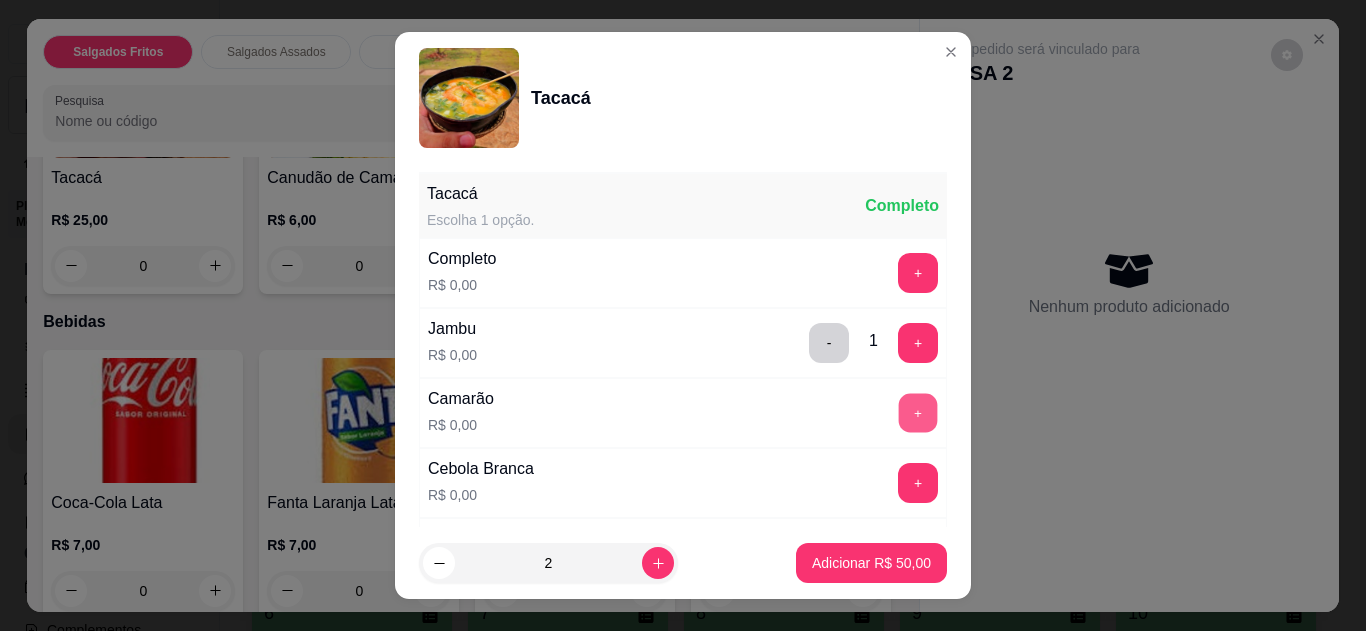 click on "+" at bounding box center [918, 412] 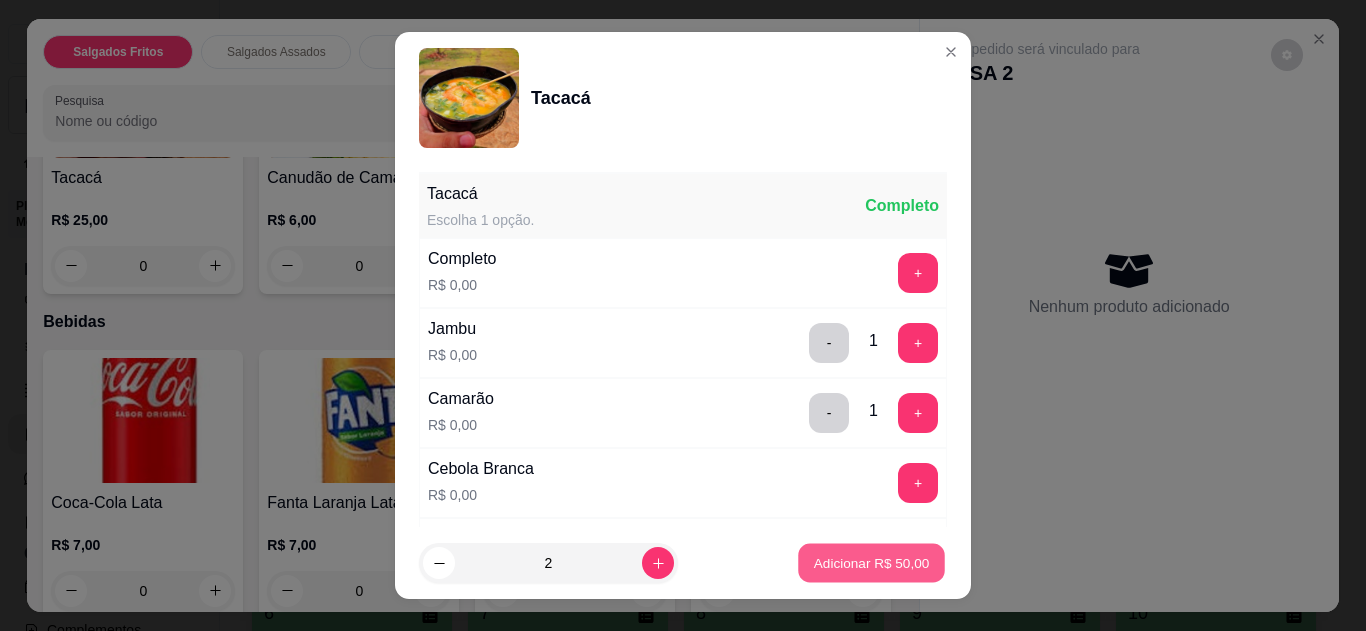 click on "Adicionar   R$ 50,00" at bounding box center [872, 563] 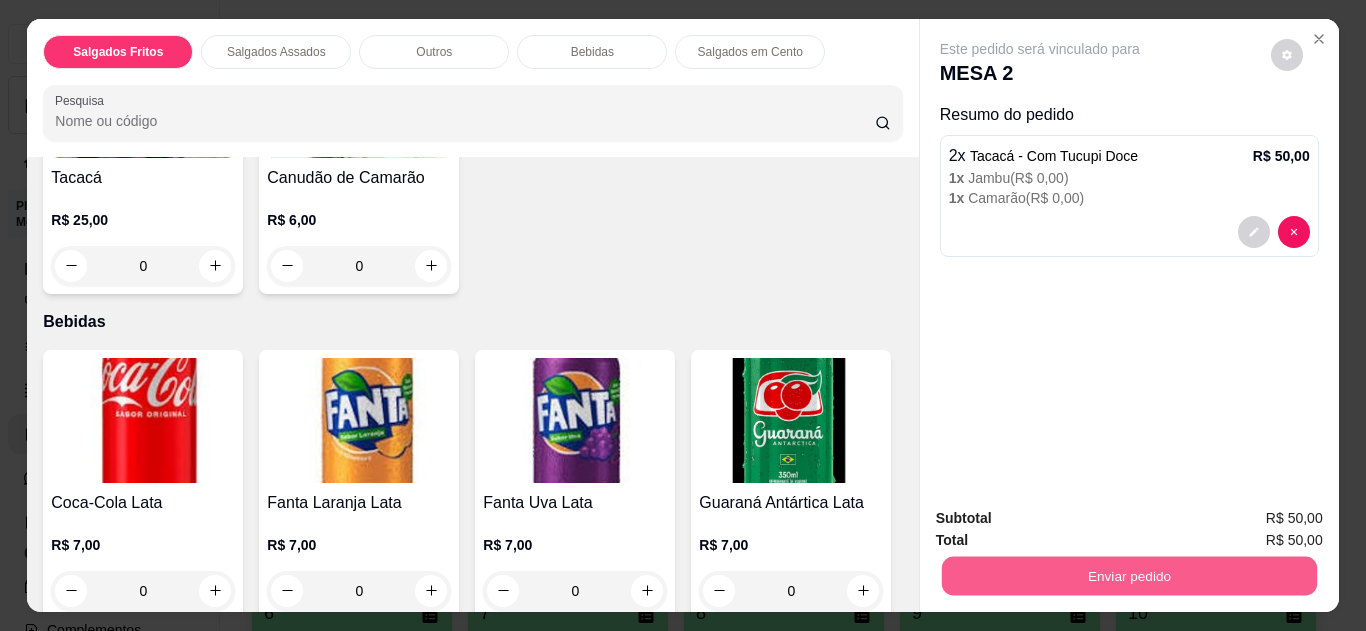 click on "Enviar pedido" at bounding box center [1128, 576] 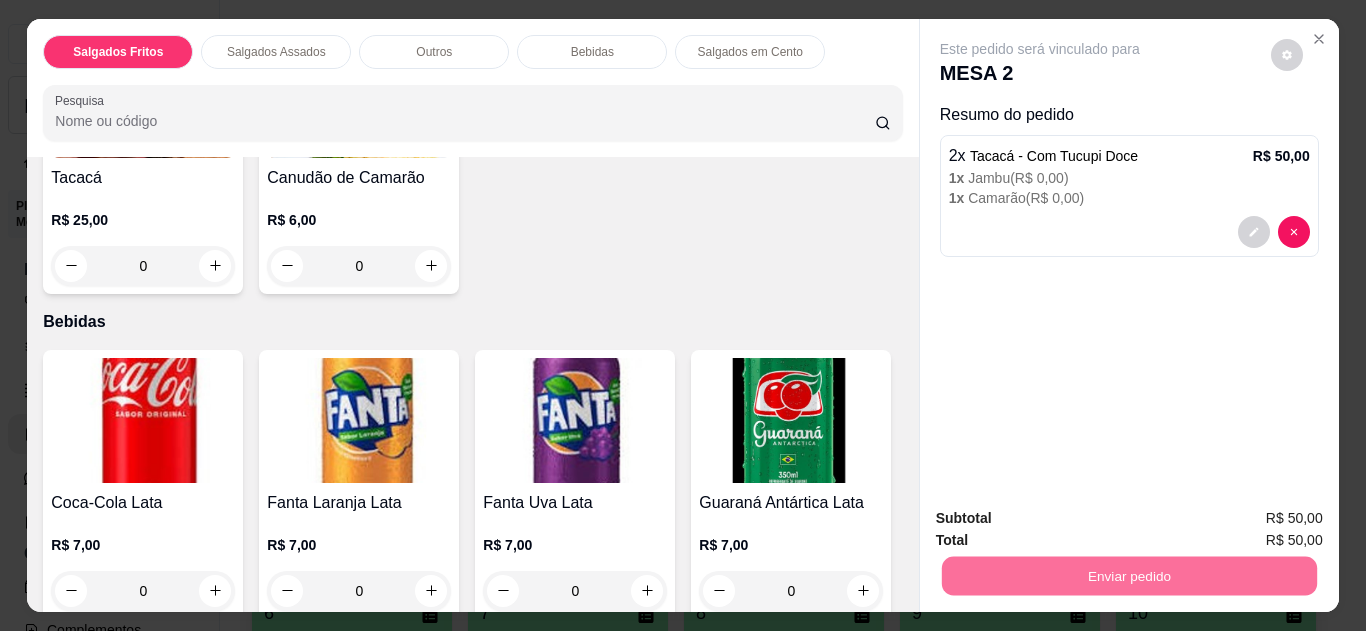 click on "Não registrar e enviar pedido" at bounding box center (1063, 519) 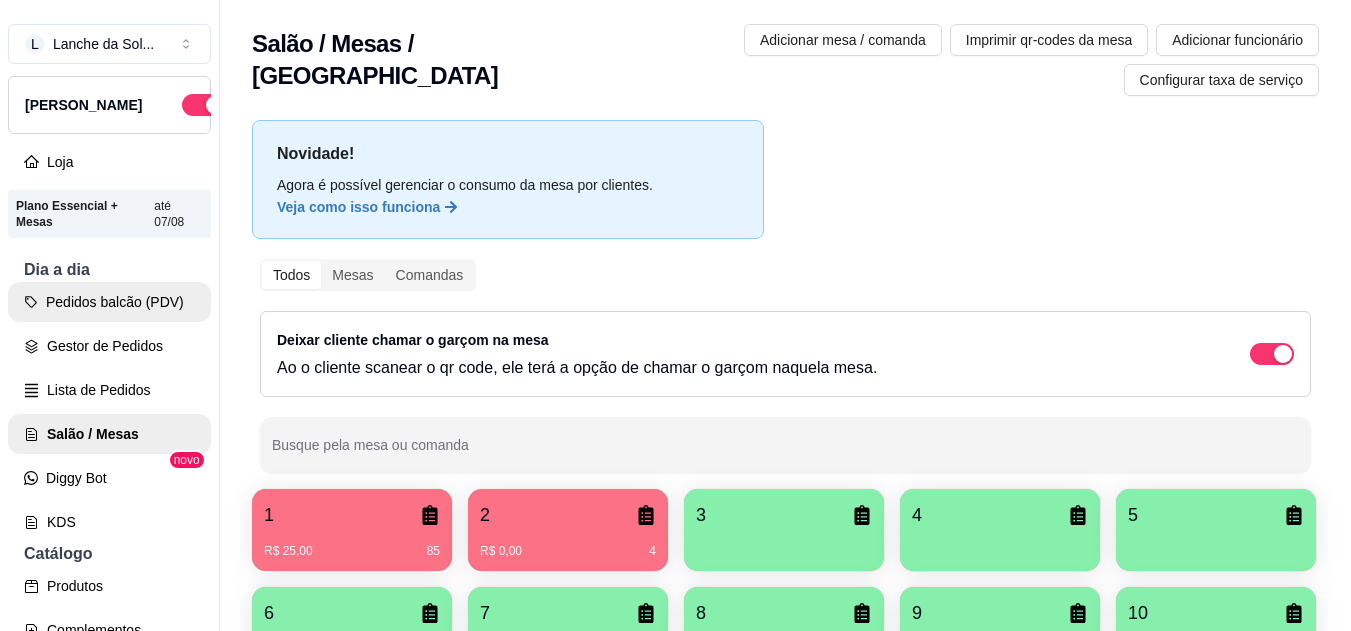 click on "Pedidos balcão (PDV)" at bounding box center (109, 302) 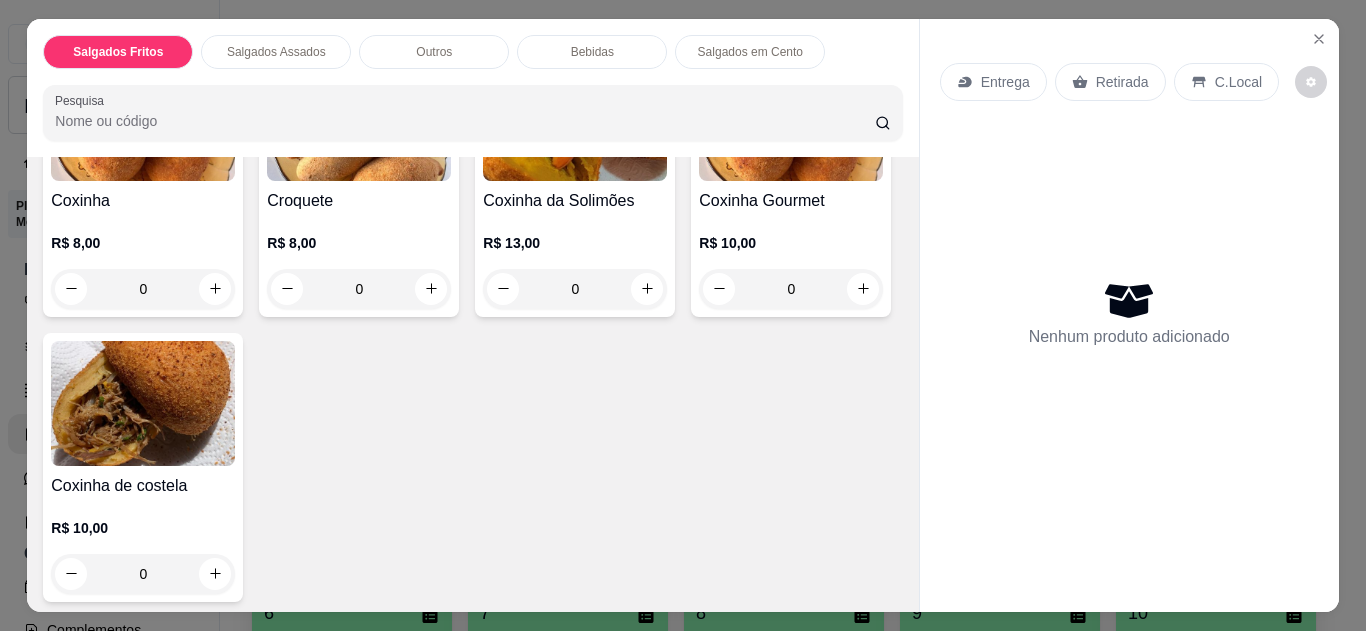 scroll, scrollTop: 240, scrollLeft: 0, axis: vertical 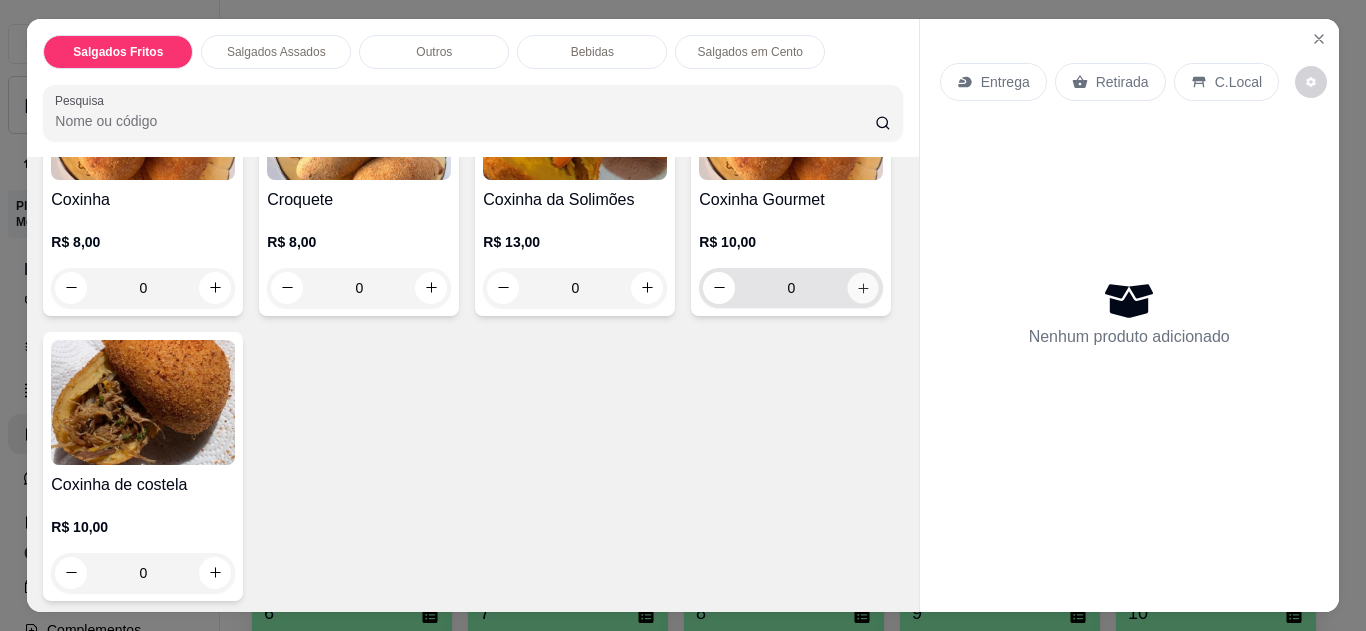 click at bounding box center [863, 287] 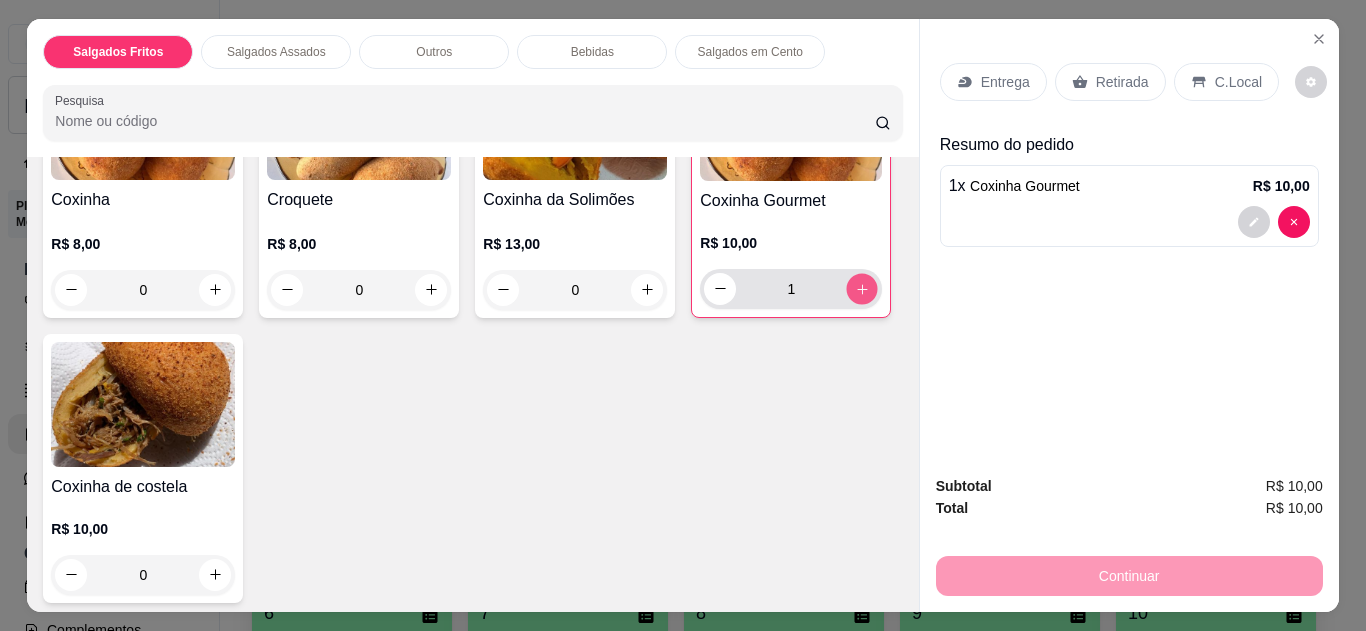 click at bounding box center [862, 288] 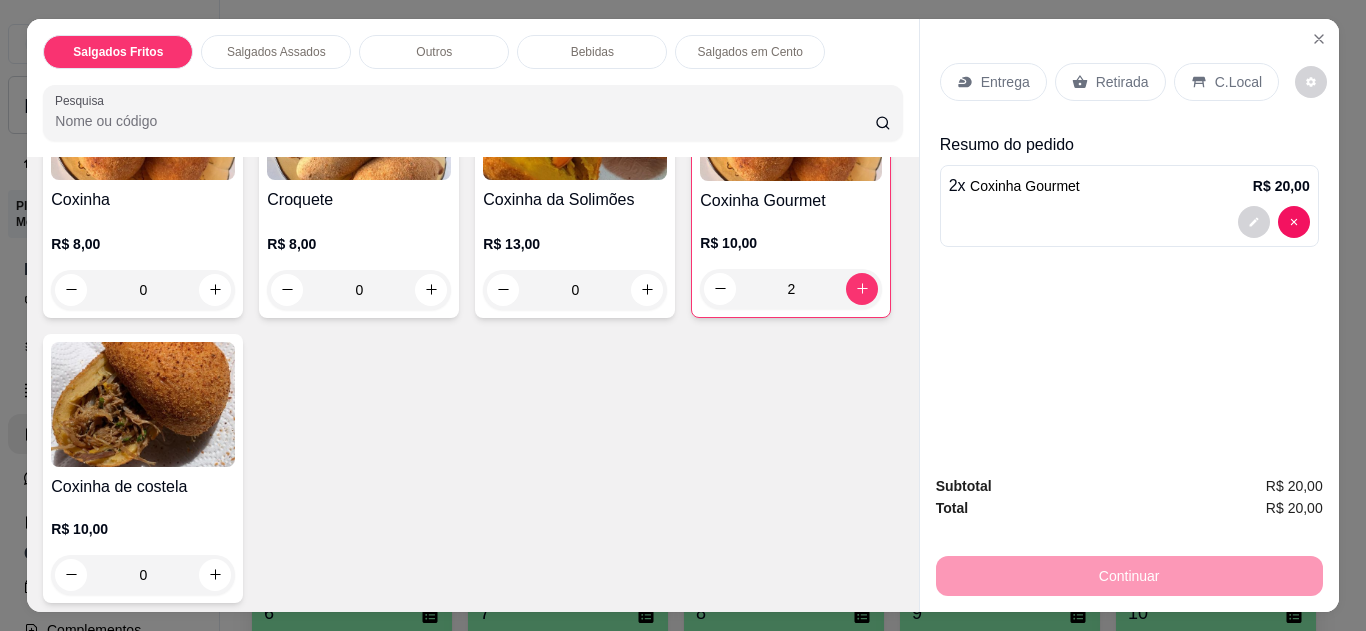 click on "C.Local" at bounding box center (1226, 82) 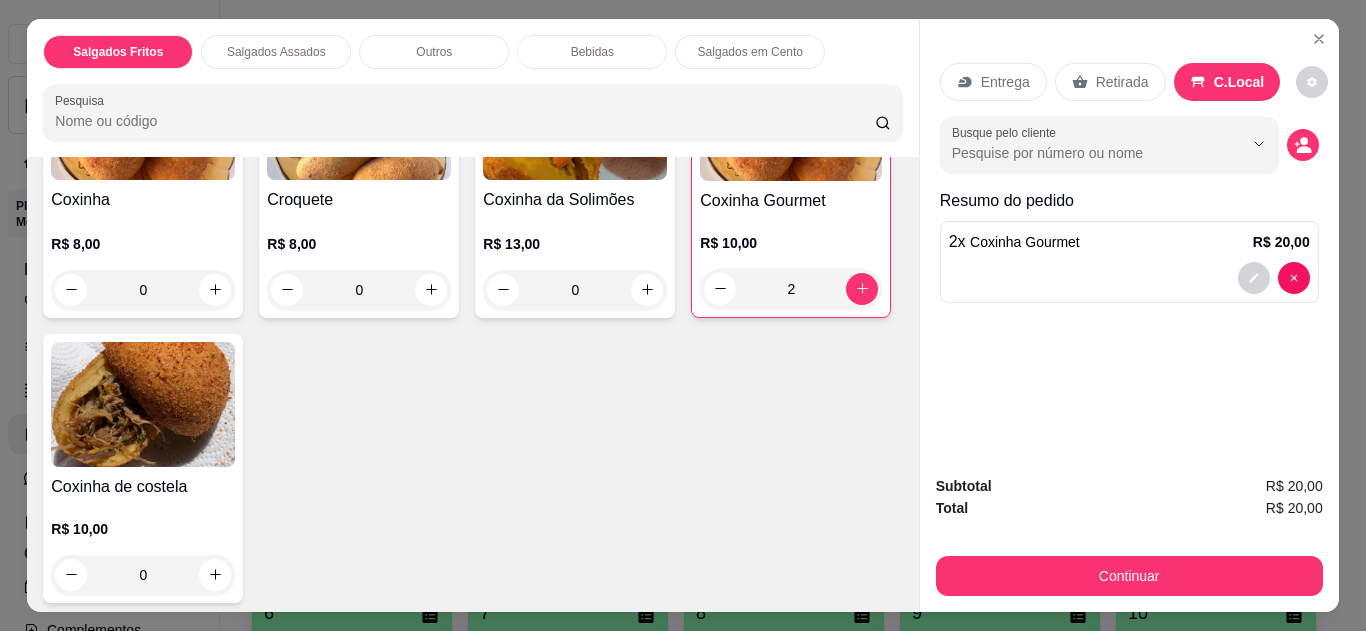 click on "Entrega Retirada C.Local" at bounding box center (1129, 82) 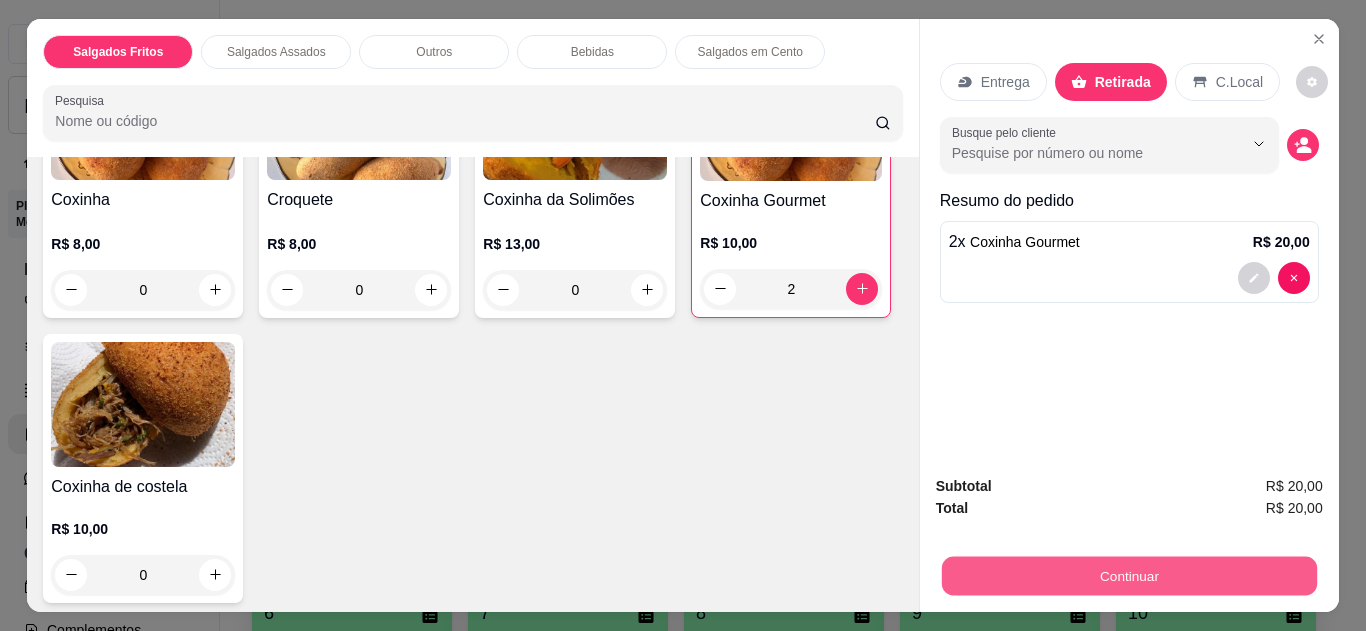 click on "Continuar" at bounding box center (1128, 576) 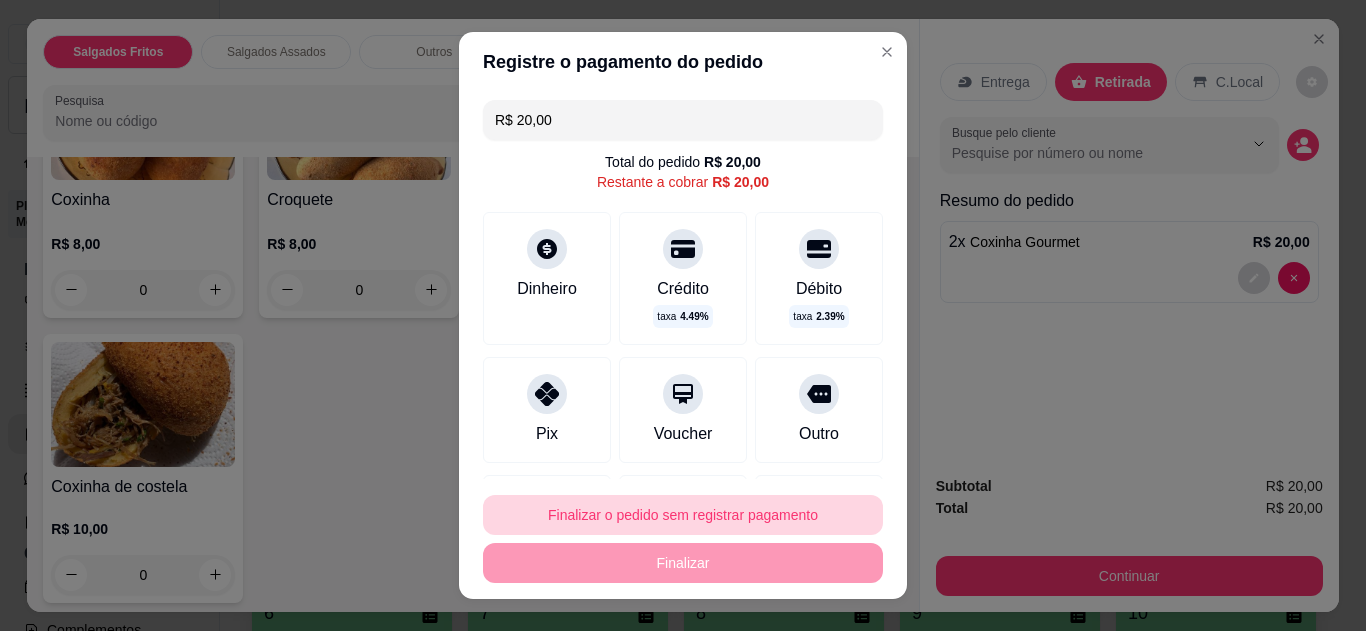 click on "Finalizar o pedido sem registrar pagamento" at bounding box center [683, 515] 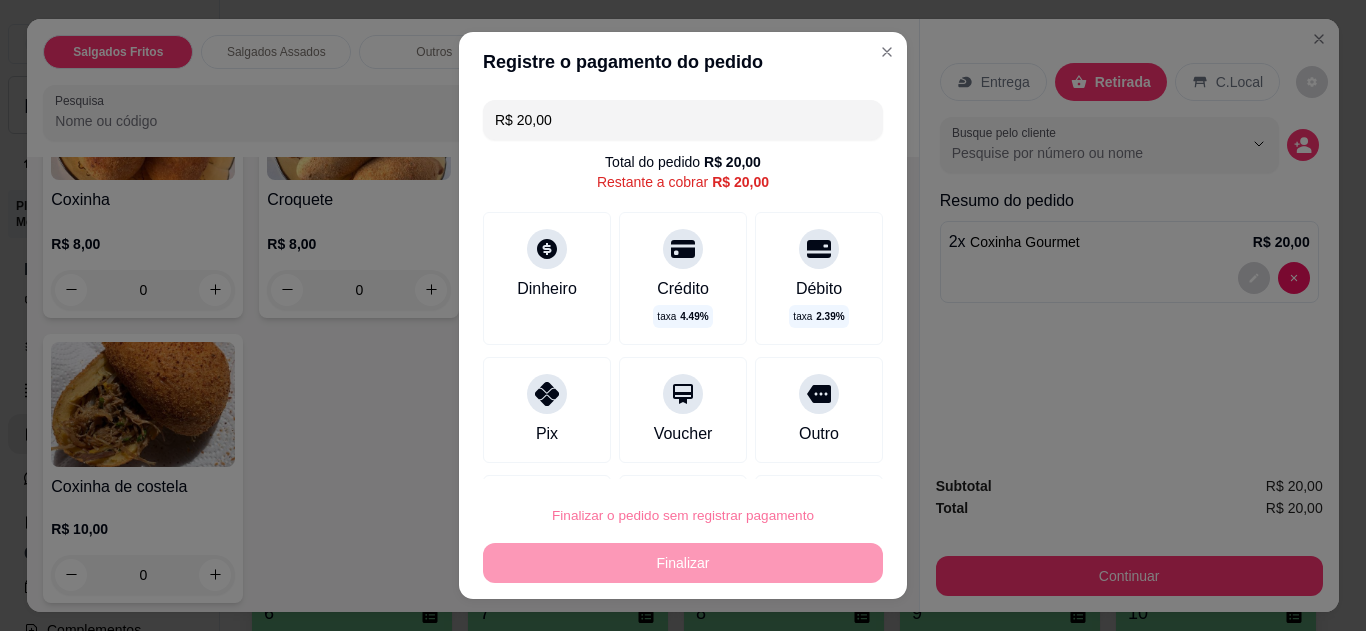 click on "Confirmar" at bounding box center (796, 459) 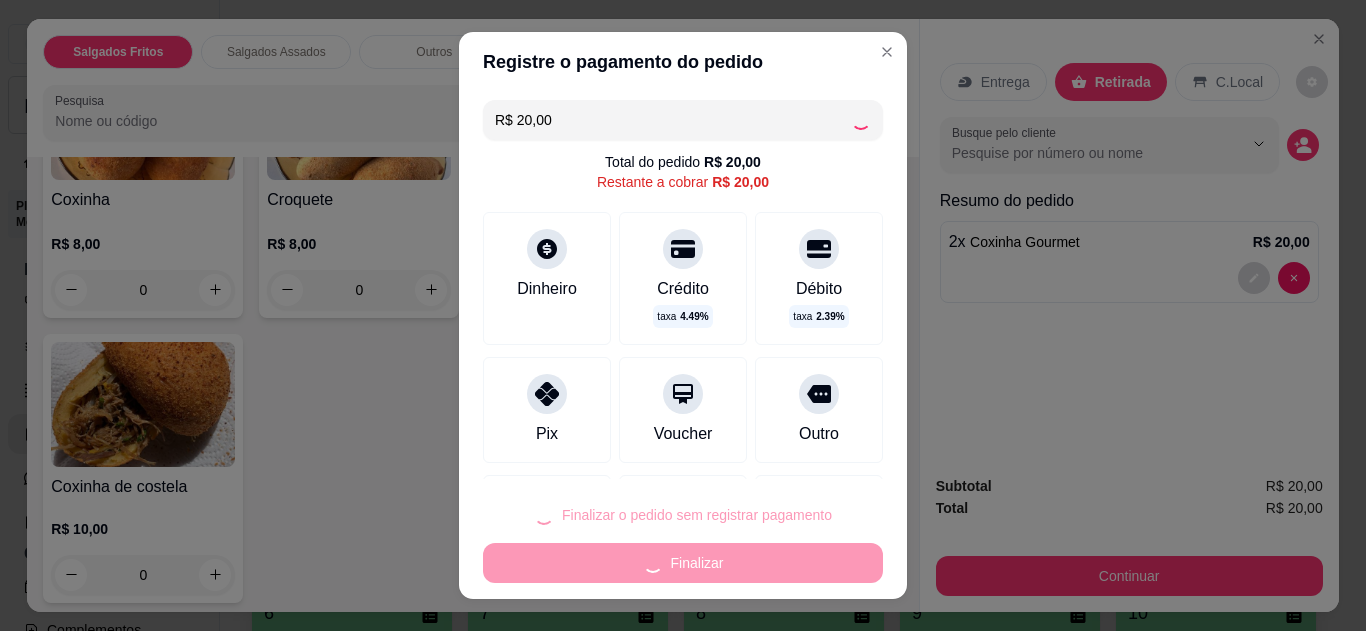 type on "0" 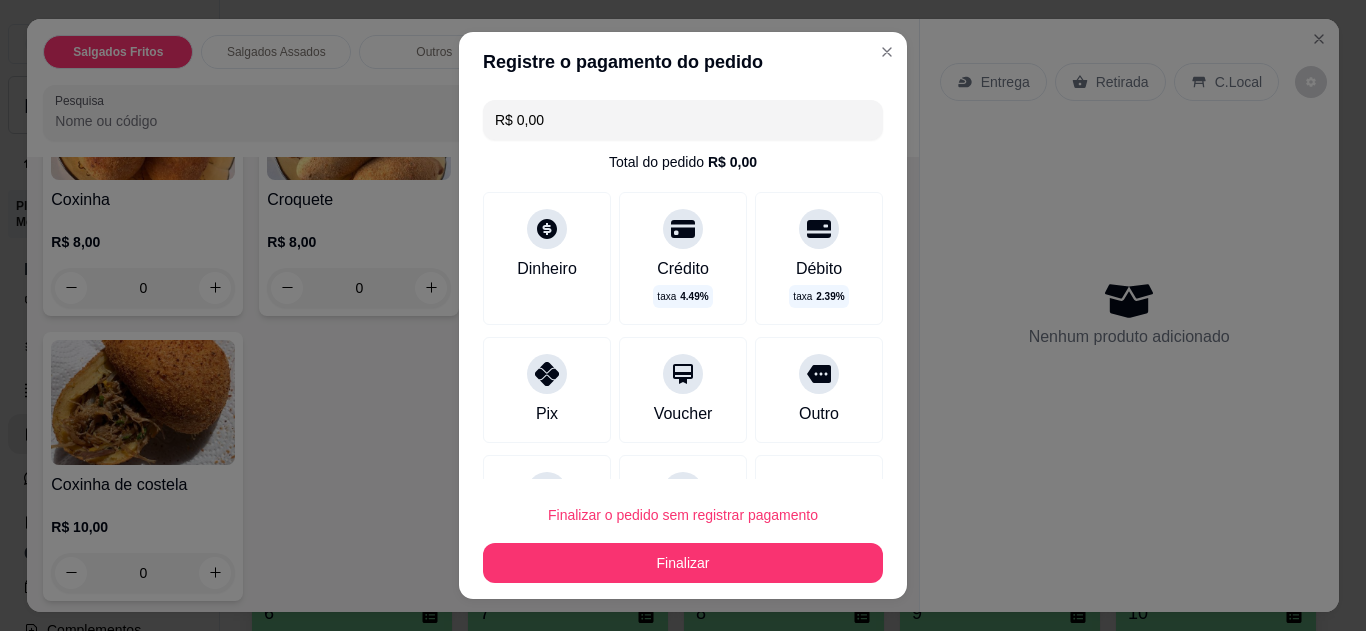 type on "R$ 0,00" 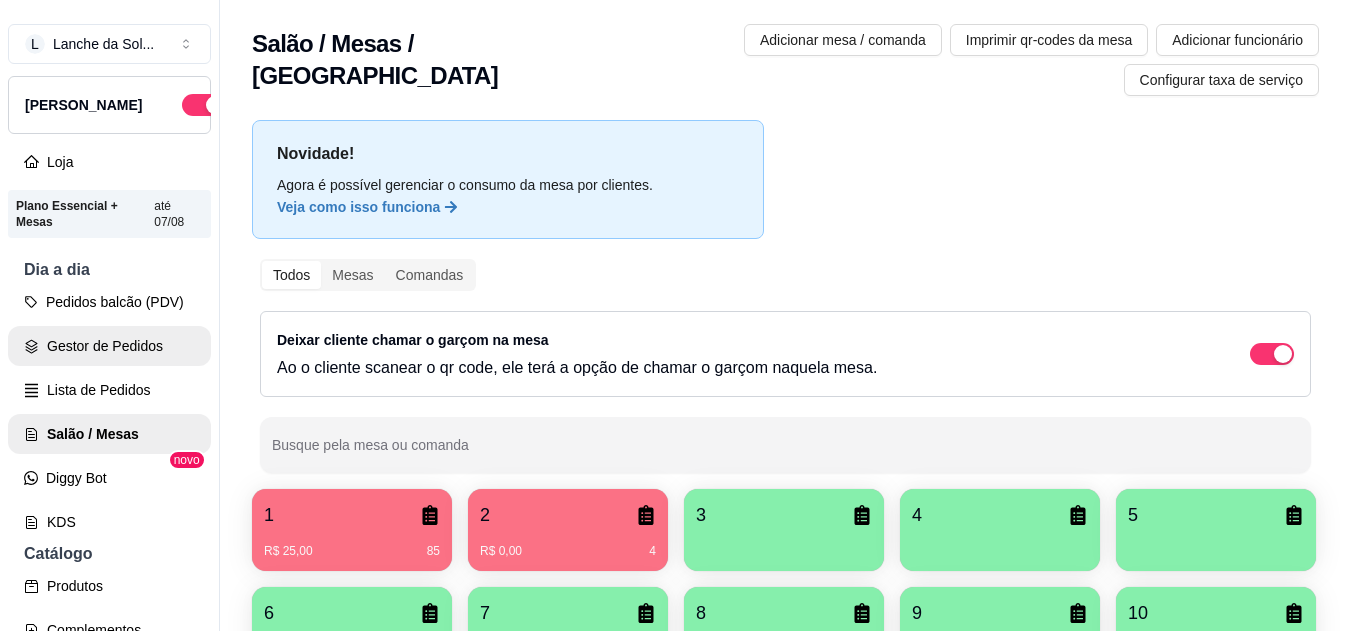 click on "Gestor de Pedidos" at bounding box center [109, 346] 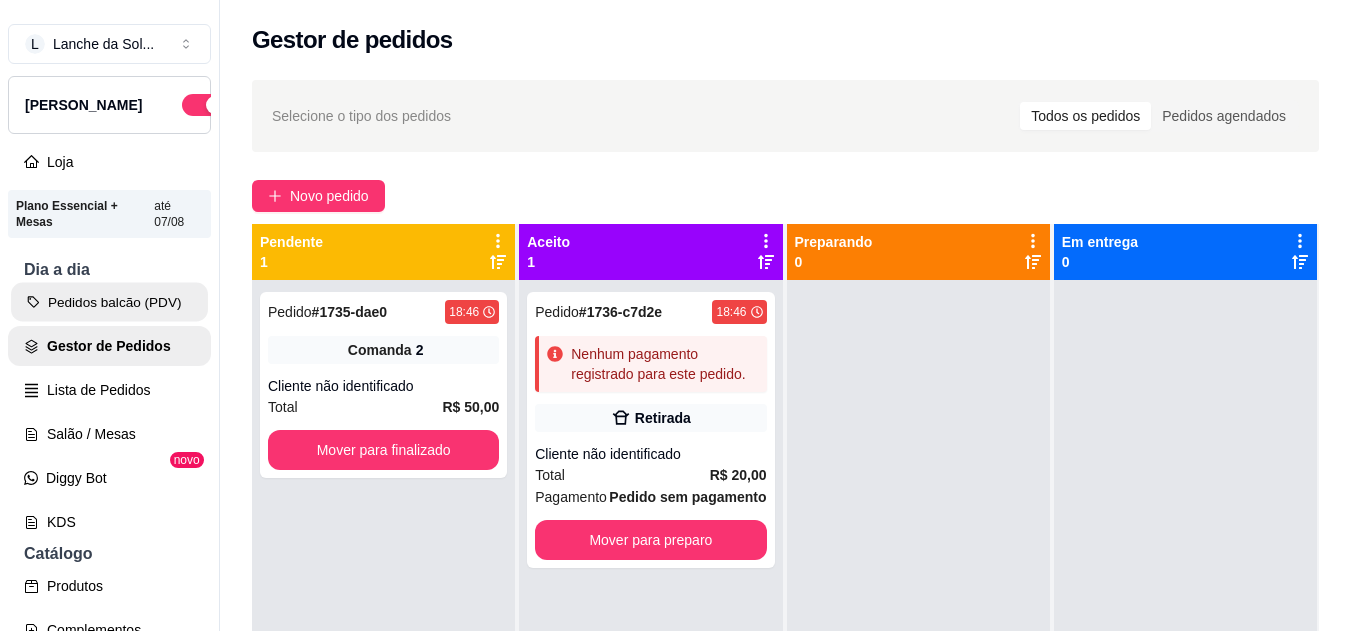 click on "Pedidos balcão (PDV)" at bounding box center [109, 302] 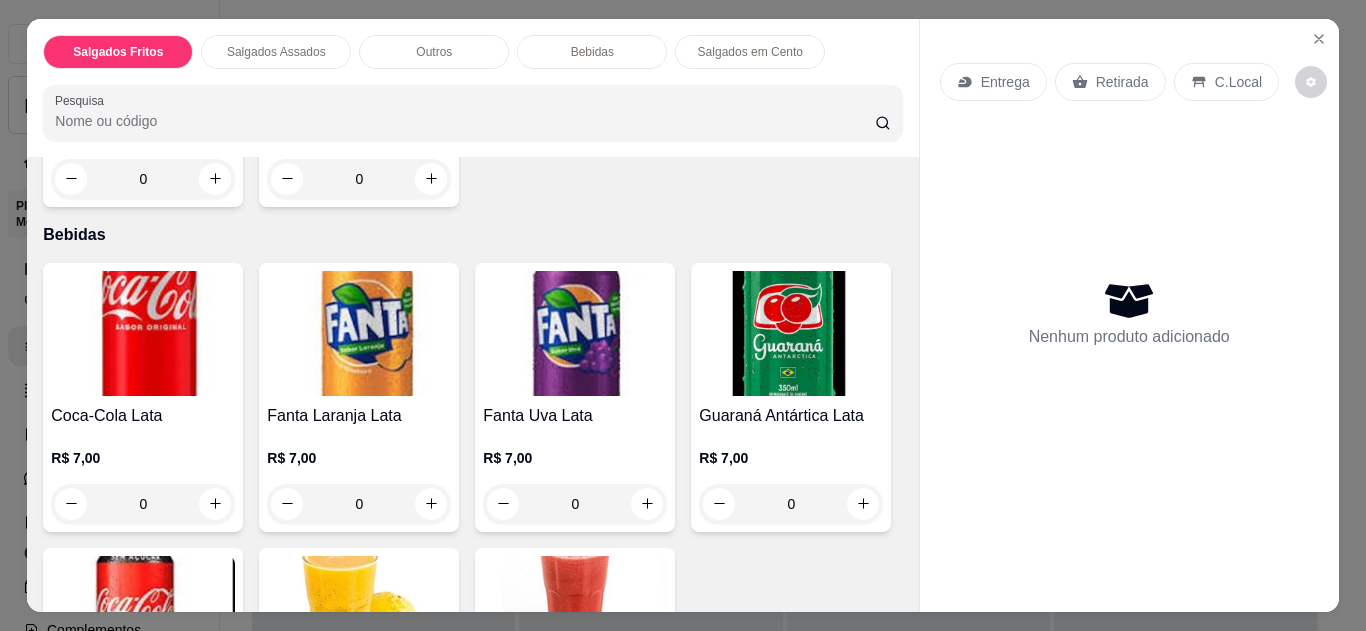 scroll, scrollTop: 1320, scrollLeft: 0, axis: vertical 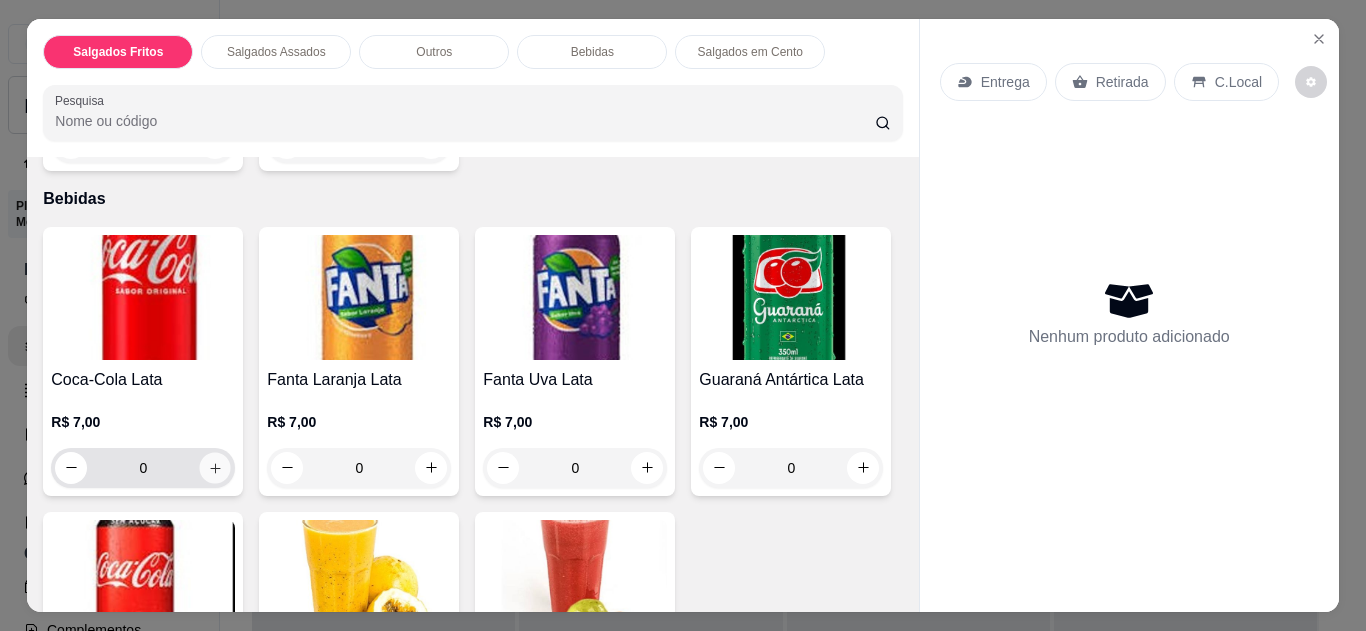click 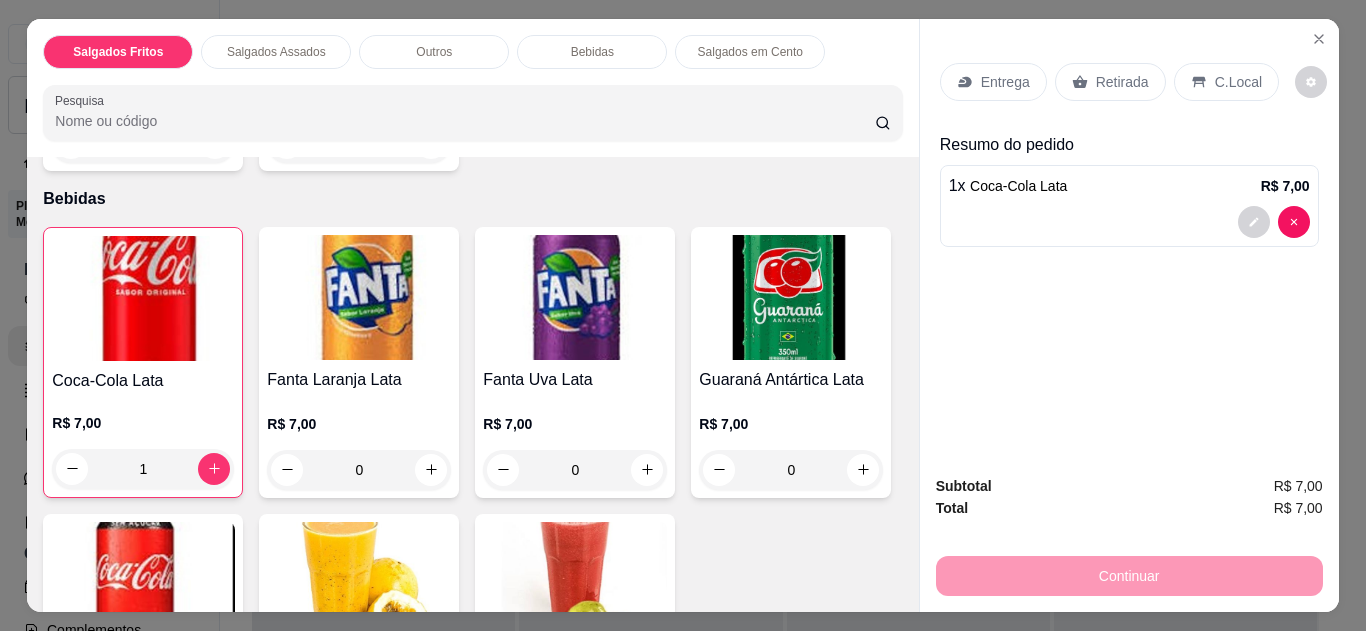 click on "Entrega" at bounding box center [1005, 82] 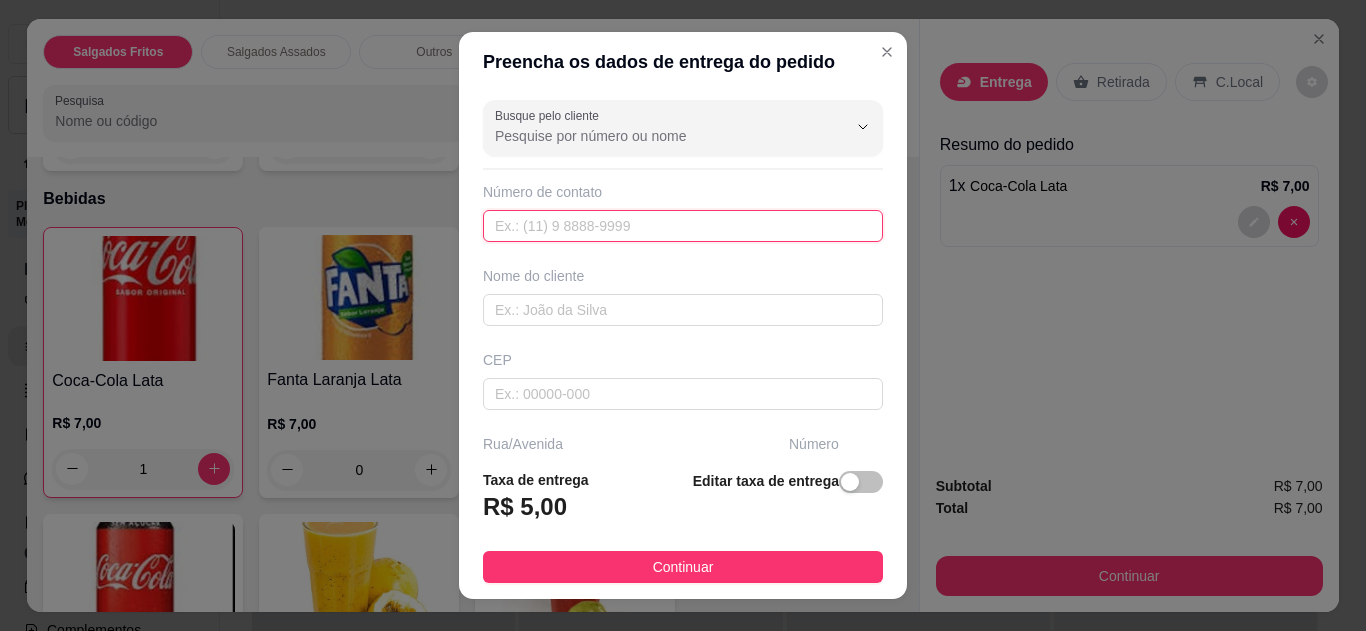 click at bounding box center [683, 226] 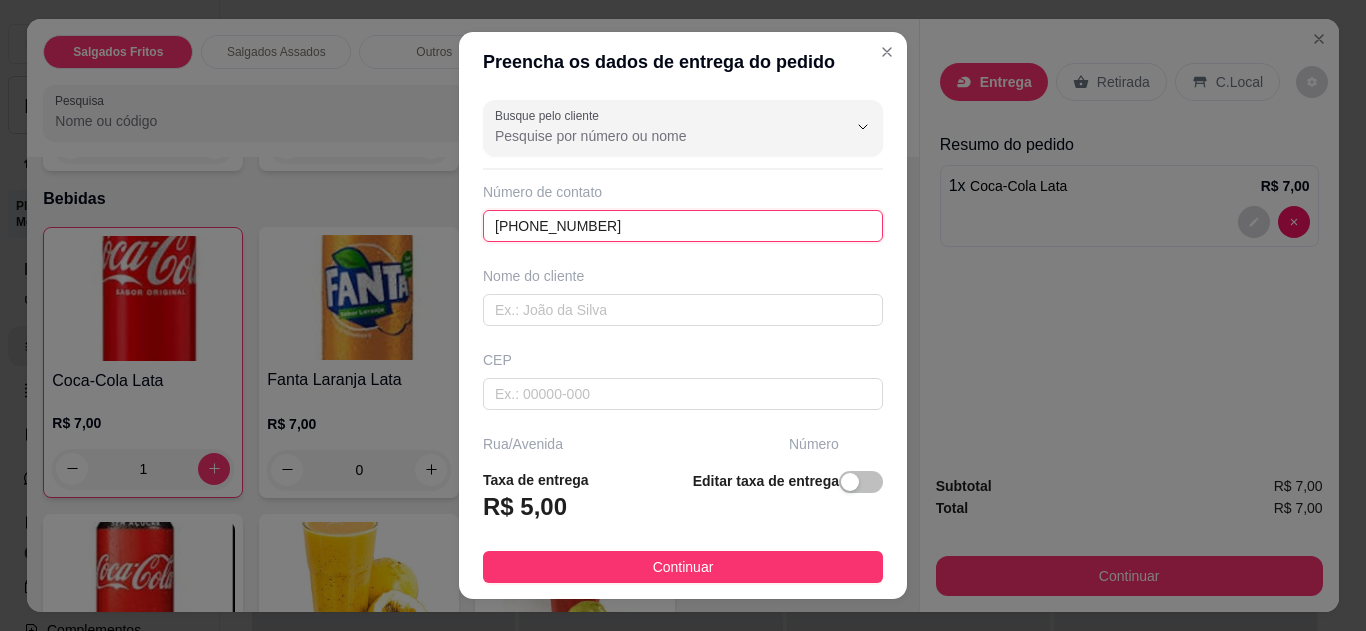 type on "[PHONE_NUMBER]" 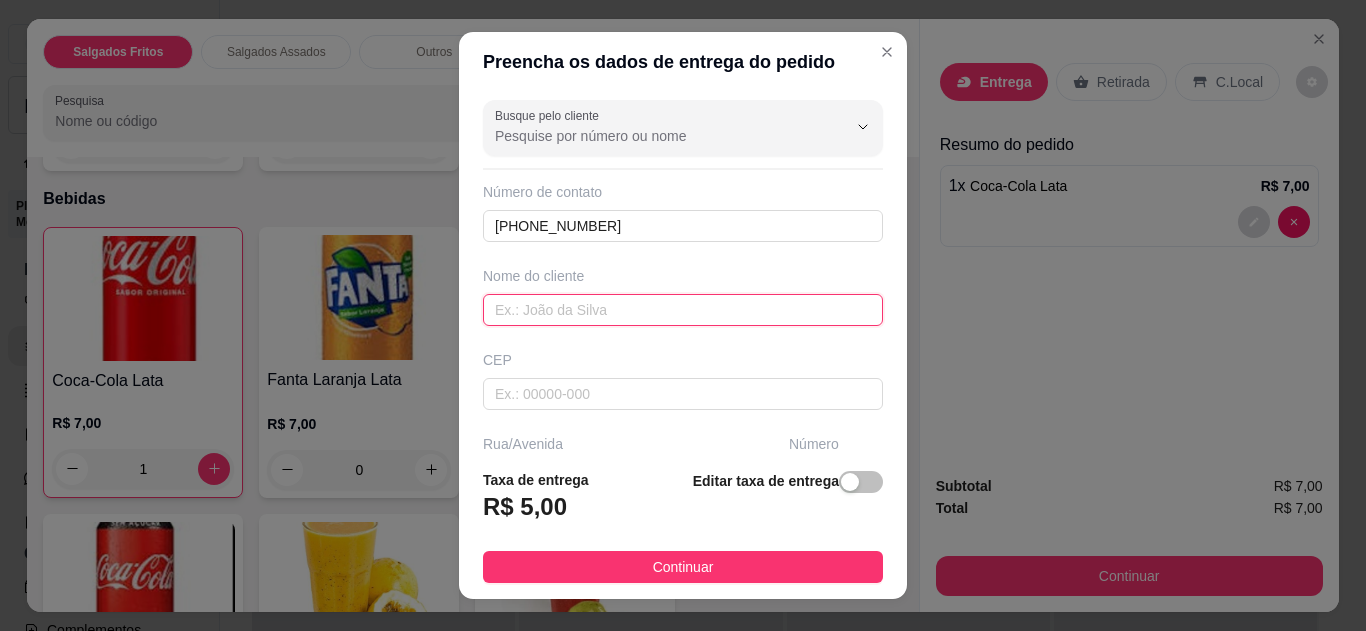 click at bounding box center [683, 310] 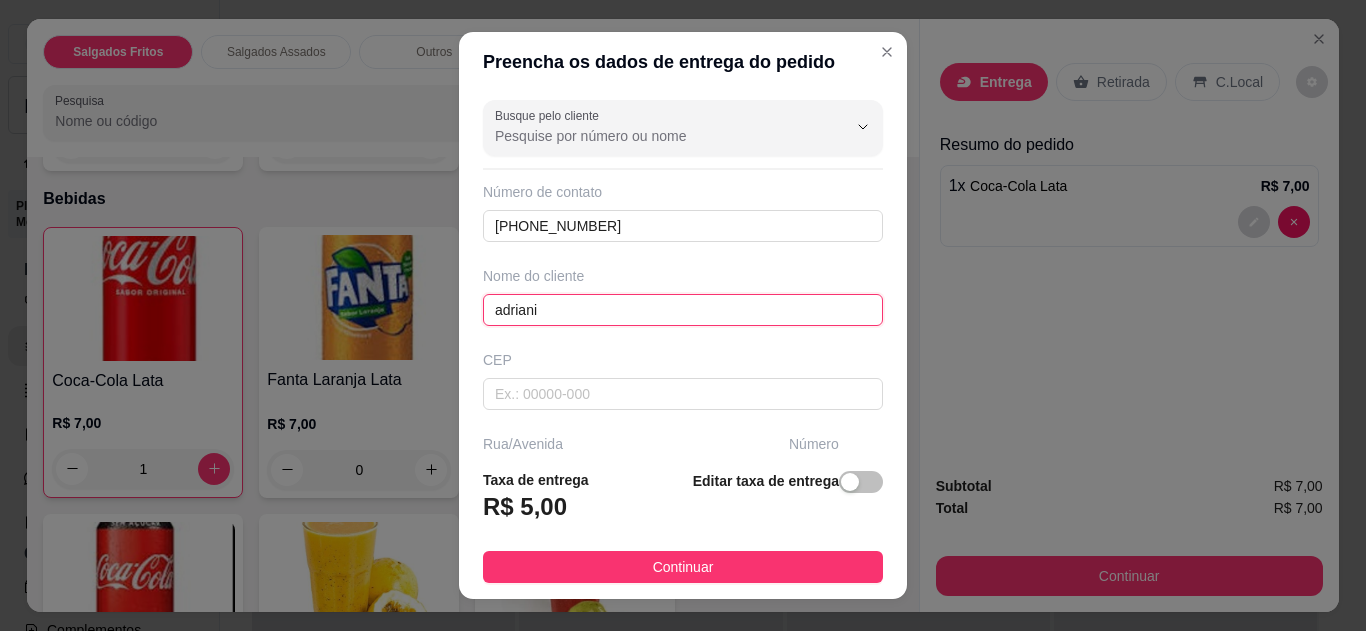 type on "adriani" 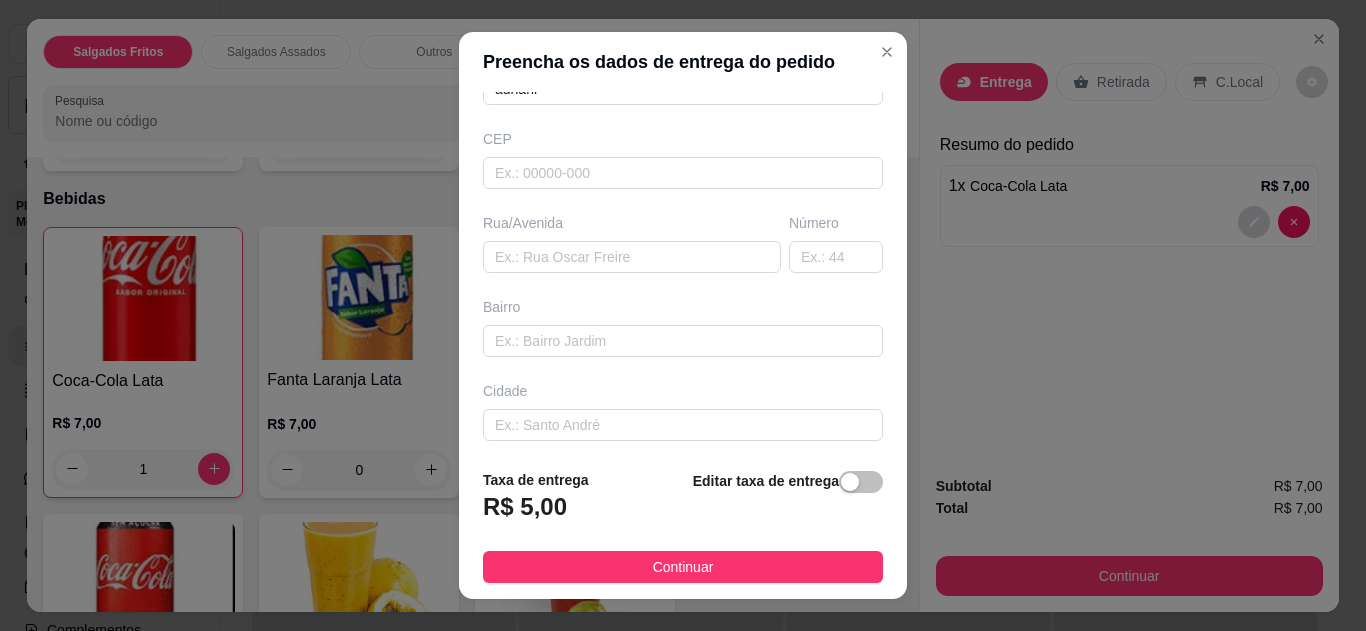 scroll, scrollTop: 240, scrollLeft: 0, axis: vertical 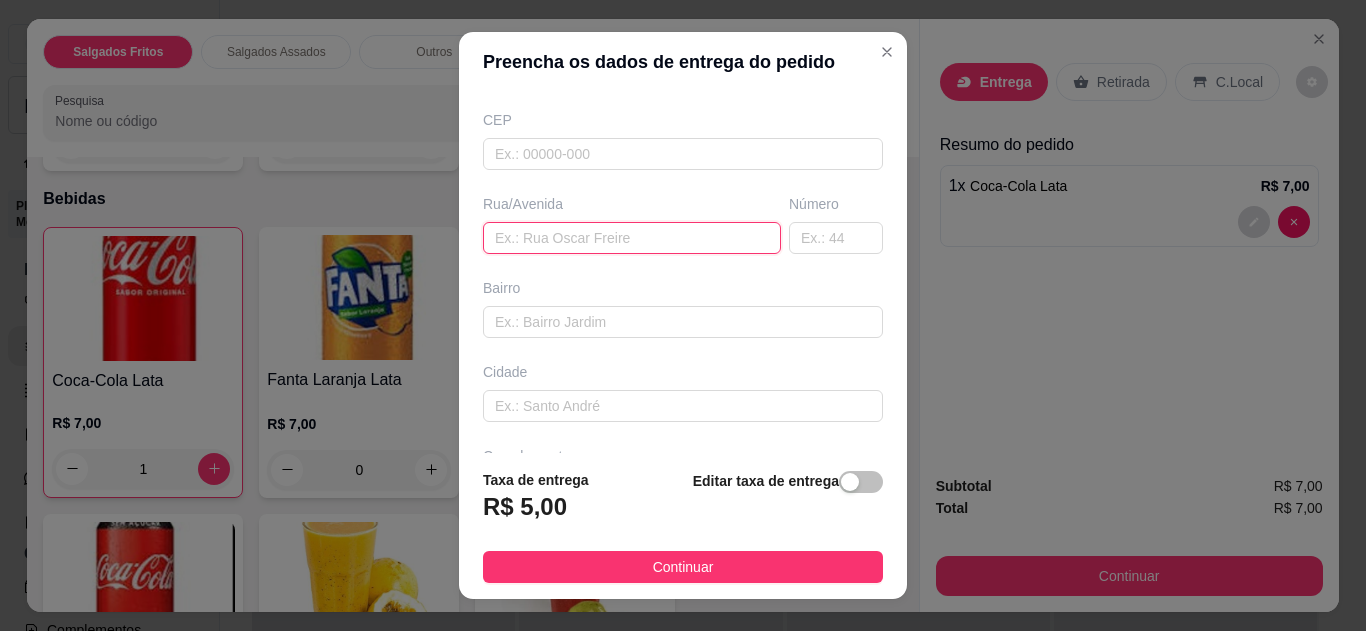 click at bounding box center [632, 238] 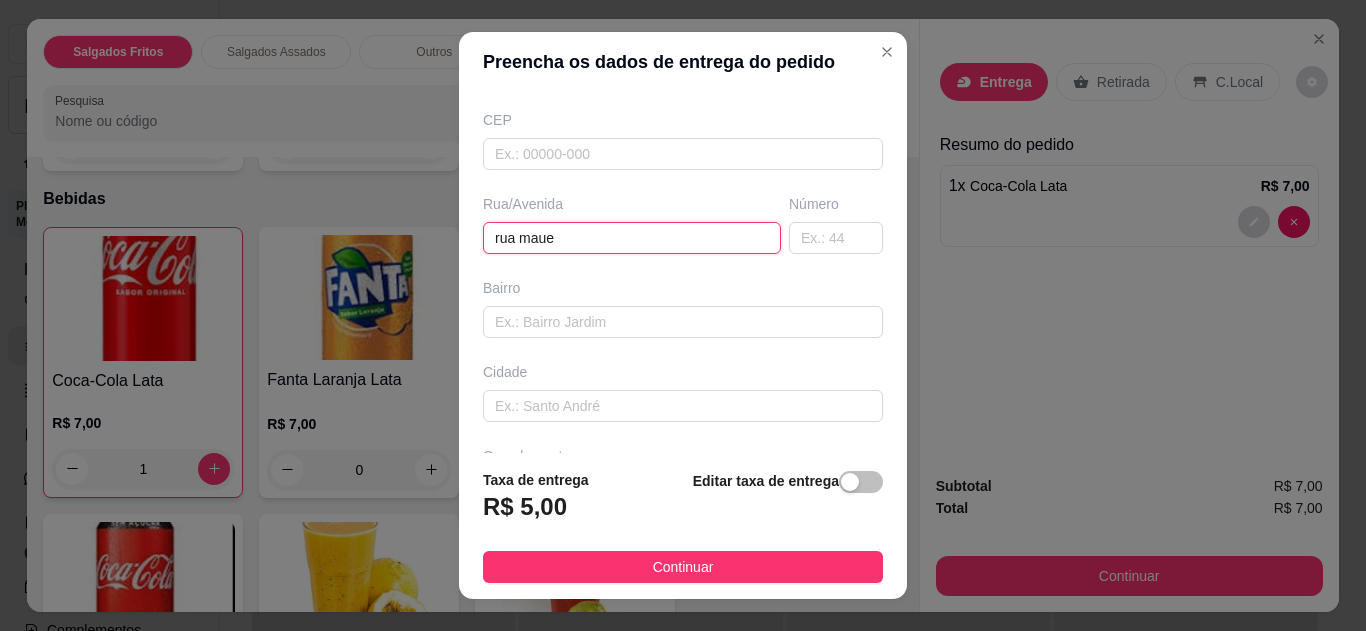 type on "rua maue" 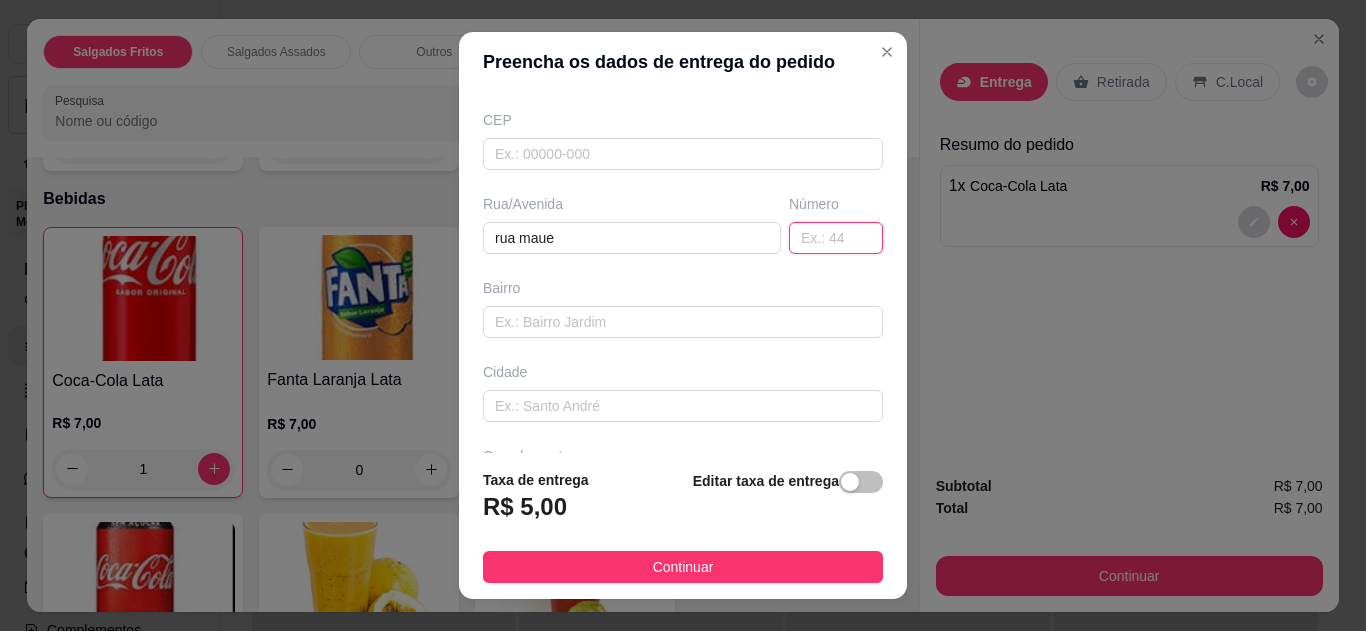 click at bounding box center [836, 238] 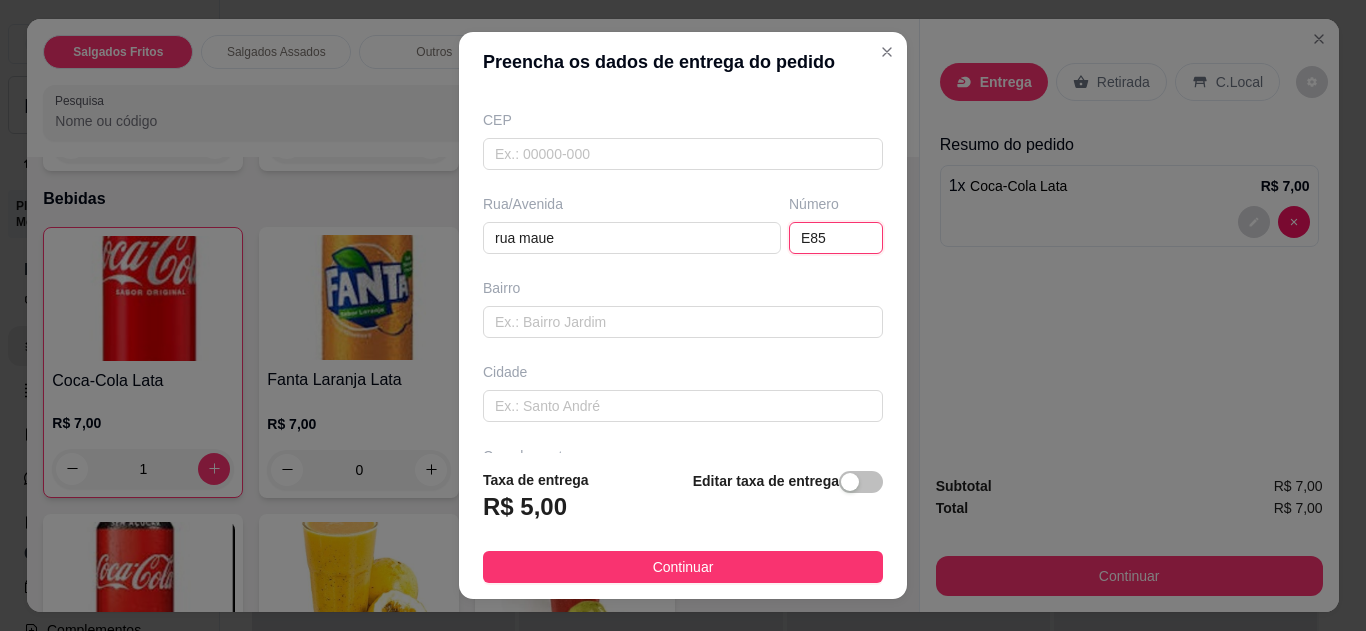type on "E85" 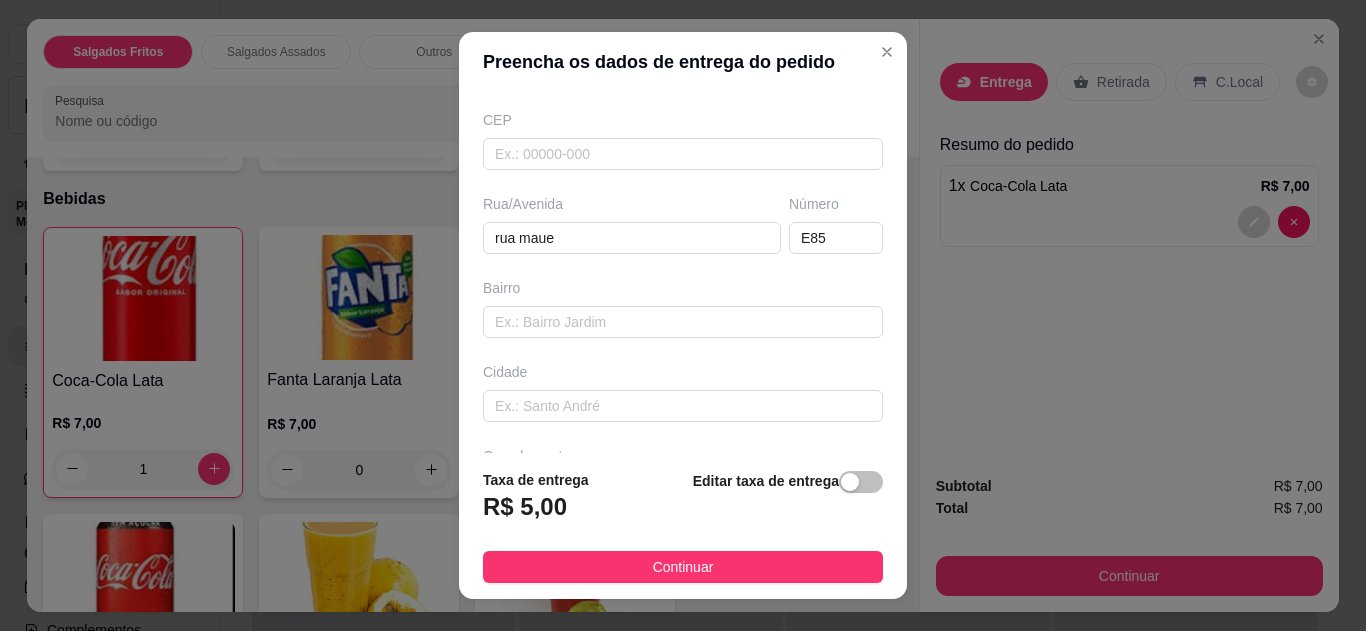 click on "Continuar" at bounding box center (683, 567) 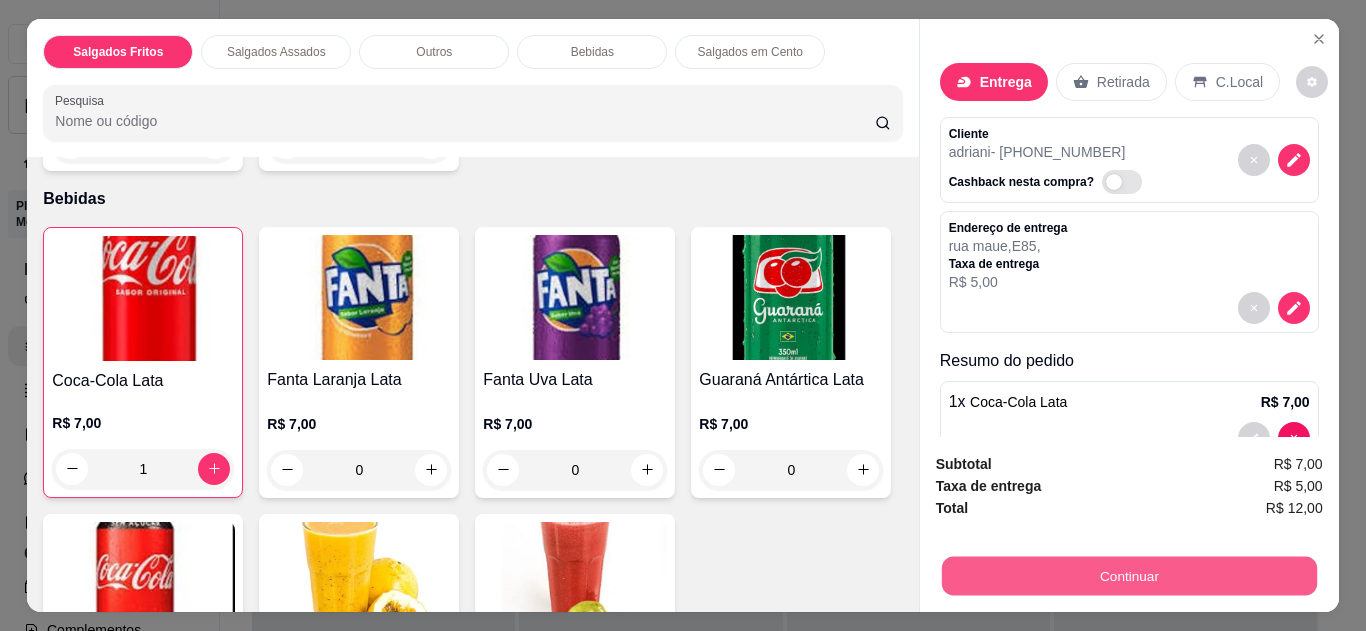 click on "Continuar" at bounding box center [1128, 576] 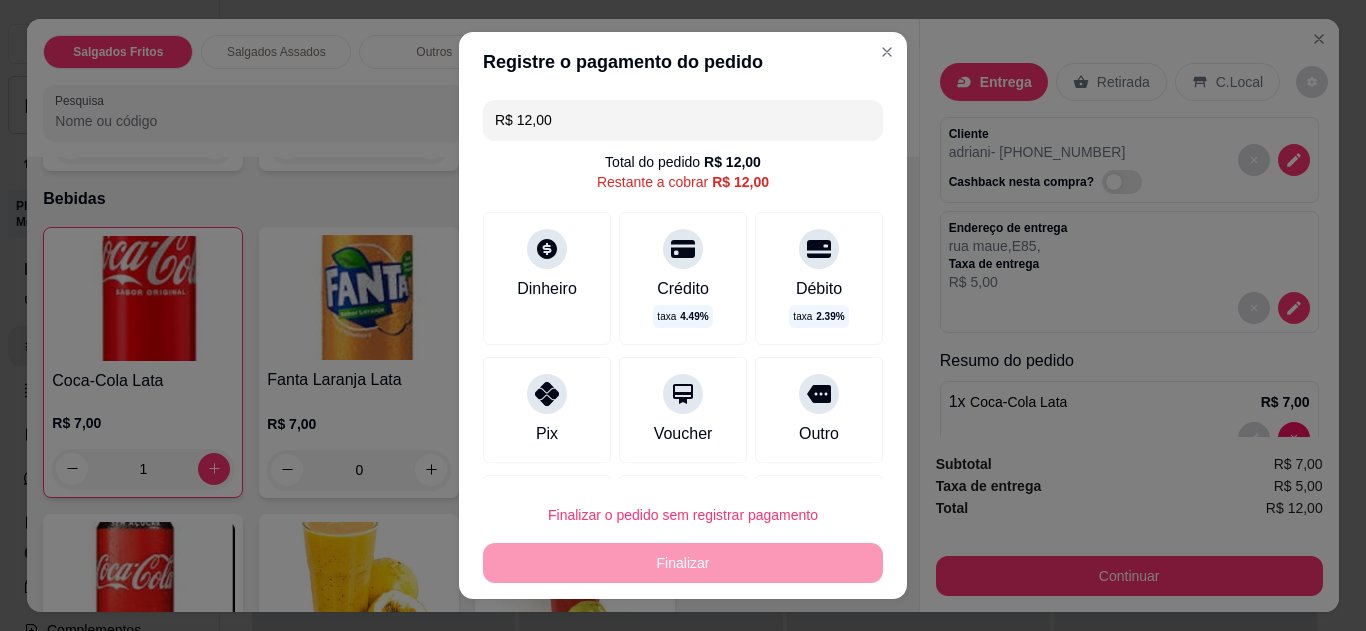 click on "Pix" at bounding box center [547, 410] 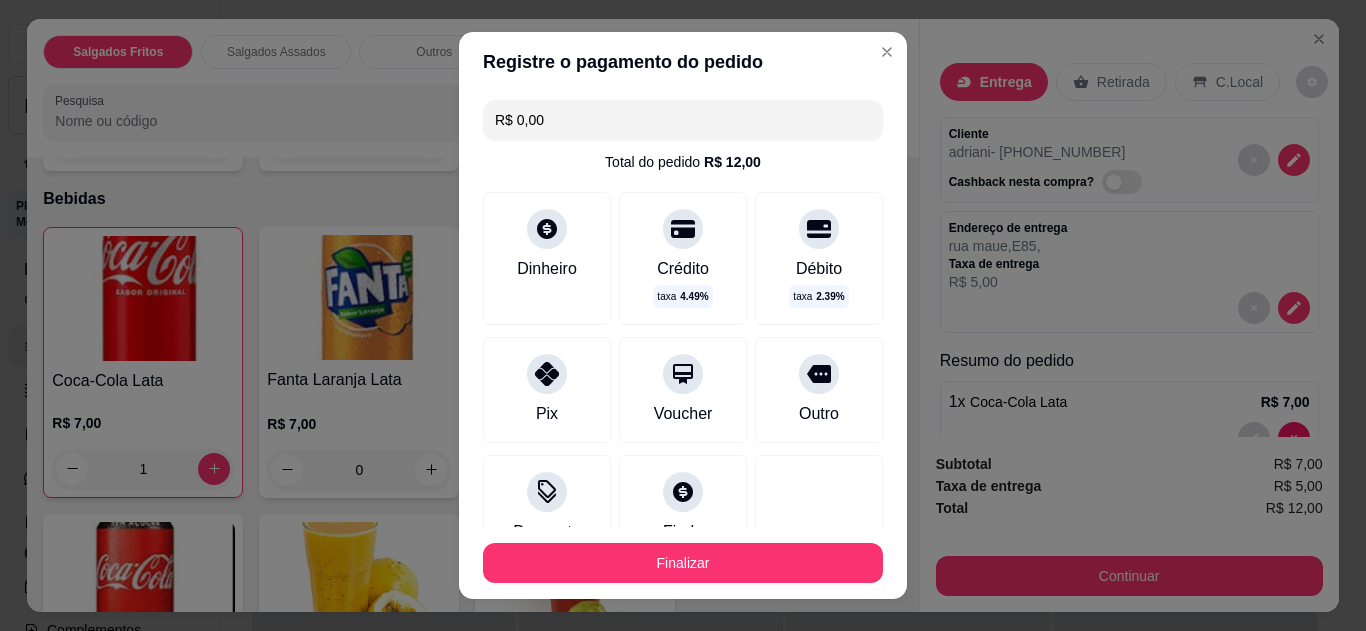type on "R$ 0,00" 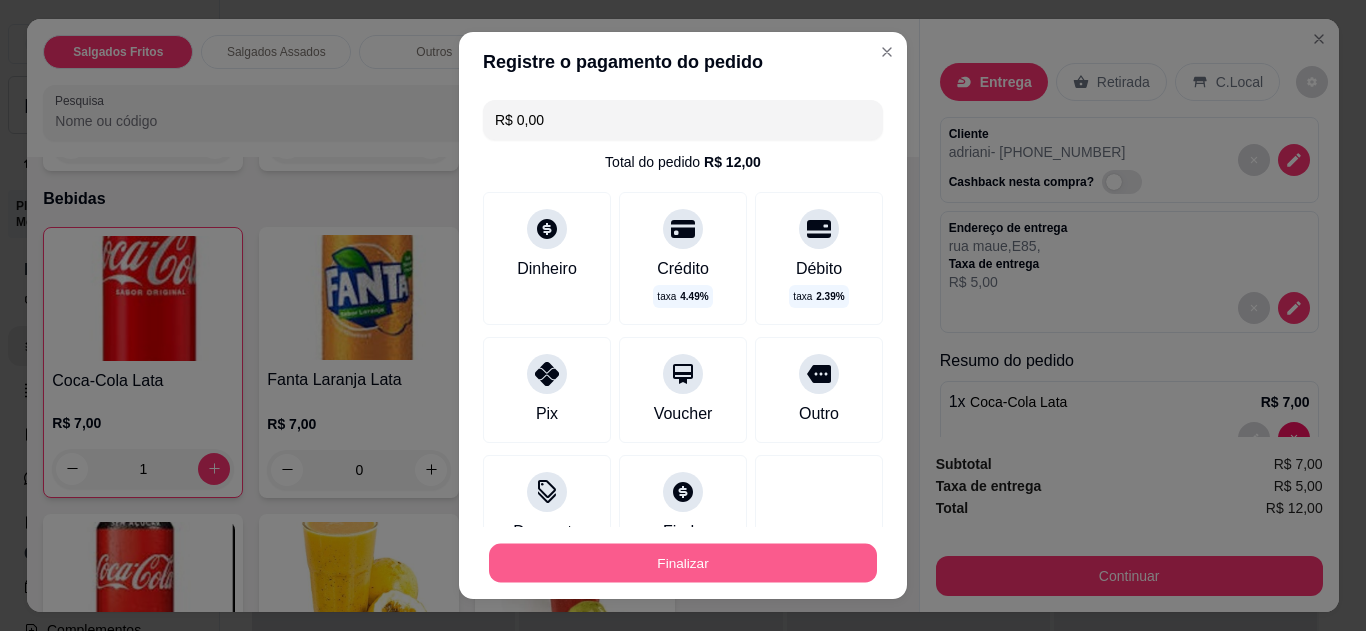 click on "Finalizar" at bounding box center [683, 563] 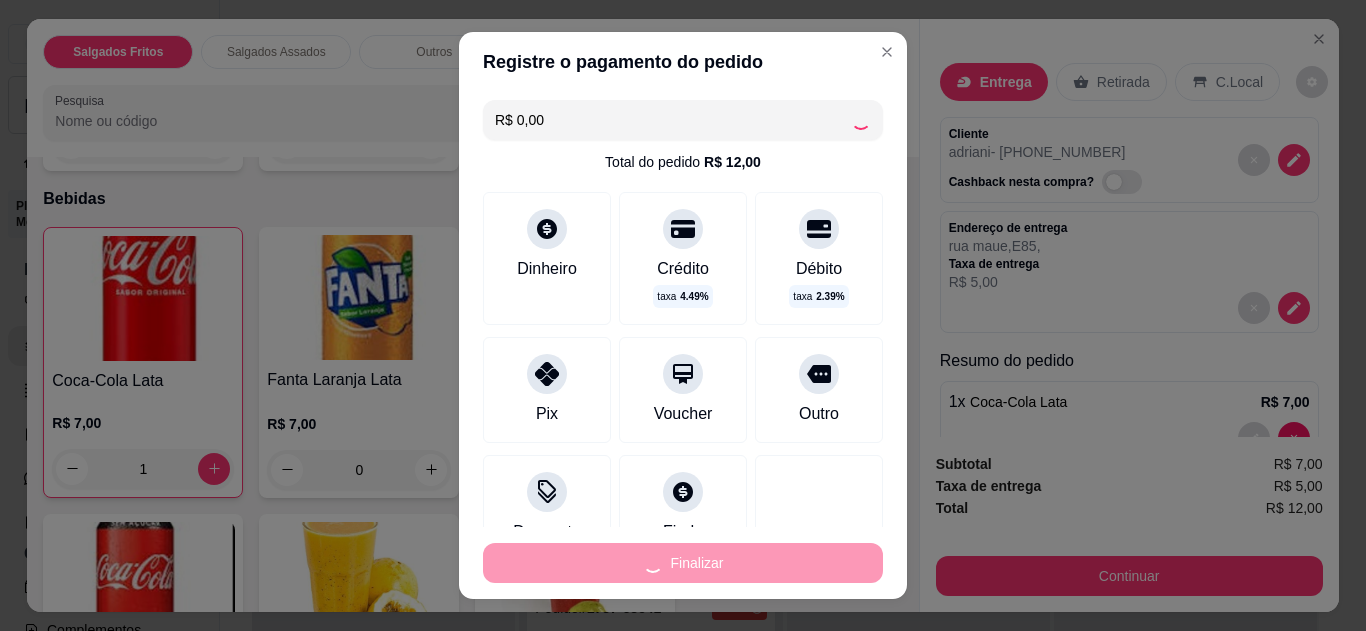 type on "0" 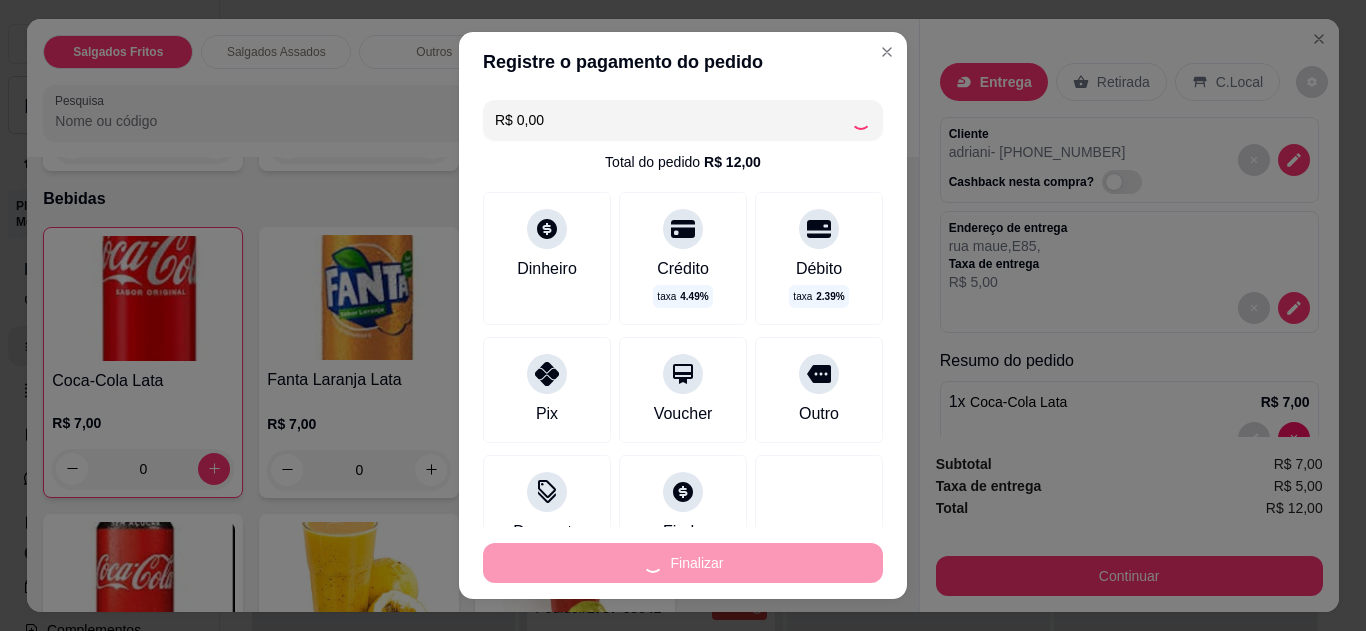 type on "-R$ 12,00" 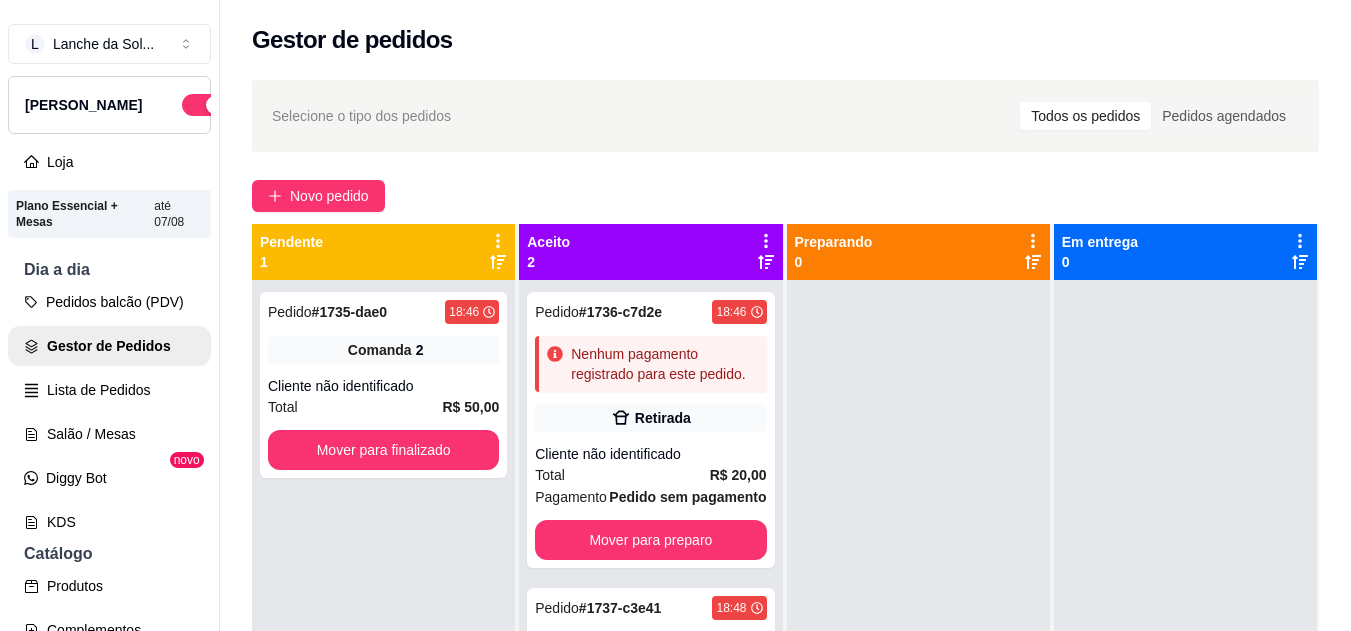click on "18:48" at bounding box center [731, 608] 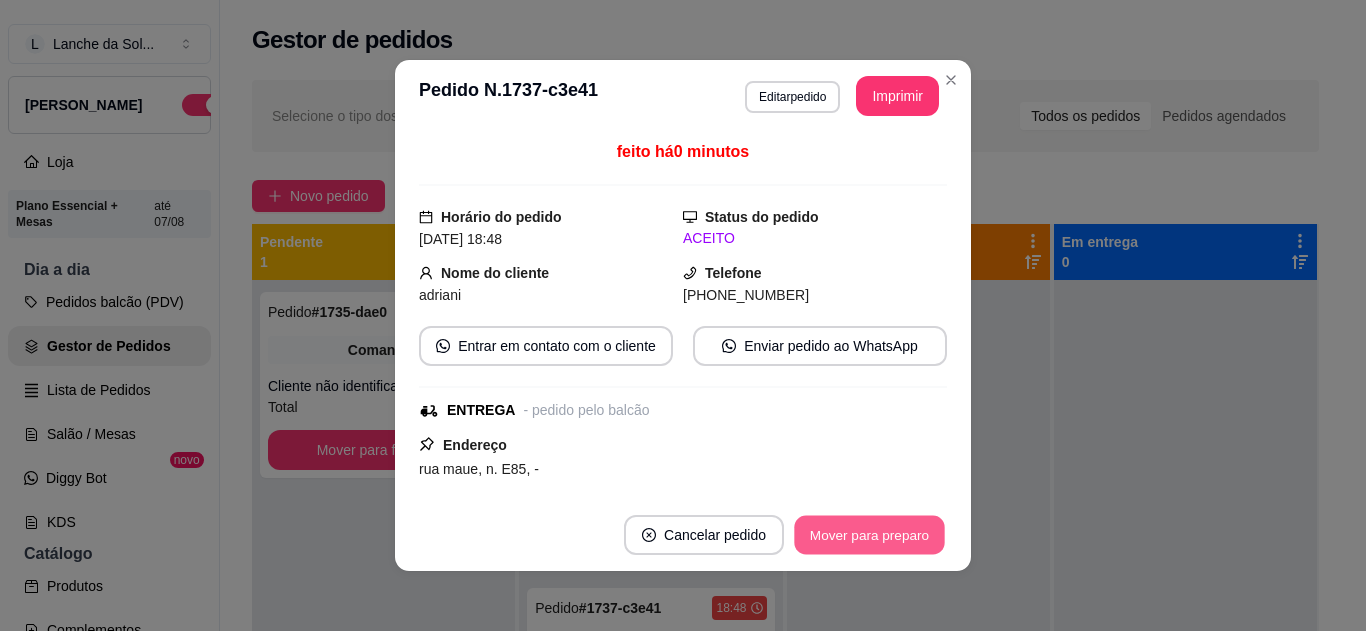 click on "Mover para preparo" at bounding box center (869, 535) 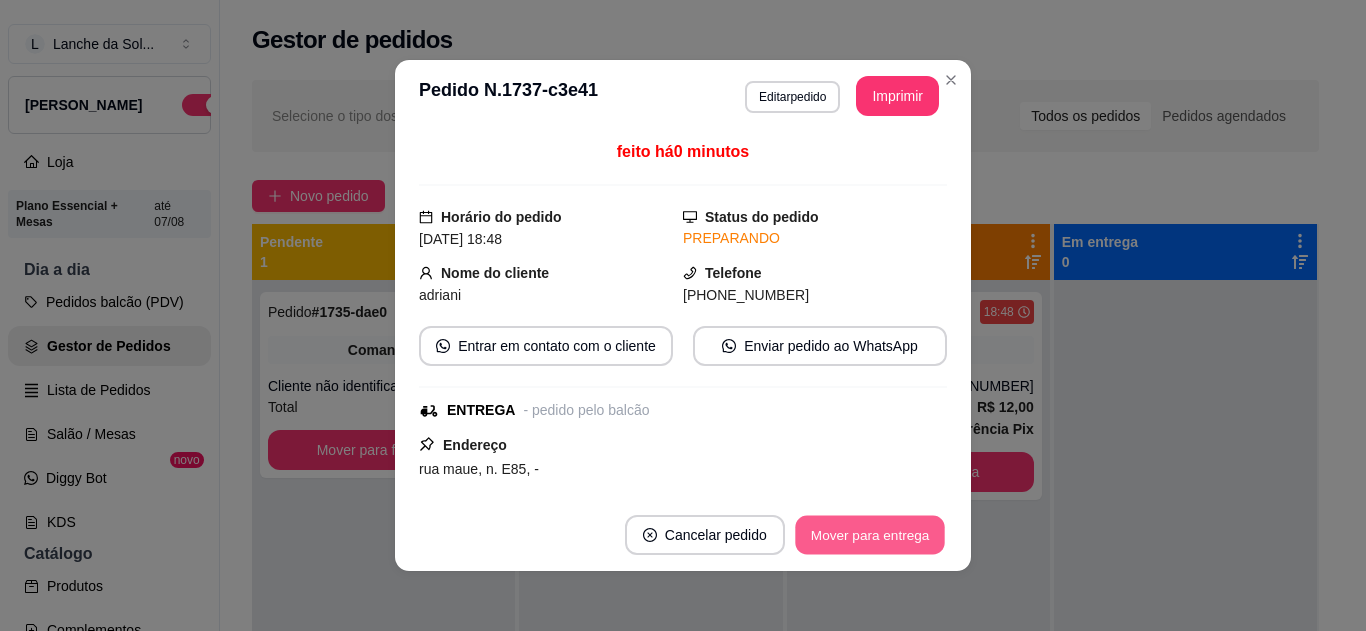 click on "Mover para entrega" at bounding box center [870, 535] 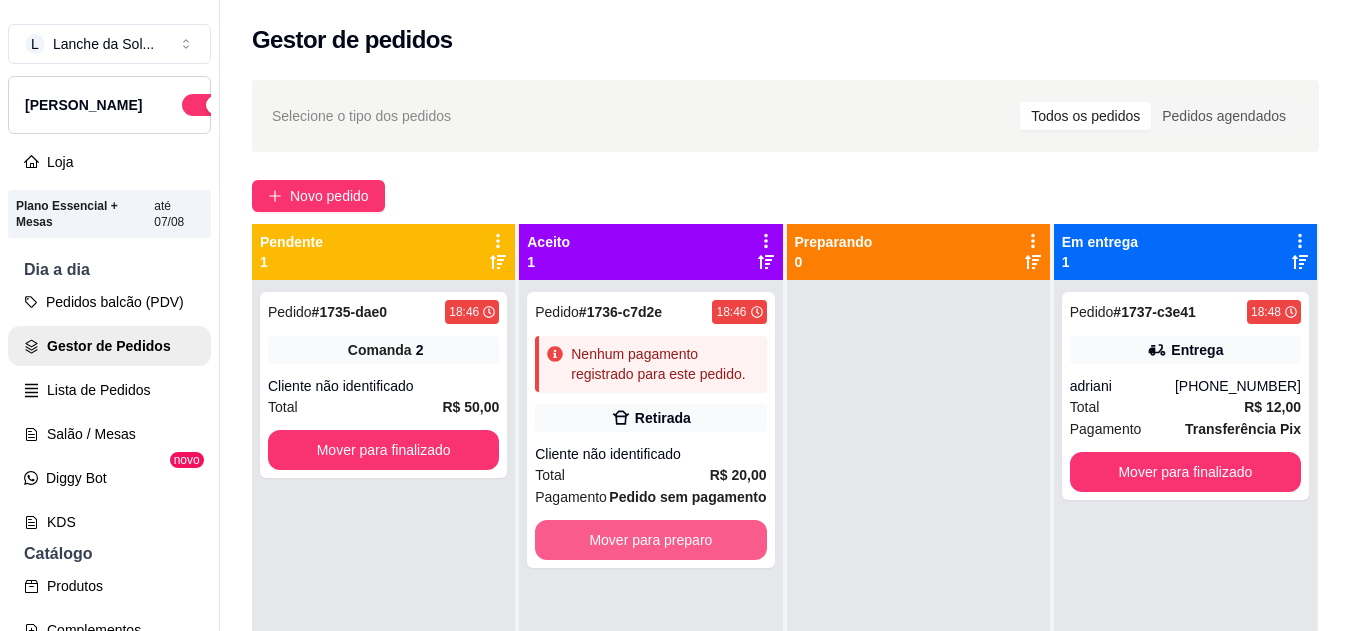 click on "Mover para preparo" at bounding box center (650, 540) 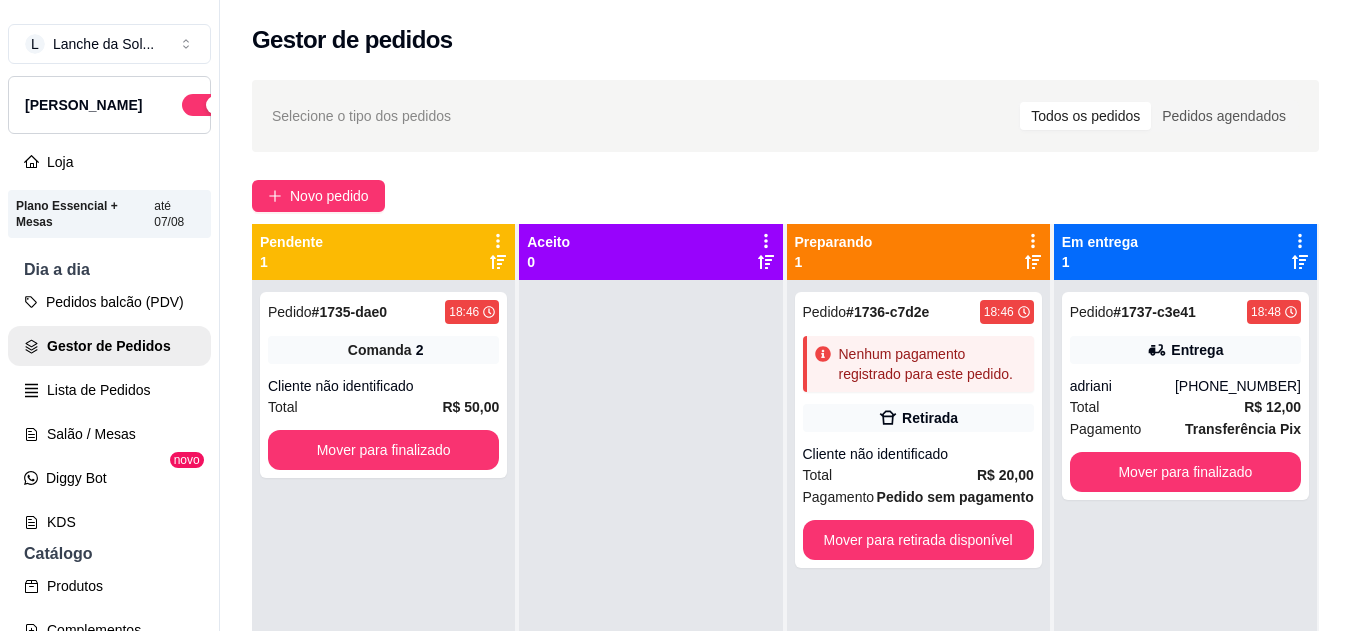click on "Total R$ 20,00" at bounding box center [918, 475] 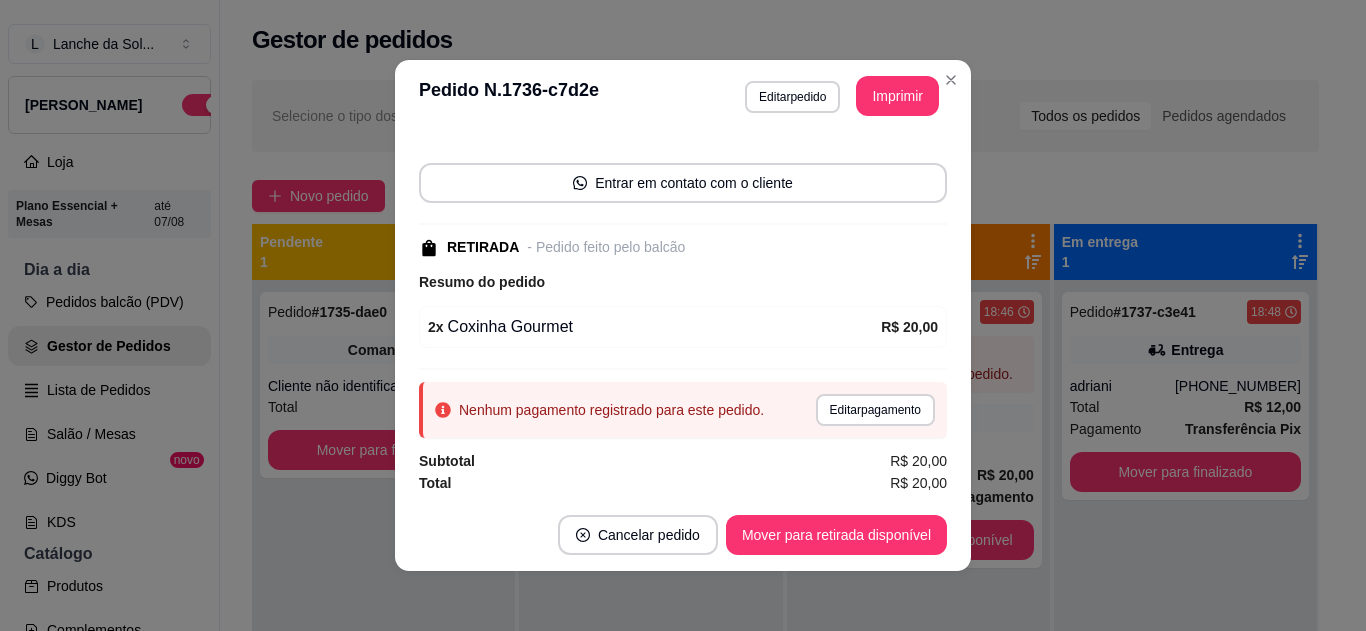 scroll, scrollTop: 122, scrollLeft: 0, axis: vertical 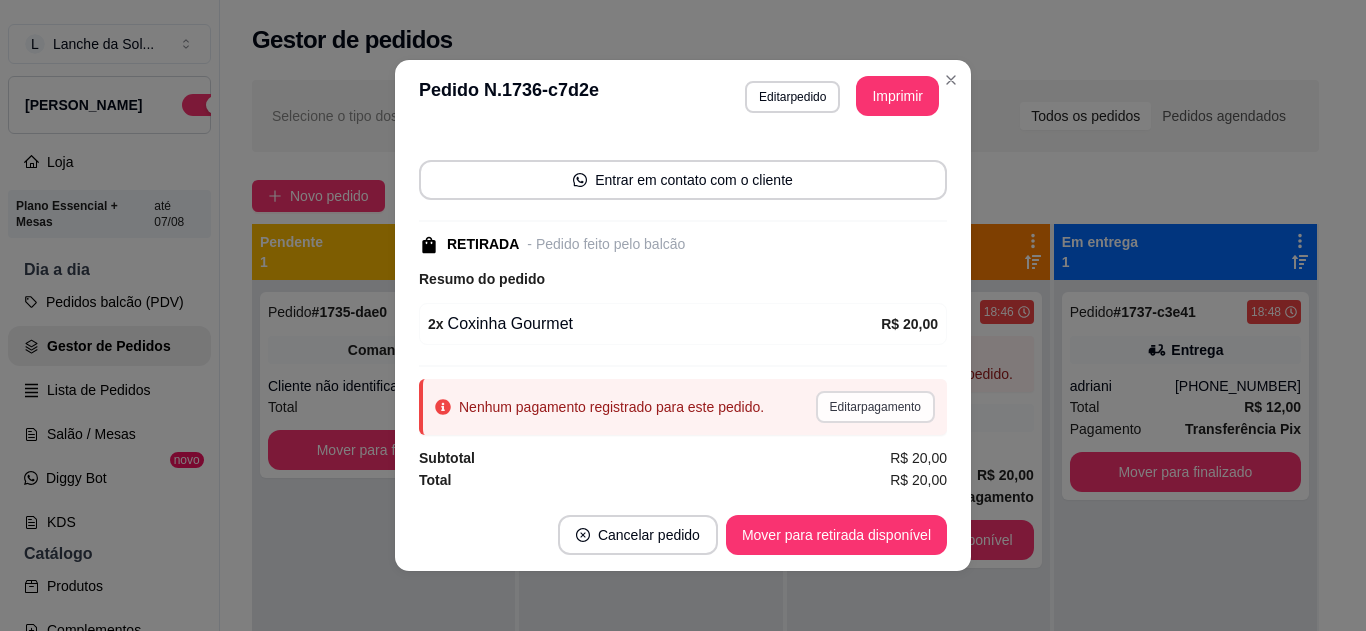 click on "Editar  pagamento" at bounding box center (875, 407) 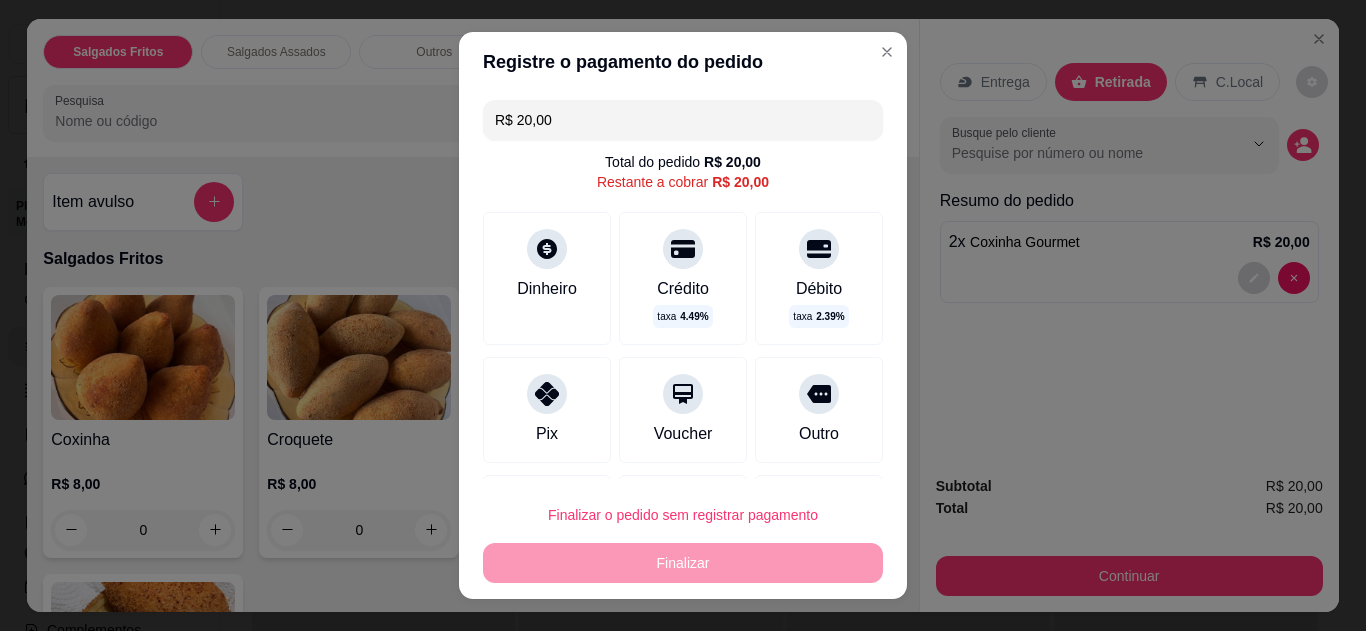 click on "Pix" at bounding box center [547, 410] 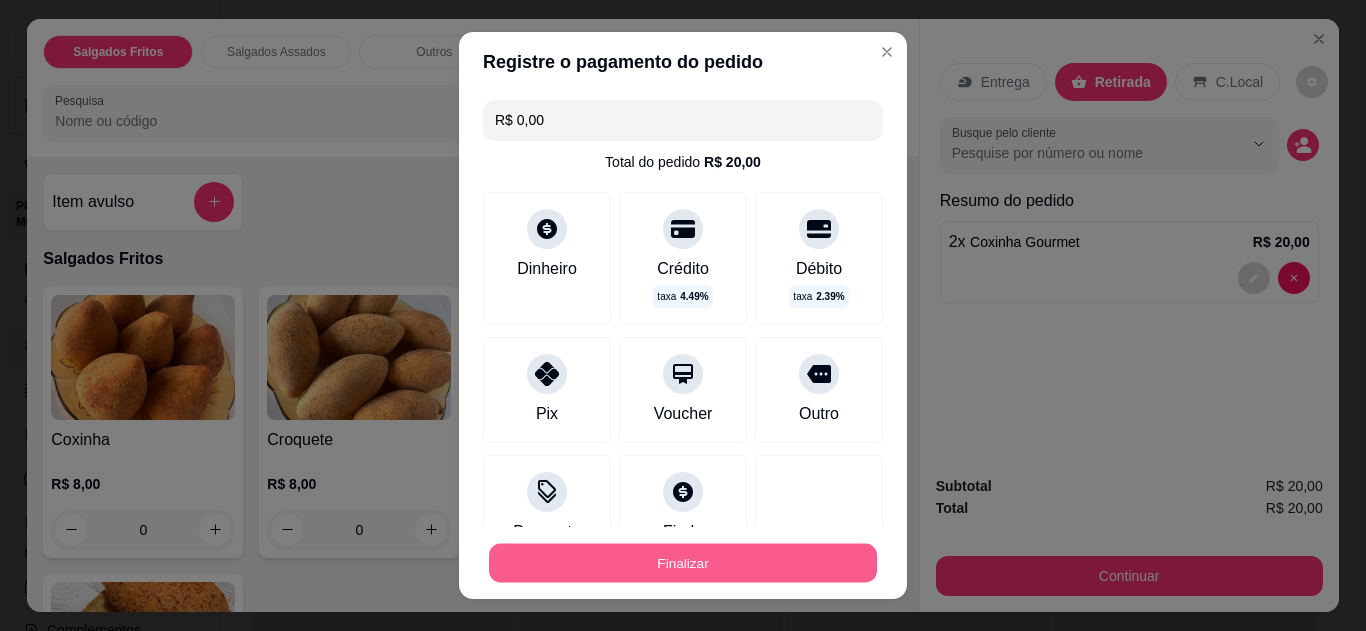 click on "Finalizar" at bounding box center (683, 563) 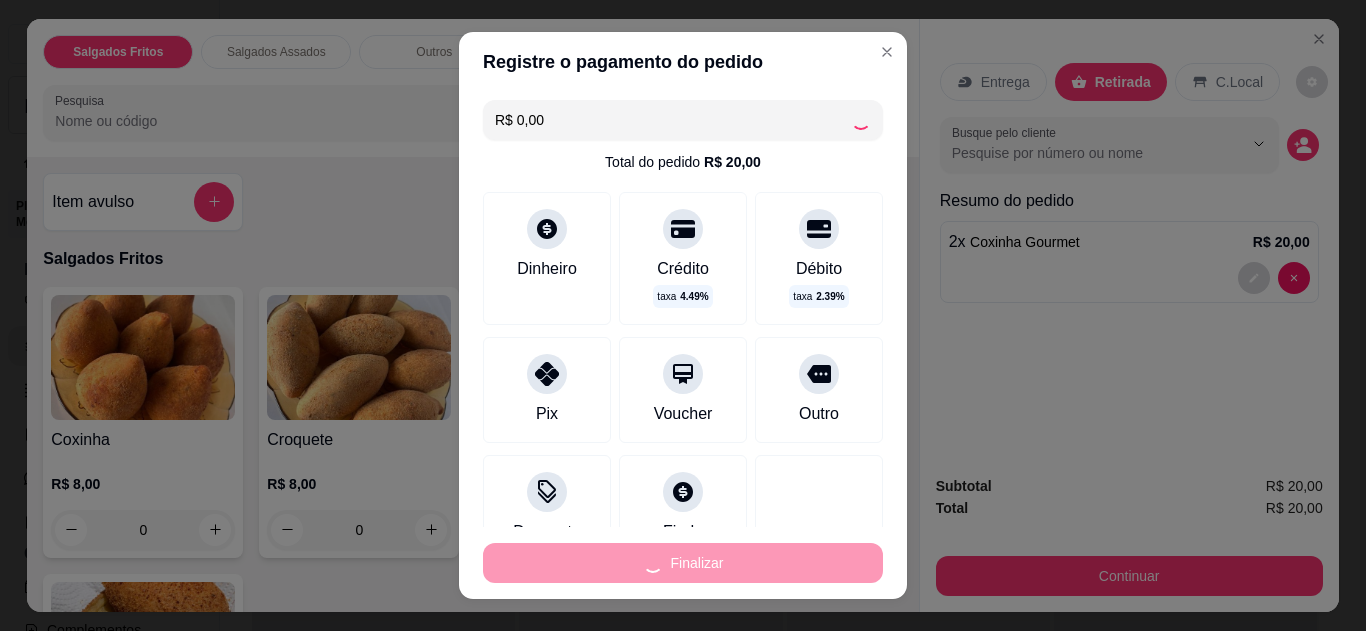 type on "0" 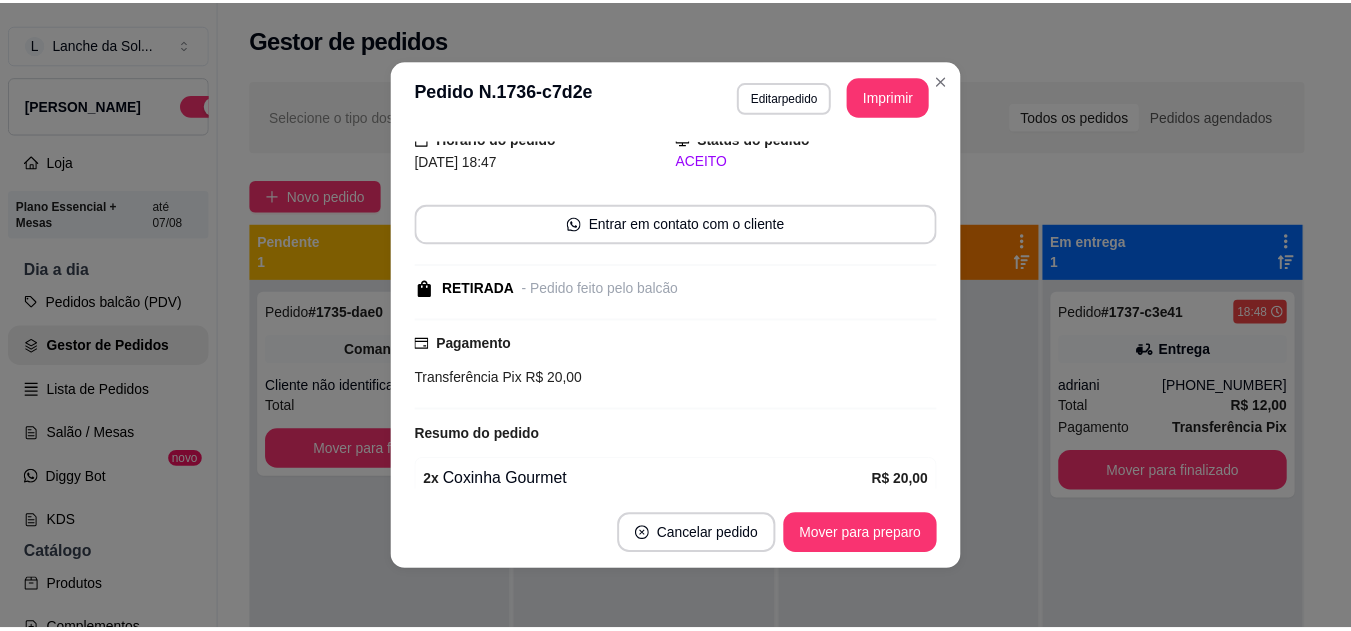 scroll, scrollTop: 166, scrollLeft: 0, axis: vertical 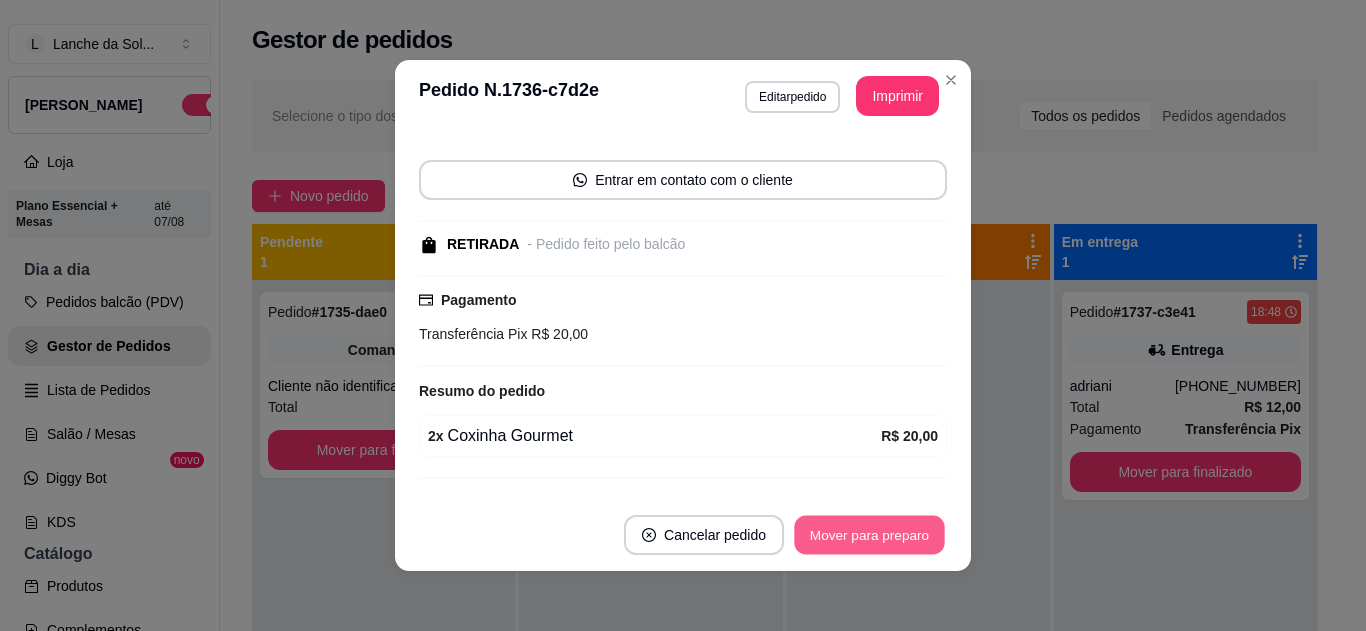 click on "Mover para preparo" at bounding box center [869, 535] 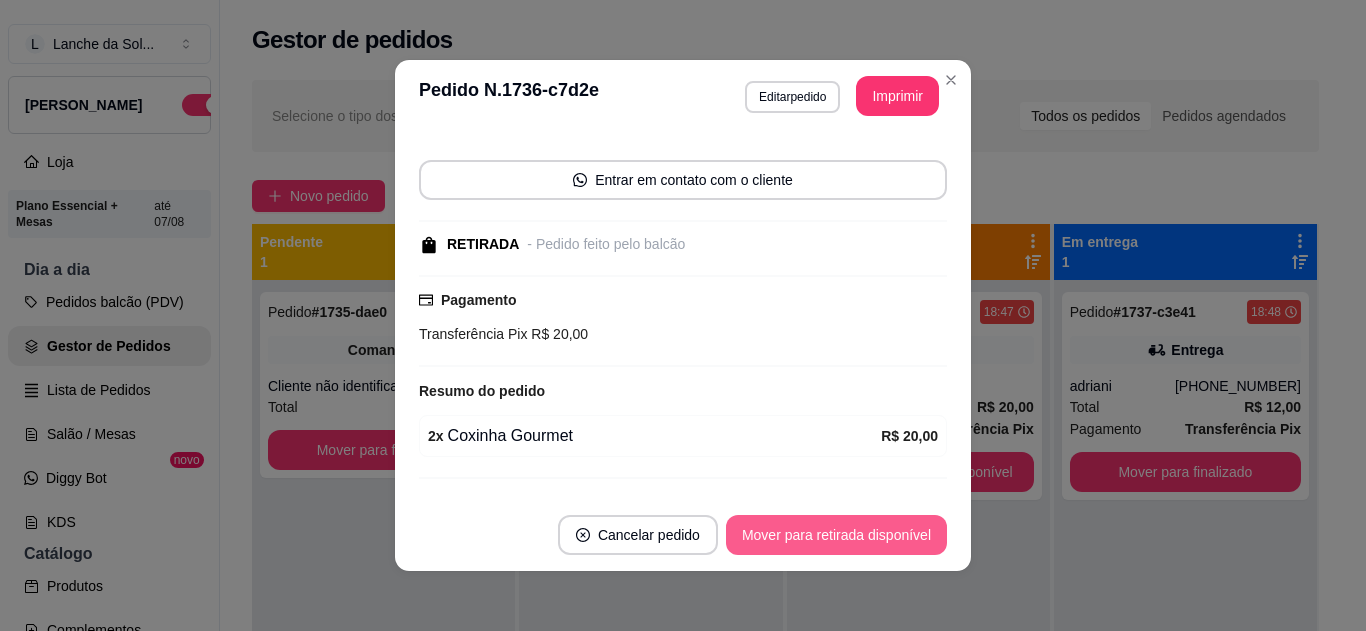 click on "Mover para retirada disponível" at bounding box center [836, 535] 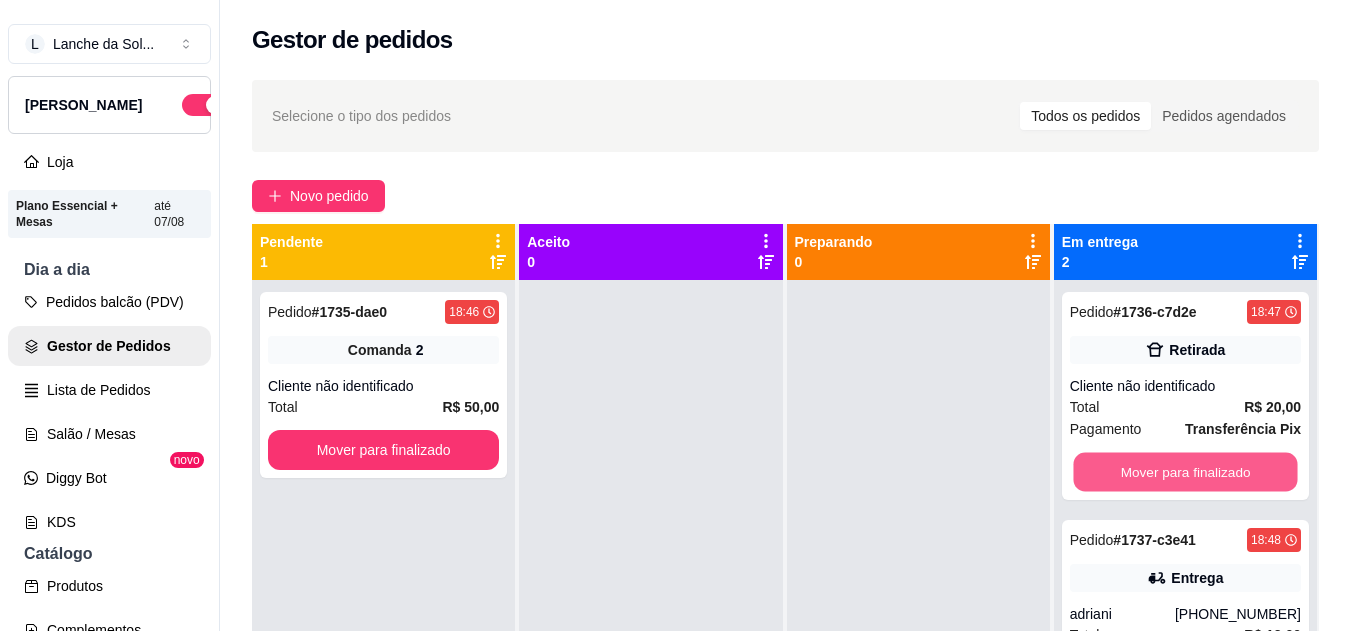 click on "Mover para finalizado" at bounding box center (1185, 472) 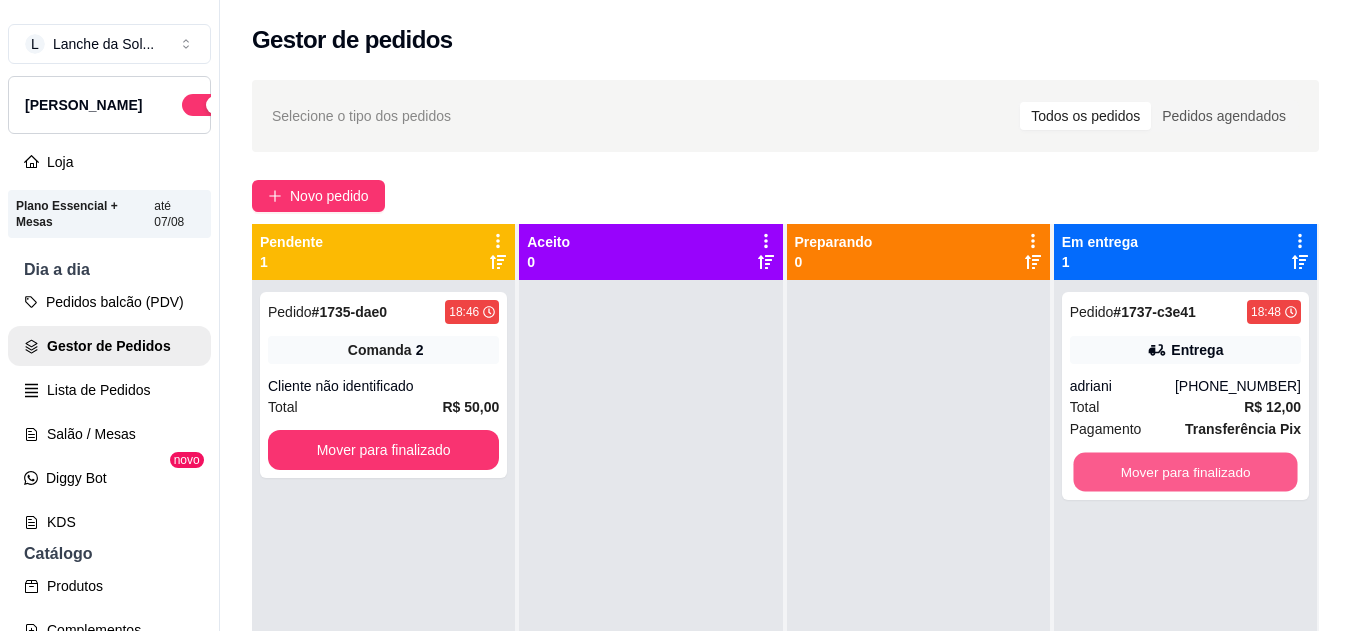 click on "Mover para finalizado" at bounding box center [1185, 472] 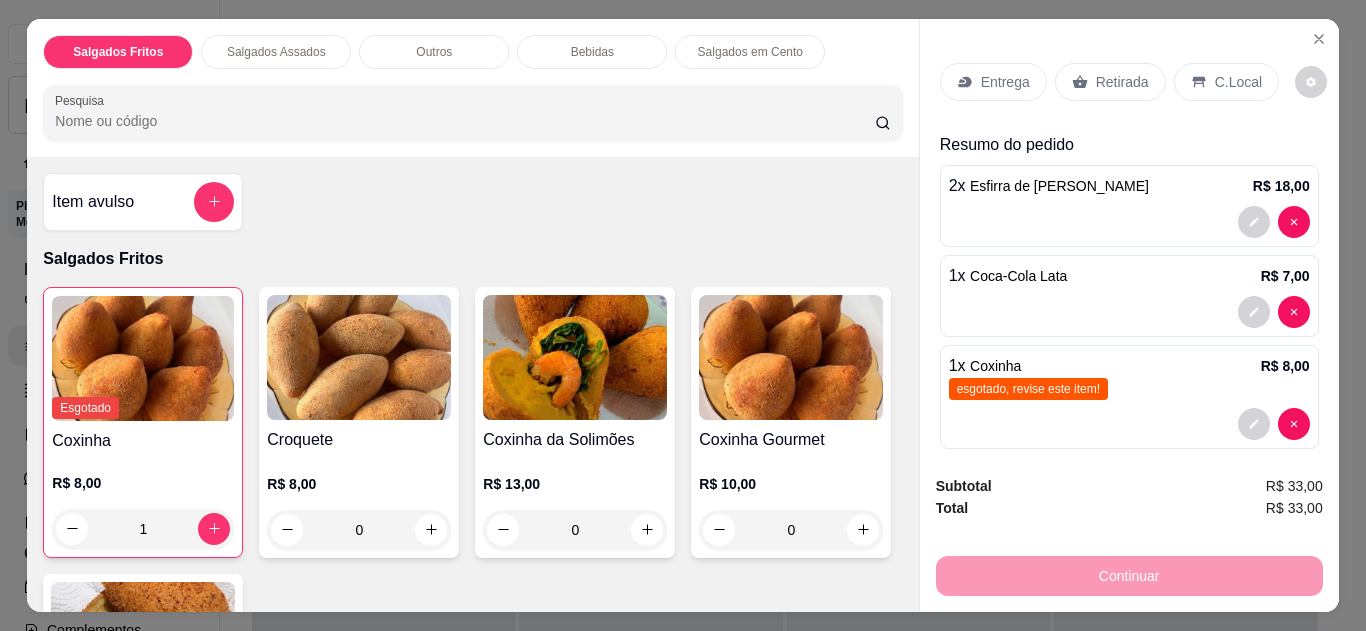 scroll, scrollTop: 0, scrollLeft: 0, axis: both 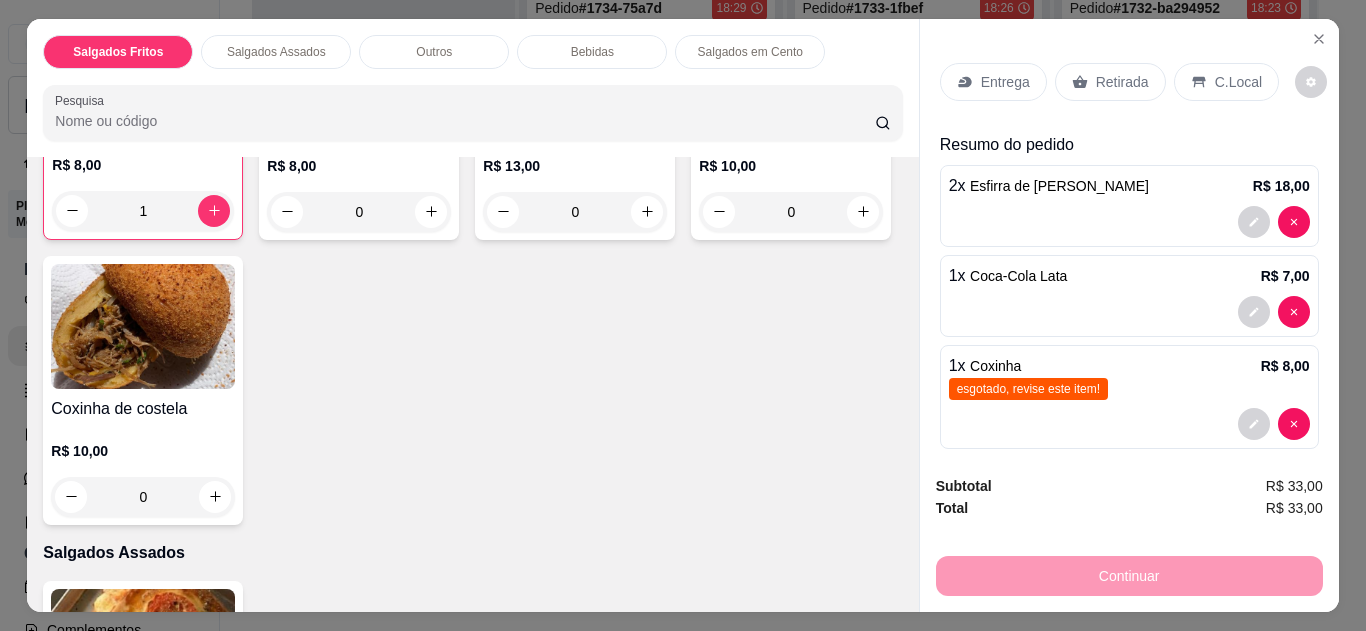click at bounding box center (1319, 39) 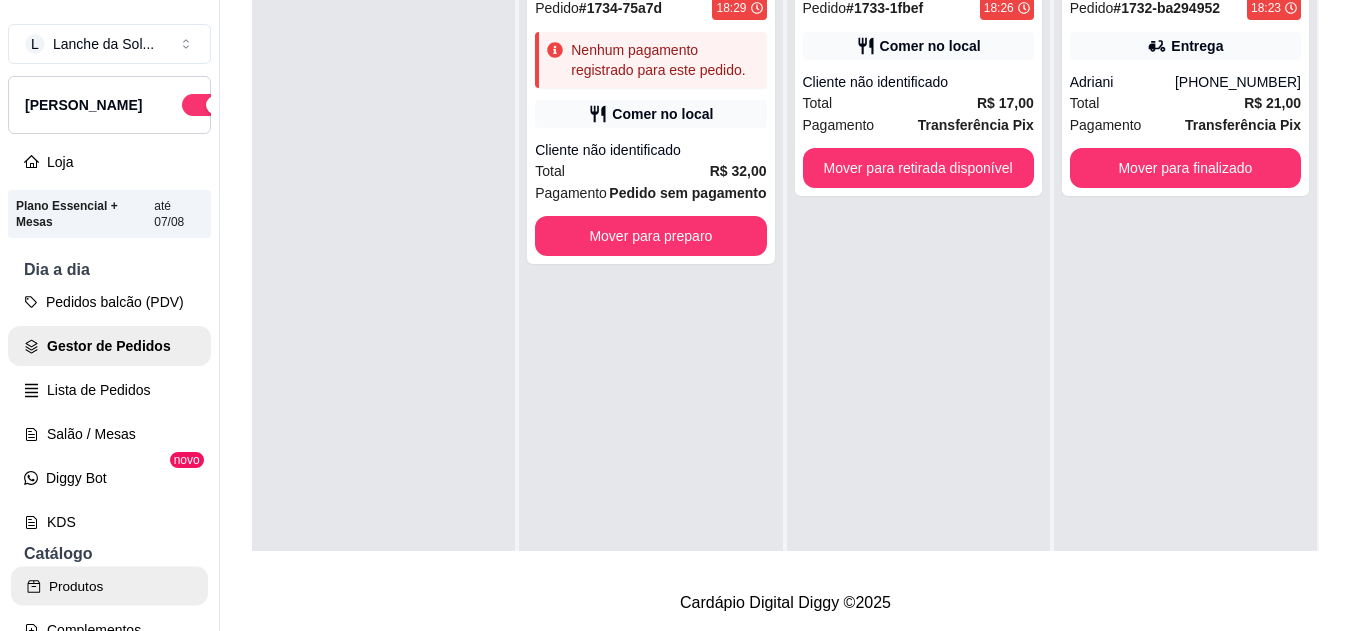 click on "Produtos" at bounding box center (109, 586) 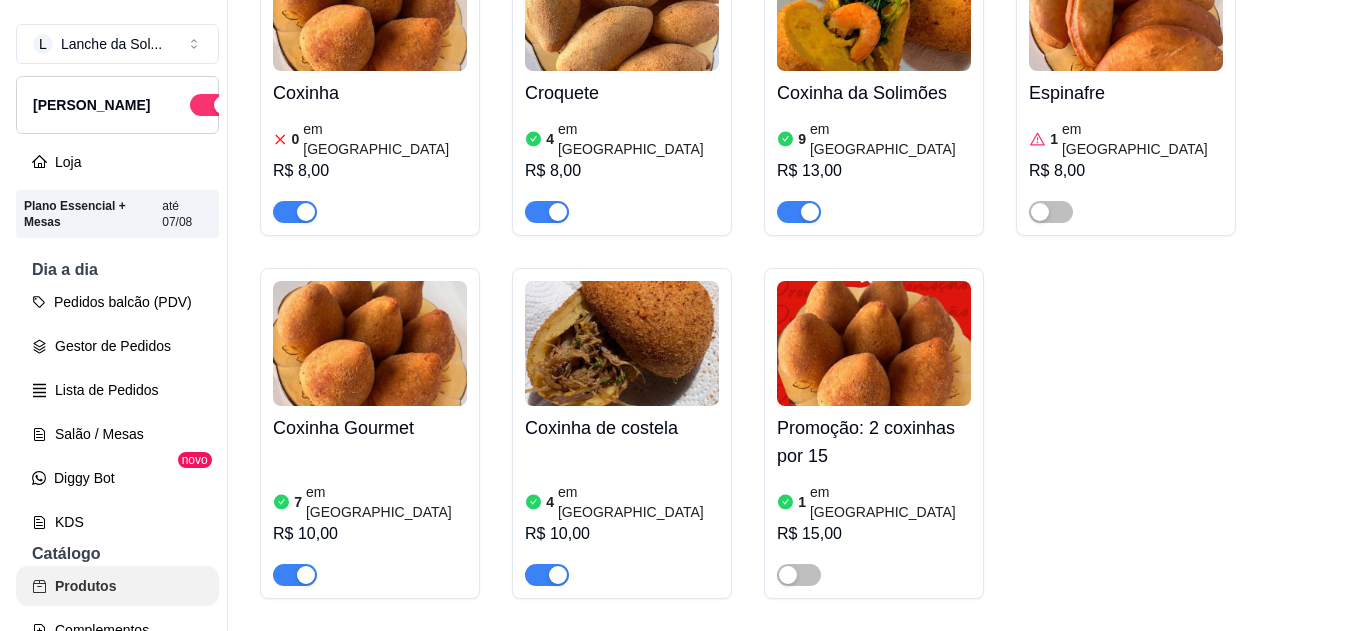 scroll, scrollTop: 0, scrollLeft: 0, axis: both 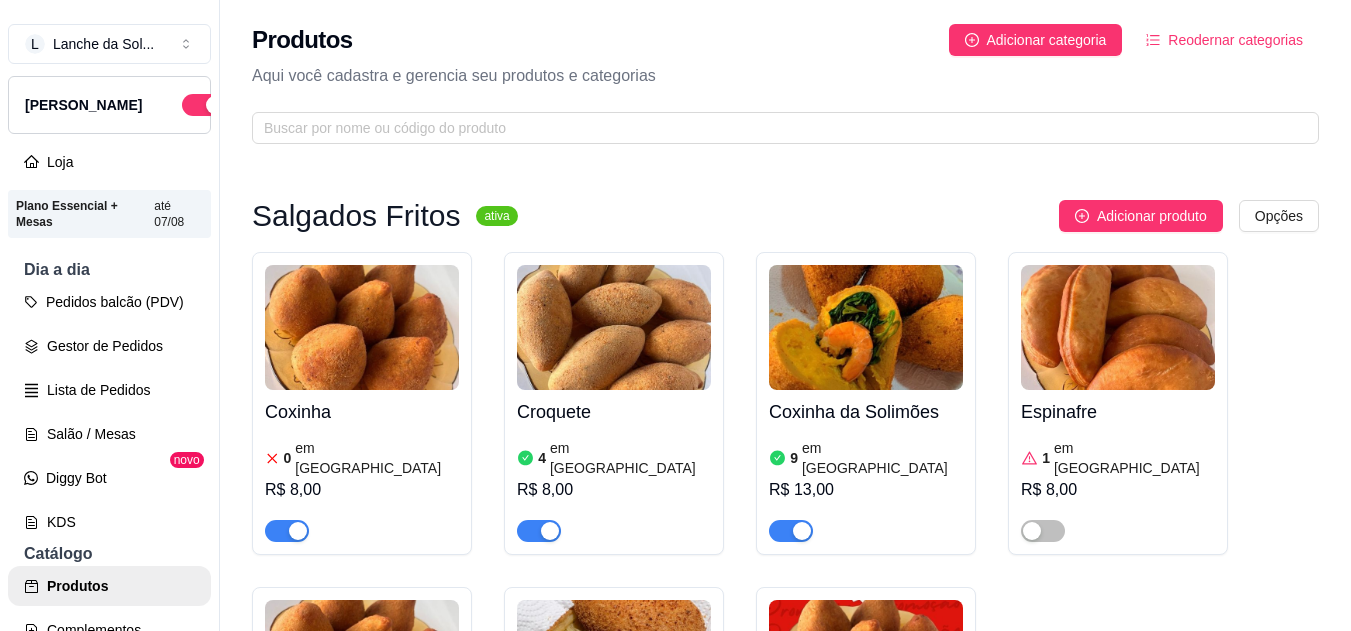 click on "Coxinha    0 em estoque R$ 8,00" at bounding box center (362, 466) 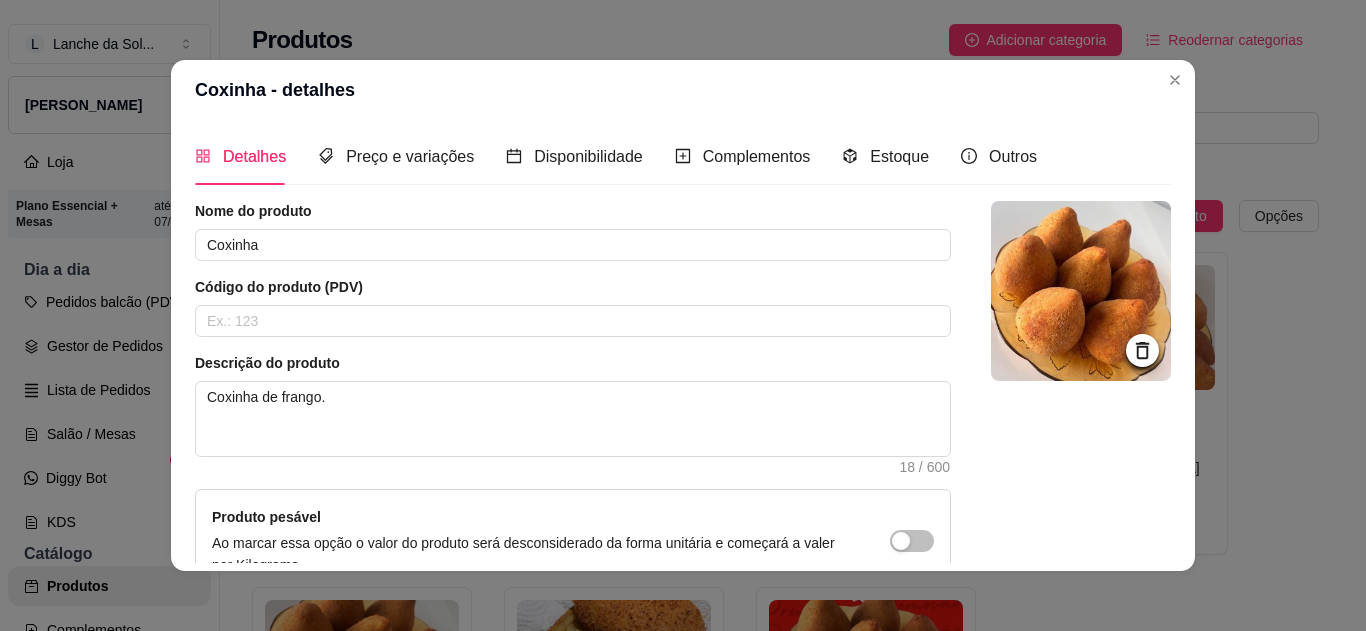 click on "Estoque" at bounding box center [885, 156] 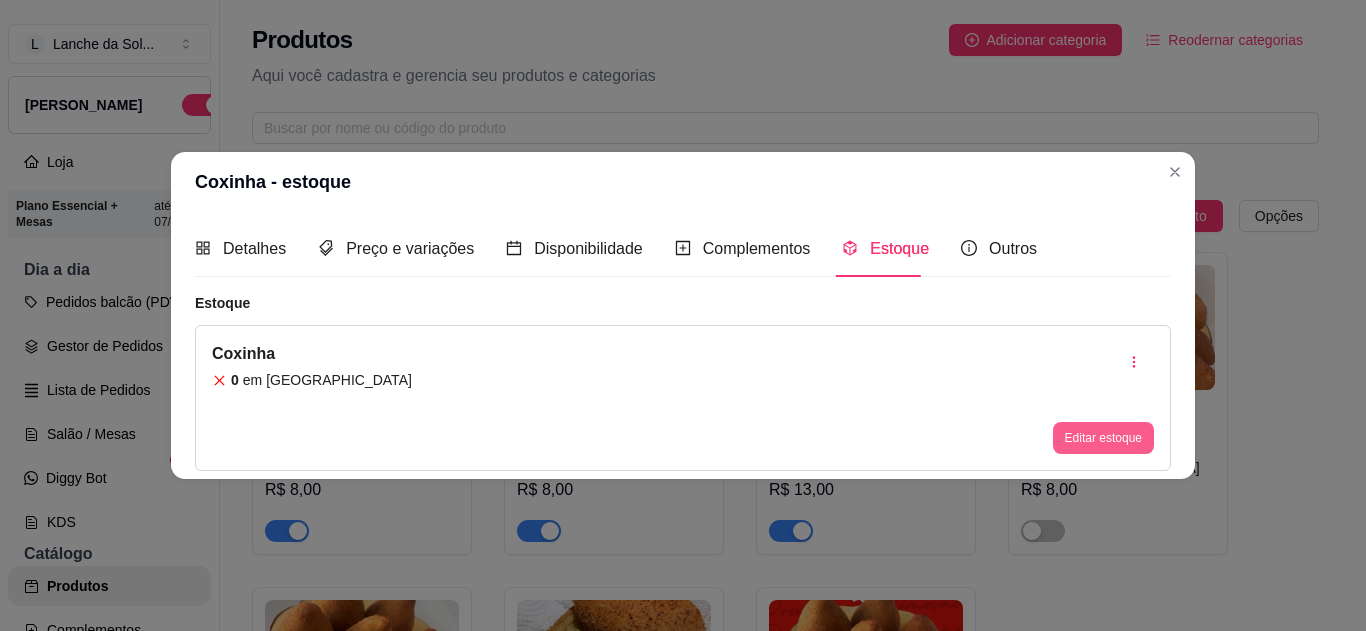 click on "Editar estoque" at bounding box center [1103, 438] 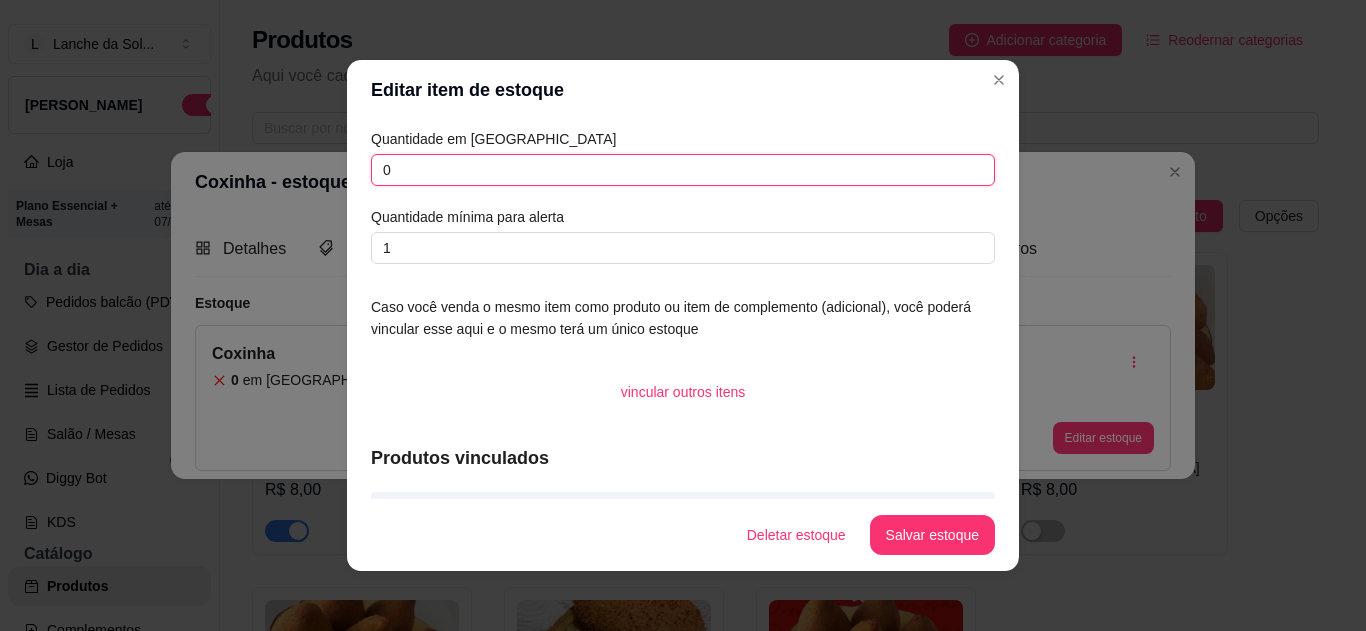 click on "0" at bounding box center [683, 170] 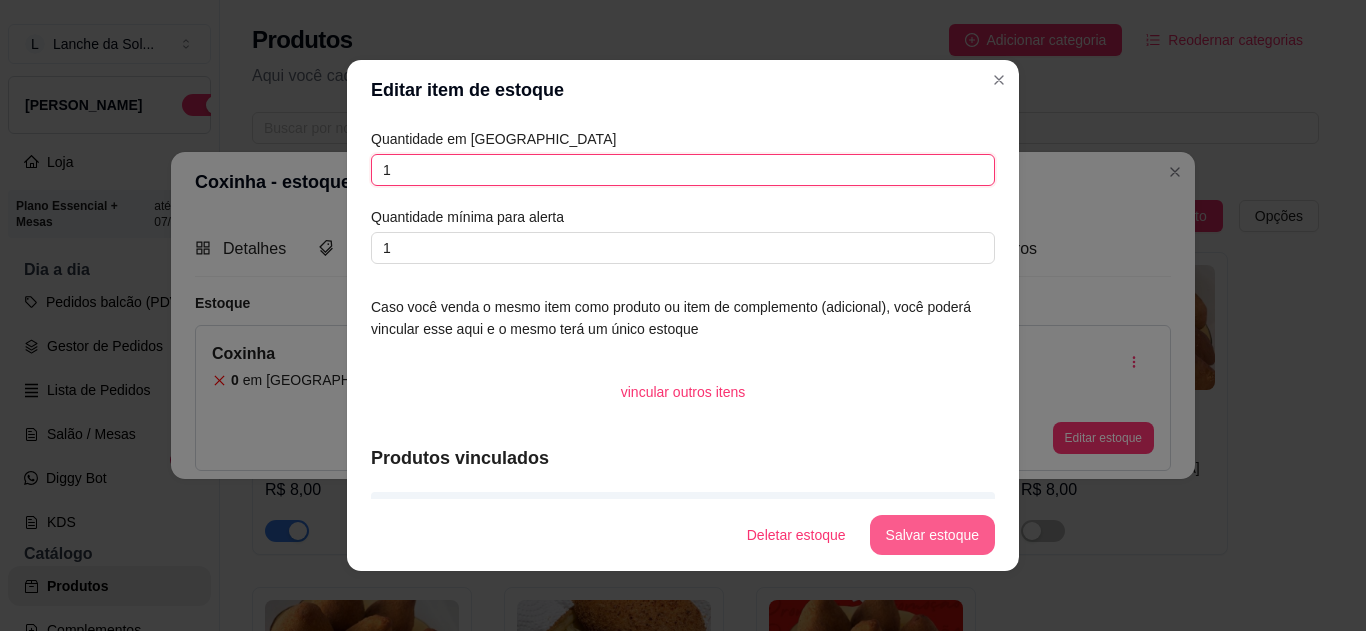type on "1" 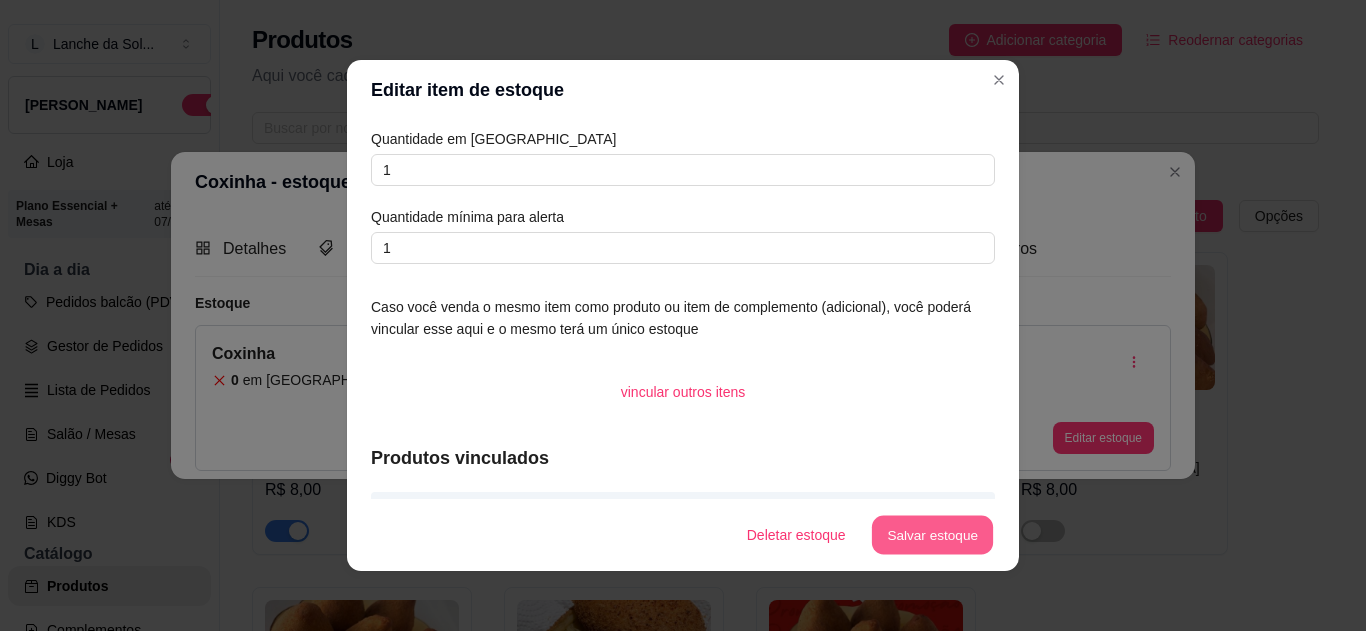 click on "Salvar estoque" at bounding box center (932, 535) 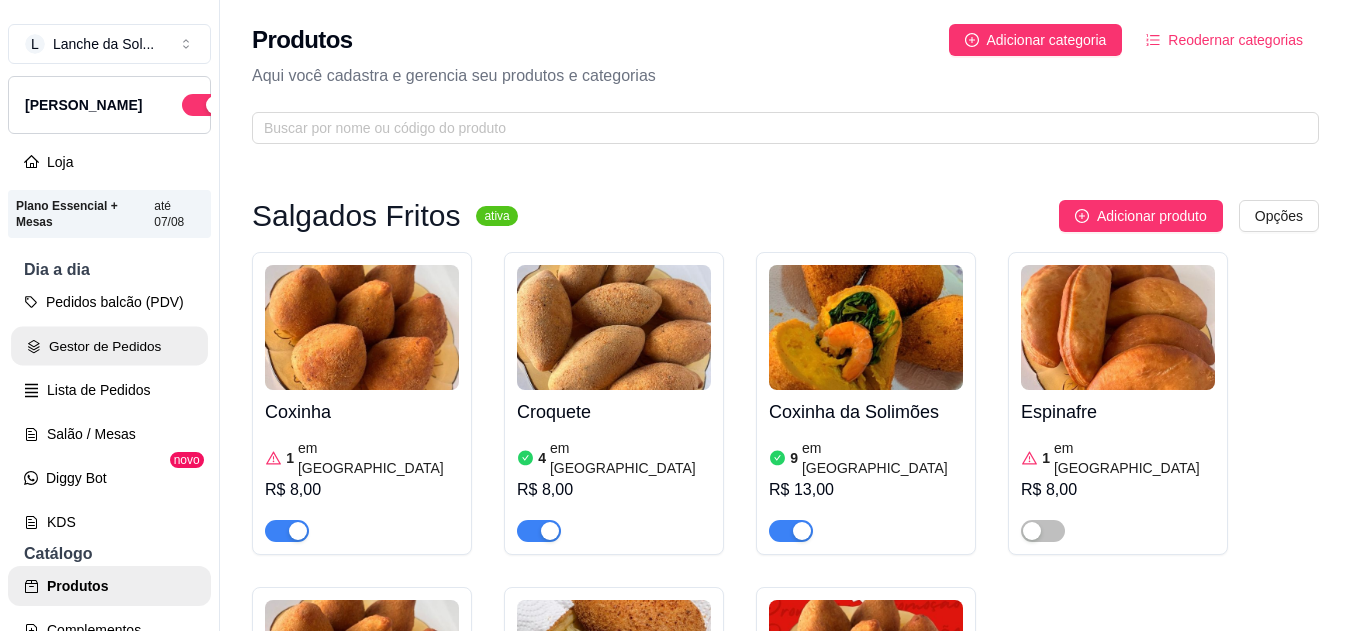 click on "Gestor de Pedidos" at bounding box center (109, 346) 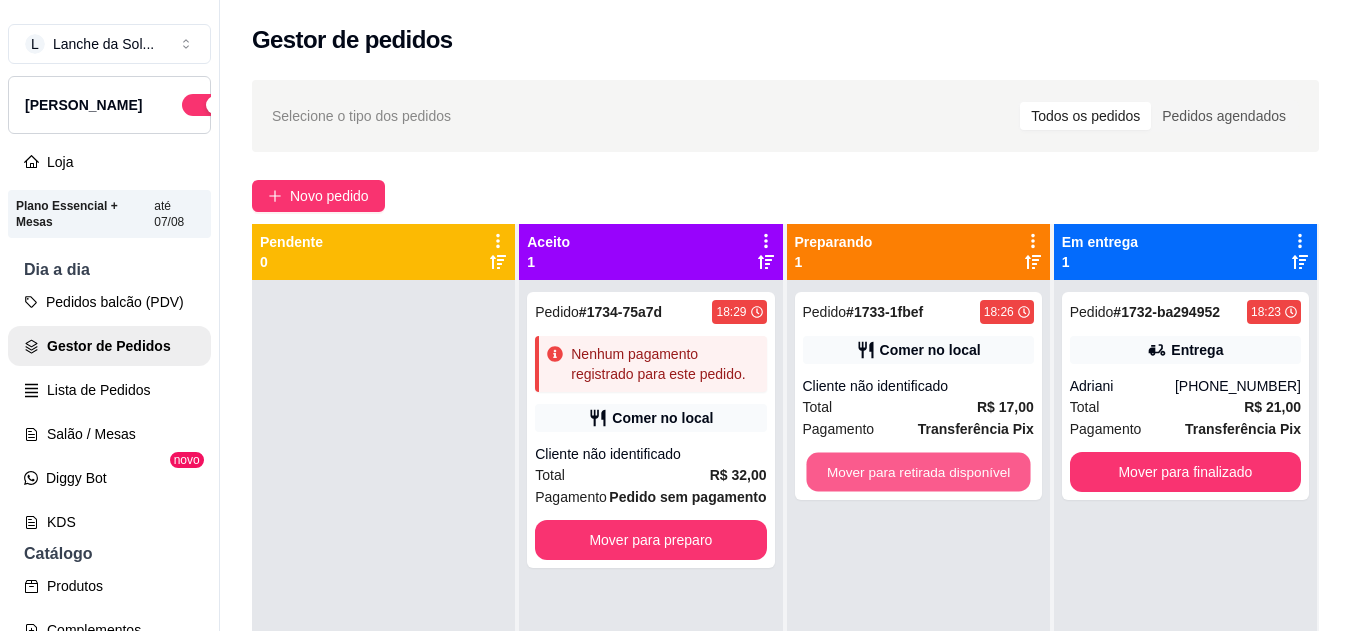 click on "Mover para retirada disponível" at bounding box center (918, 472) 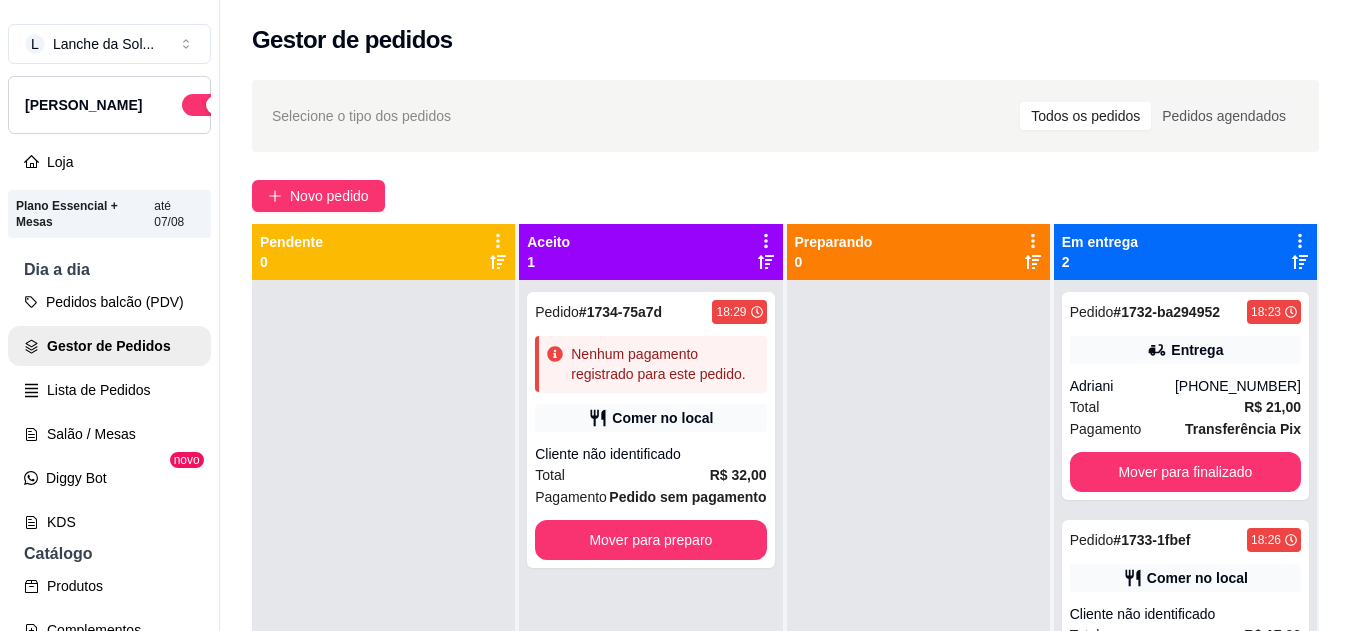 click on "Comer no local" at bounding box center [1197, 578] 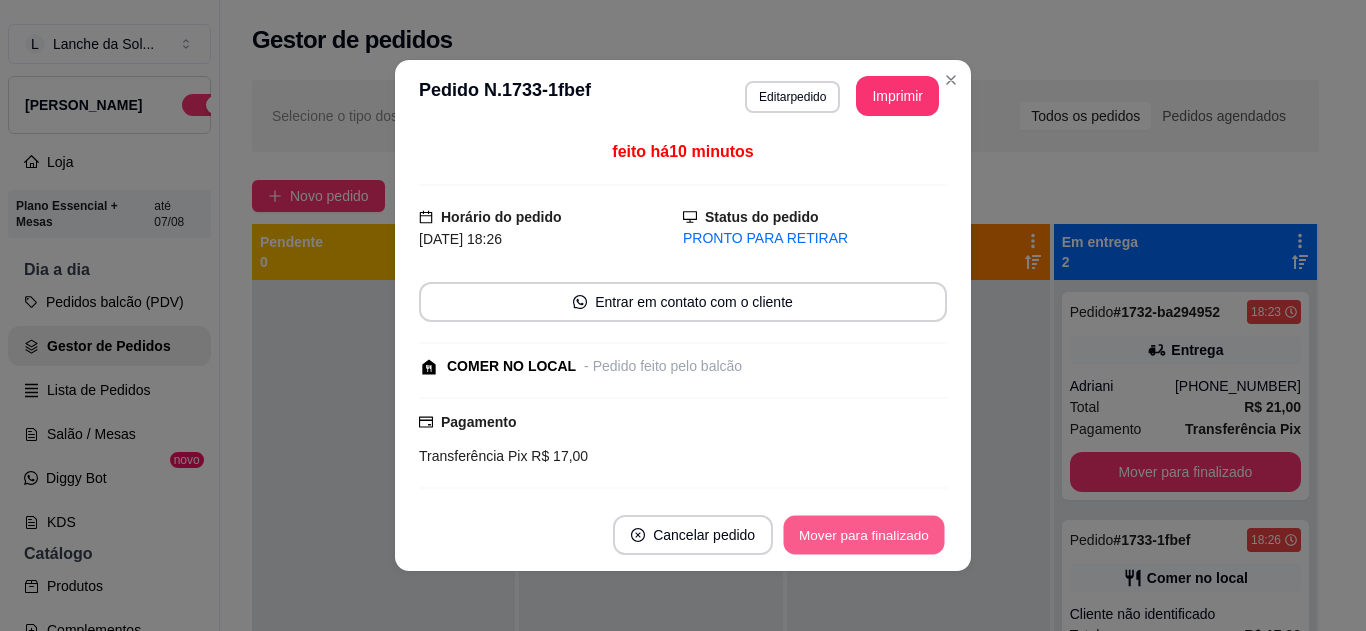 click on "Mover para finalizado" at bounding box center (864, 535) 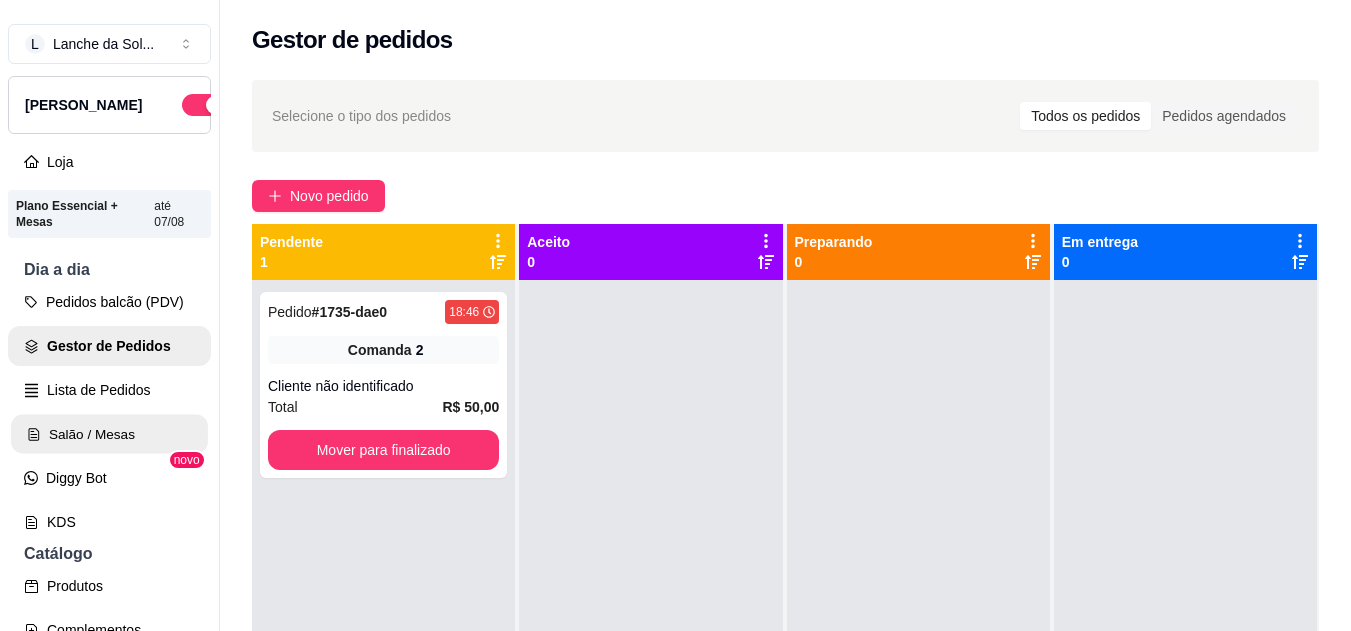 click on "Salão / Mesas" at bounding box center (109, 434) 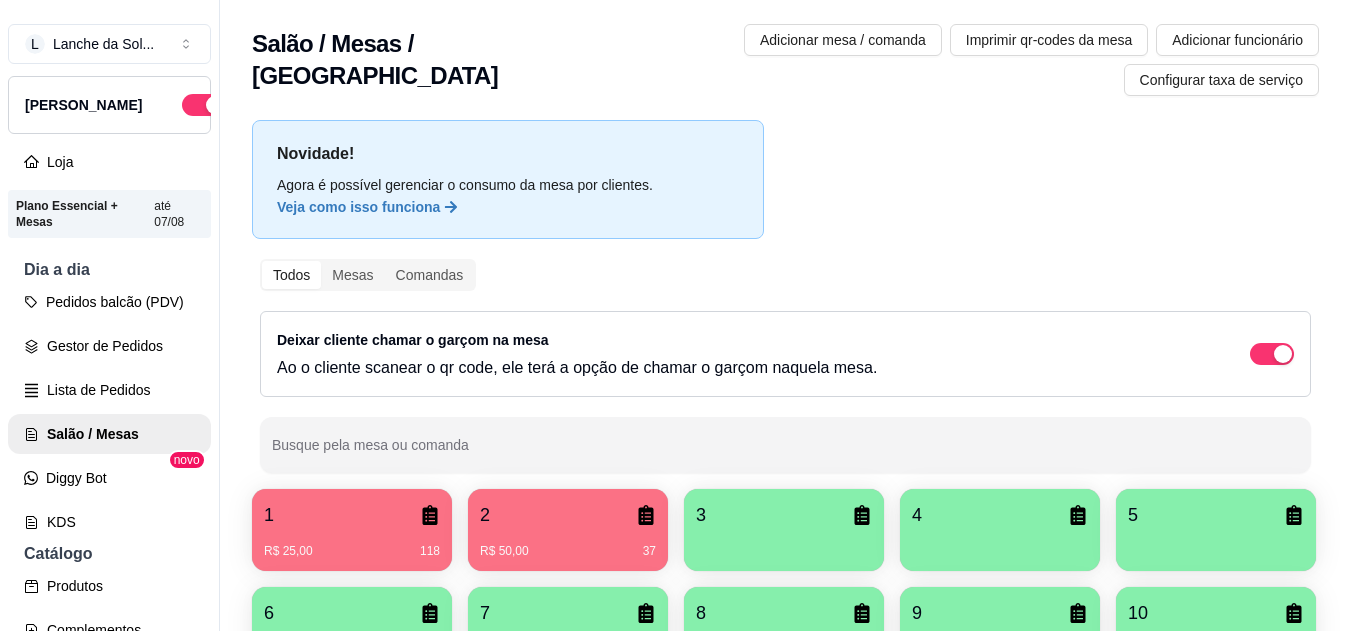 click on "2" at bounding box center [568, 515] 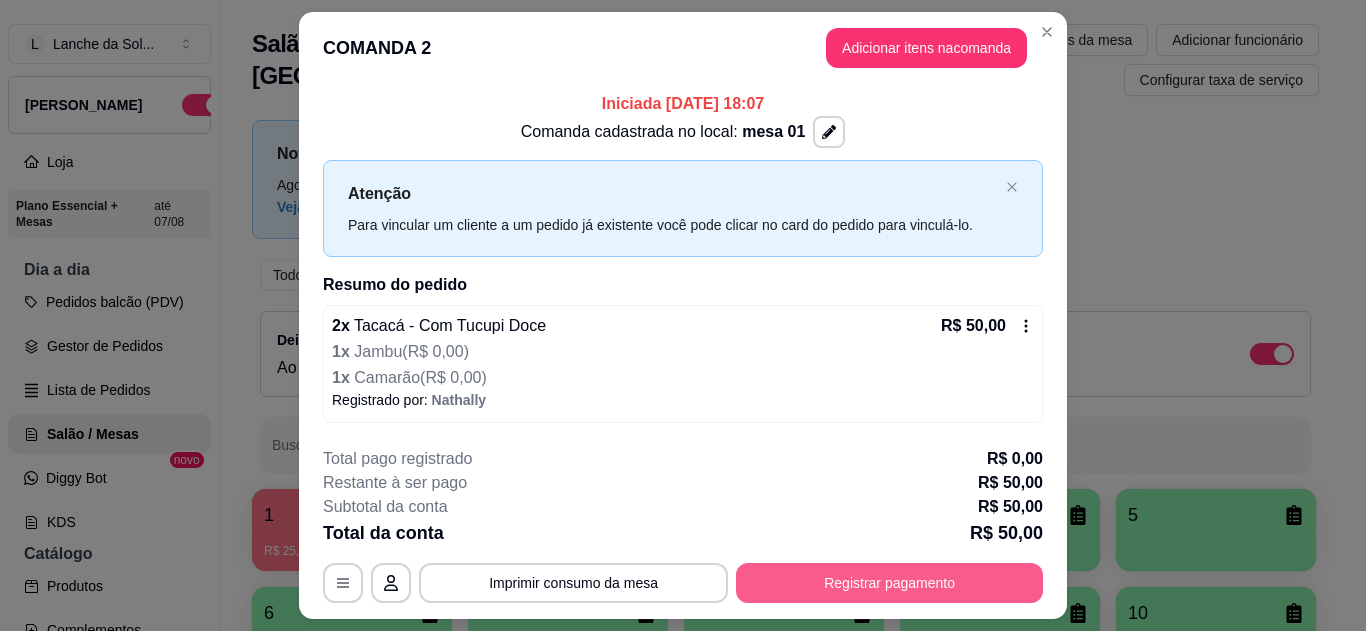 click on "Registrar pagamento" at bounding box center (889, 583) 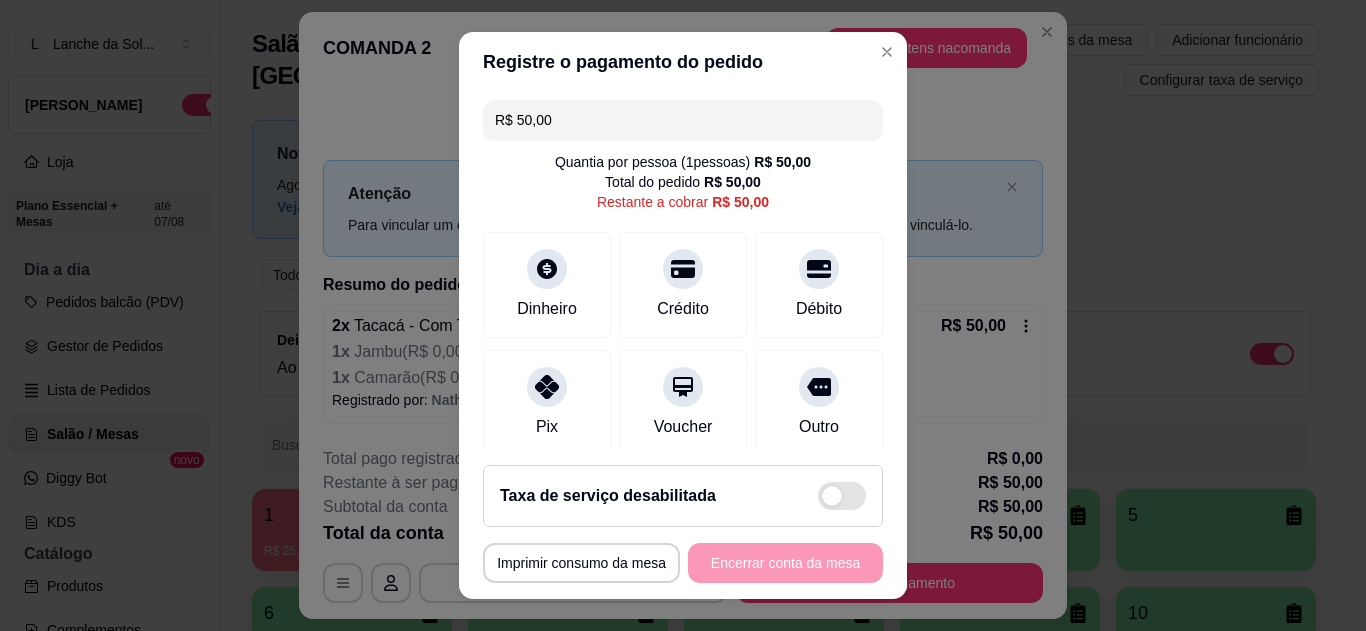 click on "Pix" at bounding box center [547, 403] 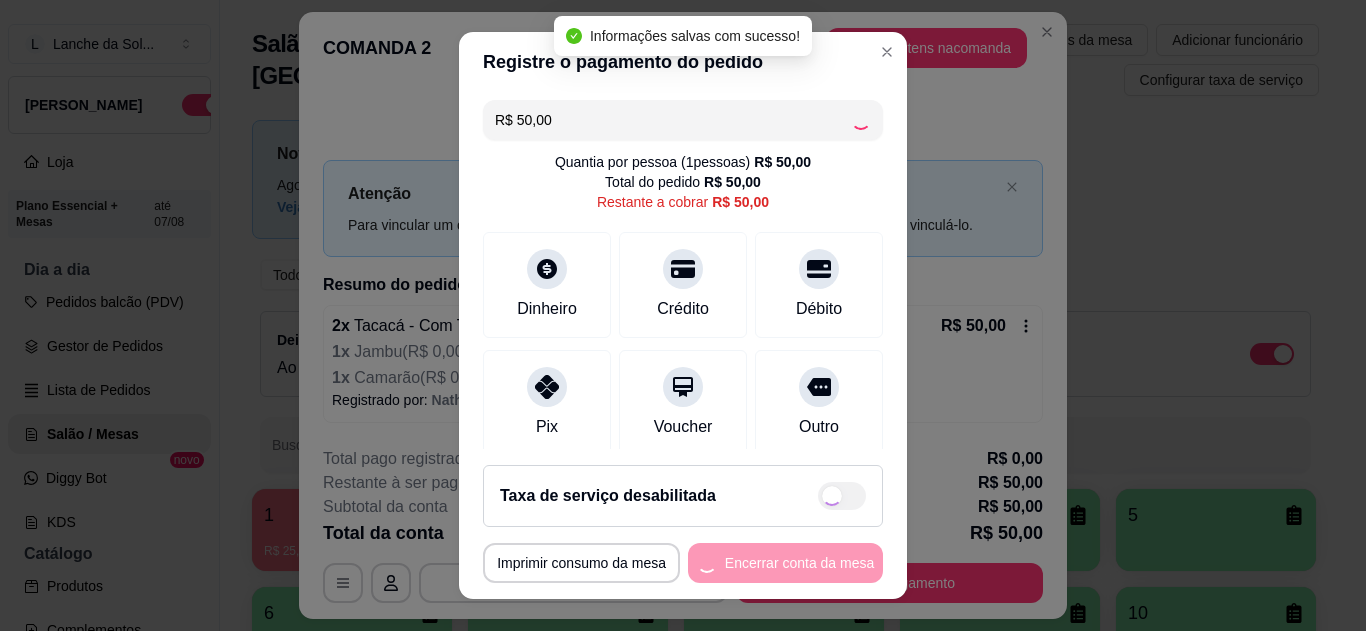 type on "R$ 0,00" 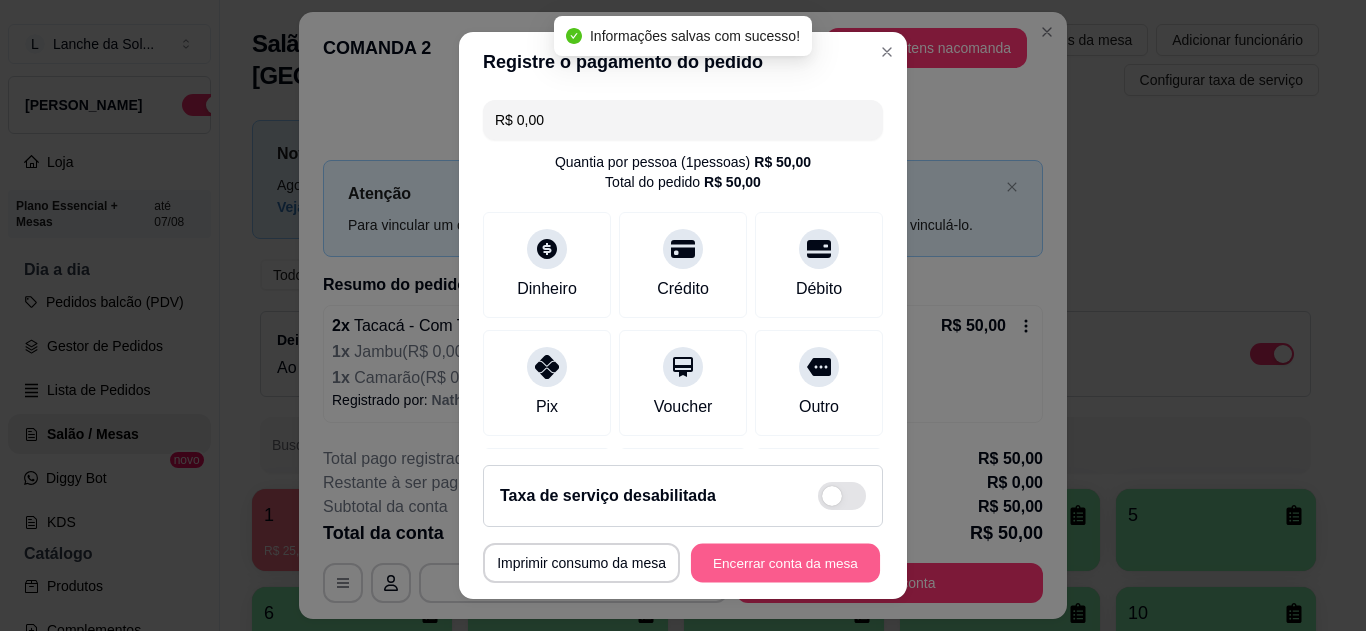 click on "Encerrar conta da mesa" at bounding box center [785, 563] 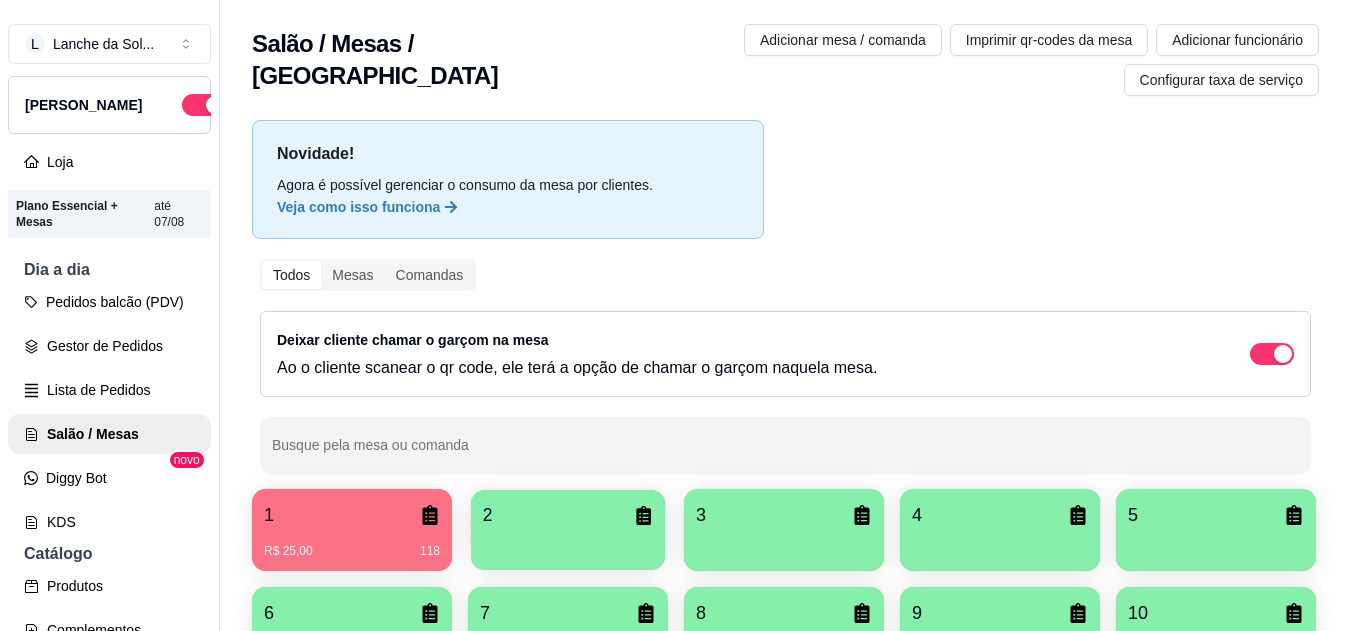 click on "2" at bounding box center (568, 515) 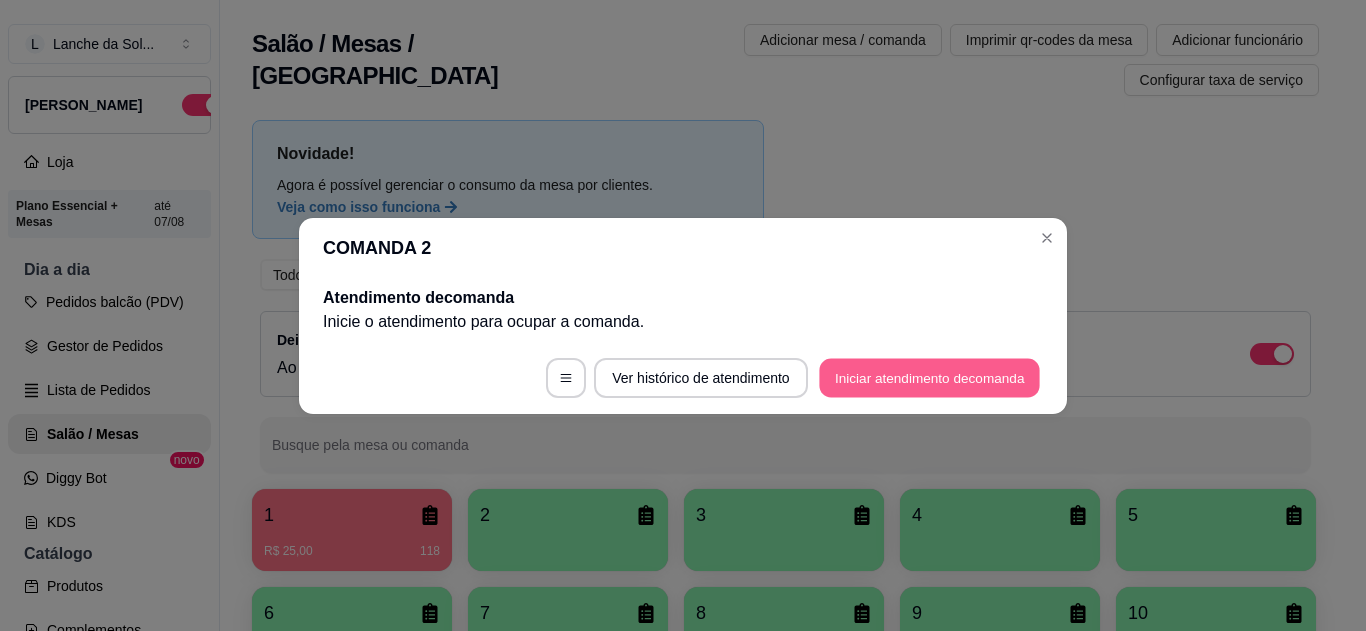 click on "Iniciar atendimento de  comanda" at bounding box center (929, 377) 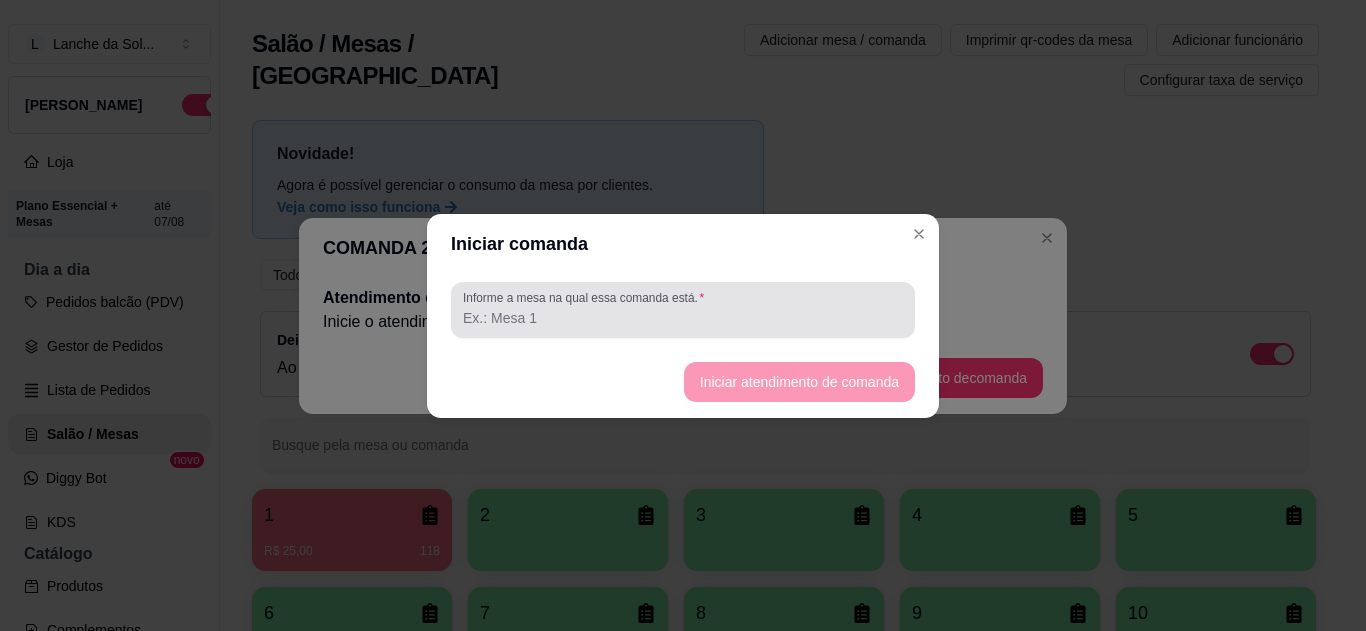 click on "Informe a mesa na qual essa comanda está." at bounding box center [683, 310] 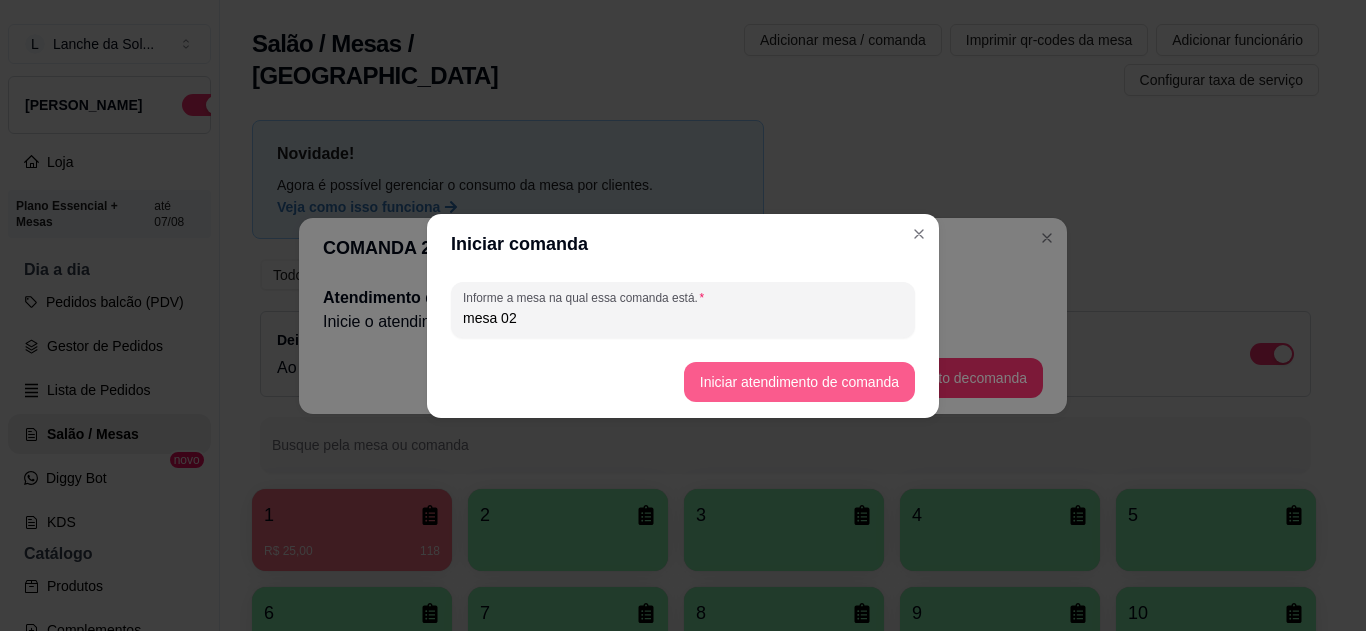 type on "mesa 02" 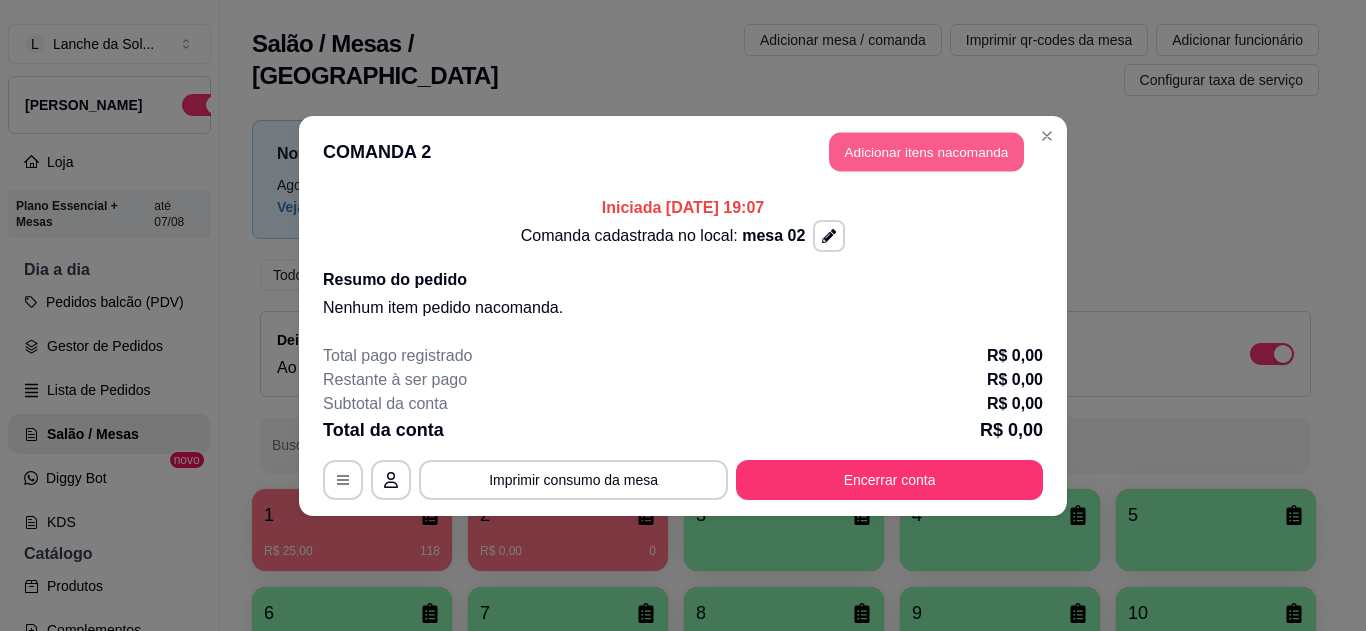 click on "Adicionar itens na  comanda" at bounding box center (926, 151) 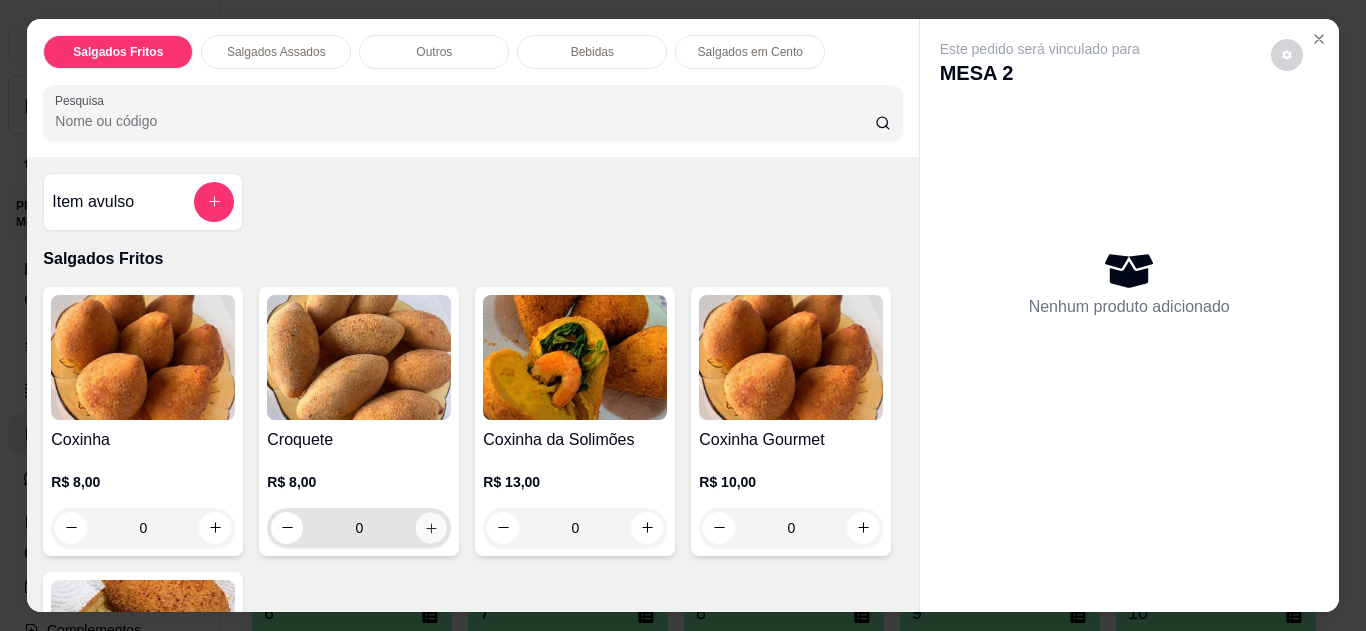 click at bounding box center (431, 527) 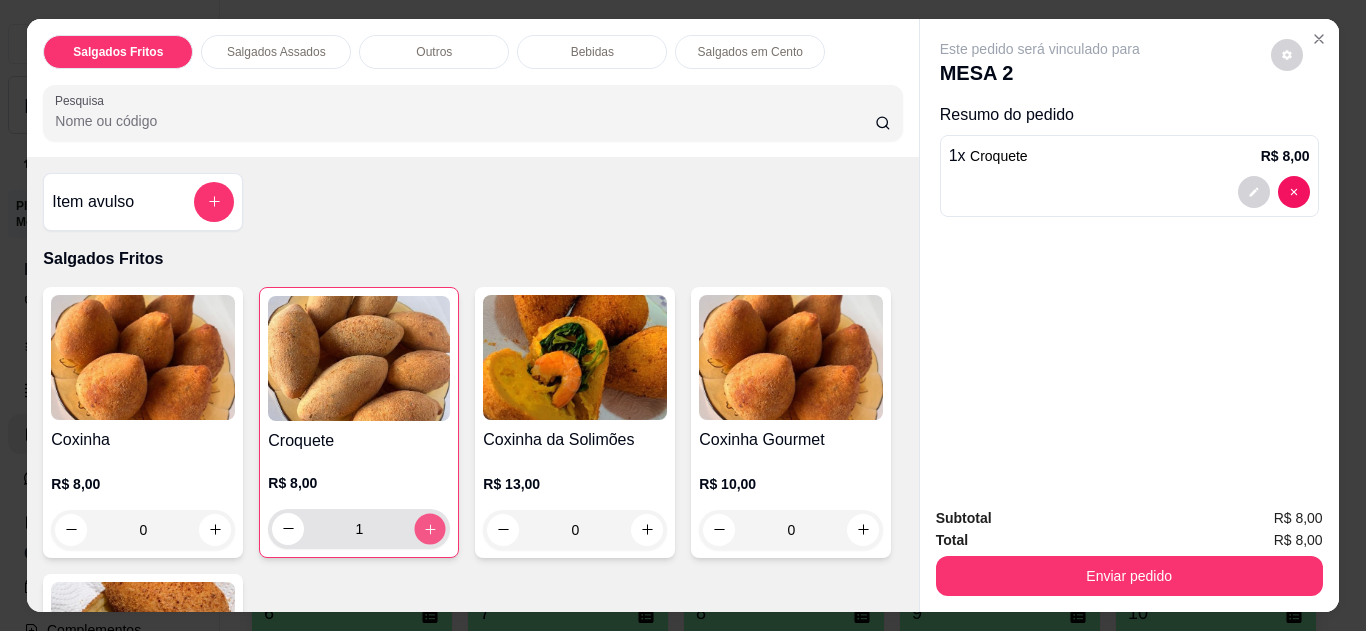 click at bounding box center (430, 528) 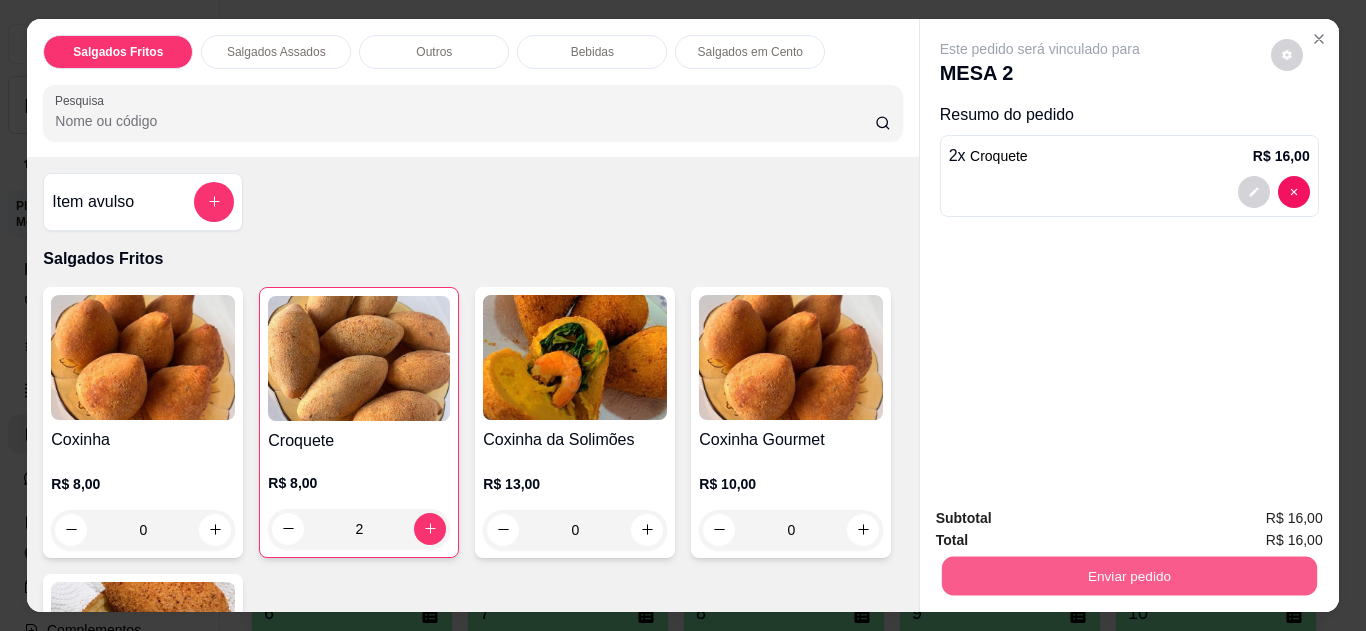 click on "Enviar pedido" at bounding box center (1128, 576) 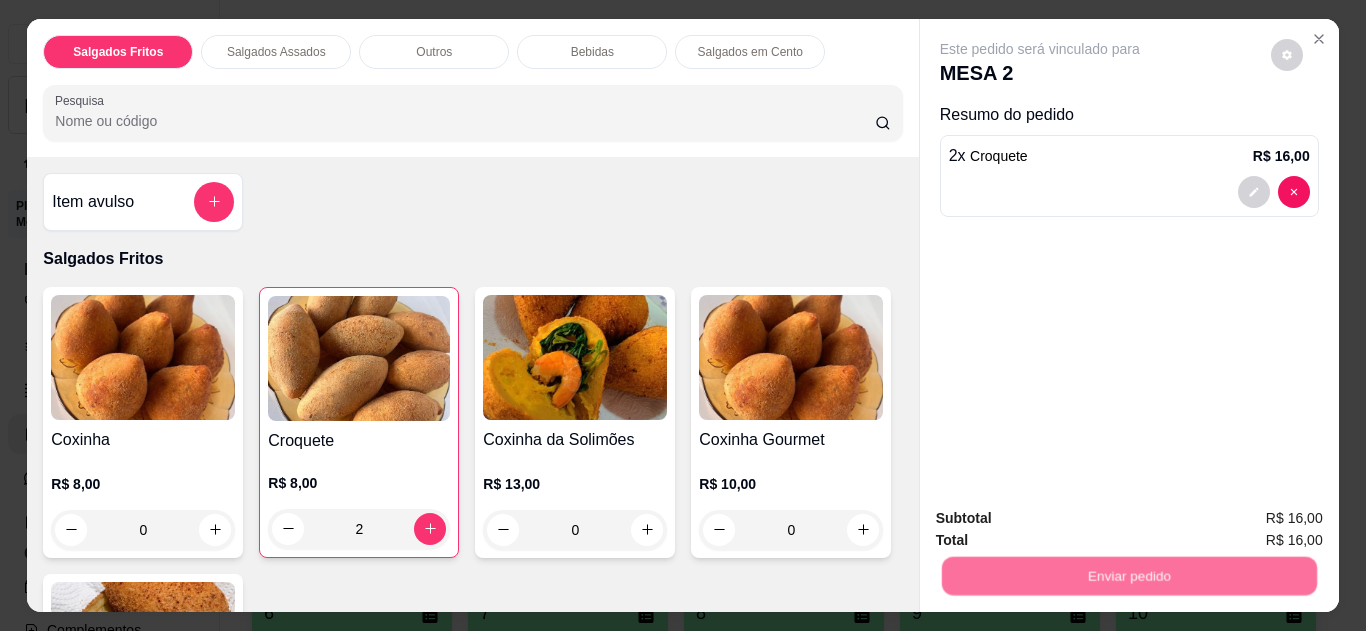 click on "Não registrar e enviar pedido" at bounding box center [1063, 520] 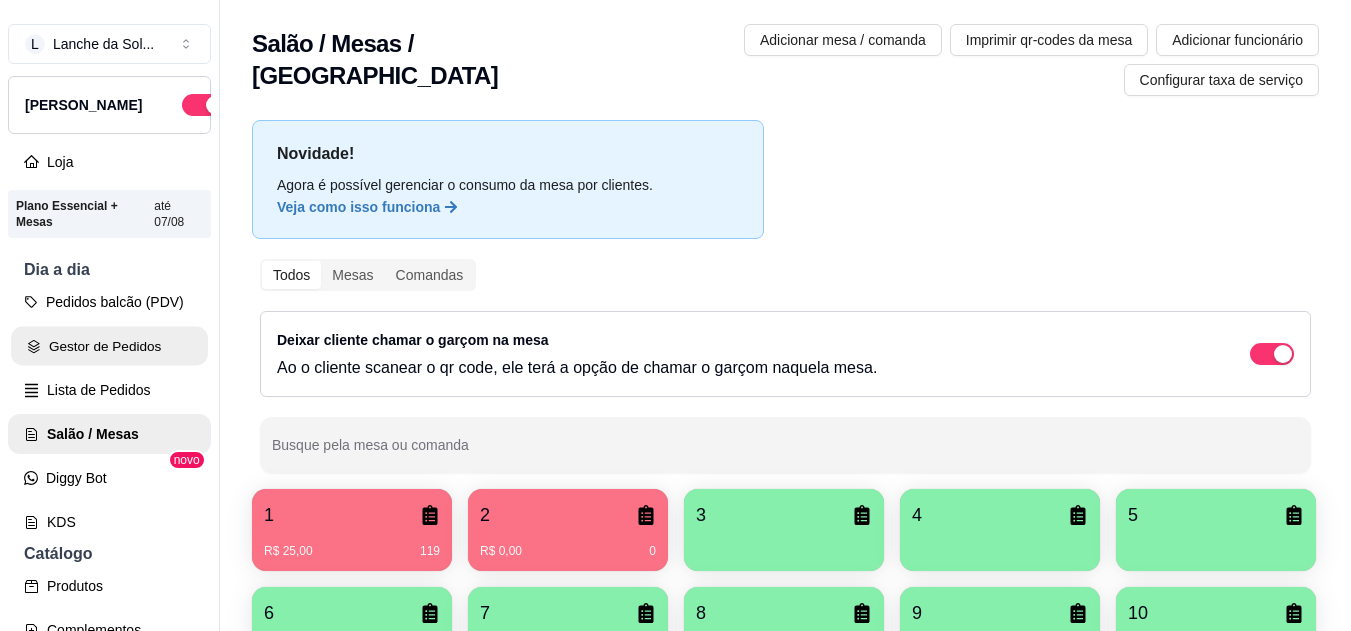 click on "Gestor de Pedidos" at bounding box center [109, 346] 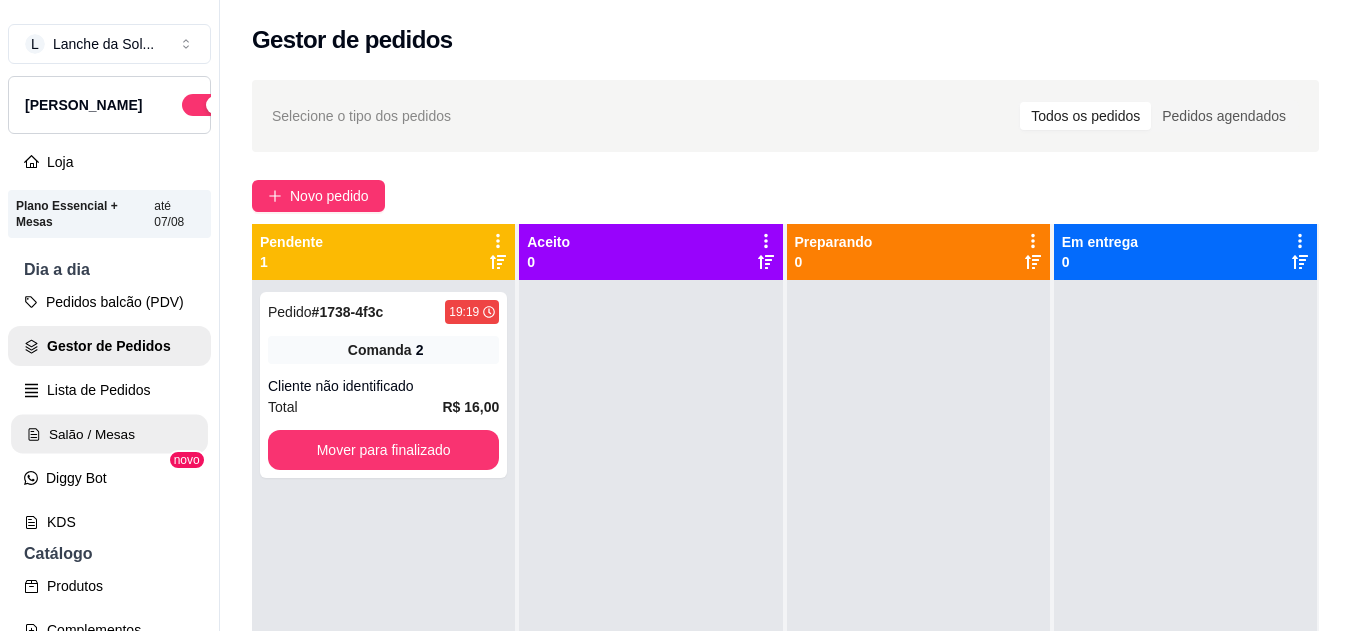 click on "Salão / Mesas" at bounding box center [109, 434] 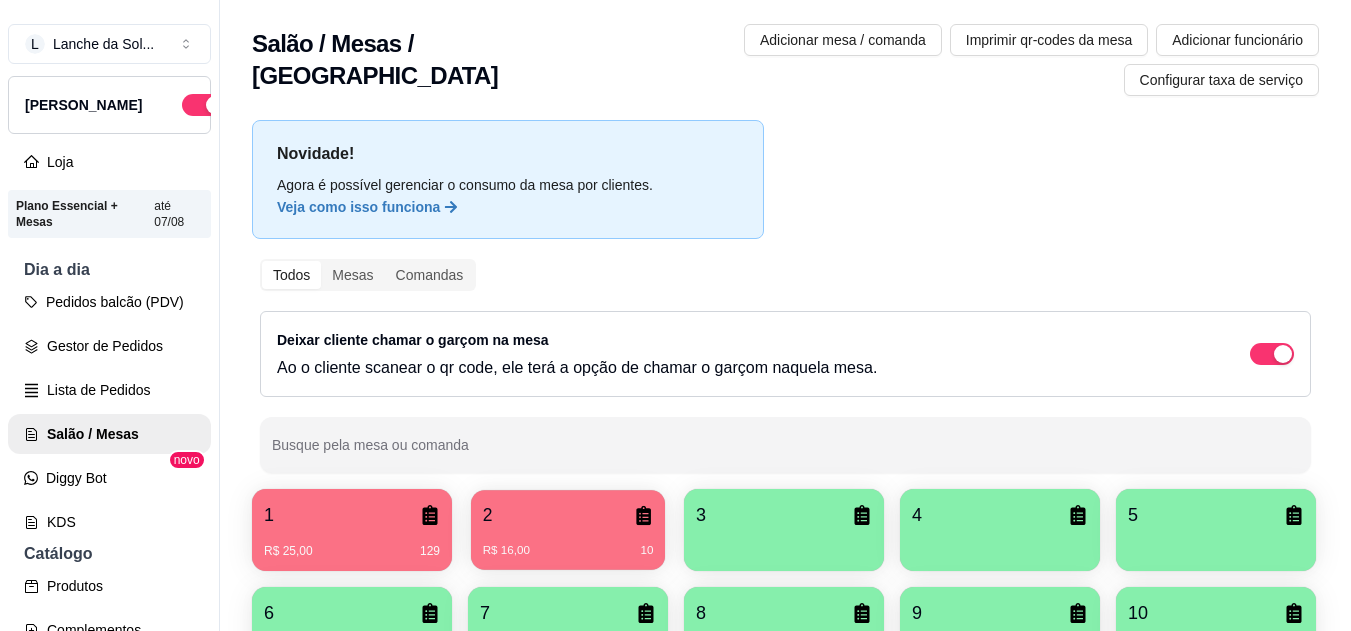 click on "R$ 16,00 10" at bounding box center (568, 543) 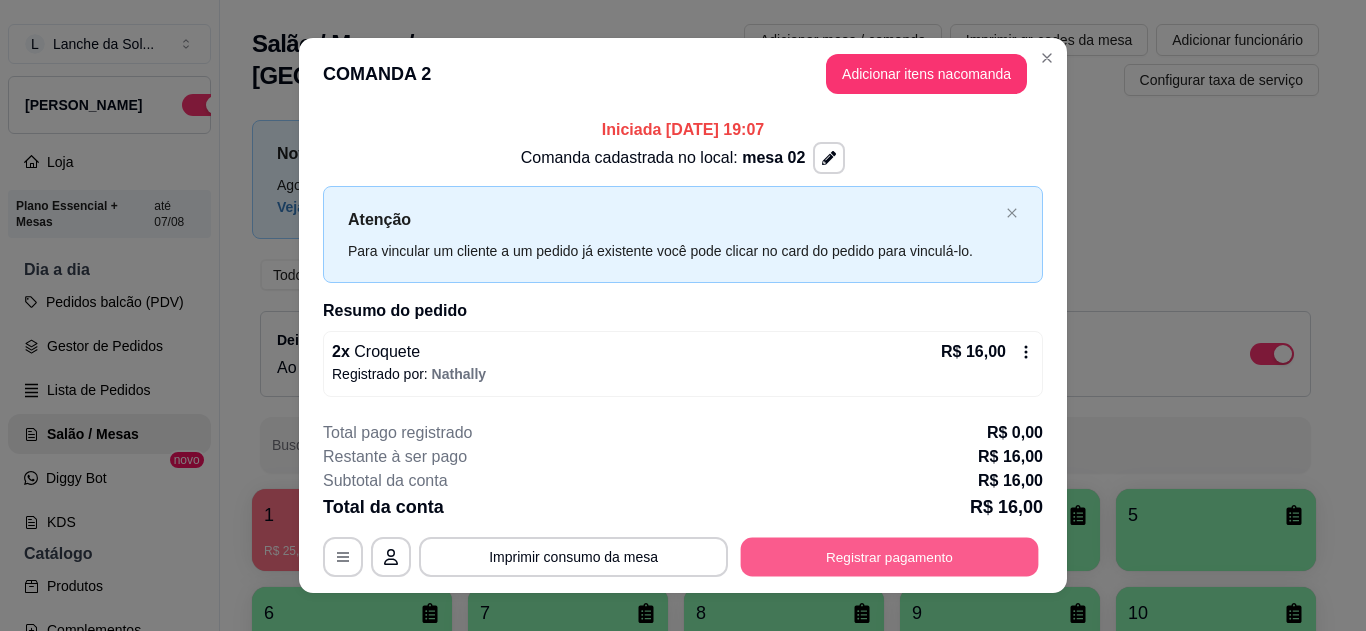 click on "Registrar pagamento" at bounding box center [890, 557] 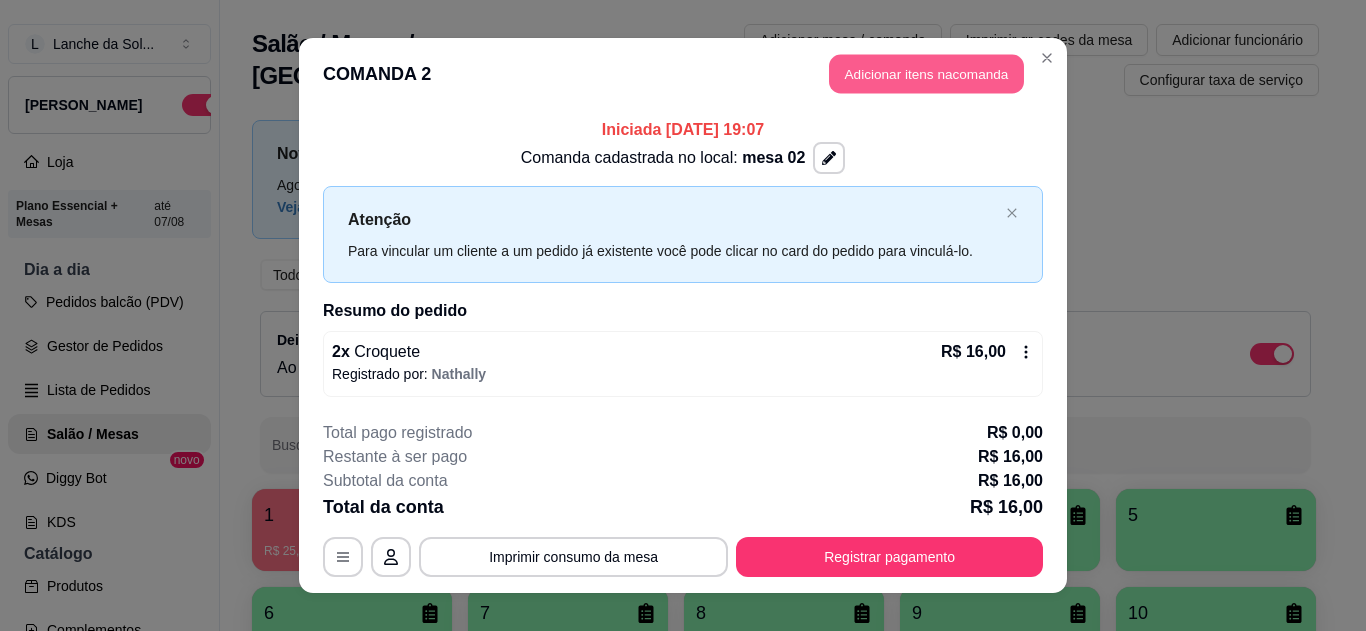 click on "Adicionar itens na  comanda" at bounding box center (926, 74) 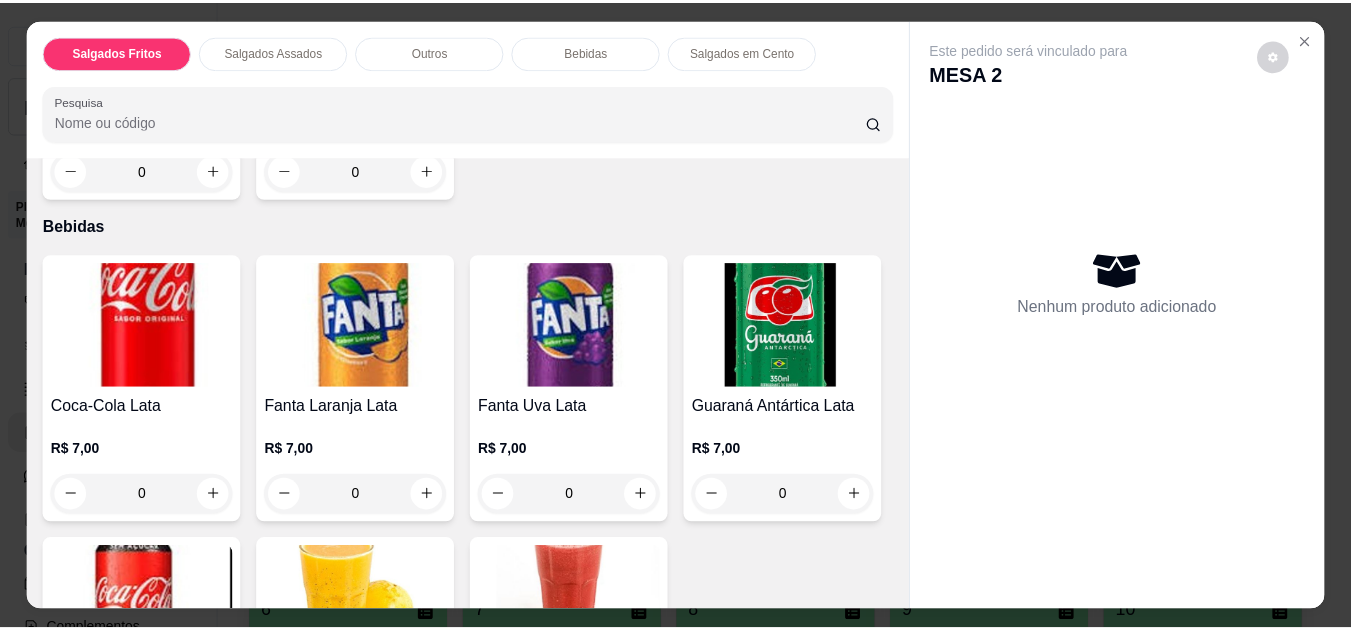 scroll, scrollTop: 1320, scrollLeft: 0, axis: vertical 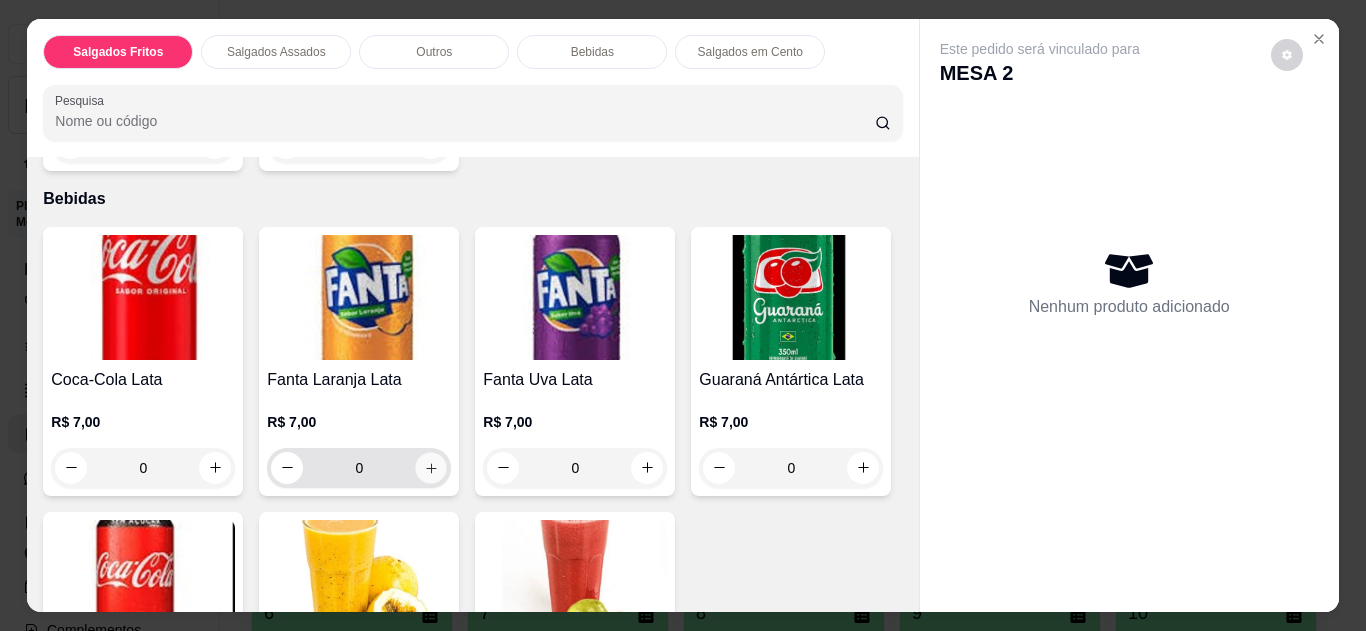 click 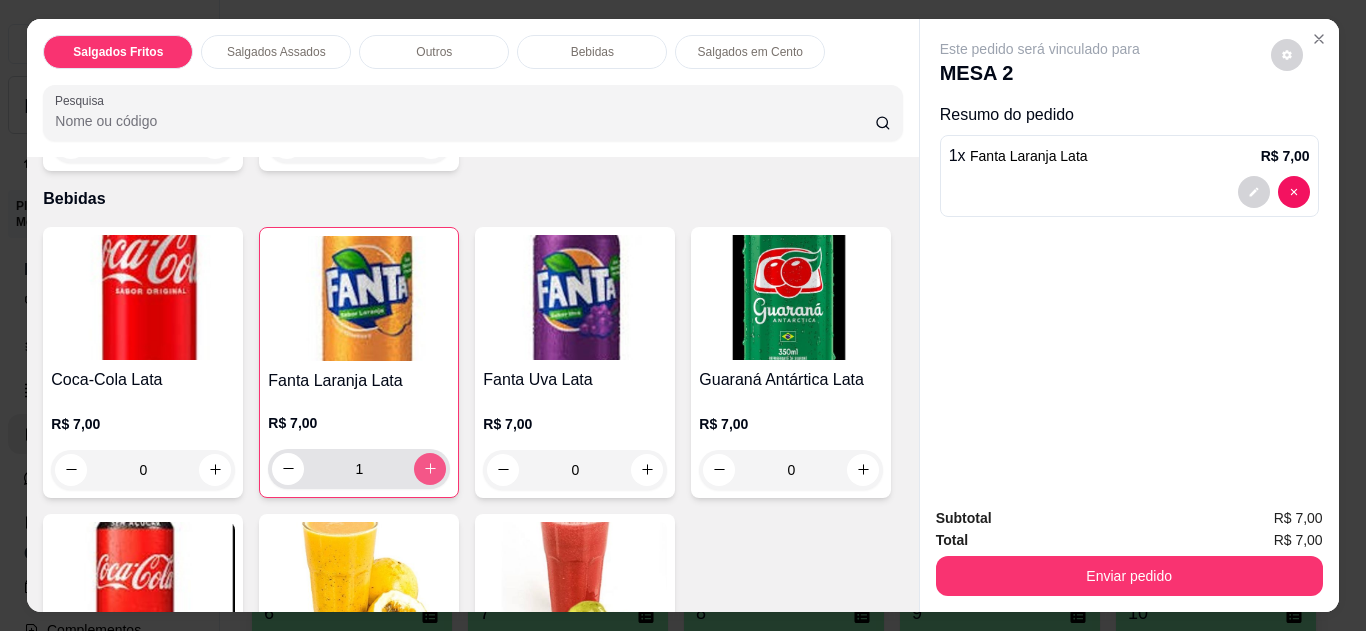 click 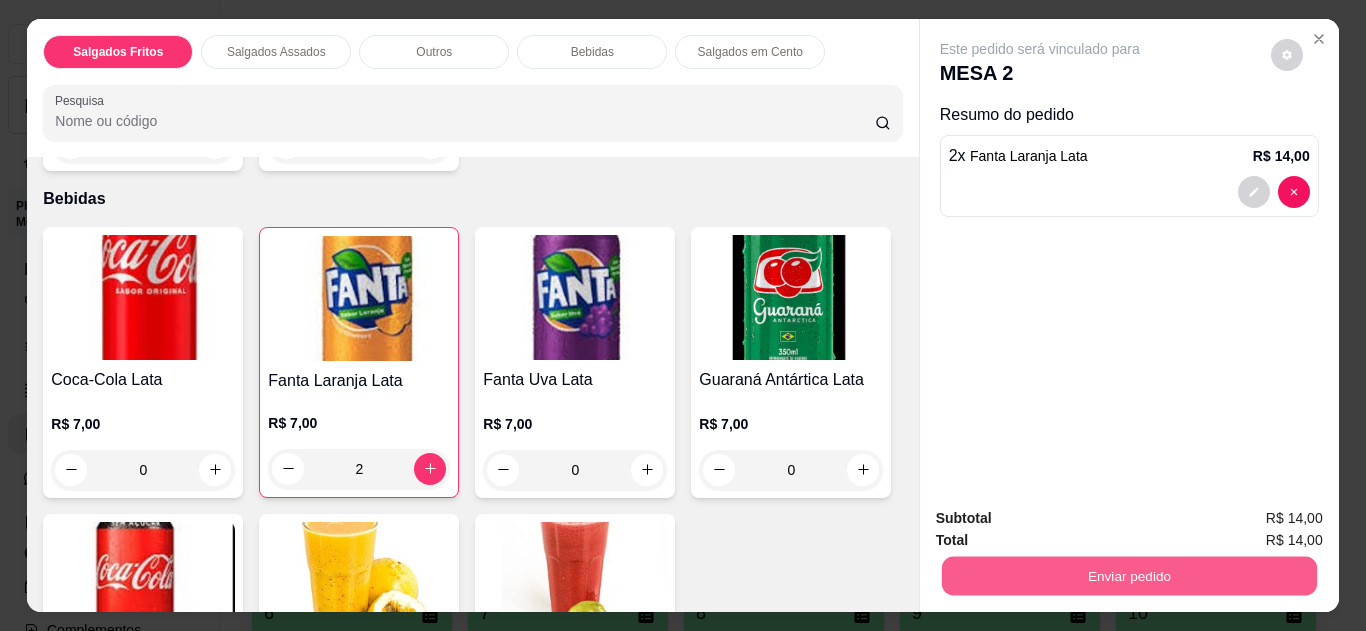 click on "Enviar pedido" at bounding box center (1128, 576) 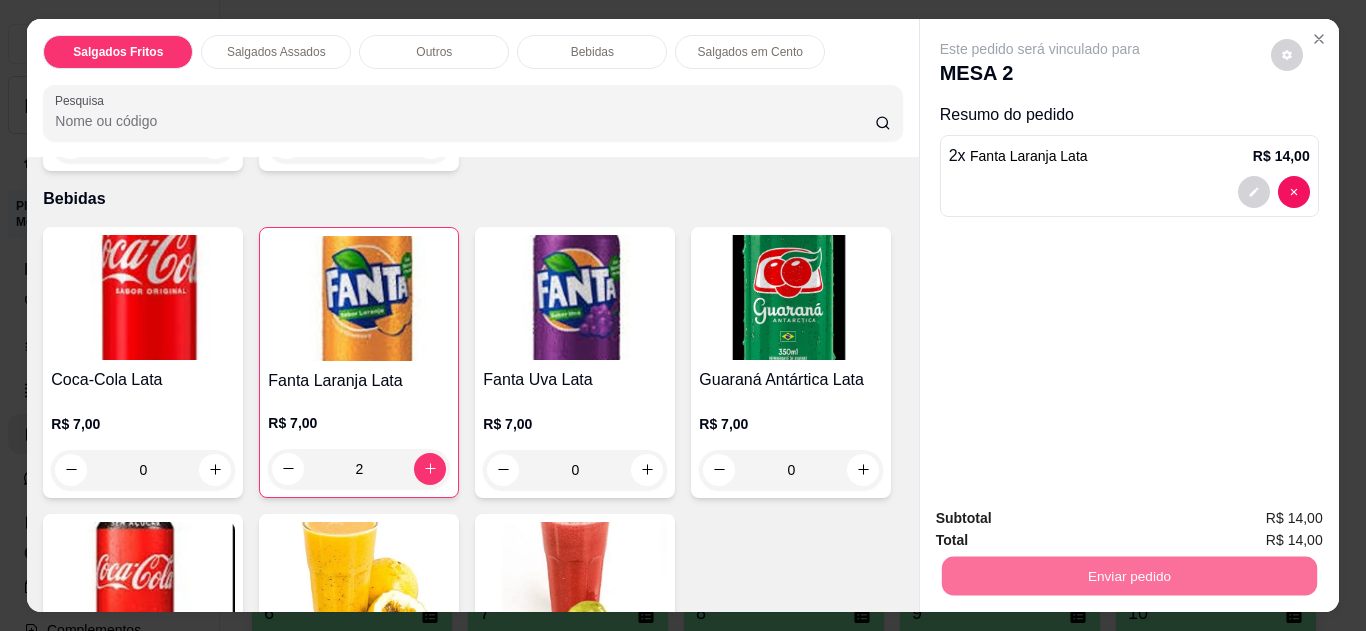click on "Não registrar e enviar pedido" at bounding box center (1063, 519) 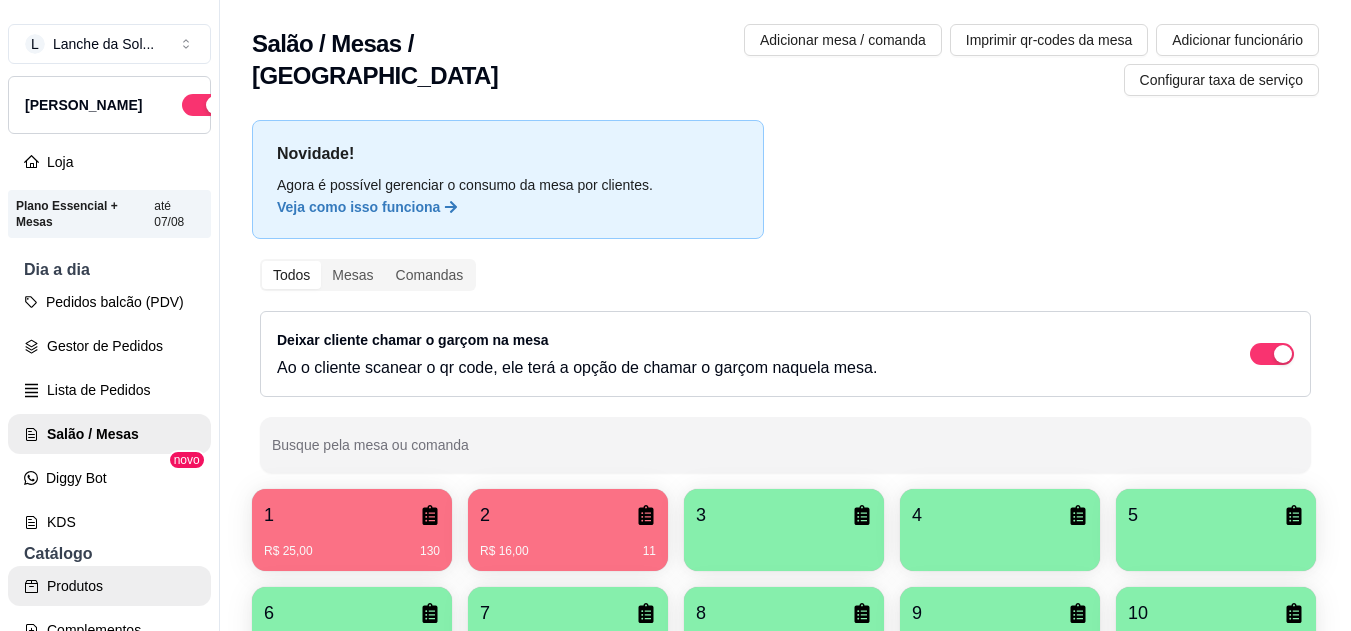 click on "Produtos" at bounding box center [109, 586] 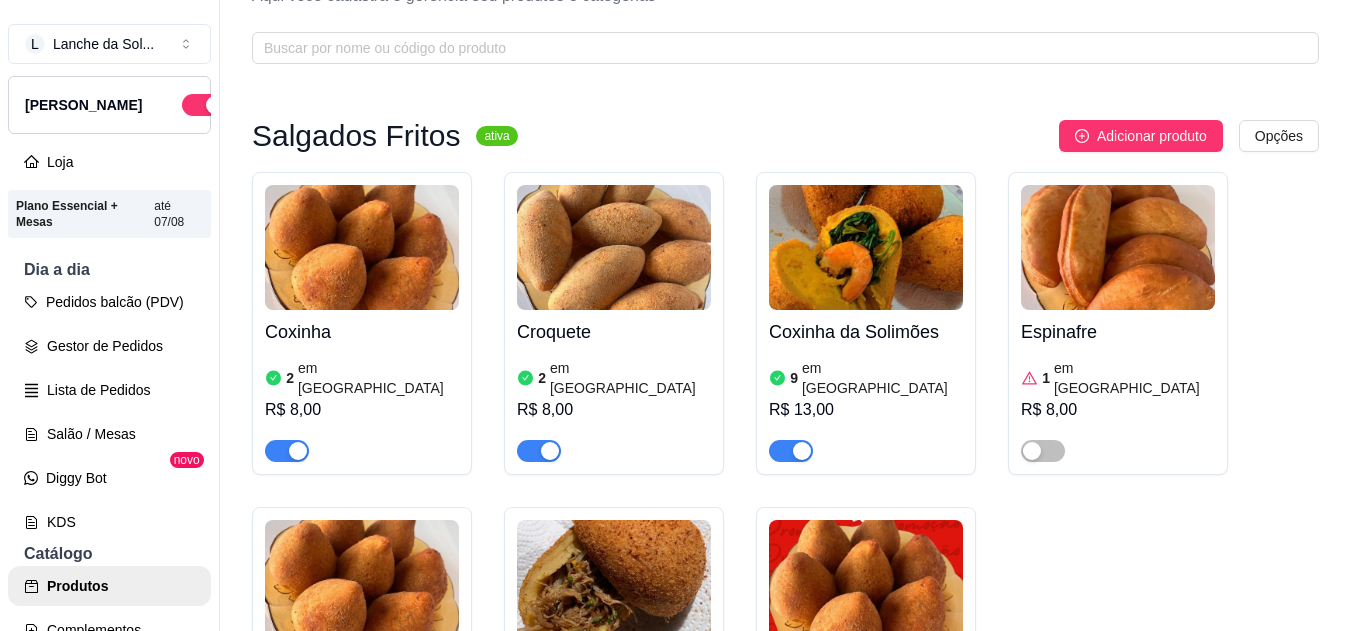 scroll, scrollTop: 120, scrollLeft: 0, axis: vertical 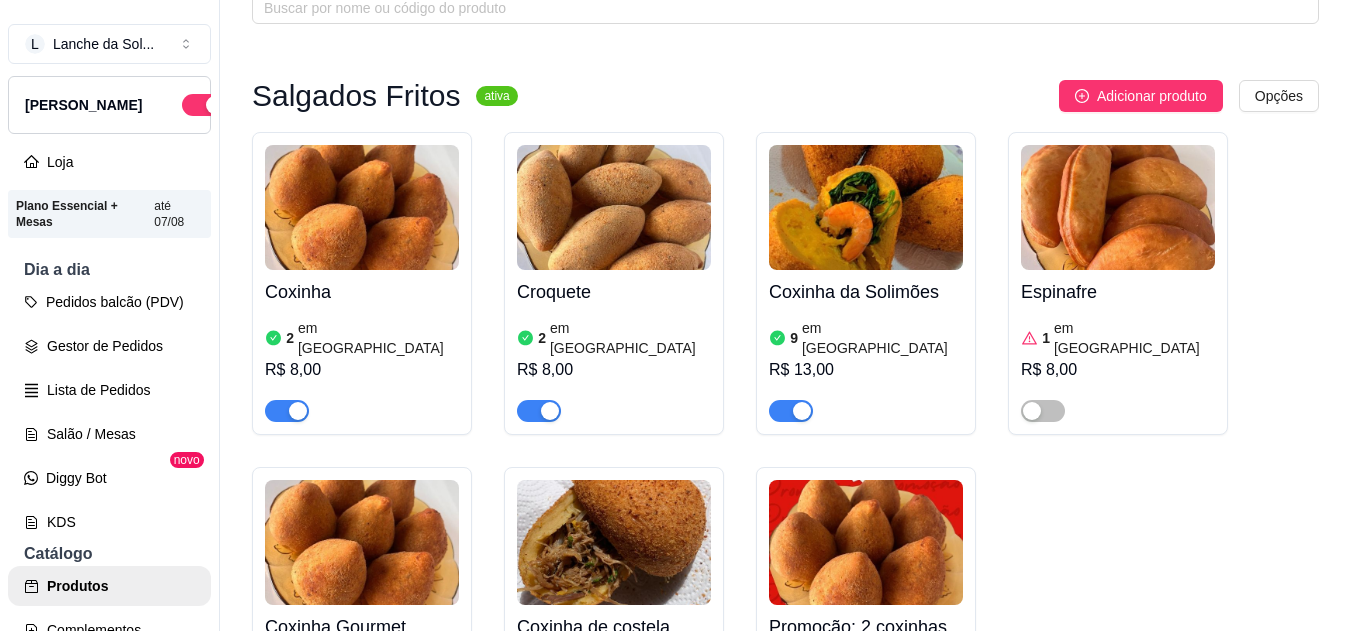 click at bounding box center (298, 411) 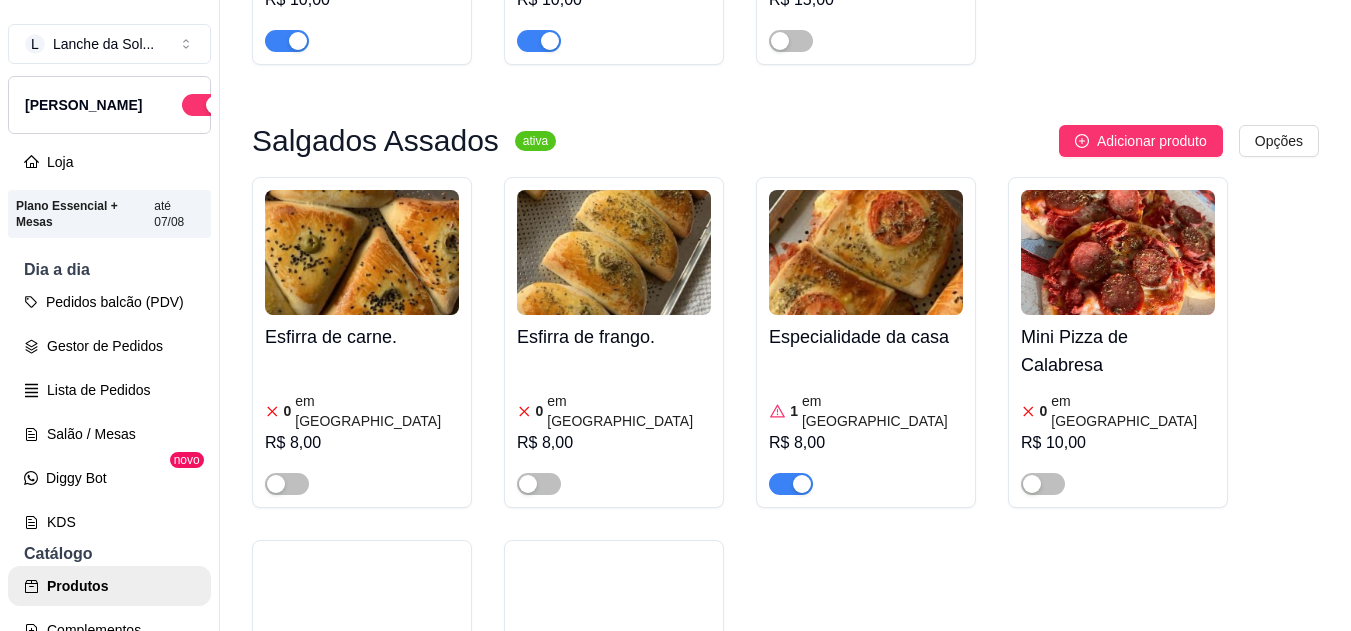 scroll, scrollTop: 880, scrollLeft: 0, axis: vertical 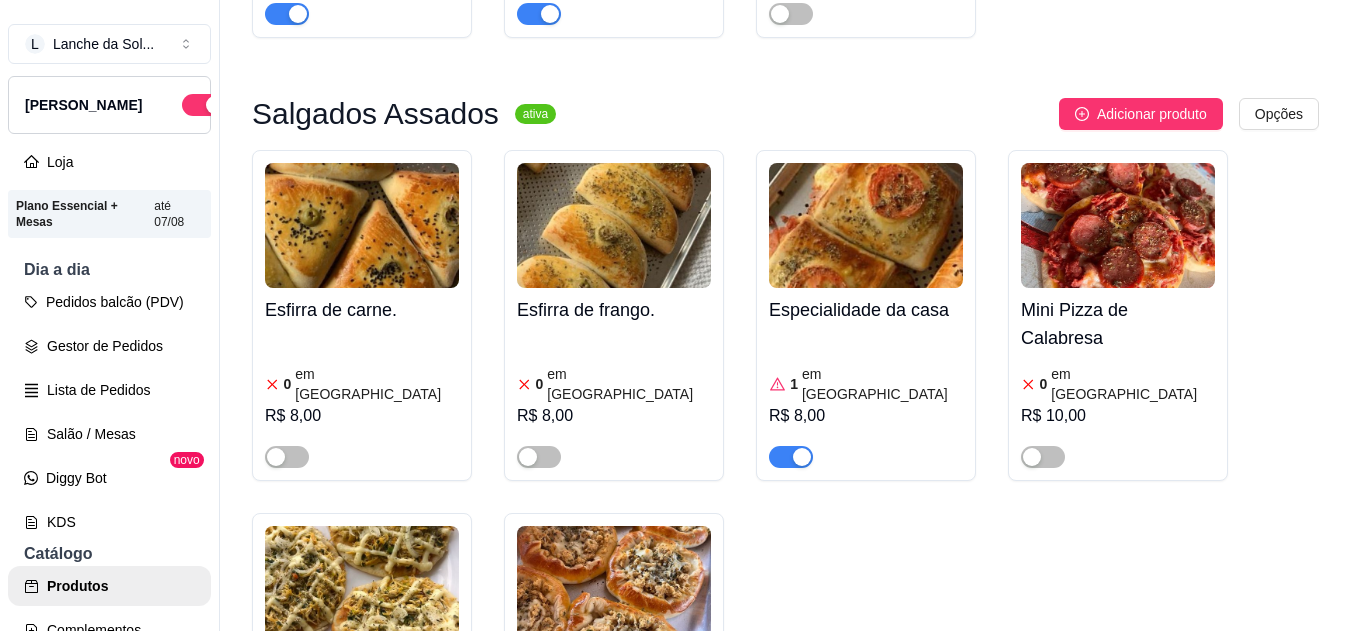 click at bounding box center [802, 457] 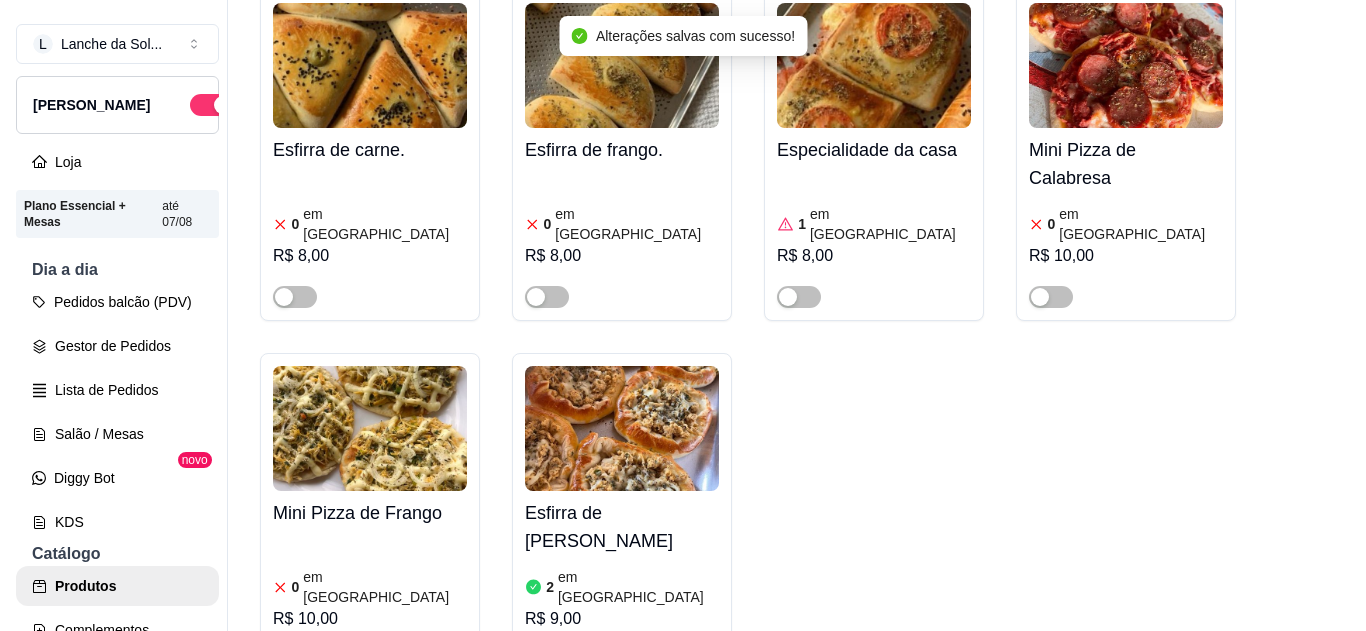 scroll, scrollTop: 1080, scrollLeft: 0, axis: vertical 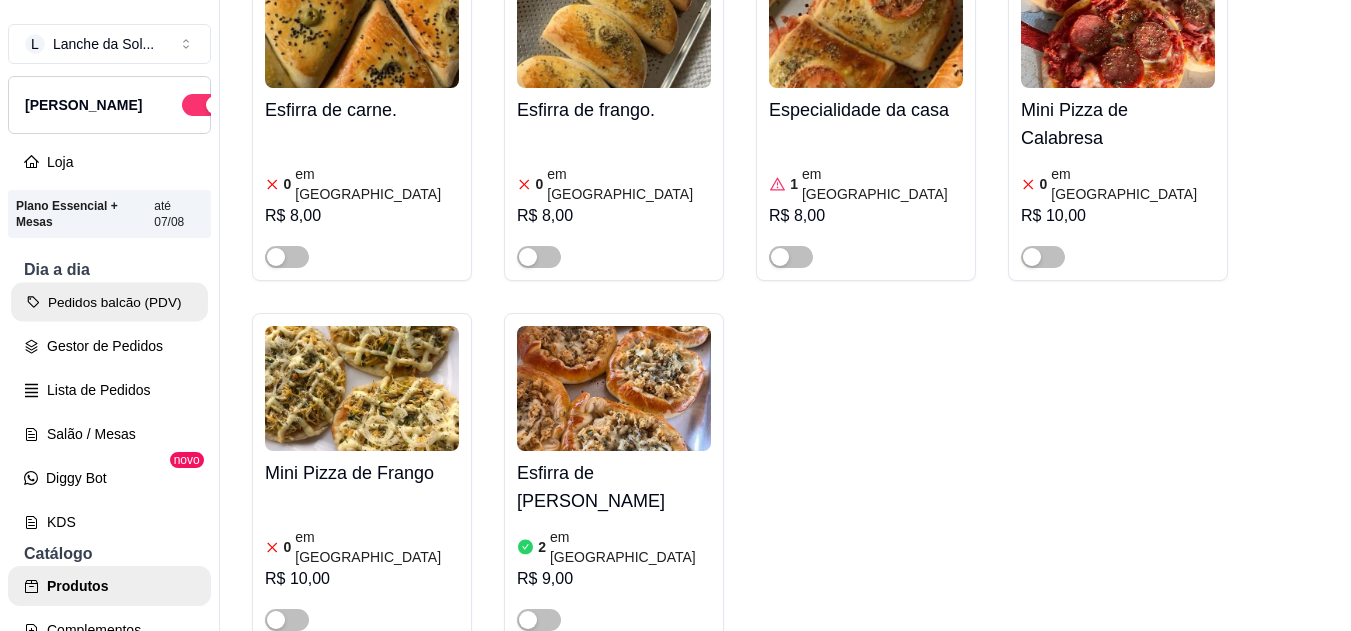 click on "Pedidos balcão (PDV)" at bounding box center [109, 302] 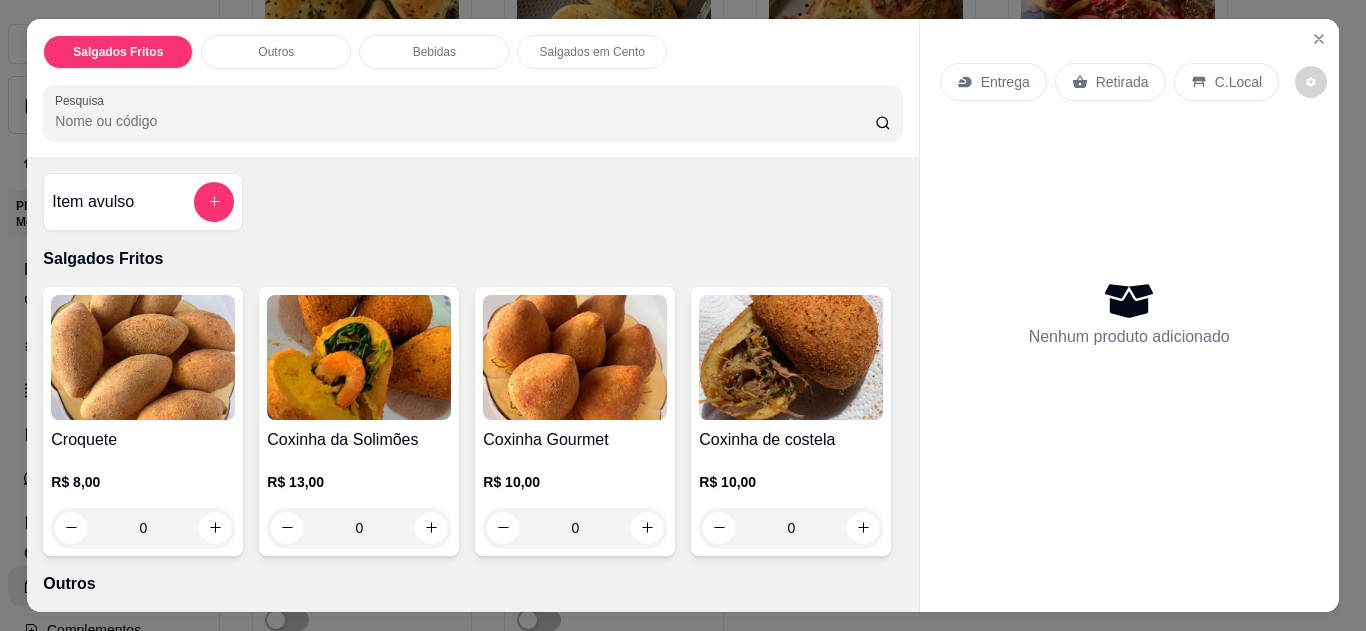 click 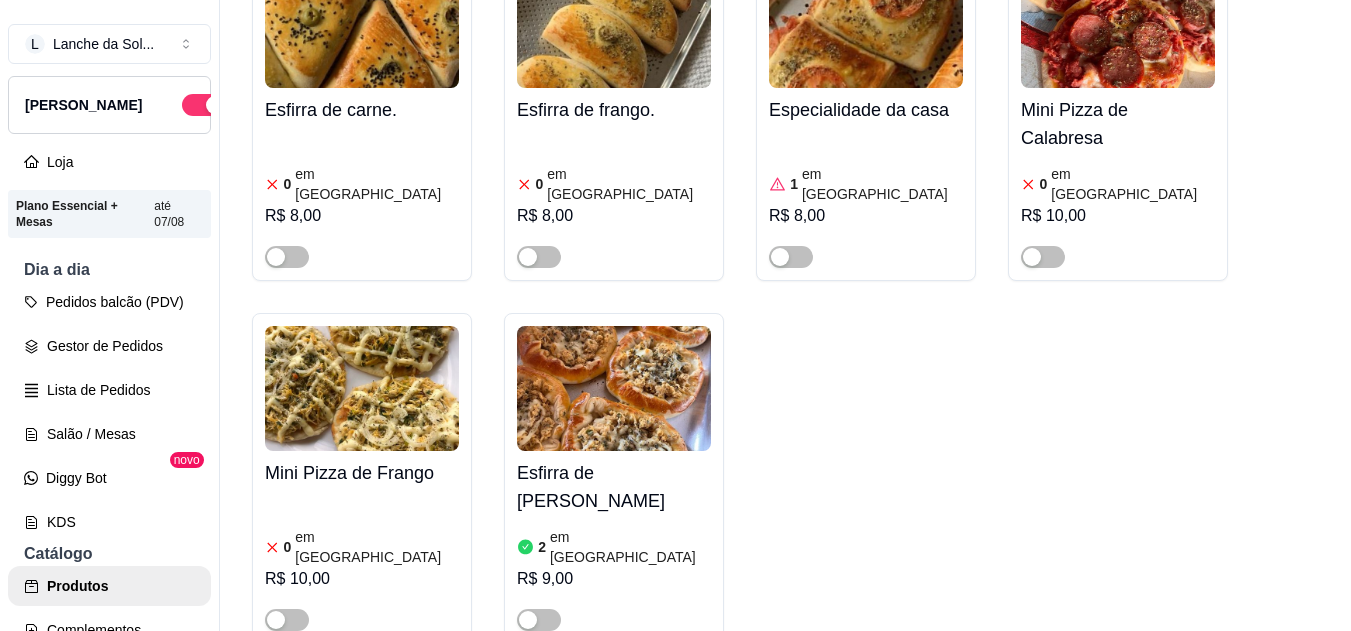 click at bounding box center (791, 257) 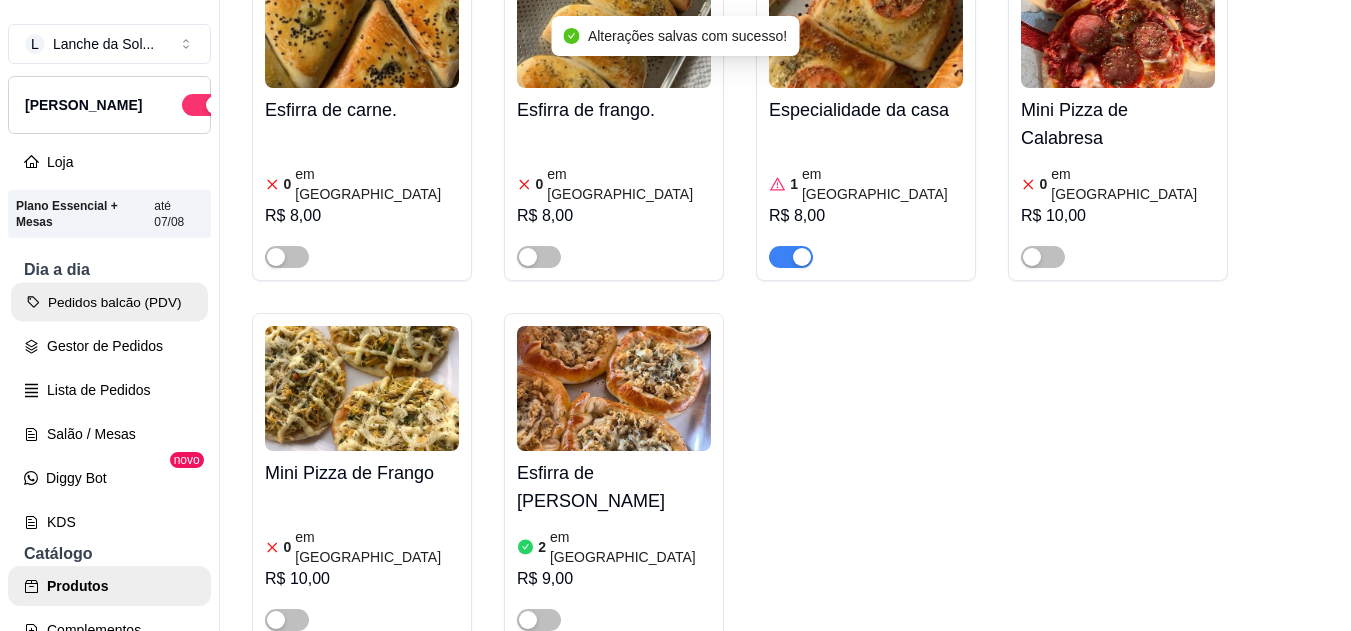 click on "Pedidos balcão (PDV)" at bounding box center (109, 302) 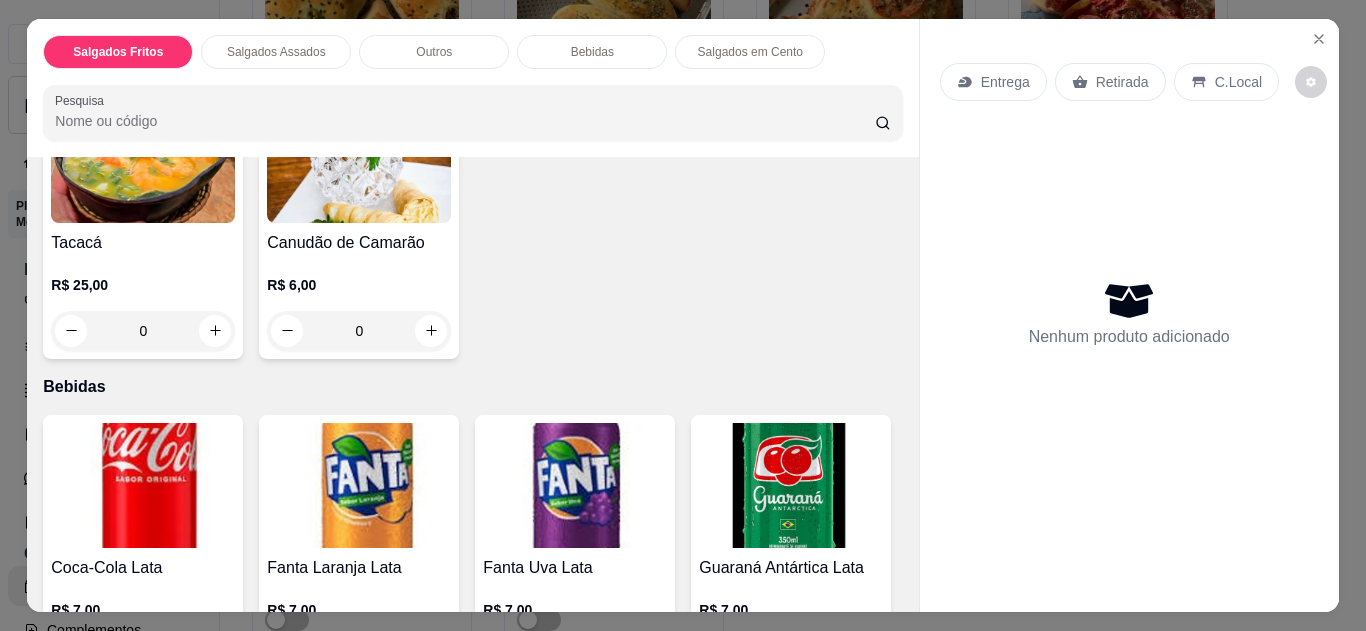 scroll, scrollTop: 880, scrollLeft: 0, axis: vertical 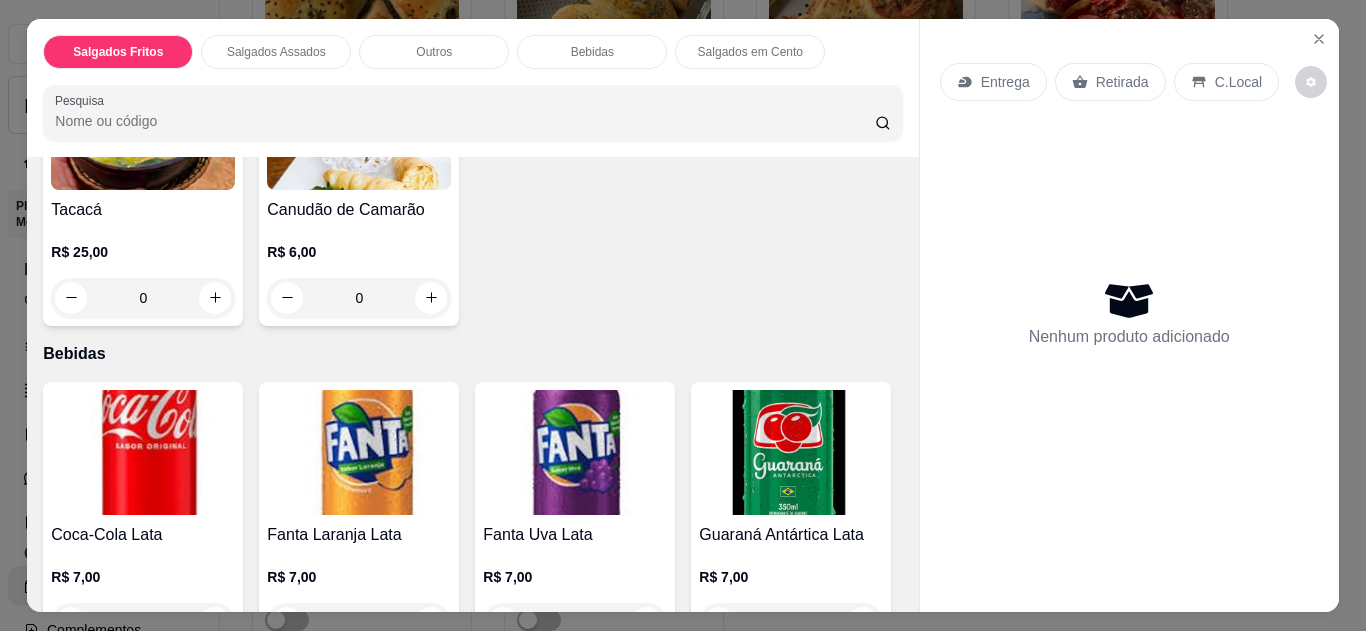 click at bounding box center (215, -27) 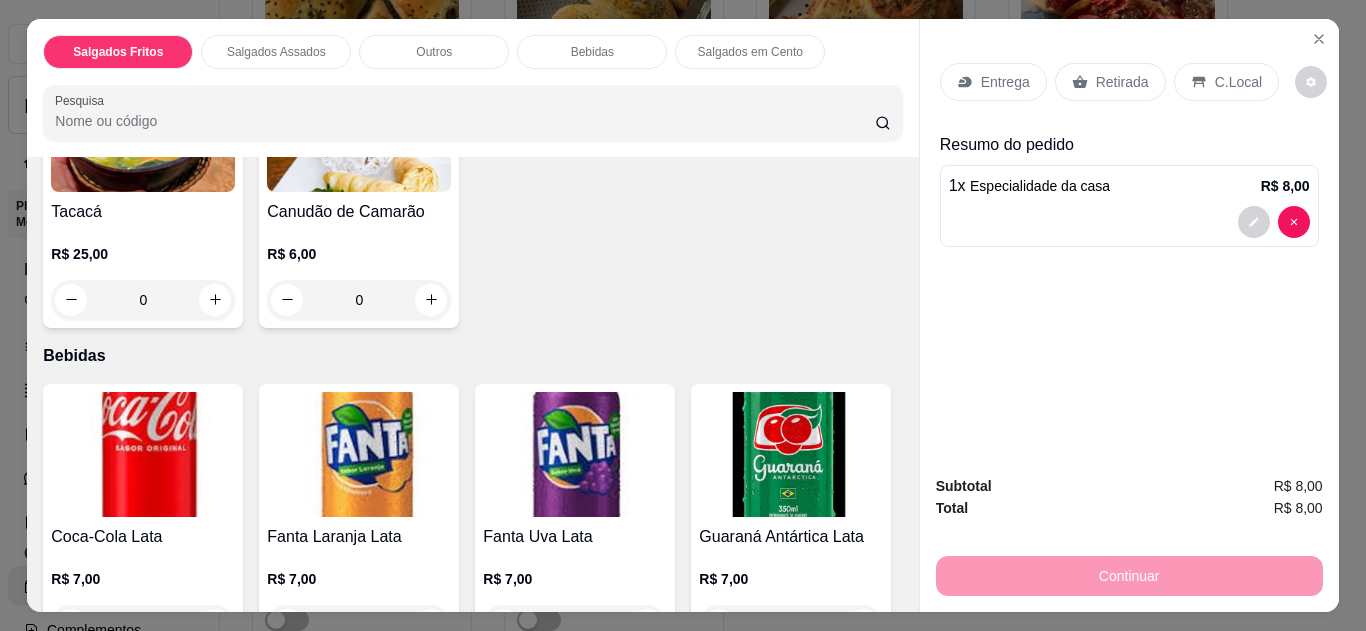 scroll, scrollTop: 881, scrollLeft: 0, axis: vertical 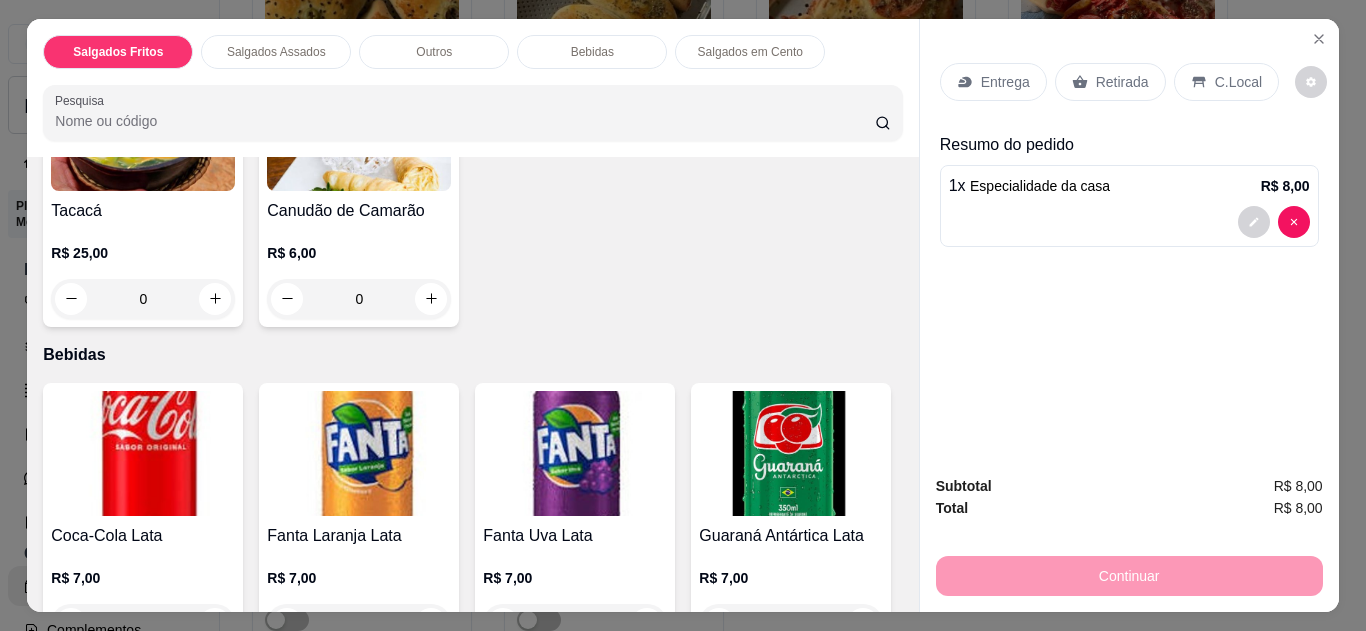 click on "C.Local" at bounding box center [1238, 82] 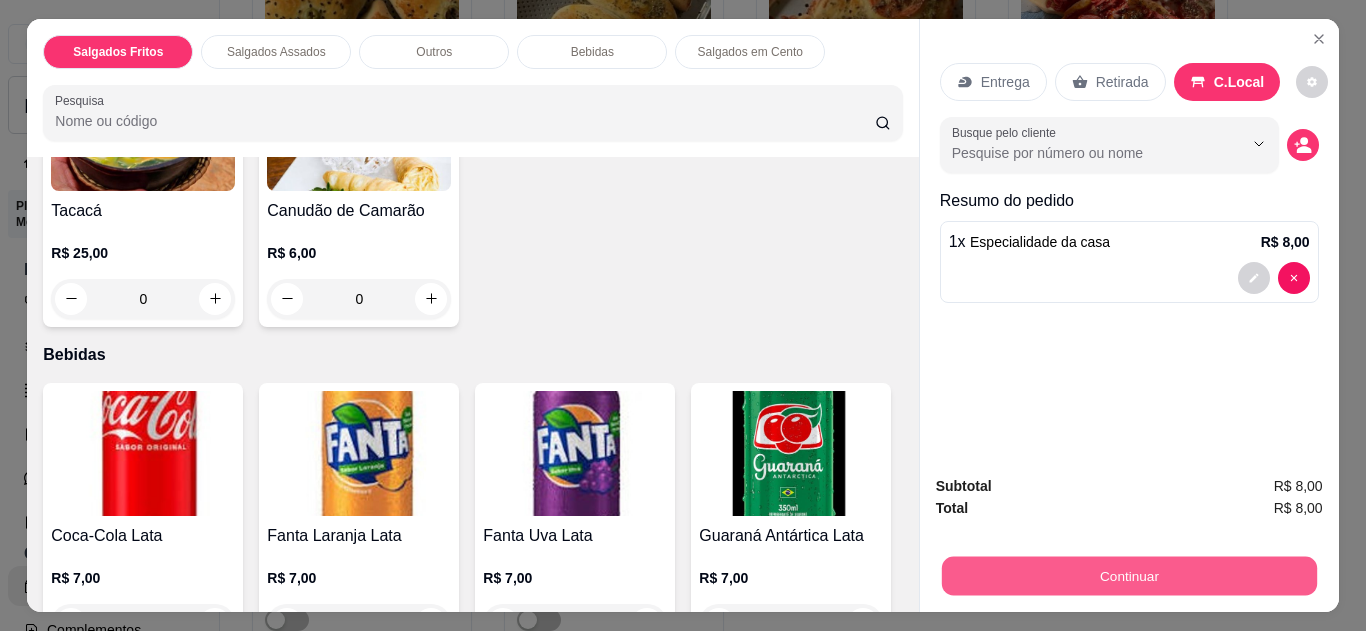 click on "Continuar" at bounding box center (1128, 576) 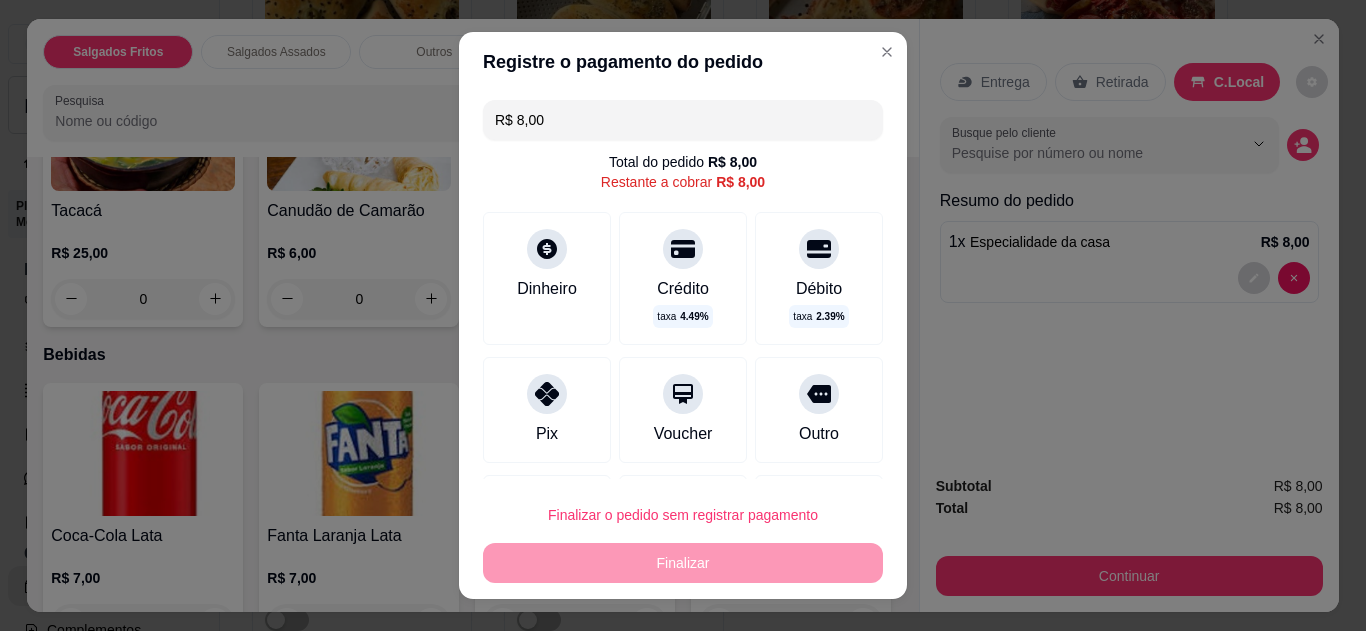 click on "Pix" at bounding box center [547, 410] 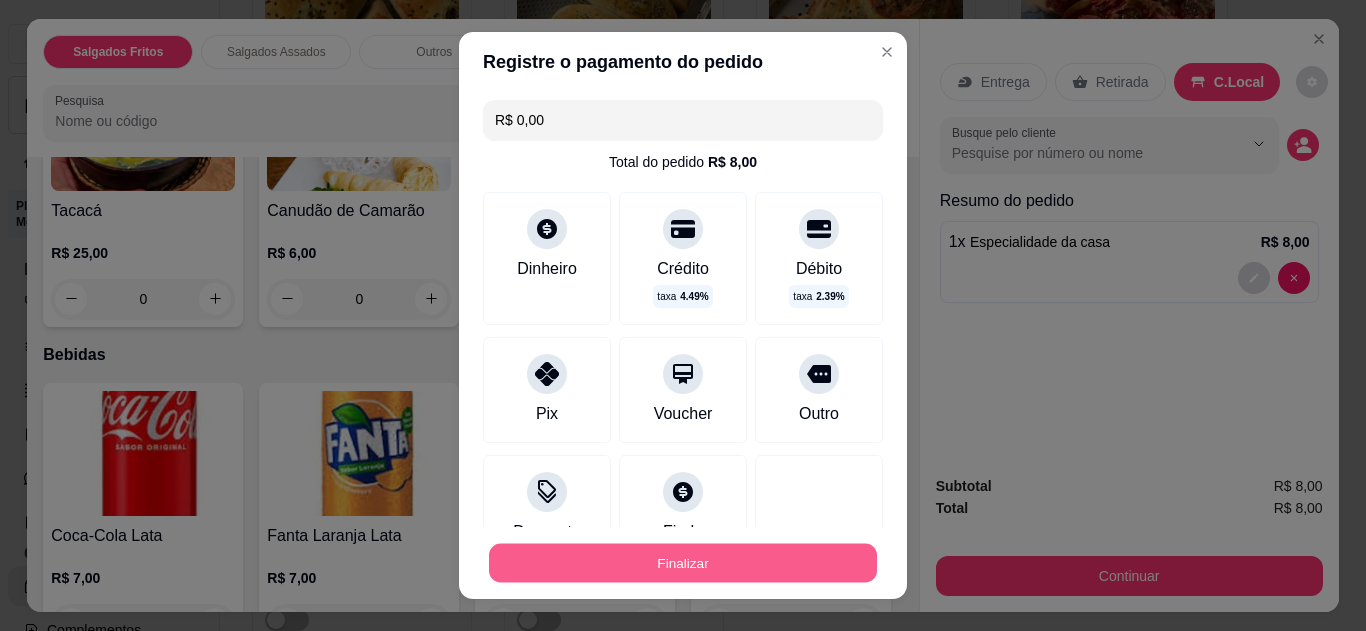 click on "Finalizar" at bounding box center (683, 563) 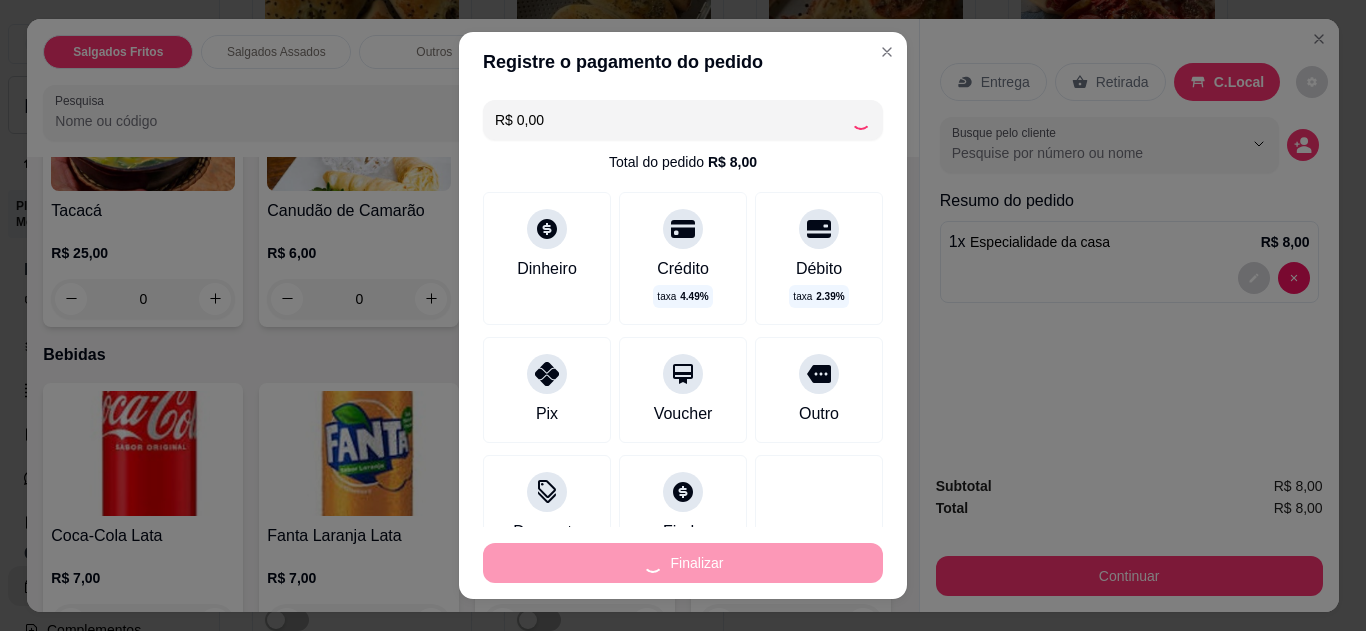 type on "0" 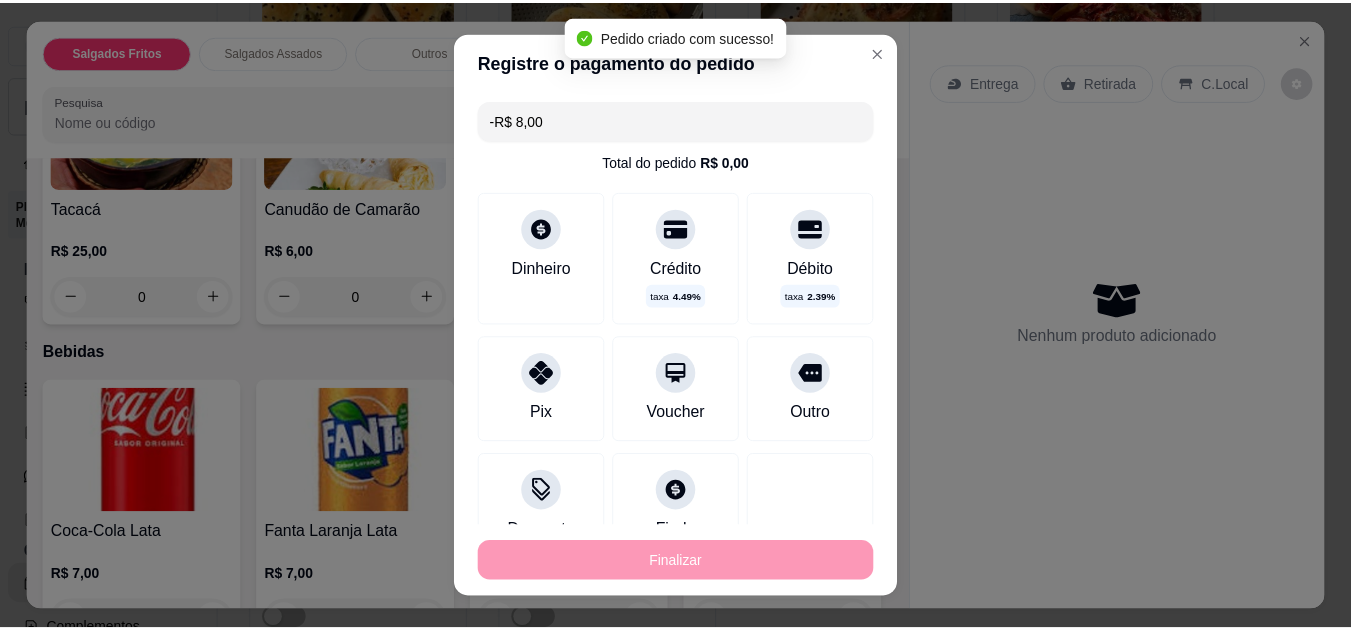 scroll, scrollTop: 880, scrollLeft: 0, axis: vertical 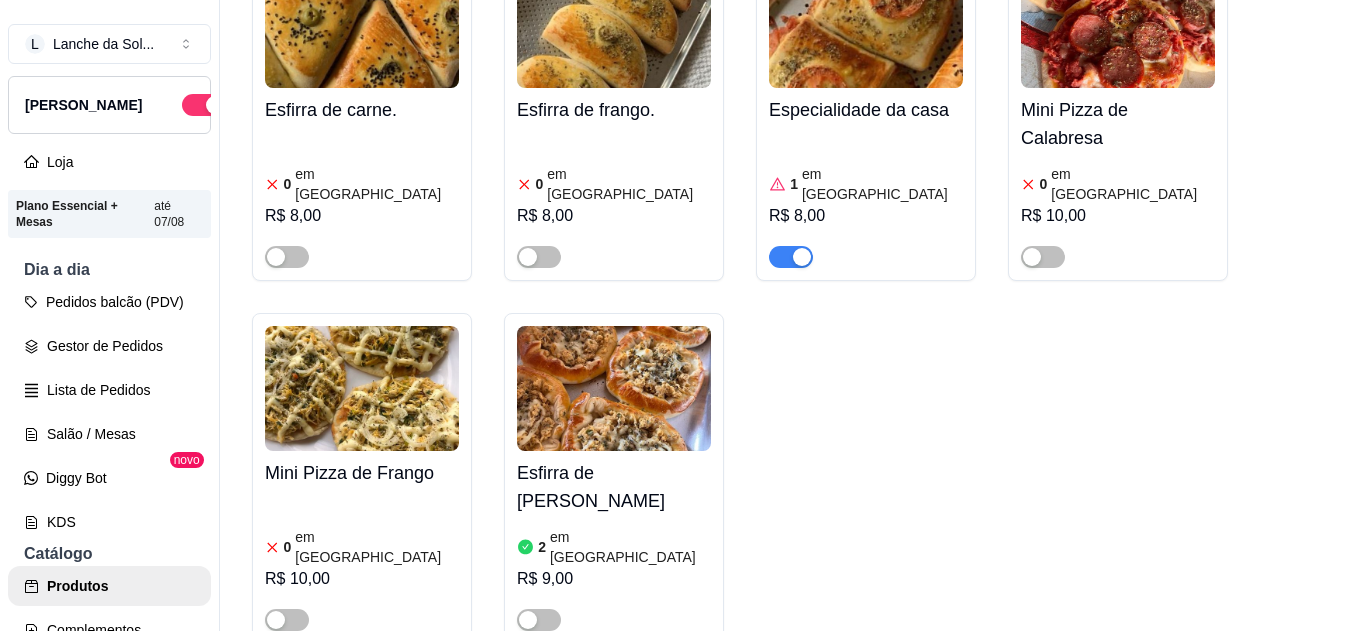 click at bounding box center (791, 257) 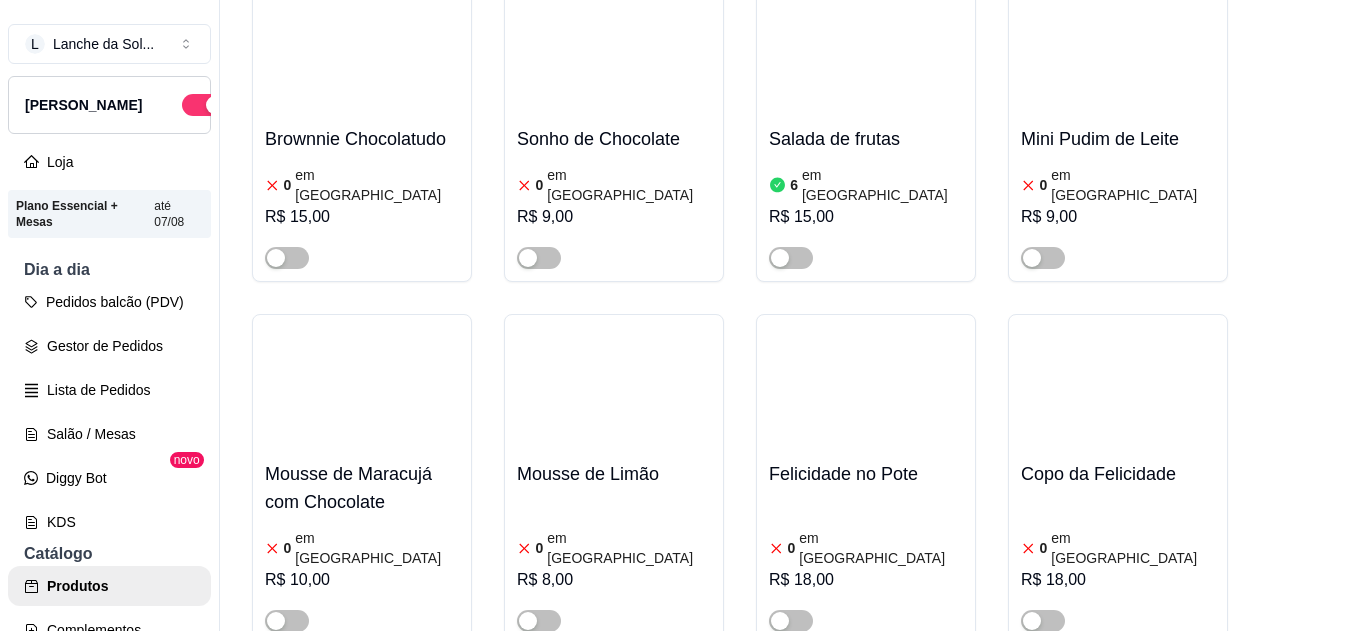 scroll, scrollTop: 3453, scrollLeft: 0, axis: vertical 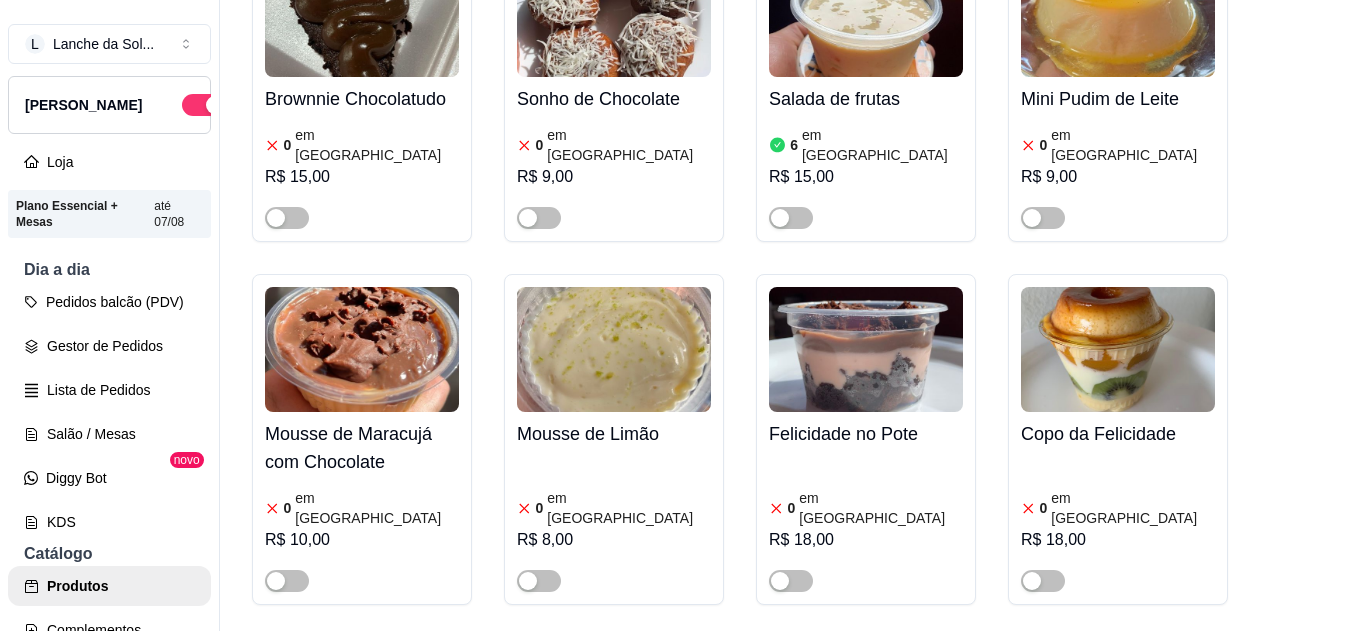 click on "Salgados Fritos ativa Adicionar produto Opções Coxinha    2 em estoque R$ 8,00 Croquete   2 em estoque R$ 8,00 Coxinha da Solimões   9 em estoque R$ 13,00 Espinafre   1 em estoque R$ 8,00 Coxinha Gourmet   5 em estoque R$ 10,00 Coxinha de costela   3 em estoque R$ 10,00 Promoção: 2 coxinhas por 15   1 em estoque R$ 15,00 Salgados Assados ativa Adicionar produto Opções Esfirra de carne.   0 em estoque R$ 8,00 Esfirra de frango.   0 em estoque R$ 8,00 Especialidade da casa   1 em estoque R$ 8,00 Mini Pizza de Calabresa   0 em estoque R$ 10,00 Mini Pizza de Frango   0 em estoque R$ 10,00 Esfirra de Frango Aberta    2 em estoque R$ 9,00 Empadas ativa Adicionar produto Opções Empada Beijinho   0 em estoque R$ 8,00 Empada Paraense   0 em estoque R$ 10,00 Empada Dois Amores   R$ 9,00 Empada de Calabresa   0 em estoque R$ 8,00 Empada de Frango com Catupiry   0 em estoque R$ 8,00 Quiches ativa Adicionar produto Opções Quiche de Camarão   0 em estoque R$ 10,00 Quiche de Frango   0   0" at bounding box center (785, 367) 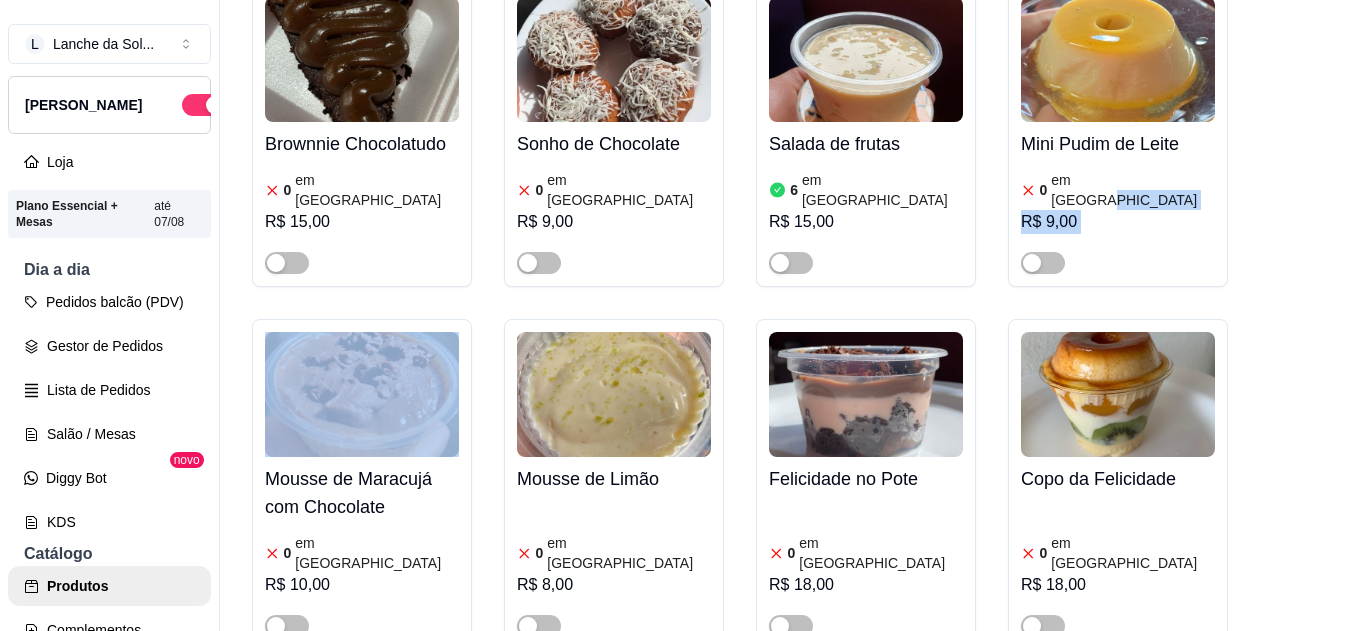 click on "Salgados Fritos ativa Adicionar produto Opções Coxinha    2 em estoque R$ 8,00 Croquete   2 em estoque R$ 8,00 Coxinha da Solimões   9 em estoque R$ 13,00 Espinafre   1 em estoque R$ 8,00 Coxinha Gourmet   5 em estoque R$ 10,00 Coxinha de costela   3 em estoque R$ 10,00 Promoção: 2 coxinhas por 15   1 em estoque R$ 15,00 Salgados Assados ativa Adicionar produto Opções Esfirra de carne.   0 em estoque R$ 8,00 Esfirra de frango.   0 em estoque R$ 8,00 Especialidade da casa   1 em estoque R$ 8,00 Mini Pizza de Calabresa   0 em estoque R$ 10,00 Mini Pizza de Frango   0 em estoque R$ 10,00 Esfirra de Frango Aberta    2 em estoque R$ 9,00 Empadas ativa Adicionar produto Opções Empada Beijinho   0 em estoque R$ 8,00 Empada Paraense   0 em estoque R$ 10,00 Empada Dois Amores   R$ 9,00 Empada de Calabresa   0 em estoque R$ 8,00 Empada de Frango com Catupiry   0 em estoque R$ 8,00 Quiches ativa Adicionar produto Opções Quiche de Camarão   0 em estoque R$ 10,00 Quiche de Frango   0   0" at bounding box center [785, 412] 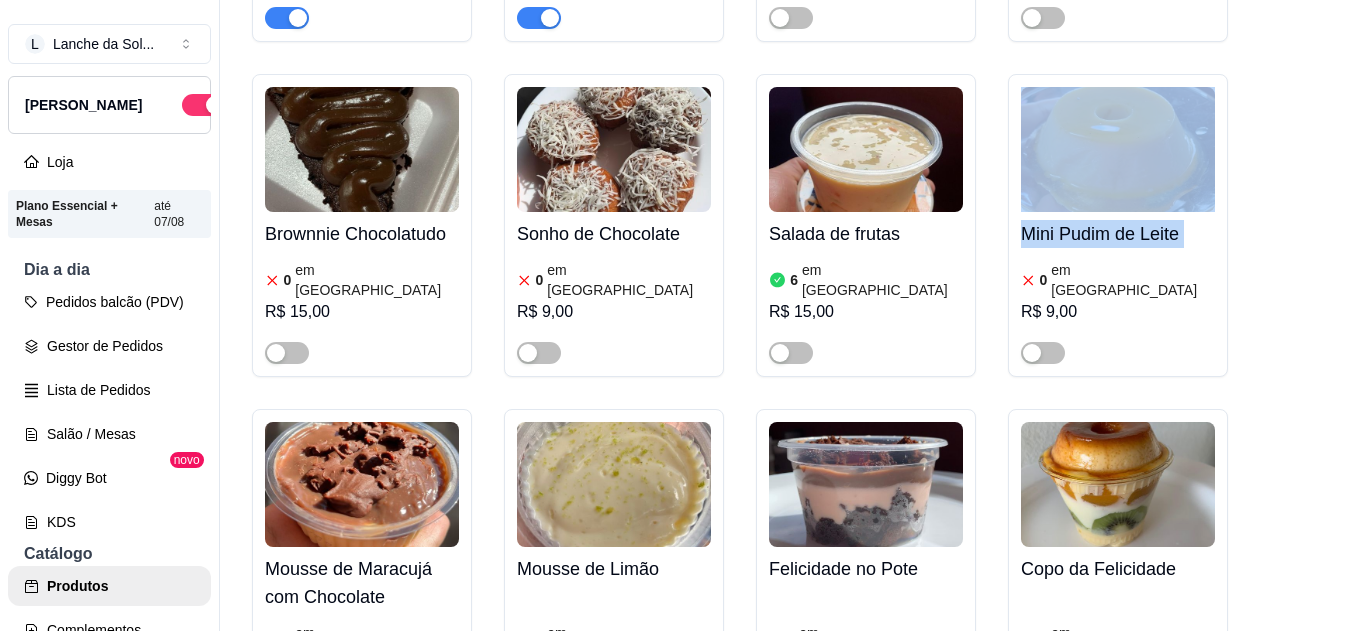 click on "Salgados Fritos ativa Adicionar produto Opções Coxinha    2 em estoque R$ 8,00 Croquete   2 em estoque R$ 8,00 Coxinha da Solimões   9 em estoque R$ 13,00 Espinafre   1 em estoque R$ 8,00 Coxinha Gourmet   5 em estoque R$ 10,00 Coxinha de costela   3 em estoque R$ 10,00 Promoção: 2 coxinhas por 15   1 em estoque R$ 15,00 Salgados Assados ativa Adicionar produto Opções Esfirra de carne.   0 em estoque R$ 8,00 Esfirra de frango.   0 em estoque R$ 8,00 Especialidade da casa   1 em estoque R$ 8,00 Mini Pizza de Calabresa   0 em estoque R$ 10,00 Mini Pizza de Frango   0 em estoque R$ 10,00 Esfirra de Frango Aberta    2 em estoque R$ 9,00 Empadas ativa Adicionar produto Opções Empada Beijinho   0 em estoque R$ 8,00 Empada Paraense   0 em estoque R$ 10,00 Empada Dois Amores   R$ 9,00 Empada de Calabresa   0 em estoque R$ 8,00 Empada de Frango com Catupiry   0 em estoque R$ 8,00 Quiches ativa Adicionar produto Opções Quiche de Camarão   0 em estoque R$ 10,00 Quiche de Frango   0   0" at bounding box center [785, 502] 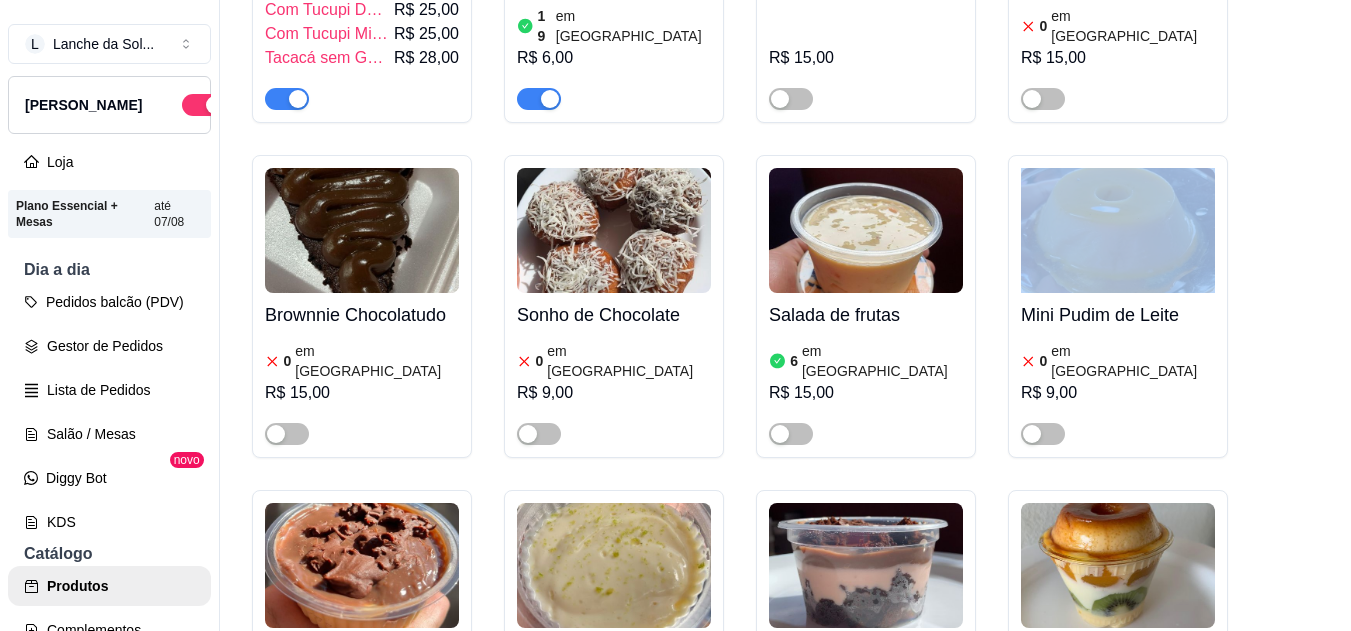 click on "Salgados Fritos ativa Adicionar produto Opções Coxinha    2 em estoque R$ 8,00 Croquete   2 em estoque R$ 8,00 Coxinha da Solimões   9 em estoque R$ 13,00 Espinafre   1 em estoque R$ 8,00 Coxinha Gourmet   5 em estoque R$ 10,00 Coxinha de costela   3 em estoque R$ 10,00 Promoção: 2 coxinhas por 15   1 em estoque R$ 15,00 Salgados Assados ativa Adicionar produto Opções Esfirra de carne.   0 em estoque R$ 8,00 Esfirra de frango.   0 em estoque R$ 8,00 Especialidade da casa   1 em estoque R$ 8,00 Mini Pizza de Calabresa   0 em estoque R$ 10,00 Mini Pizza de Frango   0 em estoque R$ 10,00 Esfirra de Frango Aberta    2 em estoque R$ 9,00 Empadas ativa Adicionar produto Opções Empada Beijinho   0 em estoque R$ 8,00 Empada Paraense   0 em estoque R$ 10,00 Empada Dois Amores   R$ 9,00 Empada de Calabresa   0 em estoque R$ 8,00 Empada de Frango com Catupiry   0 em estoque R$ 8,00 Quiches ativa Adicionar produto Opções Quiche de Camarão   0 em estoque R$ 10,00 Quiche de Frango   0   0" at bounding box center [785, 583] 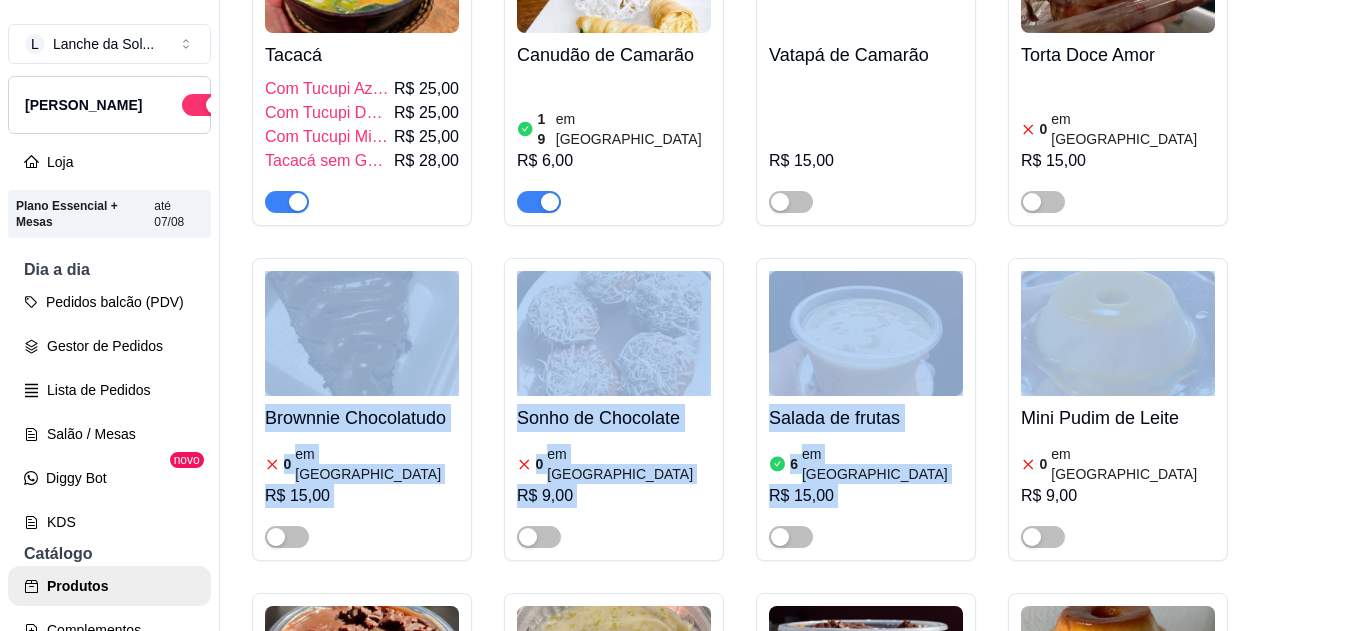 click on "Salgados Fritos ativa Adicionar produto Opções Coxinha    2 em estoque R$ 8,00 Croquete   2 em estoque R$ 8,00 Coxinha da Solimões   9 em estoque R$ 13,00 Espinafre   1 em estoque R$ 8,00 Coxinha Gourmet   5 em estoque R$ 10,00 Coxinha de costela   3 em estoque R$ 10,00 Promoção: 2 coxinhas por 15   1 em estoque R$ 15,00 Salgados Assados ativa Adicionar produto Opções Esfirra de carne.   0 em estoque R$ 8,00 Esfirra de frango.   0 em estoque R$ 8,00 Especialidade da casa   1 em estoque R$ 8,00 Mini Pizza de Calabresa   0 em estoque R$ 10,00 Mini Pizza de Frango   0 em estoque R$ 10,00 Esfirra de Frango Aberta    2 em estoque R$ 9,00 Empadas ativa Adicionar produto Opções Empada Beijinho   0 em estoque R$ 8,00 Empada Paraense   0 em estoque R$ 10,00 Empada Dois Amores   R$ 9,00 Empada de Calabresa   0 em estoque R$ 8,00 Empada de Frango com Catupiry   0 em estoque R$ 8,00 Quiches ativa Adicionar produto Opções Quiche de Camarão   0 em estoque R$ 10,00 Quiche de Frango   0   0" at bounding box center (785, 686) 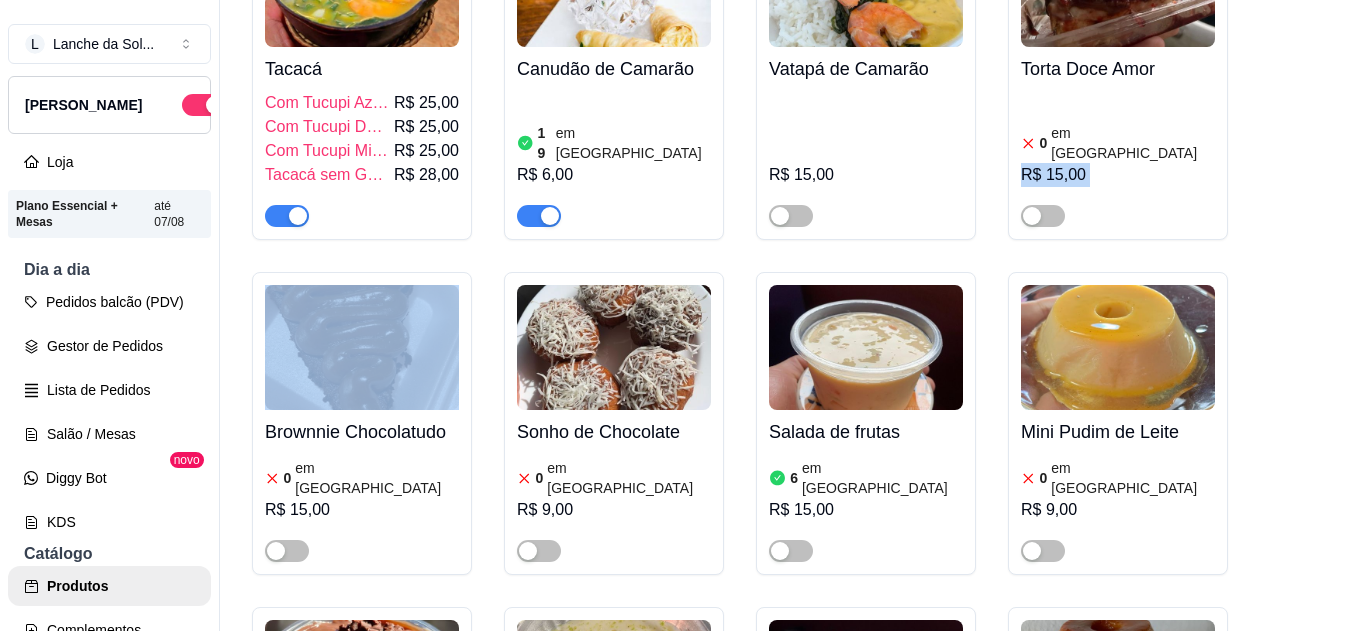 click on "Salgados Fritos ativa Adicionar produto Opções Coxinha    2 em estoque R$ 8,00 Croquete   2 em estoque R$ 8,00 Coxinha da Solimões   9 em estoque R$ 13,00 Espinafre   1 em estoque R$ 8,00 Coxinha Gourmet   5 em estoque R$ 10,00 Coxinha de costela   3 em estoque R$ 10,00 Promoção: 2 coxinhas por 15   1 em estoque R$ 15,00 Salgados Assados ativa Adicionar produto Opções Esfirra de carne.   0 em estoque R$ 8,00 Esfirra de frango.   0 em estoque R$ 8,00 Especialidade da casa   1 em estoque R$ 8,00 Mini Pizza de Calabresa   0 em estoque R$ 10,00 Mini Pizza de Frango   0 em estoque R$ 10,00 Esfirra de Frango Aberta    2 em estoque R$ 9,00 Empadas ativa Adicionar produto Opções Empada Beijinho   0 em estoque R$ 8,00 Empada Paraense   0 em estoque R$ 10,00 Empada Dois Amores   R$ 9,00 Empada de Calabresa   0 em estoque R$ 8,00 Empada de Frango com Catupiry   0 em estoque R$ 8,00 Quiches ativa Adicionar produto Opções Quiche de Camarão   0 em estoque R$ 10,00 Quiche de Frango   0   0" at bounding box center (785, 700) 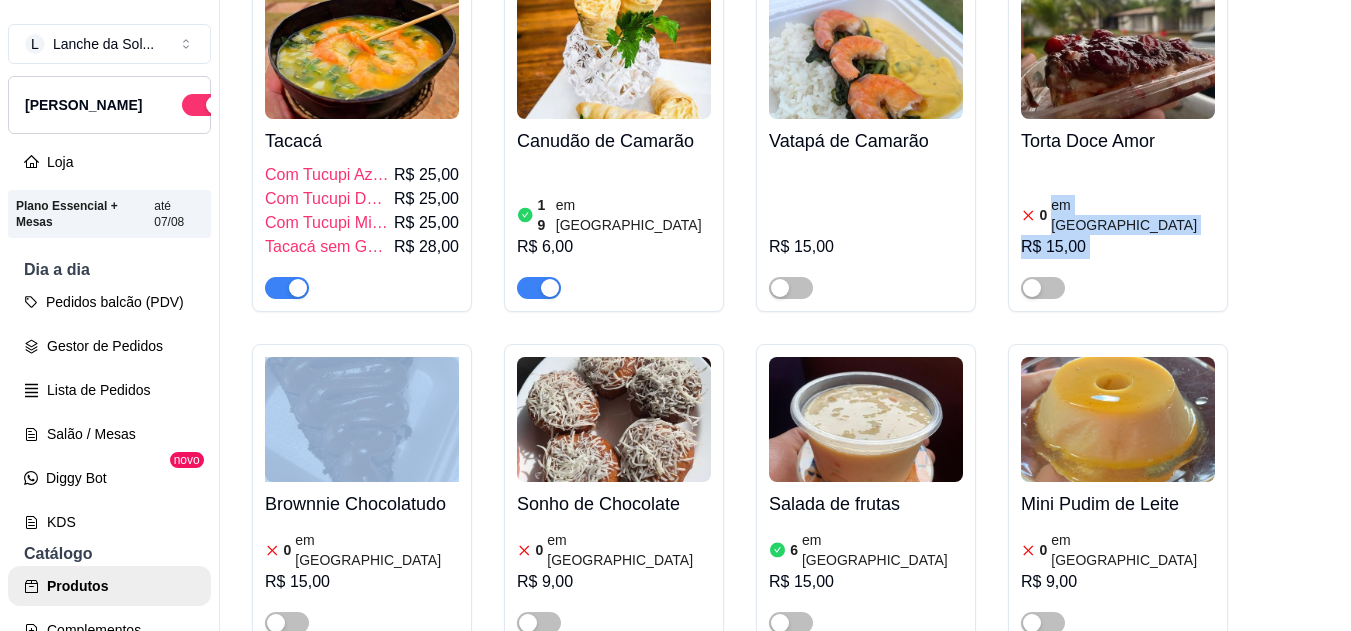 click on "Salgados Fritos ativa Adicionar produto Opções Coxinha    2 em estoque R$ 8,00 Croquete   2 em estoque R$ 8,00 Coxinha da Solimões   9 em estoque R$ 13,00 Espinafre   1 em estoque R$ 8,00 Coxinha Gourmet   5 em estoque R$ 10,00 Coxinha de costela   3 em estoque R$ 10,00 Promoção: 2 coxinhas por 15   1 em estoque R$ 15,00 Salgados Assados ativa Adicionar produto Opções Esfirra de carne.   0 em estoque R$ 8,00 Esfirra de frango.   0 em estoque R$ 8,00 Especialidade da casa   1 em estoque R$ 8,00 Mini Pizza de Calabresa   0 em estoque R$ 10,00 Mini Pizza de Frango   0 em estoque R$ 10,00 Esfirra de Frango Aberta    2 em estoque R$ 9,00 Empadas ativa Adicionar produto Opções Empada Beijinho   0 em estoque R$ 8,00 Empada Paraense   0 em estoque R$ 10,00 Empada Dois Amores   R$ 9,00 Empada de Calabresa   0 em estoque R$ 8,00 Empada de Frango com Catupiry   0 em estoque R$ 8,00 Quiches ativa Adicionar produto Opções Quiche de Camarão   0 em estoque R$ 10,00 Quiche de Frango   0   0" at bounding box center [785, 772] 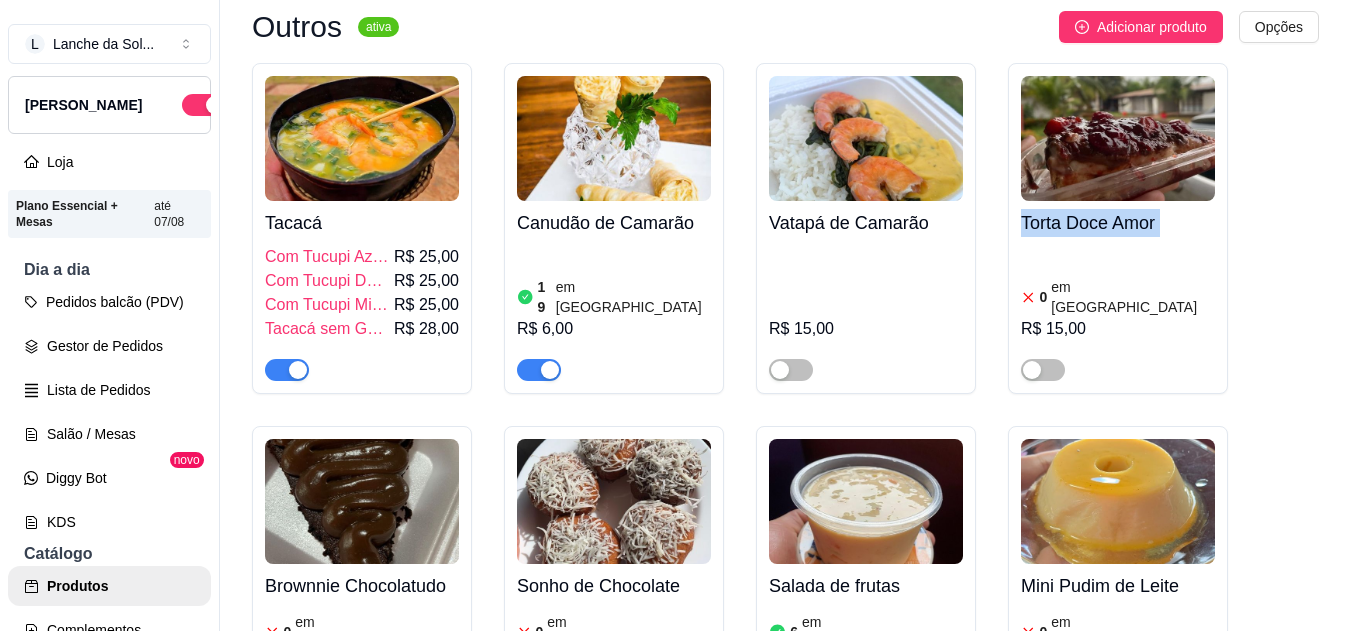 click on "Salgados Fritos ativa Adicionar produto Opções Coxinha    2 em estoque R$ 8,00 Croquete   2 em estoque R$ 8,00 Coxinha da Solimões   9 em estoque R$ 13,00 Espinafre   1 em estoque R$ 8,00 Coxinha Gourmet   5 em estoque R$ 10,00 Coxinha de costela   3 em estoque R$ 10,00 Promoção: 2 coxinhas por 15   1 em estoque R$ 15,00 Salgados Assados ativa Adicionar produto Opções Esfirra de carne.   0 em estoque R$ 8,00 Esfirra de frango.   0 em estoque R$ 8,00 Especialidade da casa   1 em estoque R$ 8,00 Mini Pizza de Calabresa   0 em estoque R$ 10,00 Mini Pizza de Frango   0 em estoque R$ 10,00 Esfirra de Frango Aberta    2 em estoque R$ 9,00 Empadas ativa Adicionar produto Opções Empada Beijinho   0 em estoque R$ 8,00 Empada Paraense   0 em estoque R$ 10,00 Empada Dois Amores   R$ 9,00 Empada de Calabresa   0 em estoque R$ 8,00 Empada de Frango com Catupiry   0 em estoque R$ 8,00 Quiches ativa Adicionar produto Opções Quiche de Camarão   0 em estoque R$ 10,00 Quiche de Frango   0   0" at bounding box center (785, 854) 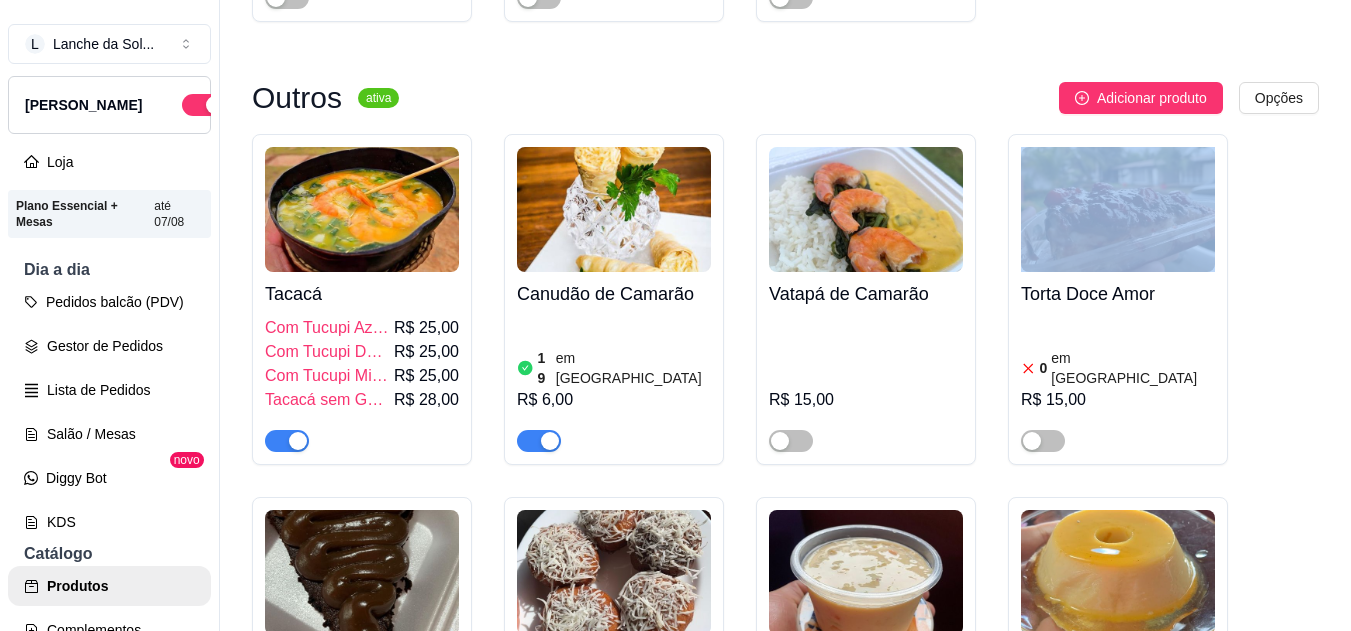 click on "Salgados Fritos ativa Adicionar produto Opções Coxinha    2 em estoque R$ 8,00 Croquete   2 em estoque R$ 8,00 Coxinha da Solimões   9 em estoque R$ 13,00 Espinafre   1 em estoque R$ 8,00 Coxinha Gourmet   5 em estoque R$ 10,00 Coxinha de costela   3 em estoque R$ 10,00 Promoção: 2 coxinhas por 15   1 em estoque R$ 15,00 Salgados Assados ativa Adicionar produto Opções Esfirra de carne.   0 em estoque R$ 8,00 Esfirra de frango.   0 em estoque R$ 8,00 Especialidade da casa   1 em estoque R$ 8,00 Mini Pizza de Calabresa   0 em estoque R$ 10,00 Mini Pizza de Frango   0 em estoque R$ 10,00 Esfirra de Frango Aberta    2 em estoque R$ 9,00 Empadas ativa Adicionar produto Opções Empada Beijinho   0 em estoque R$ 8,00 Empada Paraense   0 em estoque R$ 10,00 Empada Dois Amores   R$ 9,00 Empada de Calabresa   0 em estoque R$ 8,00 Empada de Frango com Catupiry   0 em estoque R$ 8,00 Quiches ativa Adicionar produto Opções Quiche de Camarão   0 em estoque R$ 10,00 Quiche de Frango   0   0" at bounding box center (785, 925) 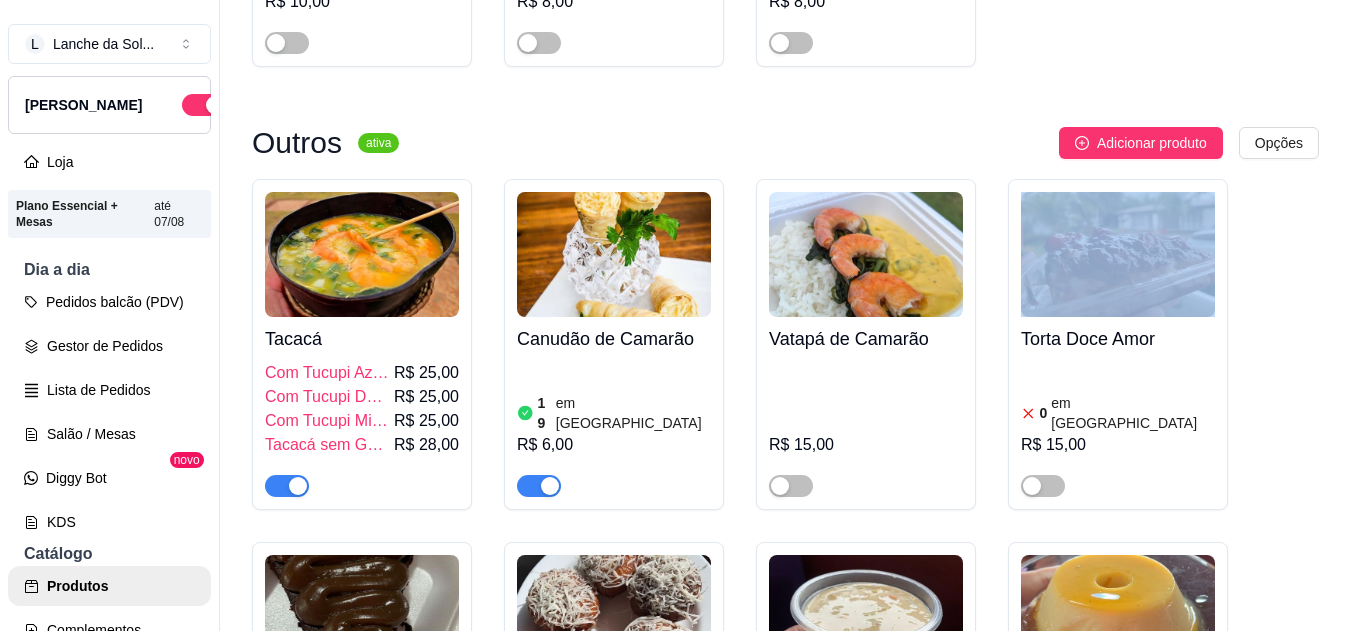 click at bounding box center [287, 486] 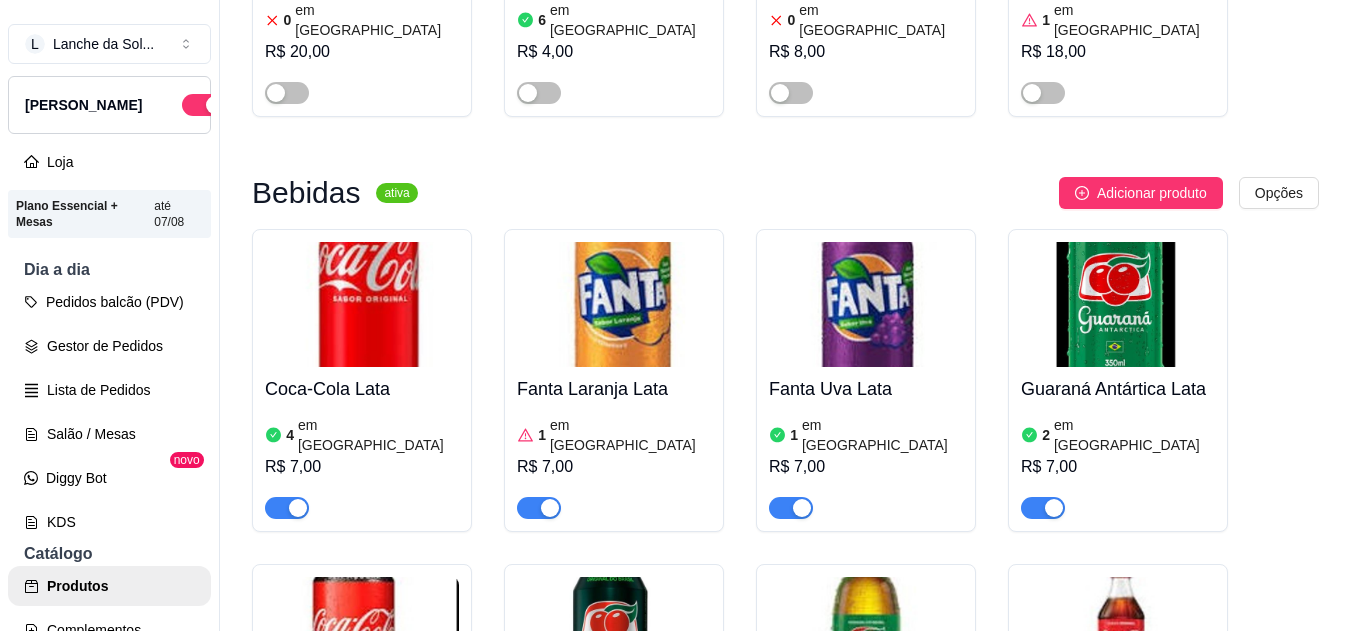 scroll, scrollTop: 4316, scrollLeft: 0, axis: vertical 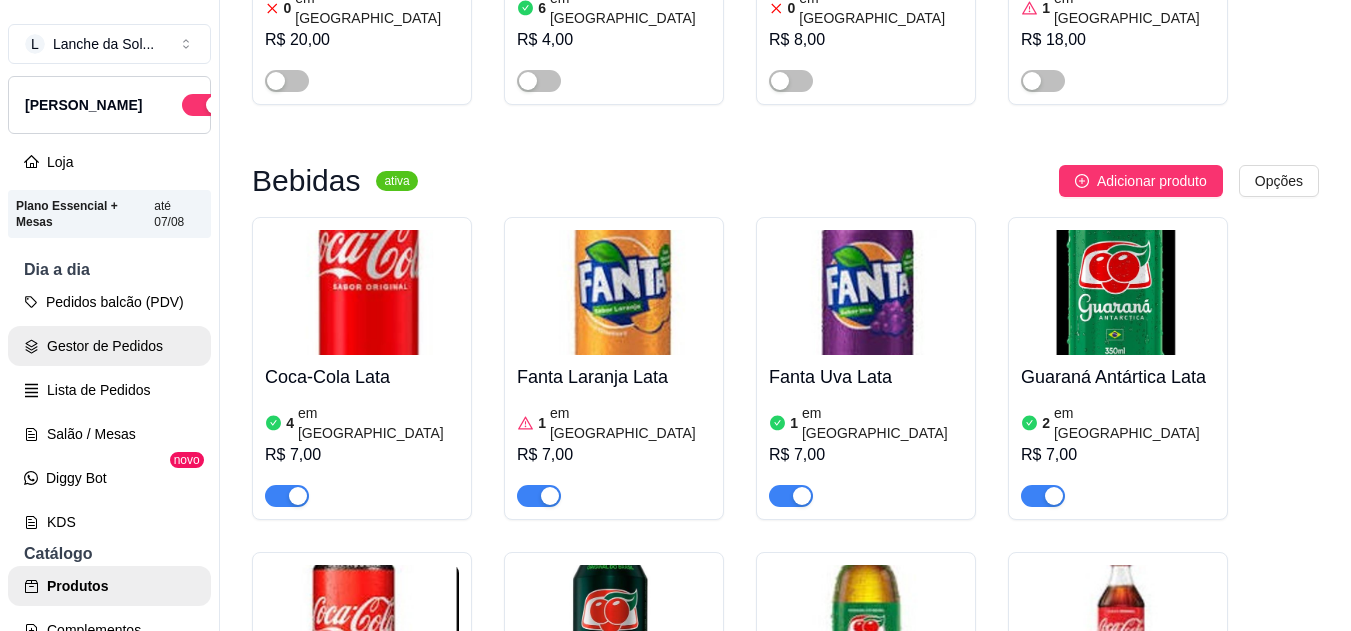 click on "Gestor de Pedidos" at bounding box center [109, 346] 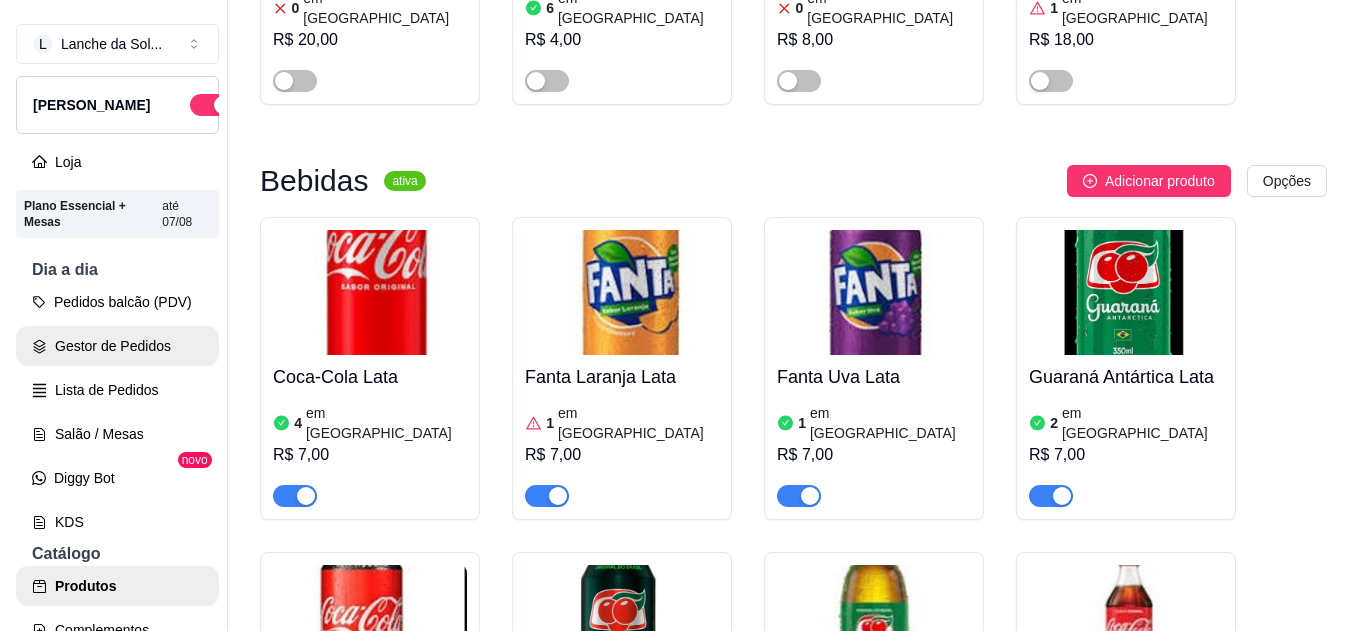 scroll, scrollTop: 0, scrollLeft: 0, axis: both 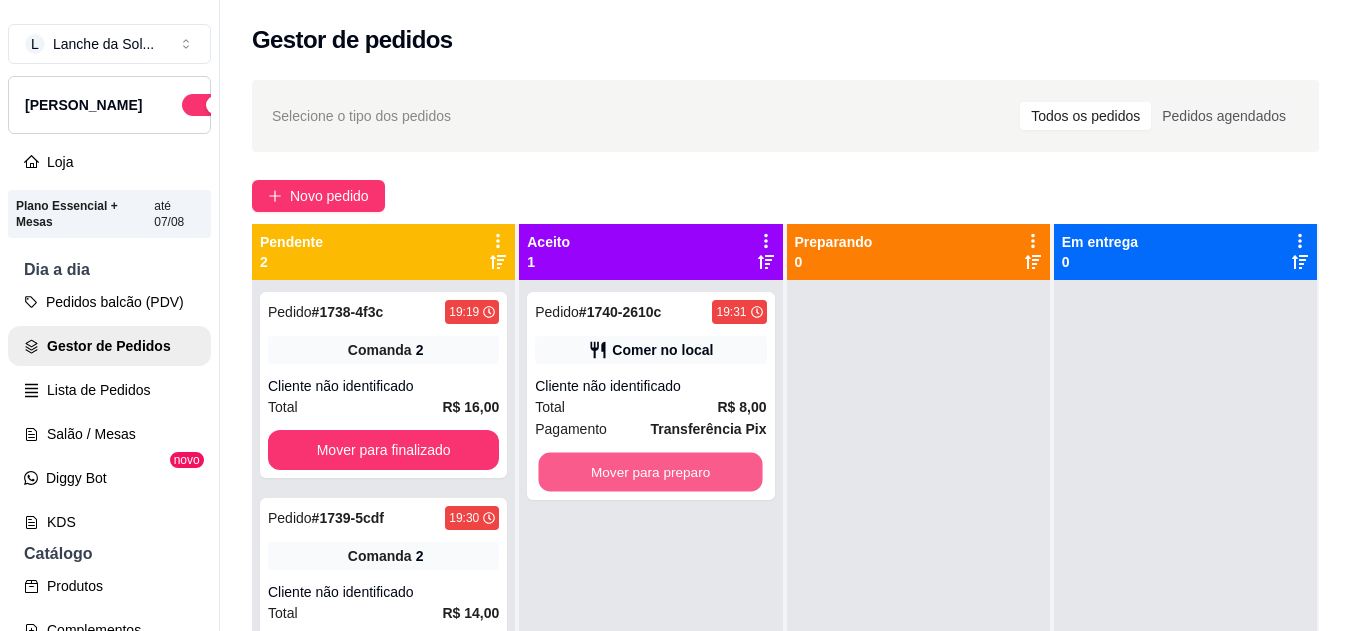 click on "Mover para preparo" at bounding box center (651, 472) 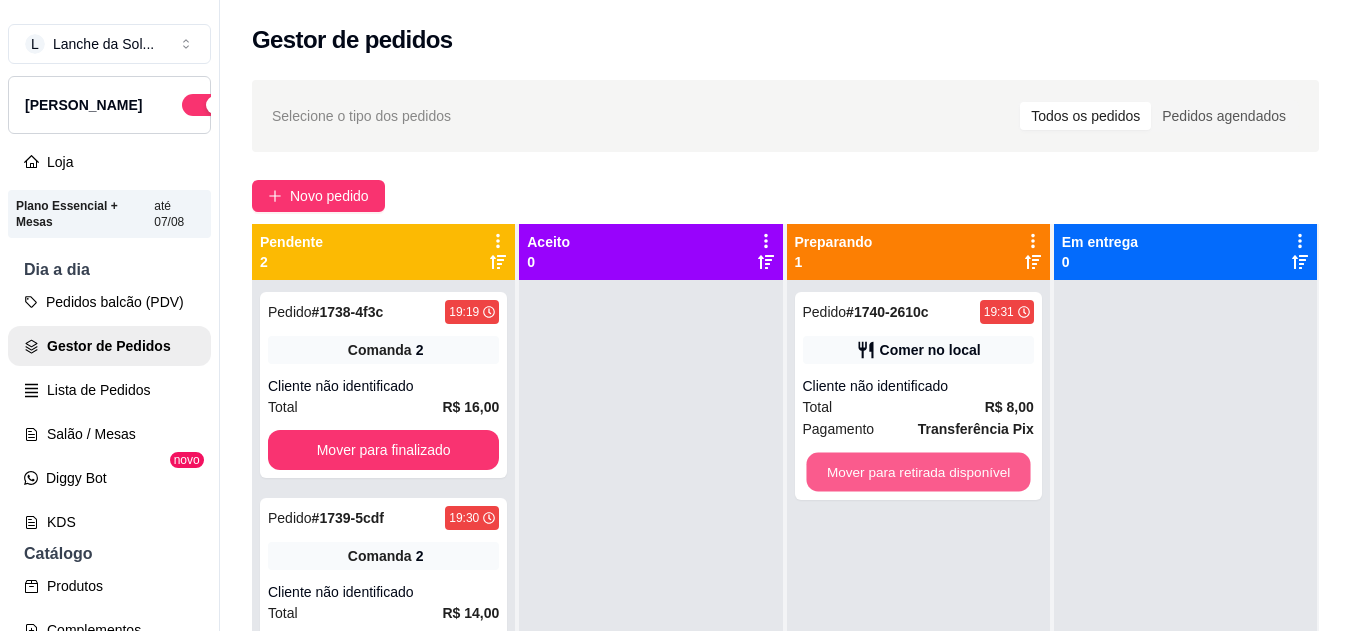 click on "Mover para retirada disponível" at bounding box center [918, 472] 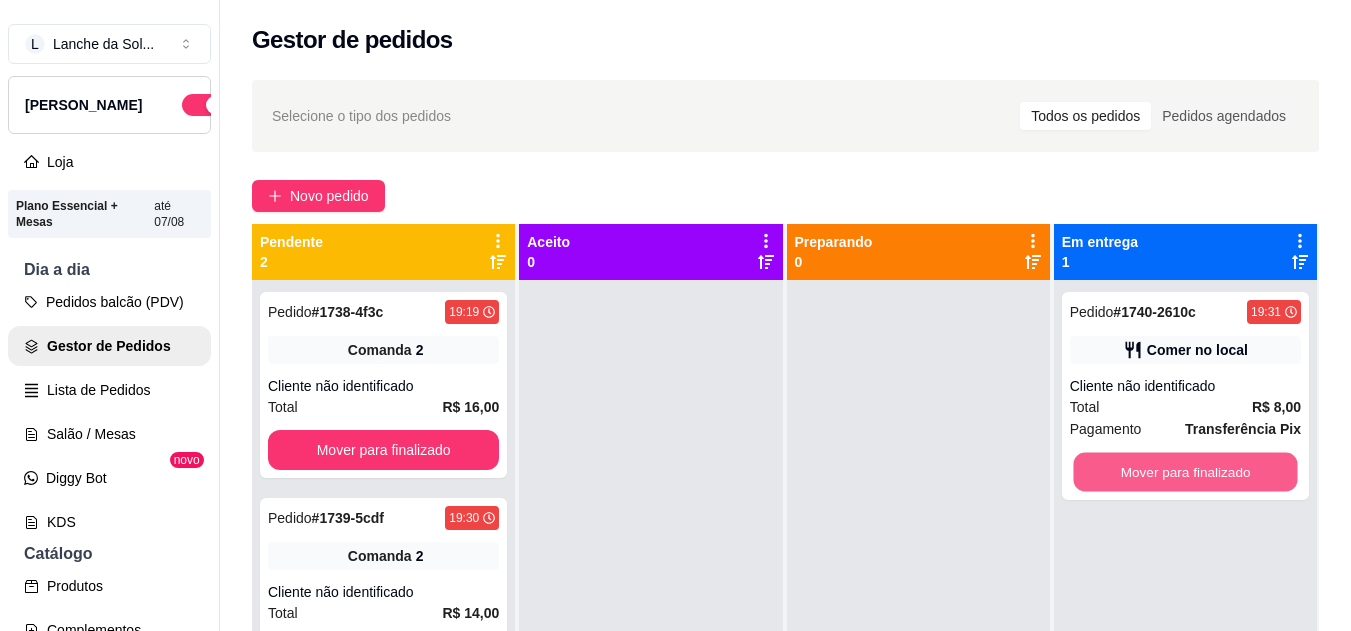 click on "Mover para finalizado" at bounding box center (1185, 472) 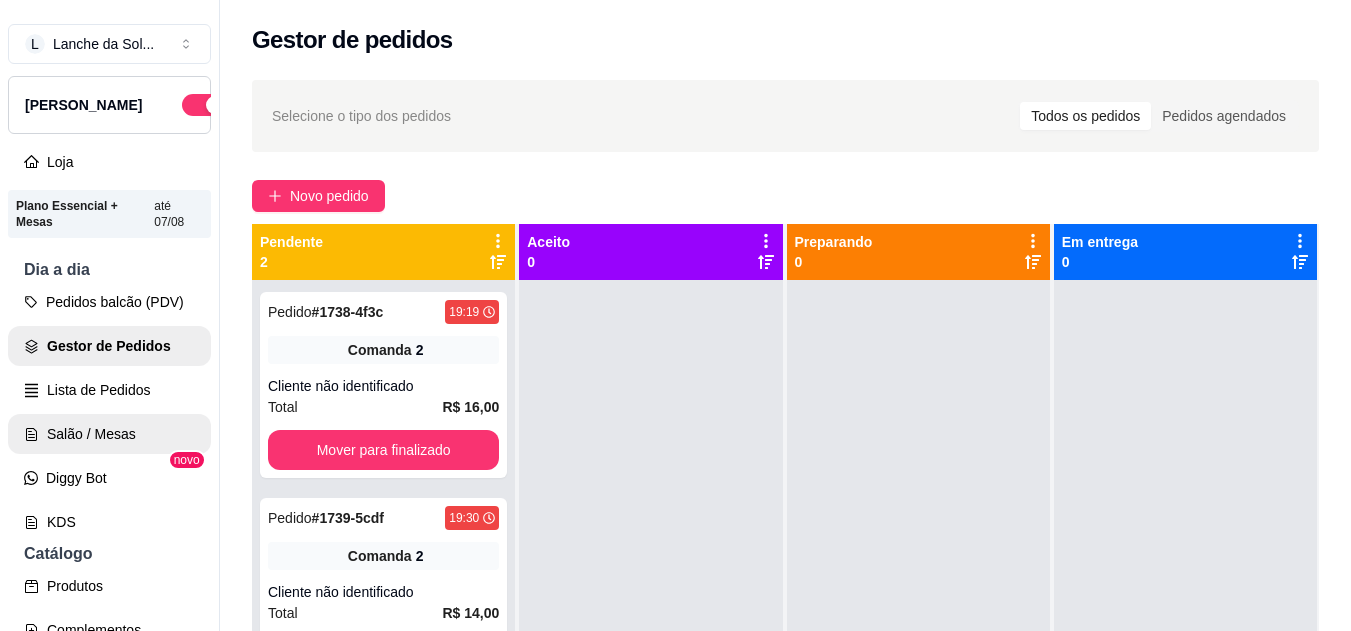 click on "Salão / Mesas" at bounding box center (109, 434) 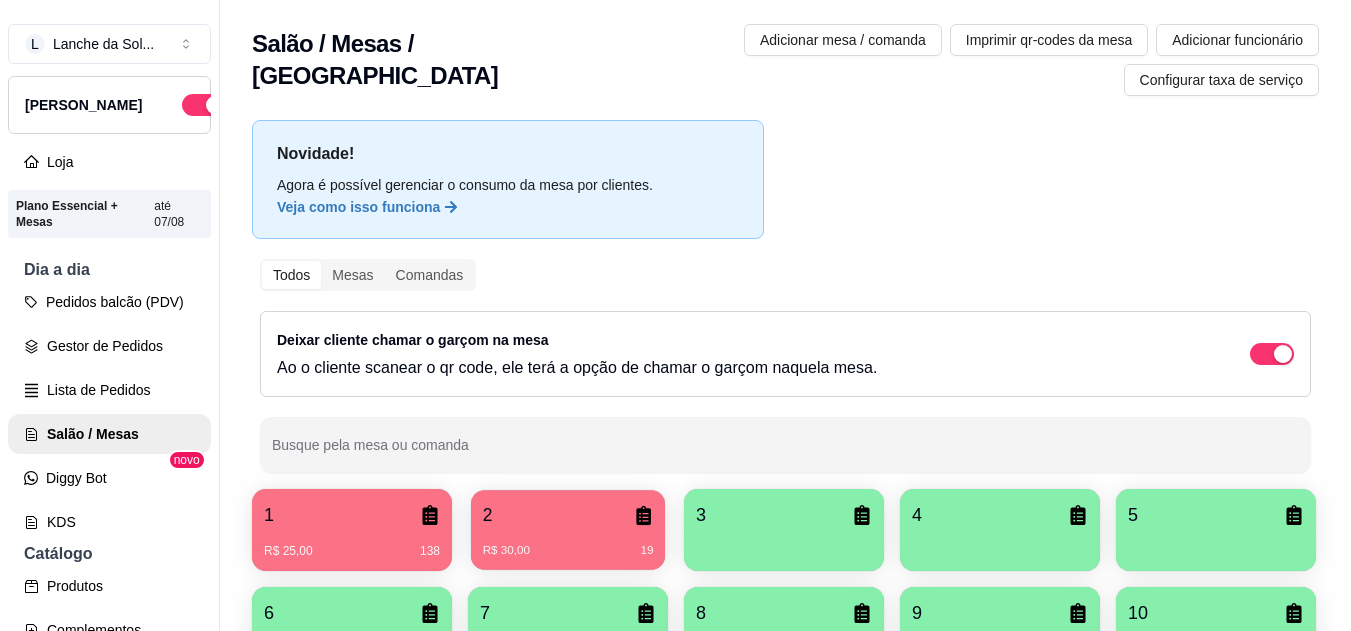 click on "2" at bounding box center [568, 515] 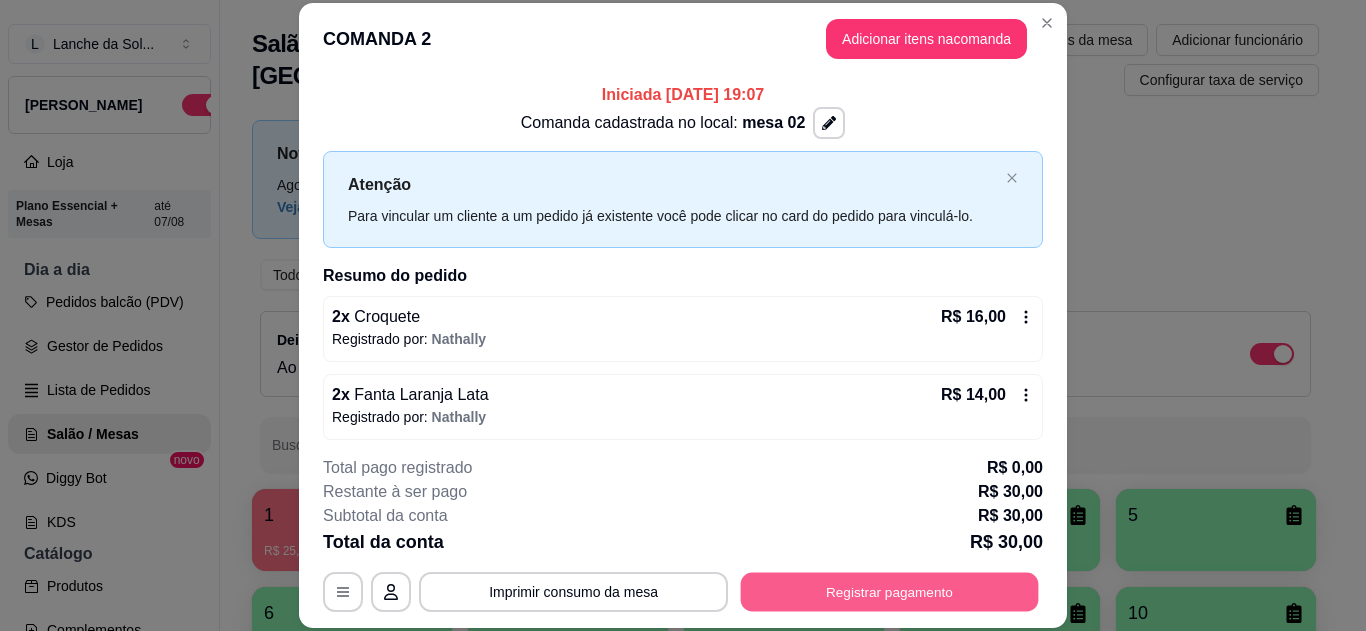 click on "Registrar pagamento" at bounding box center [890, 591] 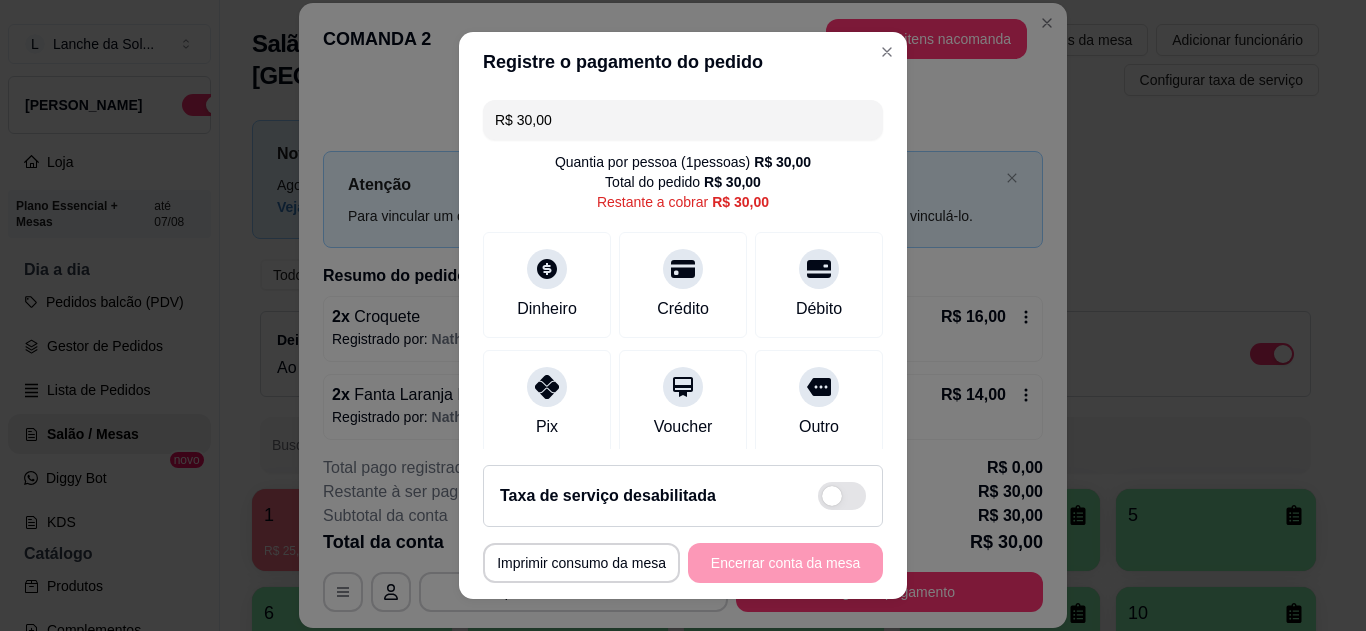 click on "Pix" at bounding box center (547, 403) 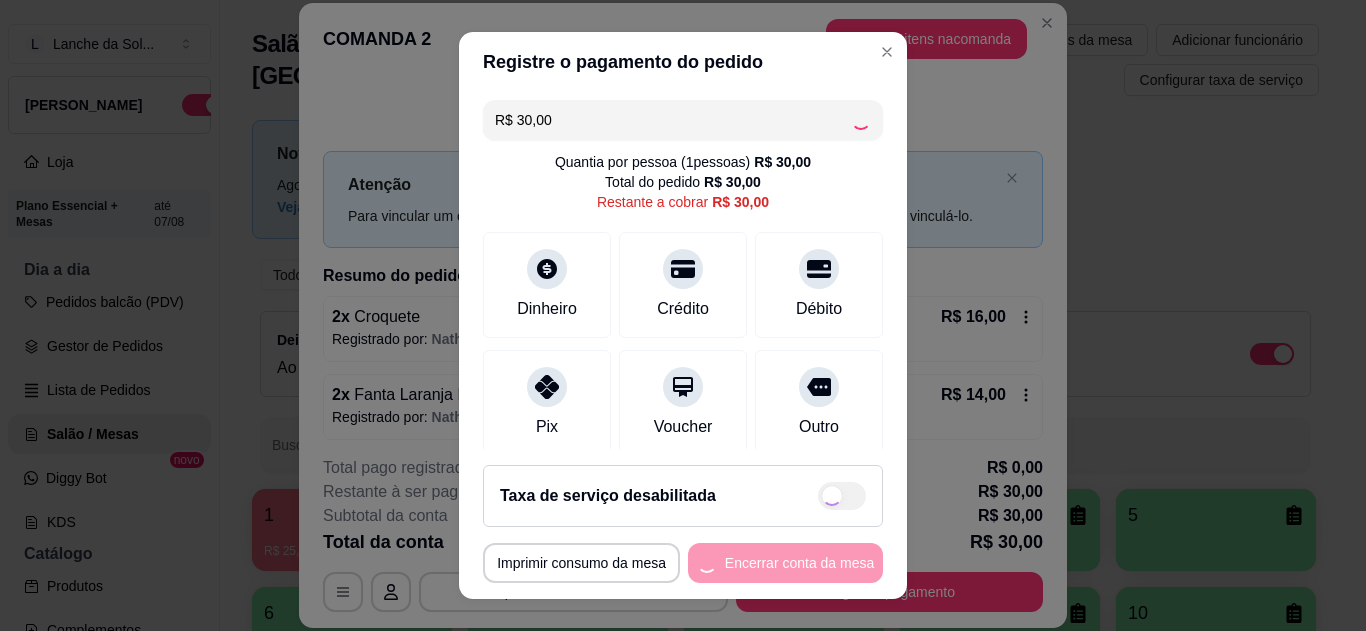 type on "R$ 0,00" 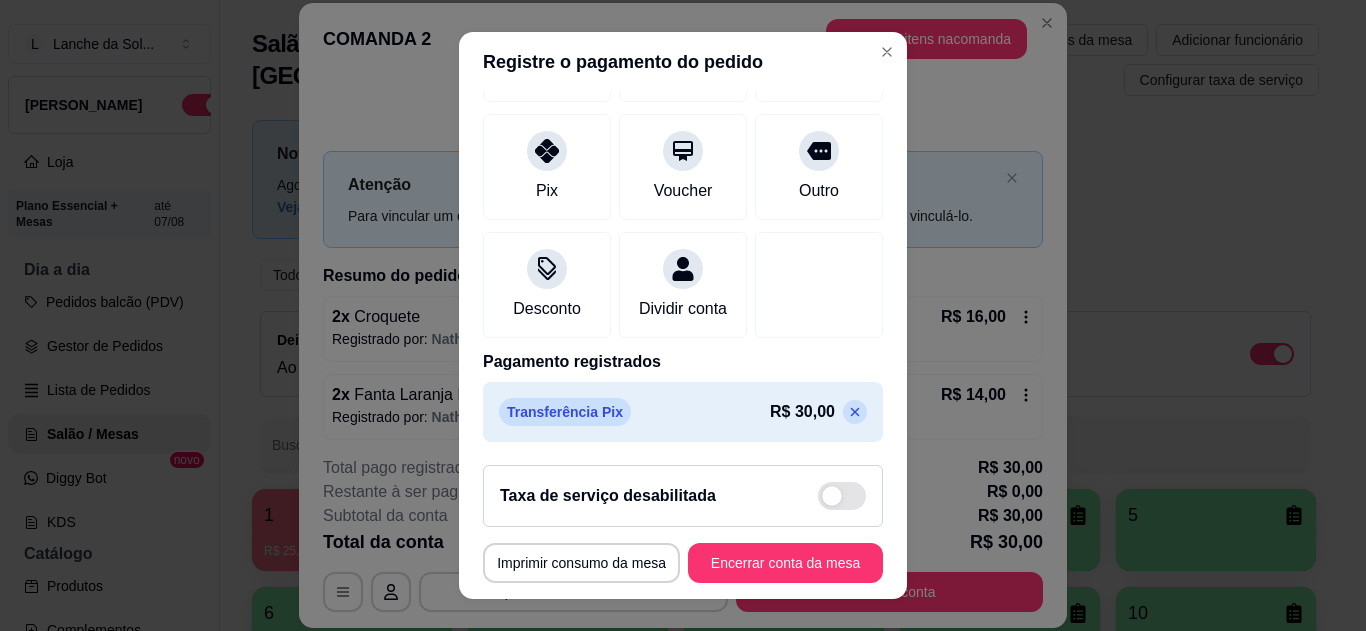 scroll, scrollTop: 240, scrollLeft: 0, axis: vertical 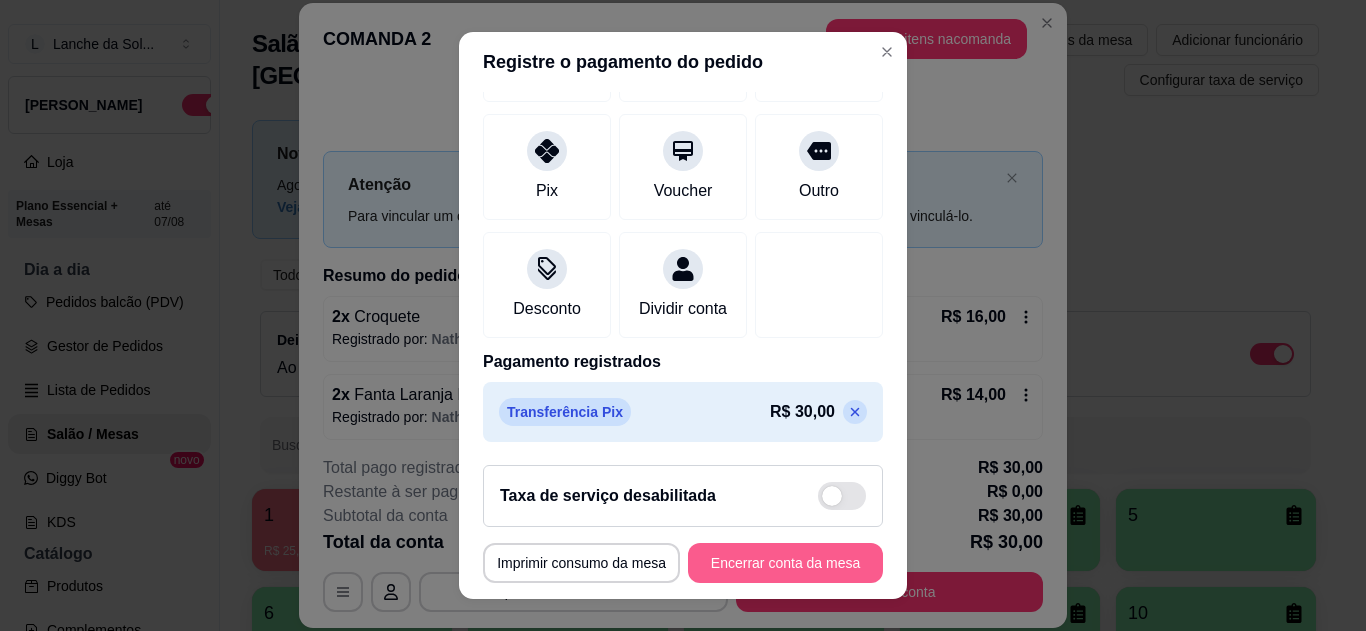 click on "Encerrar conta da mesa" at bounding box center [785, 563] 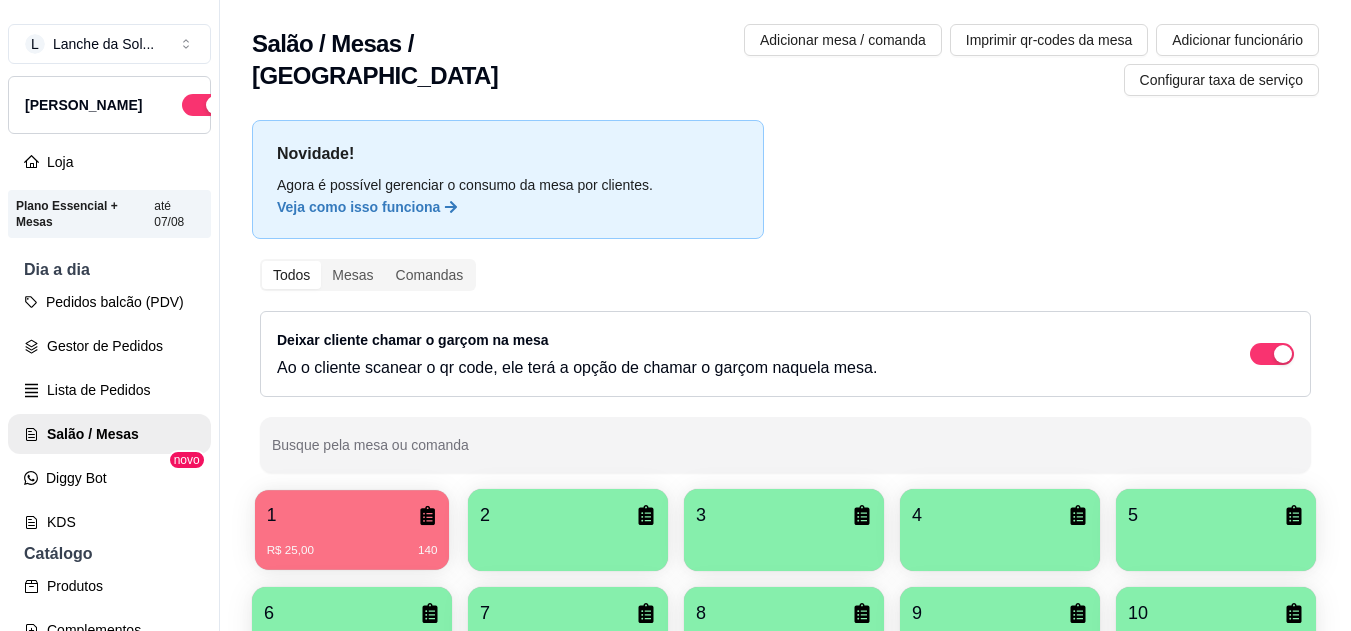 click on "R$ 25,00 140" at bounding box center (352, 543) 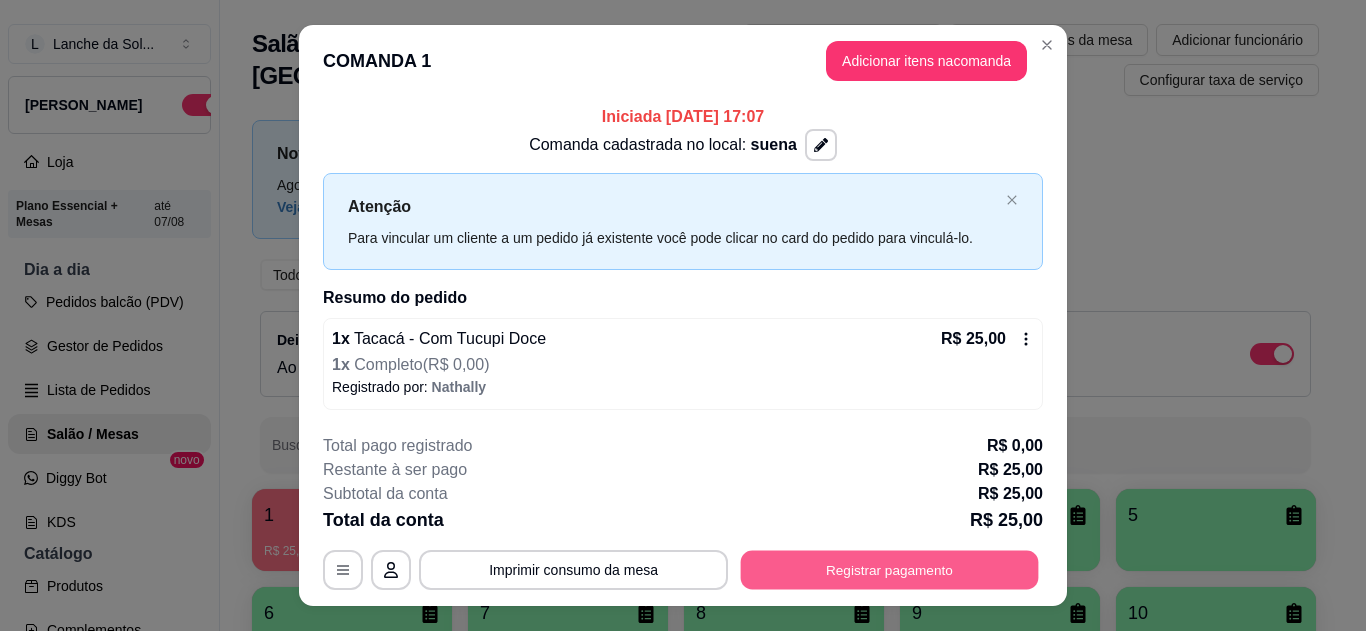 click on "Registrar pagamento" at bounding box center [890, 570] 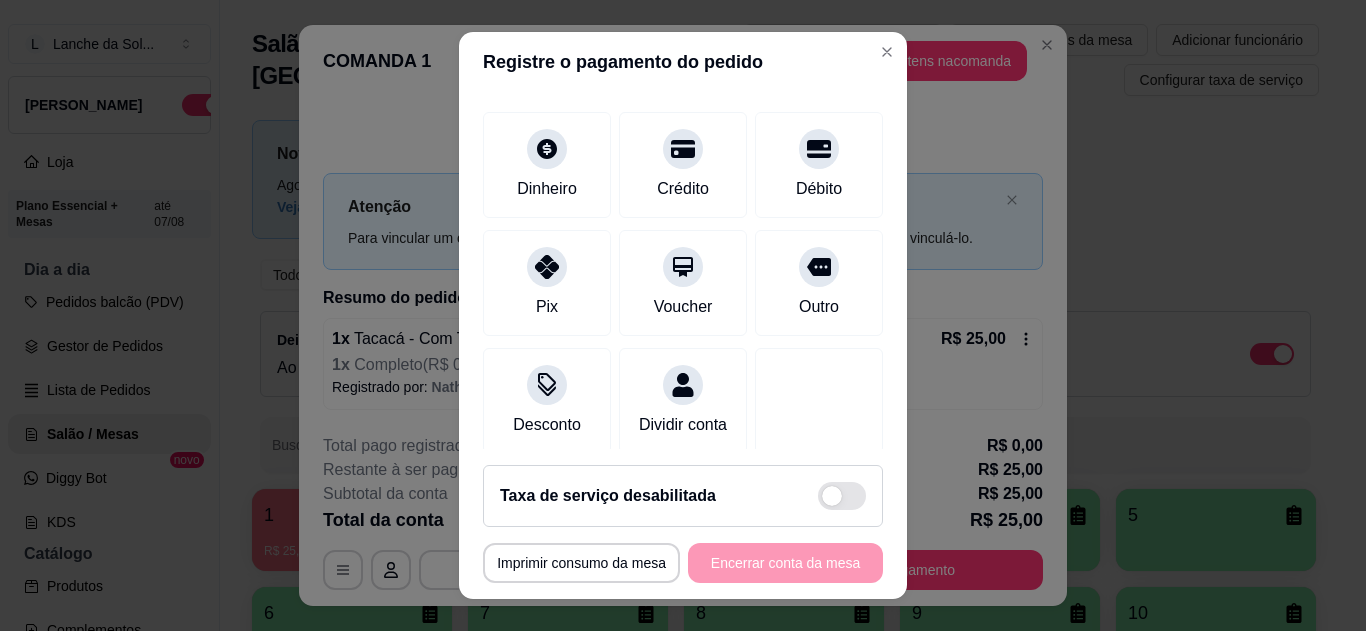 scroll, scrollTop: 156, scrollLeft: 0, axis: vertical 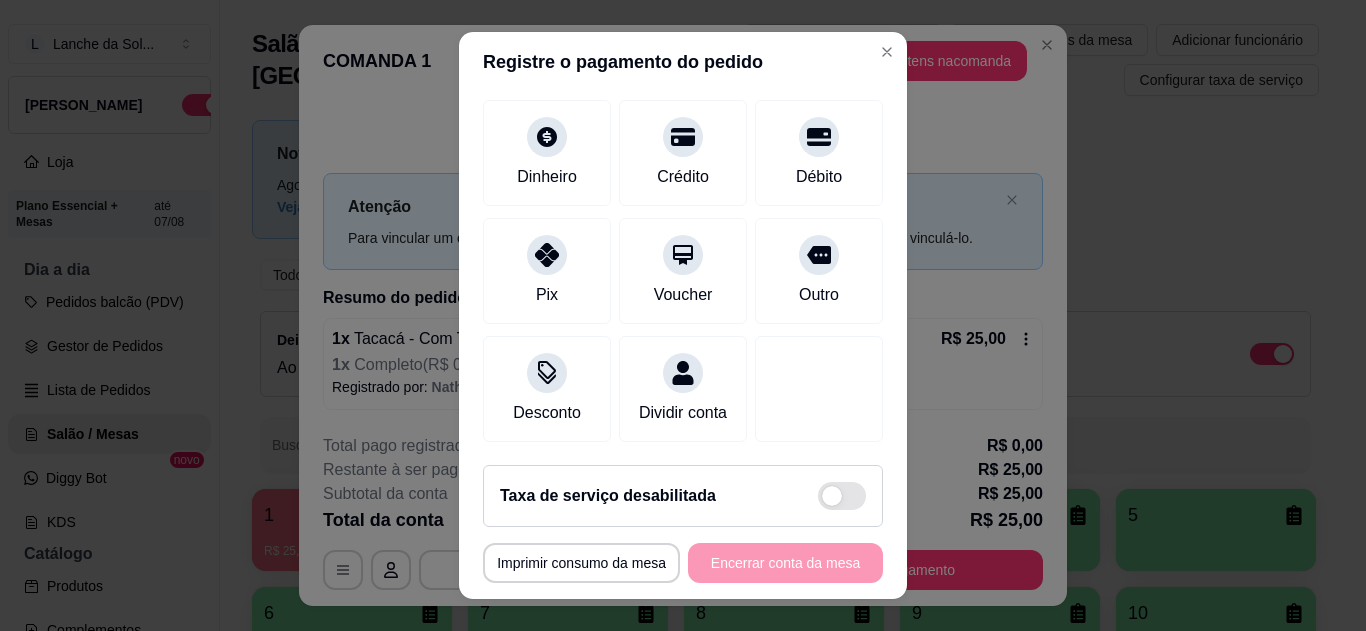 click on "Outro" at bounding box center [819, 295] 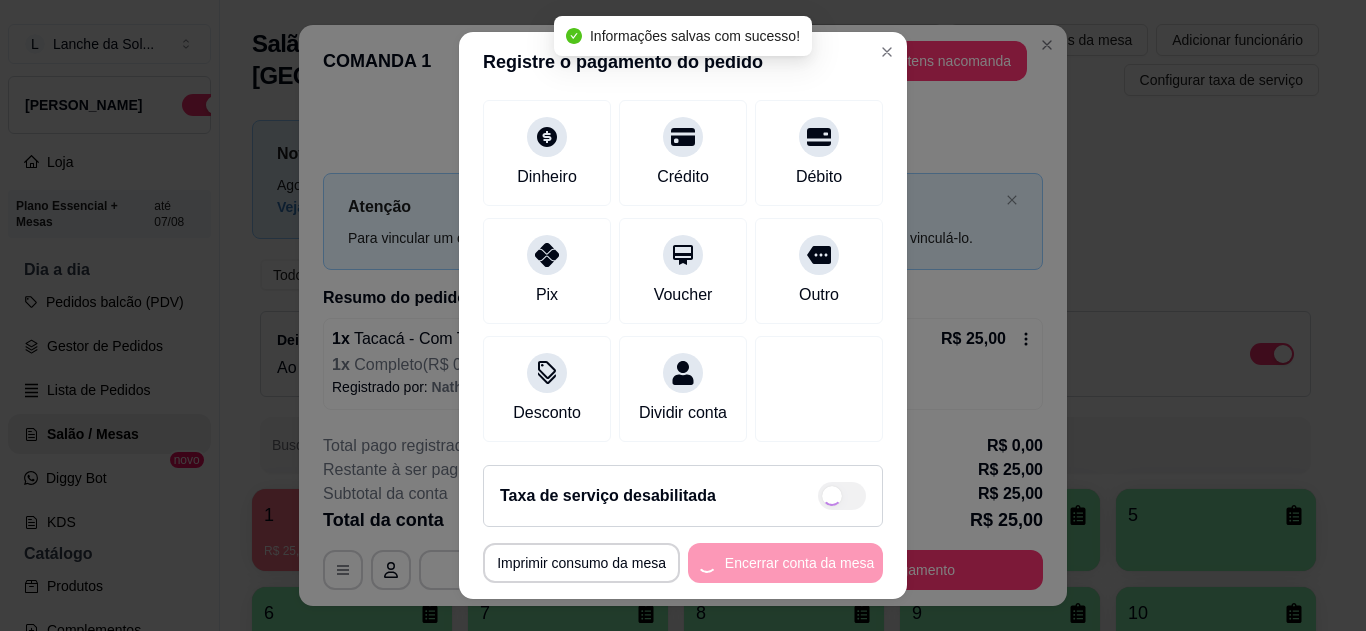 type on "R$ 0,00" 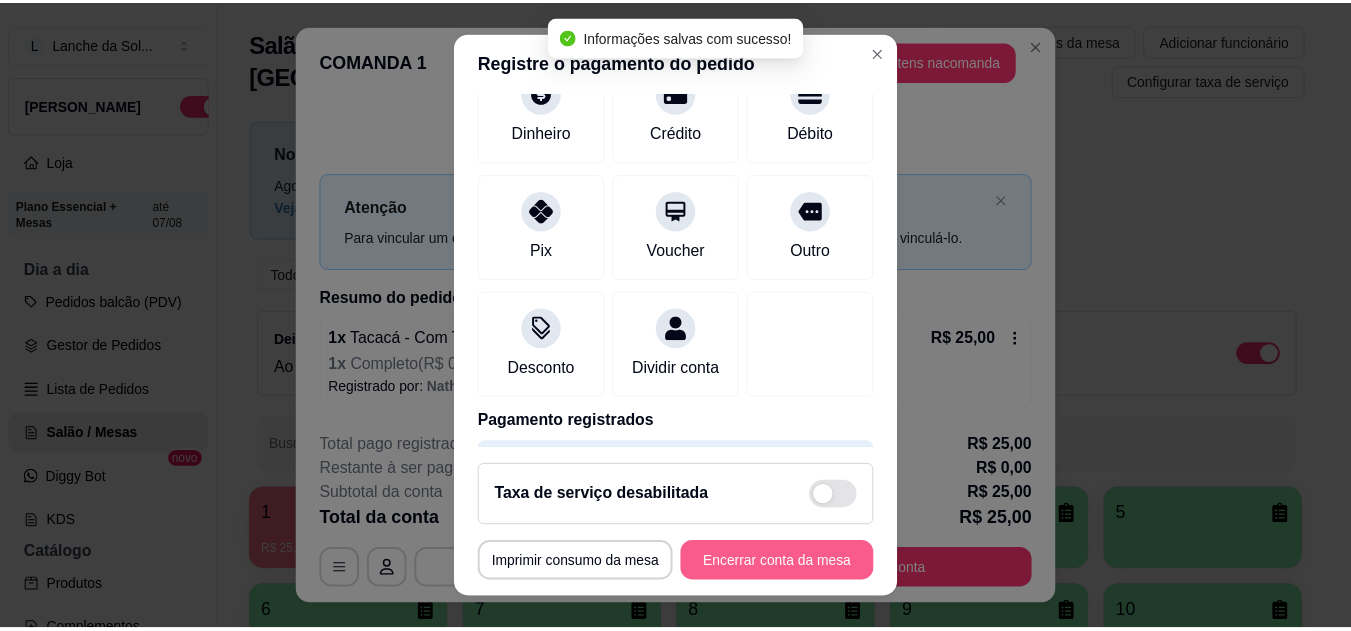 scroll, scrollTop: 136, scrollLeft: 0, axis: vertical 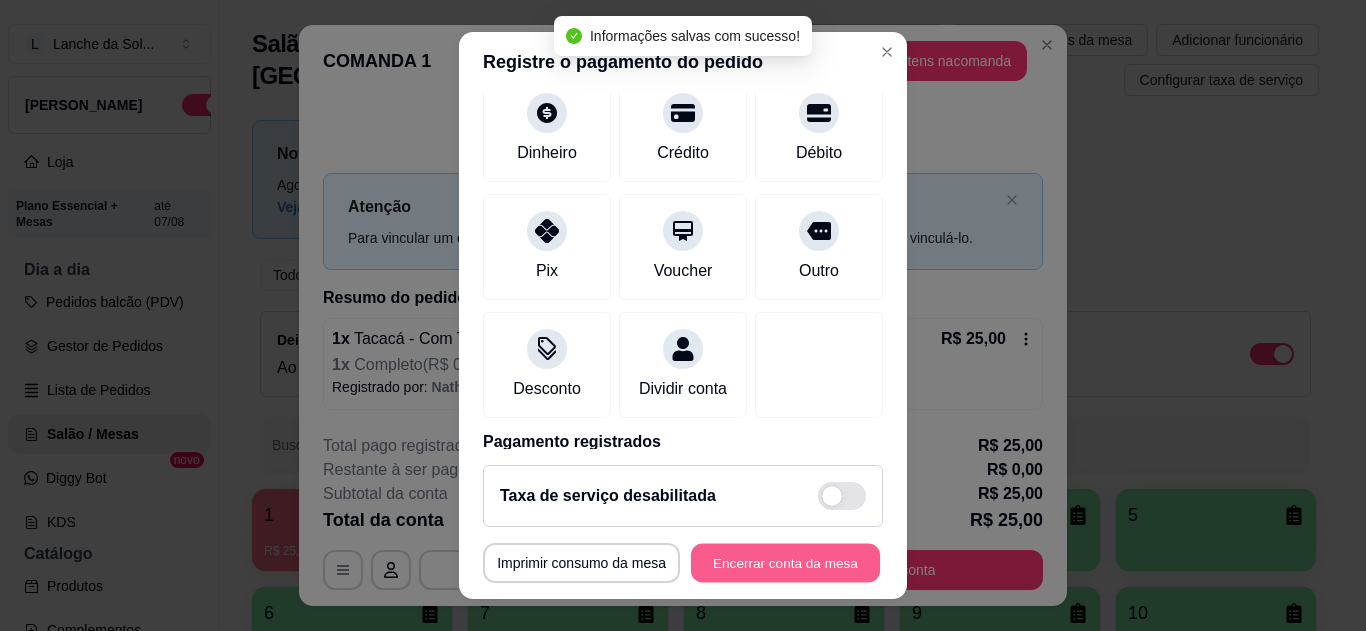 click on "Encerrar conta da mesa" at bounding box center (785, 563) 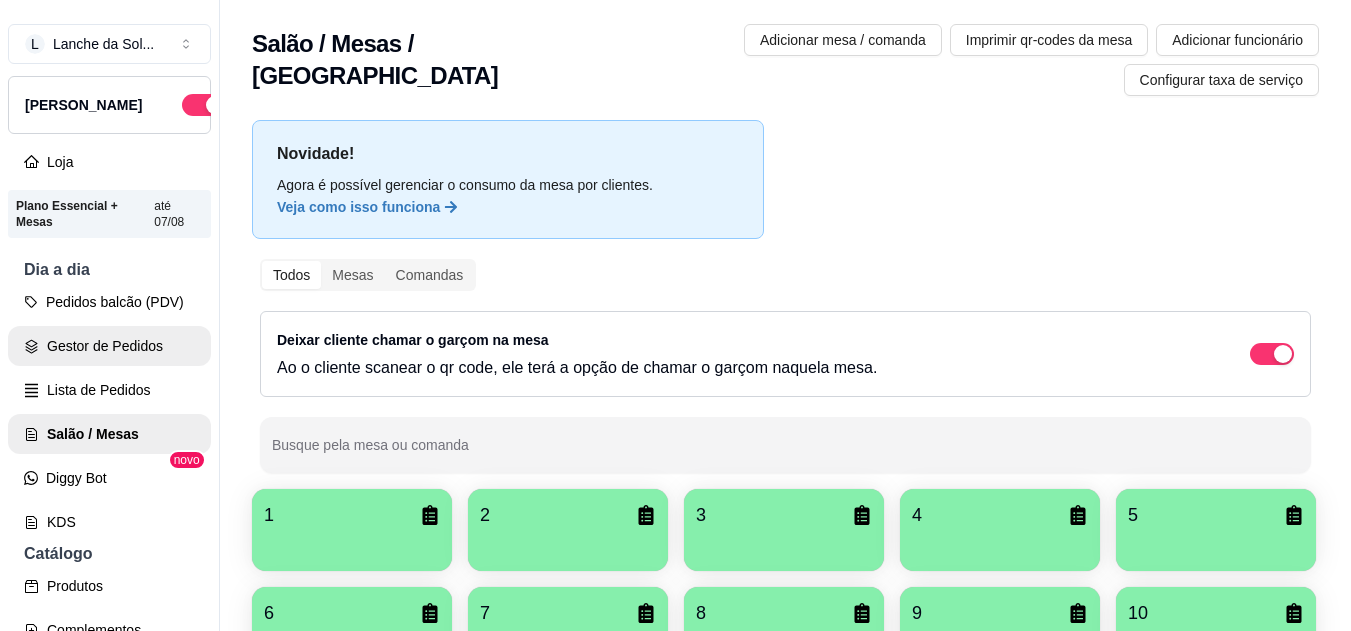 click on "Gestor de Pedidos" at bounding box center [109, 346] 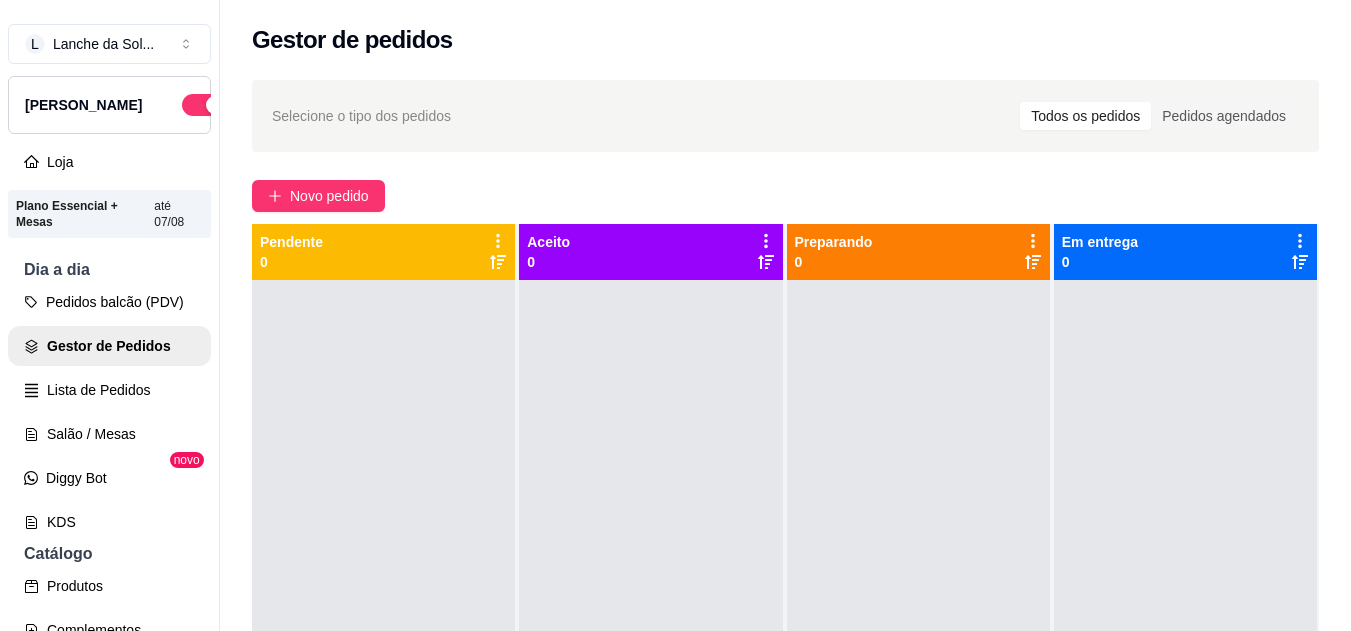 click on "L Lanche da Sol ... Loja Aberta Loja Plano Essencial + Mesas até 07/08   Dia a dia Pedidos balcão (PDV) Gestor de Pedidos Lista de Pedidos Salão / Mesas Diggy Bot novo KDS Catálogo Produtos Complementos Relatórios Relatórios de vendas Relatório de clientes Relatório de fidelidade novo Gerenciar Entregadores novo Nota Fiscal (NFC-e) Controle de caixa Controle de fiado Cupons Clientes Estoque Configurações Diggy Planos Precisa de ajuda? Sair" at bounding box center (110, 331) 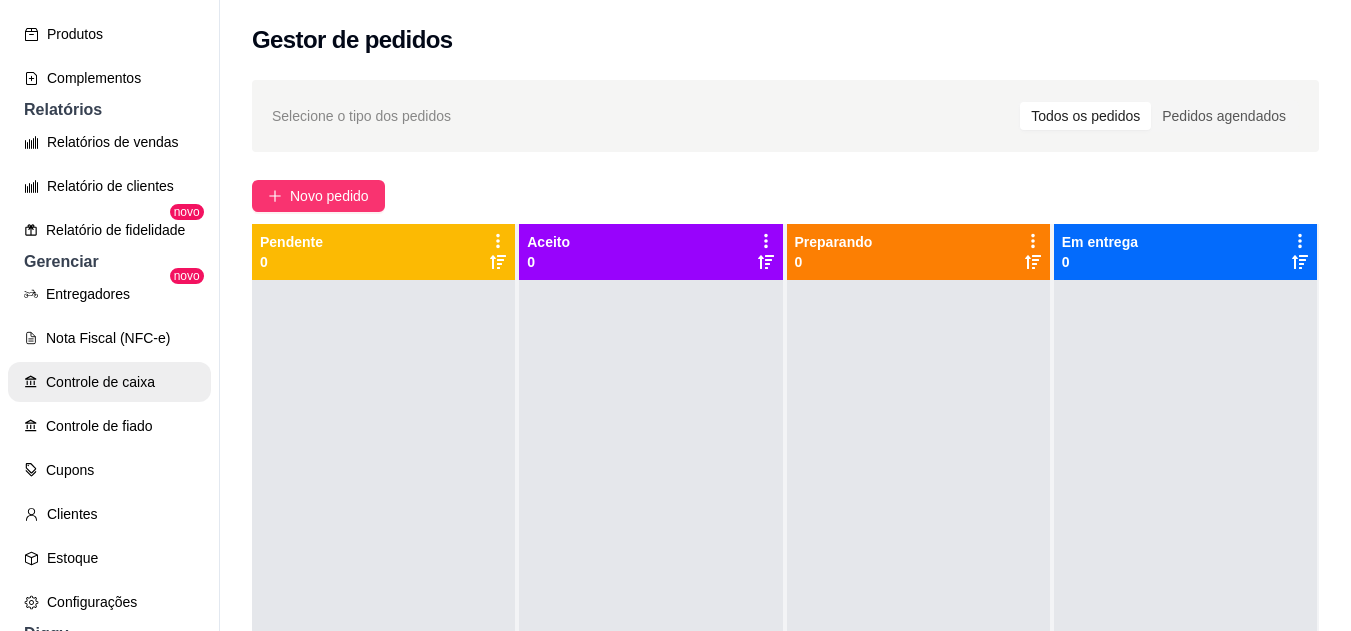 click on "Controle de caixa" at bounding box center (109, 382) 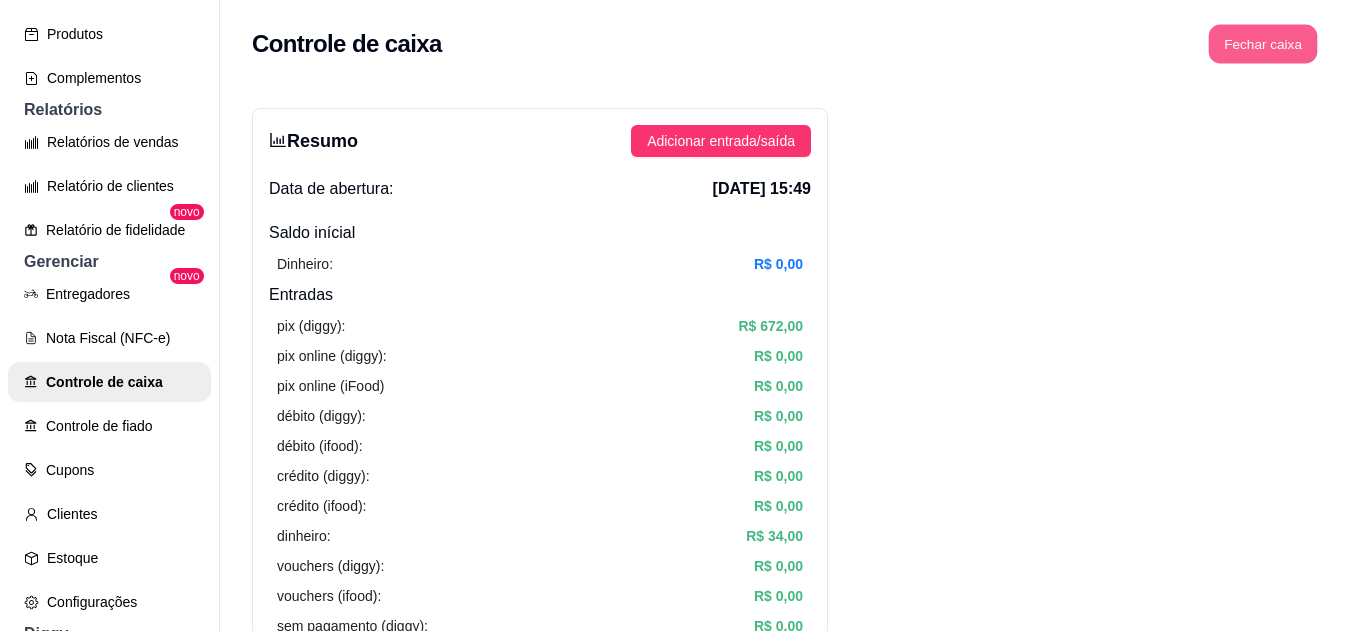 click on "Fechar caixa" at bounding box center (1263, 44) 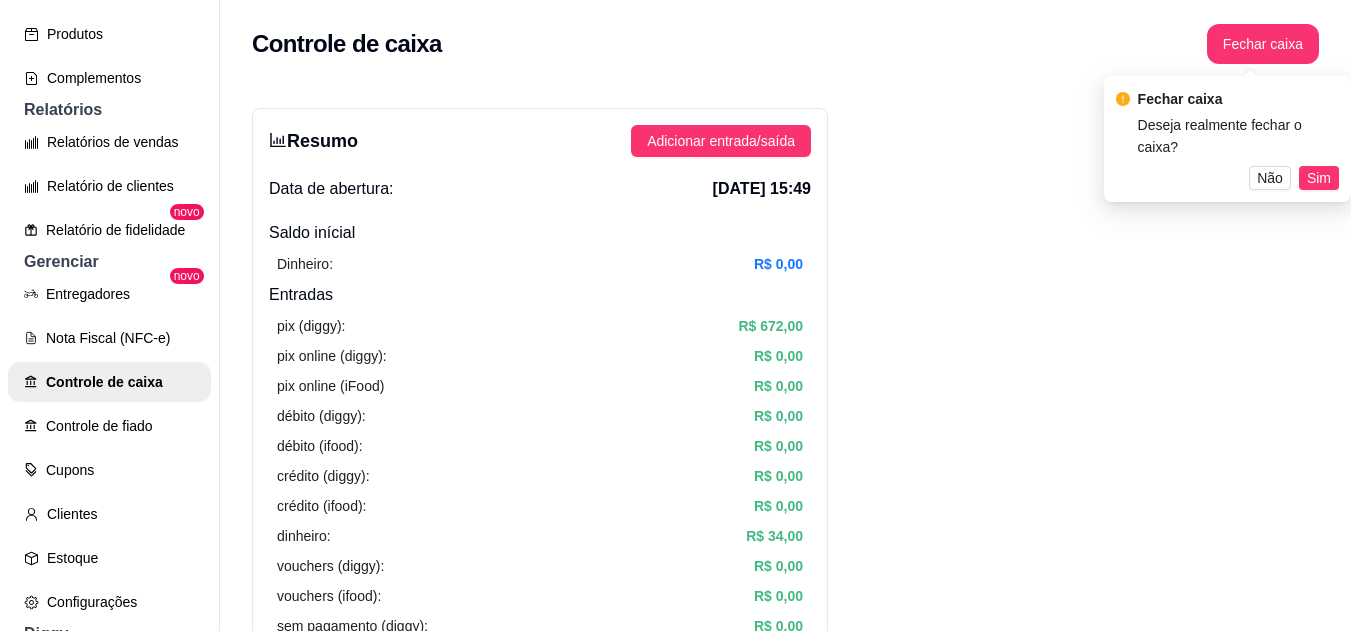 click on "Sim" at bounding box center [1319, 178] 